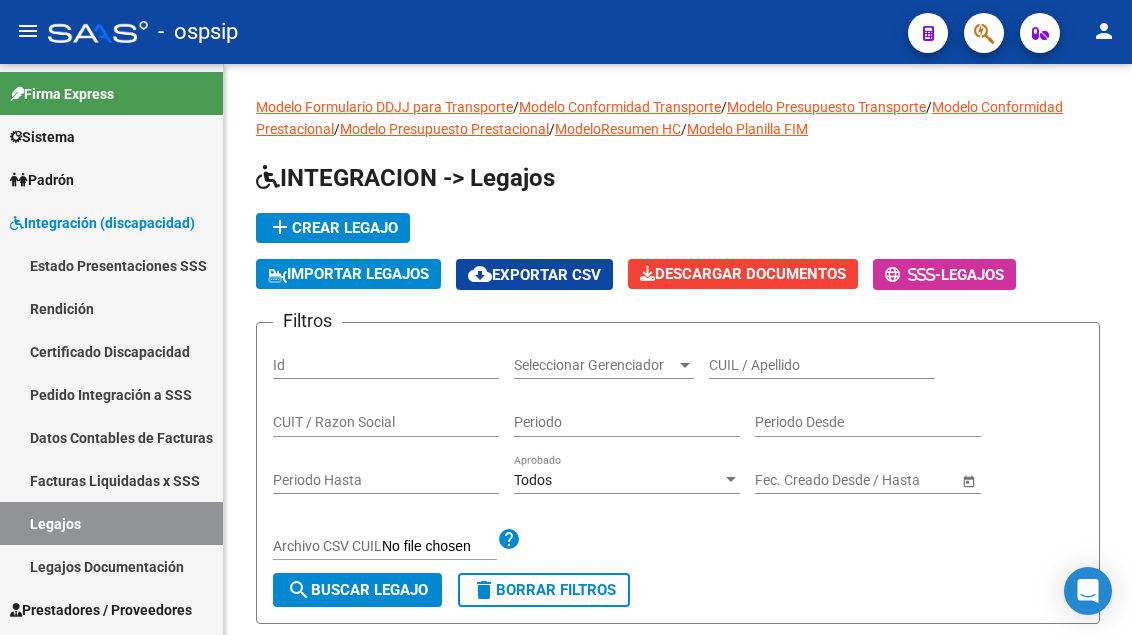 scroll, scrollTop: 0, scrollLeft: 0, axis: both 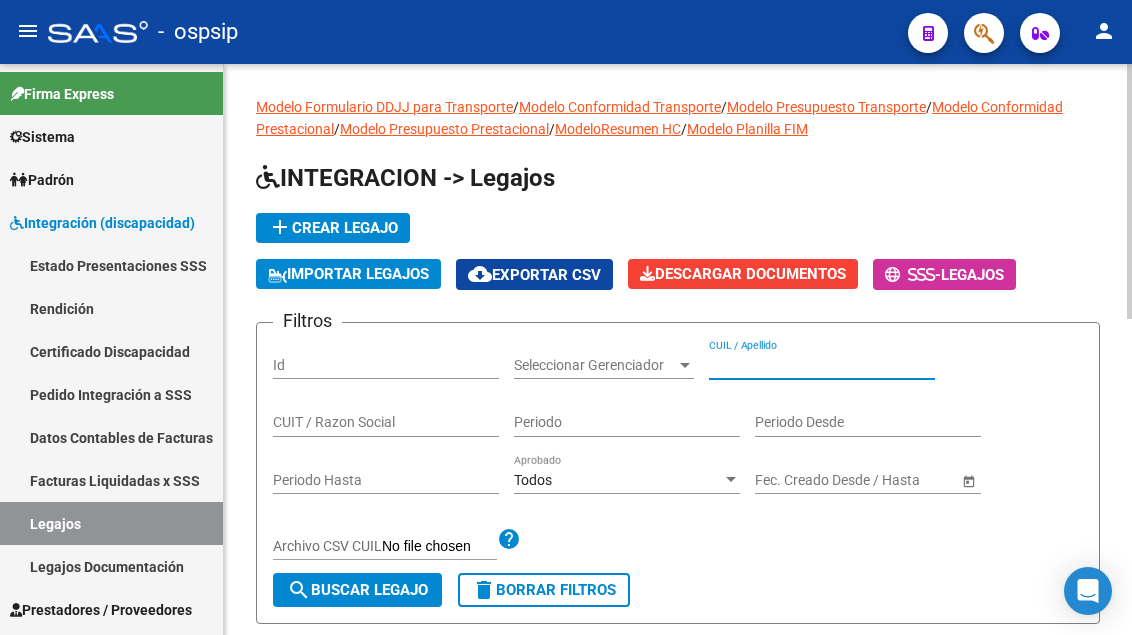 click on "CUIL / Apellido" at bounding box center (822, 365) 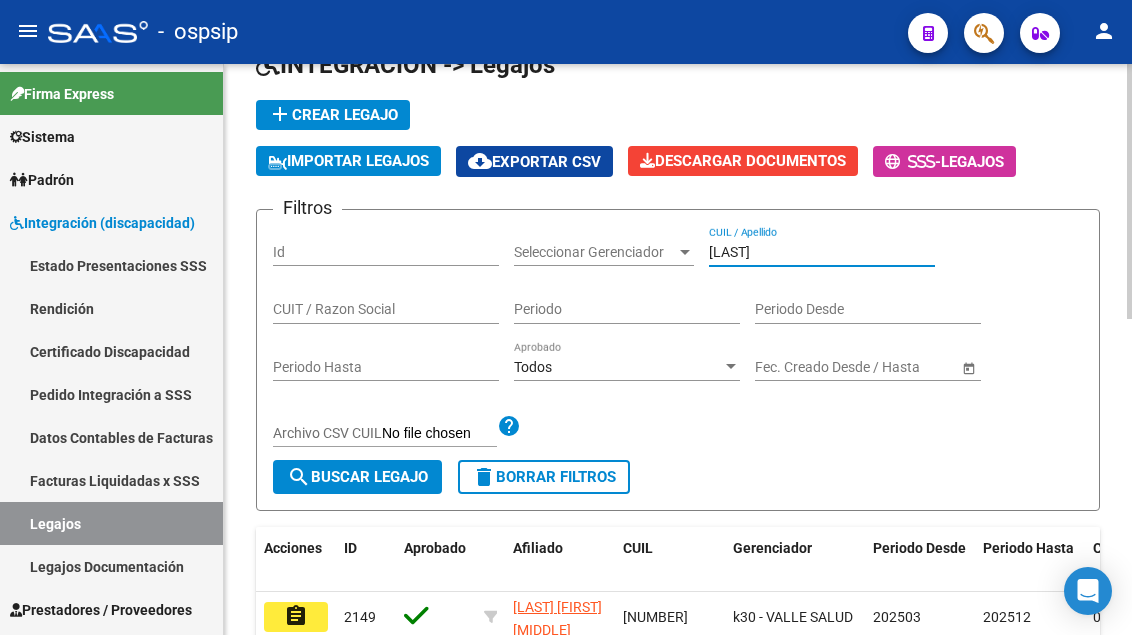 scroll, scrollTop: 200, scrollLeft: 0, axis: vertical 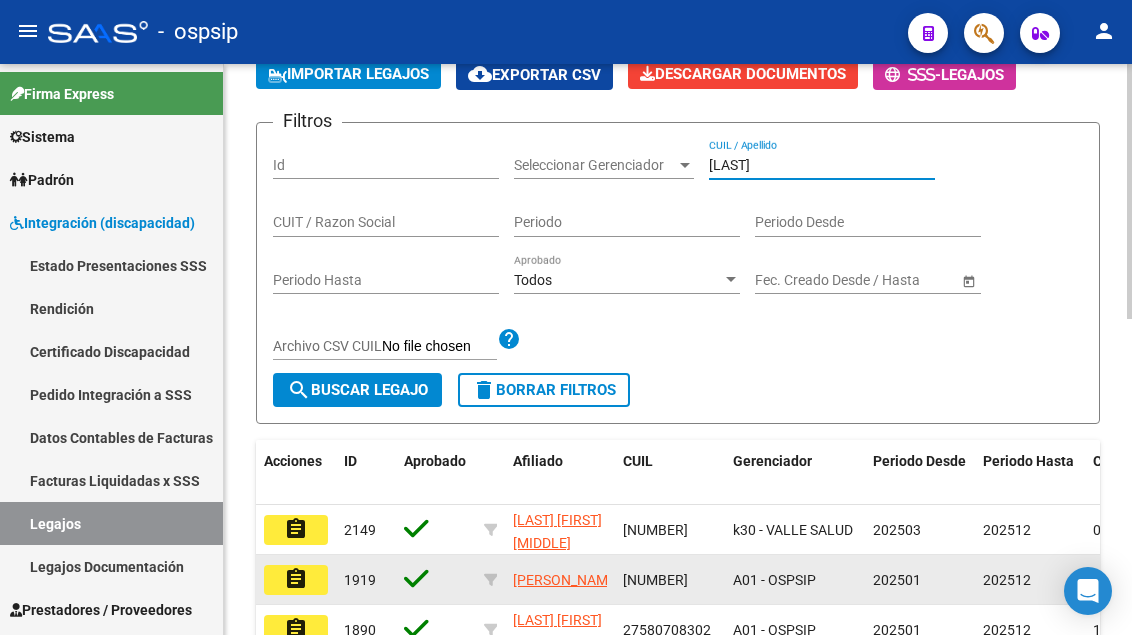 type on "[LAST]" 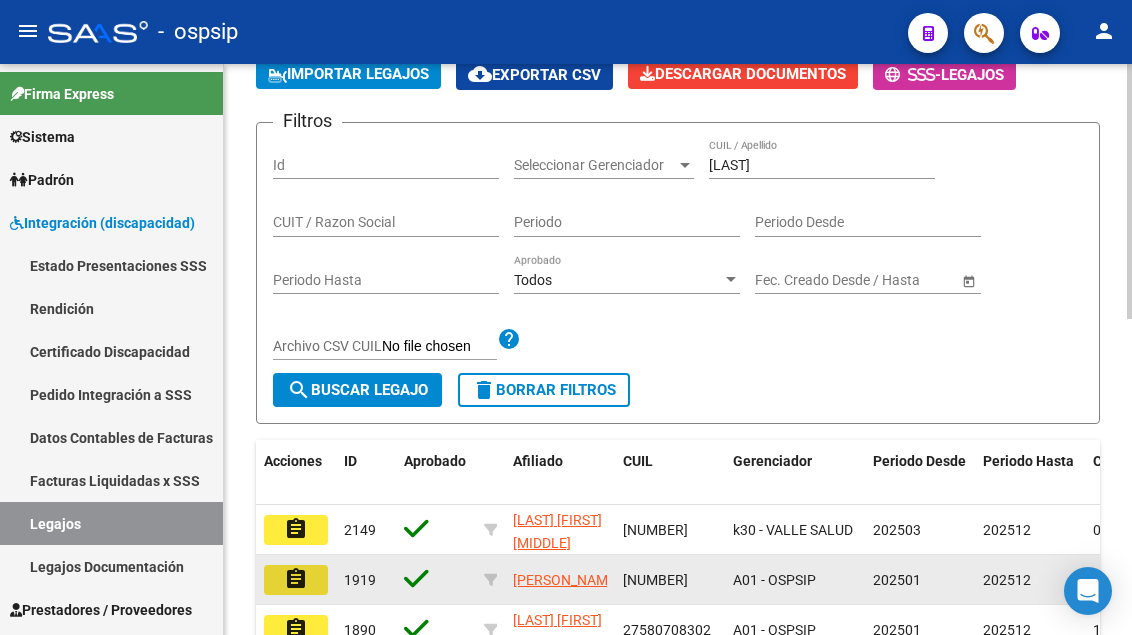 click on "assignment" 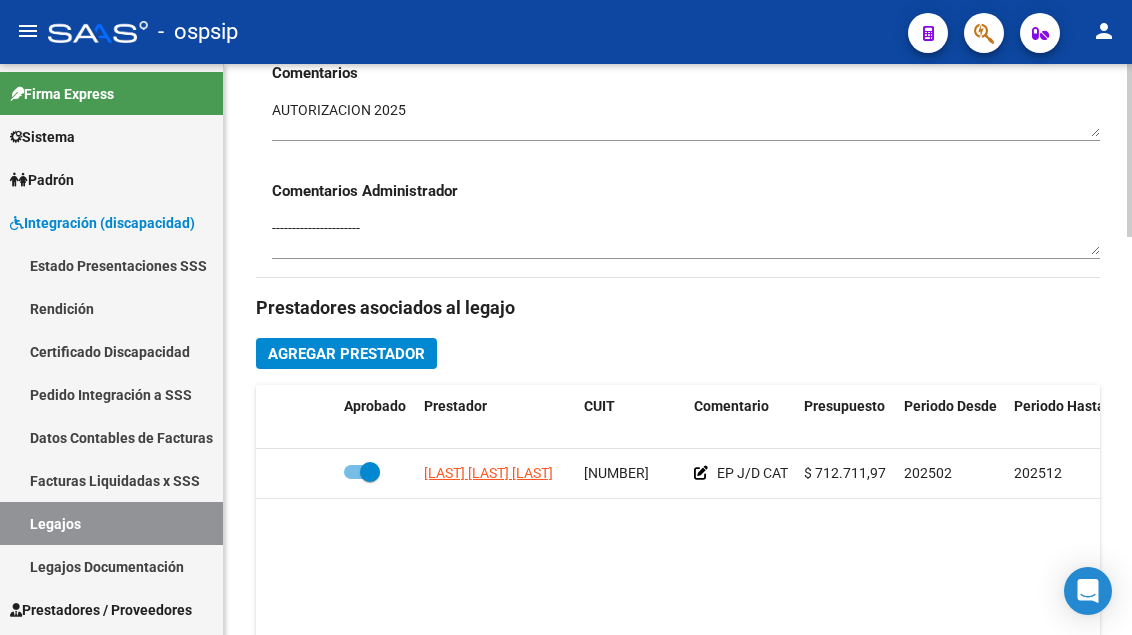 scroll, scrollTop: 800, scrollLeft: 0, axis: vertical 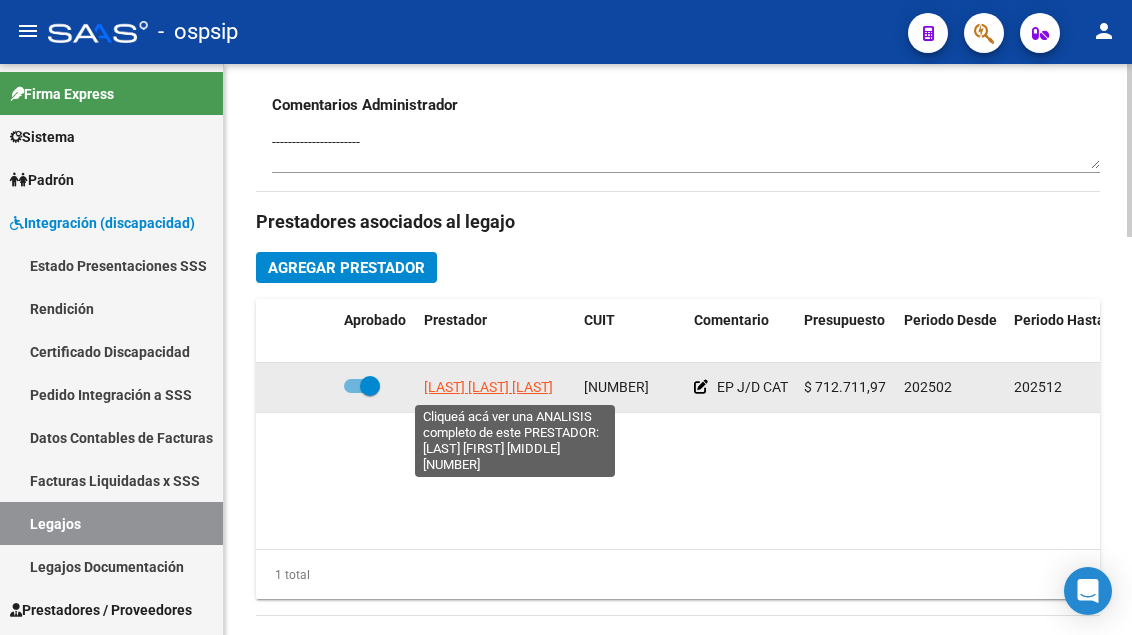 click on "[LAST] [LAST] [LAST]" 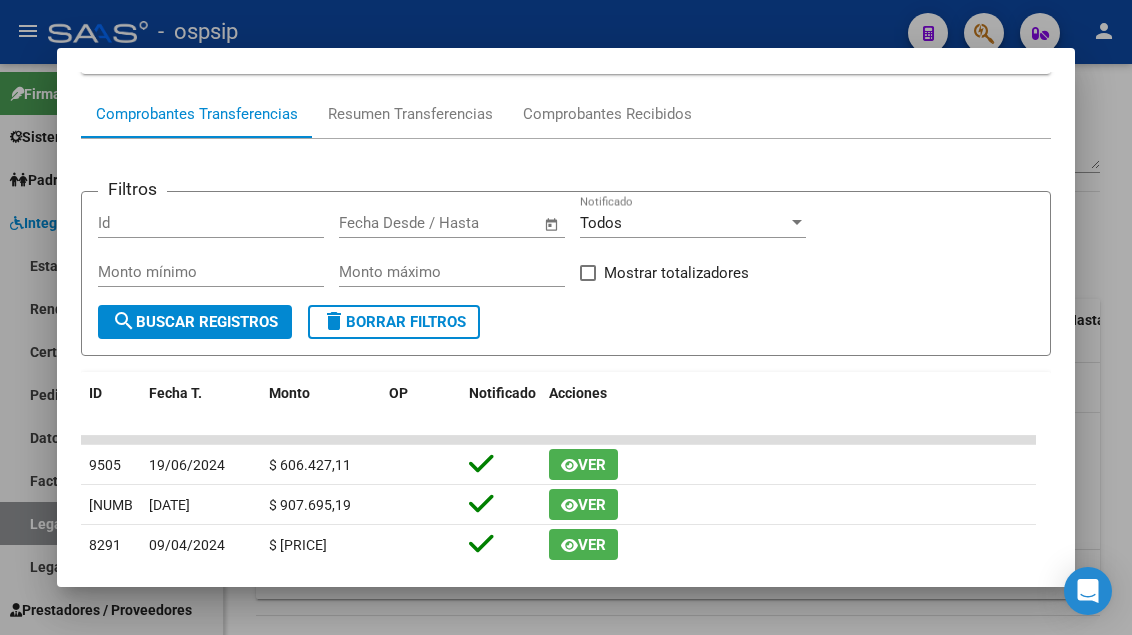 scroll, scrollTop: 100, scrollLeft: 0, axis: vertical 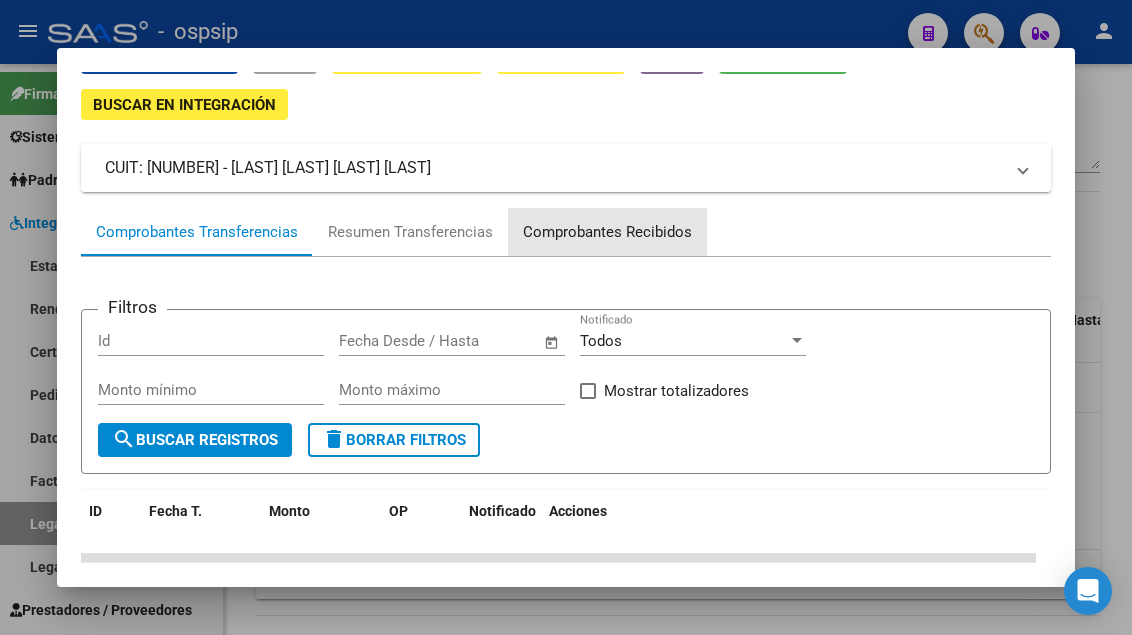 click on "Comprobantes Recibidos" at bounding box center [607, 232] 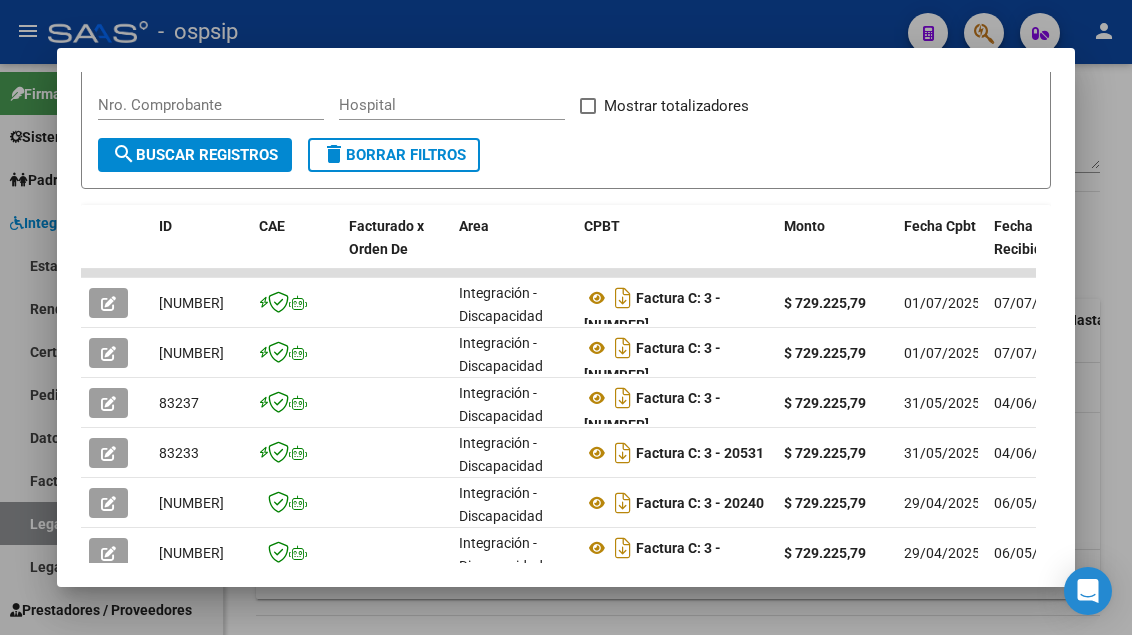 scroll, scrollTop: 386, scrollLeft: 0, axis: vertical 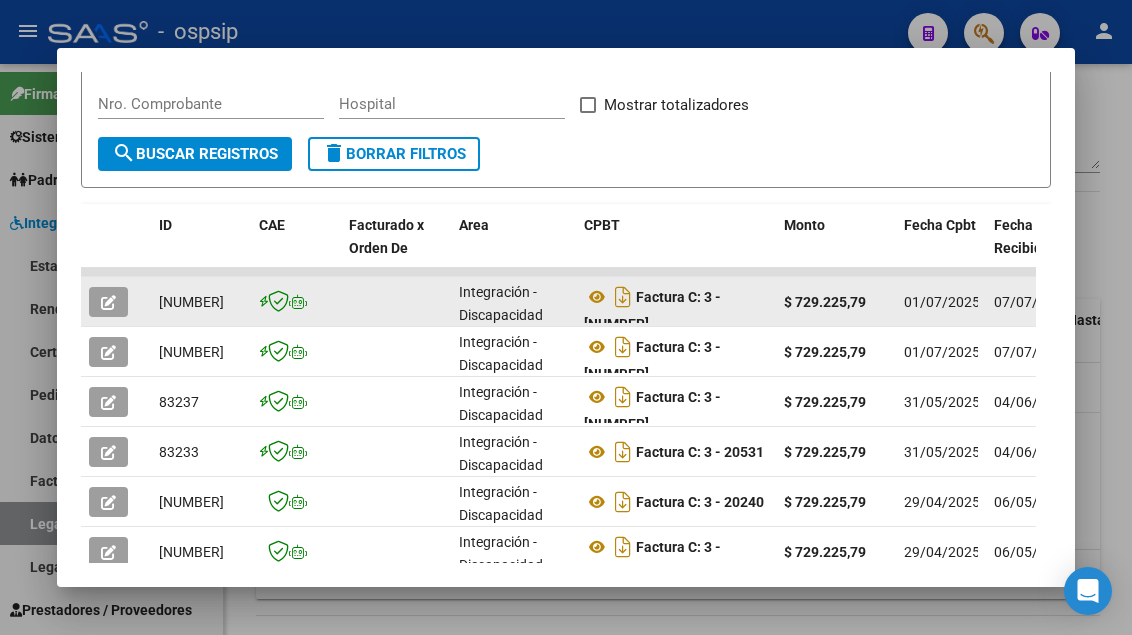 click 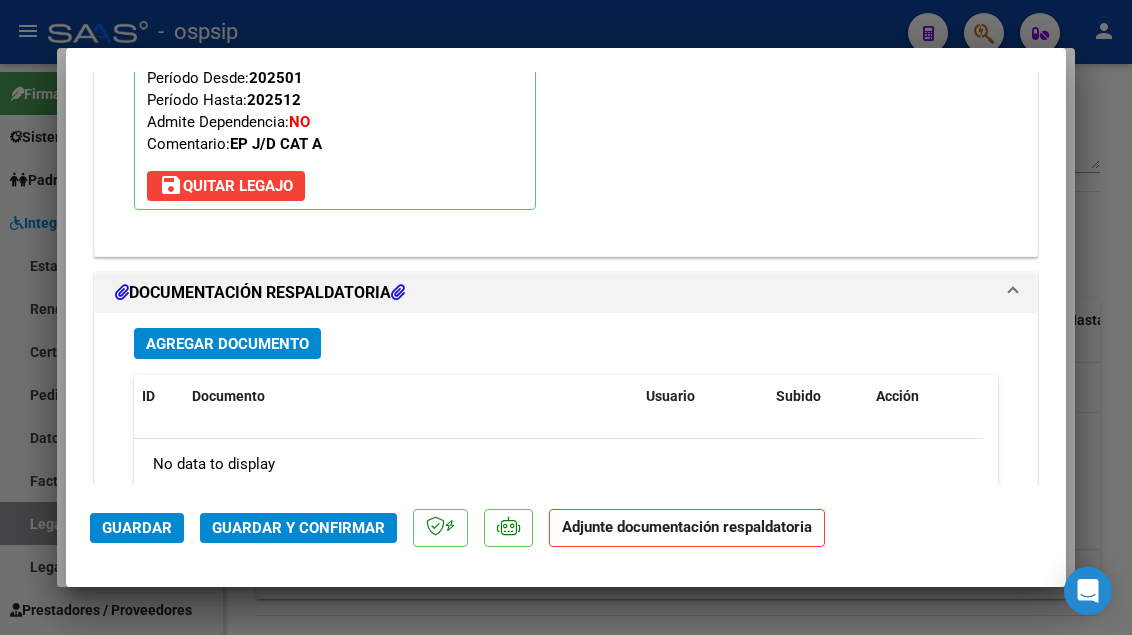 scroll, scrollTop: 2800, scrollLeft: 0, axis: vertical 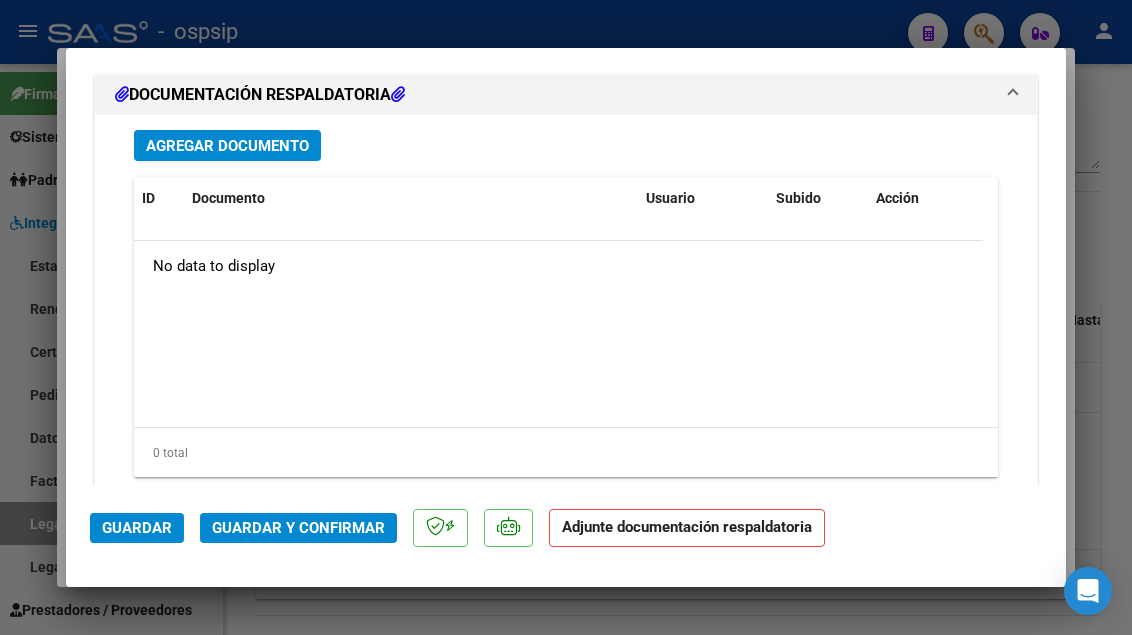 type 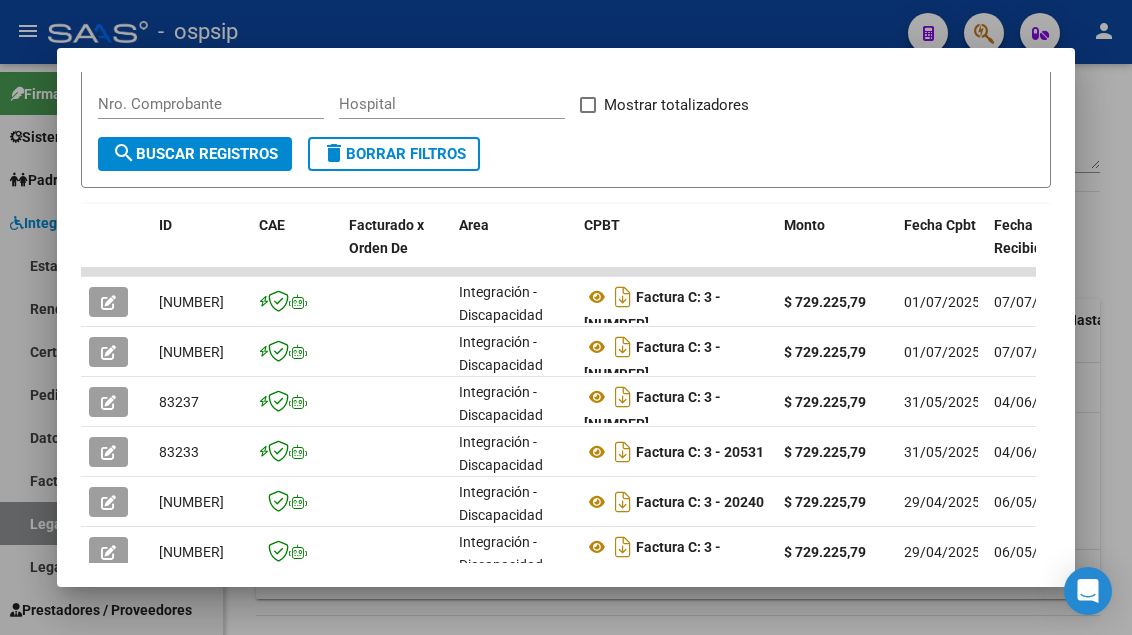 click at bounding box center [566, 317] 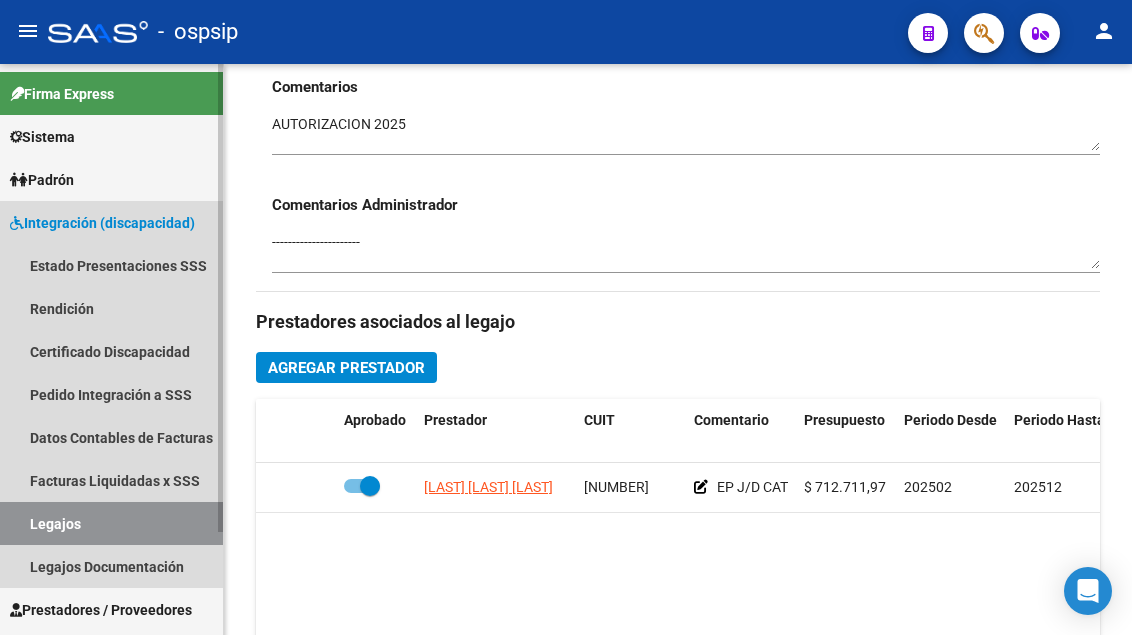 click on "Legajos" at bounding box center (111, 523) 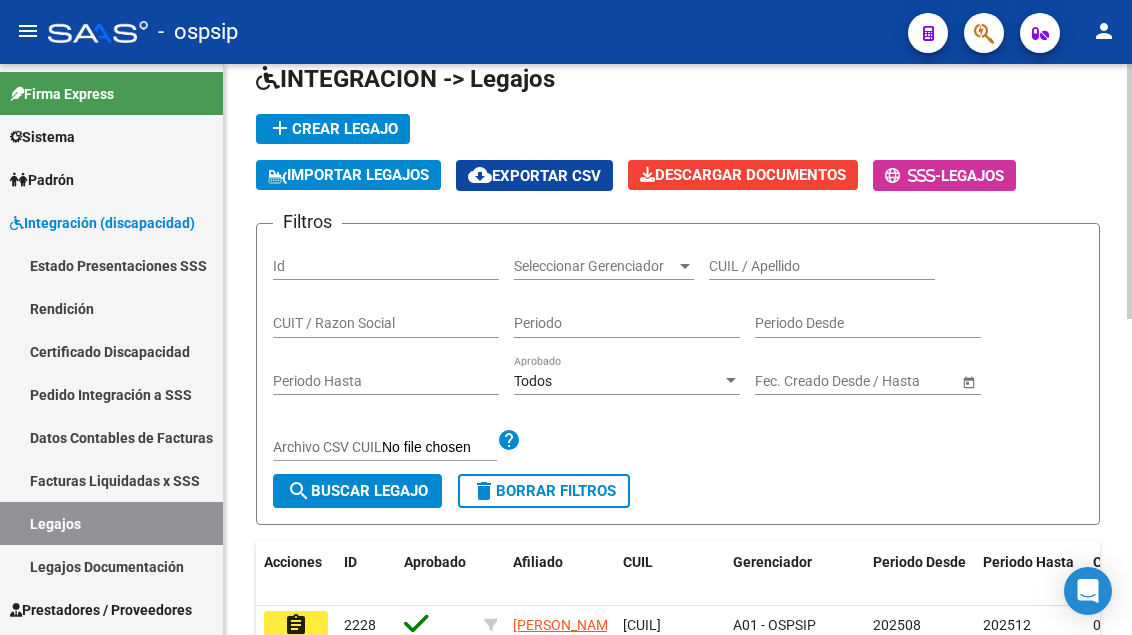 scroll, scrollTop: 0, scrollLeft: 0, axis: both 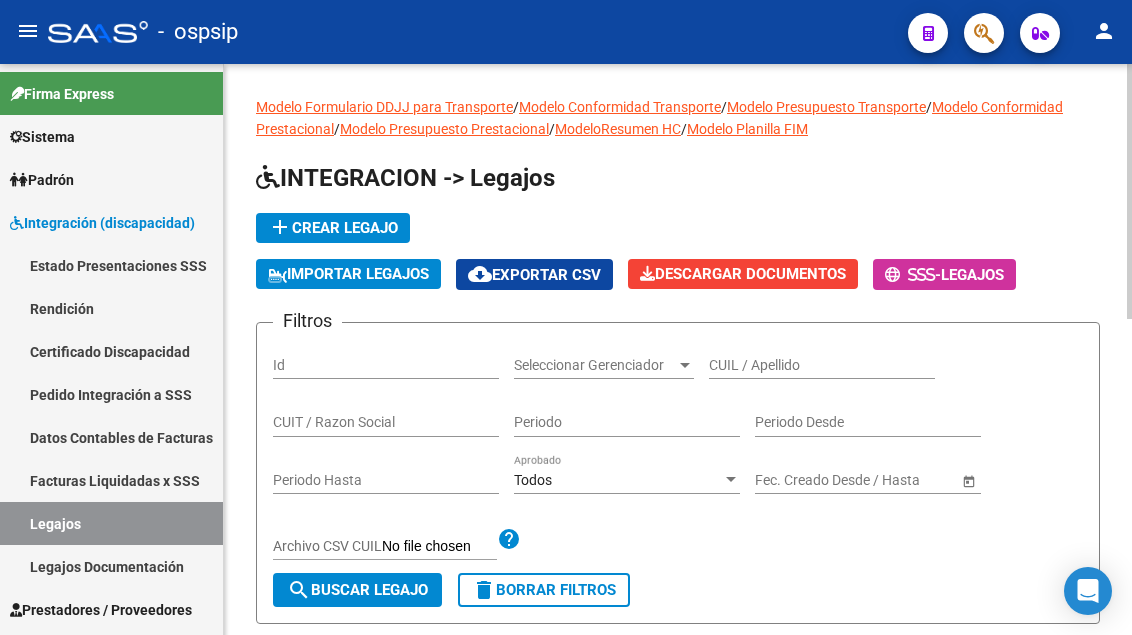 click on "CUIL / Apellido" at bounding box center (822, 365) 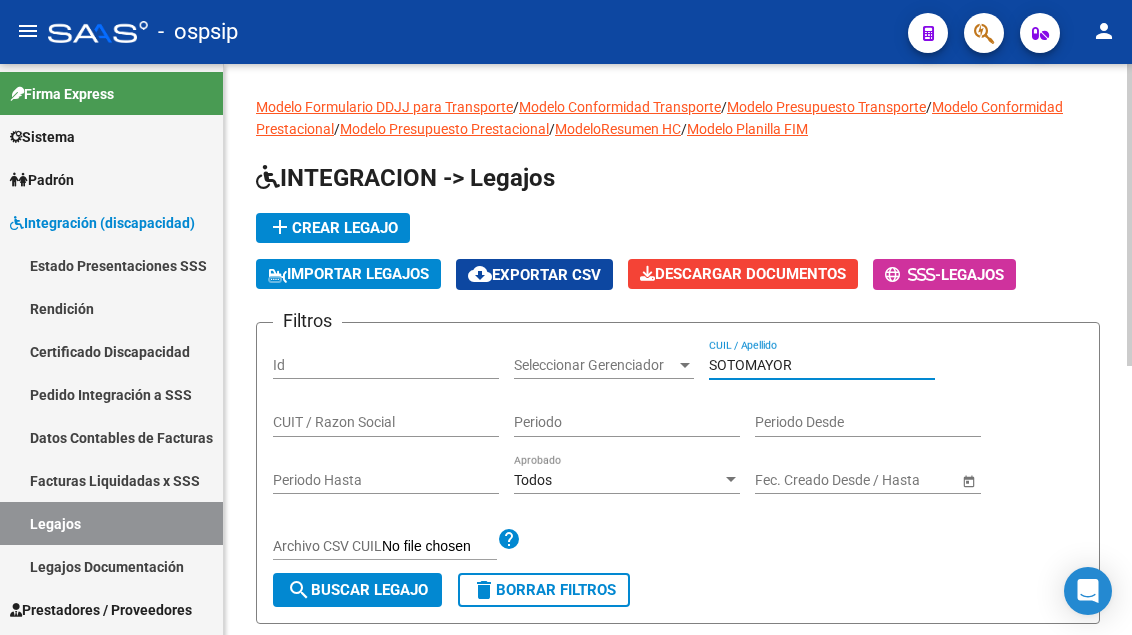 scroll, scrollTop: 300, scrollLeft: 0, axis: vertical 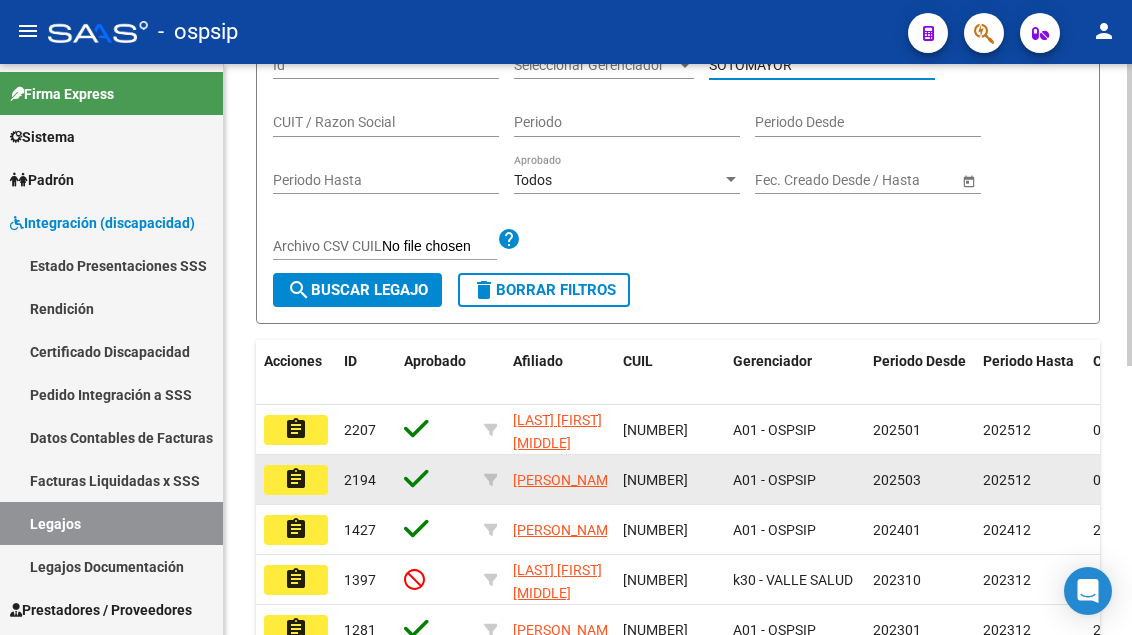 type on "SOTOMAYOR" 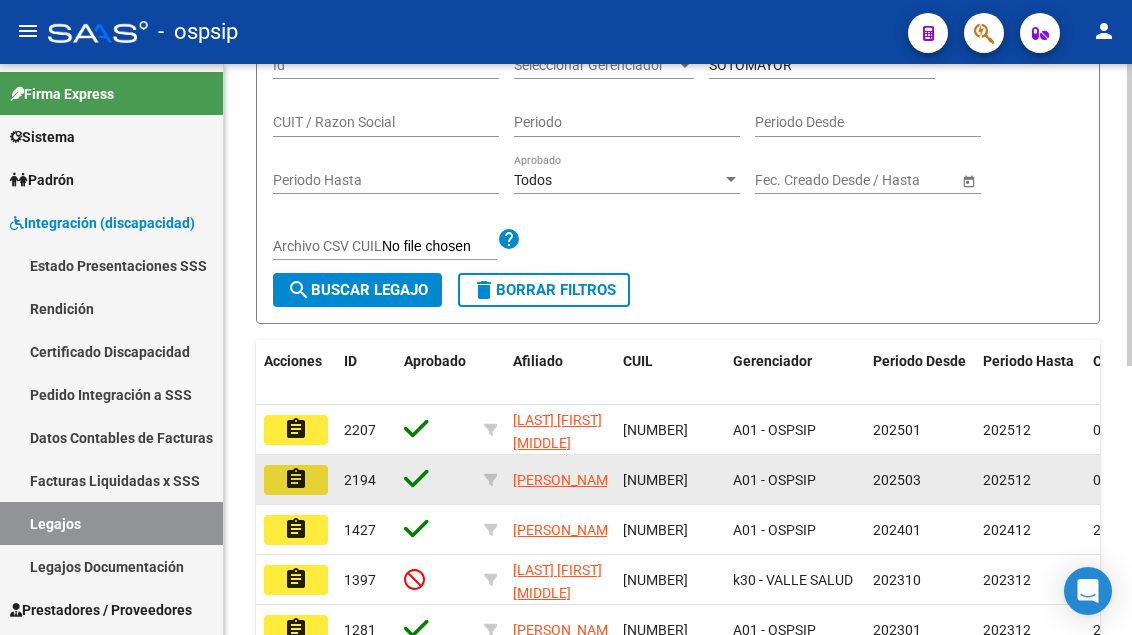 click on "assignment" 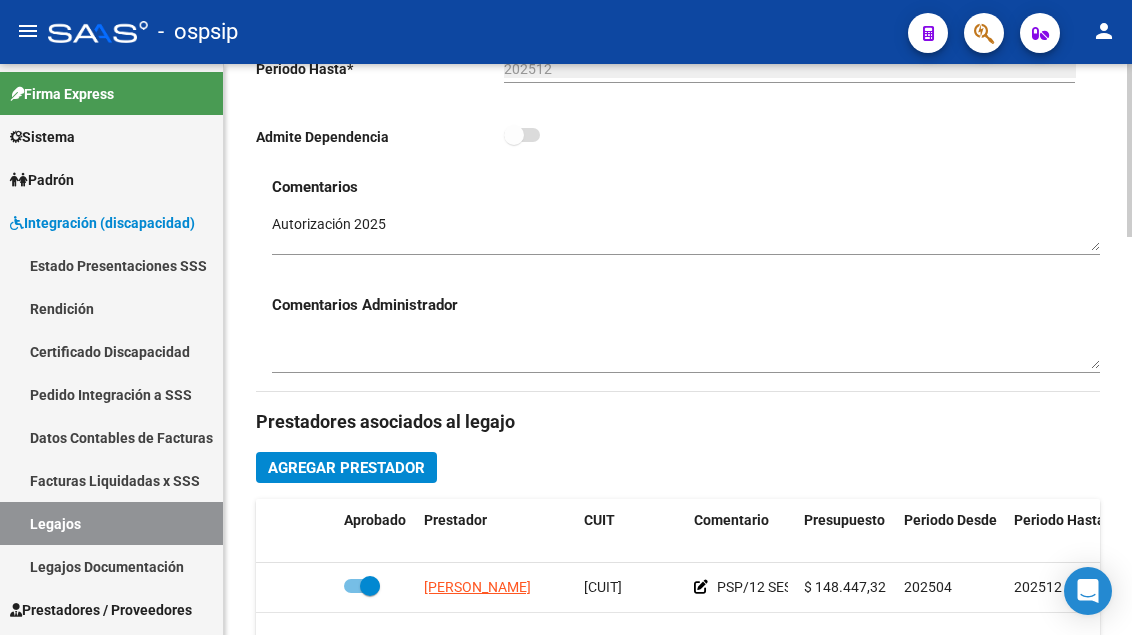 scroll, scrollTop: 900, scrollLeft: 0, axis: vertical 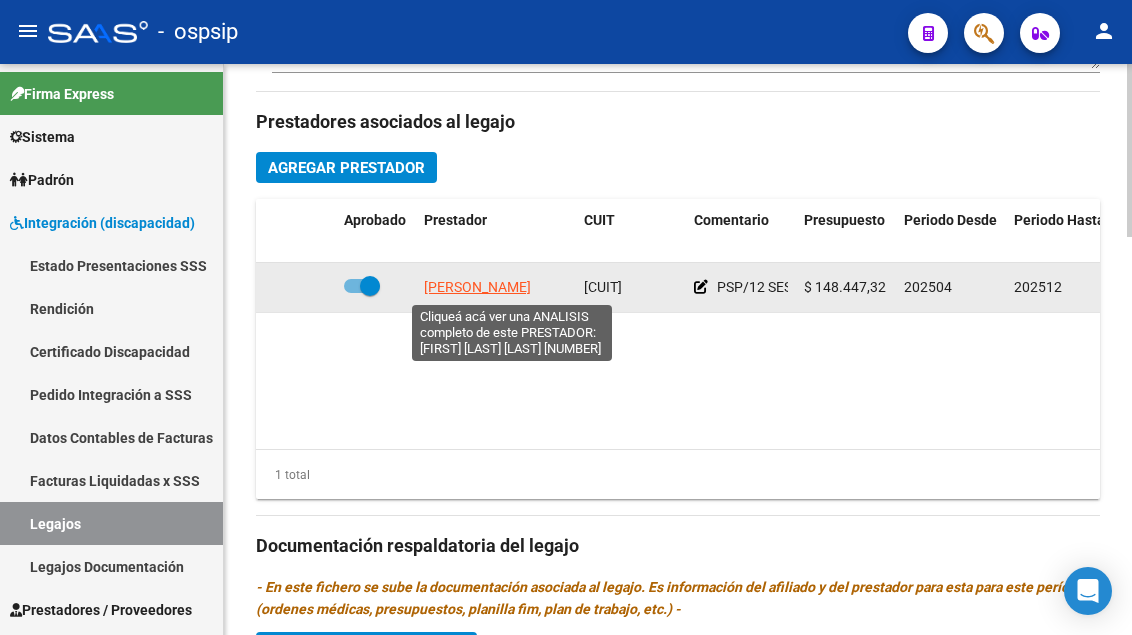 click on "[PERSON_NAME]" 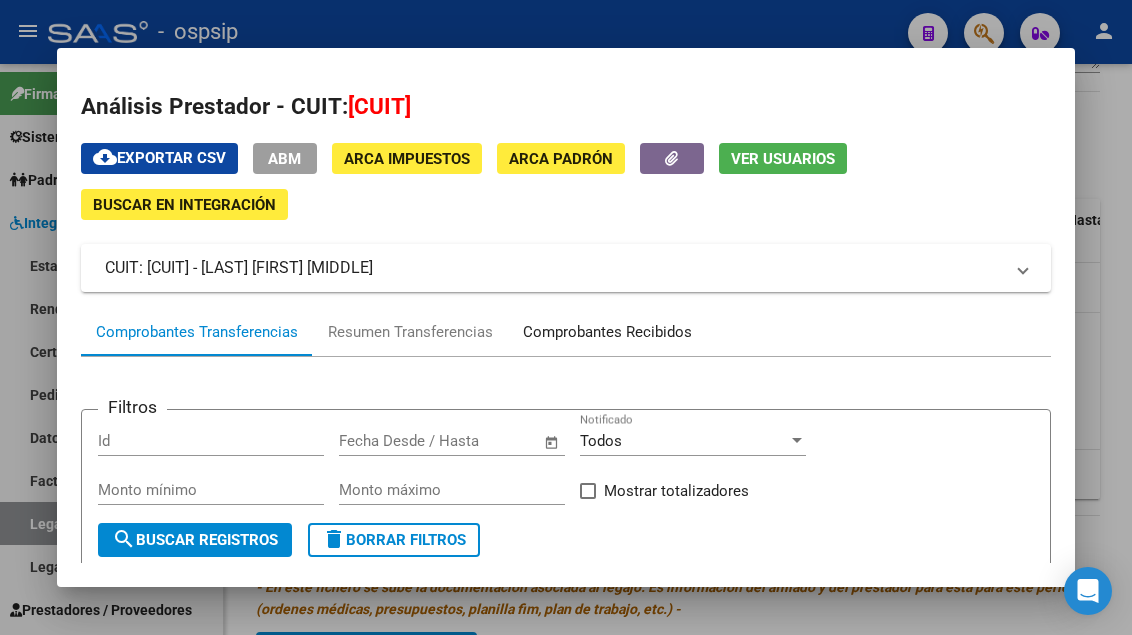 click on "Comprobantes Recibidos" at bounding box center (607, 332) 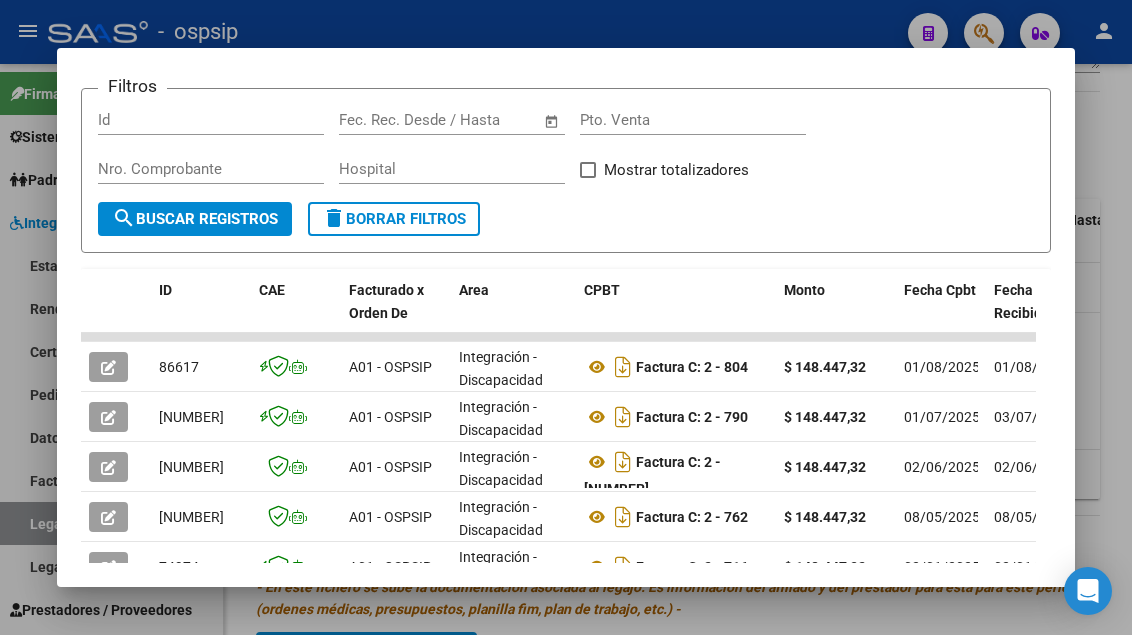 scroll, scrollTop: 486, scrollLeft: 0, axis: vertical 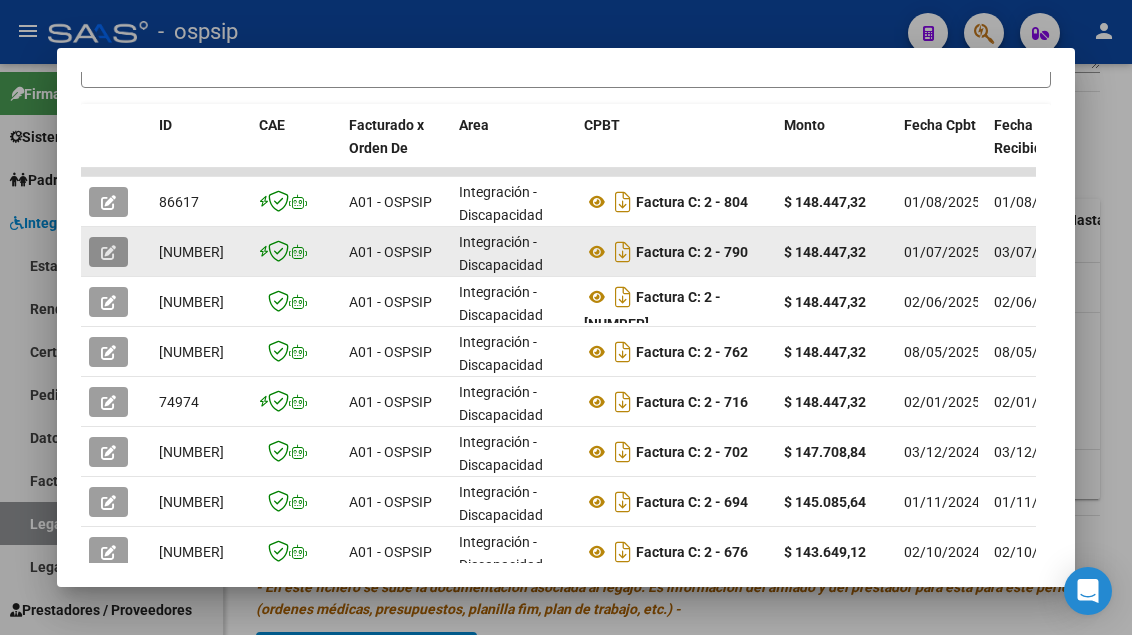 click 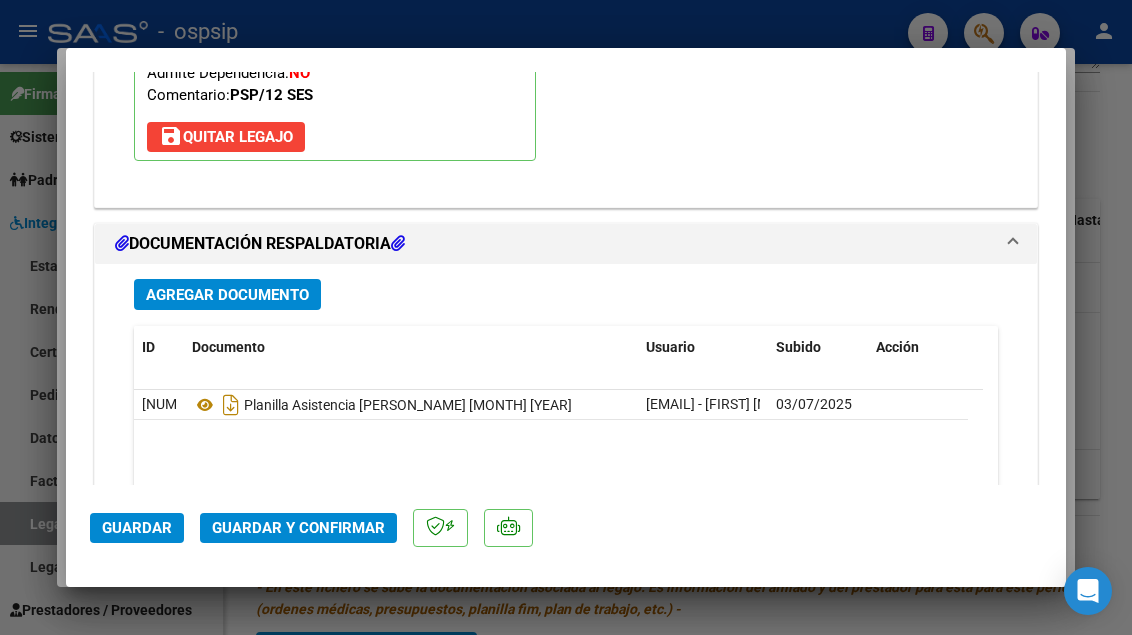scroll, scrollTop: 2700, scrollLeft: 0, axis: vertical 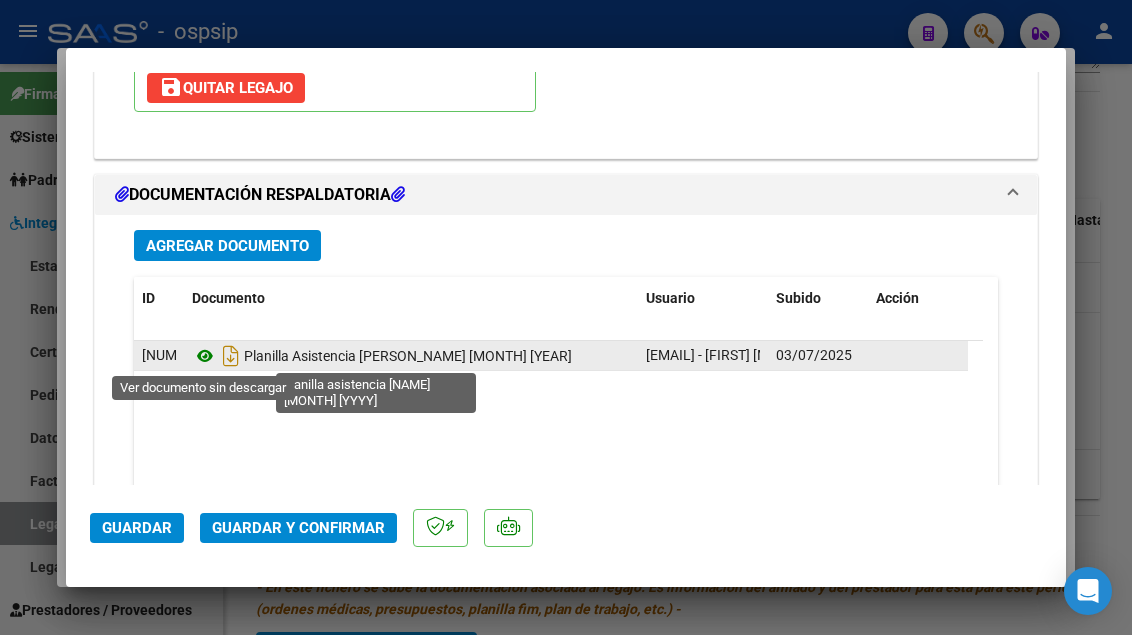 click 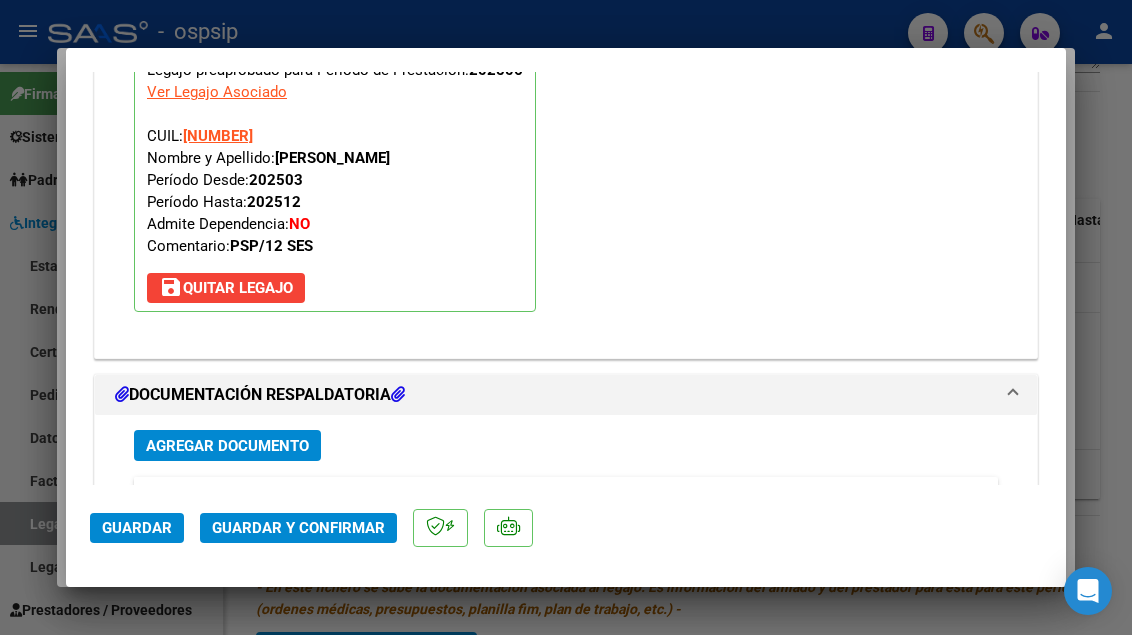 scroll, scrollTop: 2855, scrollLeft: 0, axis: vertical 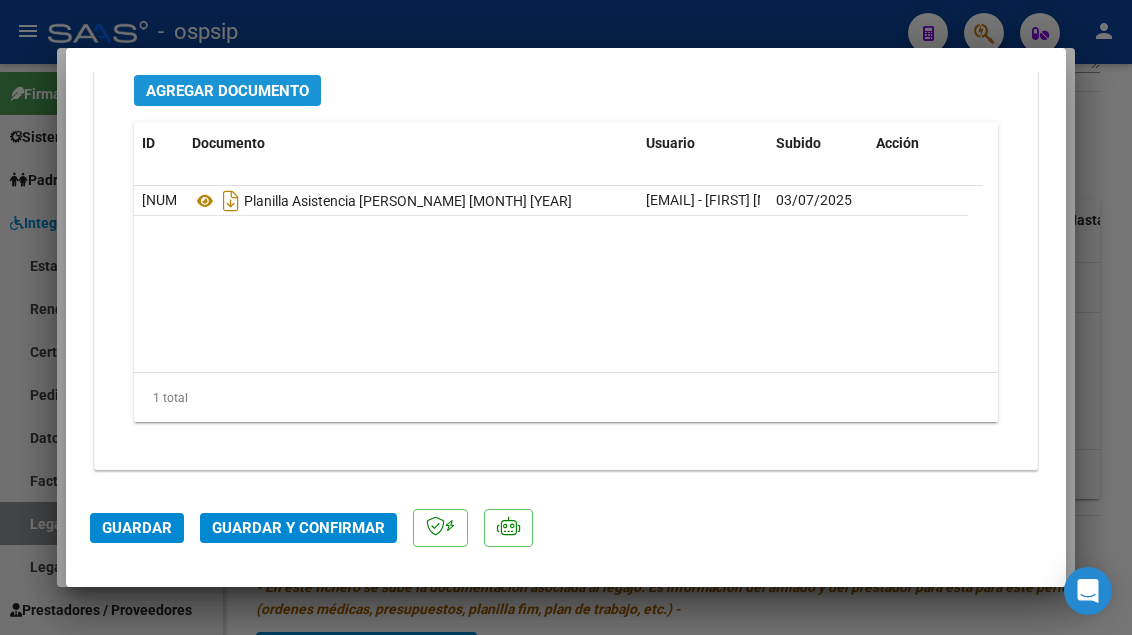 click on "Agregar Documento" at bounding box center (227, 91) 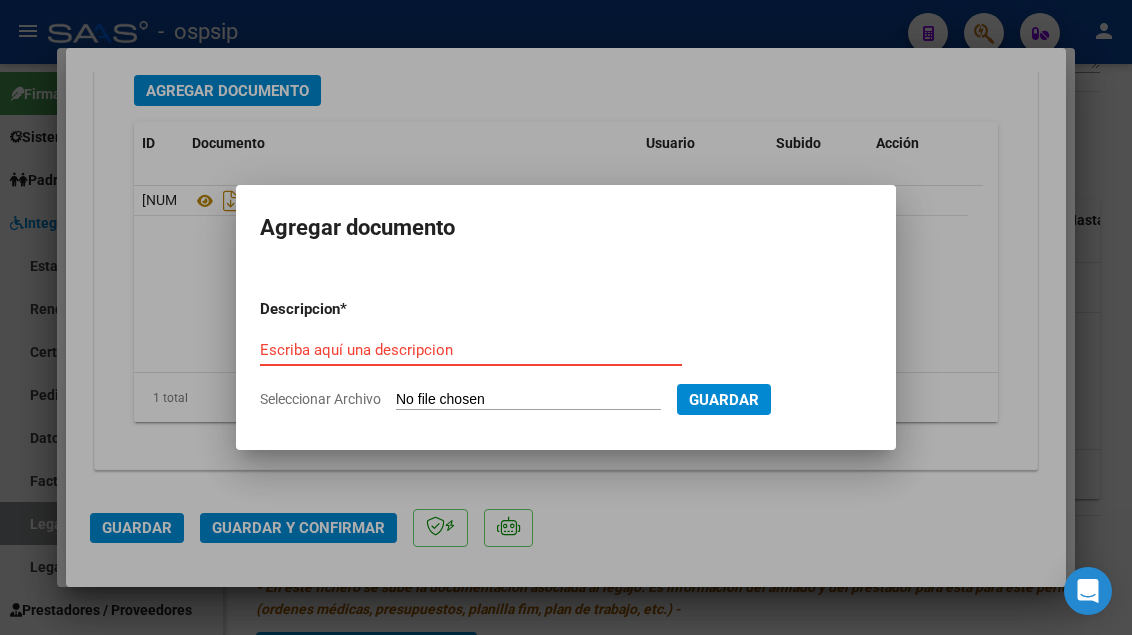 type on "C:\fakepath\planilla asistencia [LAST] [FIRST] [MONTH] [YEAR].pdf" 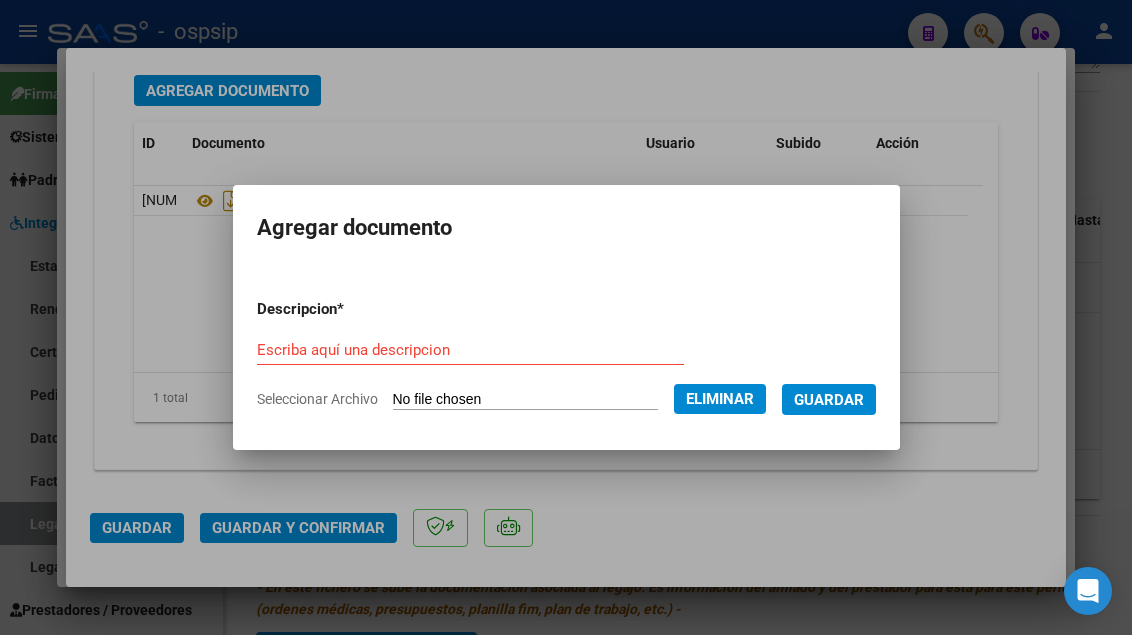 click on "Escriba aquí una descripcion" at bounding box center (470, 350) 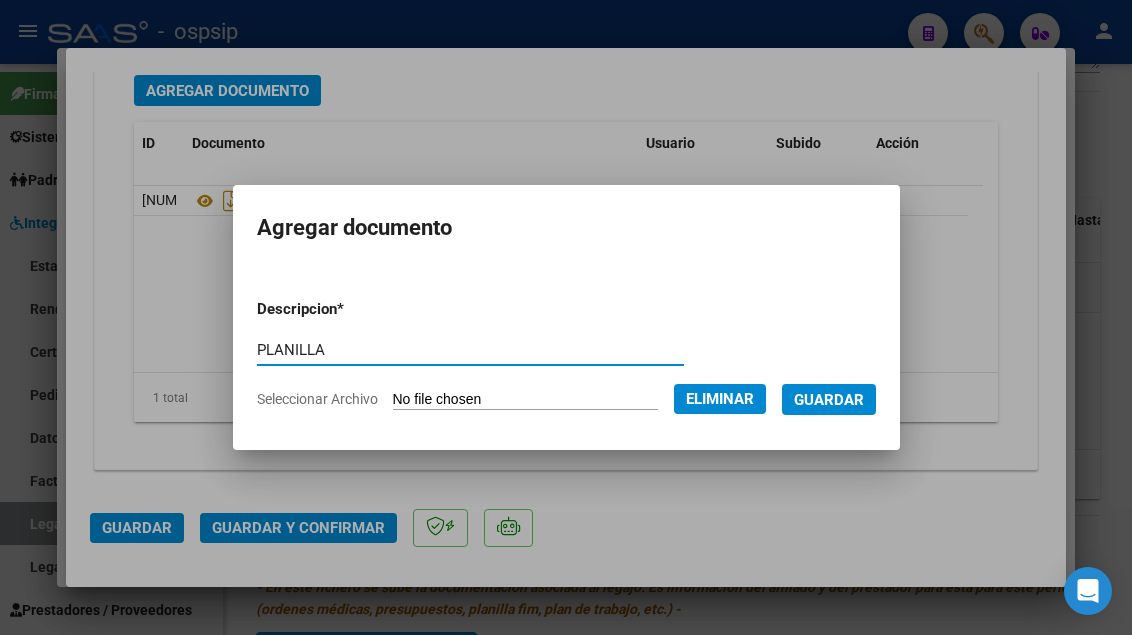 type on "PLANILLA" 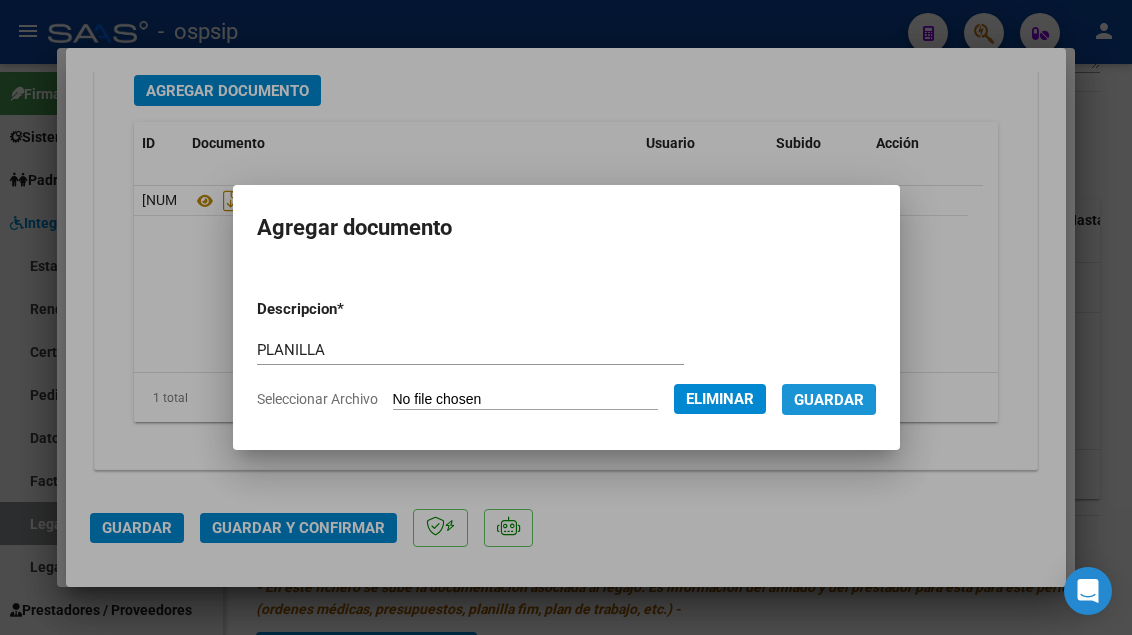 click on "Guardar" at bounding box center (829, 400) 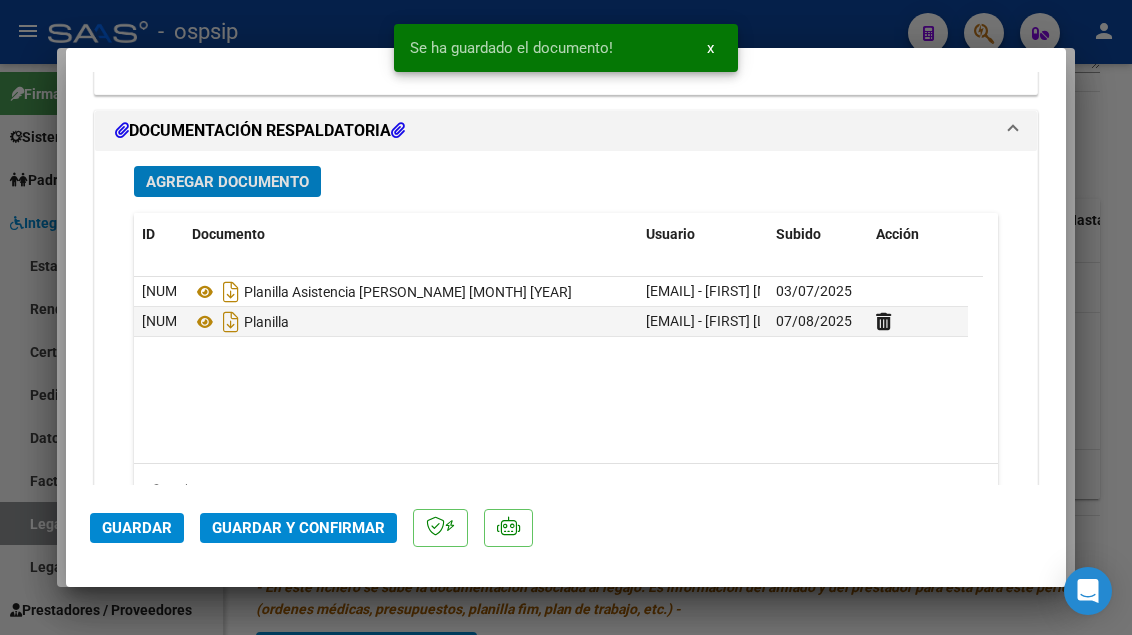 scroll, scrollTop: 2655, scrollLeft: 0, axis: vertical 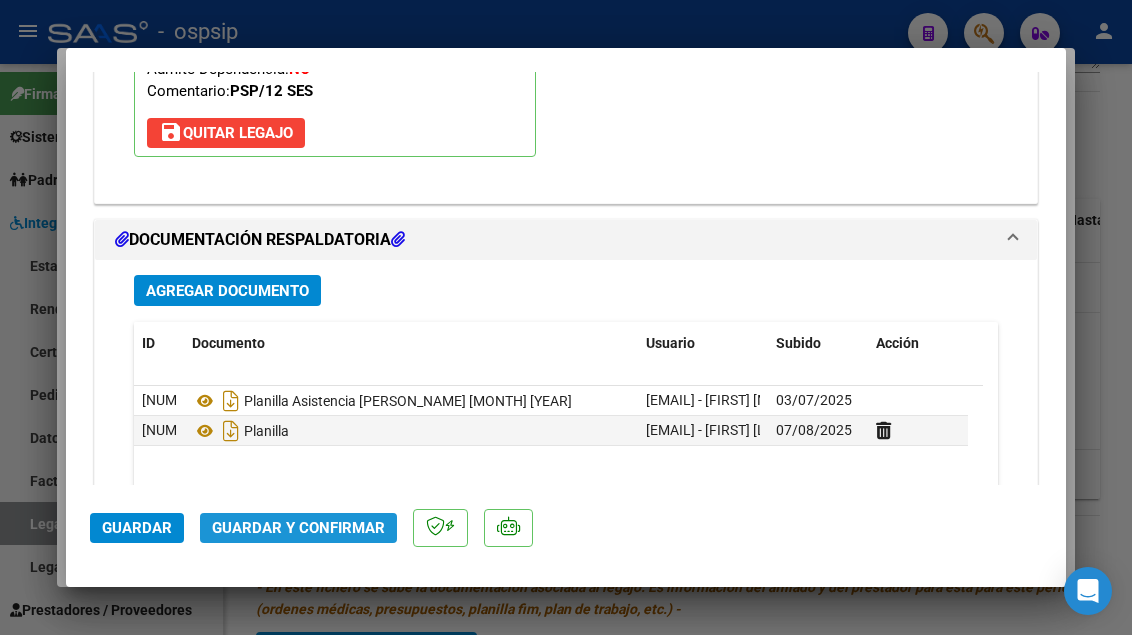 click on "Guardar y Confirmar" 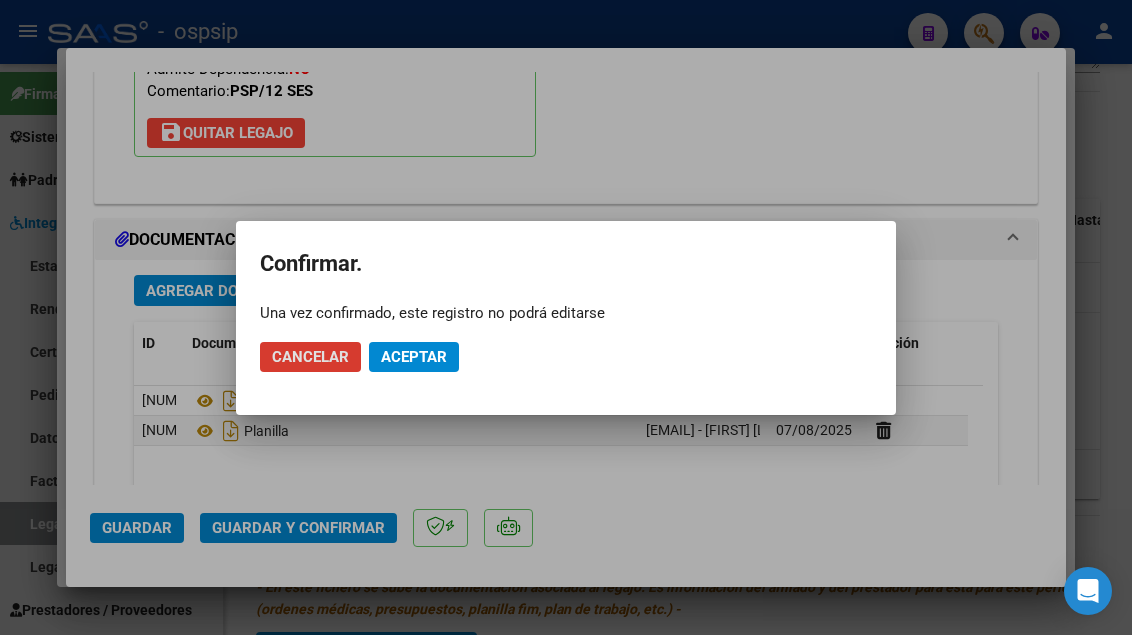 click on "Aceptar" 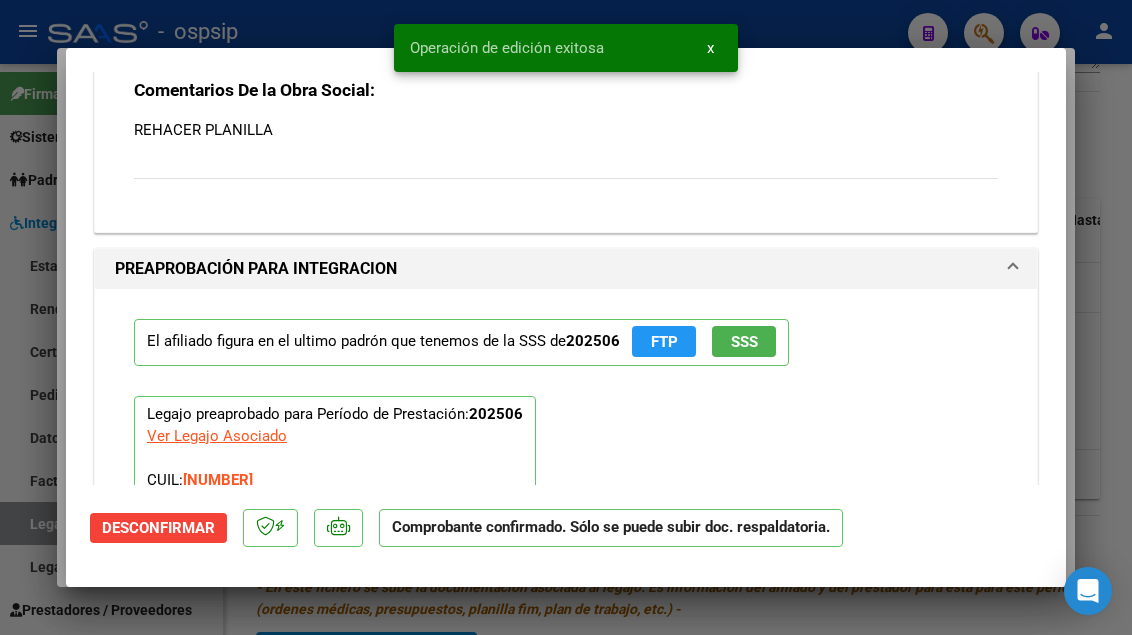 scroll, scrollTop: 1877, scrollLeft: 0, axis: vertical 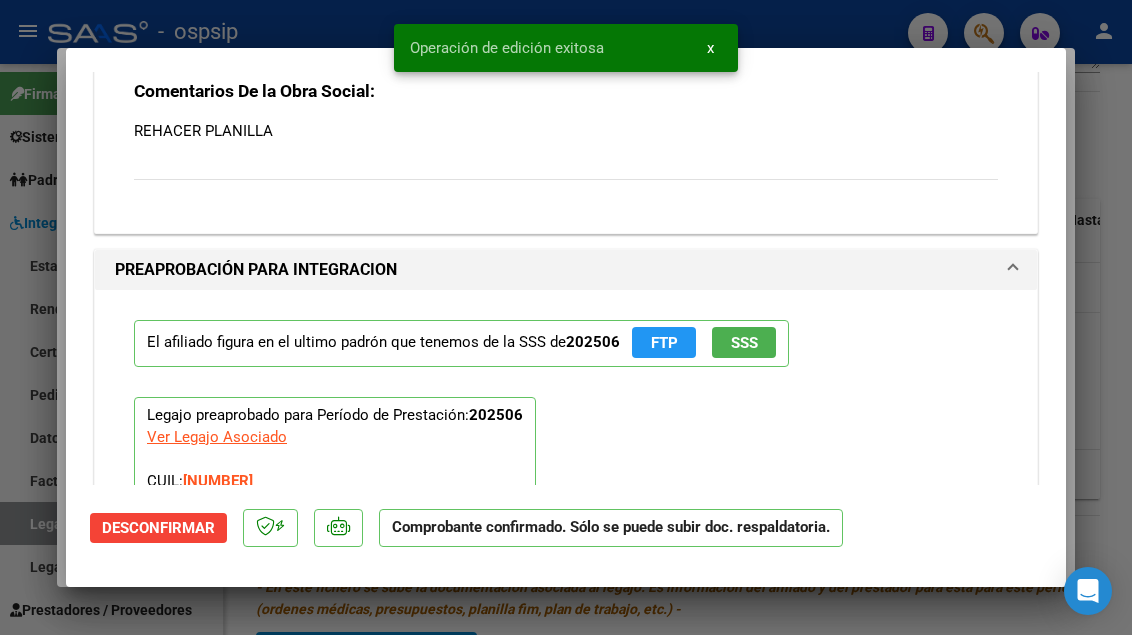 type 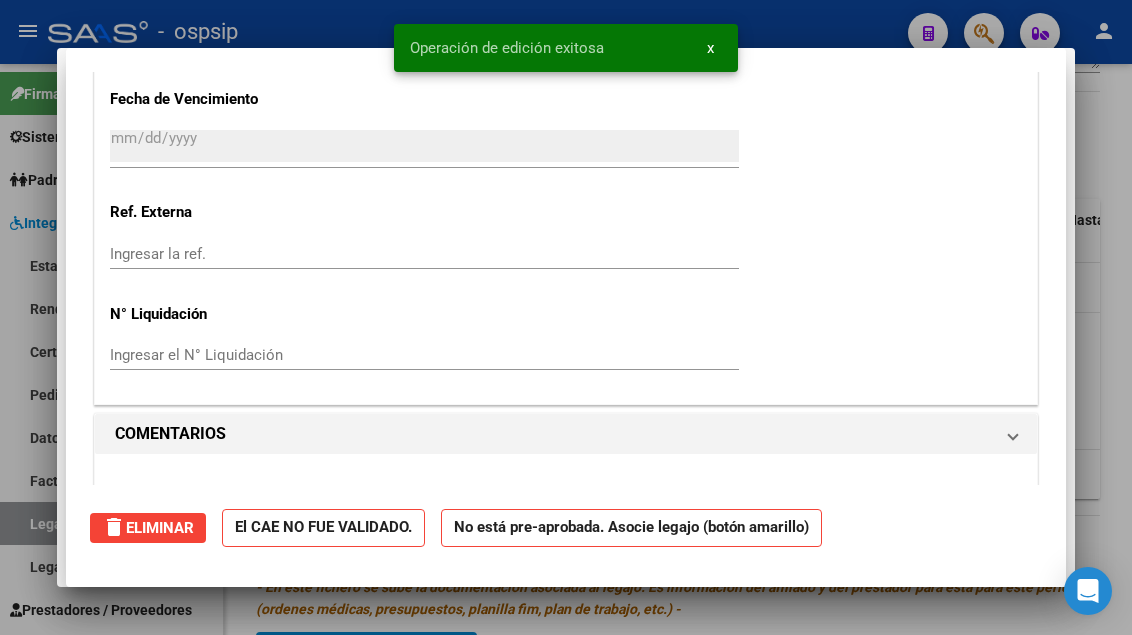 scroll, scrollTop: 0, scrollLeft: 0, axis: both 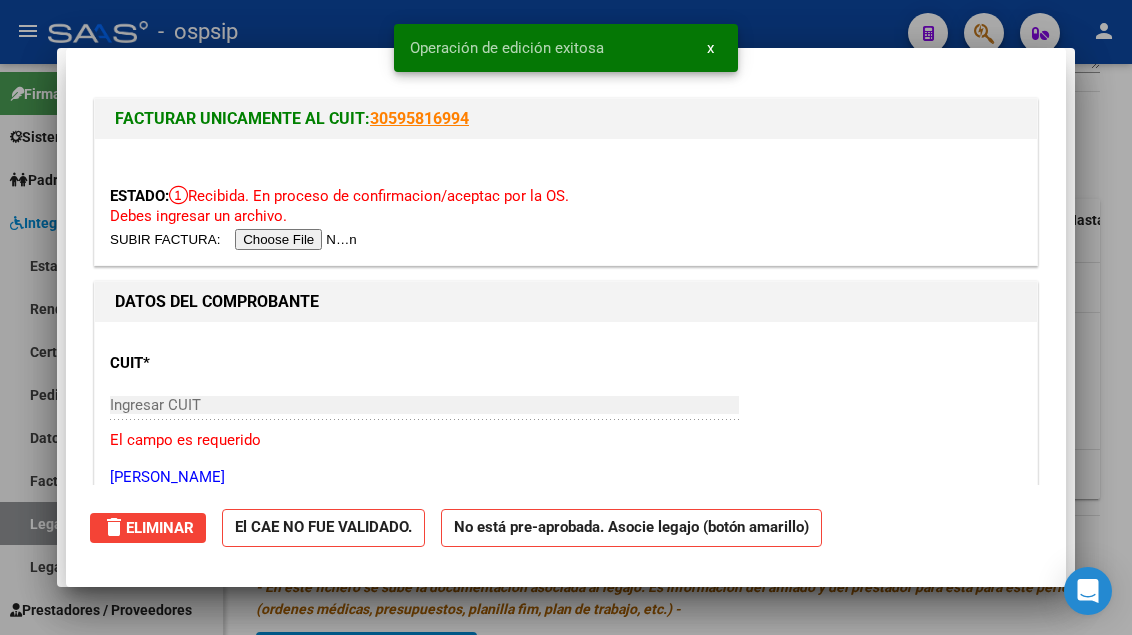 type 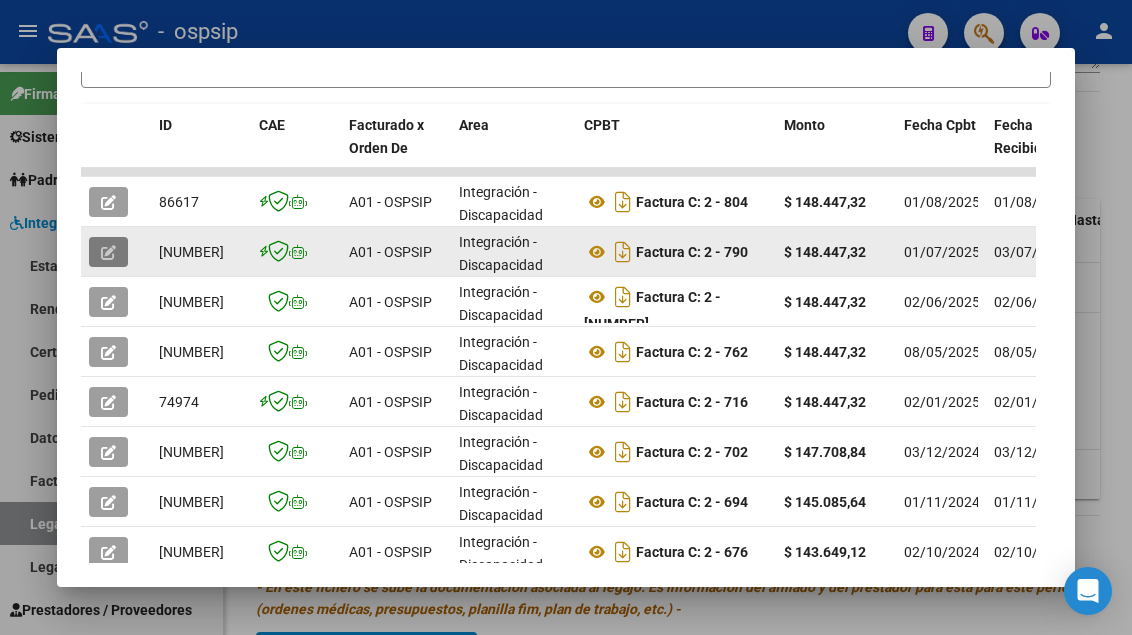 click 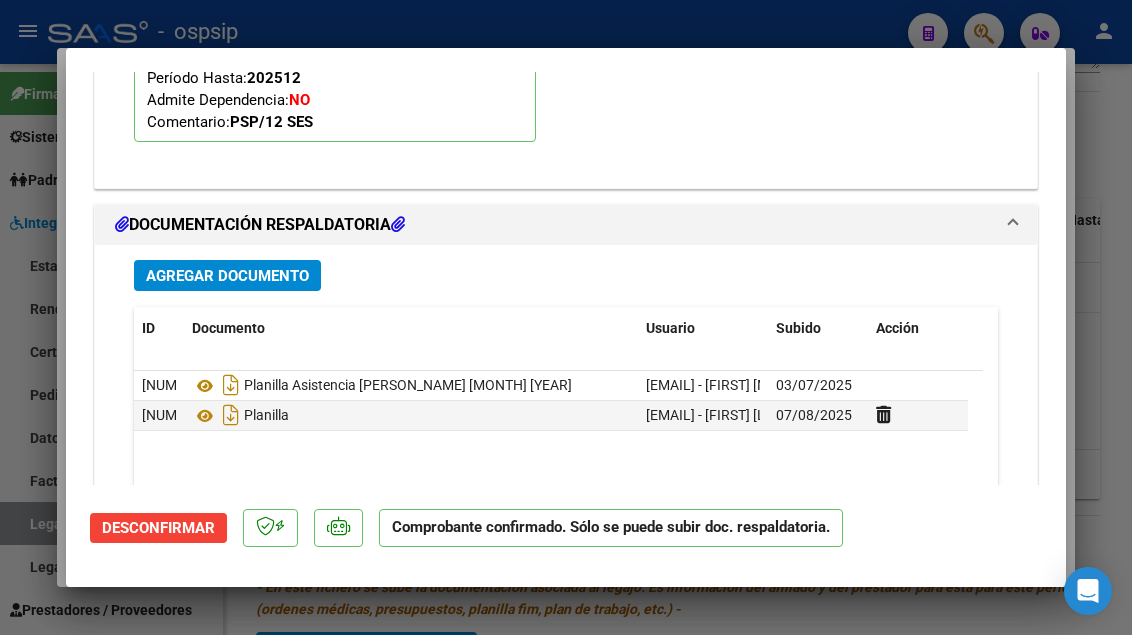 scroll, scrollTop: 2531, scrollLeft: 0, axis: vertical 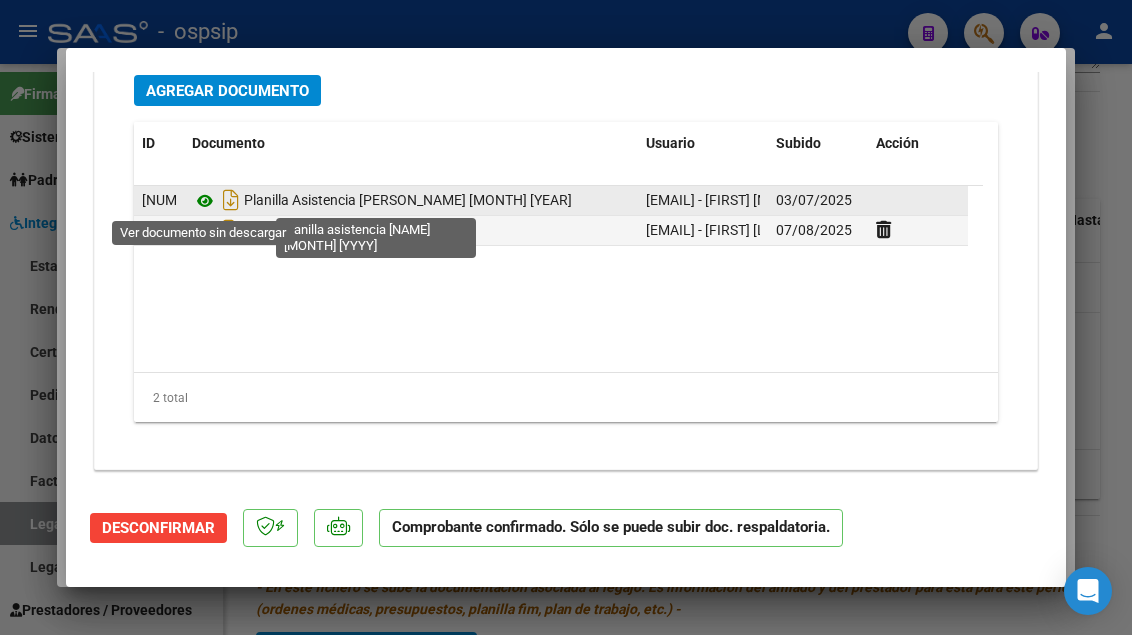 click 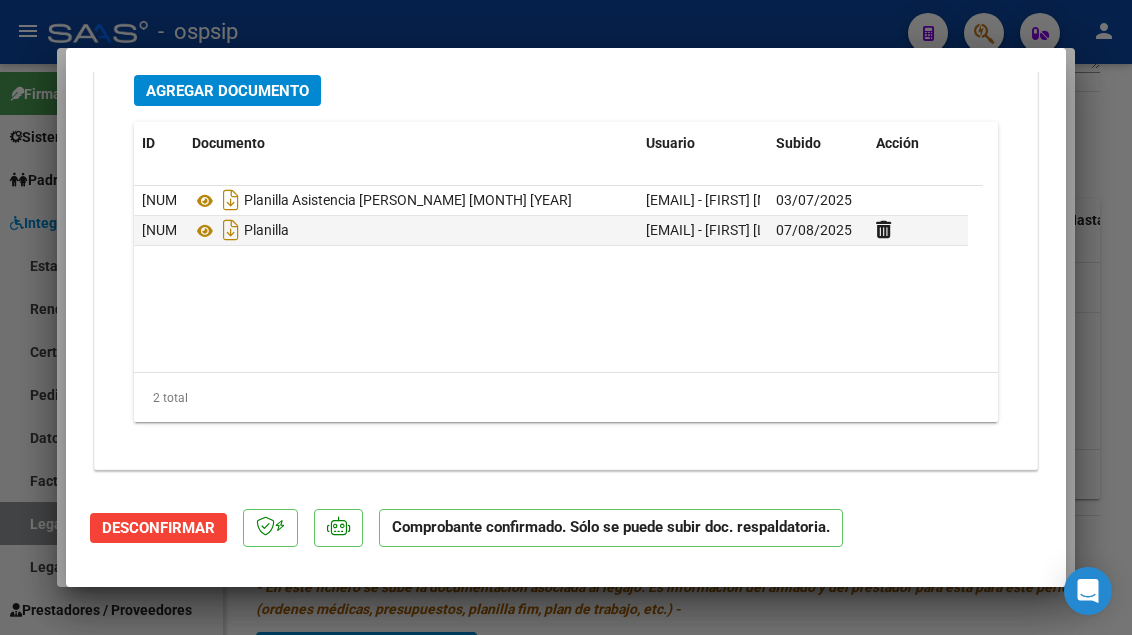 type 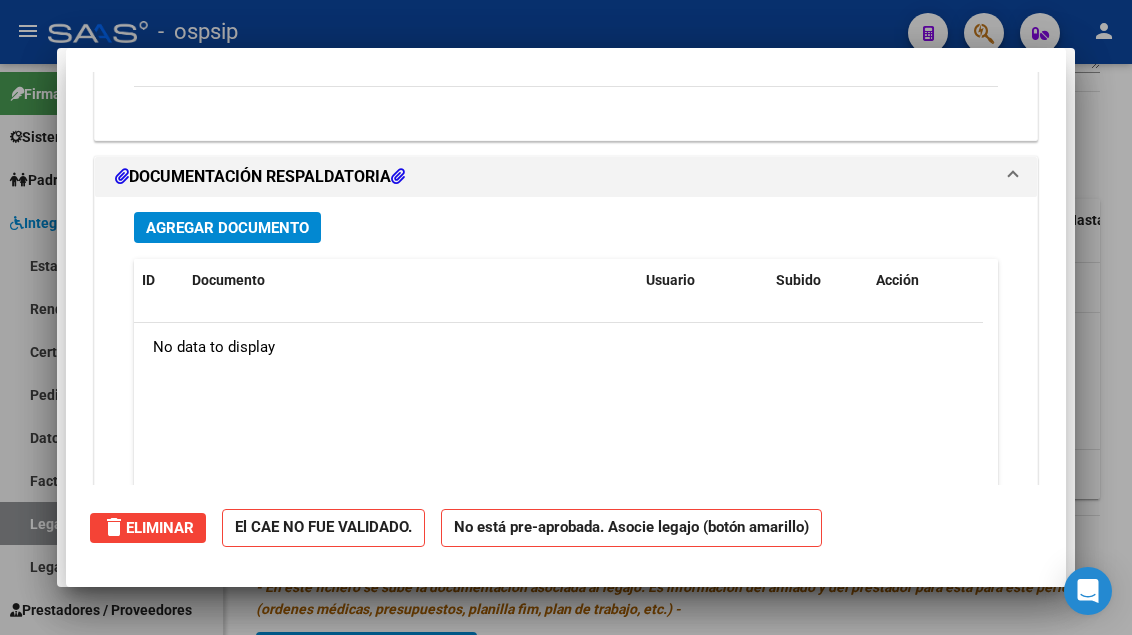 scroll, scrollTop: 0, scrollLeft: 0, axis: both 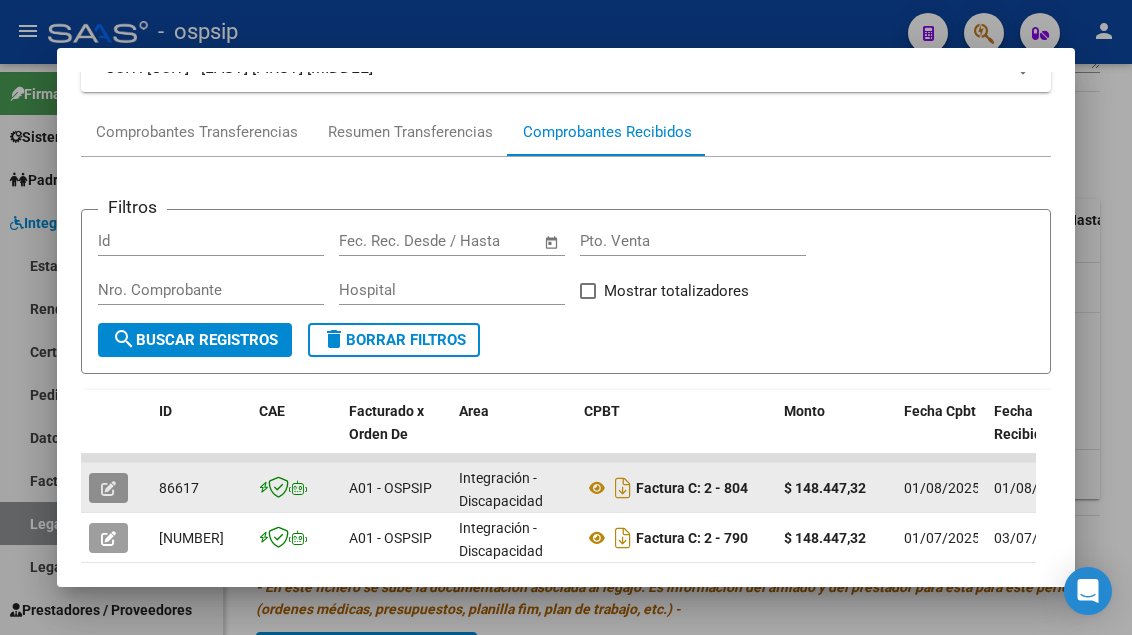 click 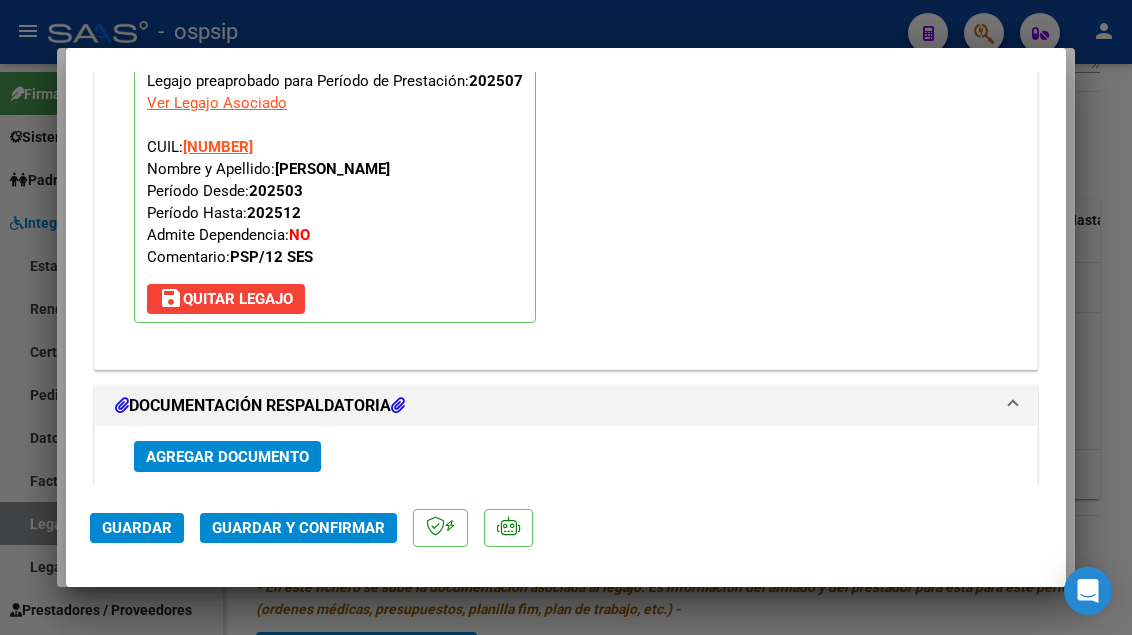 scroll, scrollTop: 2638, scrollLeft: 0, axis: vertical 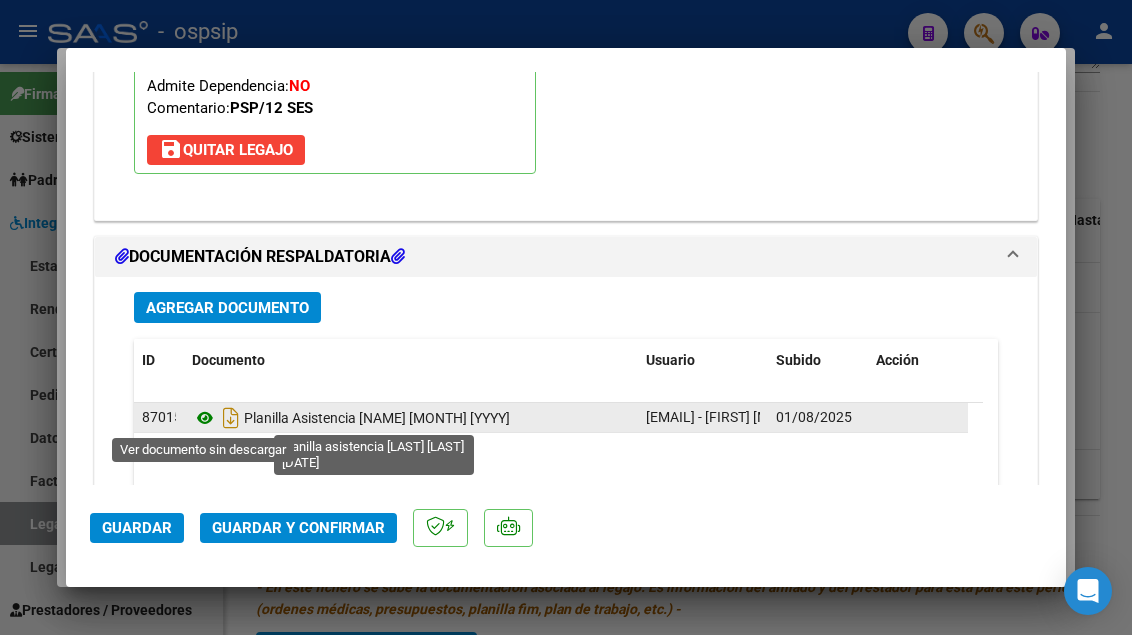 click 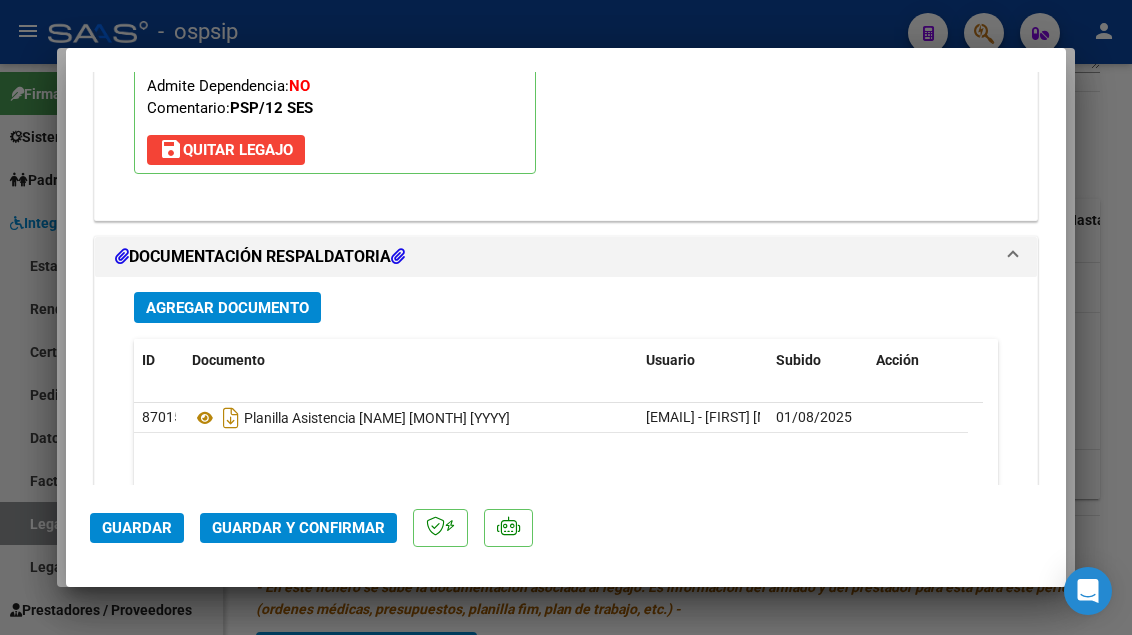 click at bounding box center [566, 317] 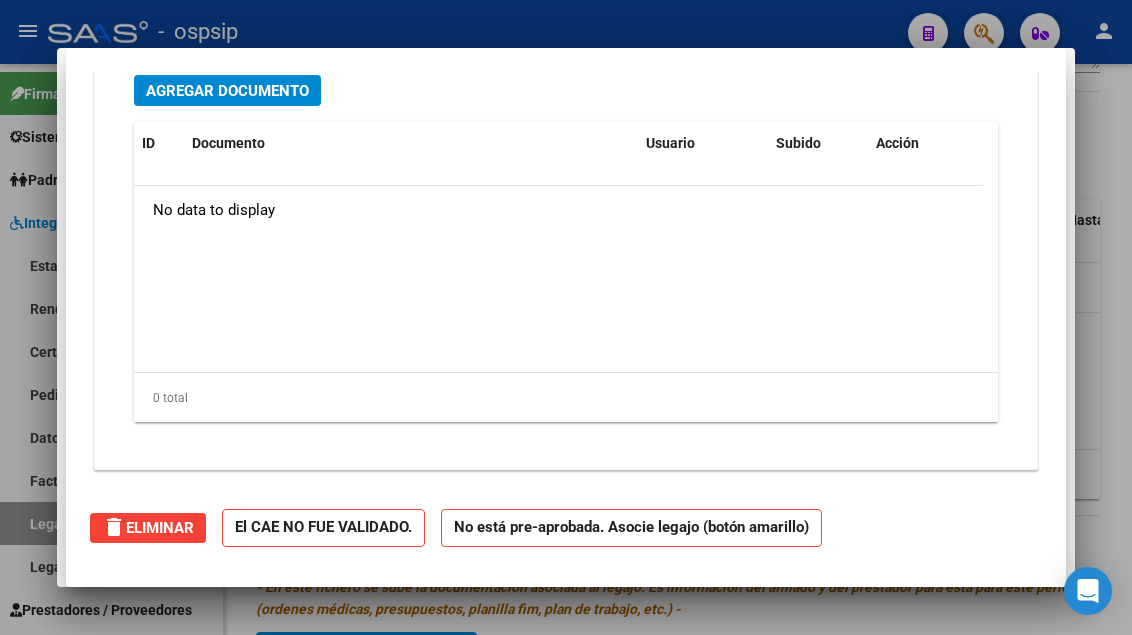 scroll, scrollTop: 0, scrollLeft: 0, axis: both 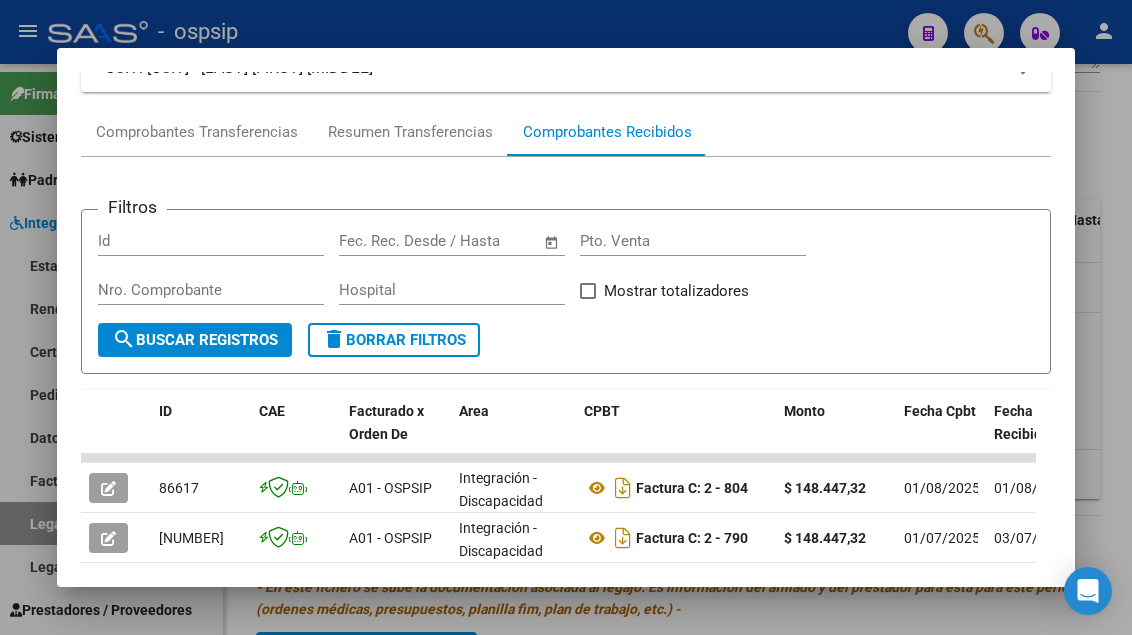 click at bounding box center (566, 317) 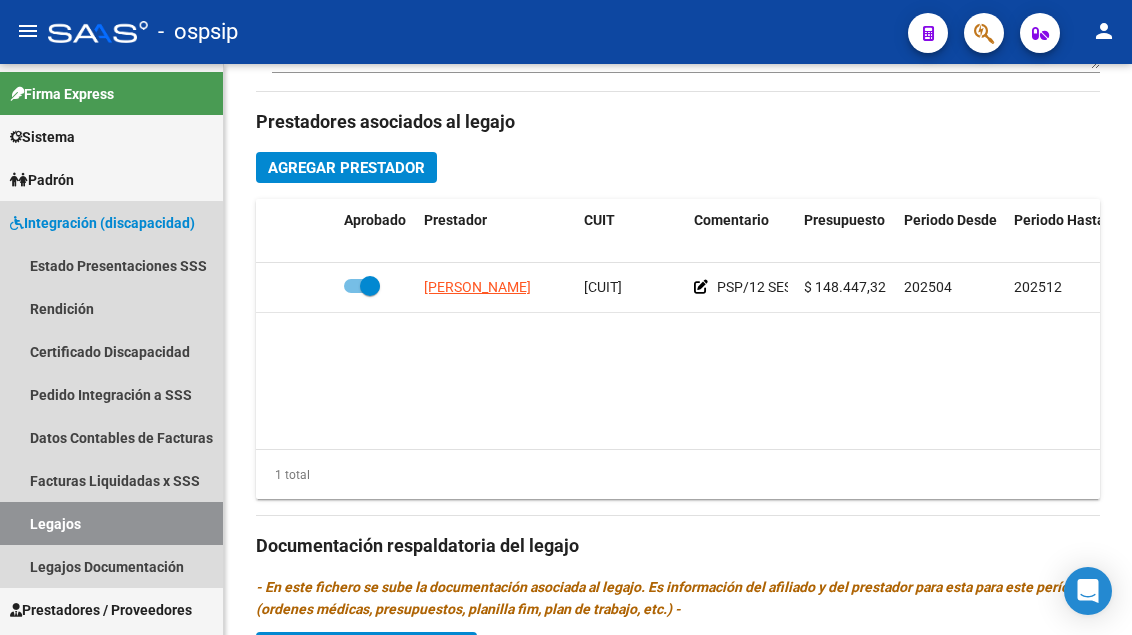 click on "Legajos" at bounding box center [111, 523] 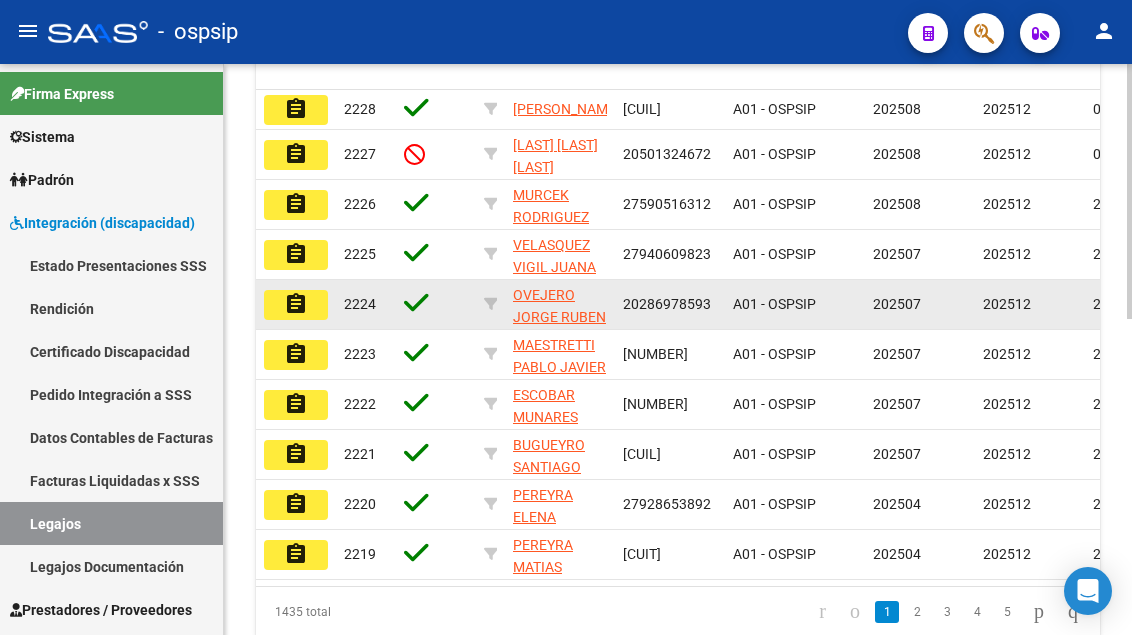 scroll, scrollTop: 508, scrollLeft: 0, axis: vertical 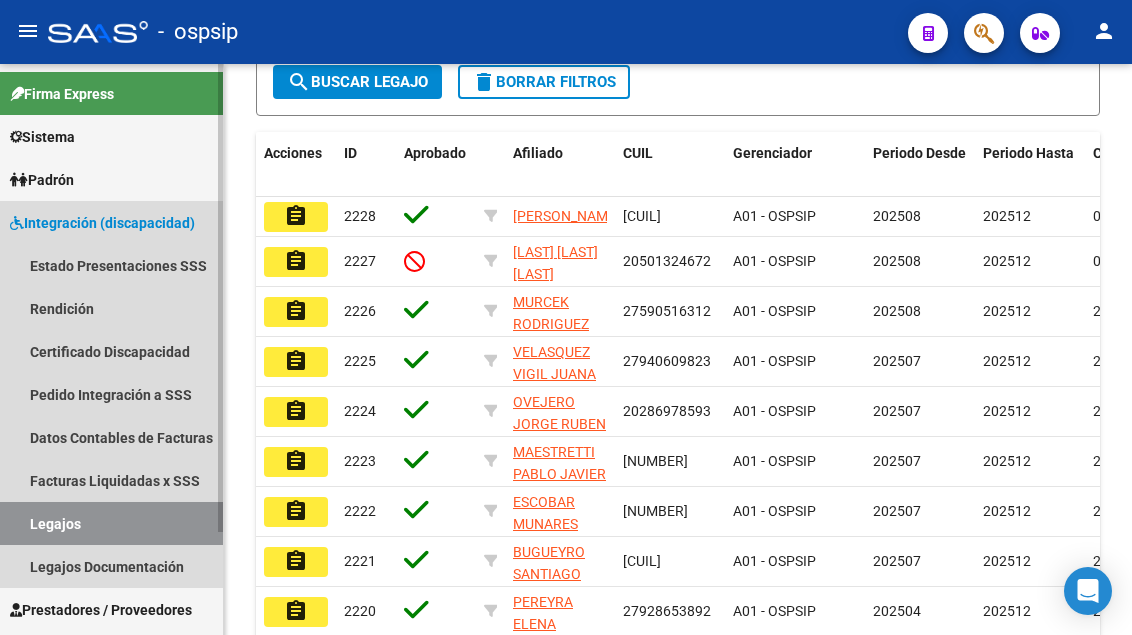 click on "Legajos" at bounding box center [111, 523] 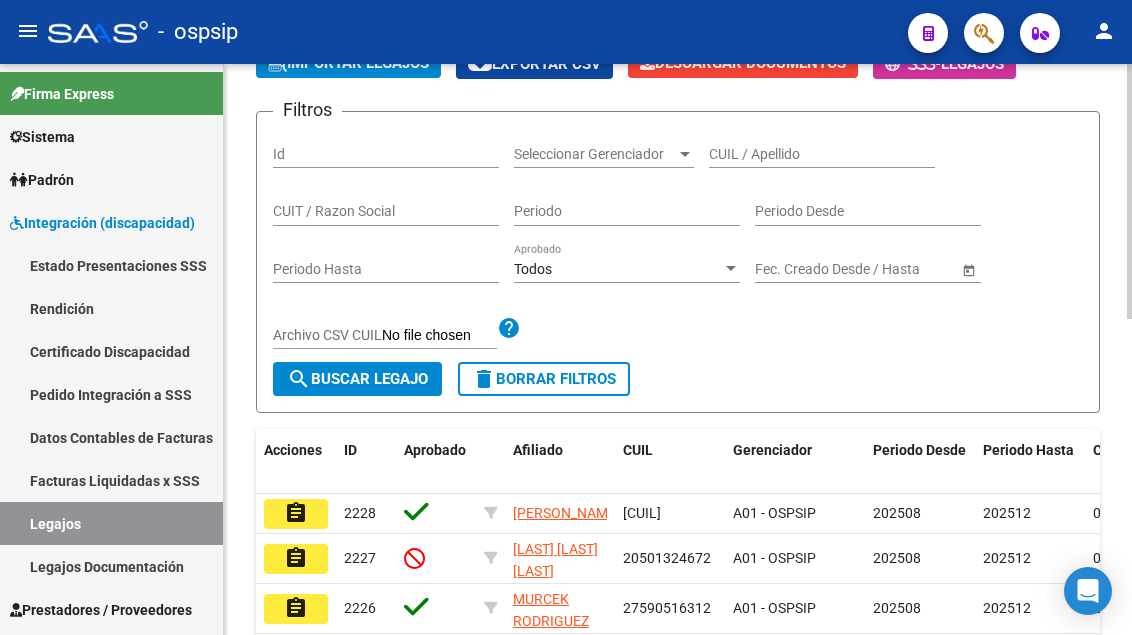 scroll, scrollTop: 208, scrollLeft: 0, axis: vertical 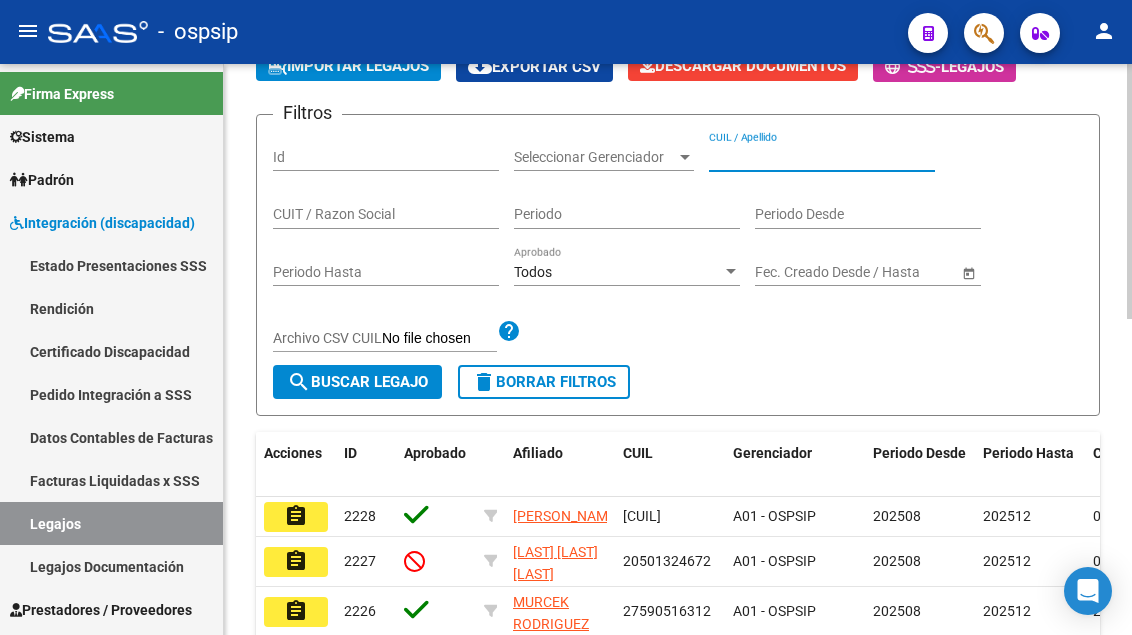 click on "CUIL / Apellido" at bounding box center [822, 157] 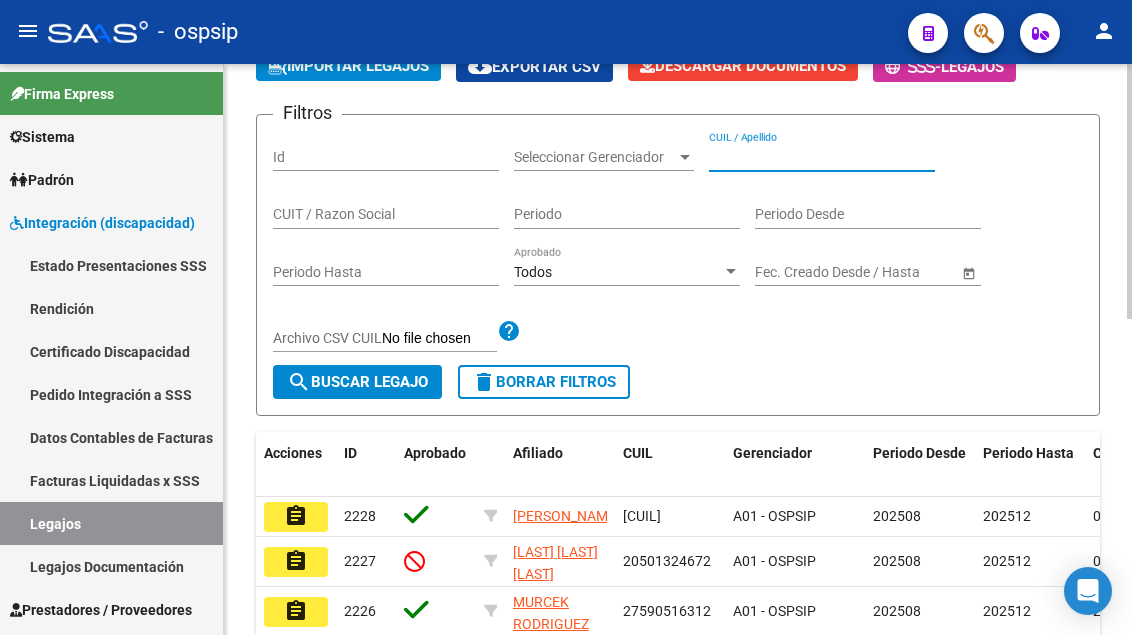 type on "D" 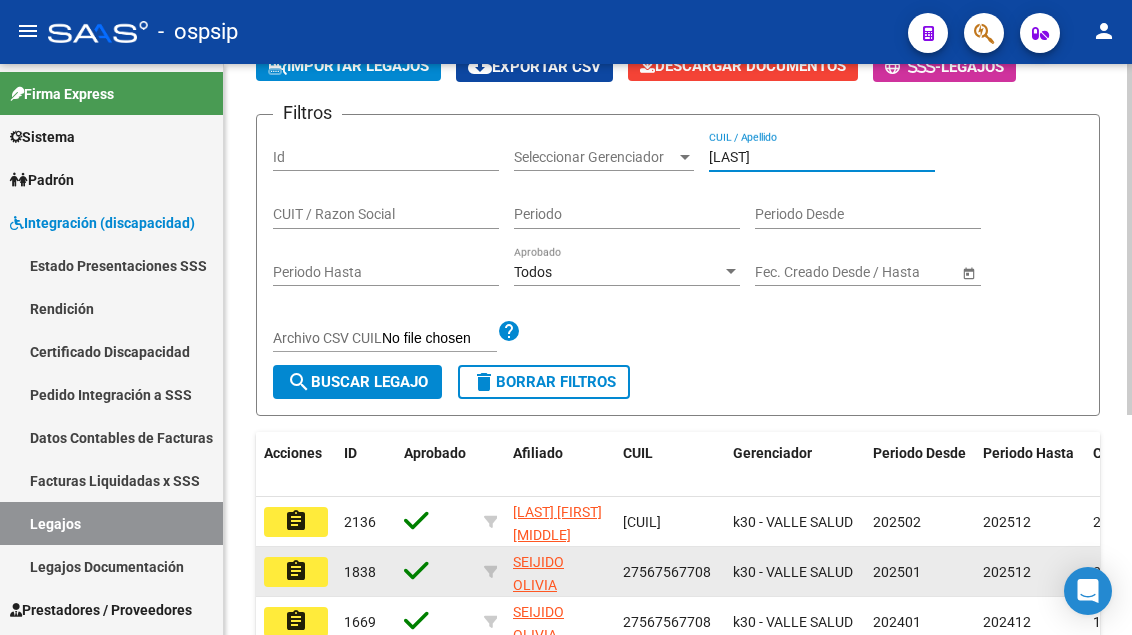 type on "[LAST]" 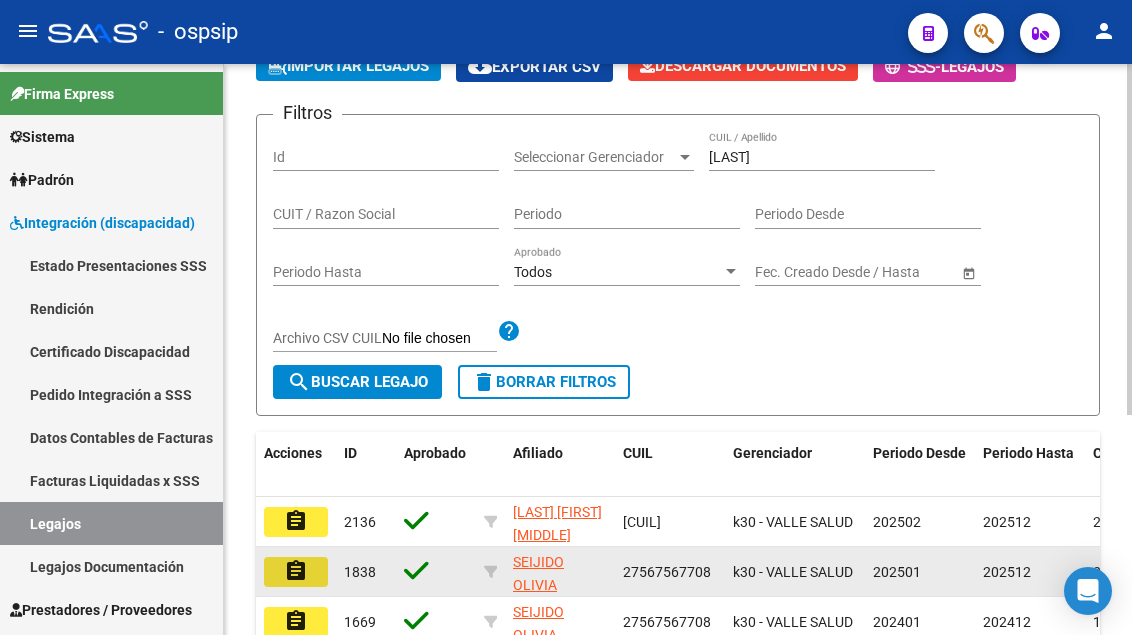 click on "assignment" 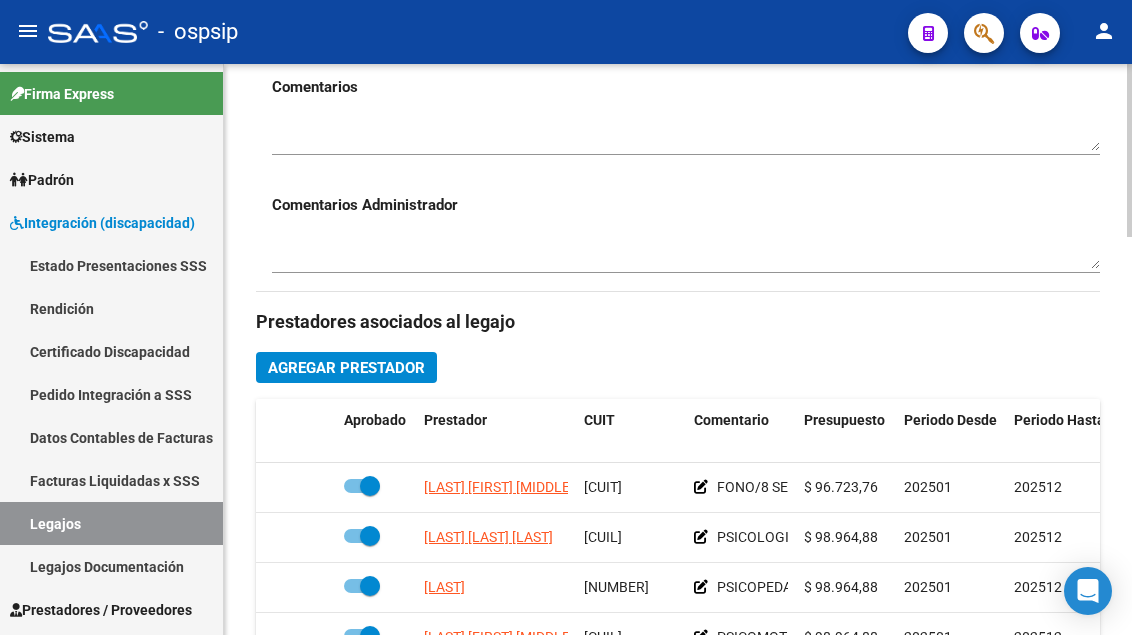 scroll, scrollTop: 900, scrollLeft: 0, axis: vertical 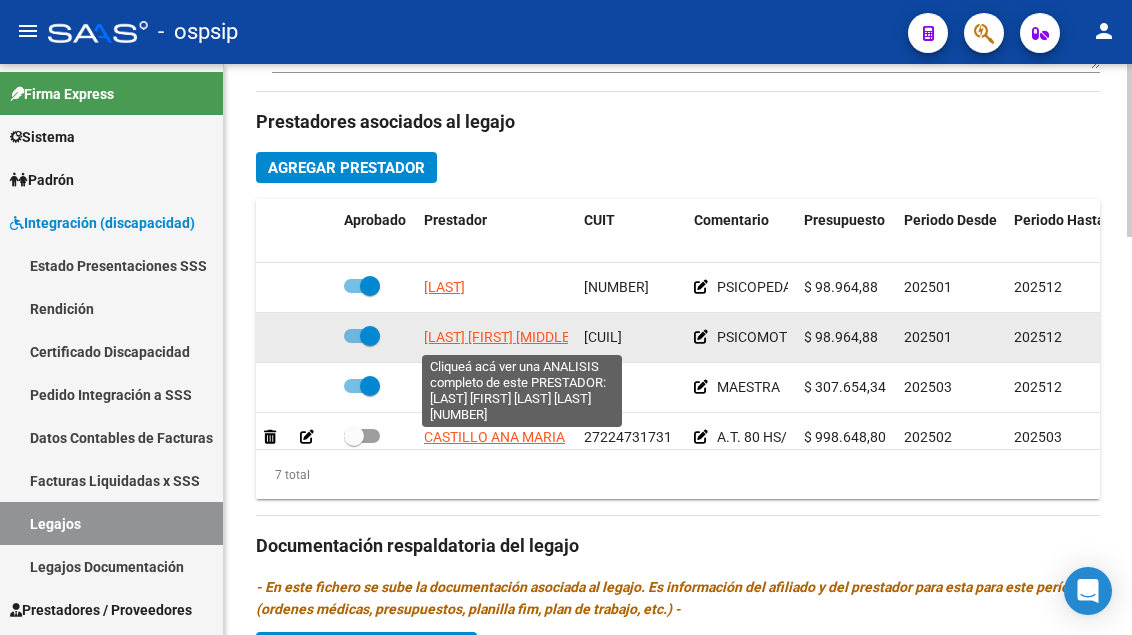 click on "[LAST] [FIRST] [MIDDLE]" 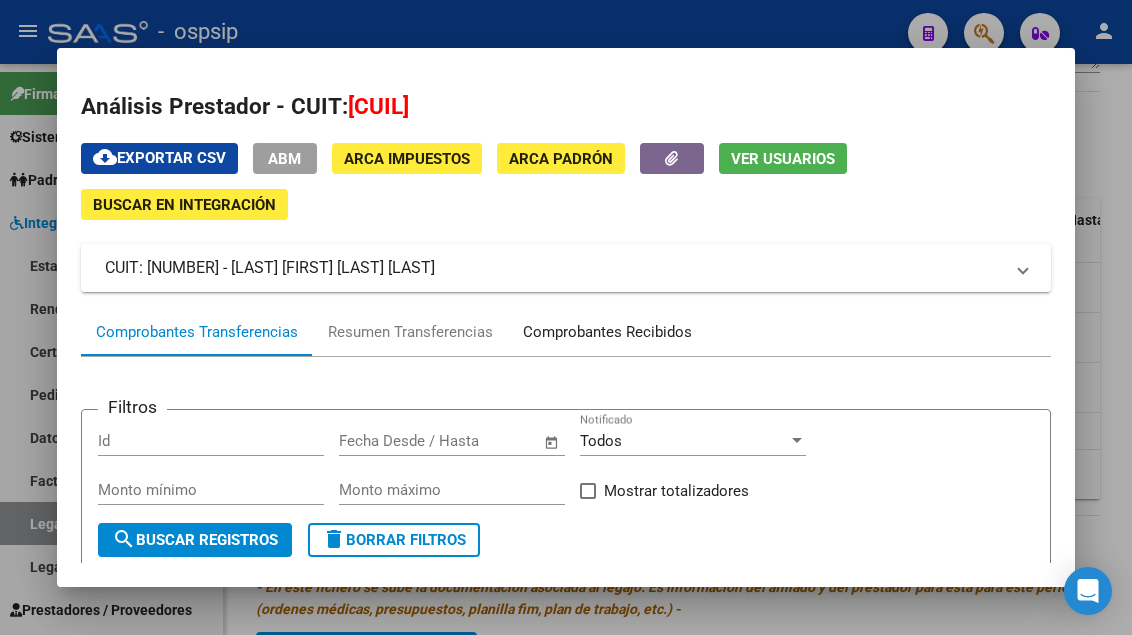 click on "Comprobantes Recibidos" at bounding box center (607, 332) 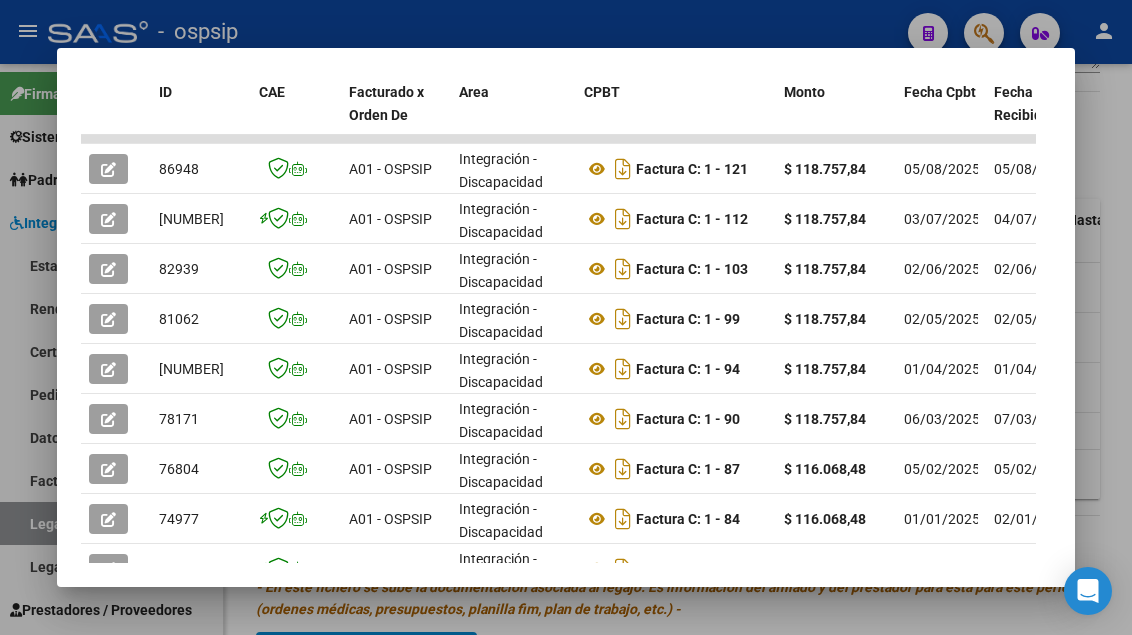 scroll, scrollTop: 485, scrollLeft: 0, axis: vertical 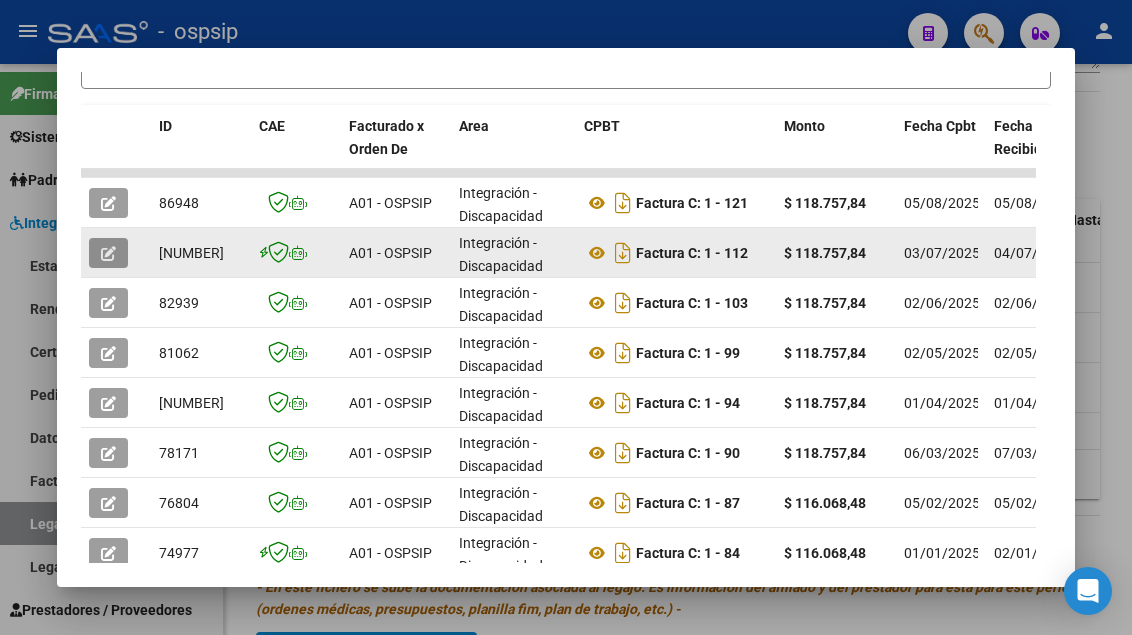 click 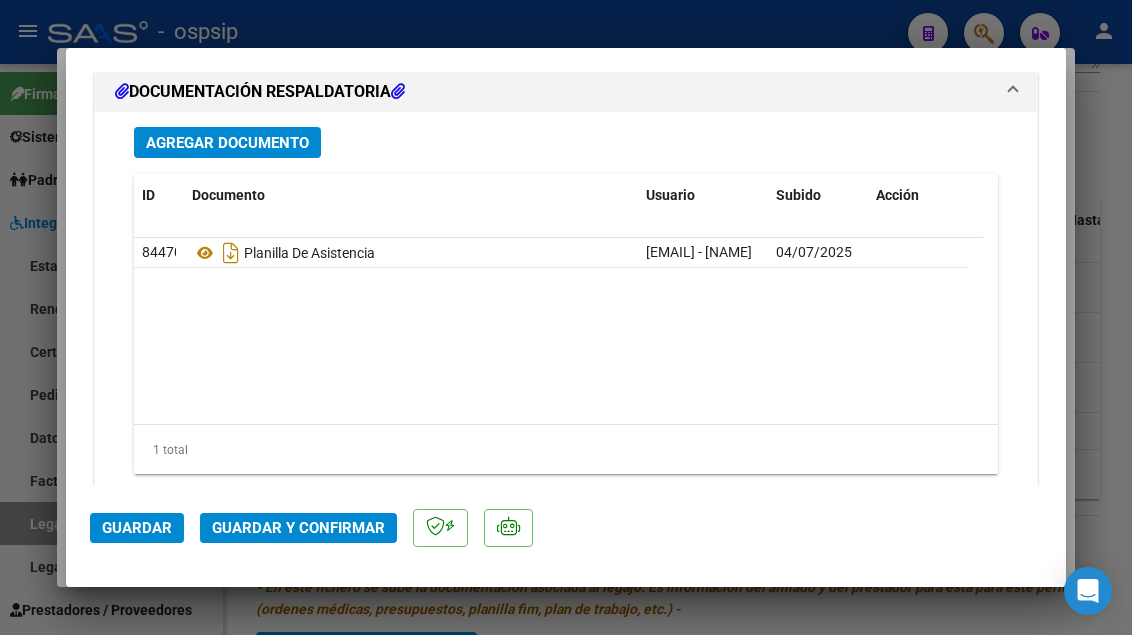 scroll, scrollTop: 2838, scrollLeft: 0, axis: vertical 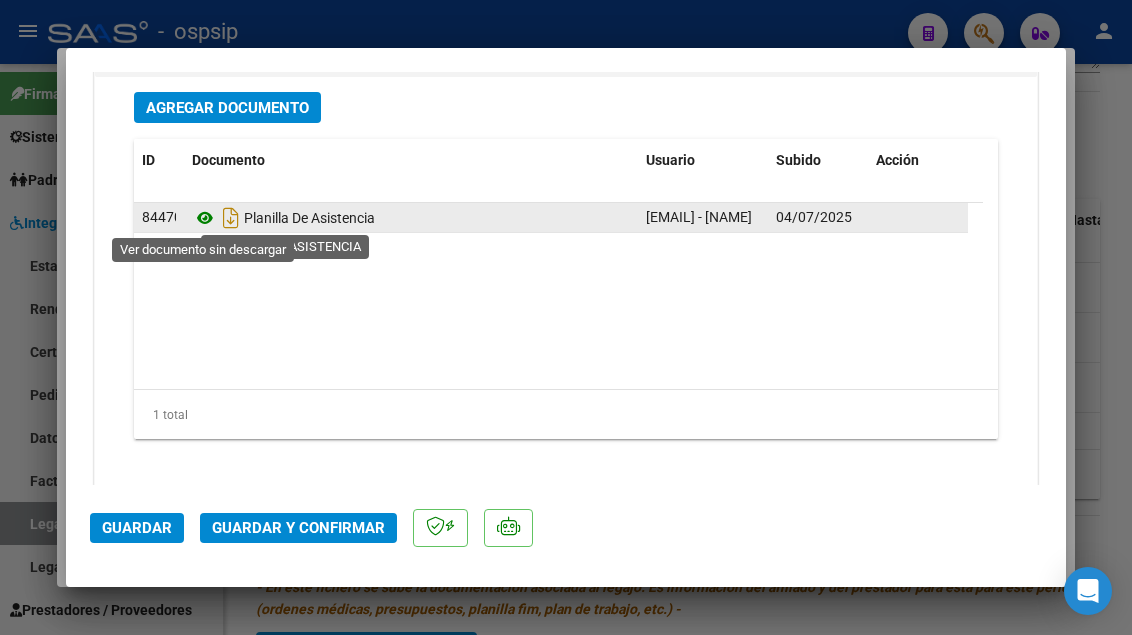 click 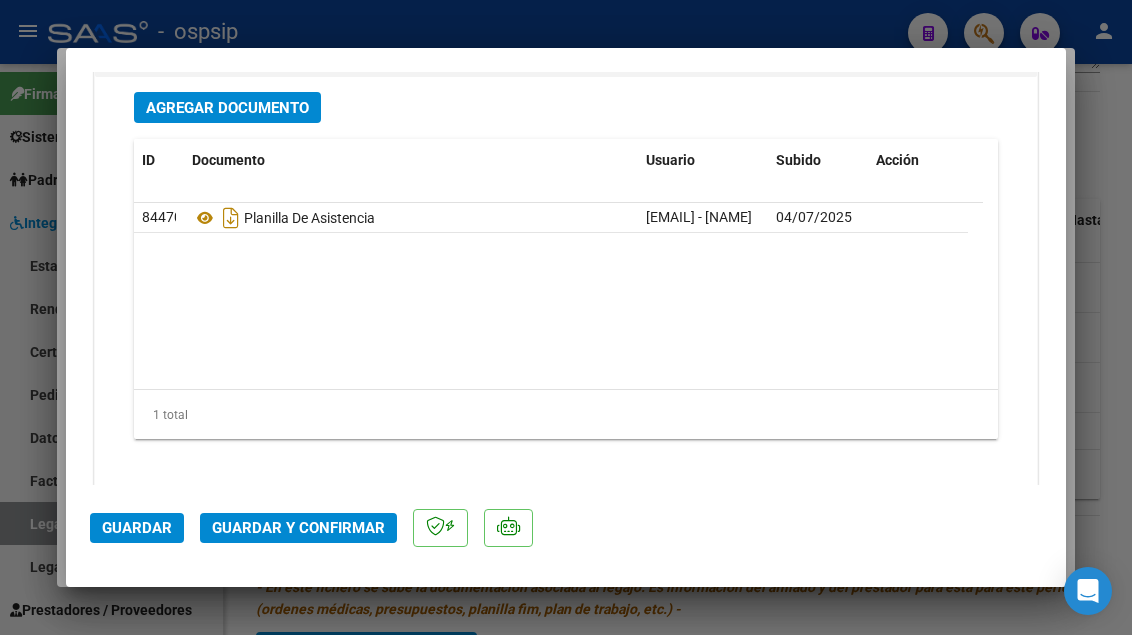 click on "[NUMBER]  Planilla De Asistencia    [EMAIL] - [NAME]   [DD]/[MM]/[YYYY]" 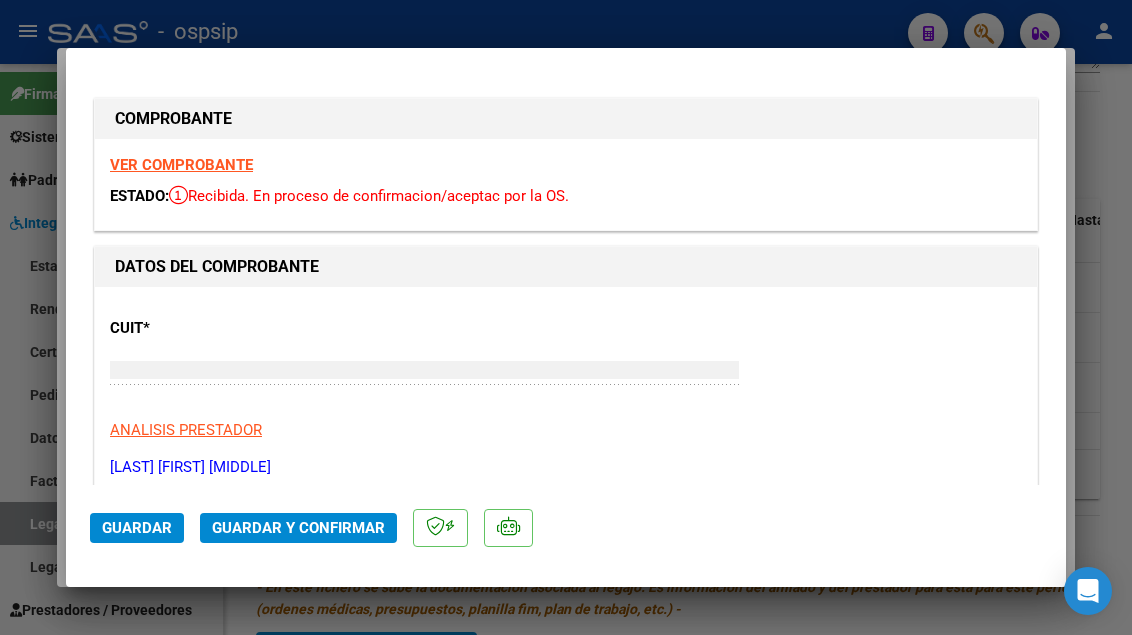 type 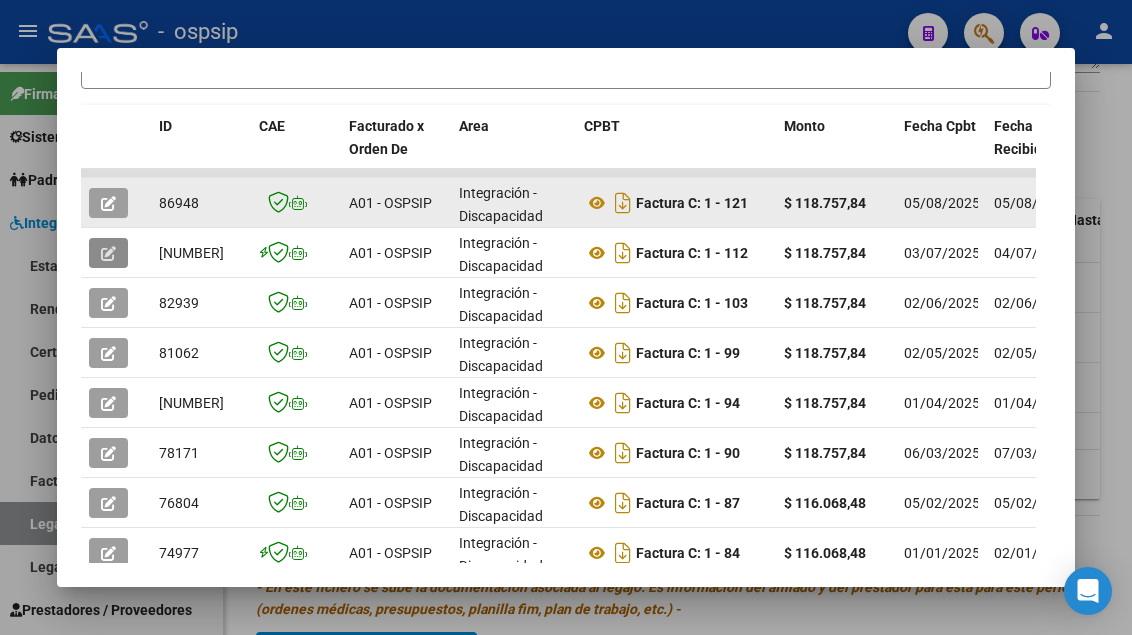click 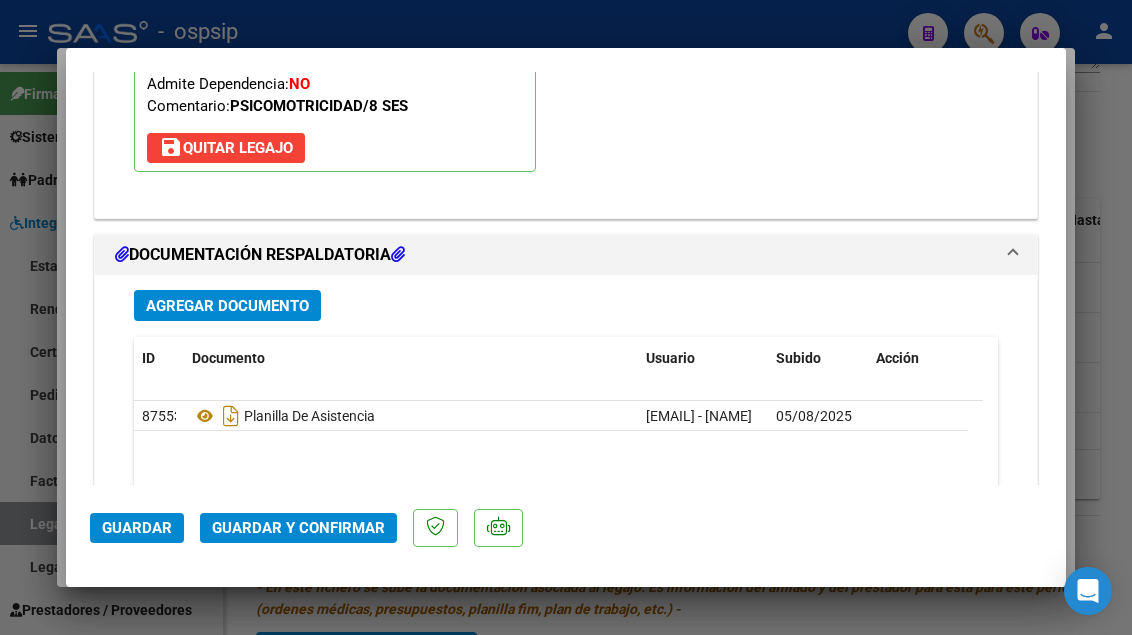 scroll, scrollTop: 2500, scrollLeft: 0, axis: vertical 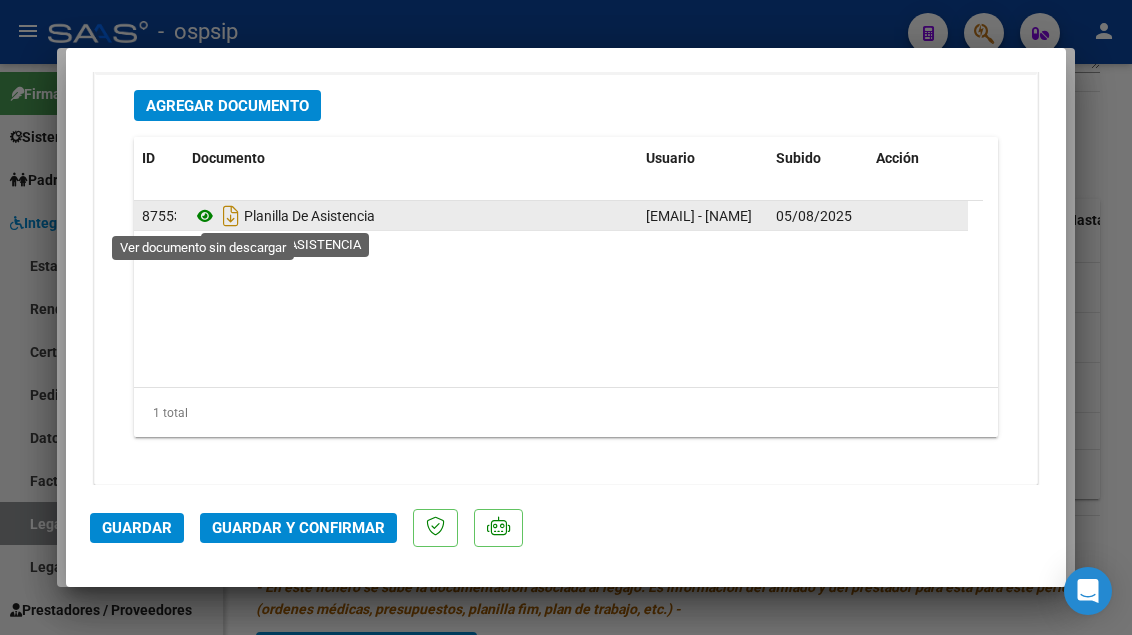click 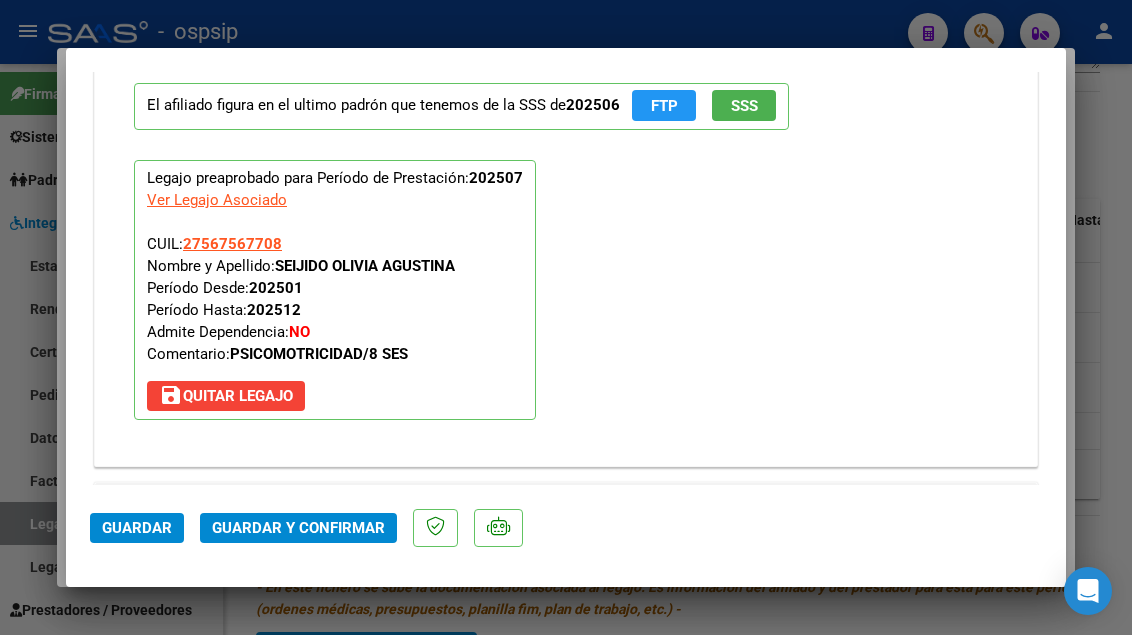 scroll, scrollTop: 1900, scrollLeft: 0, axis: vertical 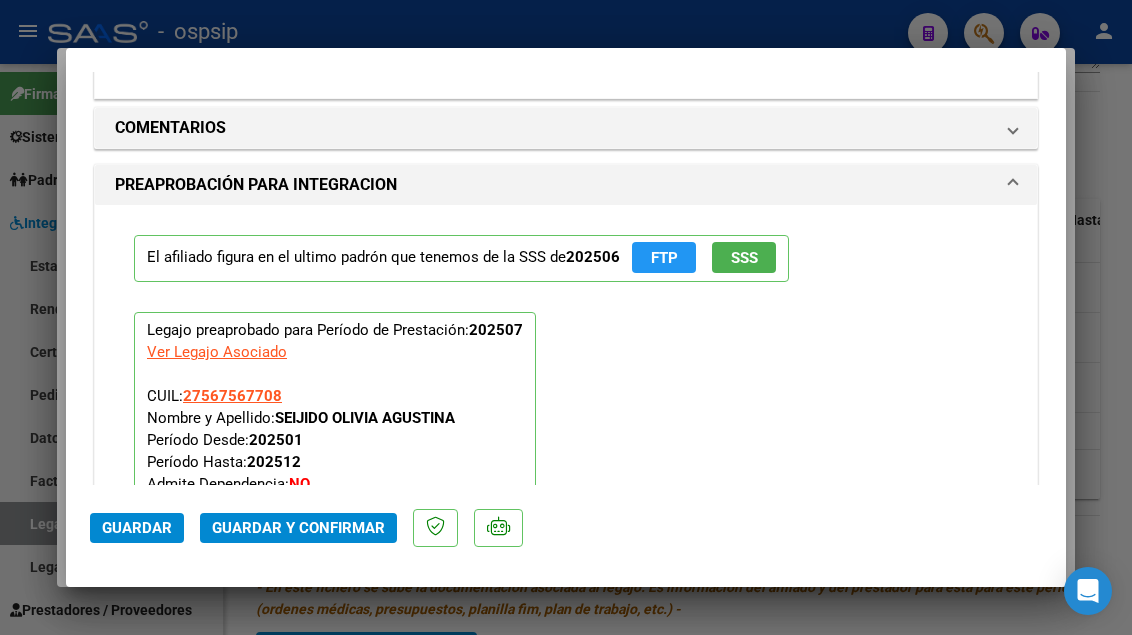 type 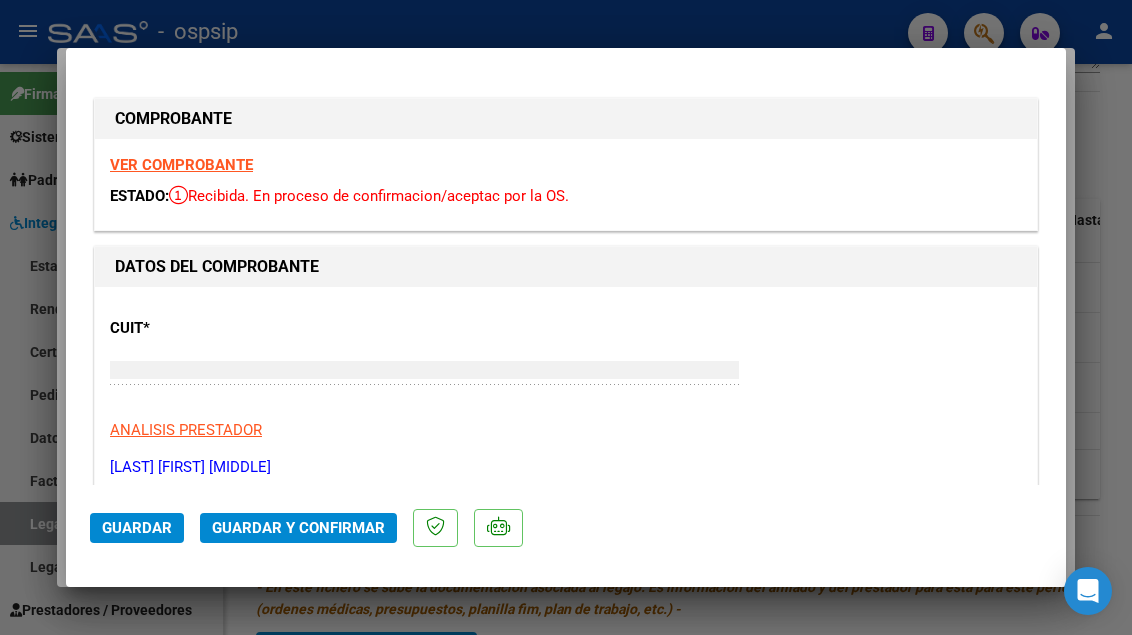 type 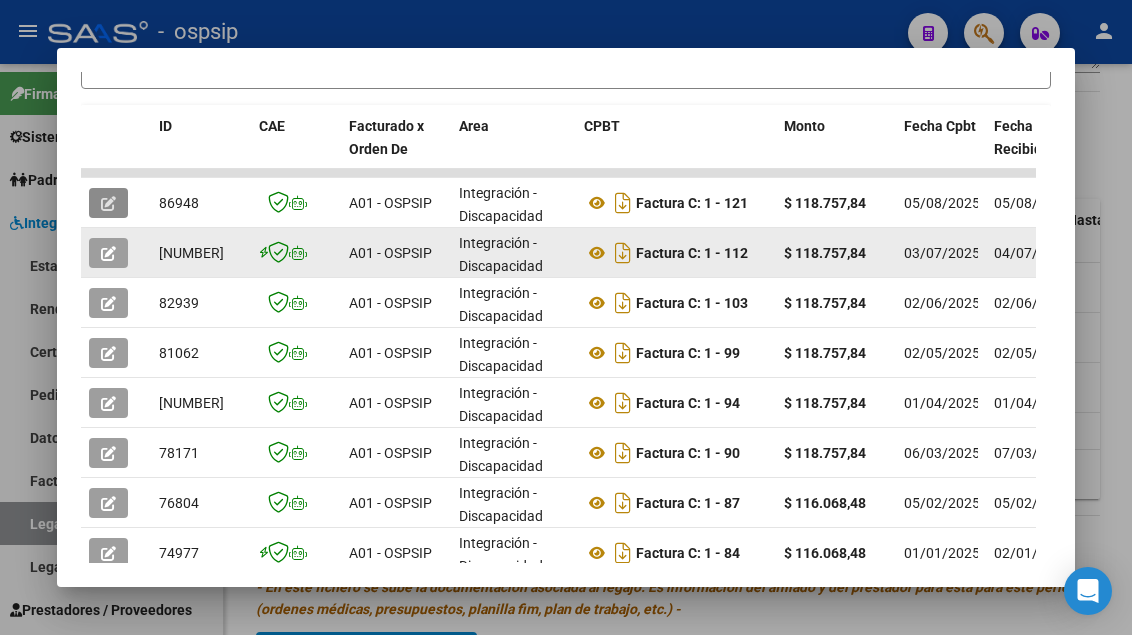 click 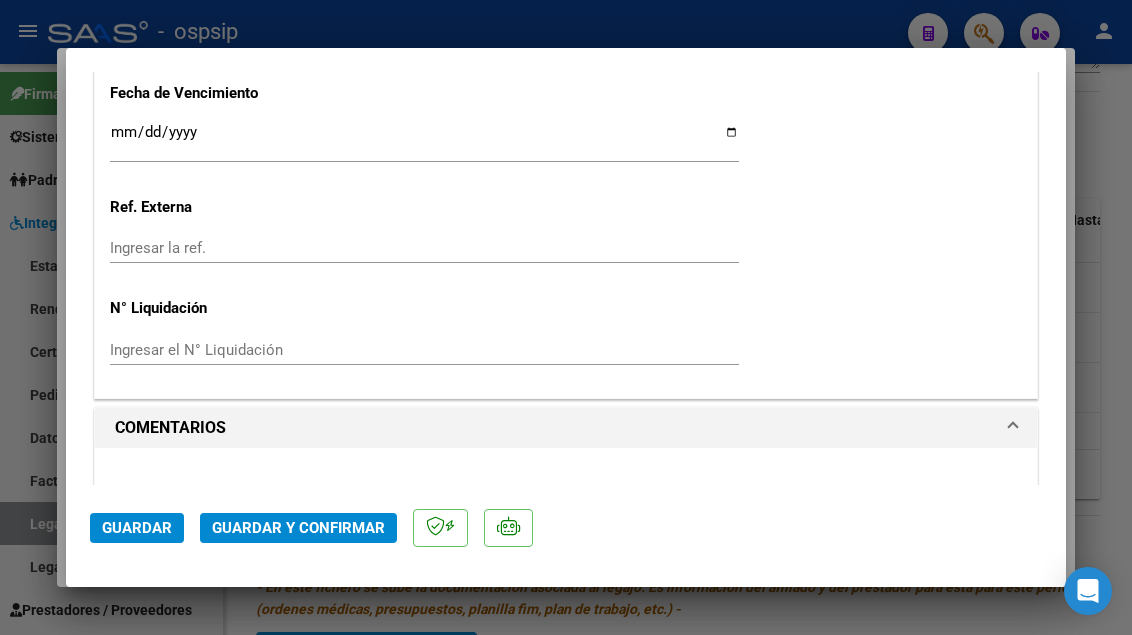 scroll, scrollTop: 1900, scrollLeft: 0, axis: vertical 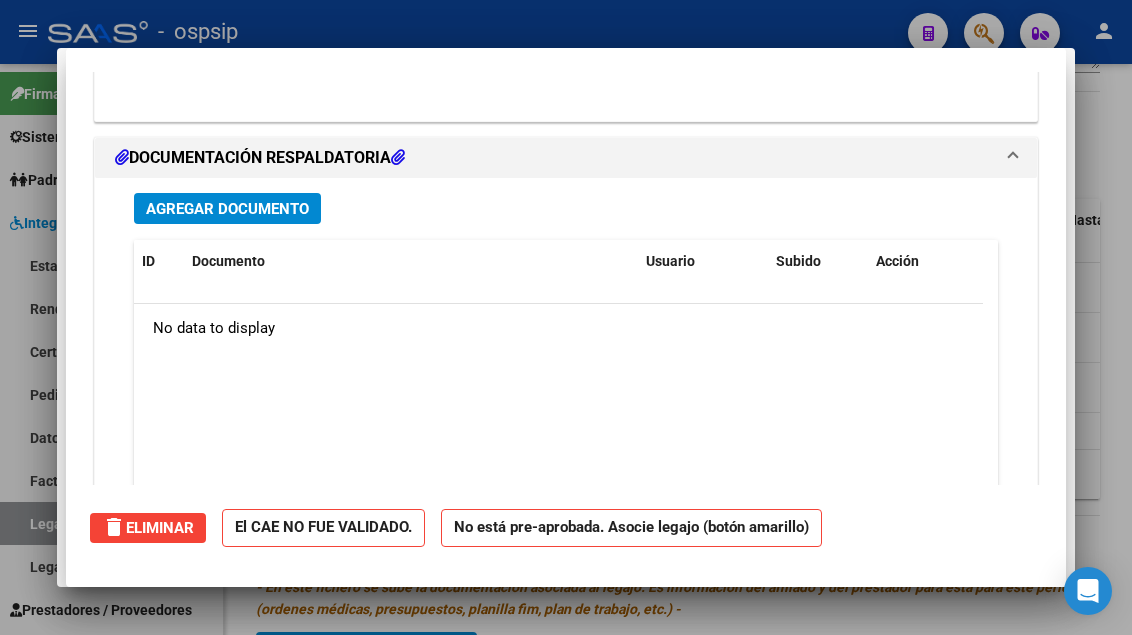 type 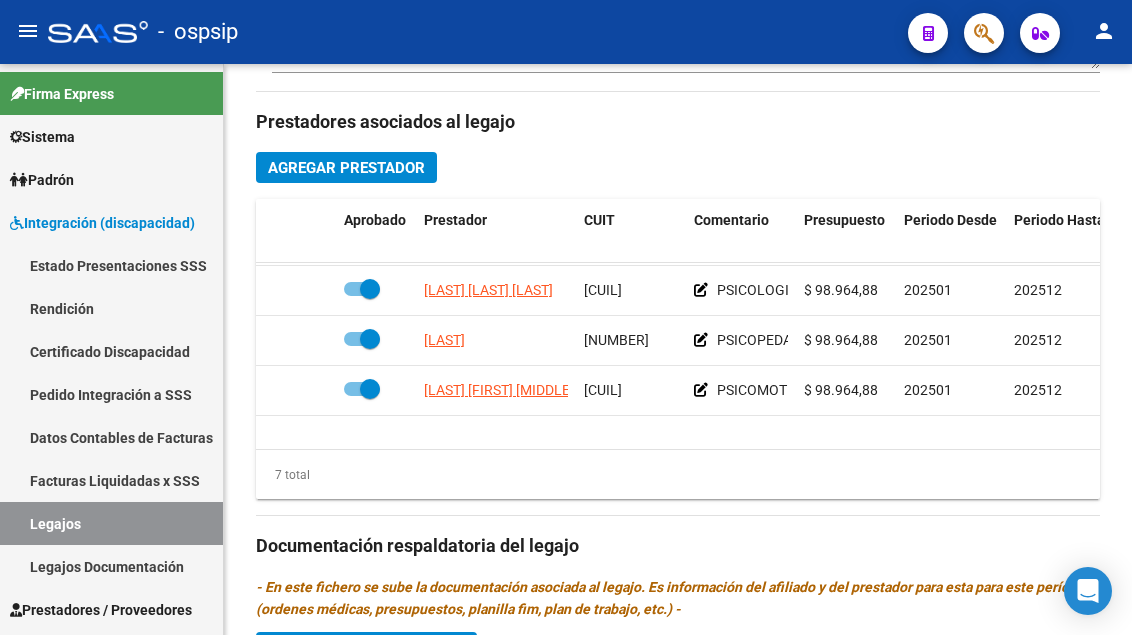 scroll, scrollTop: 0, scrollLeft: 0, axis: both 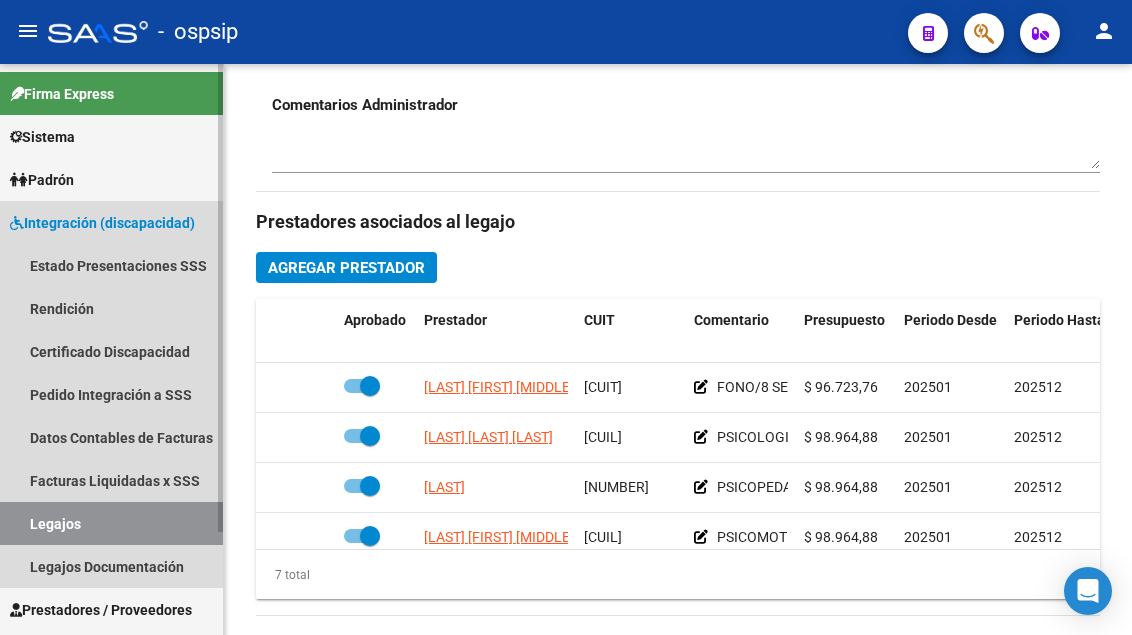click on "Legajos" at bounding box center [111, 523] 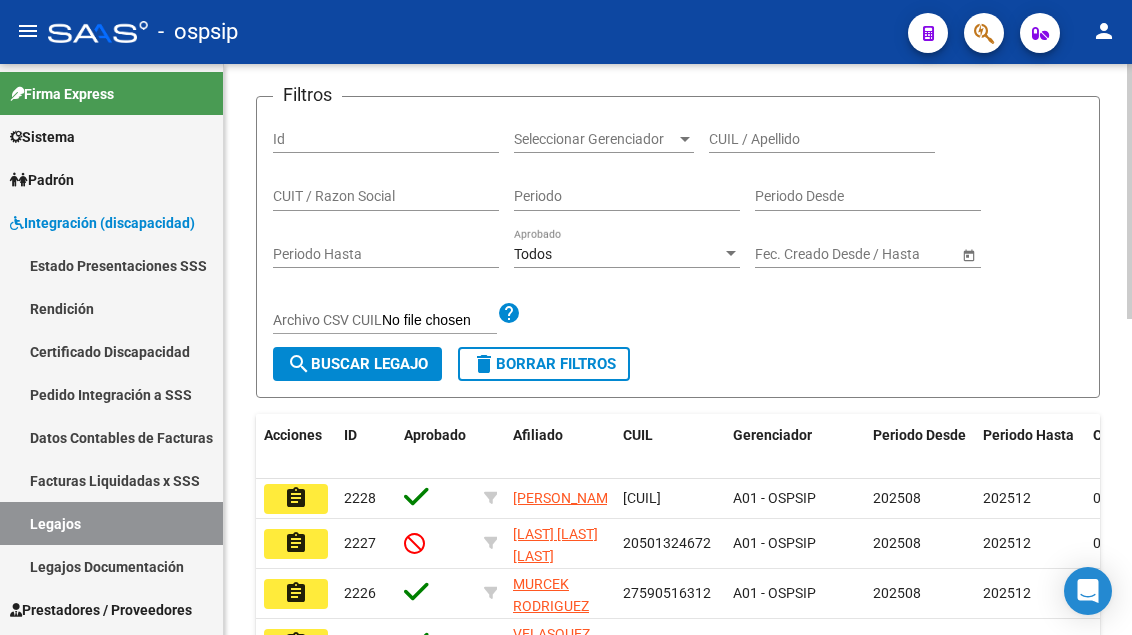scroll, scrollTop: 108, scrollLeft: 0, axis: vertical 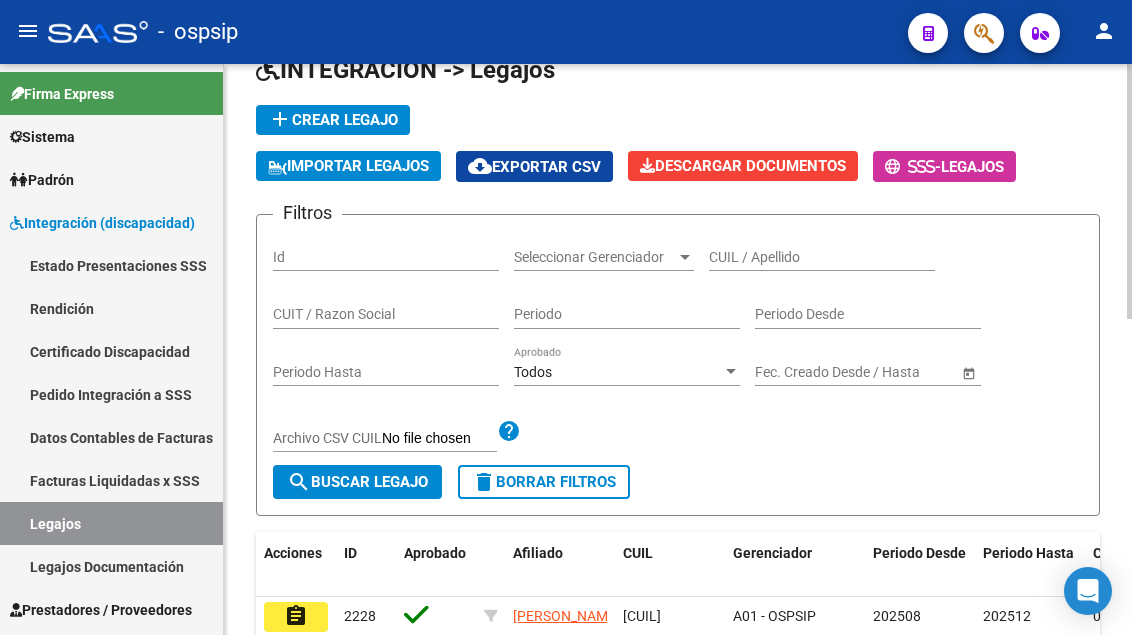 click on "CUIL / Apellido" at bounding box center (822, 257) 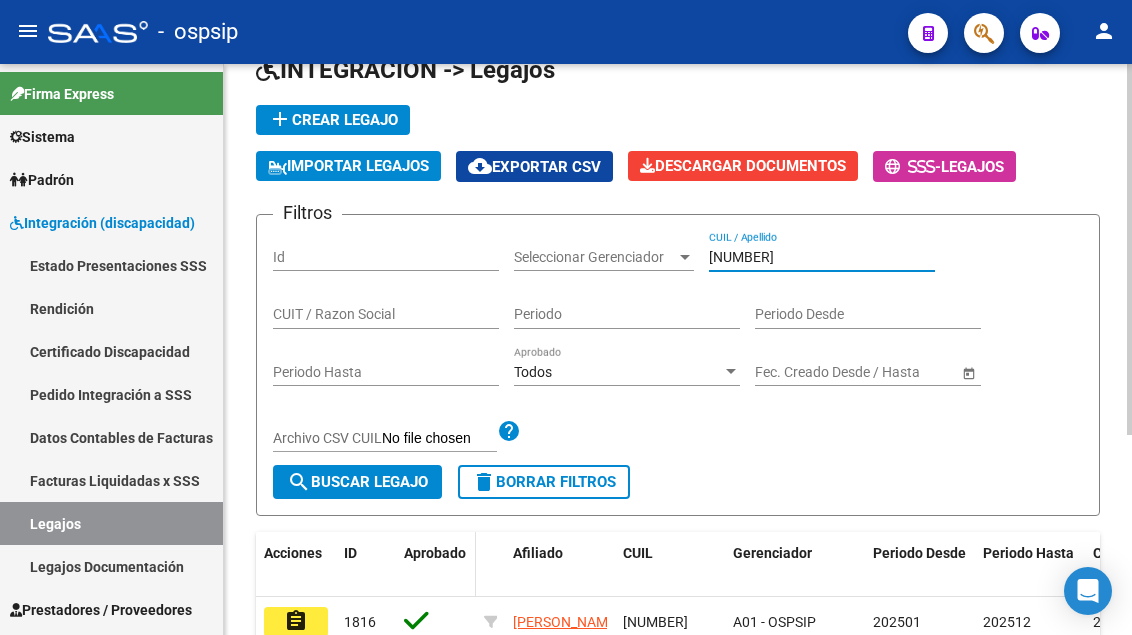 scroll, scrollTop: 208, scrollLeft: 0, axis: vertical 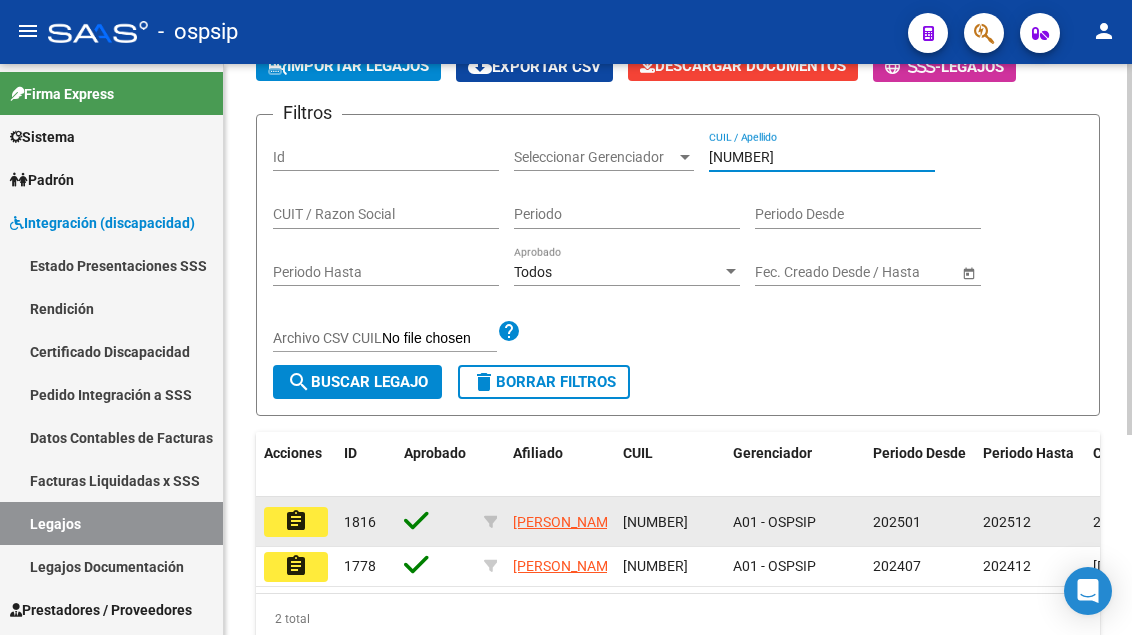 type on "[NUMBER]" 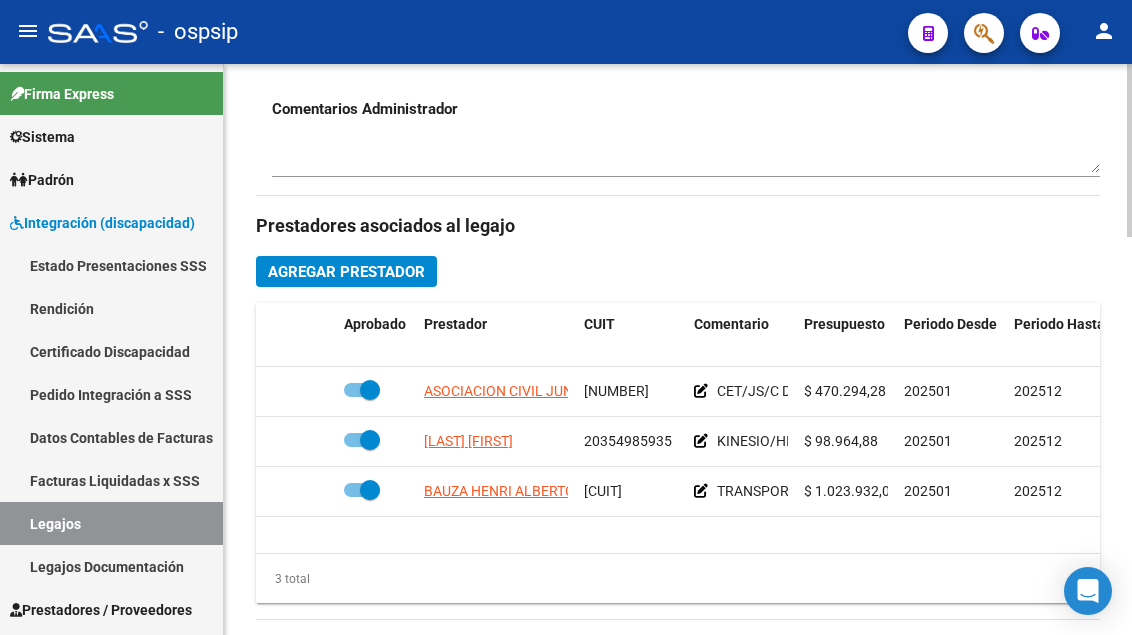 scroll, scrollTop: 800, scrollLeft: 0, axis: vertical 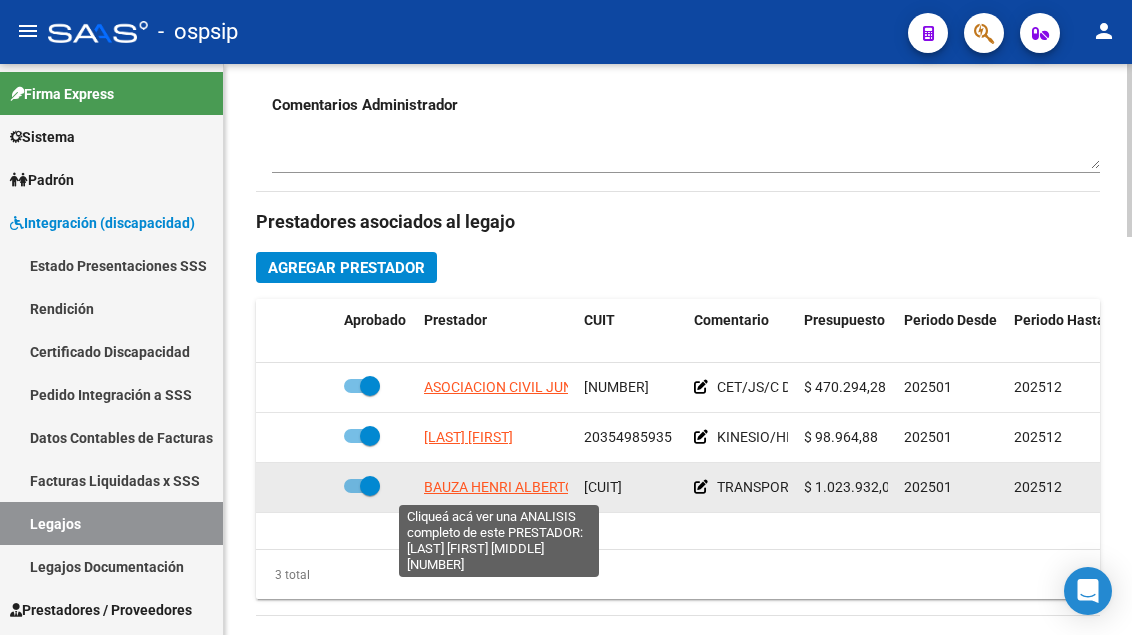 click on "BAUZA HENRI ALBERTO" 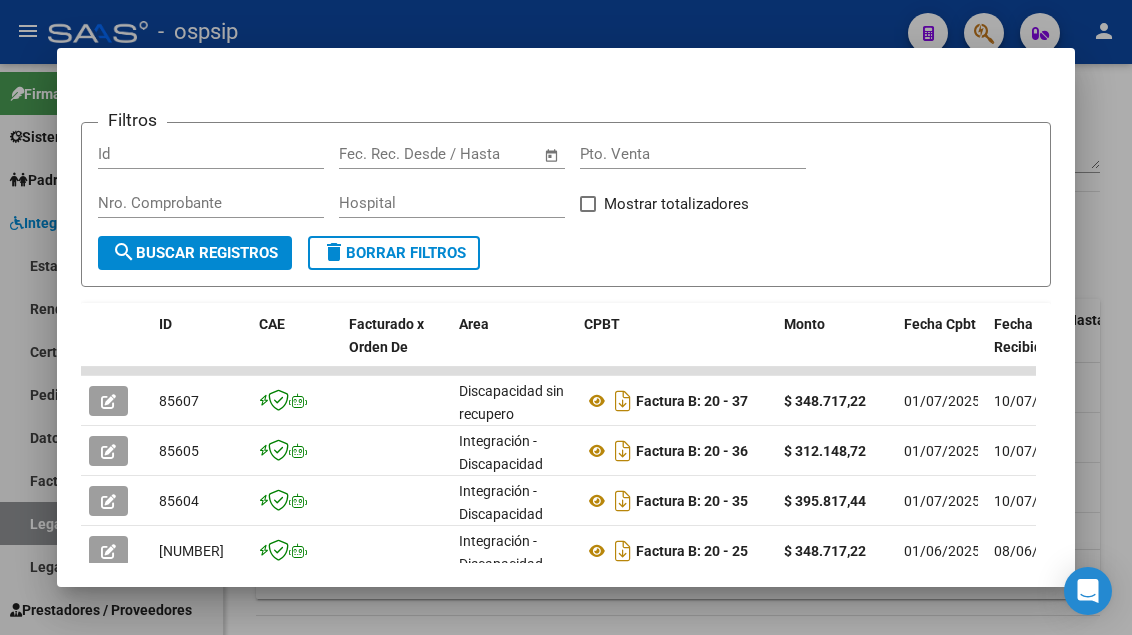 scroll, scrollTop: 385, scrollLeft: 0, axis: vertical 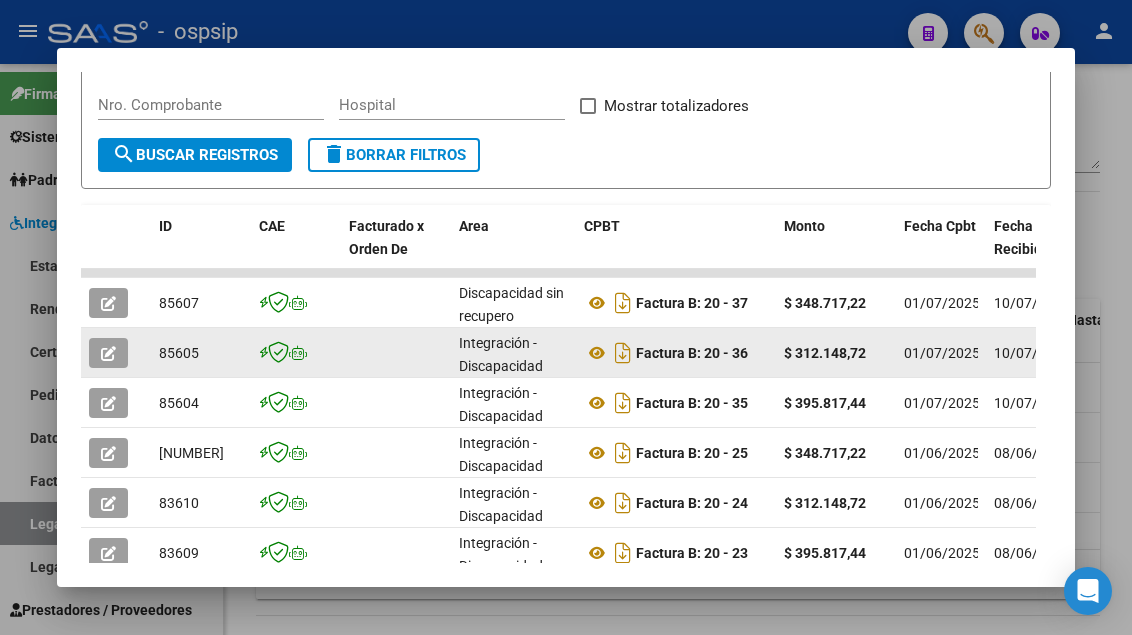 click 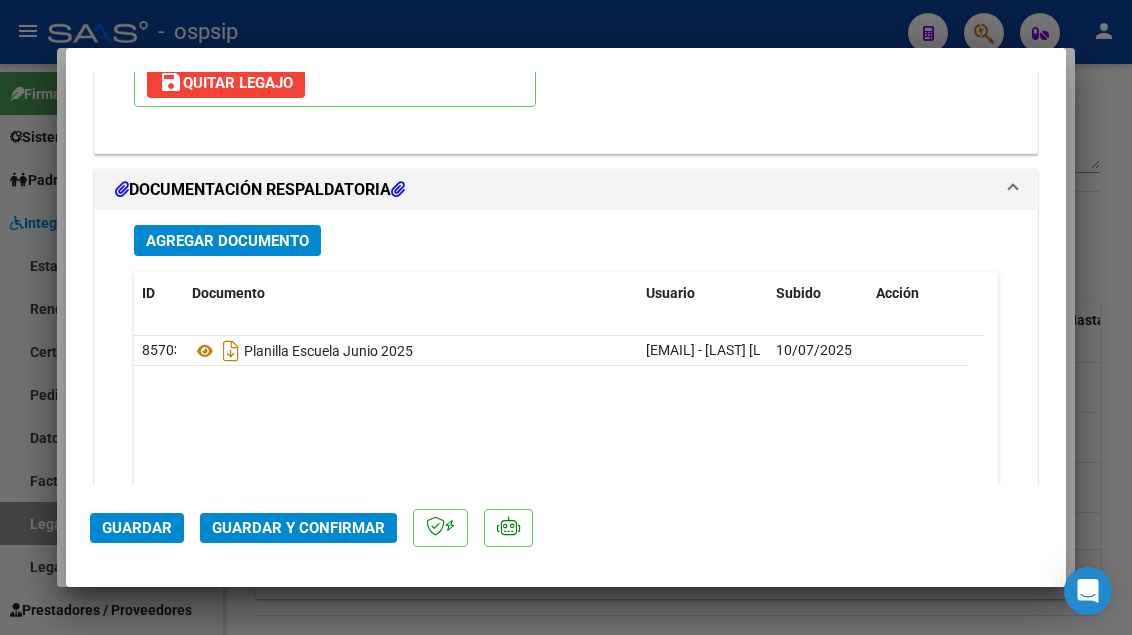 scroll, scrollTop: 2855, scrollLeft: 0, axis: vertical 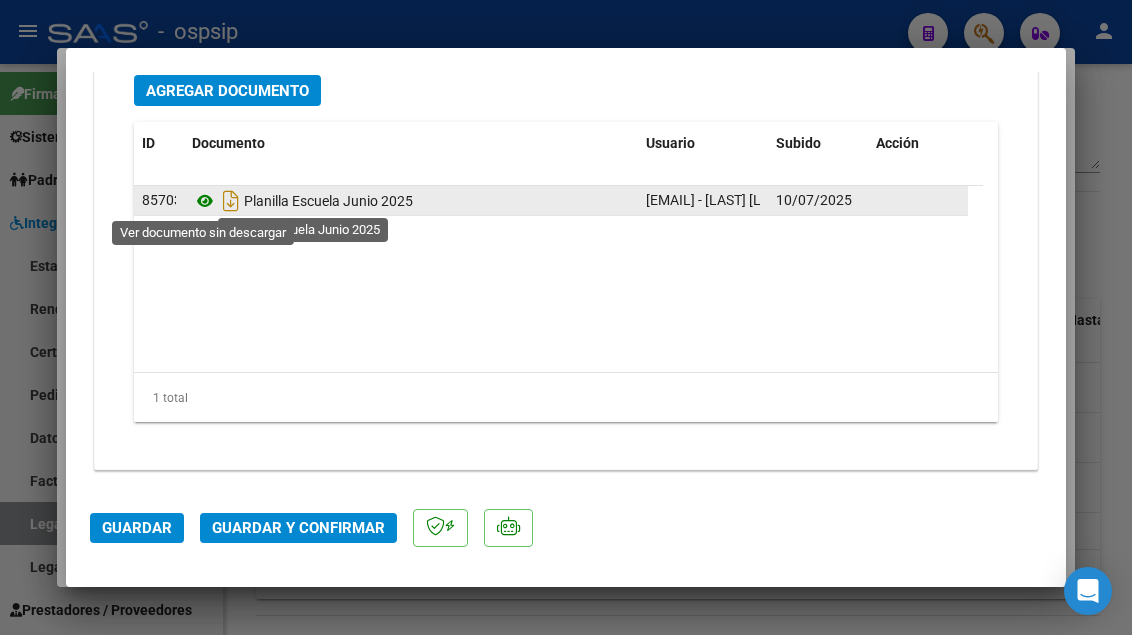 click 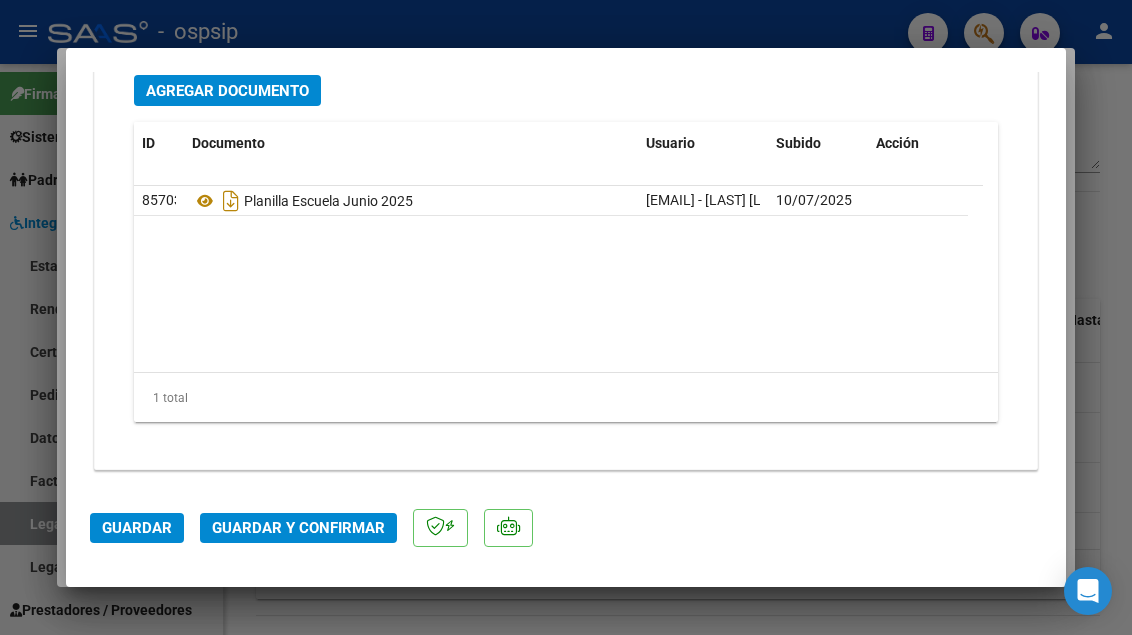 click at bounding box center [566, 317] 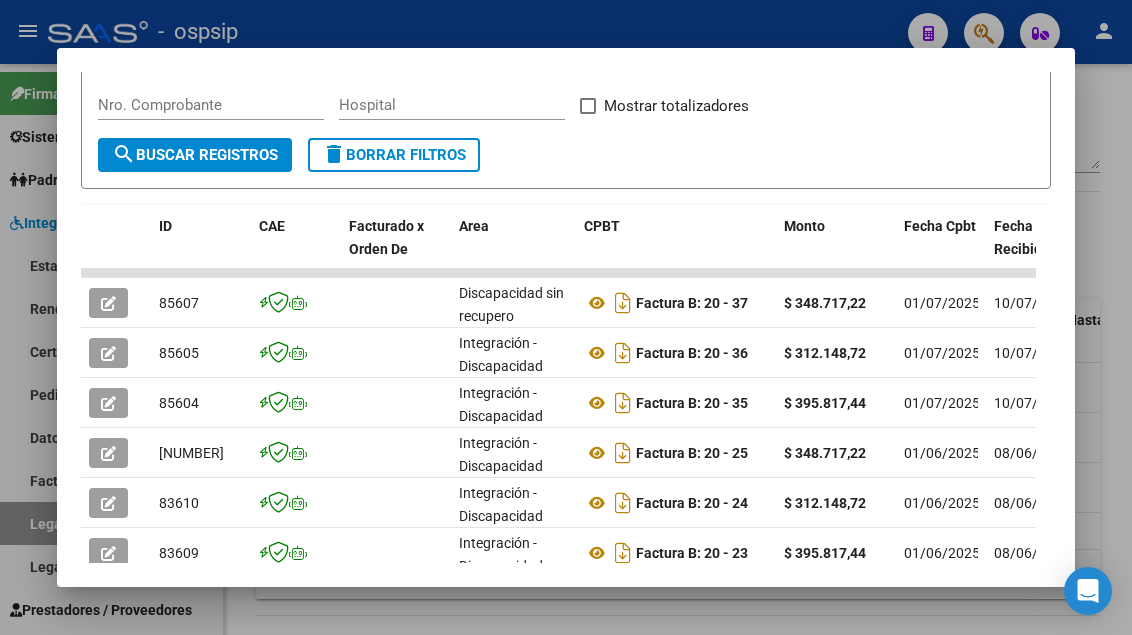 click at bounding box center [566, 317] 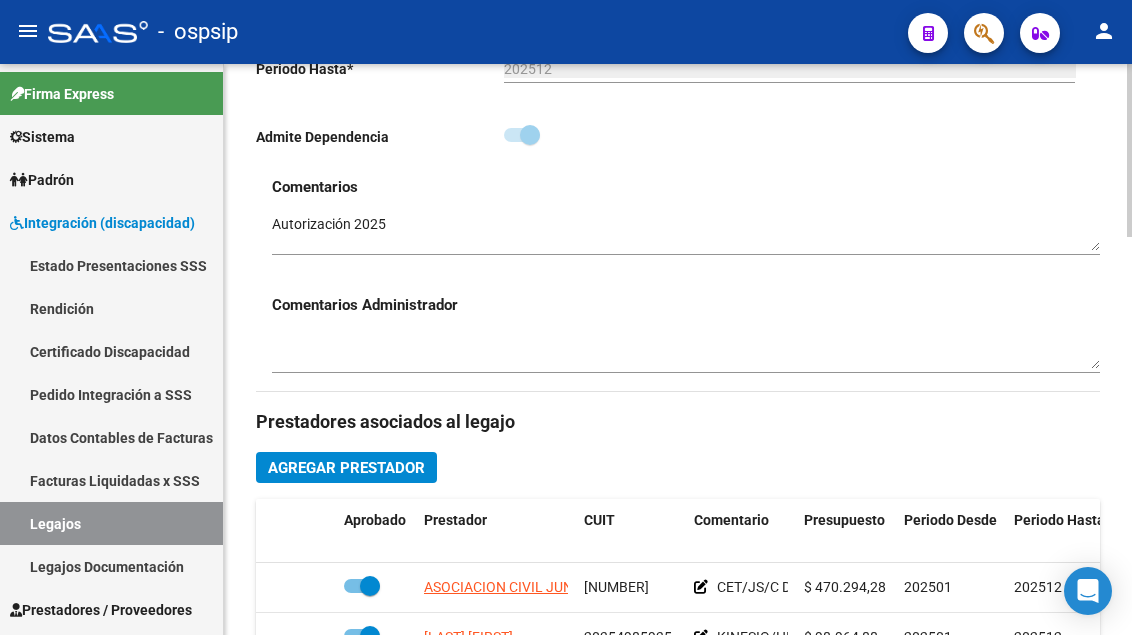 scroll, scrollTop: 400, scrollLeft: 0, axis: vertical 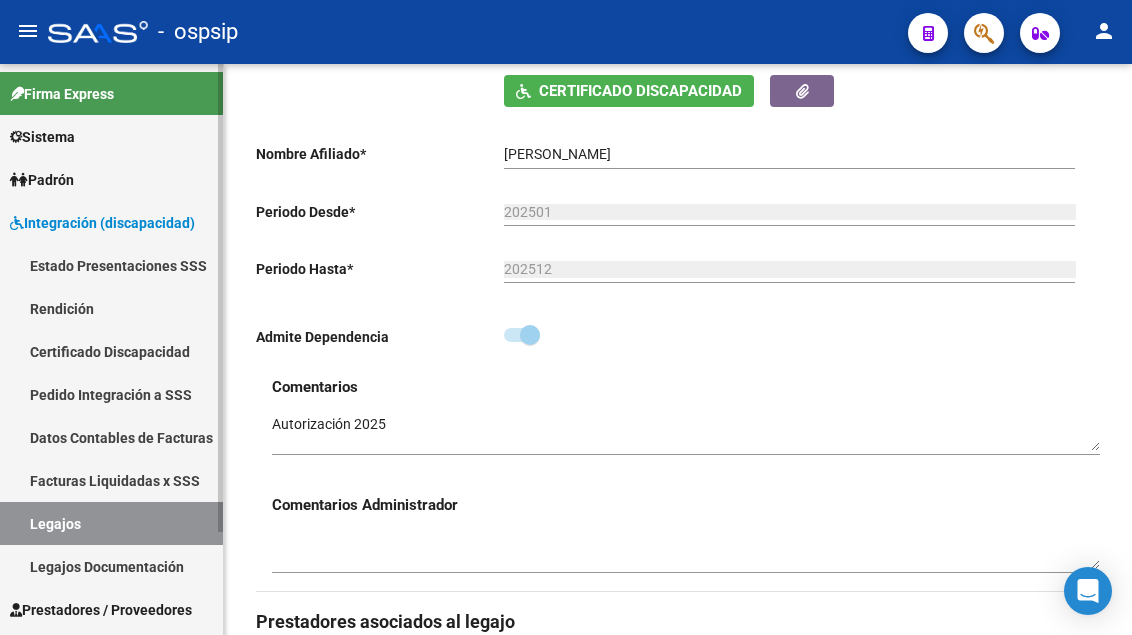 click on "Legajos" at bounding box center (111, 523) 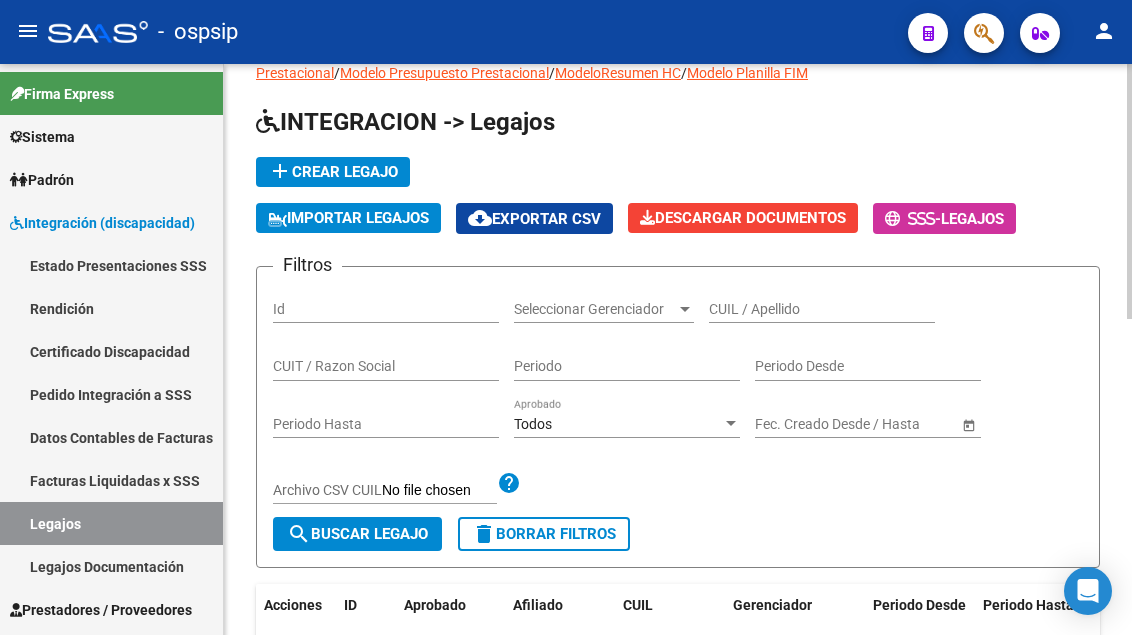 scroll, scrollTop: 0, scrollLeft: 0, axis: both 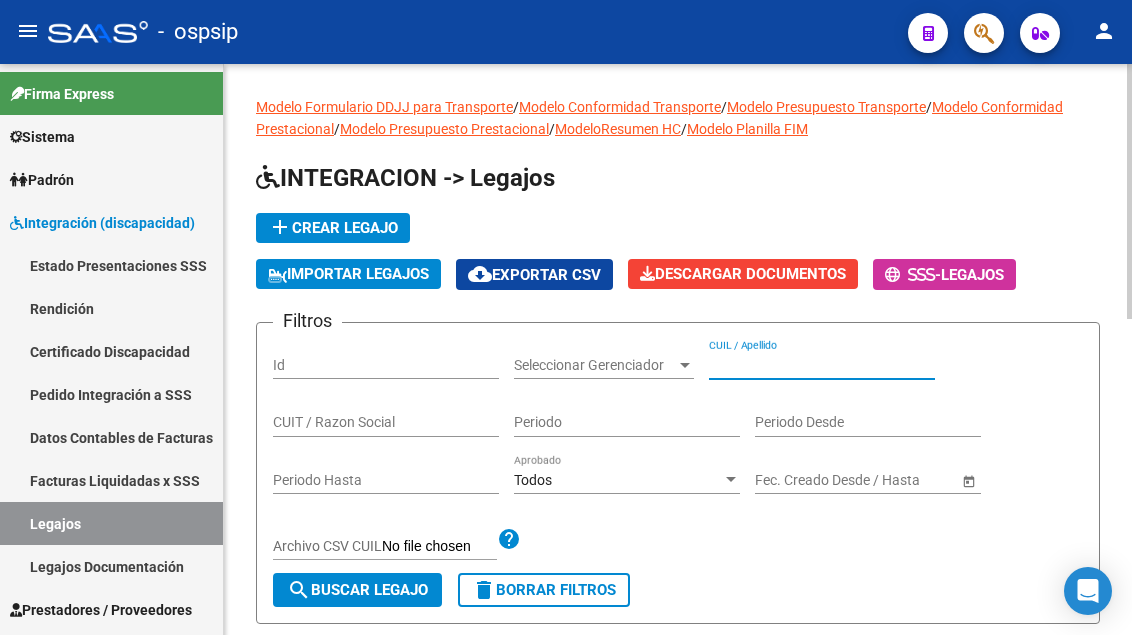 click on "CUIL / Apellido" at bounding box center [822, 365] 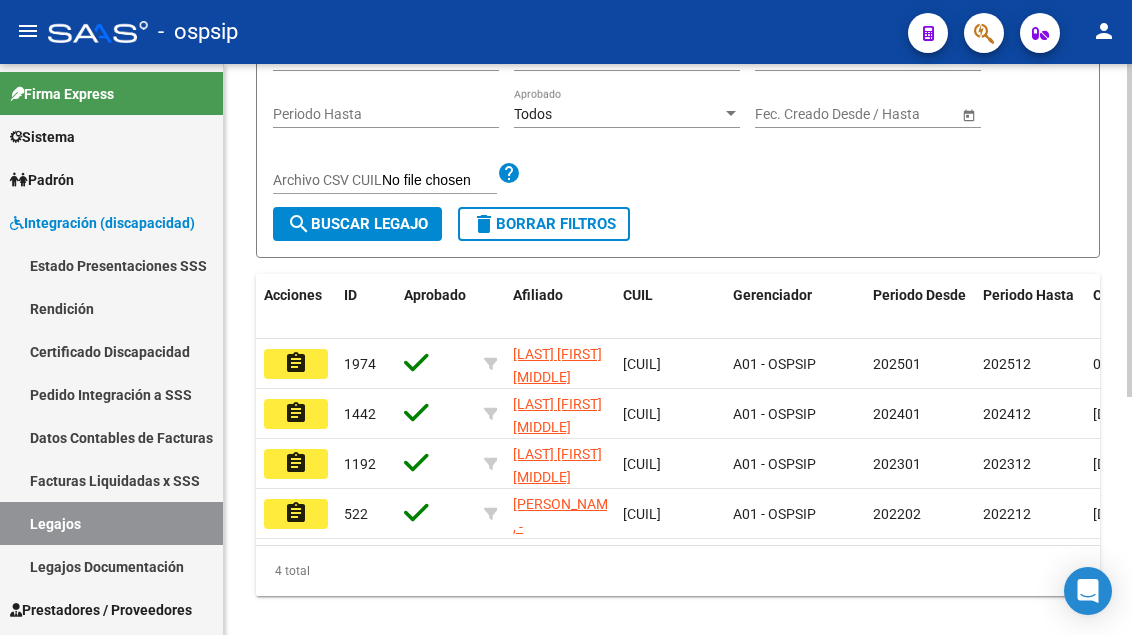scroll, scrollTop: 400, scrollLeft: 0, axis: vertical 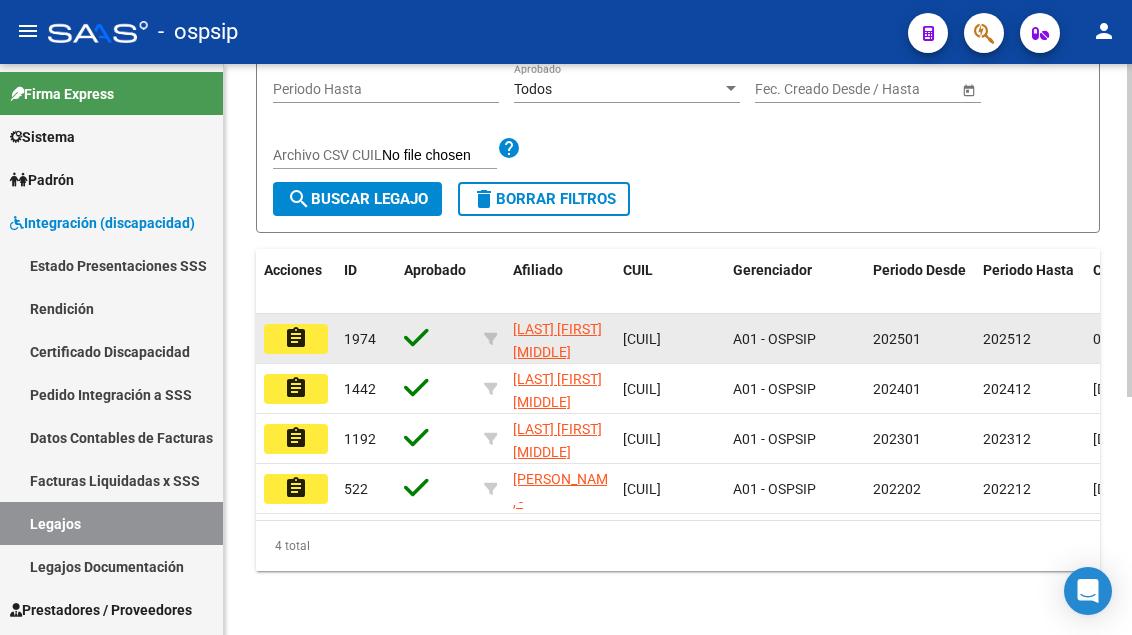 type on "AVELLANEDA" 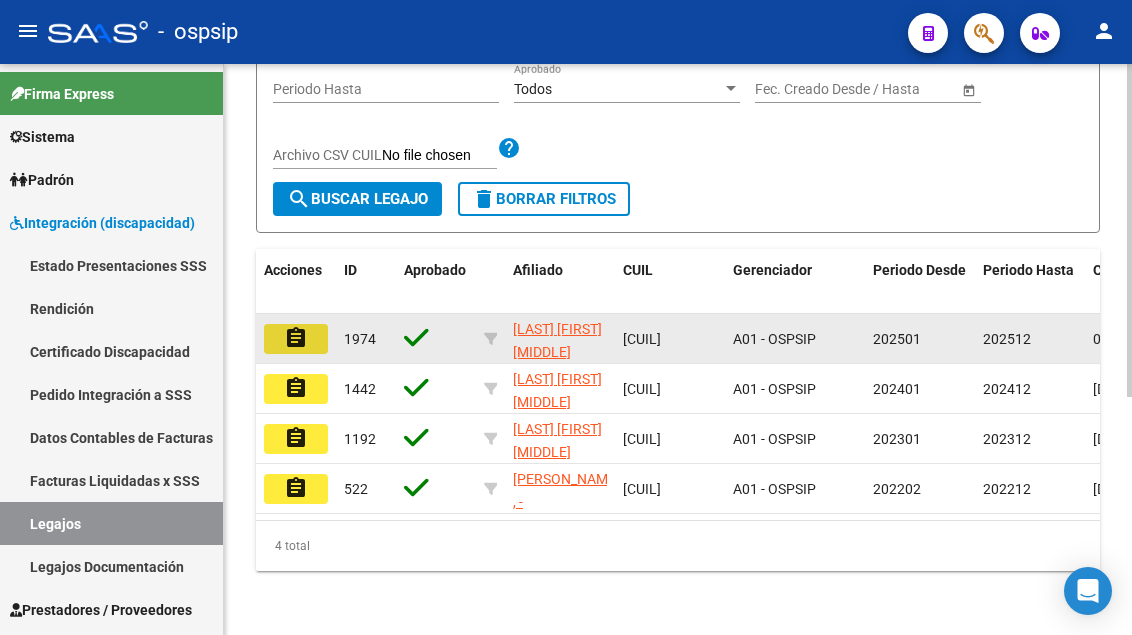 click on "assignment" 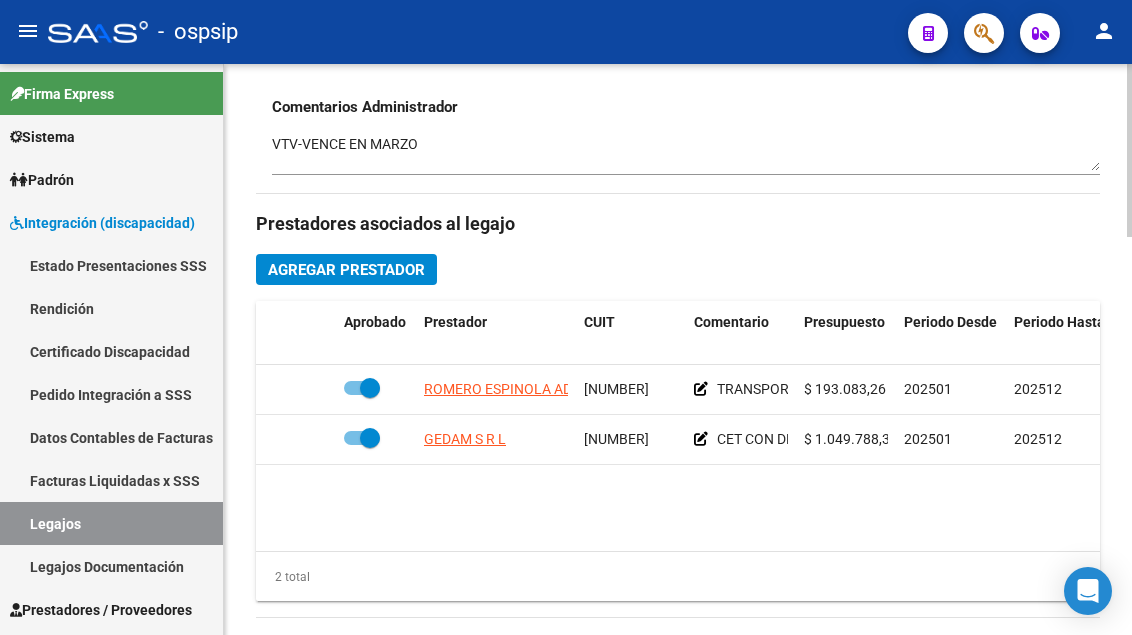 scroll, scrollTop: 800, scrollLeft: 0, axis: vertical 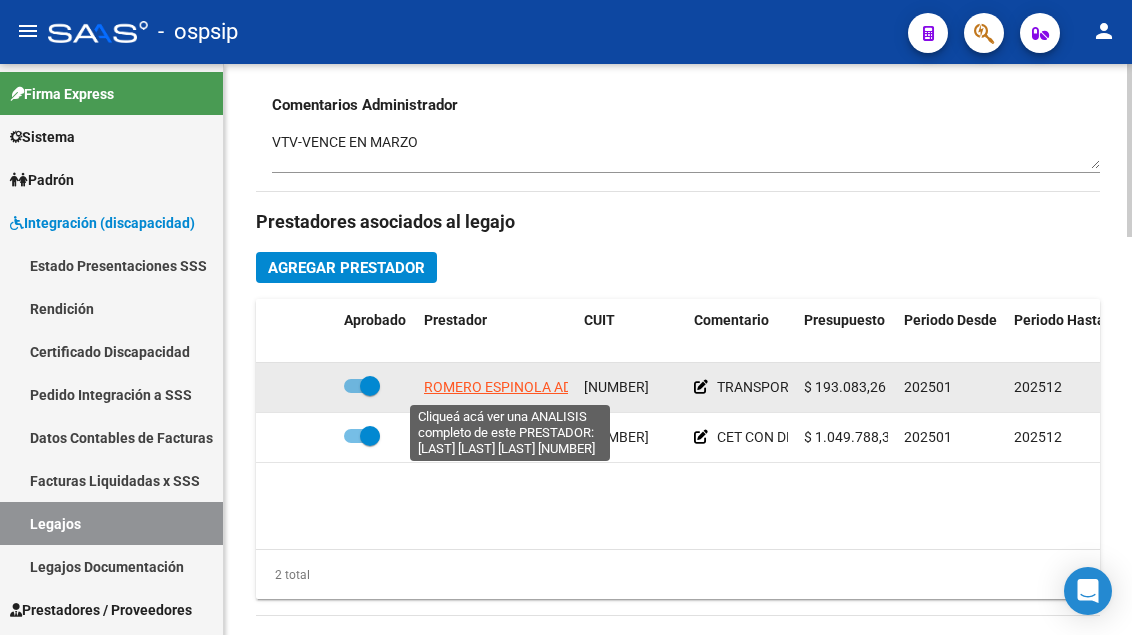 click on "ROMERO ESPINOLA ADELA" 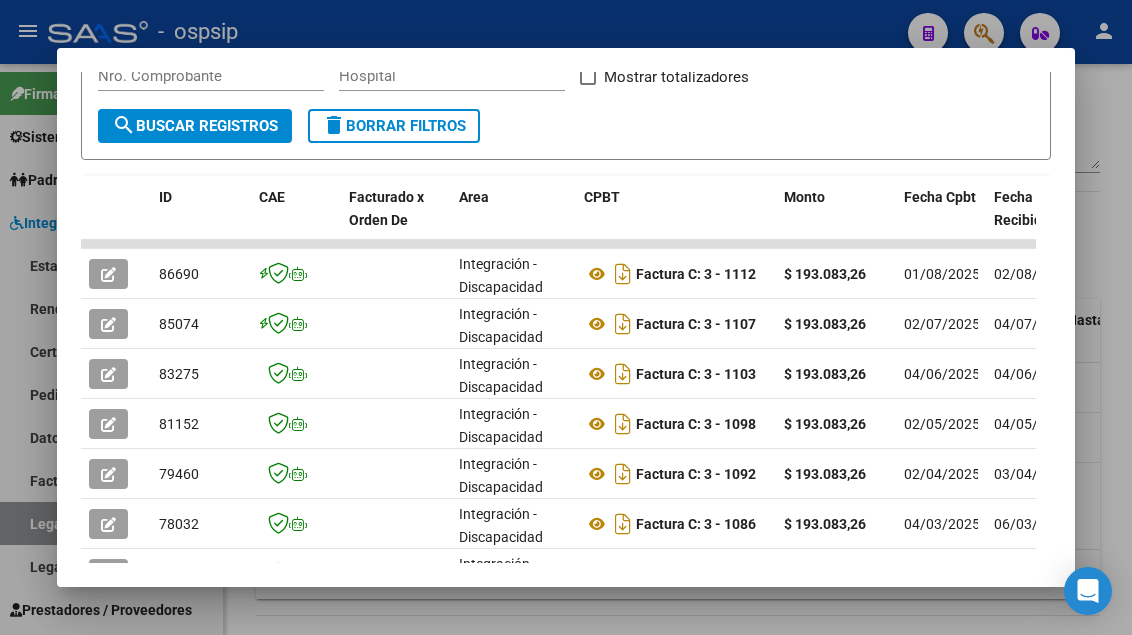scroll, scrollTop: 400, scrollLeft: 0, axis: vertical 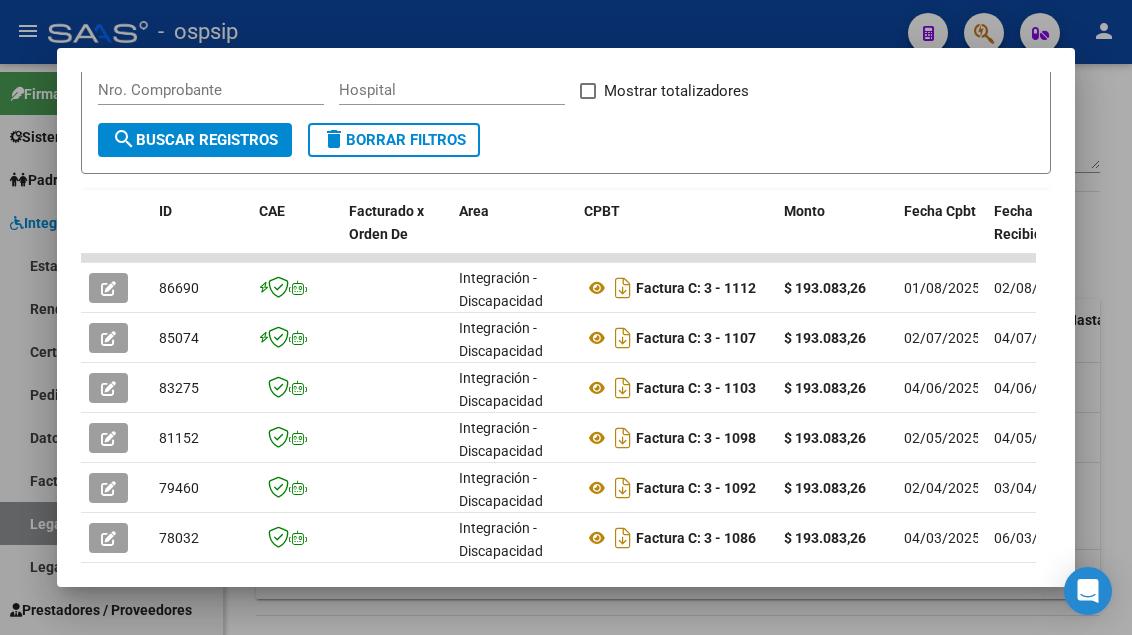 click at bounding box center (566, 317) 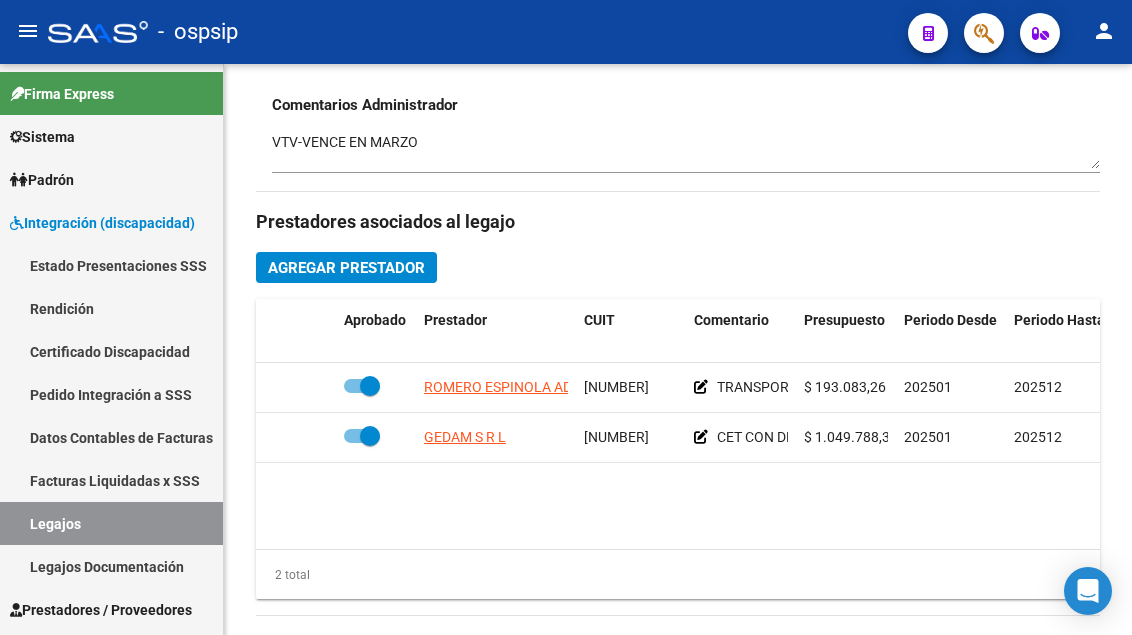 click on "Legajos" at bounding box center [111, 523] 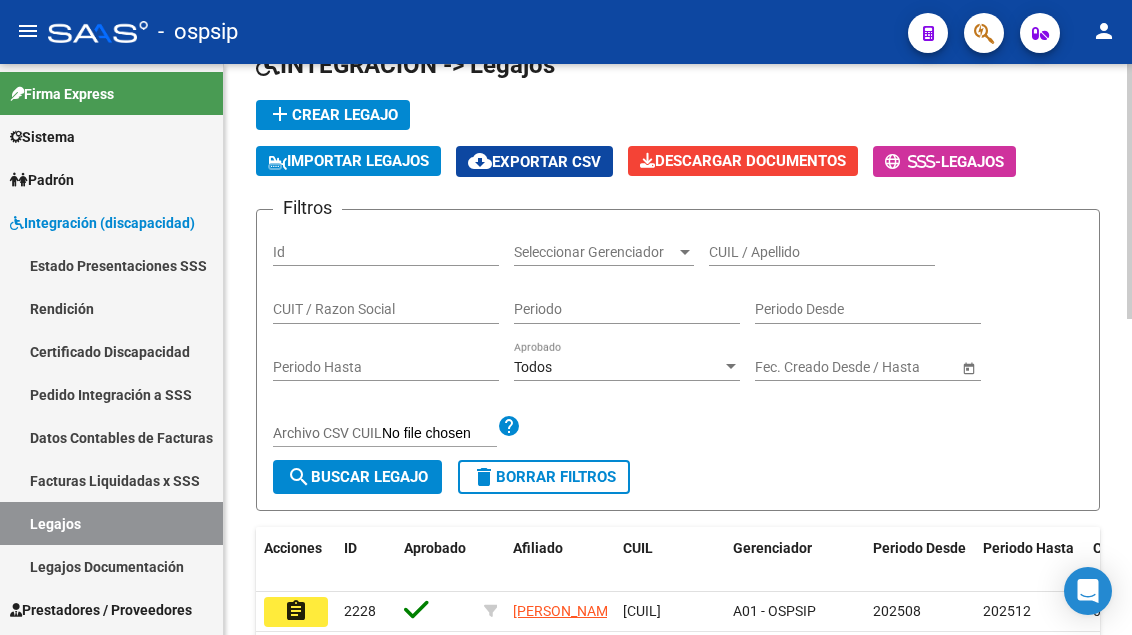 scroll, scrollTop: 108, scrollLeft: 0, axis: vertical 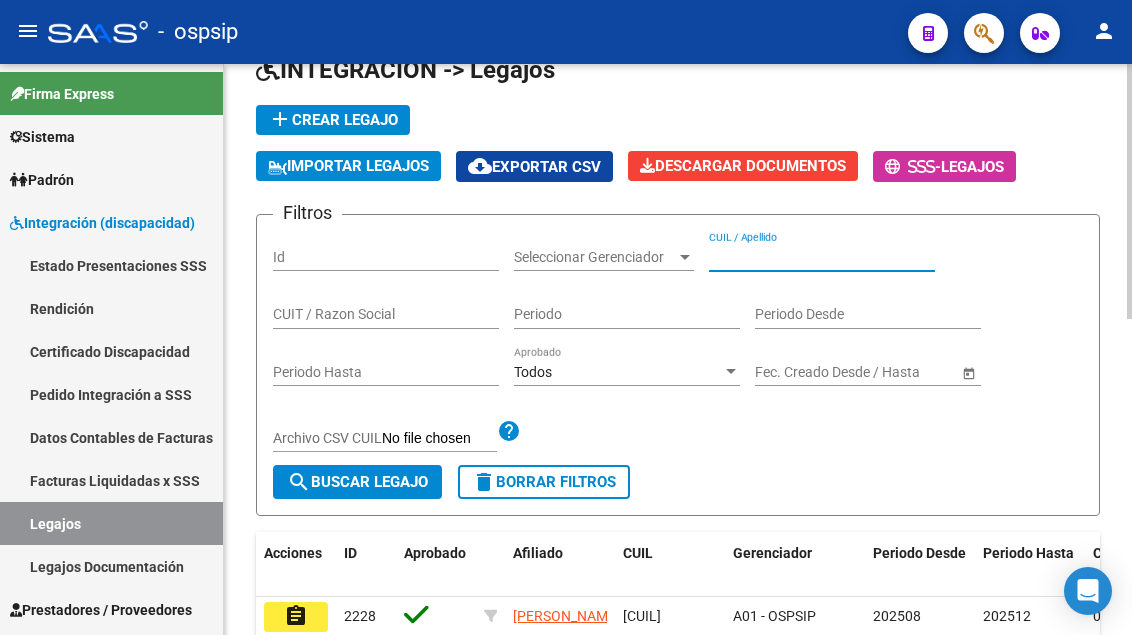 click on "CUIL / Apellido" at bounding box center (822, 257) 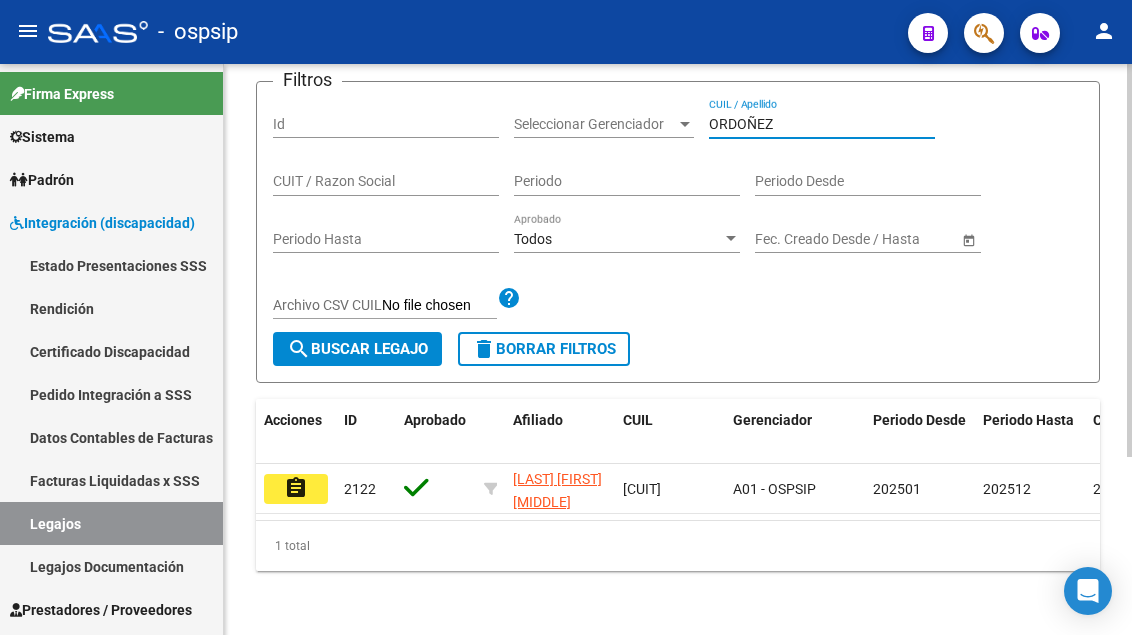 scroll, scrollTop: 258, scrollLeft: 0, axis: vertical 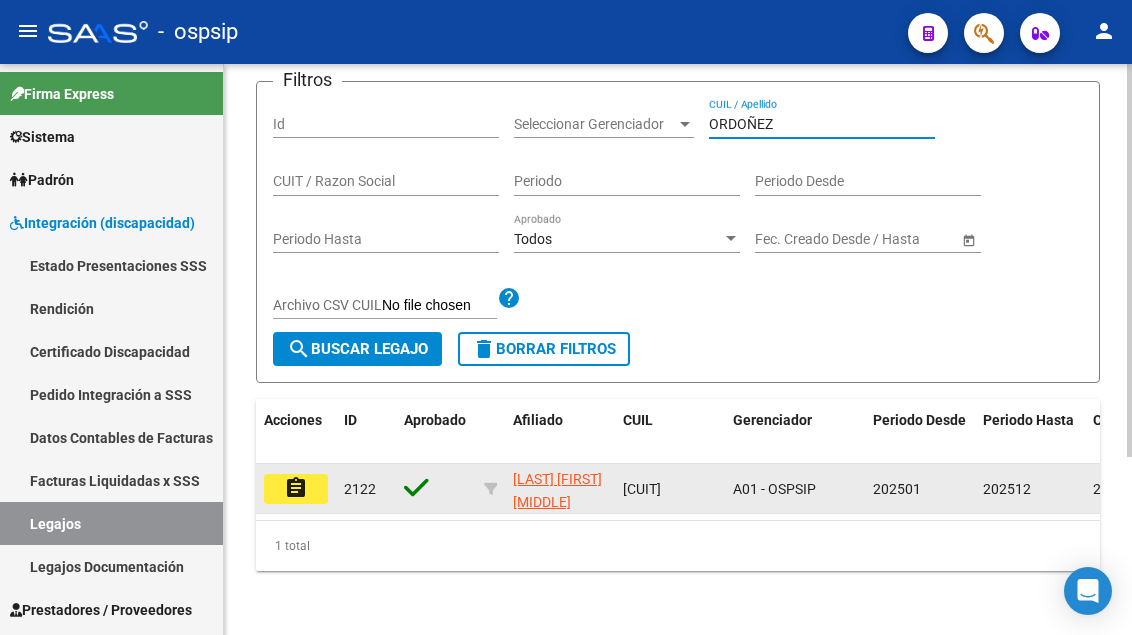 type on "ORDOÑEZ" 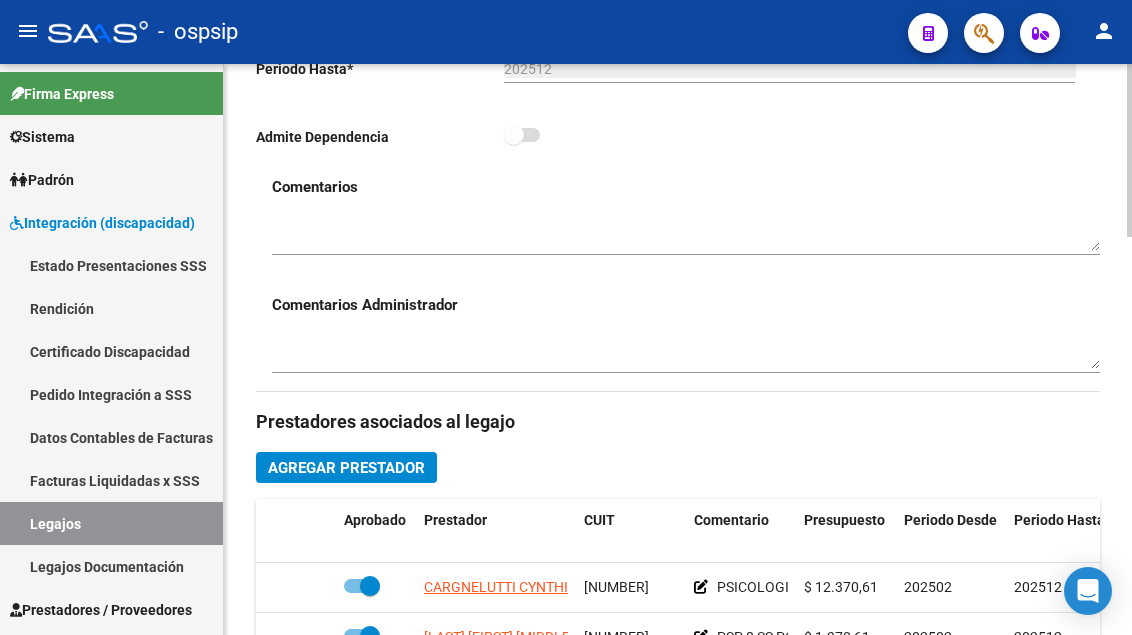 scroll, scrollTop: 900, scrollLeft: 0, axis: vertical 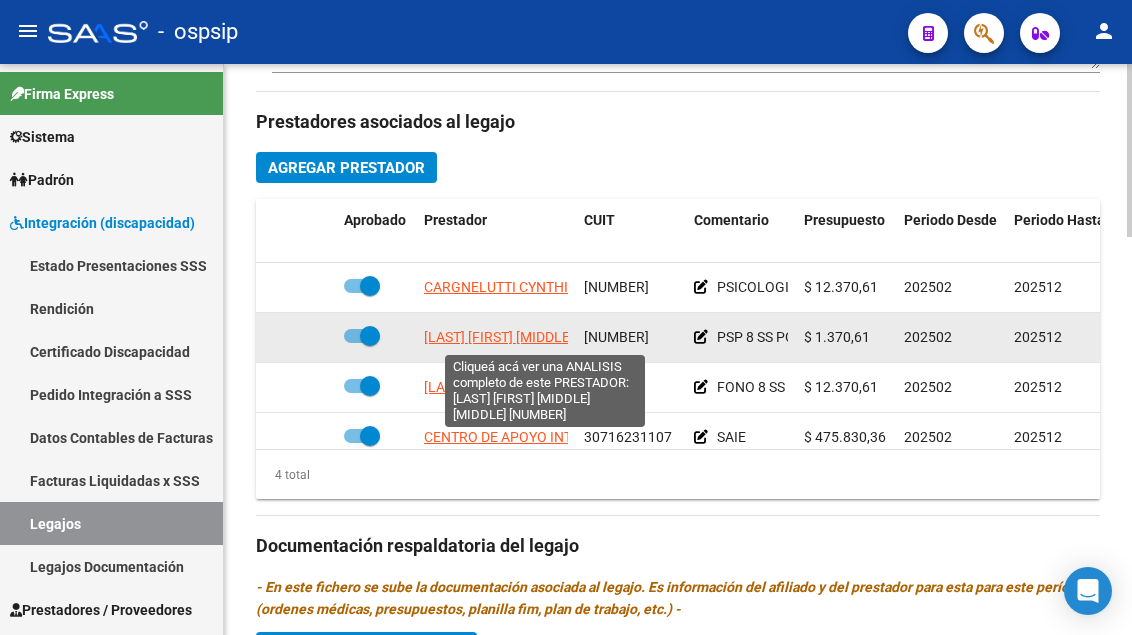 click on "[LAST] [FIRST] [MIDDLE] [MIDDLE]" 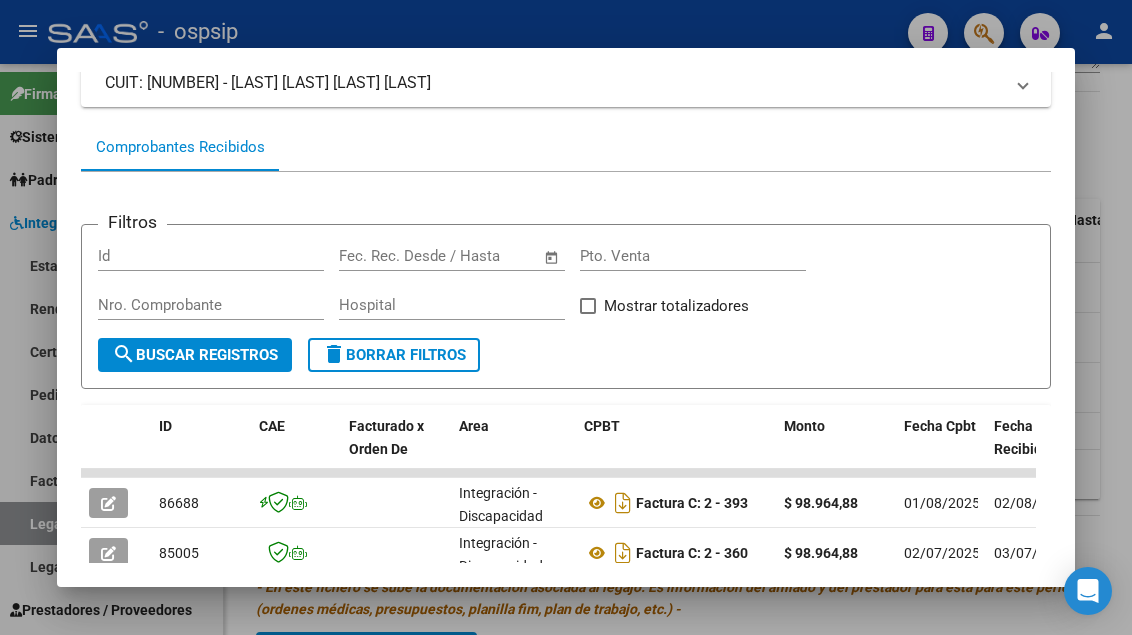 scroll, scrollTop: 385, scrollLeft: 0, axis: vertical 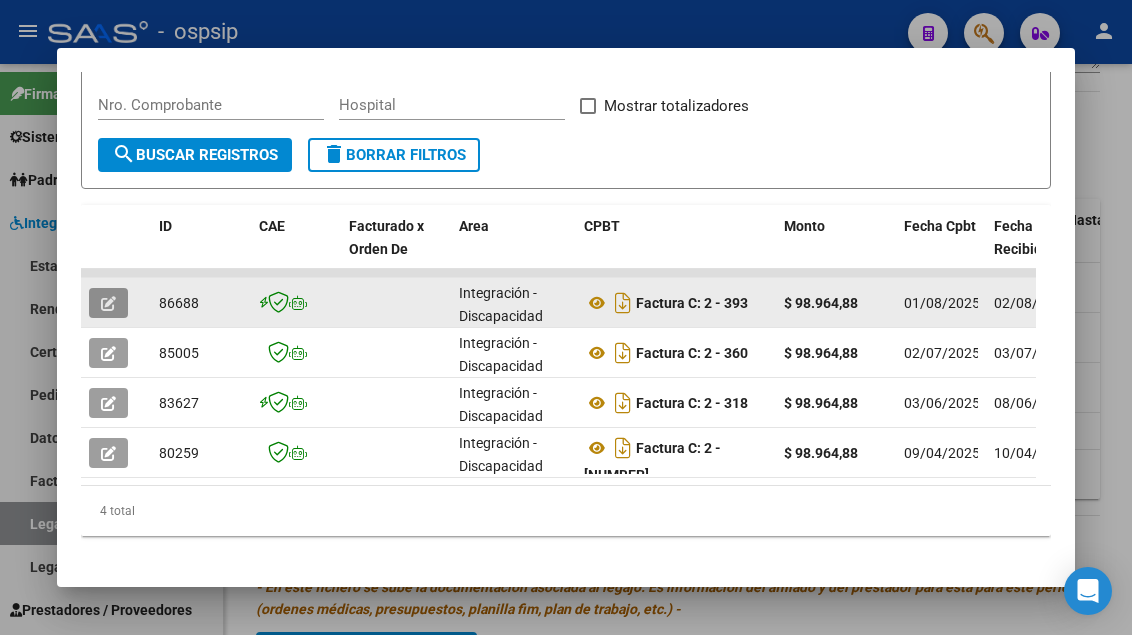 click 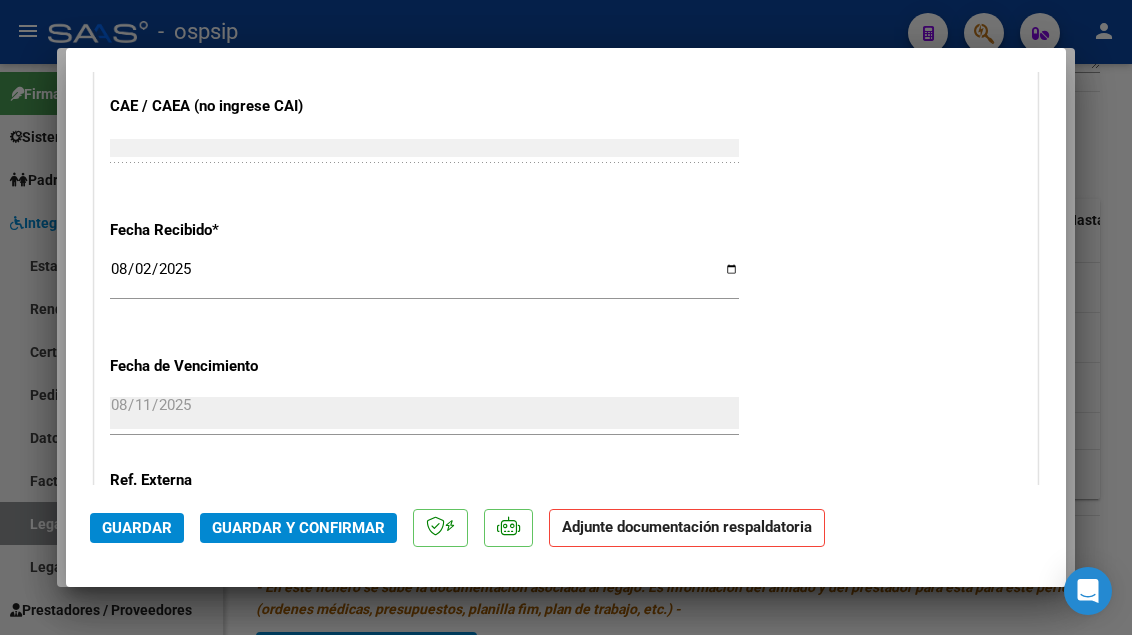 scroll, scrollTop: 1062, scrollLeft: 0, axis: vertical 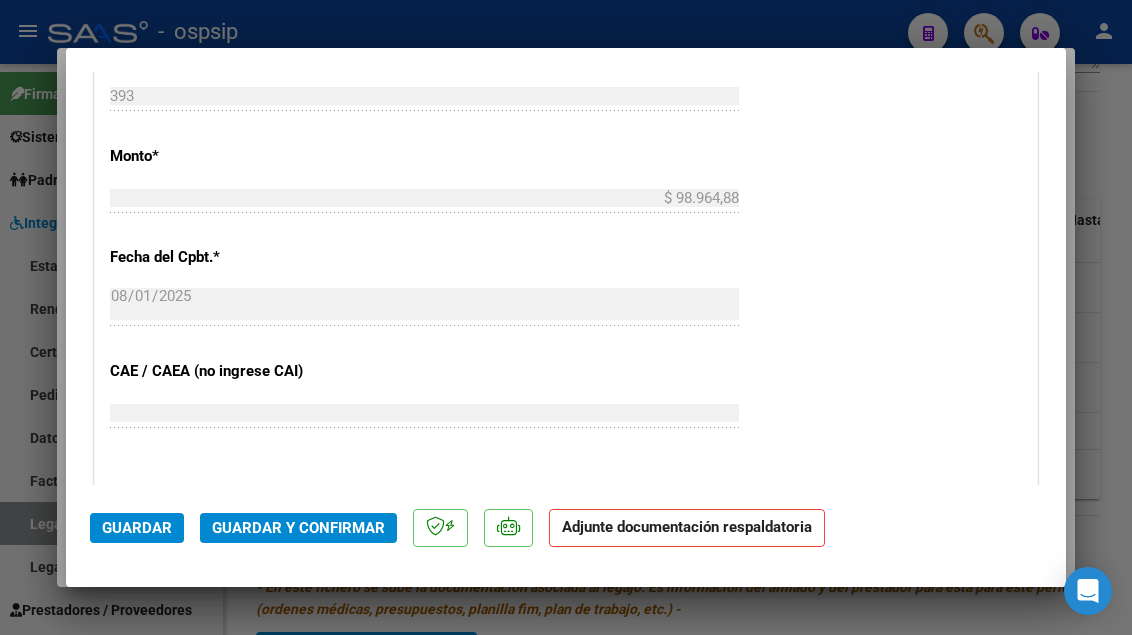 type 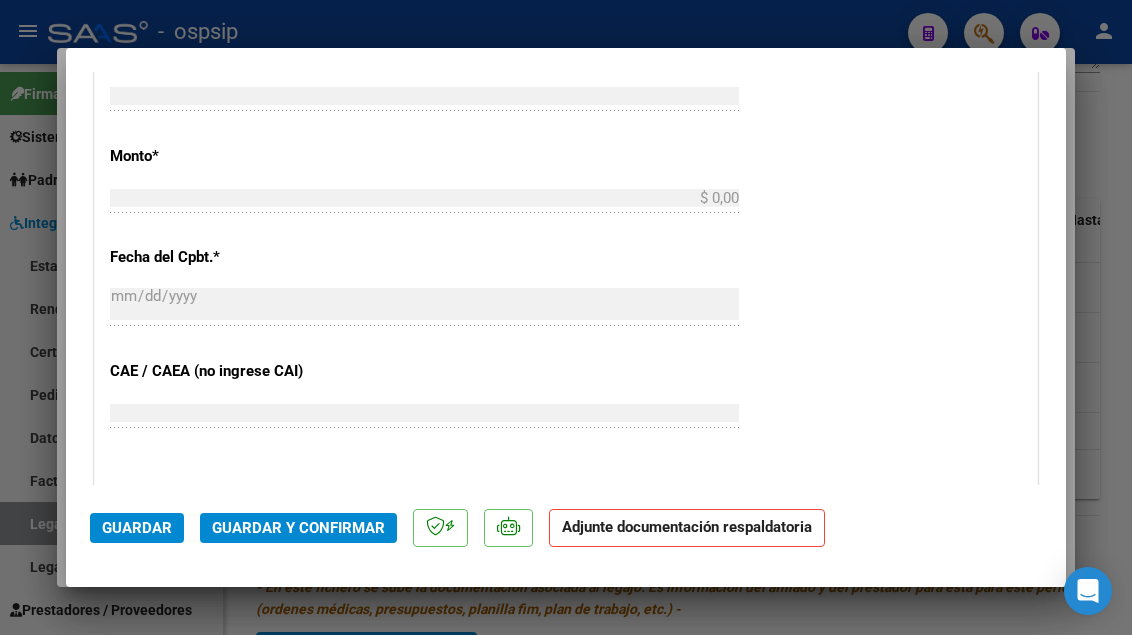 scroll, scrollTop: 0, scrollLeft: 0, axis: both 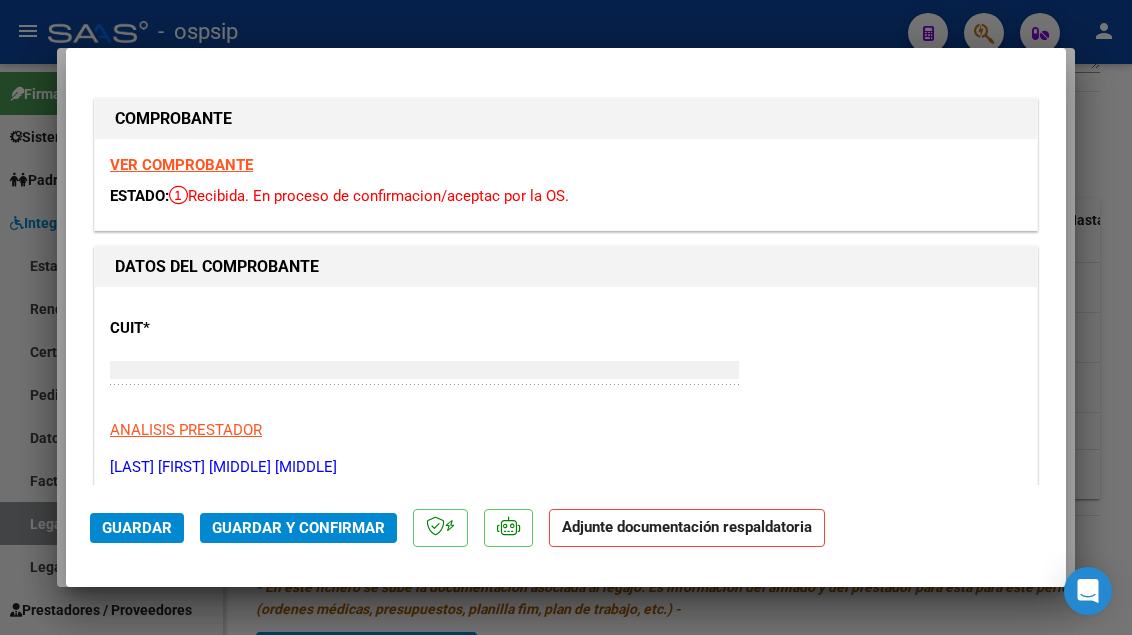 type 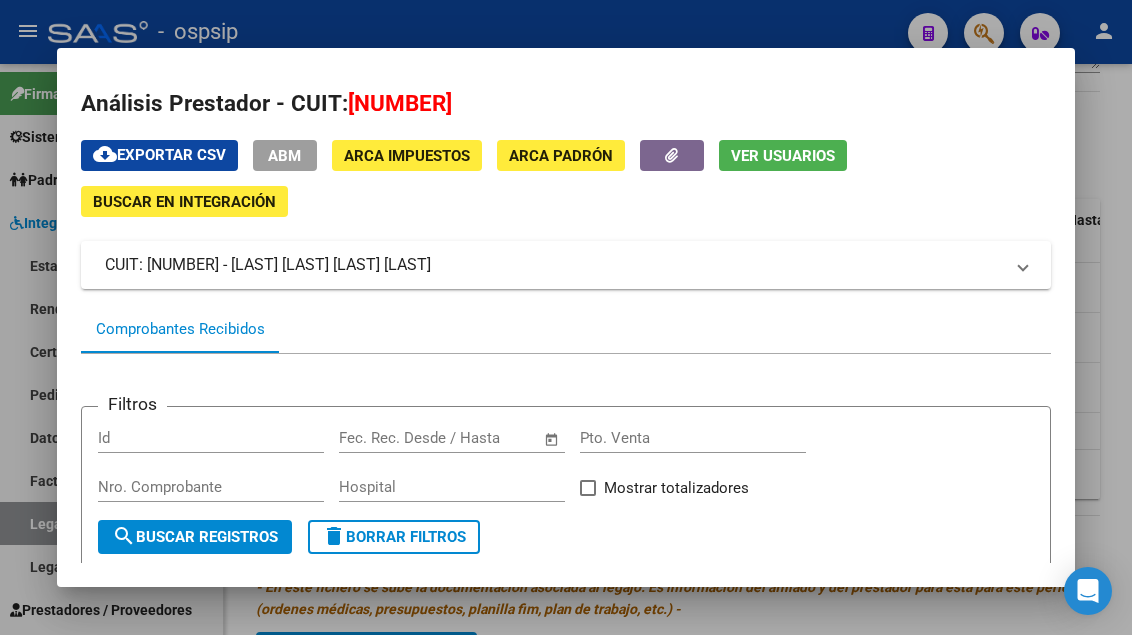 scroll, scrollTop: 0, scrollLeft: 0, axis: both 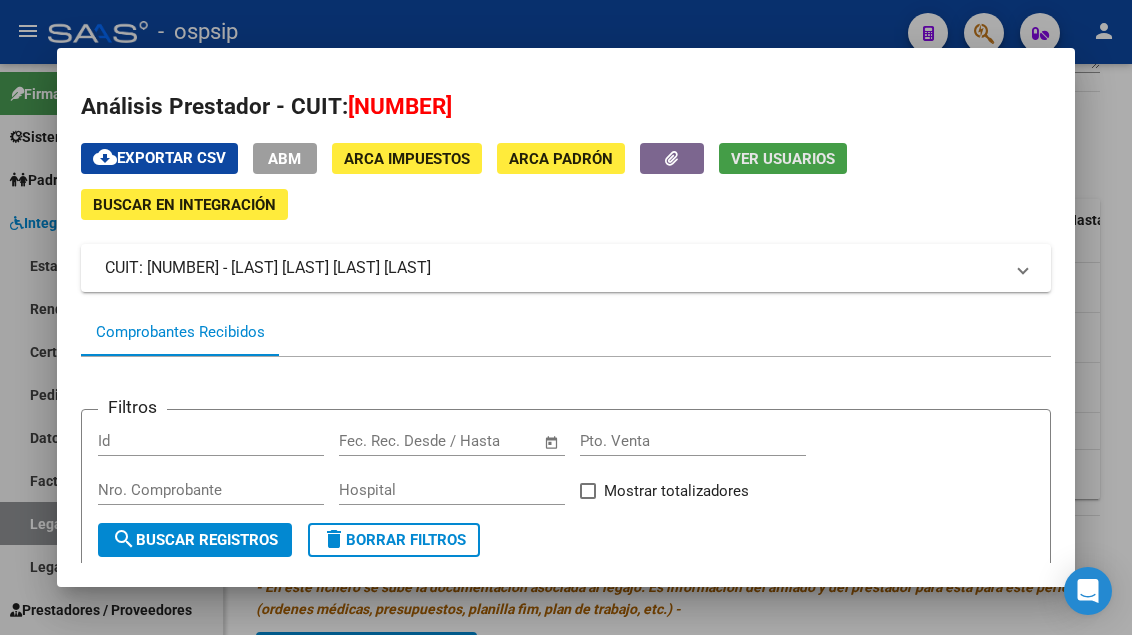 click on "Ver Usuarios" 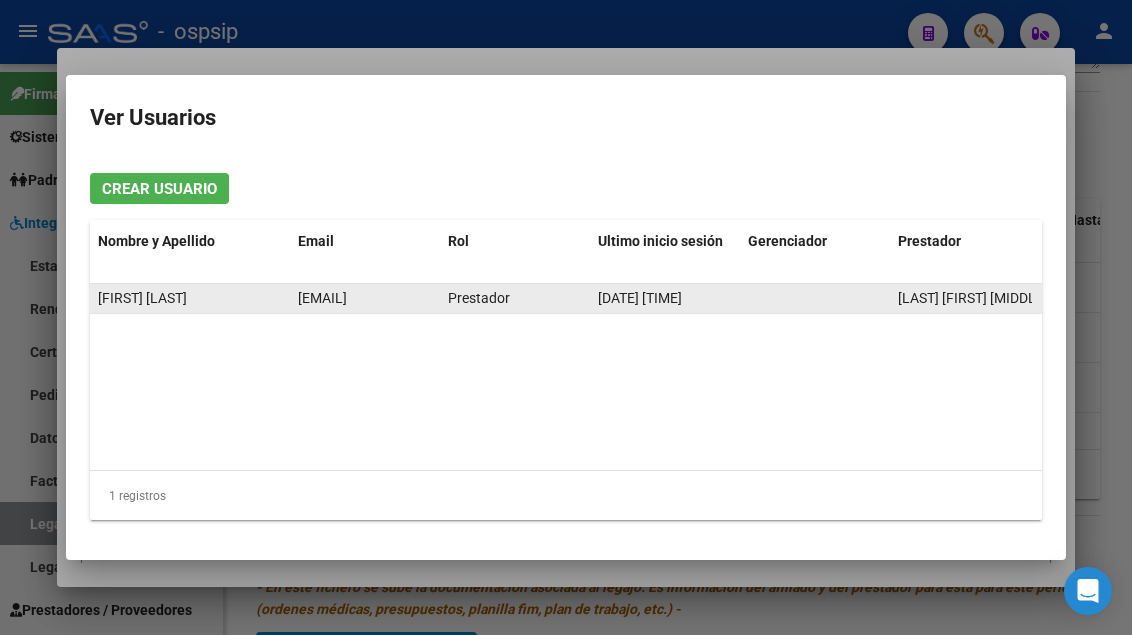click on "[EMAIL]" 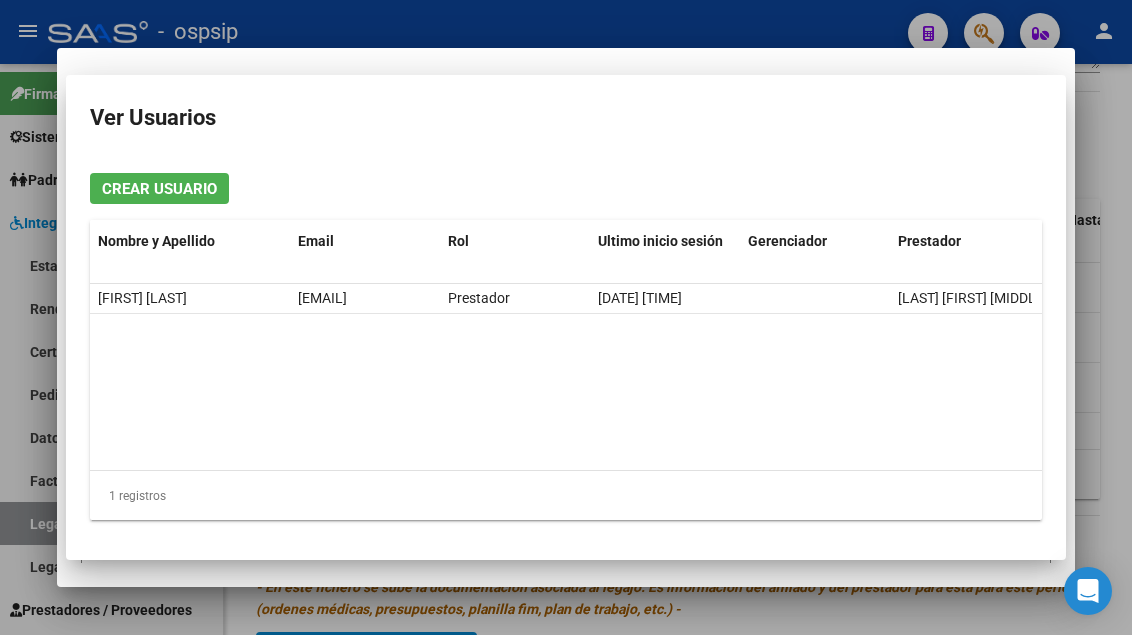 type 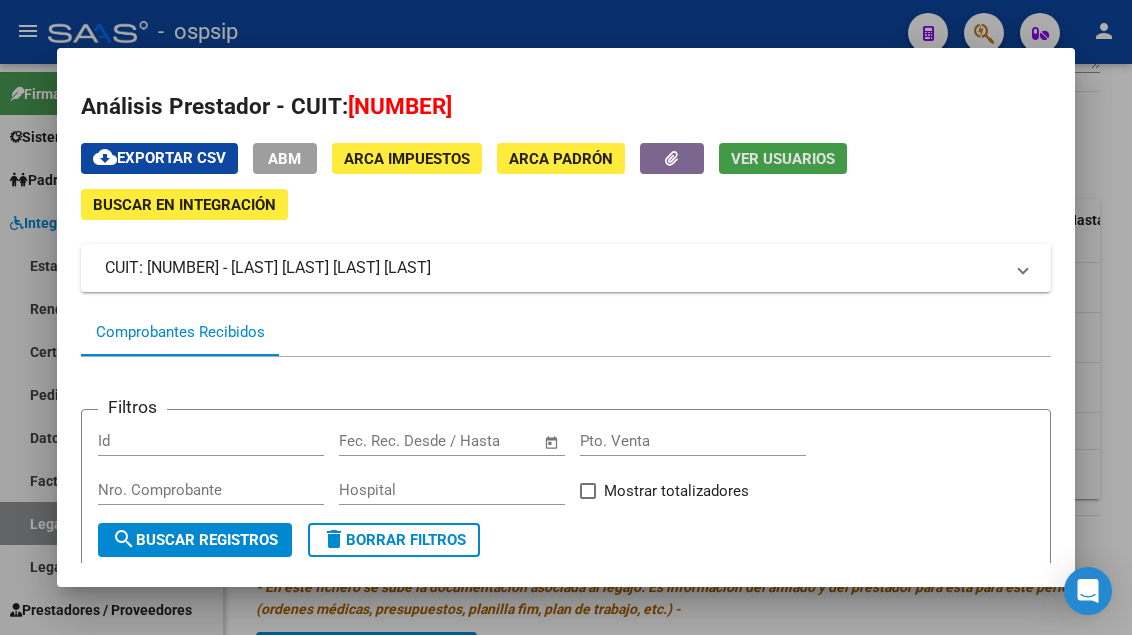 click at bounding box center (566, 317) 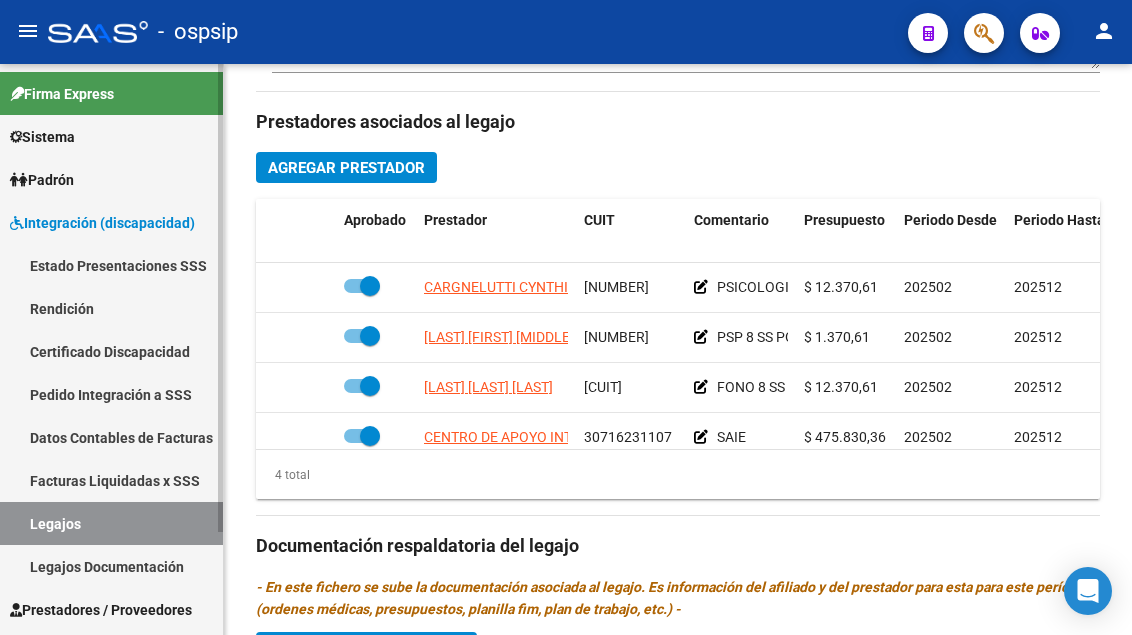 click on "Legajos" at bounding box center (111, 523) 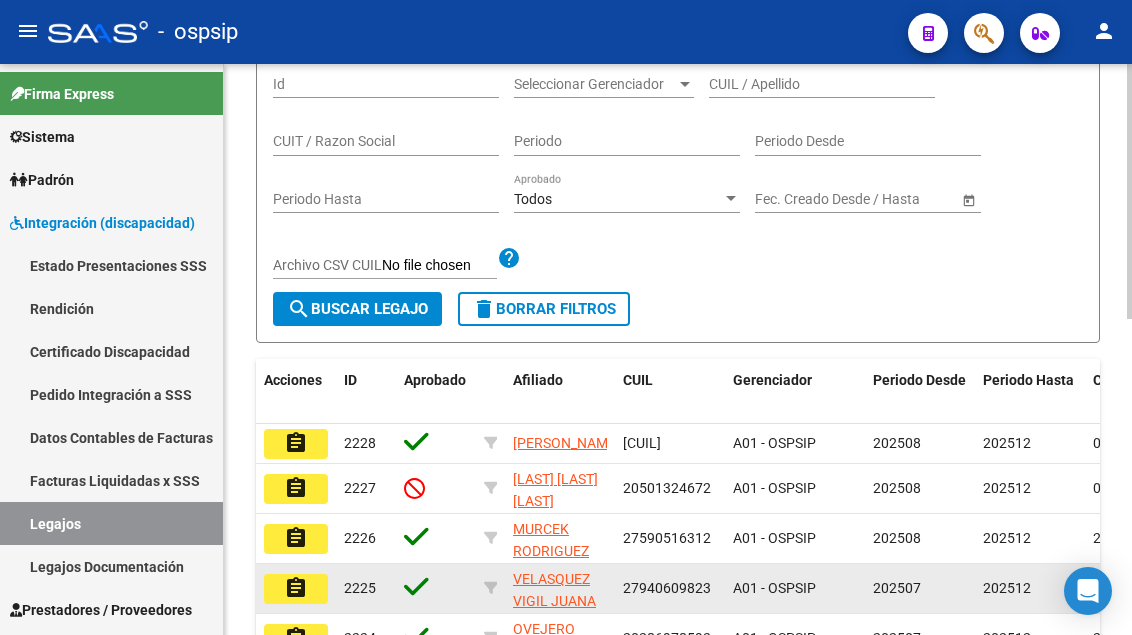 scroll, scrollTop: 208, scrollLeft: 0, axis: vertical 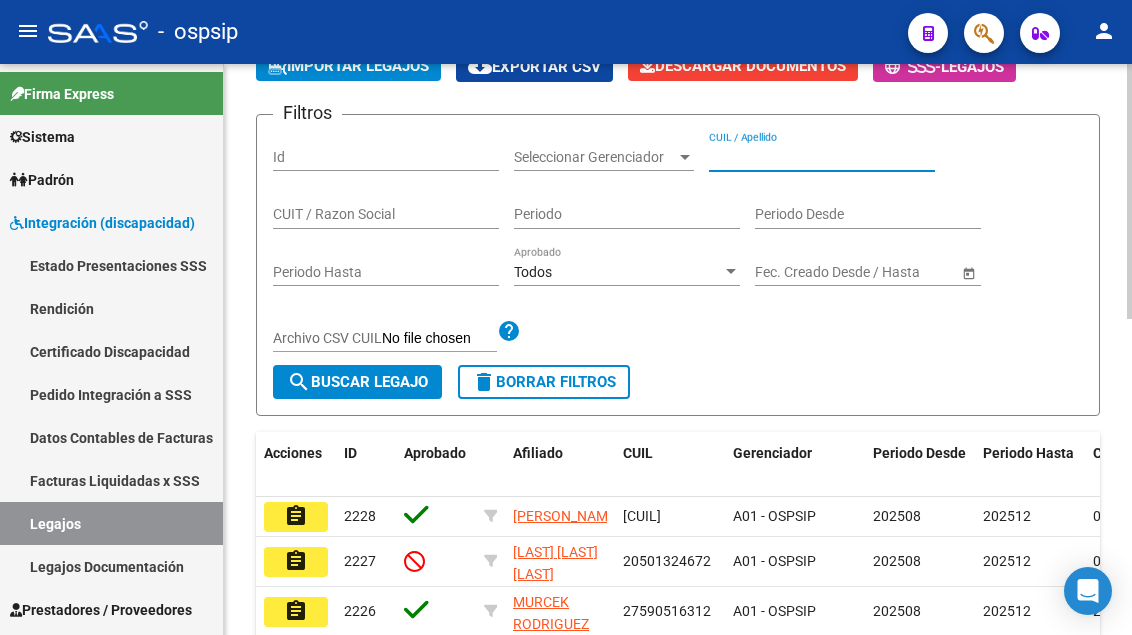 click on "CUIL / Apellido" at bounding box center [822, 157] 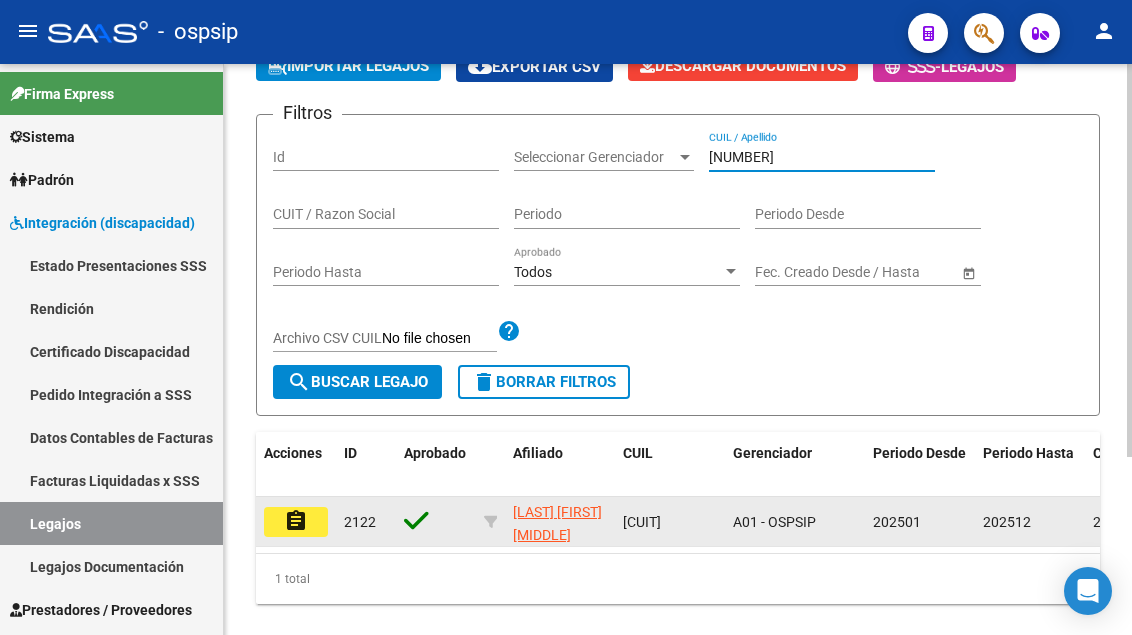type on "[NUMBER]" 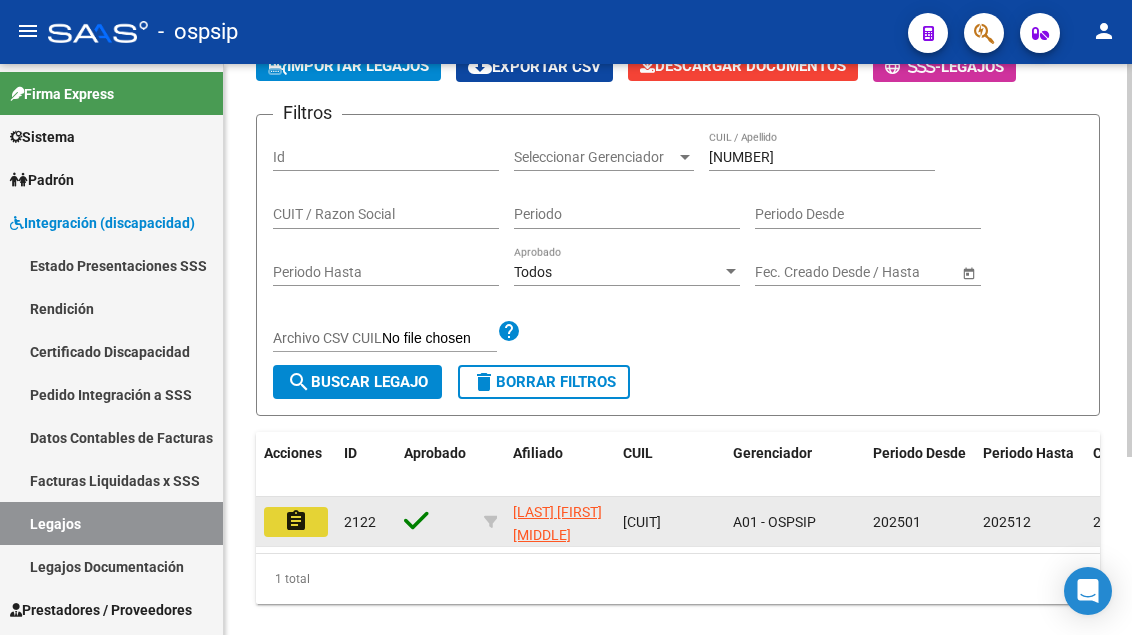 click on "assignment" 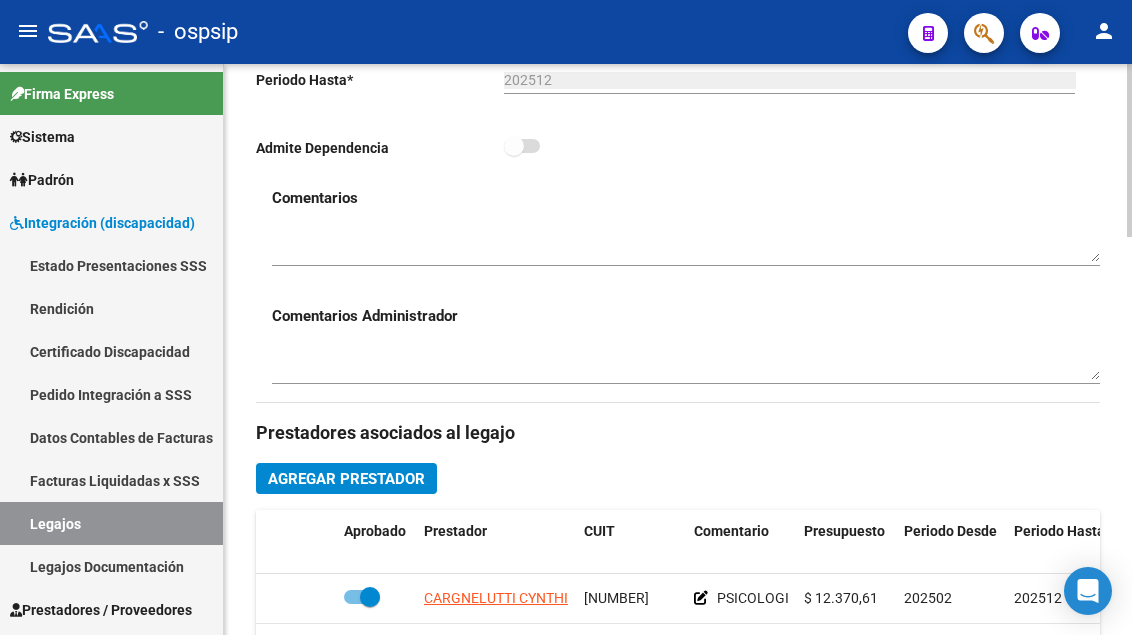 scroll, scrollTop: 800, scrollLeft: 0, axis: vertical 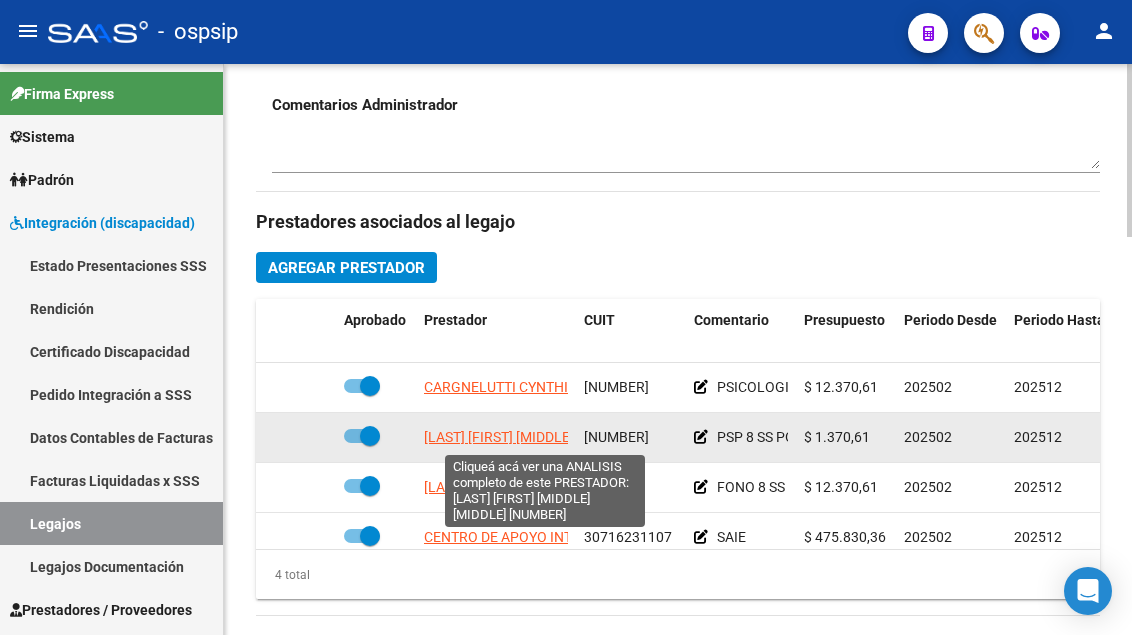 click on "[LAST] [FIRST] [MIDDLE] [MIDDLE]" 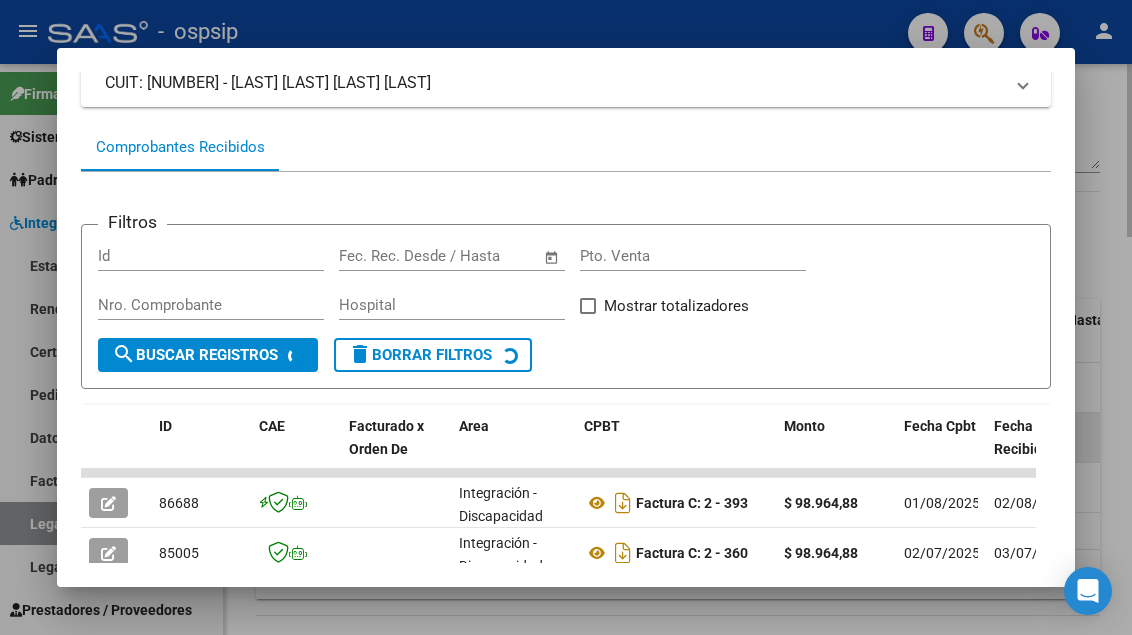 scroll, scrollTop: 285, scrollLeft: 0, axis: vertical 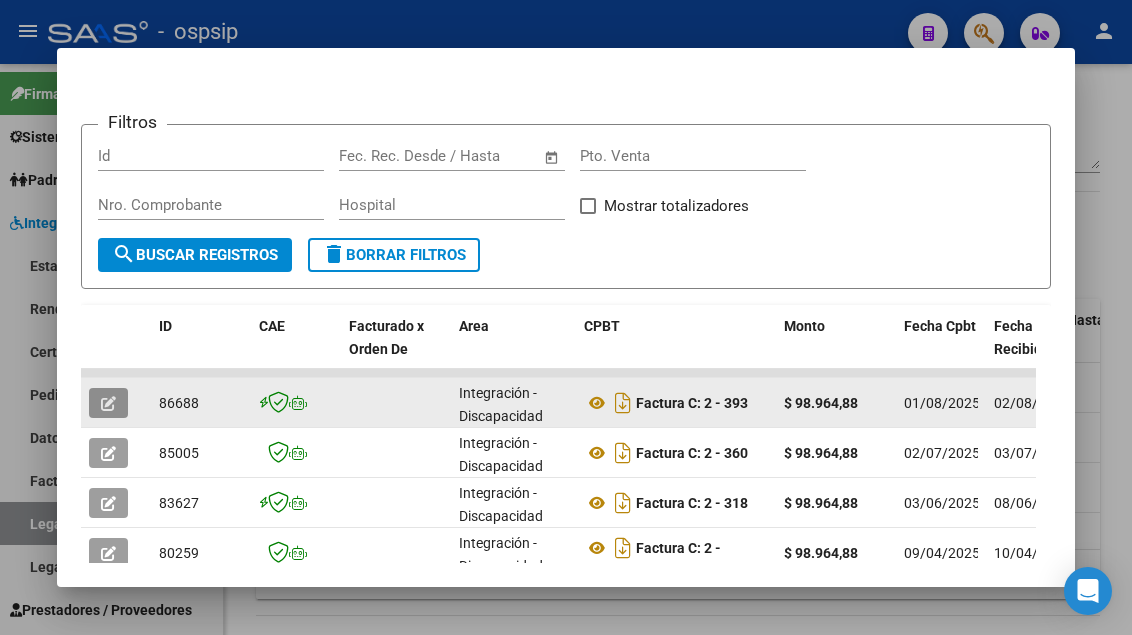 click 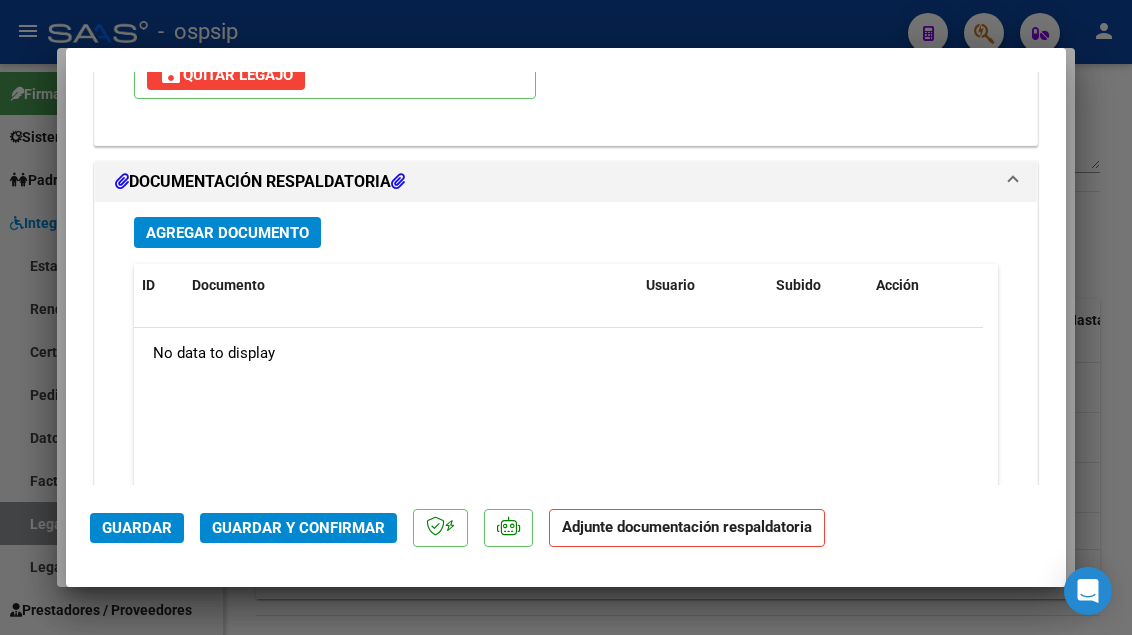 scroll, scrollTop: 2855, scrollLeft: 0, axis: vertical 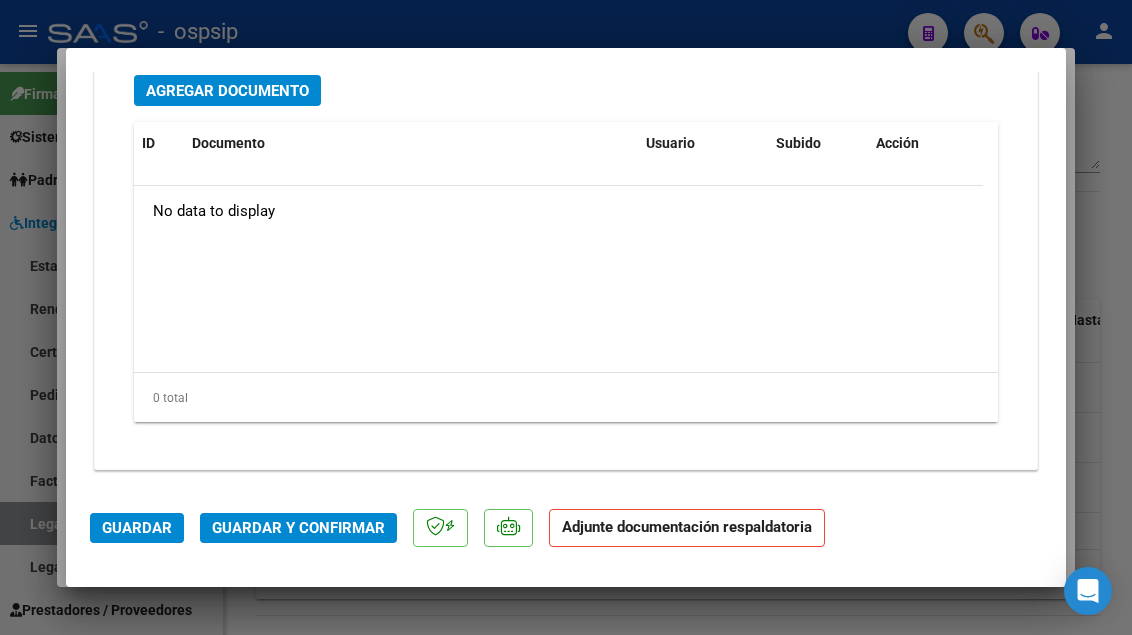 click at bounding box center [566, 317] 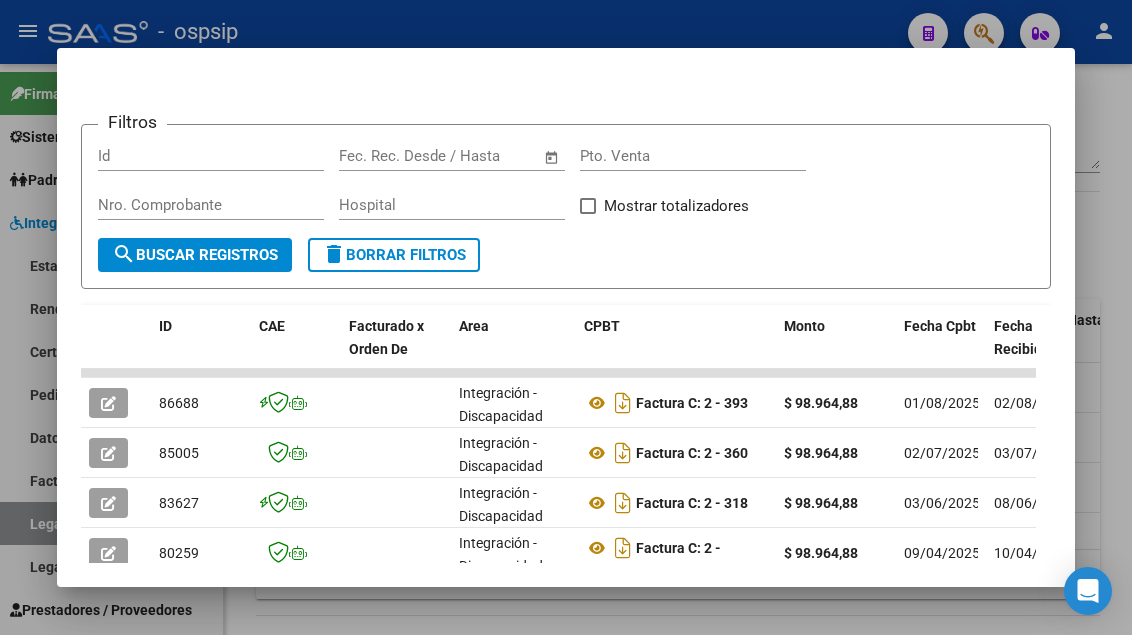 click at bounding box center [566, 317] 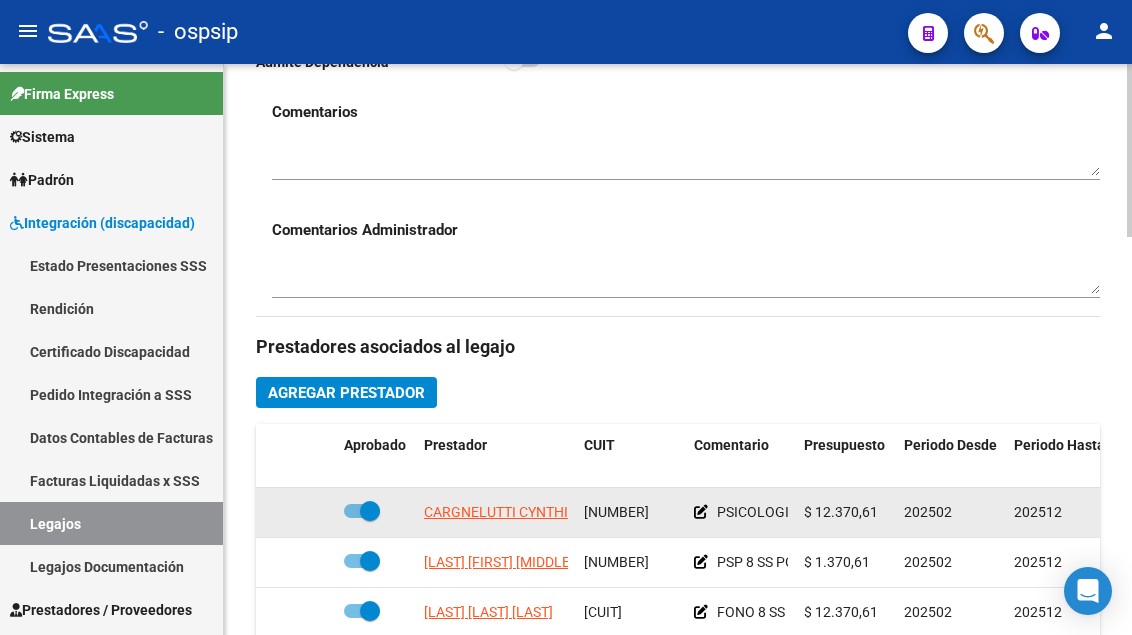 scroll, scrollTop: 500, scrollLeft: 0, axis: vertical 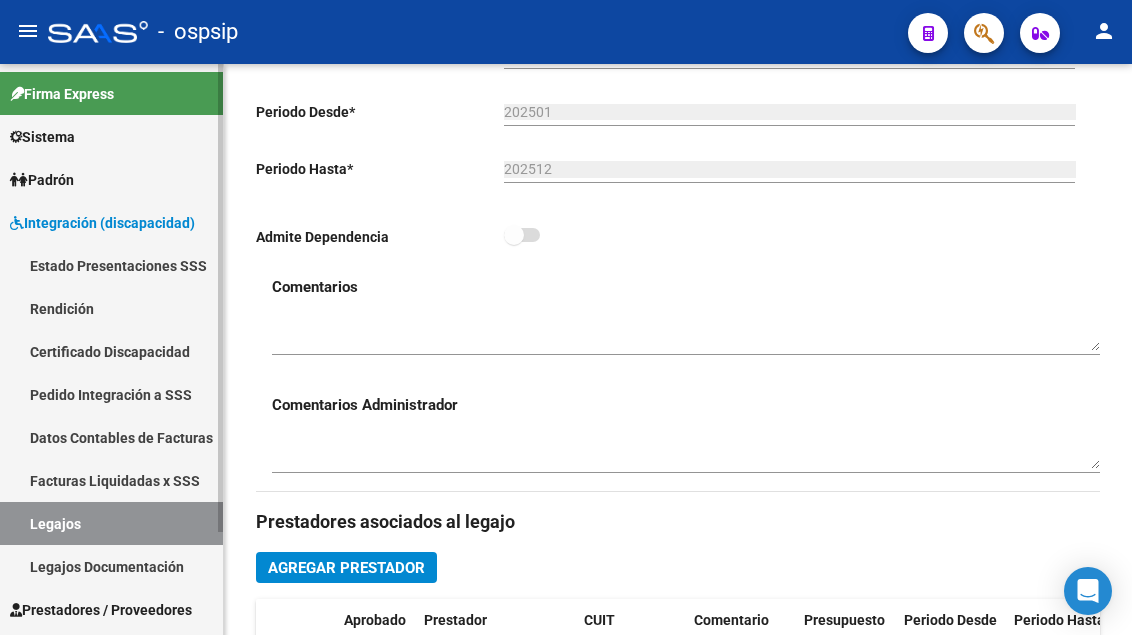 click on "Legajos" at bounding box center [111, 523] 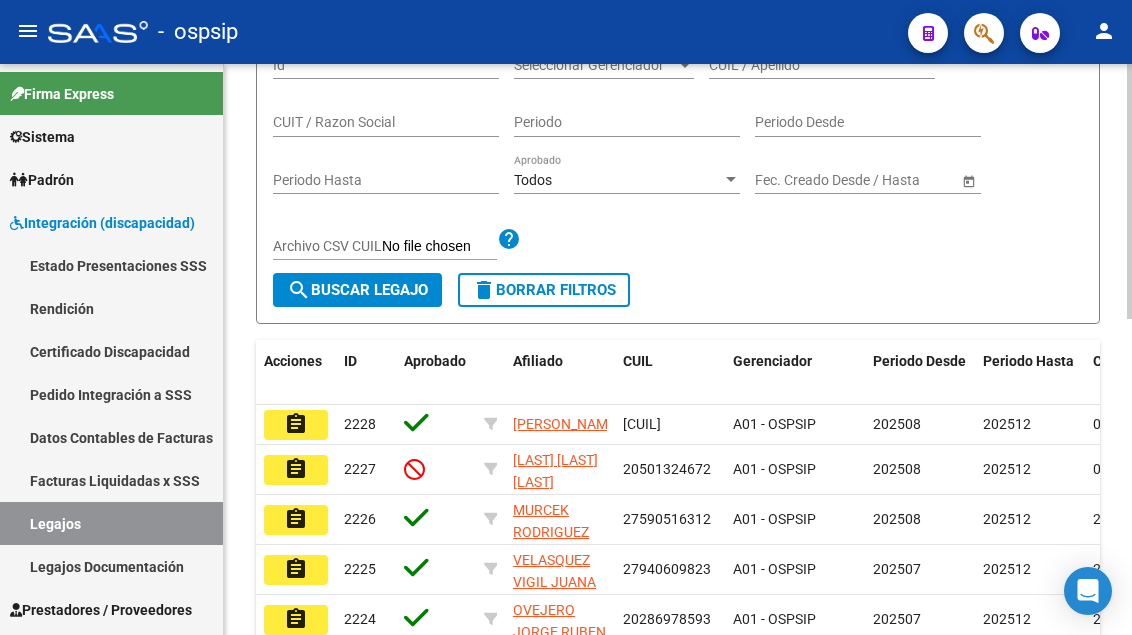 scroll, scrollTop: 0, scrollLeft: 0, axis: both 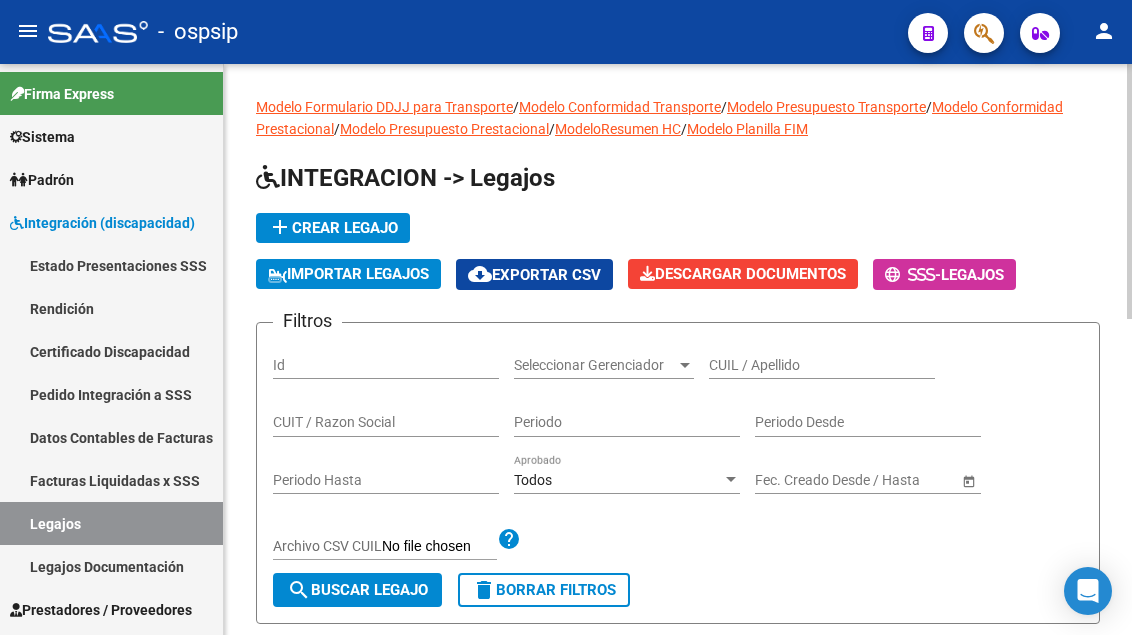 click on "CUIL / Apellido" at bounding box center (822, 365) 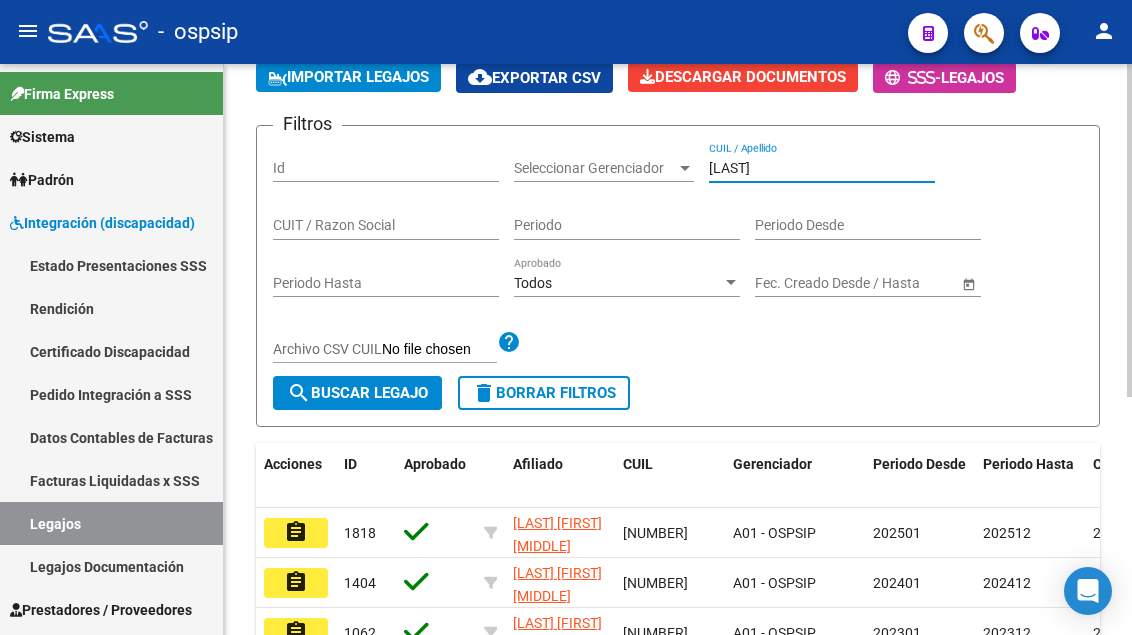 scroll, scrollTop: 200, scrollLeft: 0, axis: vertical 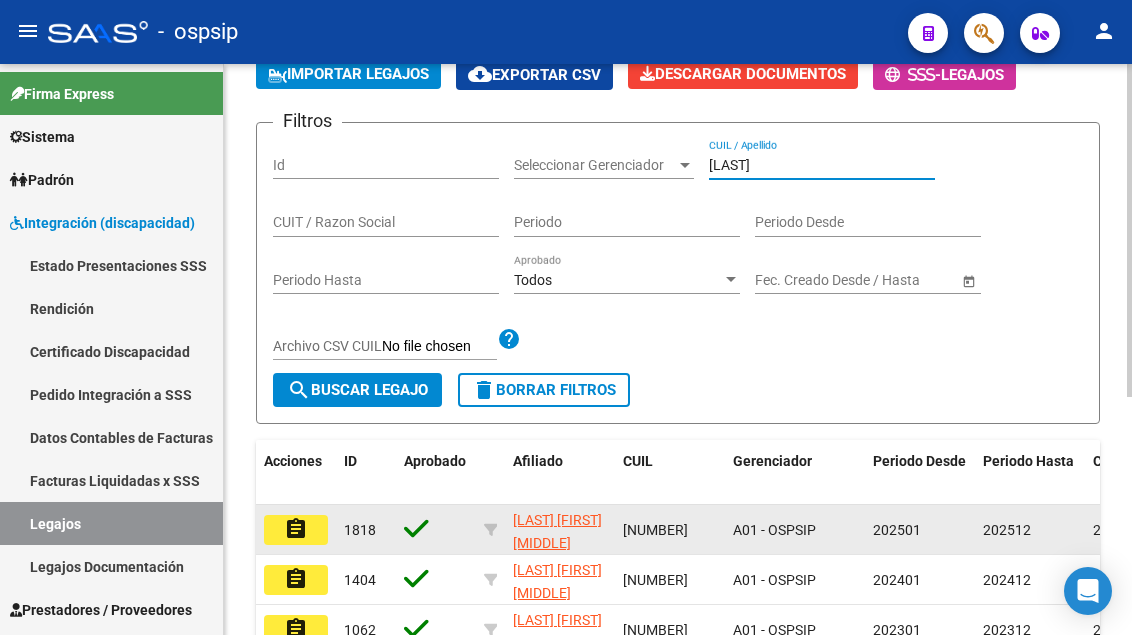 type on "[LAST]" 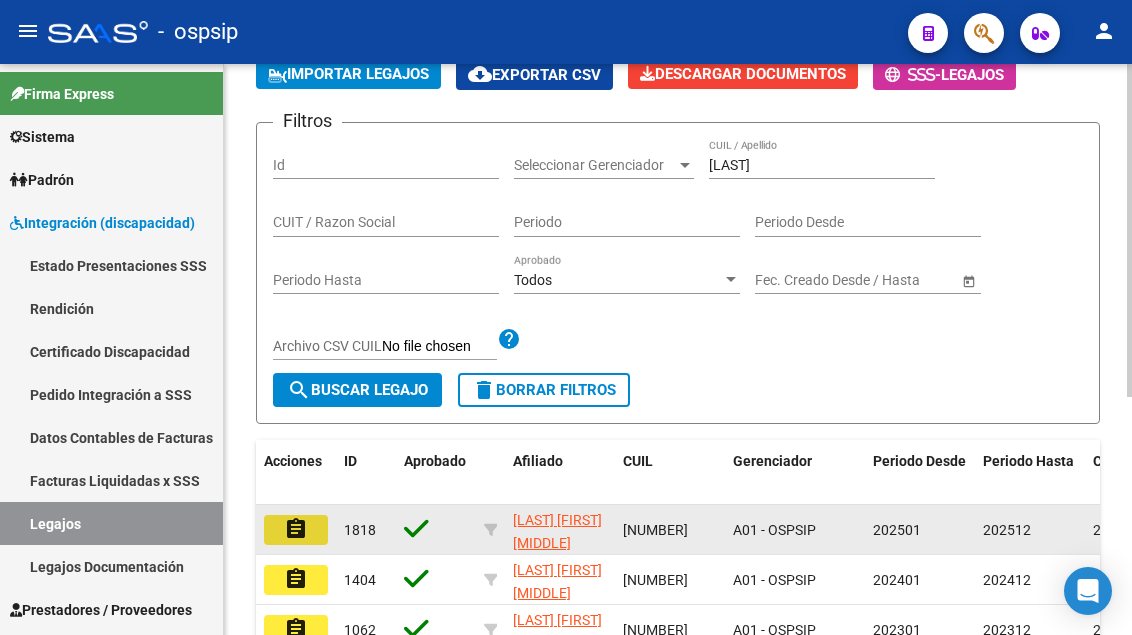click on "assignment" 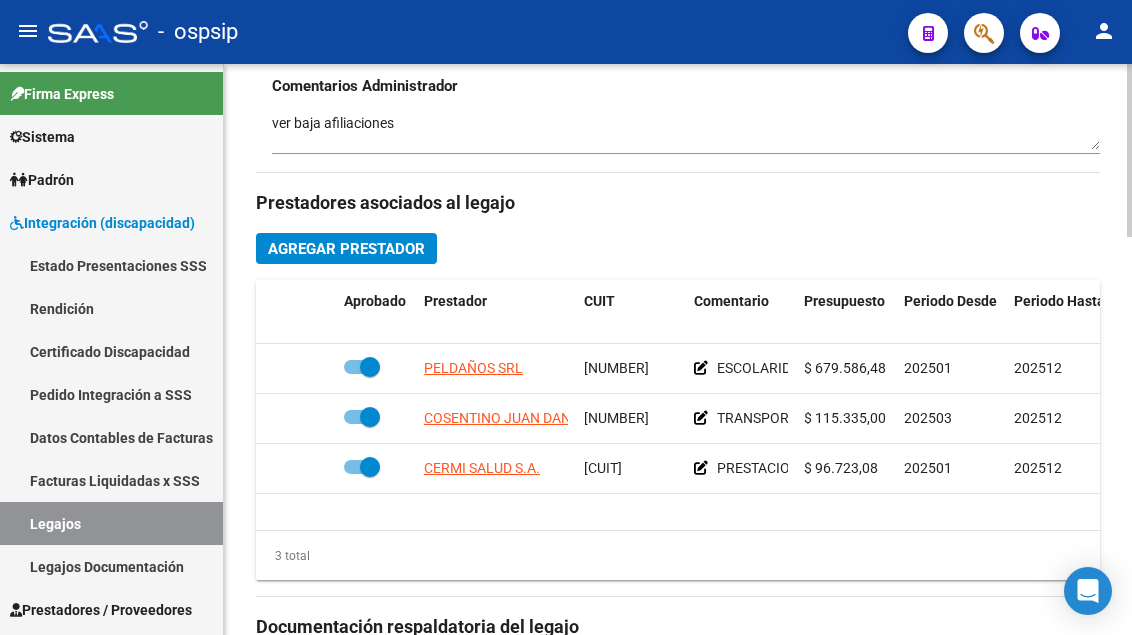 scroll, scrollTop: 800, scrollLeft: 0, axis: vertical 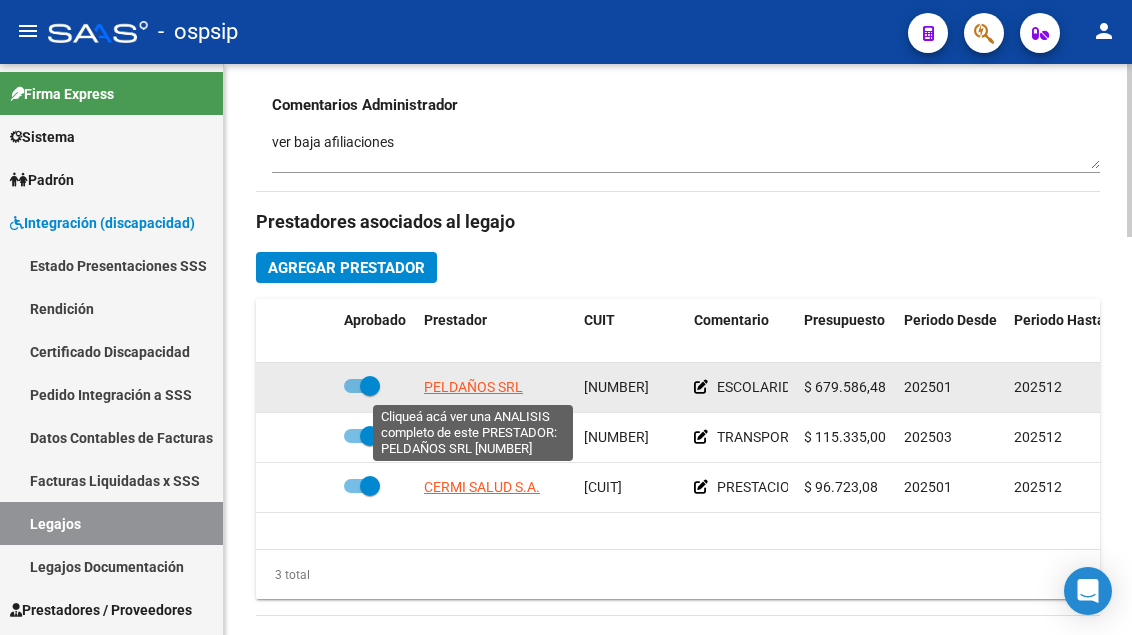 click on "PELDAÑOS SRL" 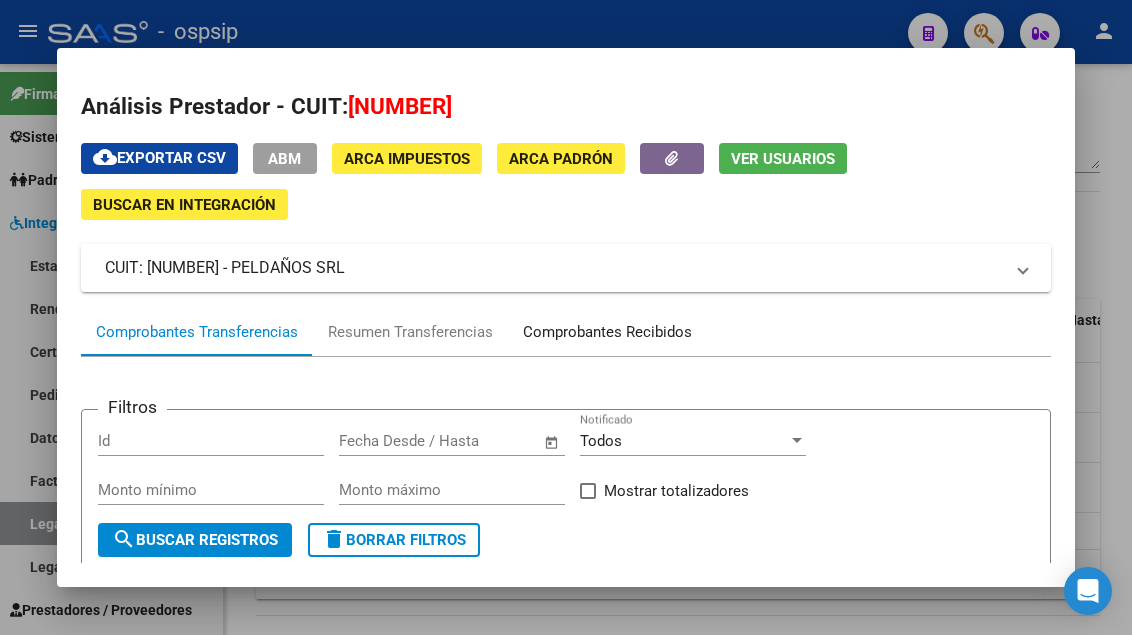 click on "Comprobantes Recibidos" at bounding box center (607, 332) 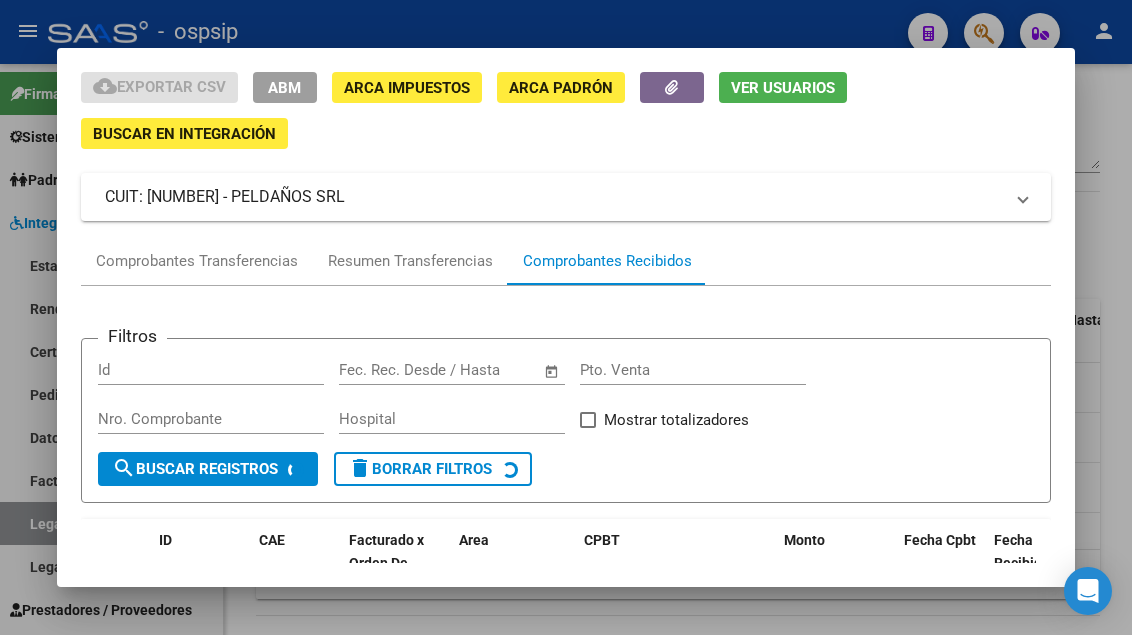 scroll, scrollTop: 185, scrollLeft: 0, axis: vertical 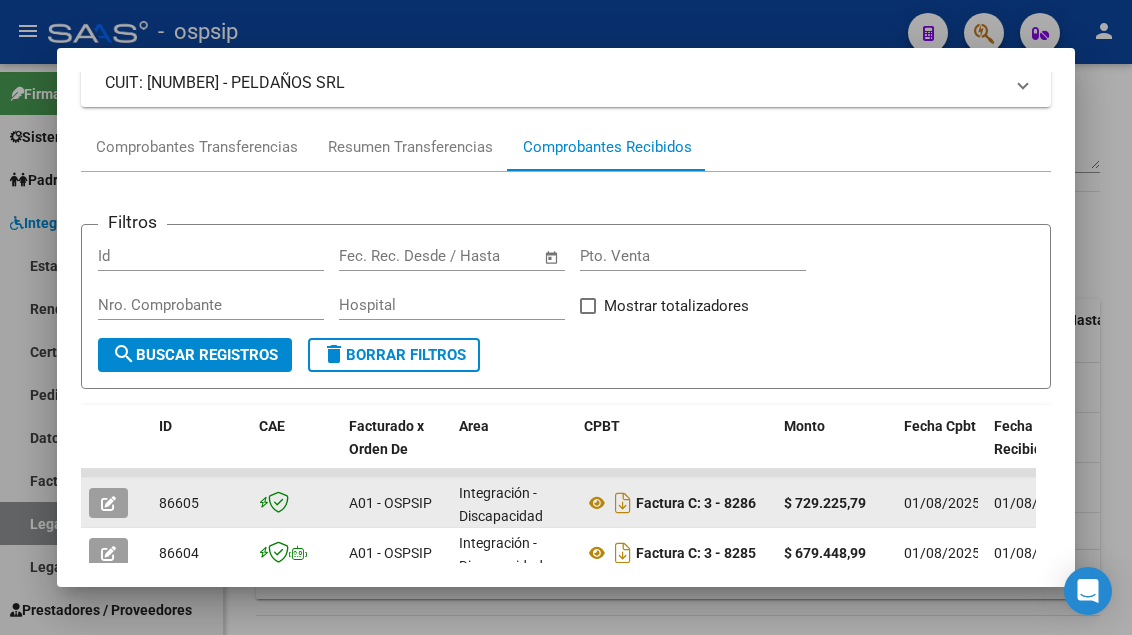 click 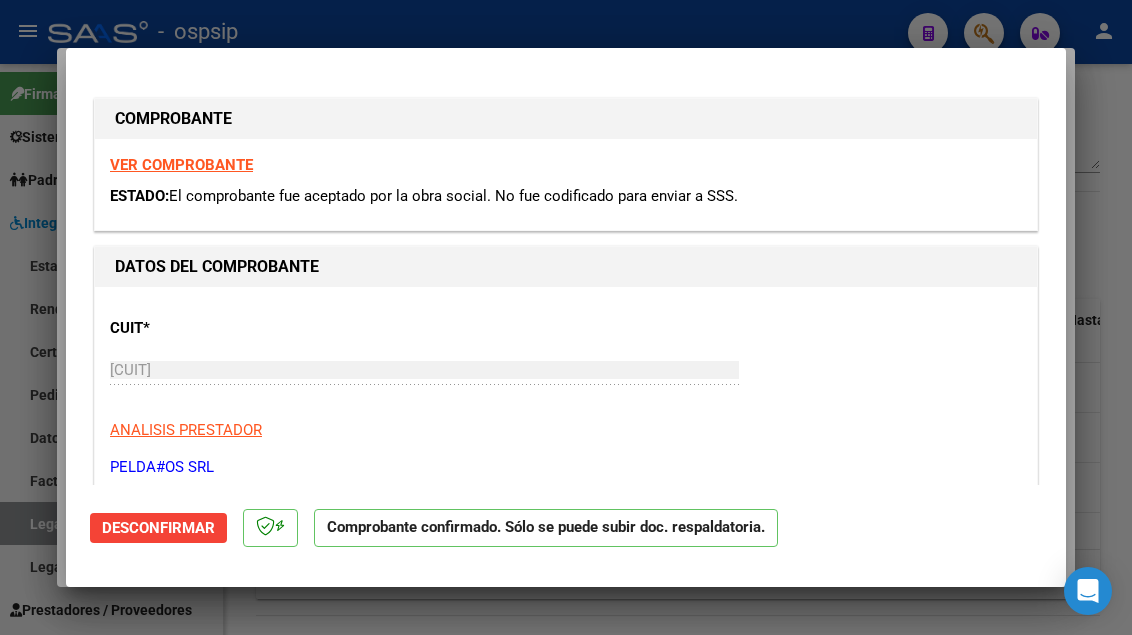 type 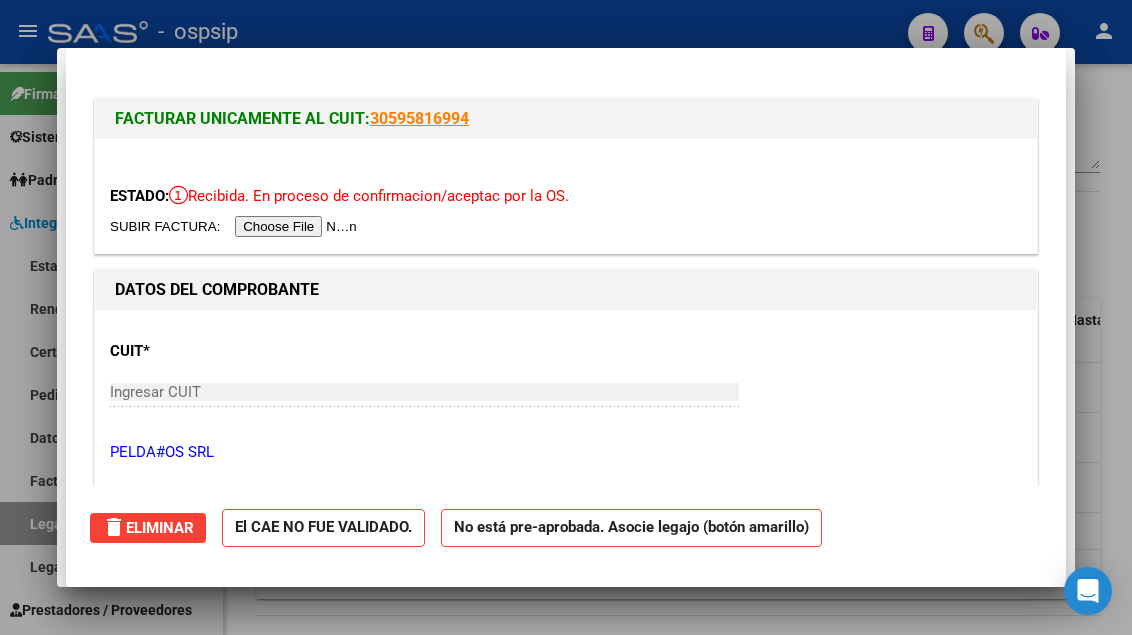 type 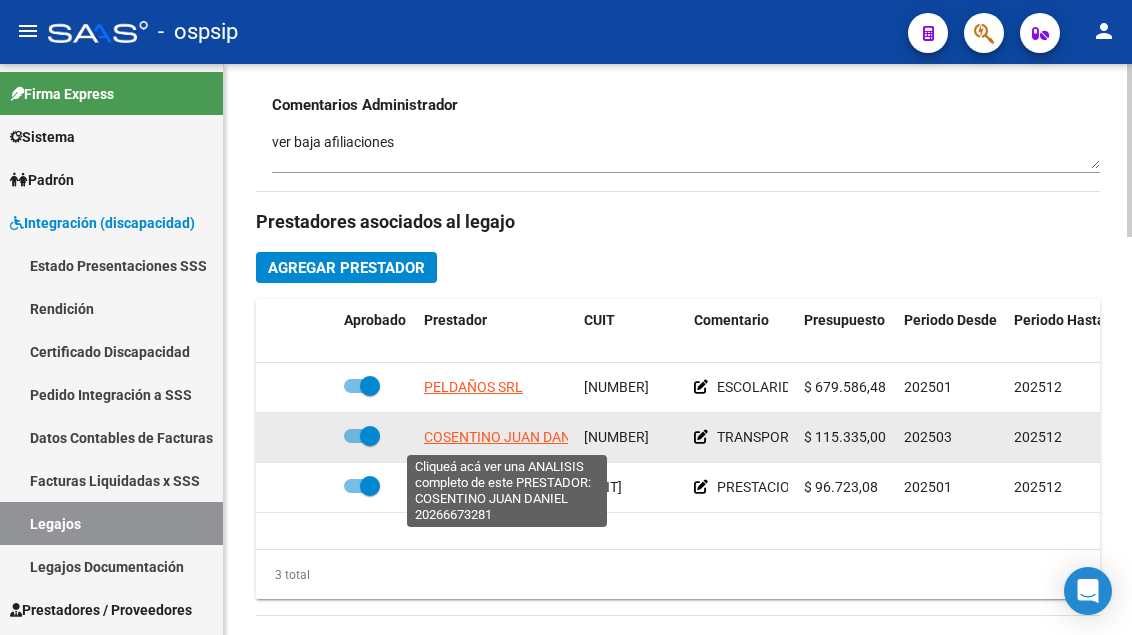 click on "COSENTINO JUAN DANIEL" 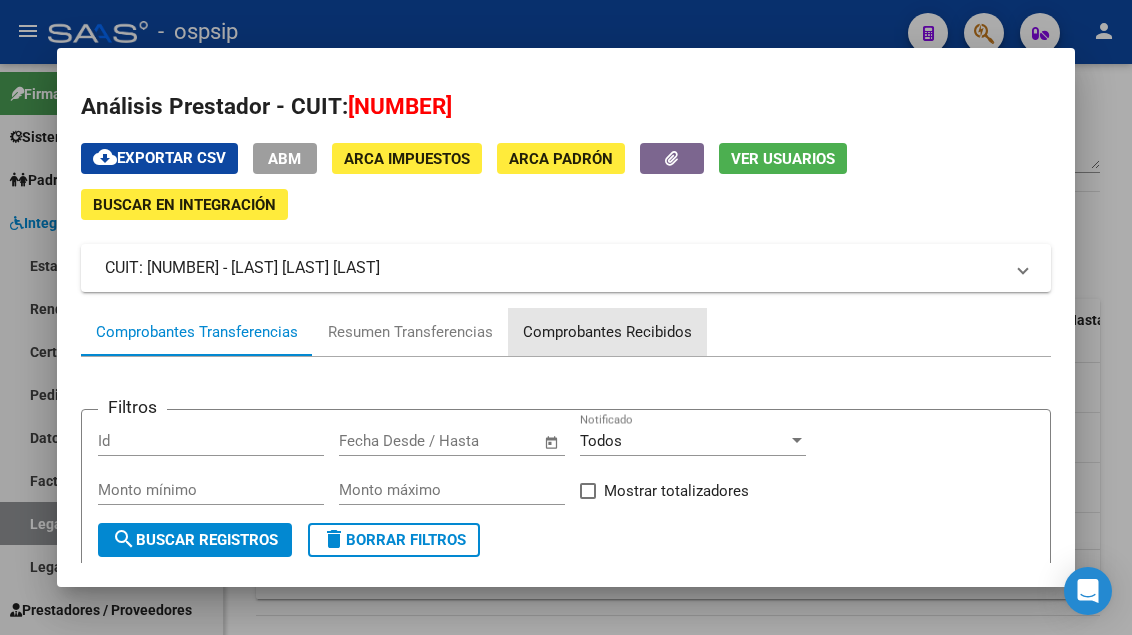 click on "Comprobantes Recibidos" at bounding box center [607, 332] 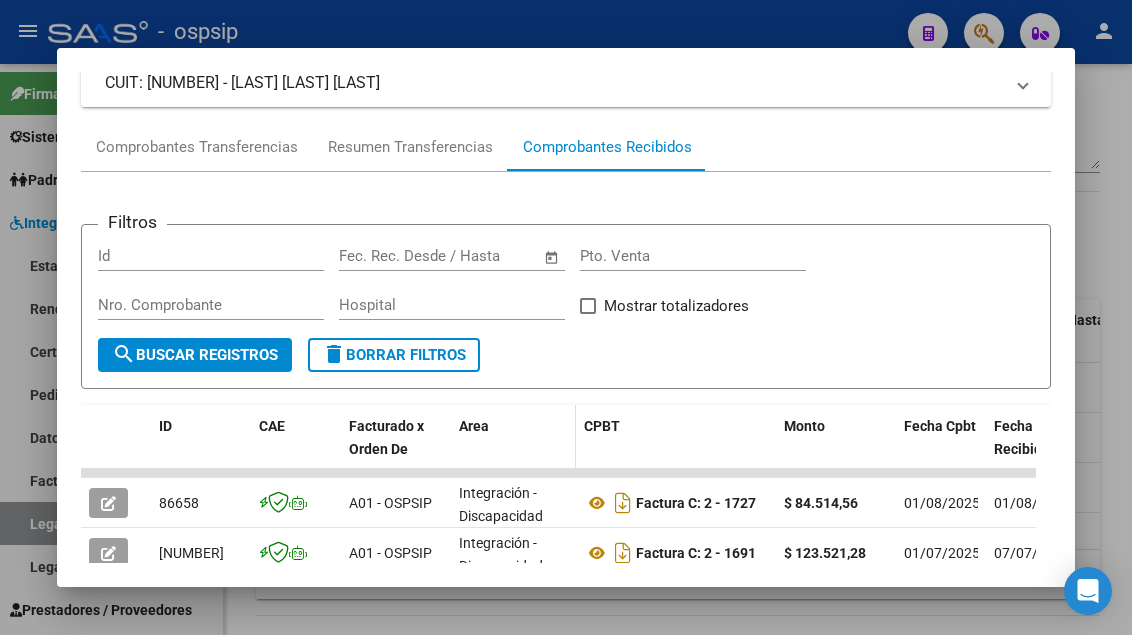 scroll, scrollTop: 285, scrollLeft: 0, axis: vertical 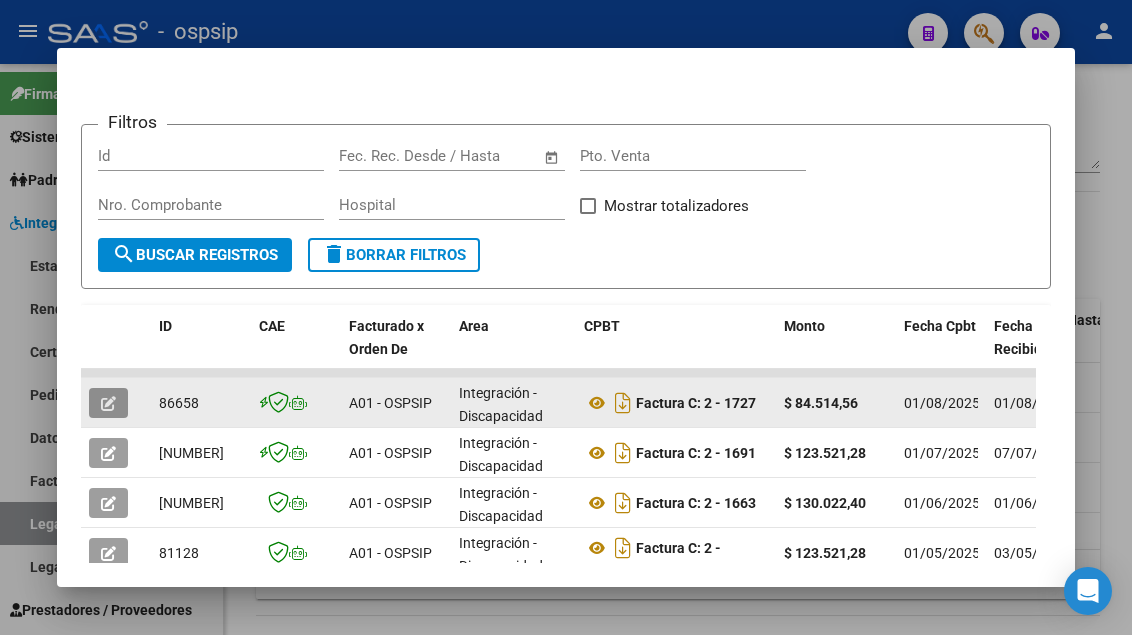 click 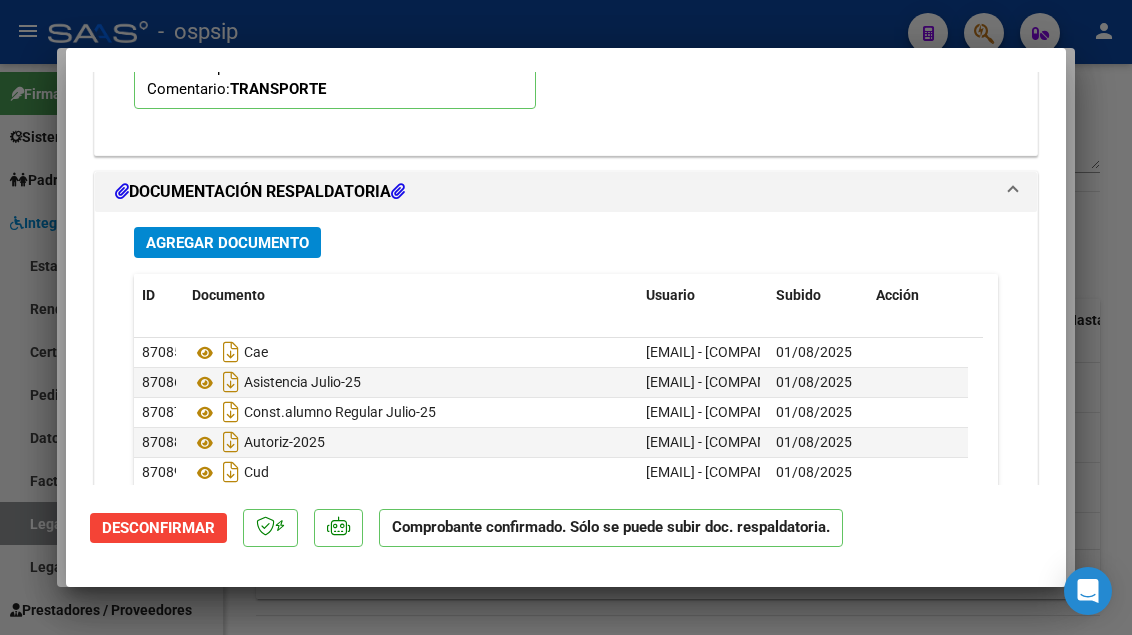 scroll, scrollTop: 2289, scrollLeft: 0, axis: vertical 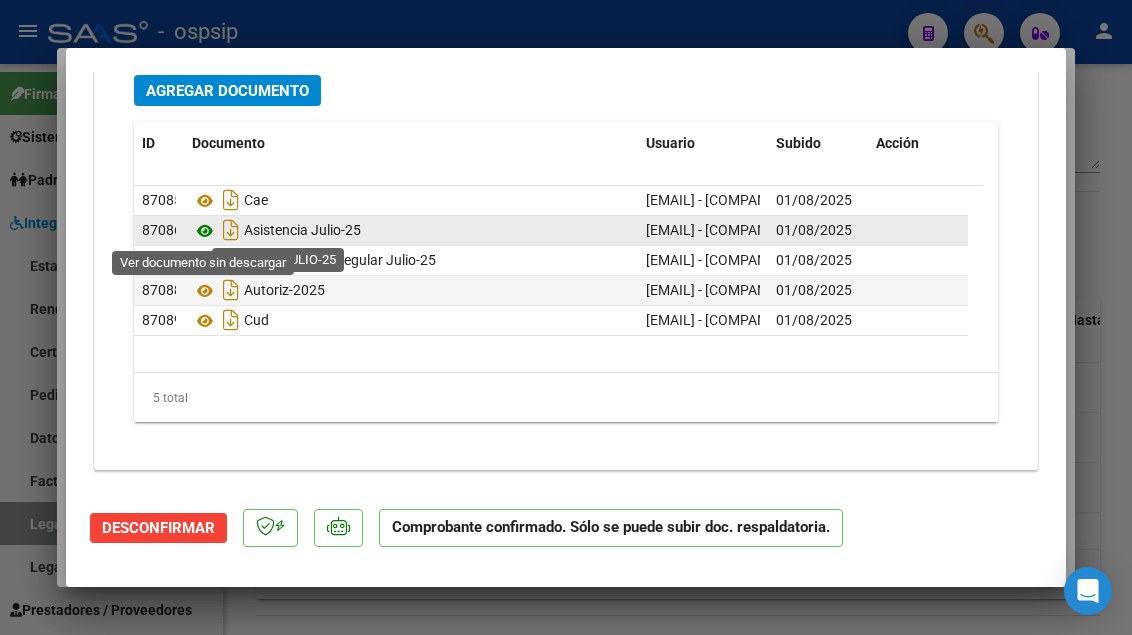 click 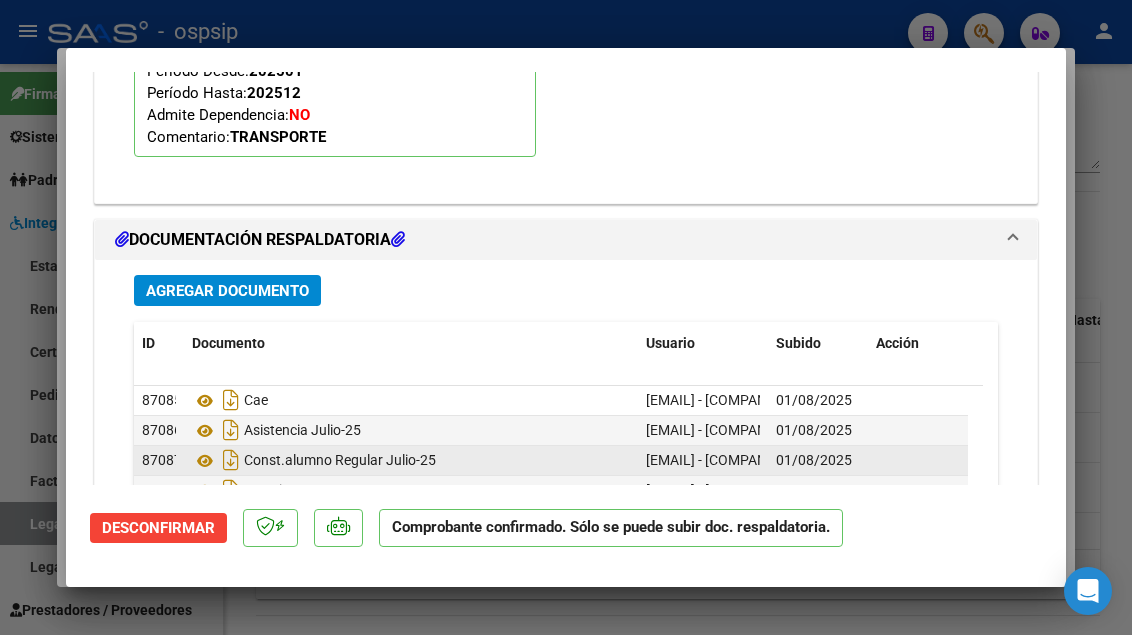 scroll, scrollTop: 1889, scrollLeft: 0, axis: vertical 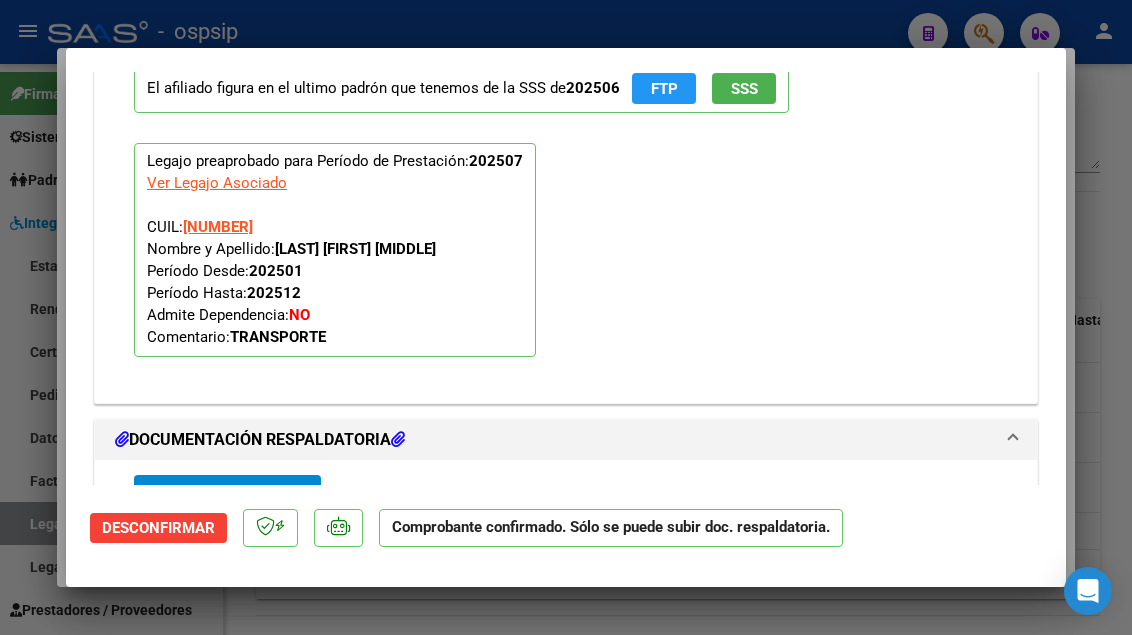 type 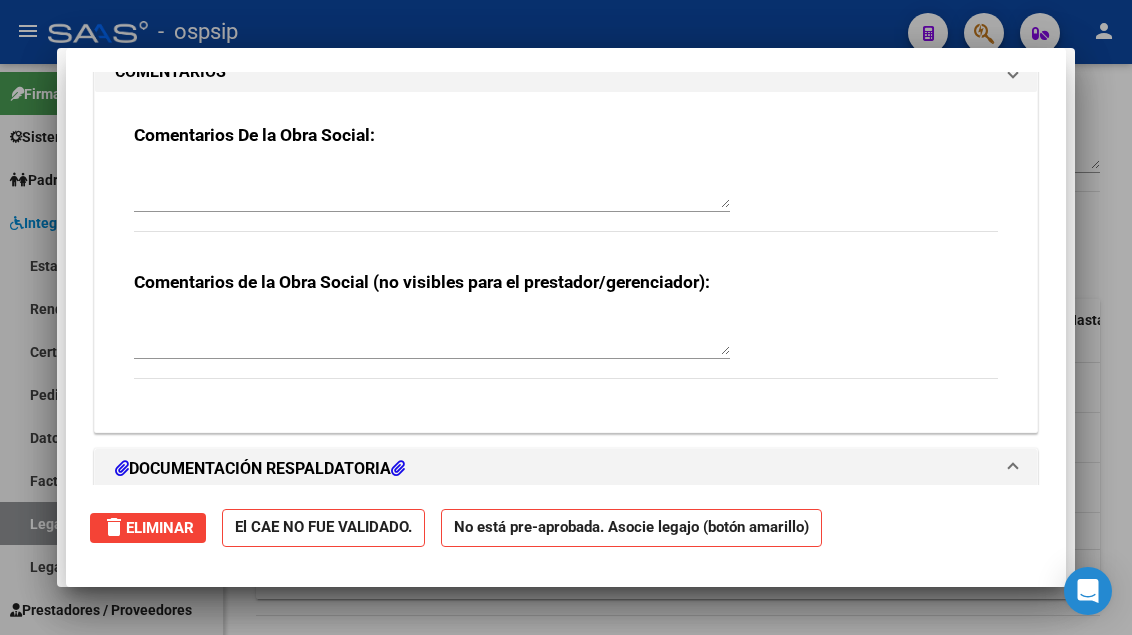 scroll, scrollTop: 0, scrollLeft: 0, axis: both 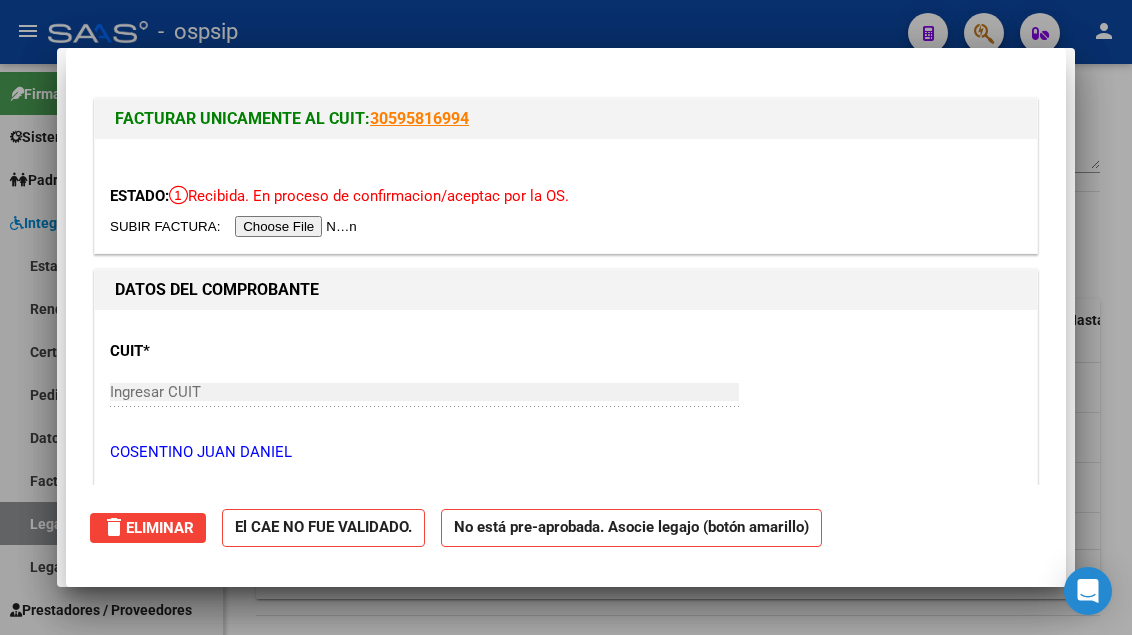 type 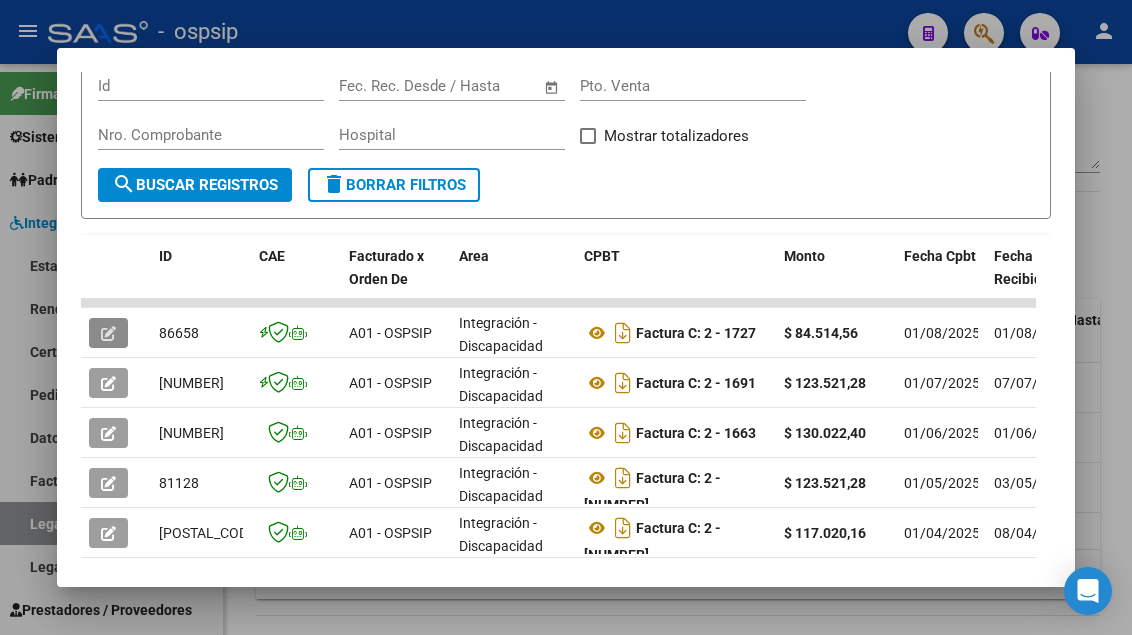 scroll, scrollTop: 385, scrollLeft: 0, axis: vertical 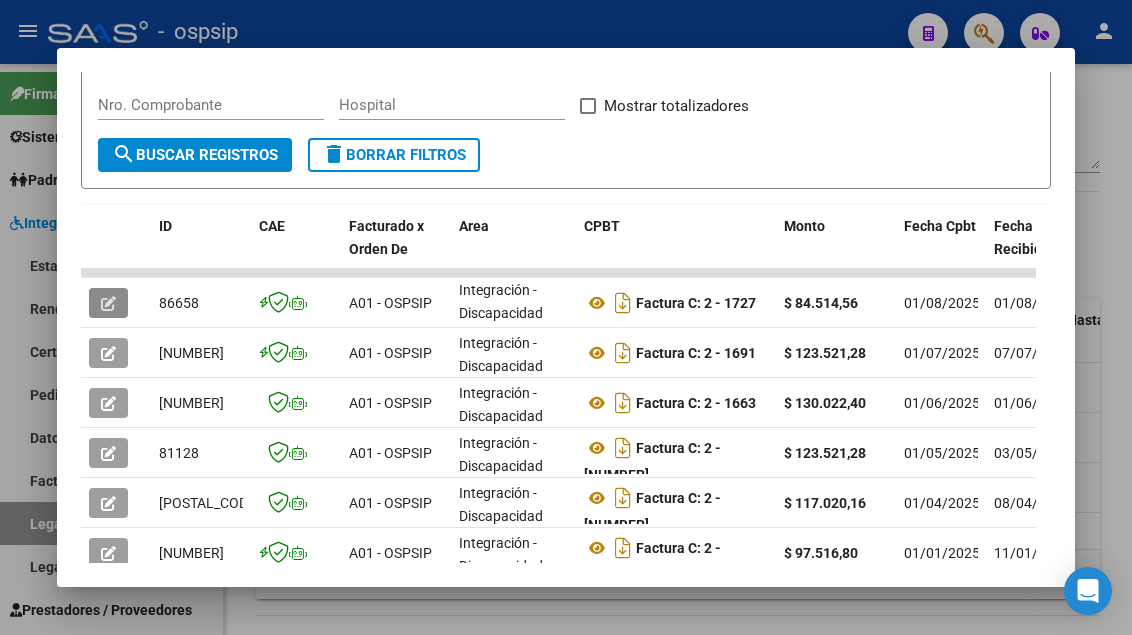 click at bounding box center [566, 317] 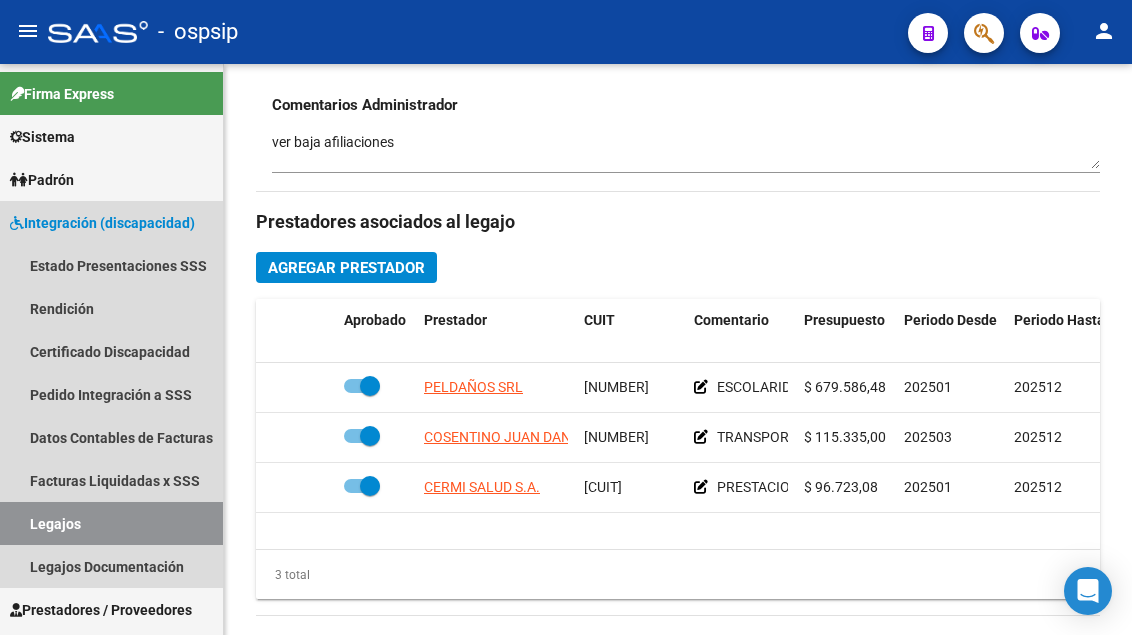 click on "Legajos" at bounding box center (111, 523) 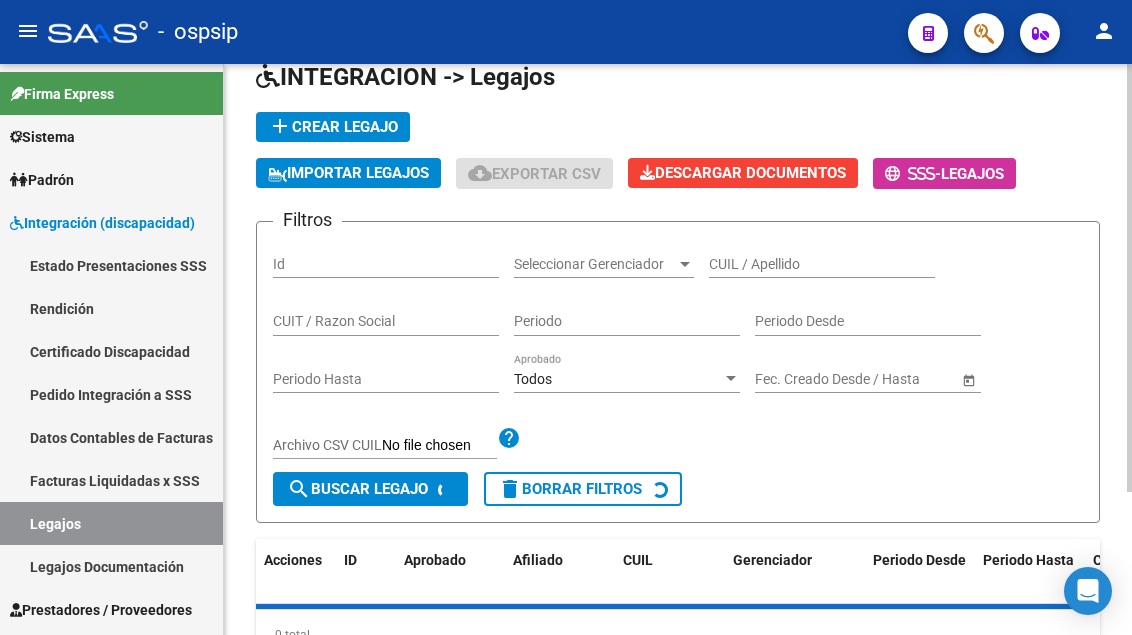 scroll, scrollTop: 0, scrollLeft: 0, axis: both 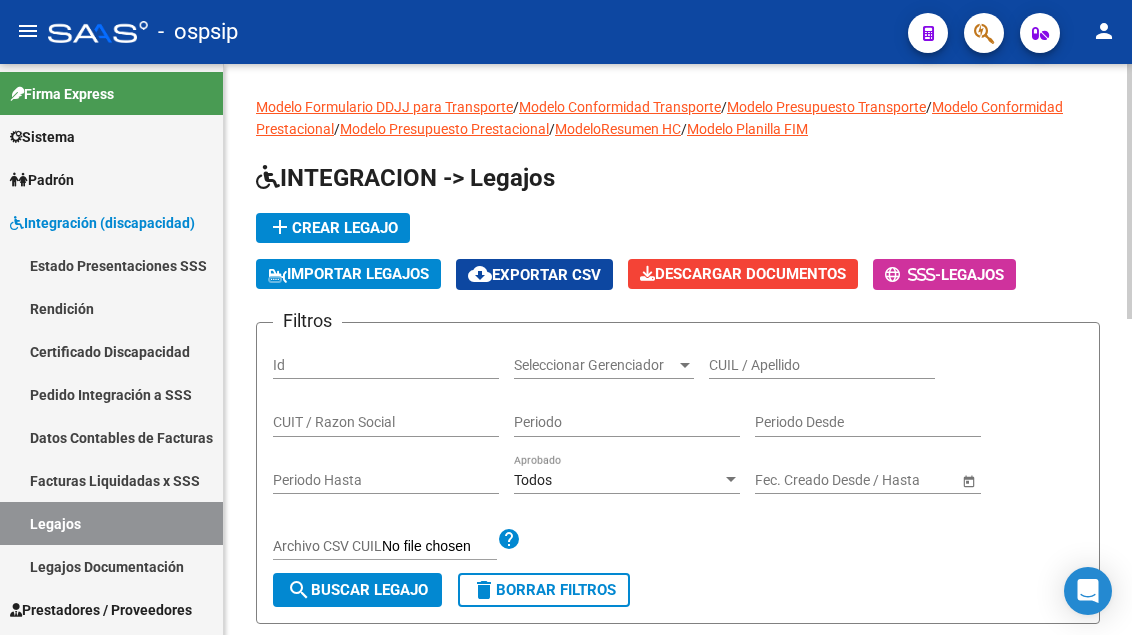 click on "CUIL / Apellido" 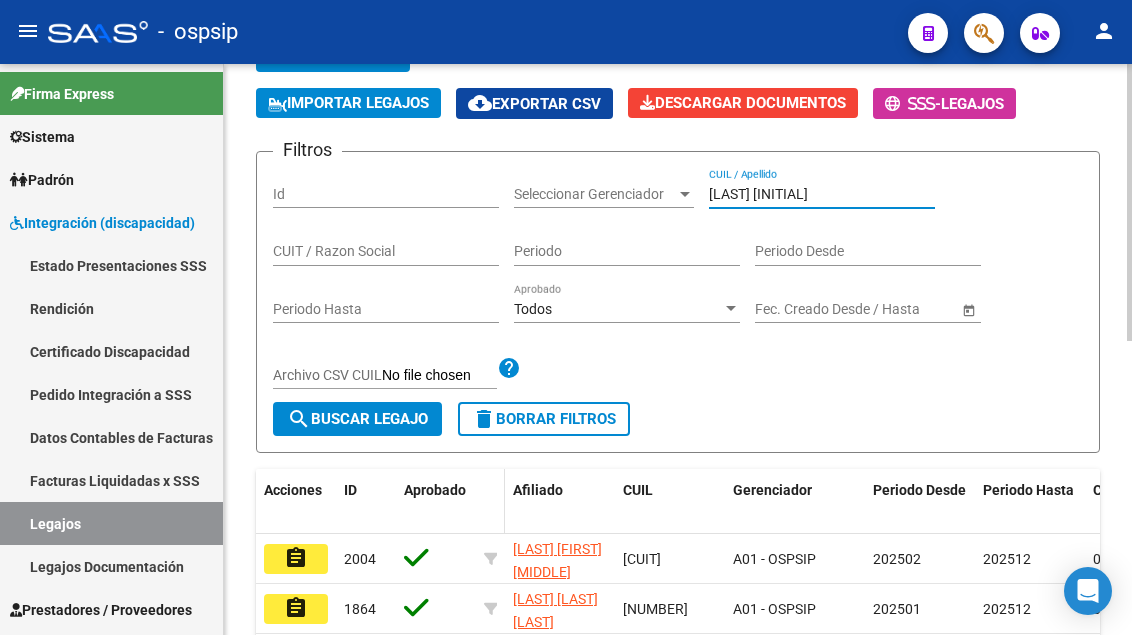 scroll, scrollTop: 200, scrollLeft: 0, axis: vertical 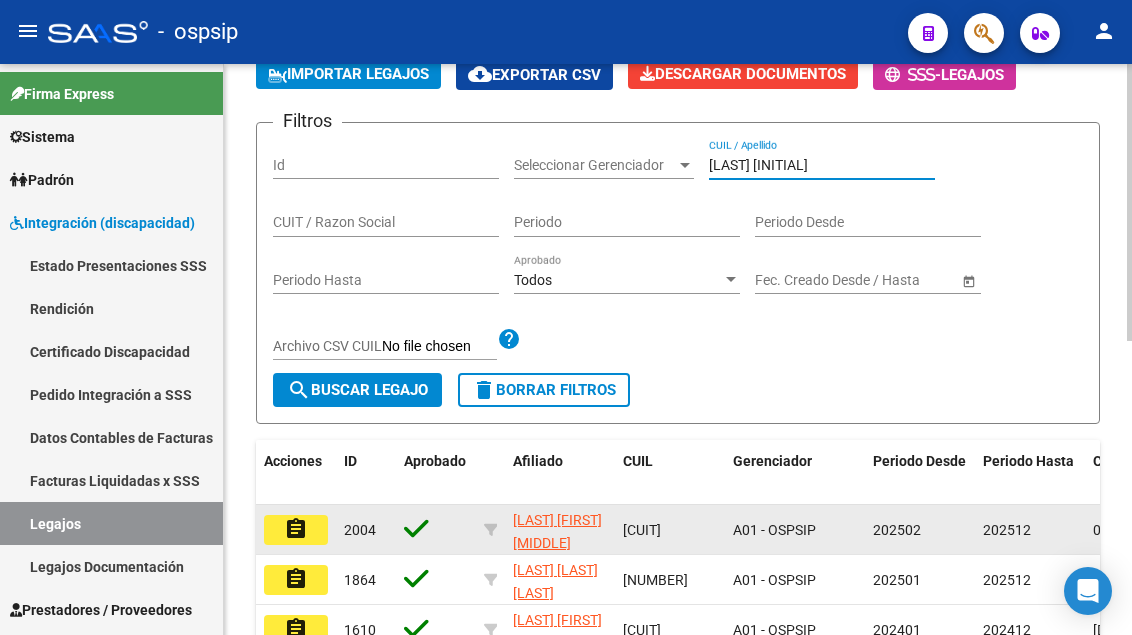 type on "[LAST] [INITIAL]" 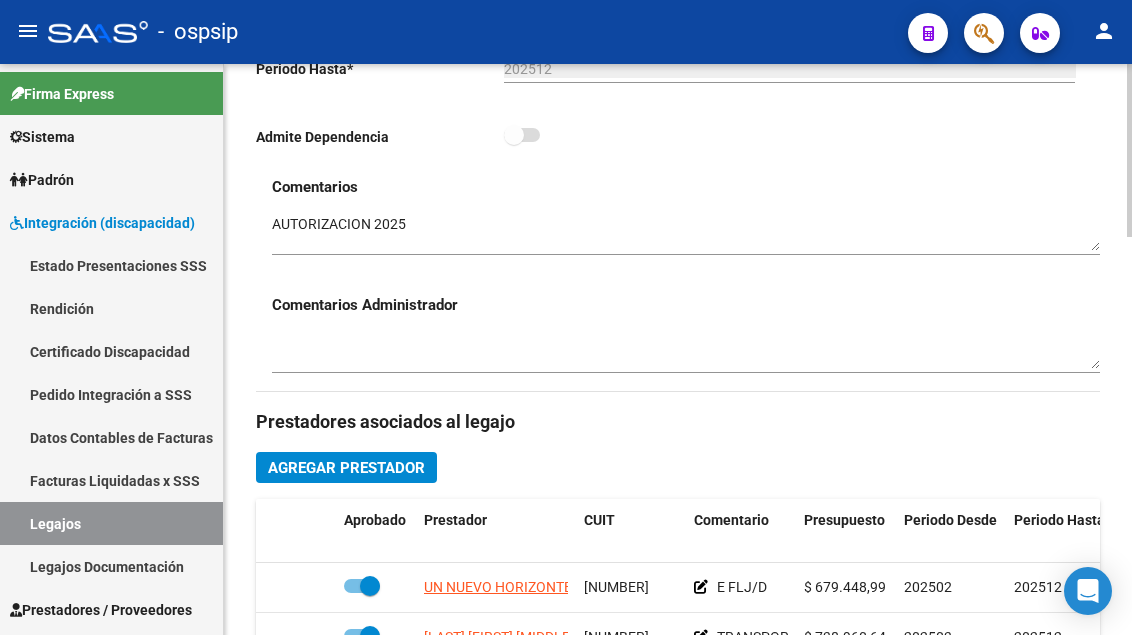 scroll, scrollTop: 900, scrollLeft: 0, axis: vertical 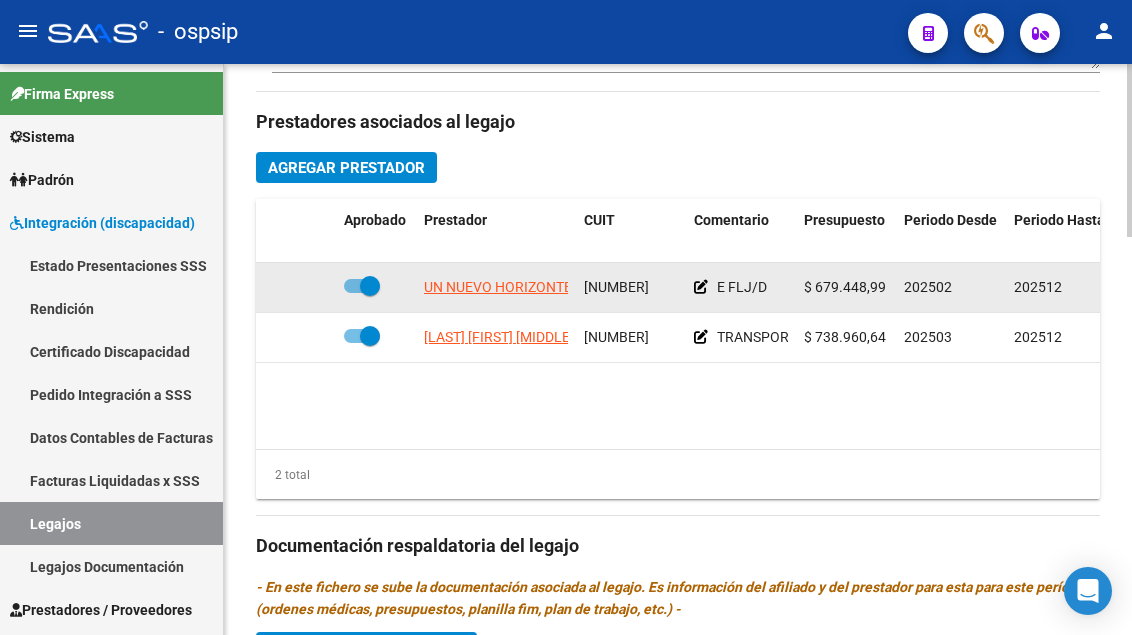 click on "UN NUEVO HORIZONTE SRL" 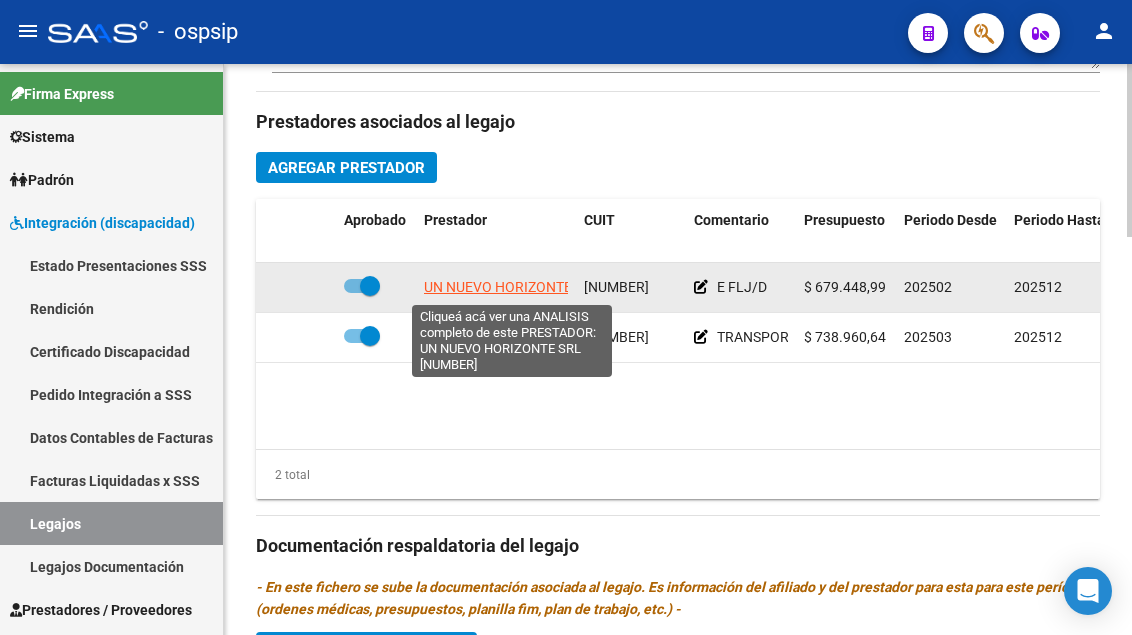 click on "UN NUEVO HORIZONTE SRL" 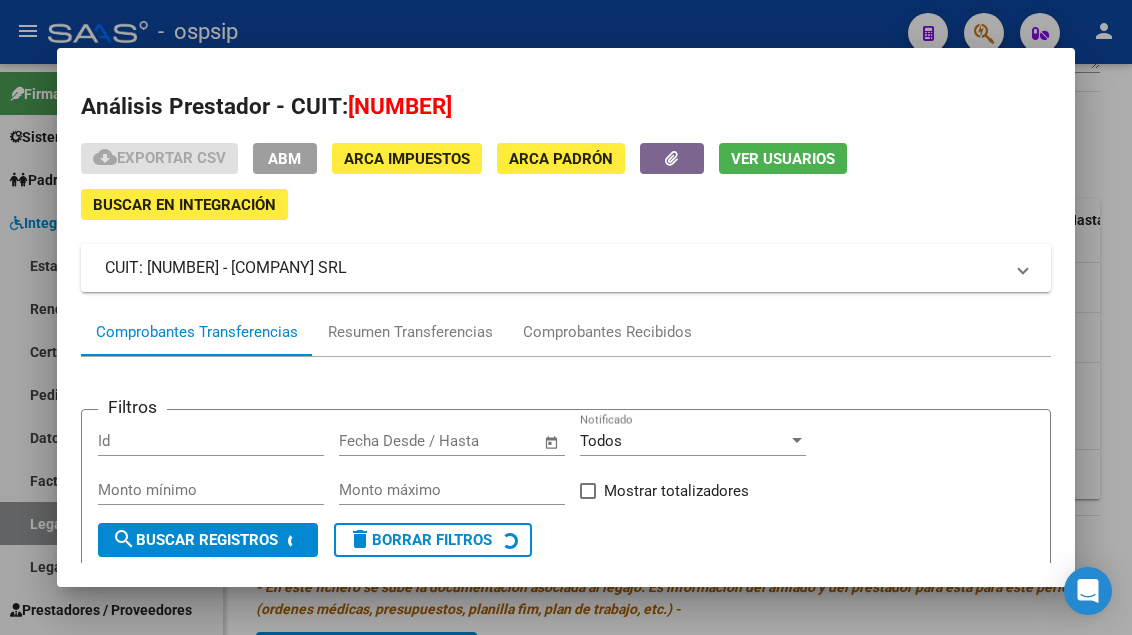 scroll, scrollTop: 185, scrollLeft: 0, axis: vertical 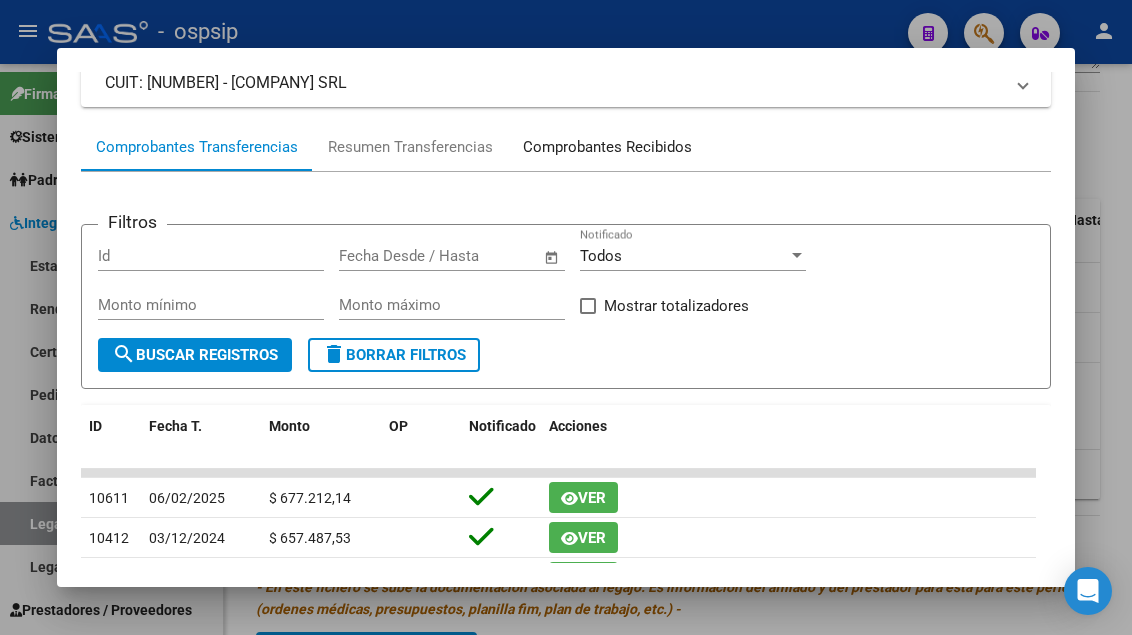 click on "Comprobantes Recibidos" at bounding box center [607, 147] 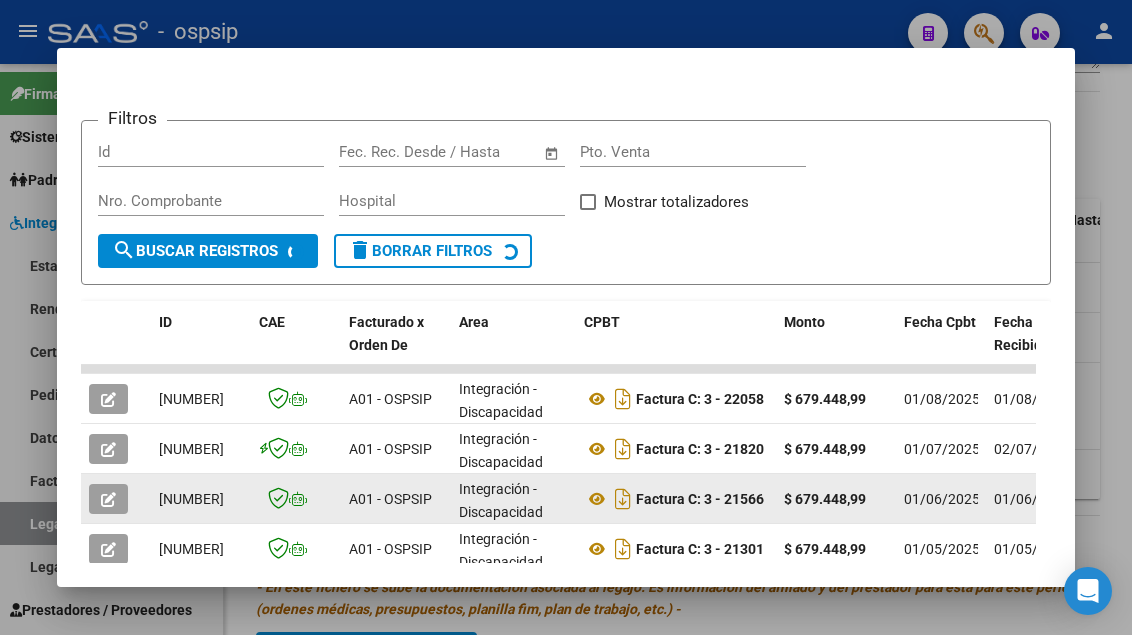 scroll, scrollTop: 385, scrollLeft: 0, axis: vertical 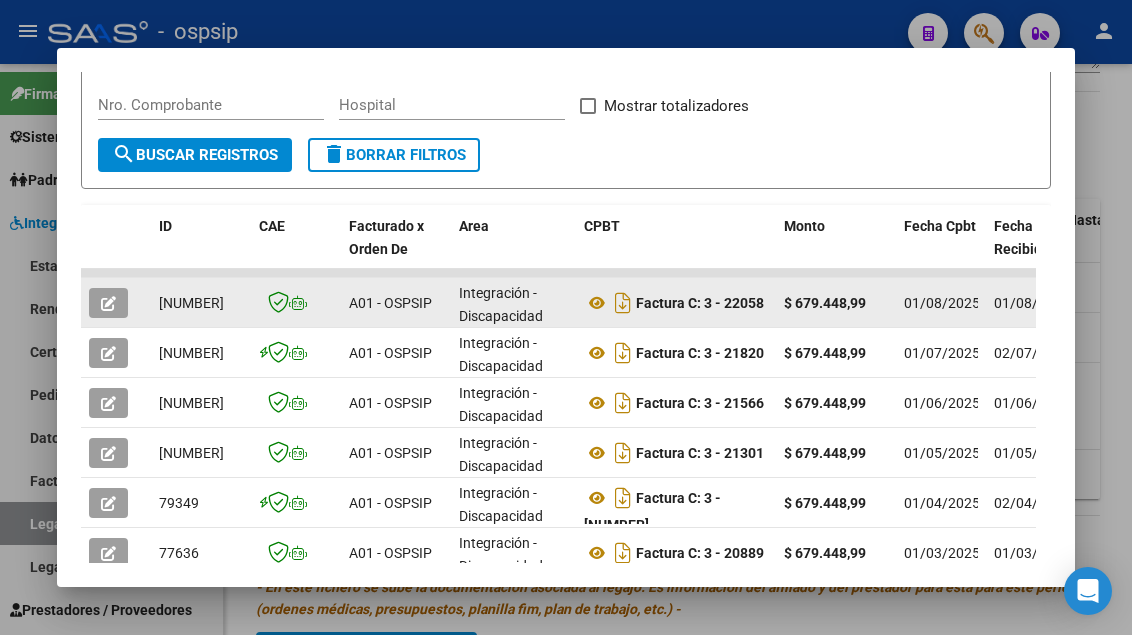 click 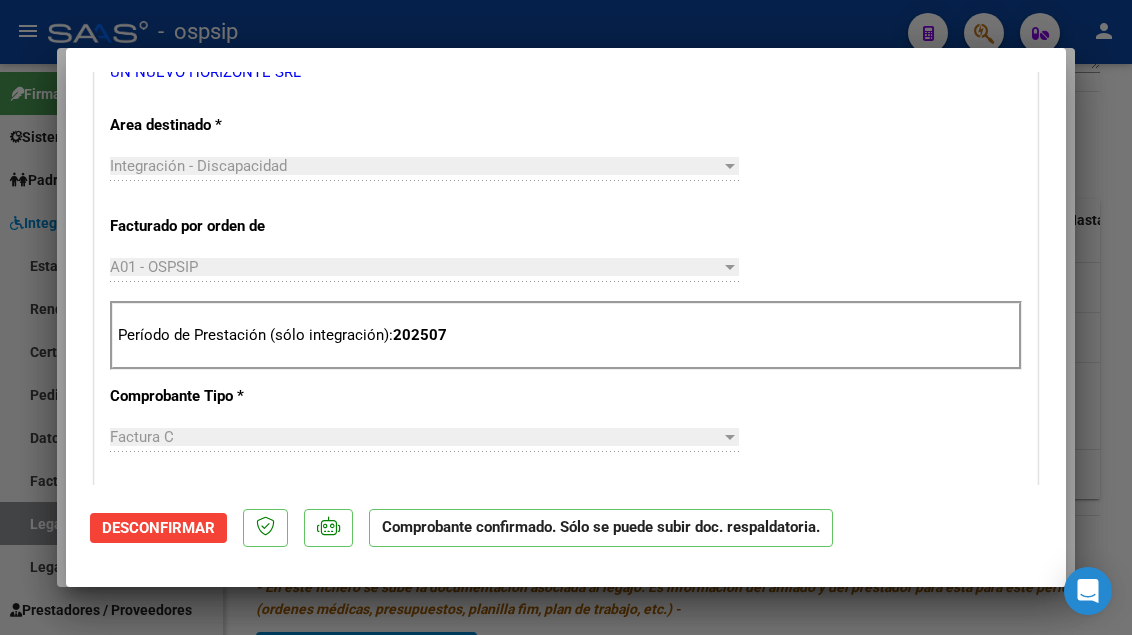 scroll, scrollTop: 400, scrollLeft: 0, axis: vertical 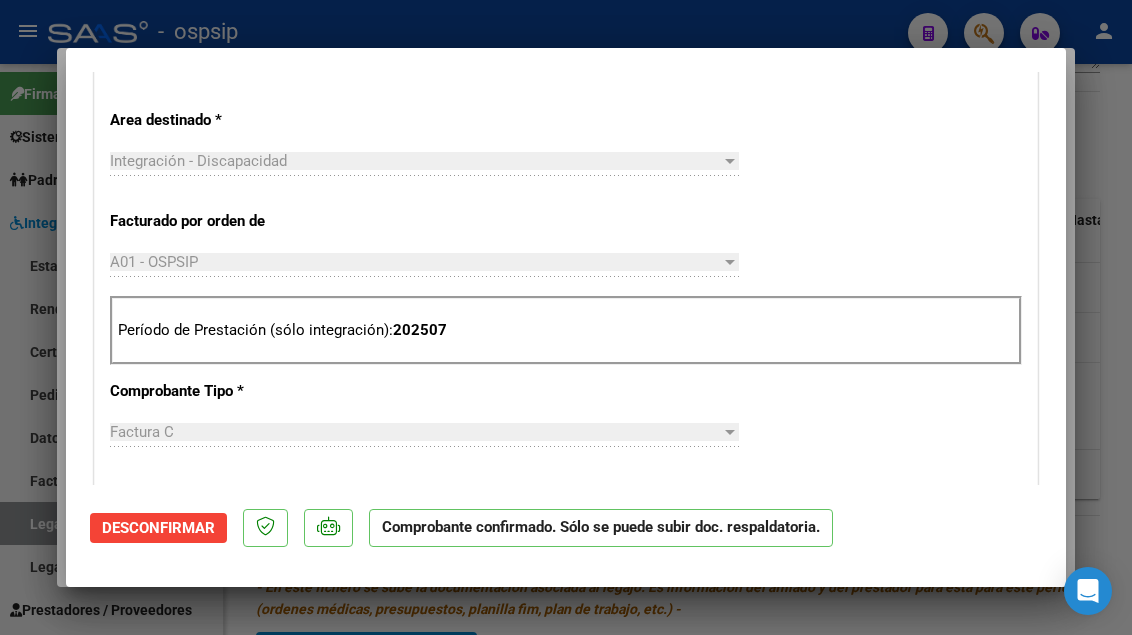 type 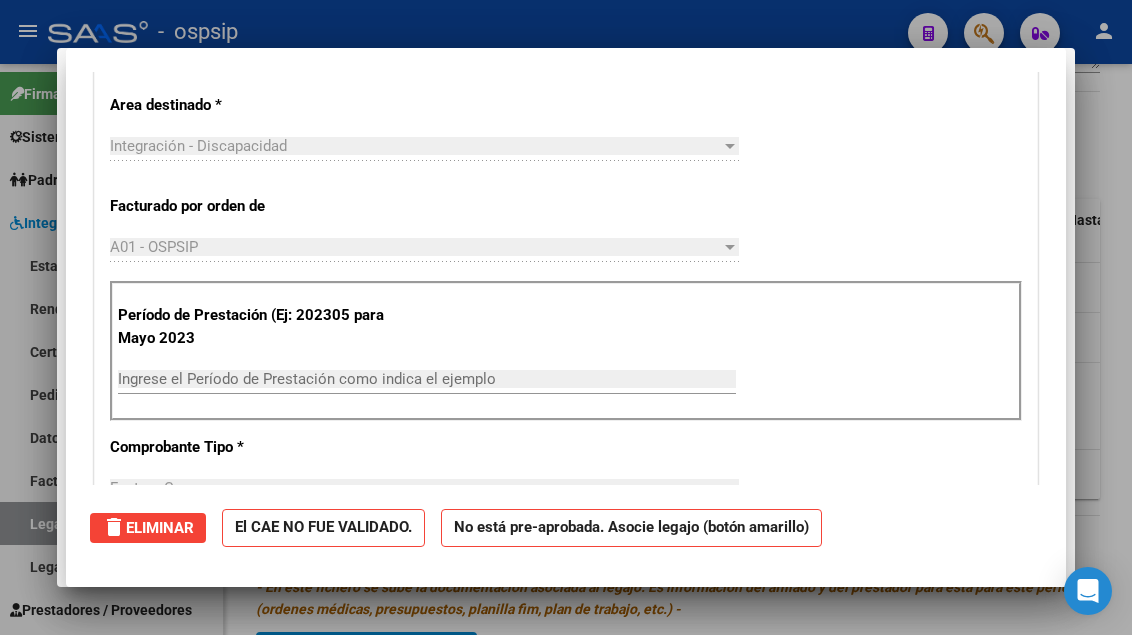 scroll, scrollTop: 0, scrollLeft: 0, axis: both 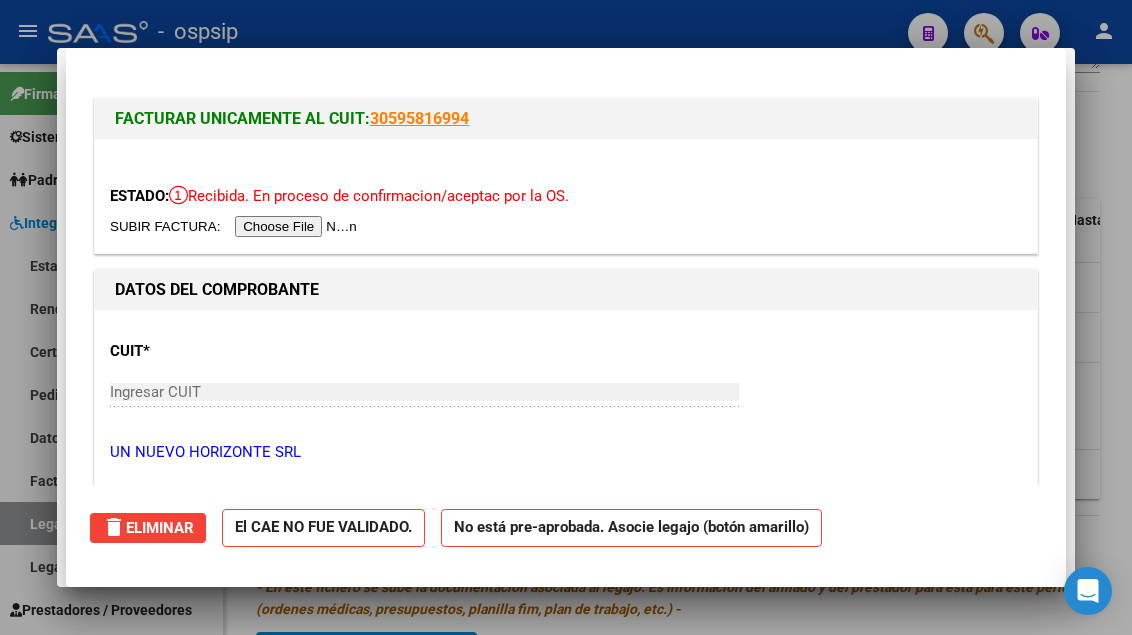 type 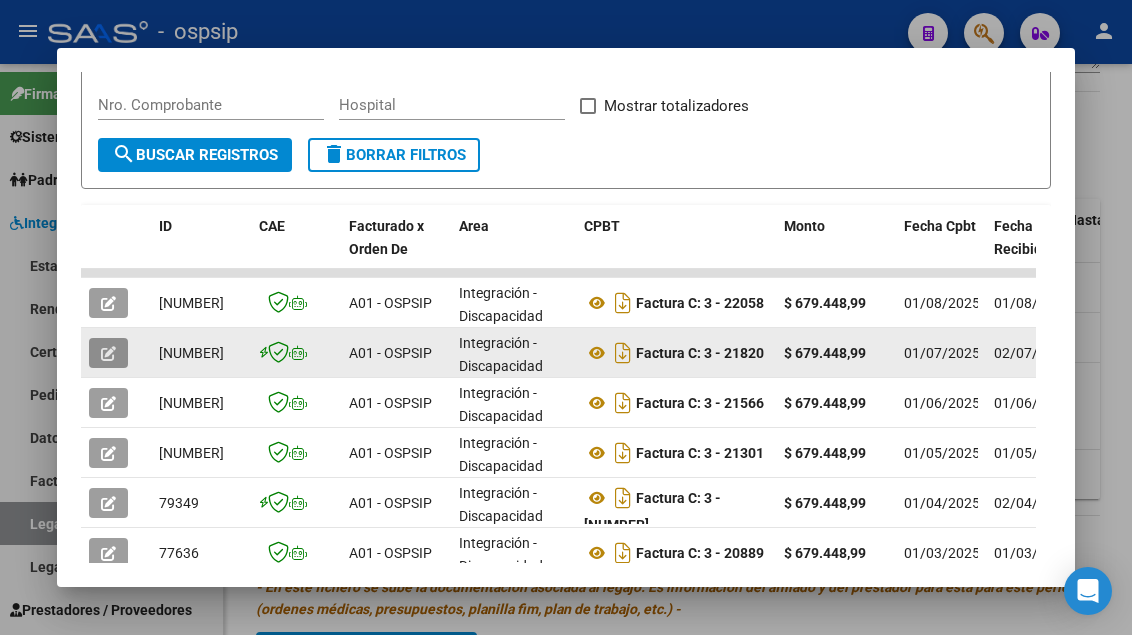 click 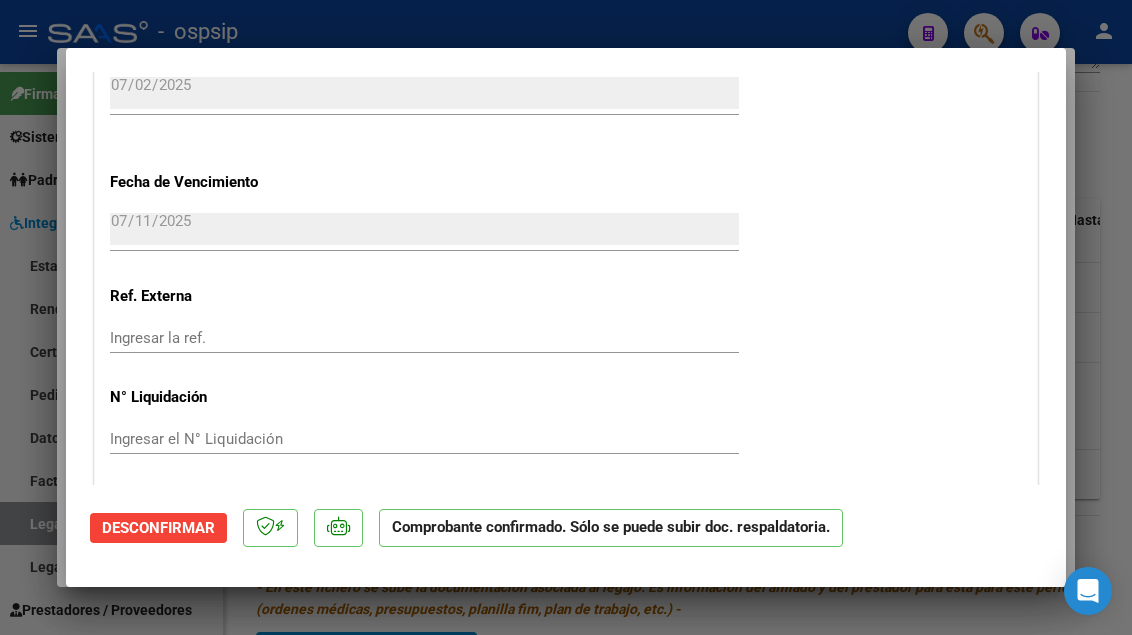 type 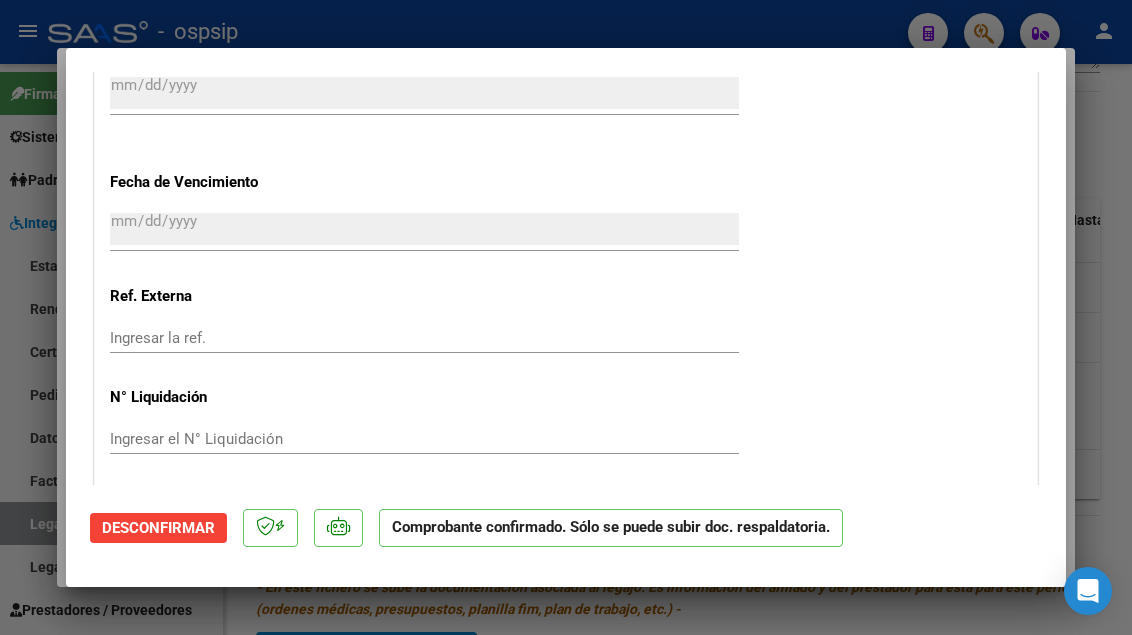 scroll, scrollTop: 1551, scrollLeft: 0, axis: vertical 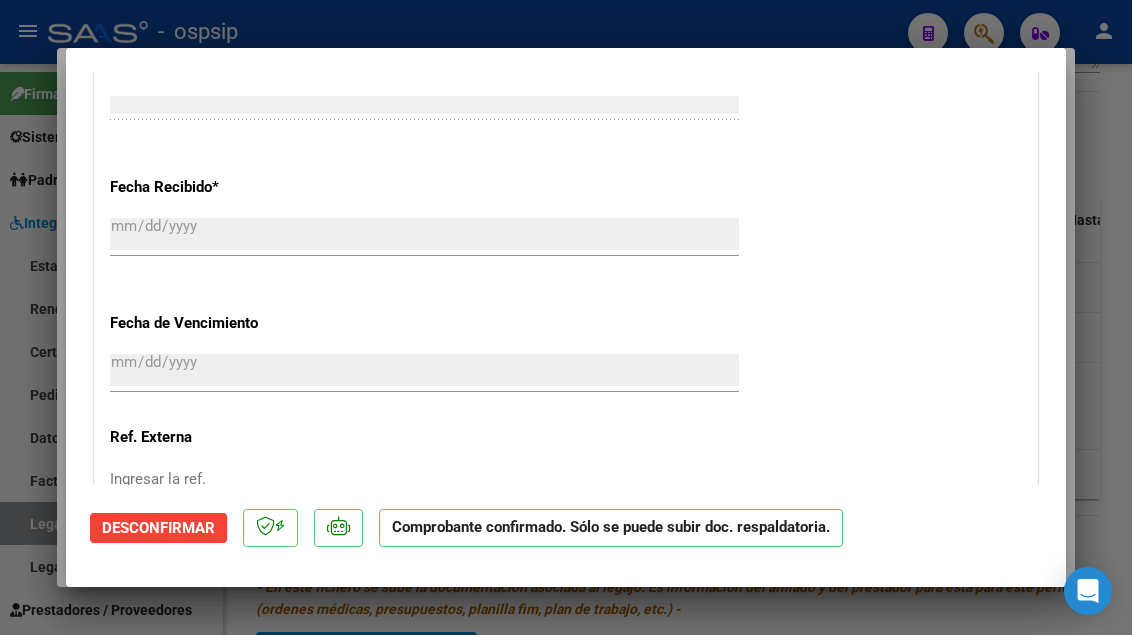 type 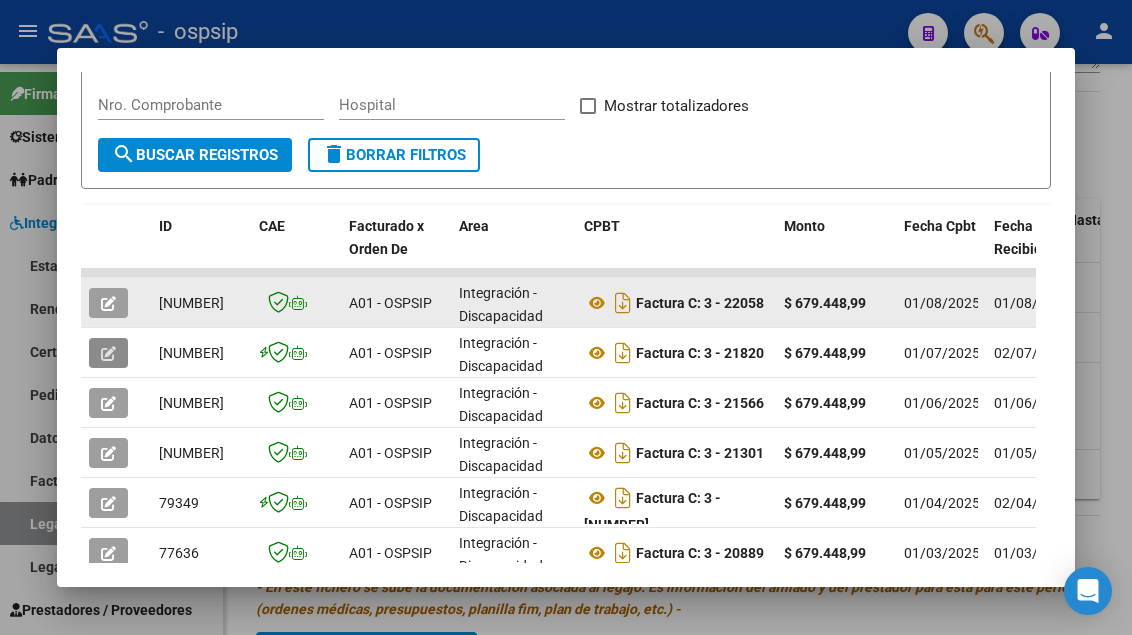 click 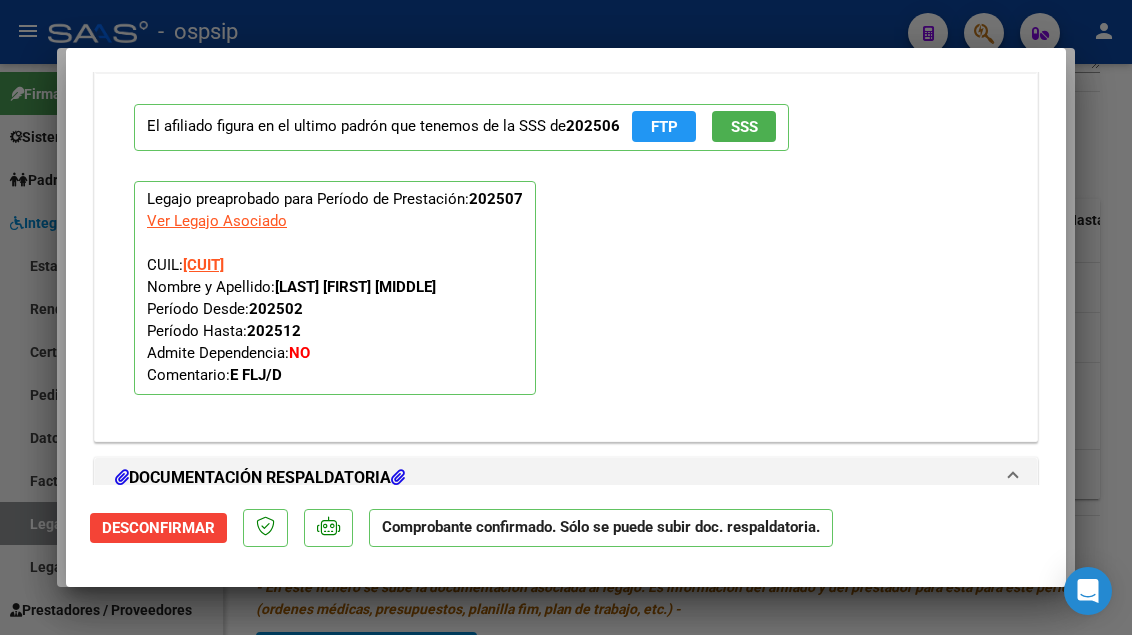 scroll, scrollTop: 1700, scrollLeft: 0, axis: vertical 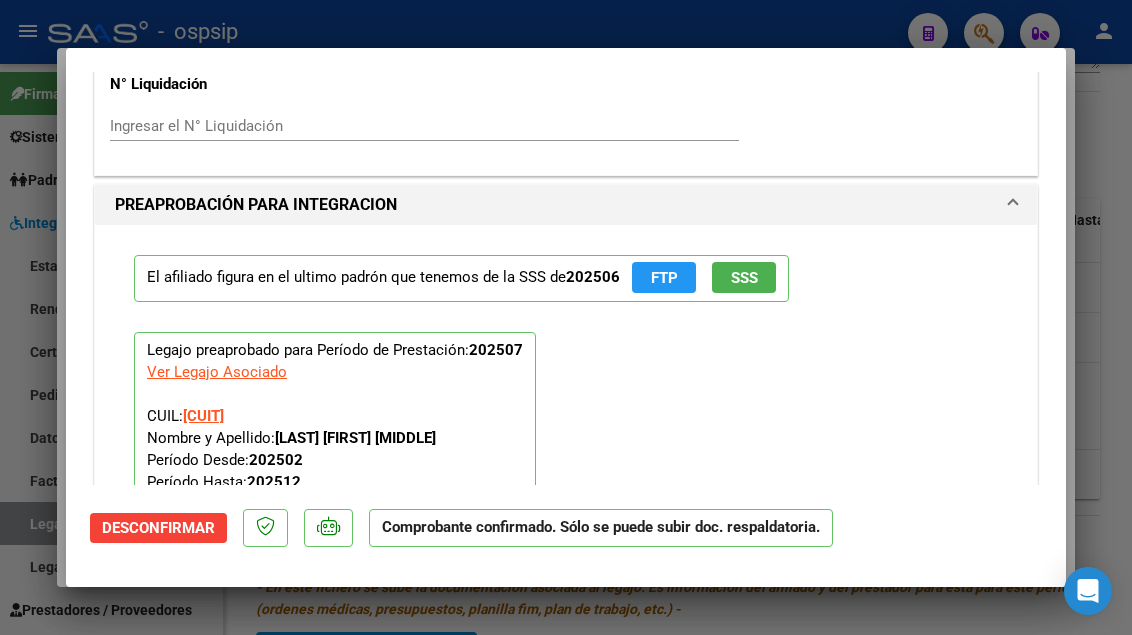 type 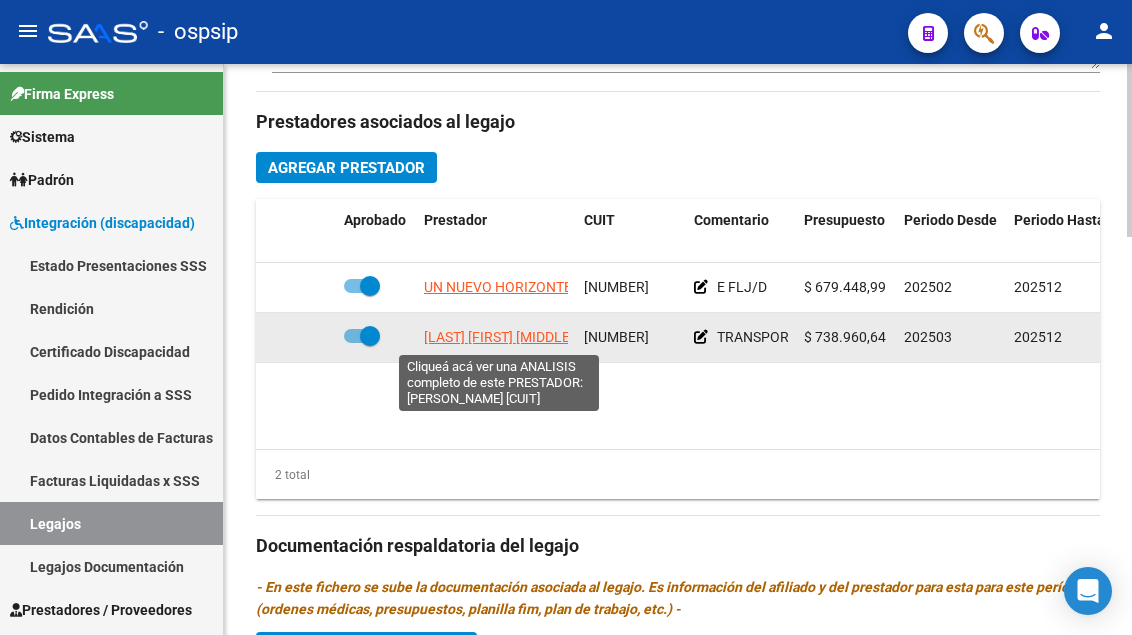 click on "[LAST] [FIRST] [MIDDLE]" 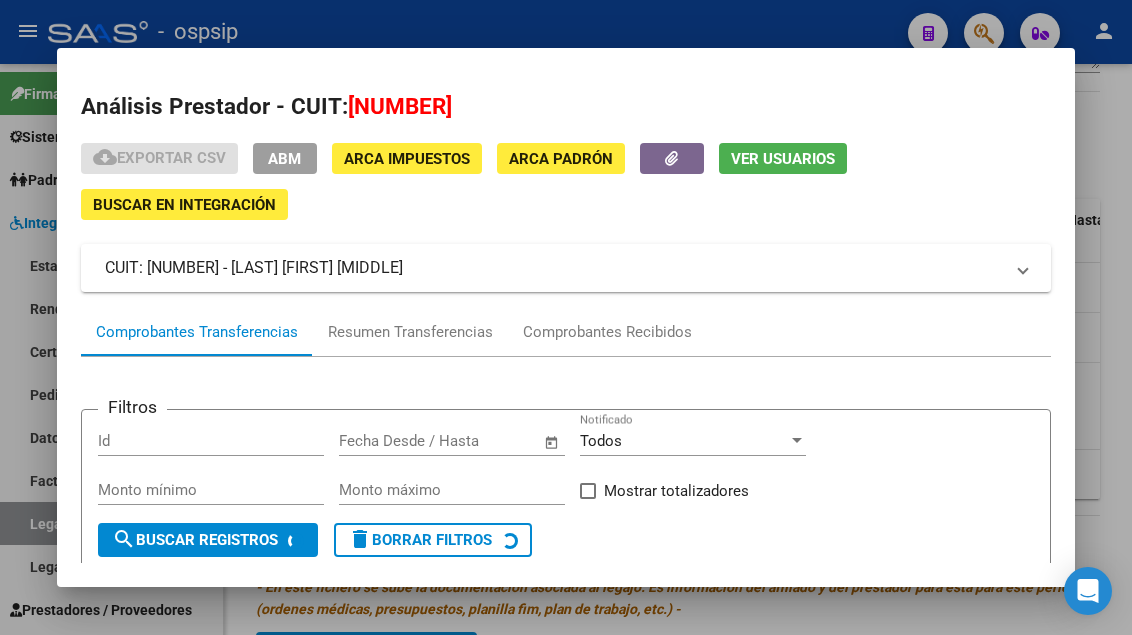 scroll, scrollTop: 185, scrollLeft: 0, axis: vertical 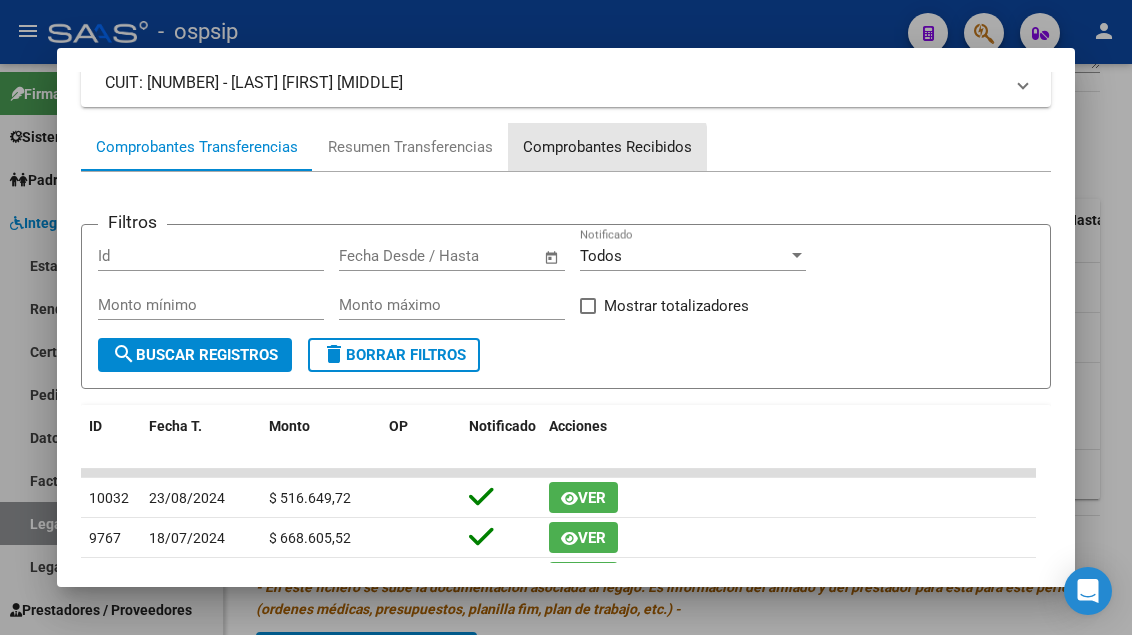 click on "Comprobantes Recibidos" at bounding box center (607, 147) 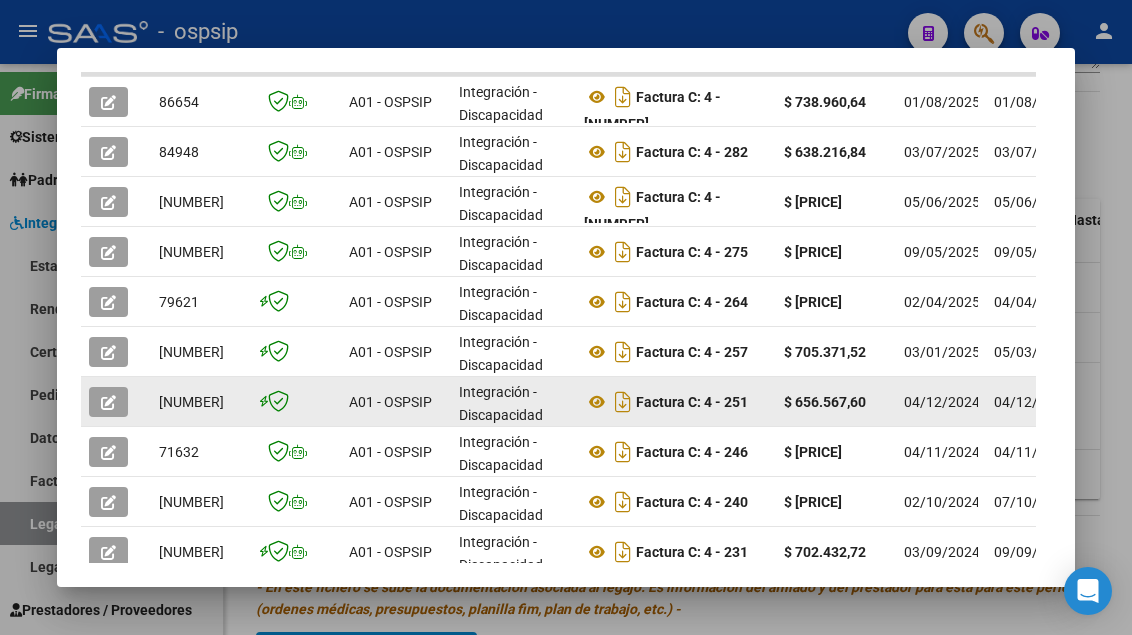 scroll, scrollTop: 411, scrollLeft: 0, axis: vertical 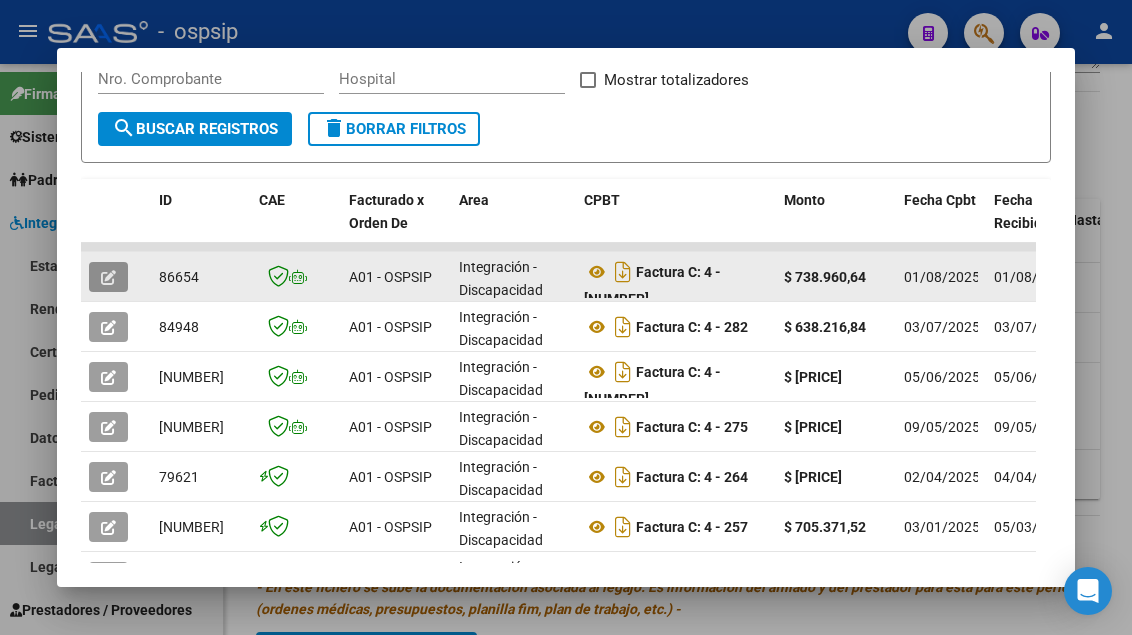 click 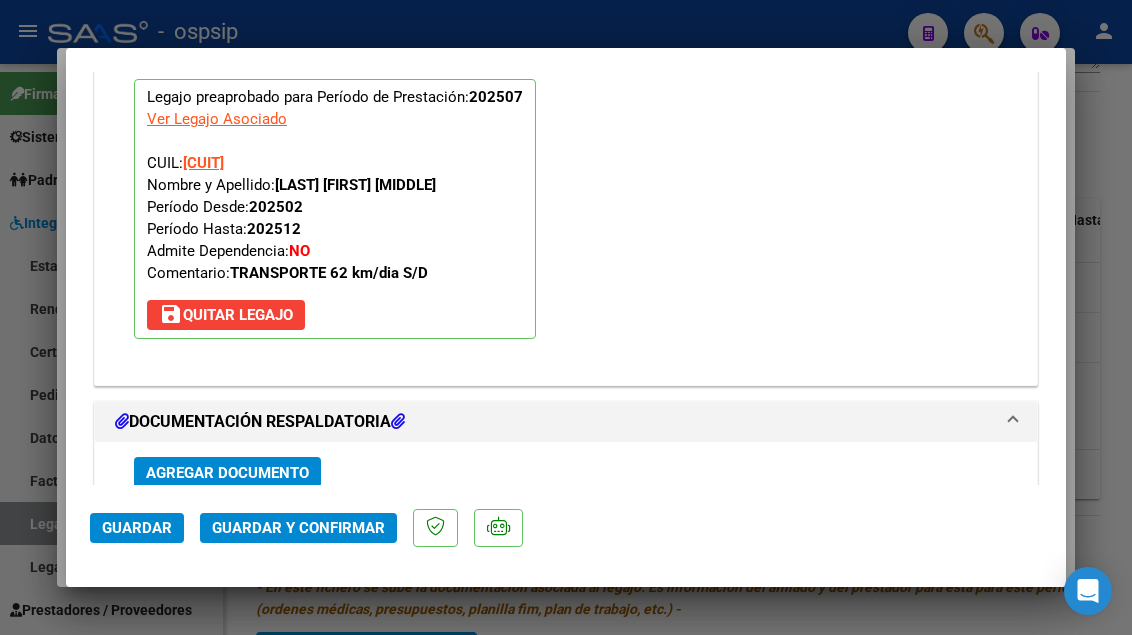 scroll, scrollTop: 2300, scrollLeft: 0, axis: vertical 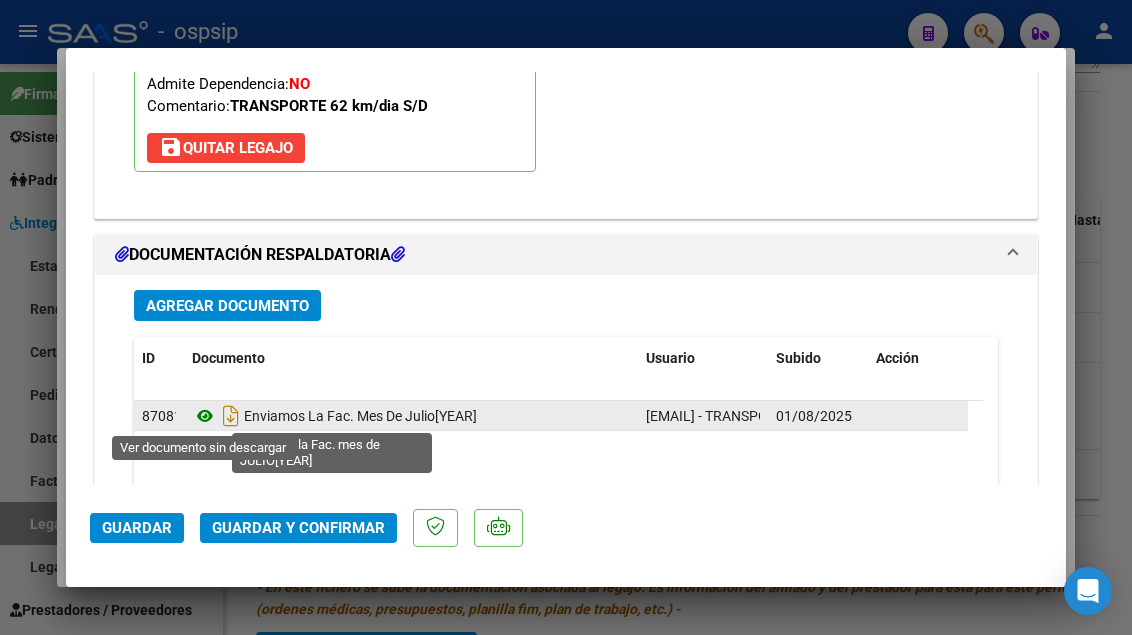 click 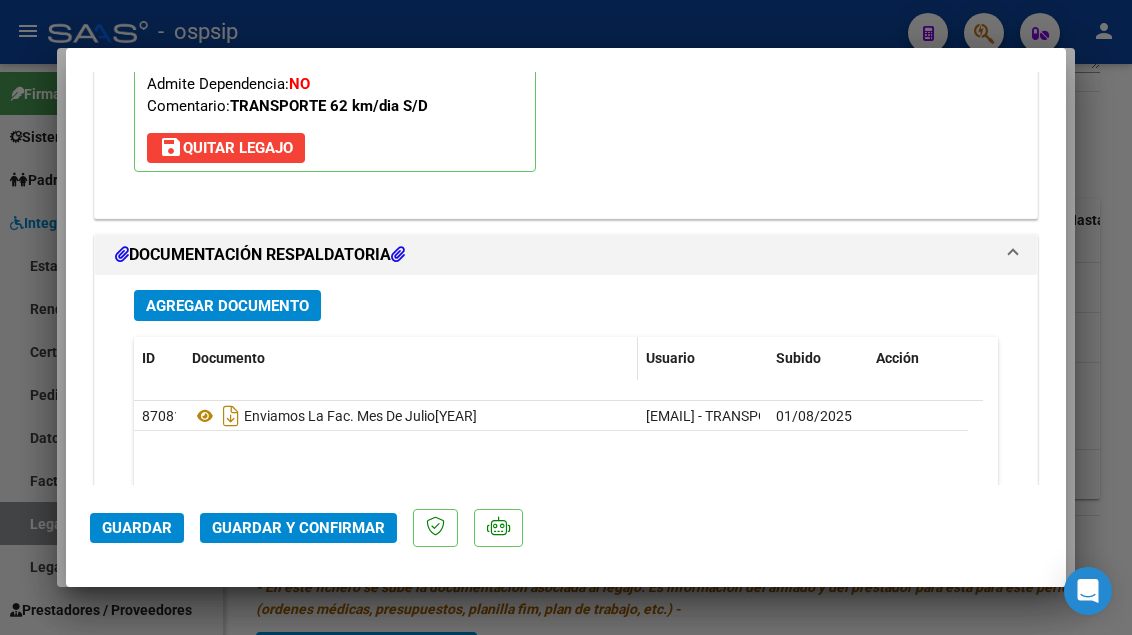 scroll, scrollTop: 2200, scrollLeft: 0, axis: vertical 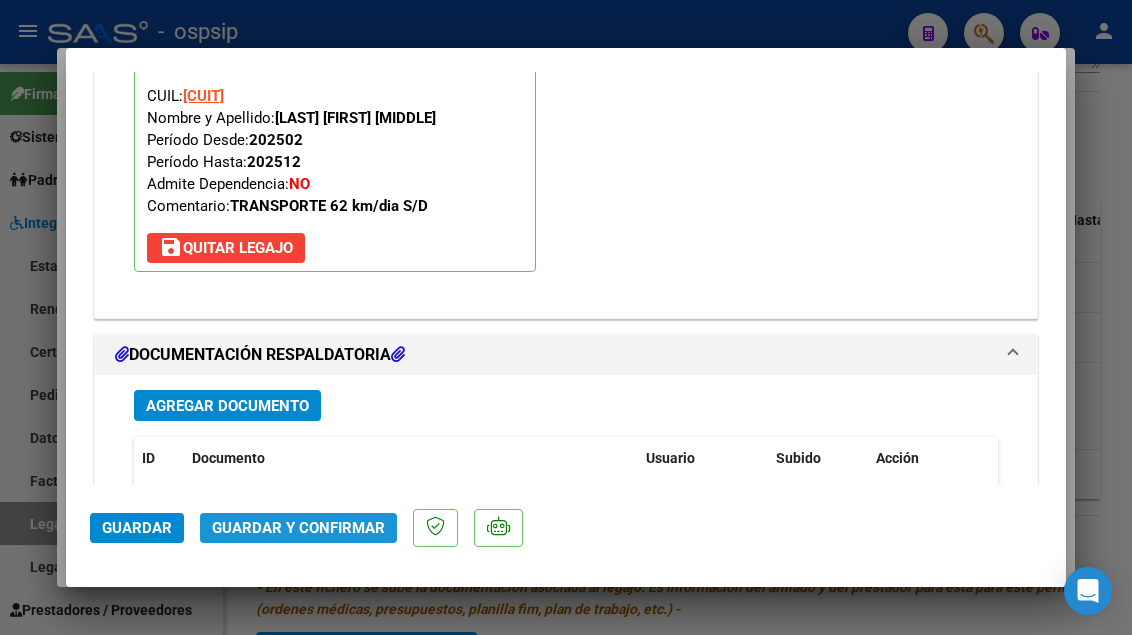 click on "Guardar y Confirmar" 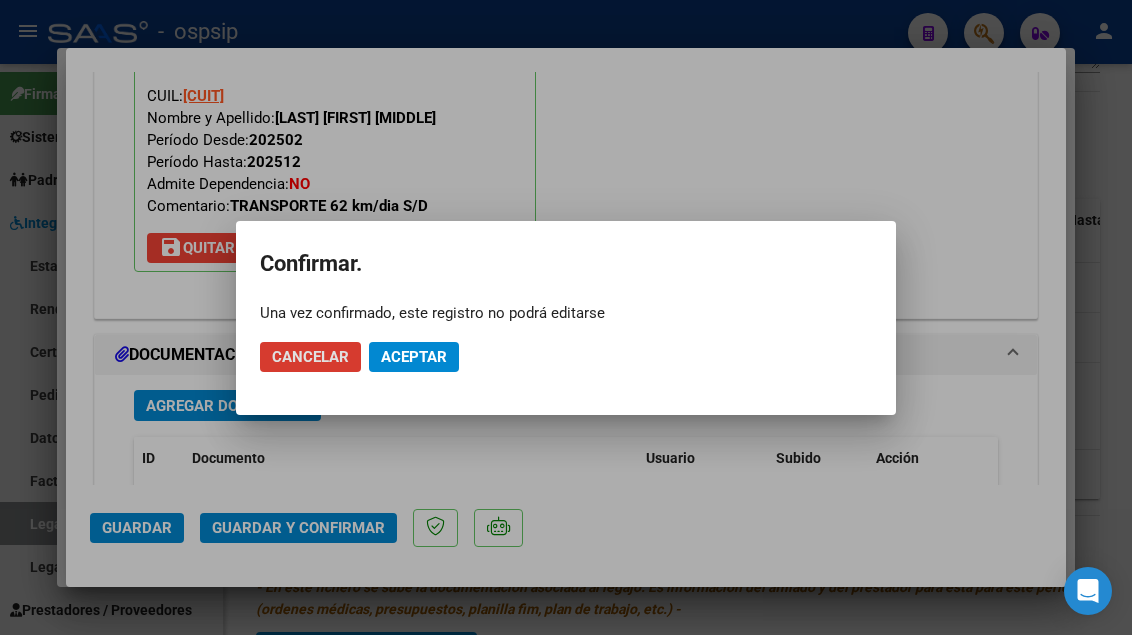 click on "Aceptar" 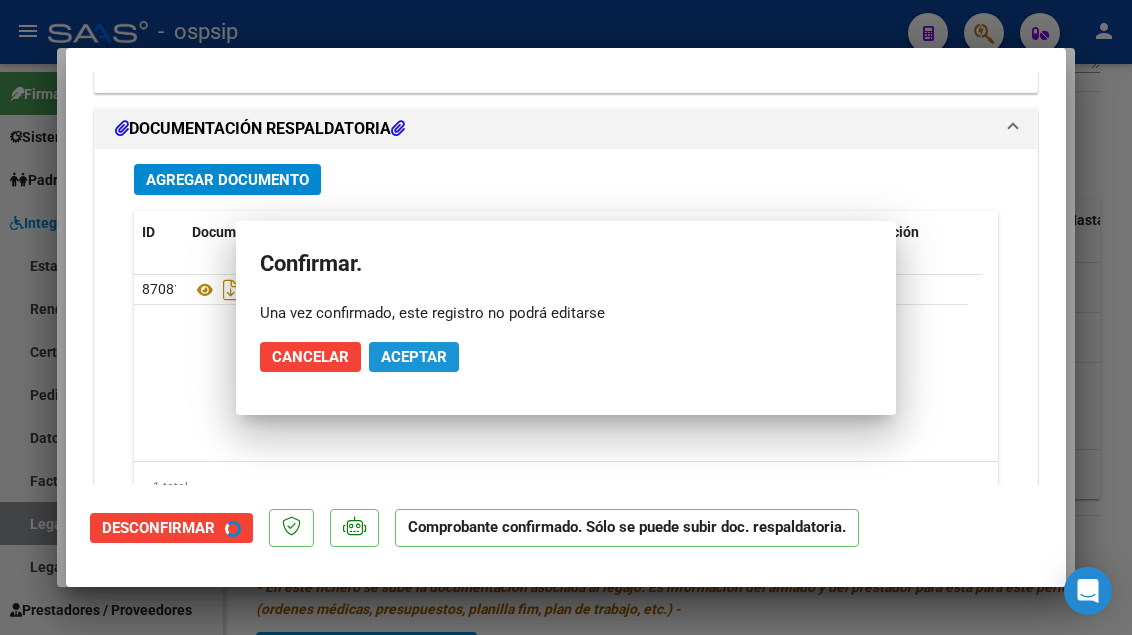 scroll, scrollTop: 2019, scrollLeft: 0, axis: vertical 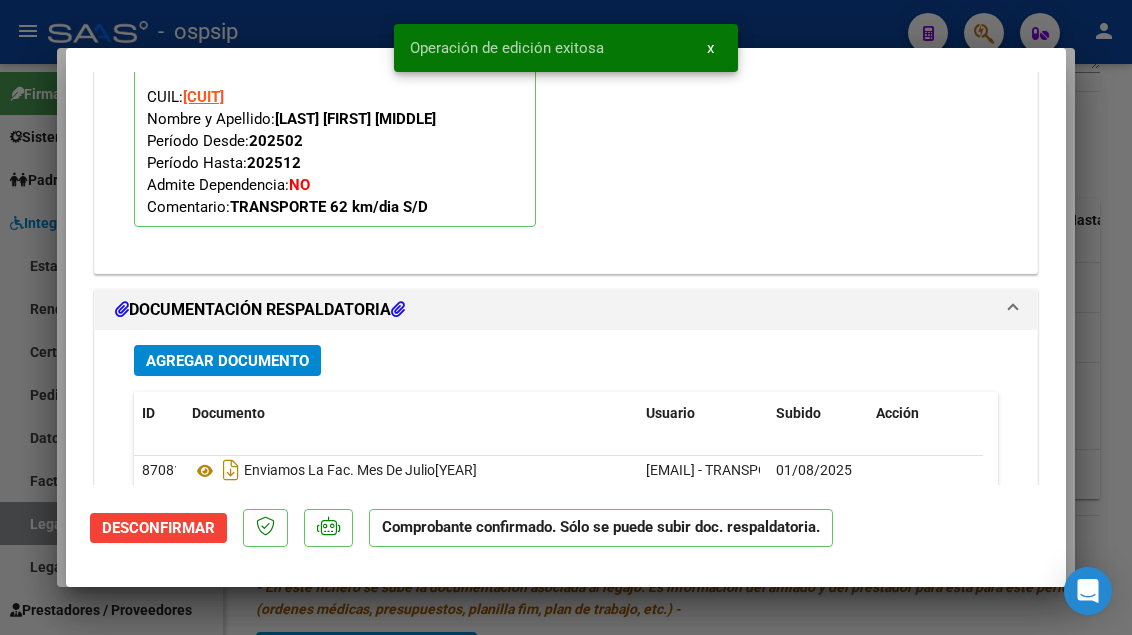 click at bounding box center (566, 317) 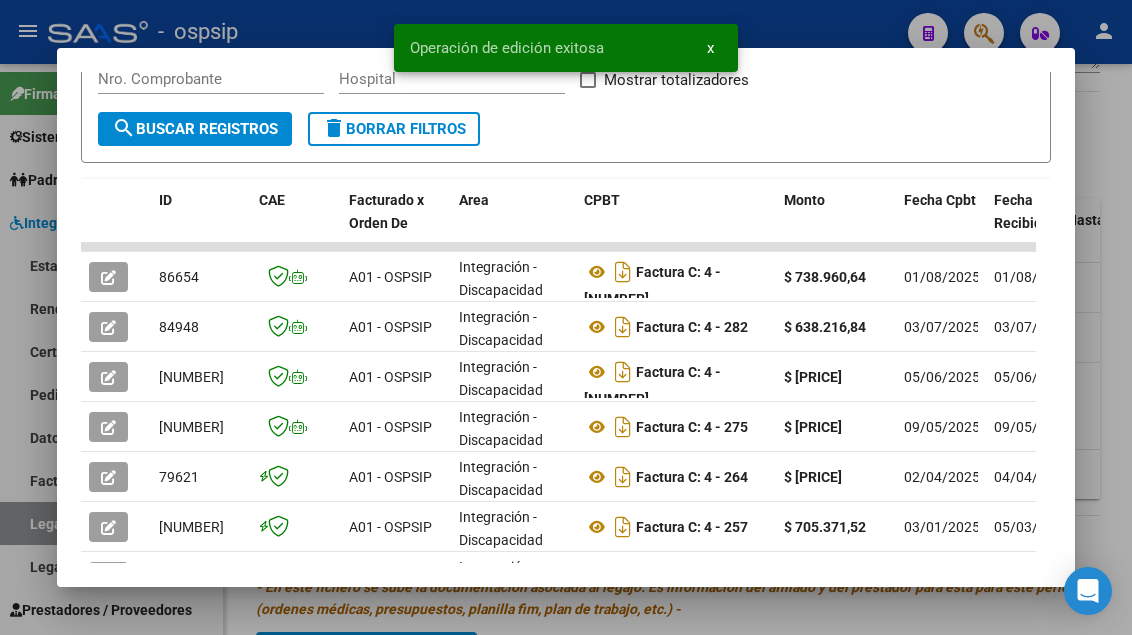 click at bounding box center [566, 317] 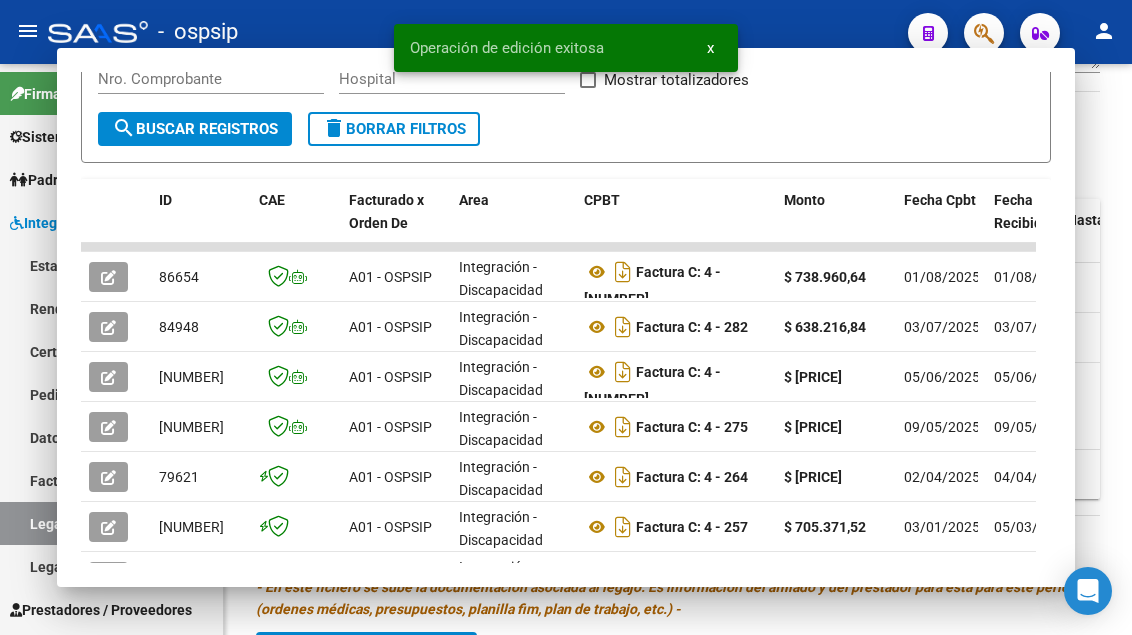 click on "Legajos" at bounding box center (111, 523) 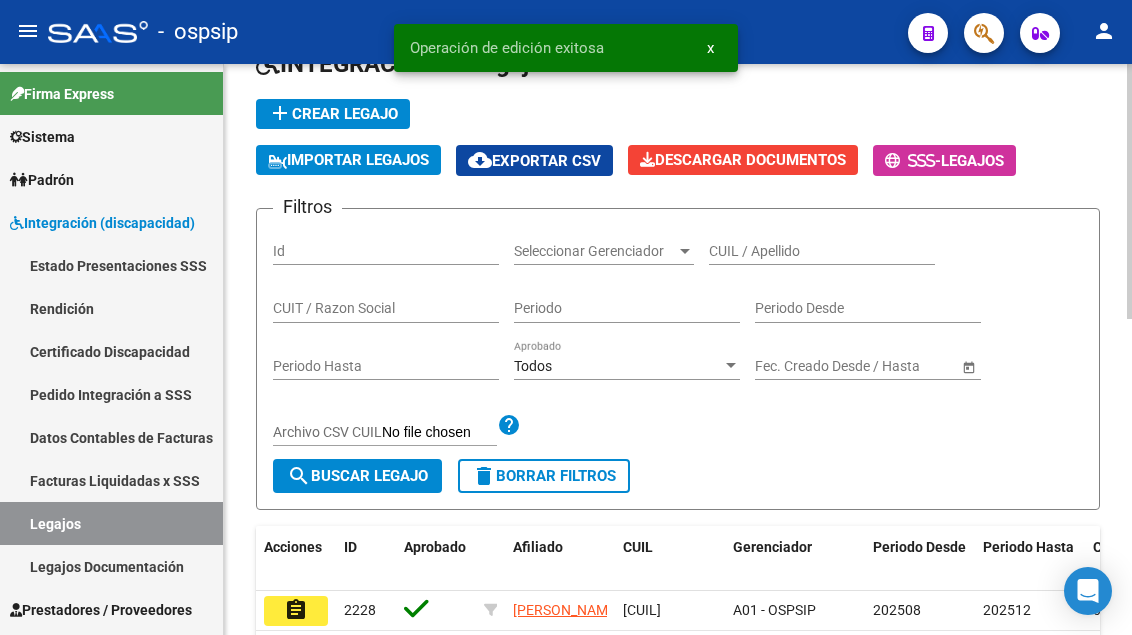 scroll, scrollTop: 108, scrollLeft: 0, axis: vertical 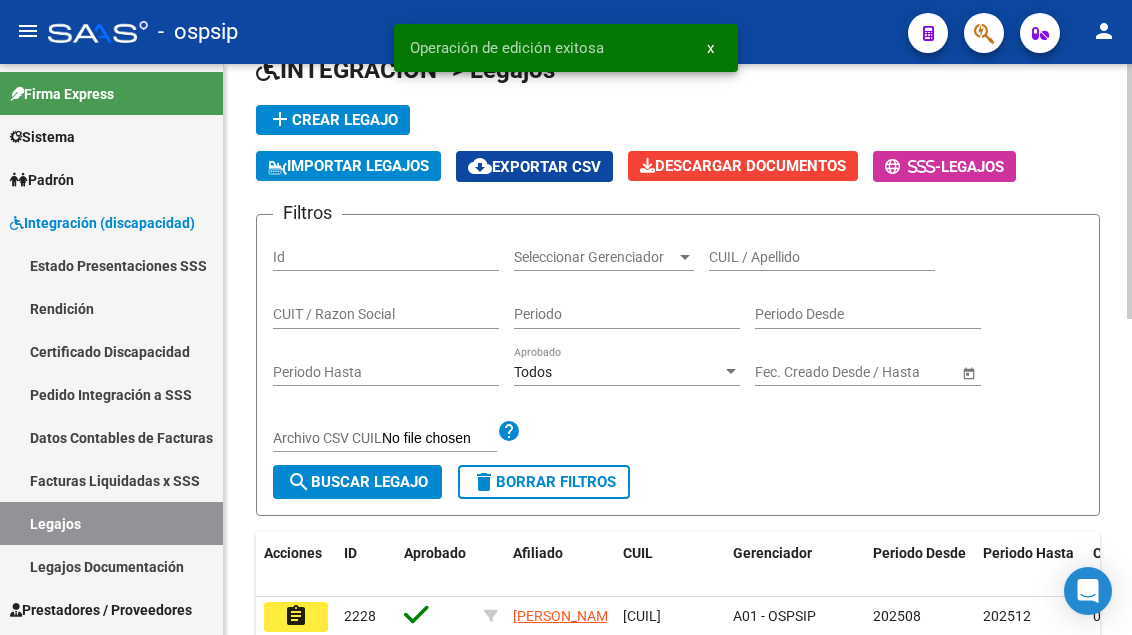 click on "CUIL / Apellido" at bounding box center [822, 257] 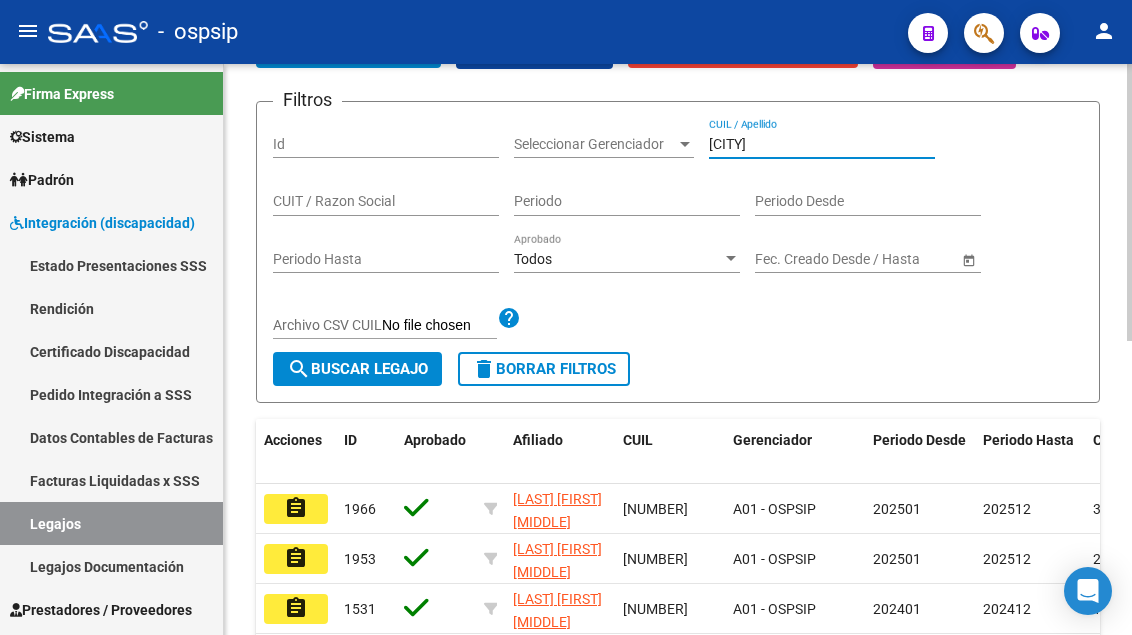 scroll, scrollTop: 308, scrollLeft: 0, axis: vertical 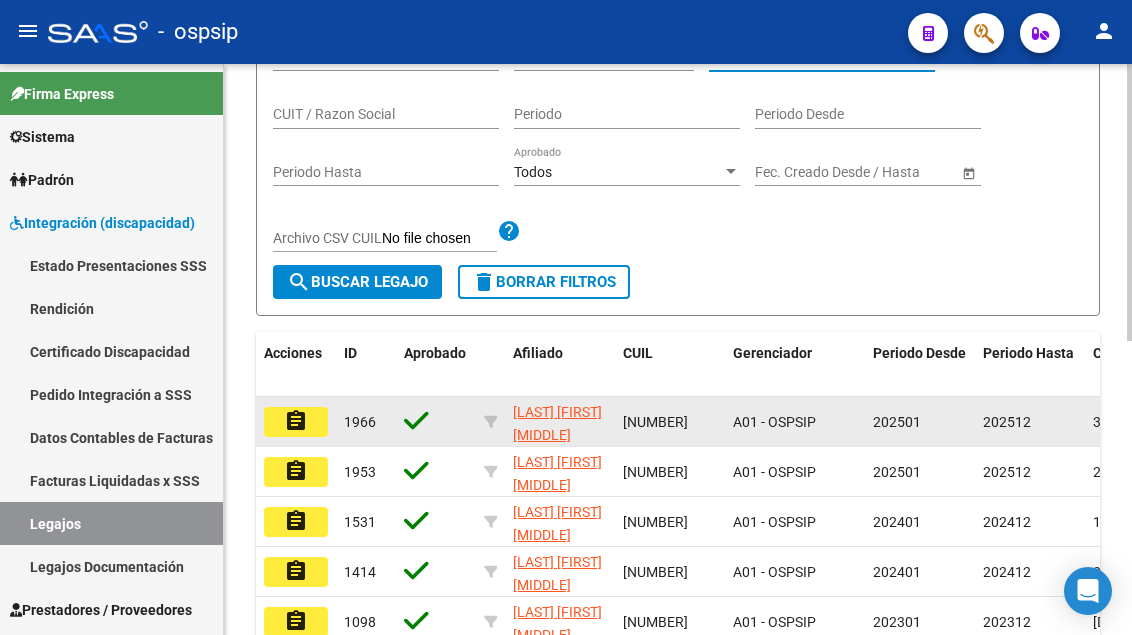 type on "[CITY]" 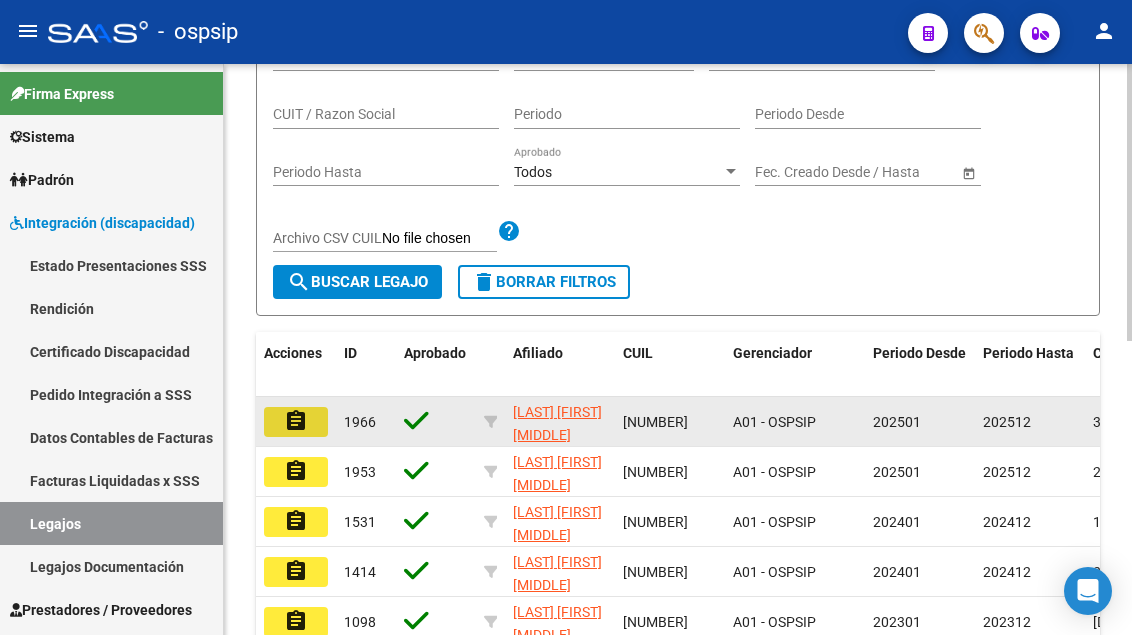 click on "assignment" 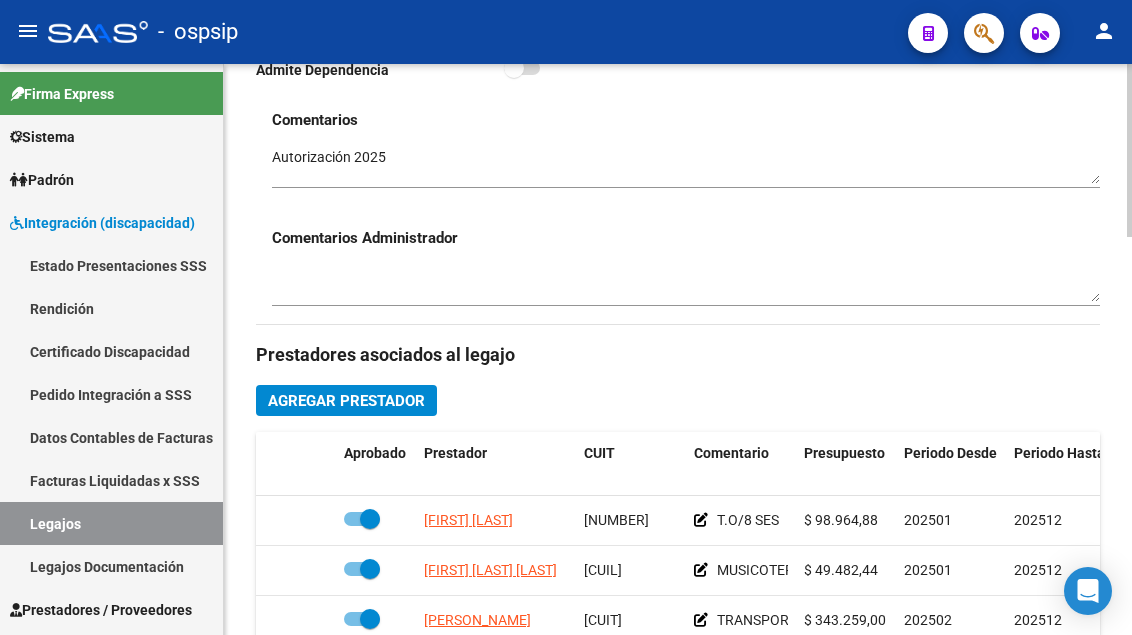 scroll, scrollTop: 800, scrollLeft: 0, axis: vertical 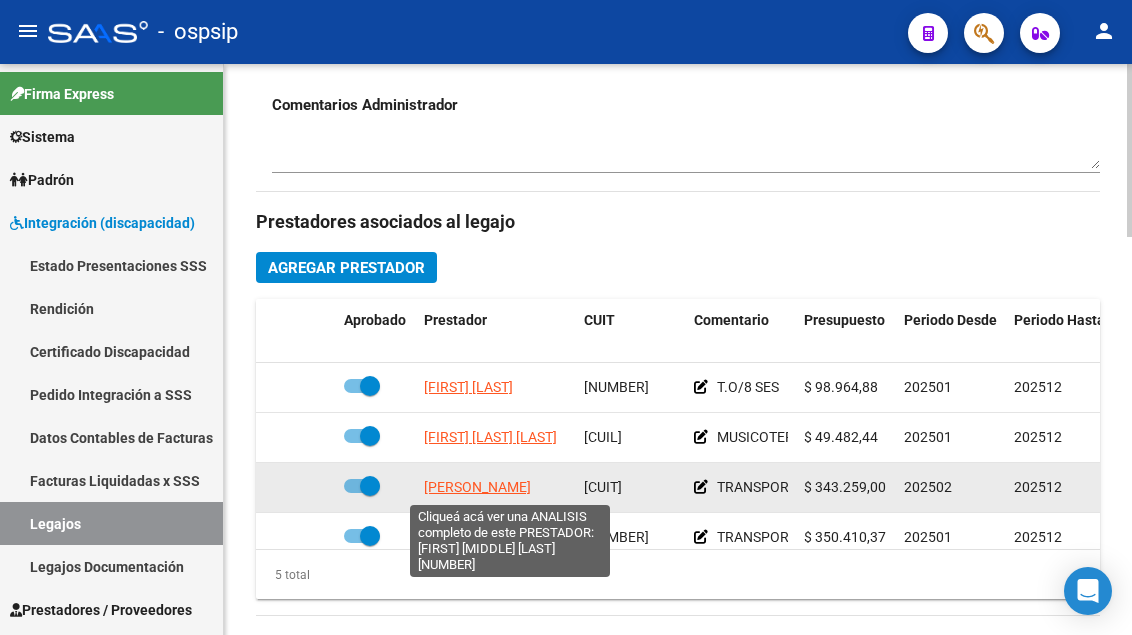 click on "[PERSON_NAME]" 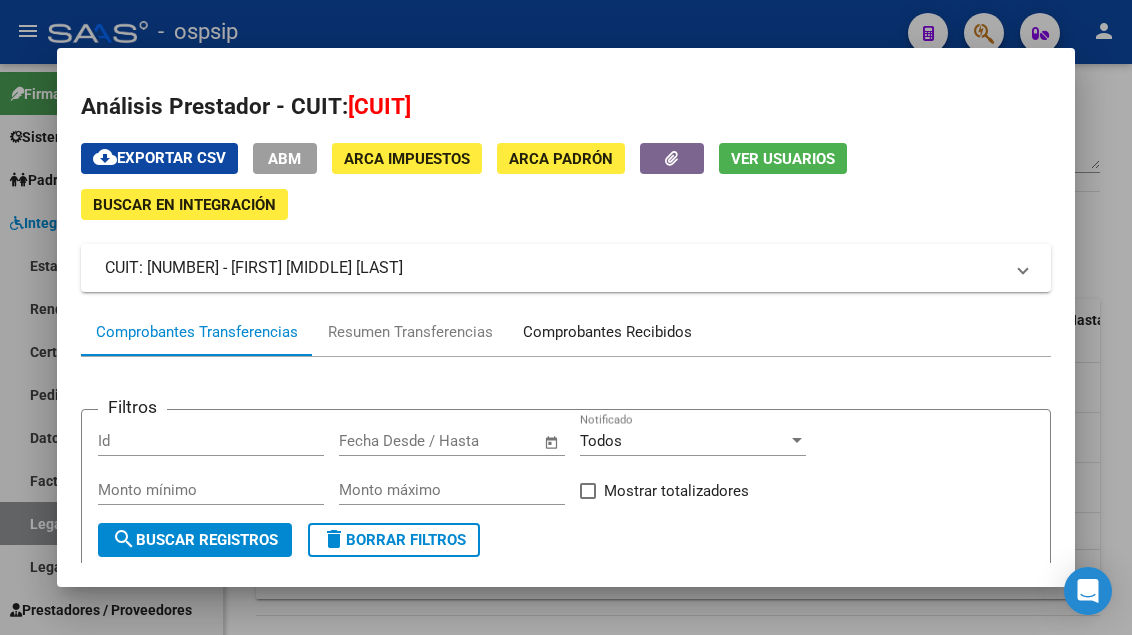 click on "Comprobantes Recibidos" at bounding box center [607, 332] 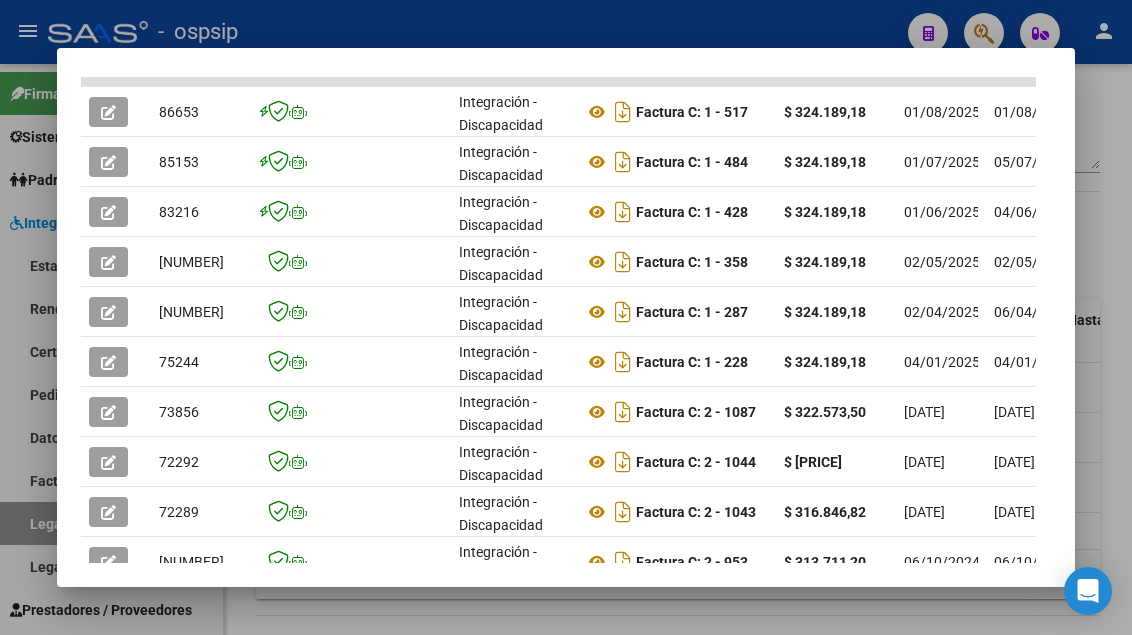 scroll, scrollTop: 585, scrollLeft: 0, axis: vertical 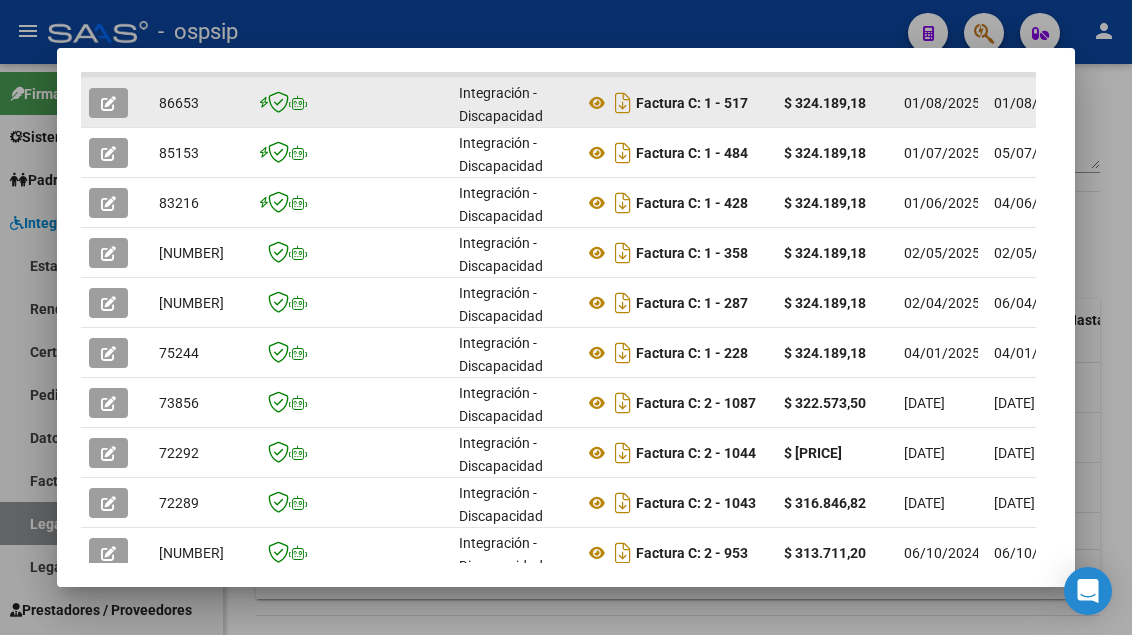 click 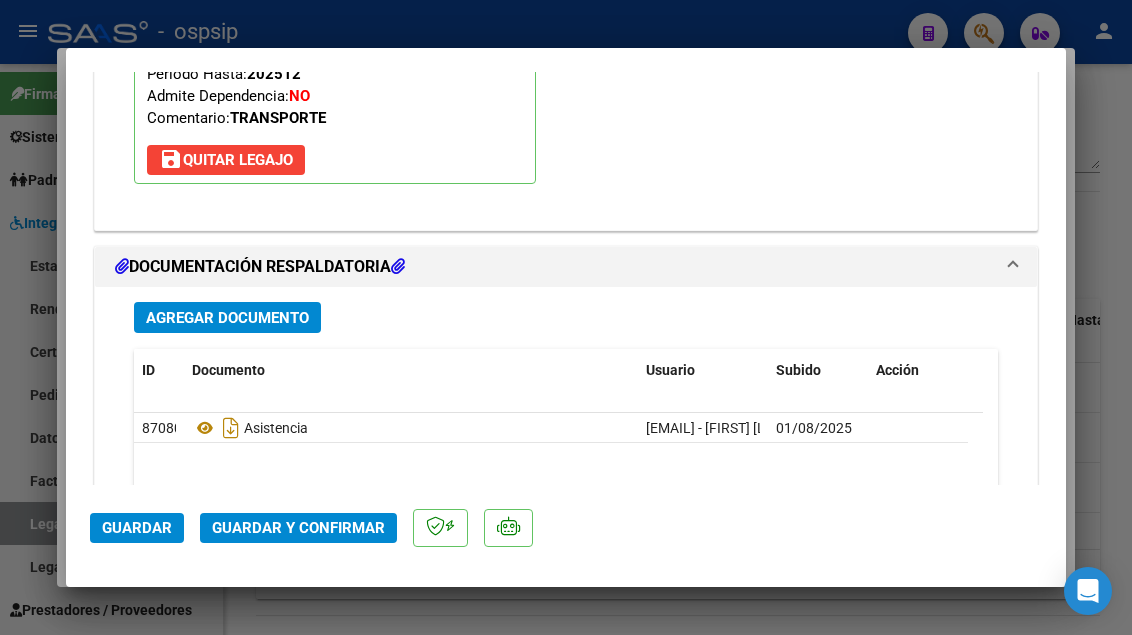 scroll, scrollTop: 2300, scrollLeft: 0, axis: vertical 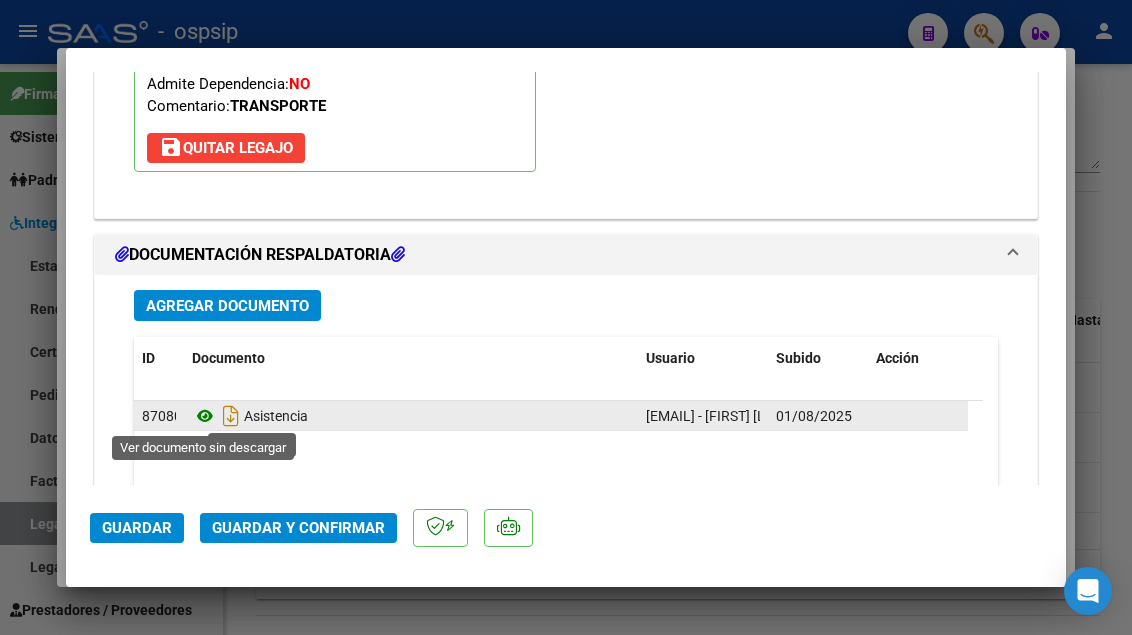 click 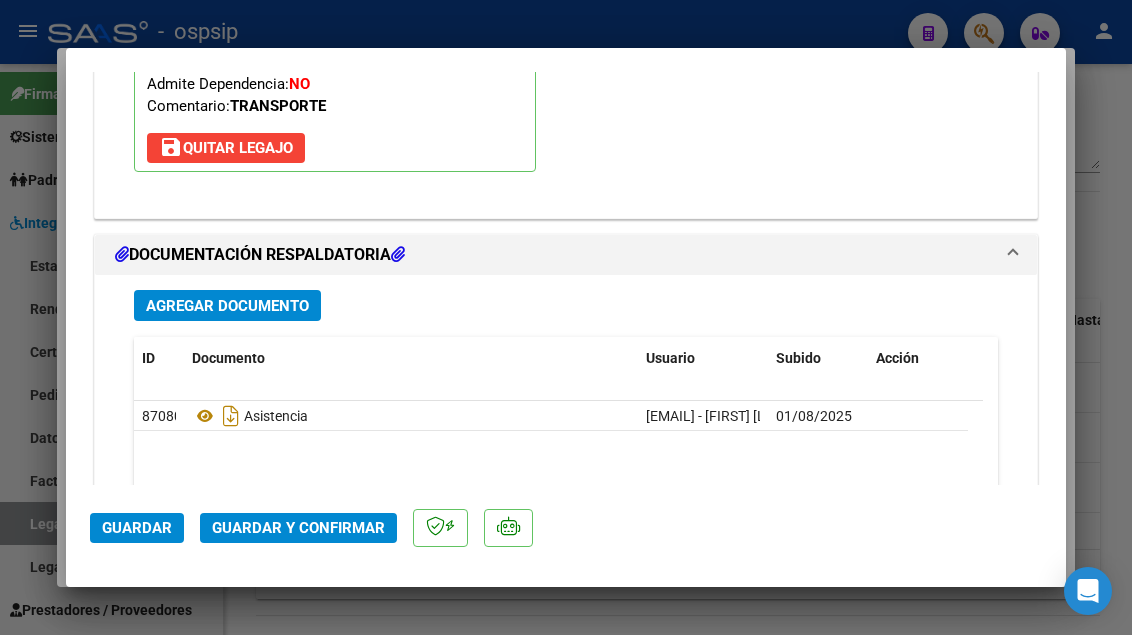 click on "Guardar y Confirmar" 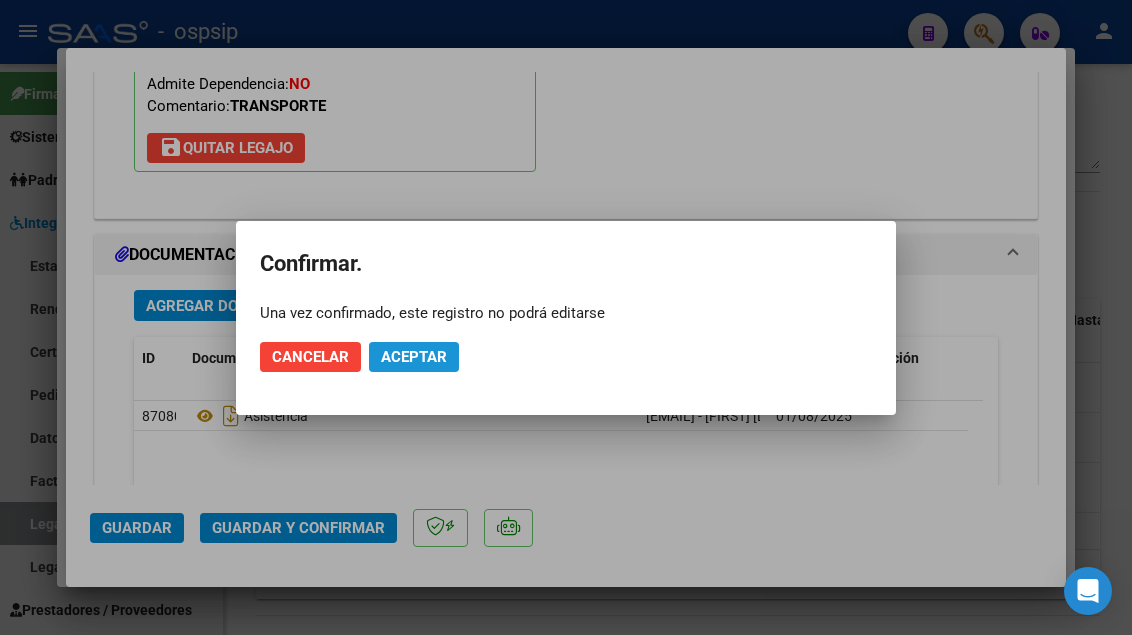 click on "Aceptar" 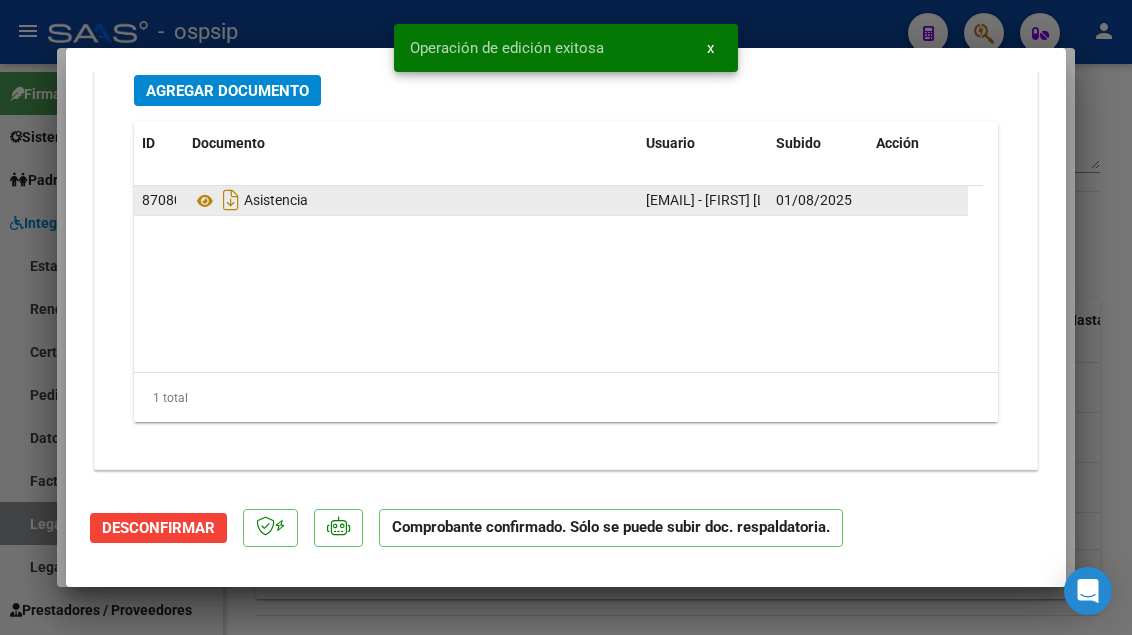 type 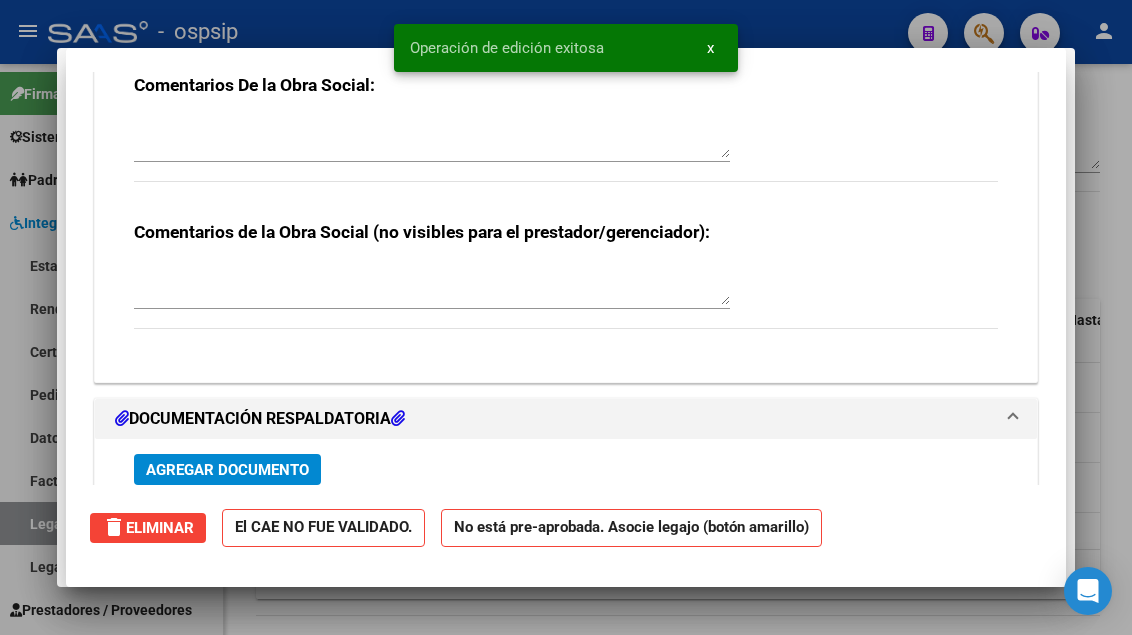 scroll, scrollTop: 2328, scrollLeft: 0, axis: vertical 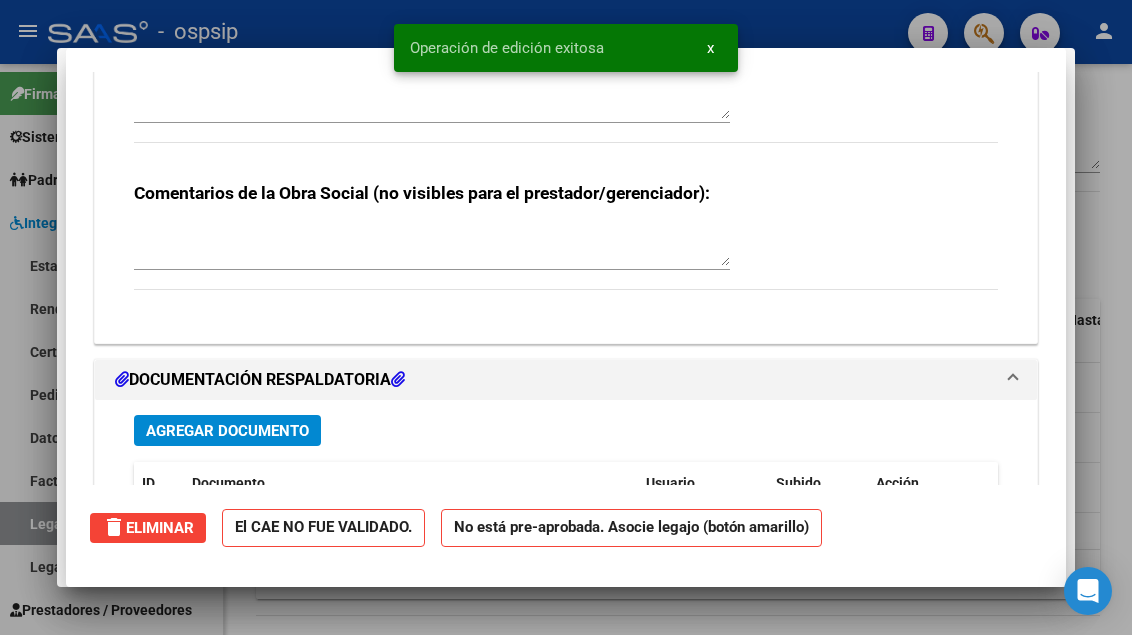 type 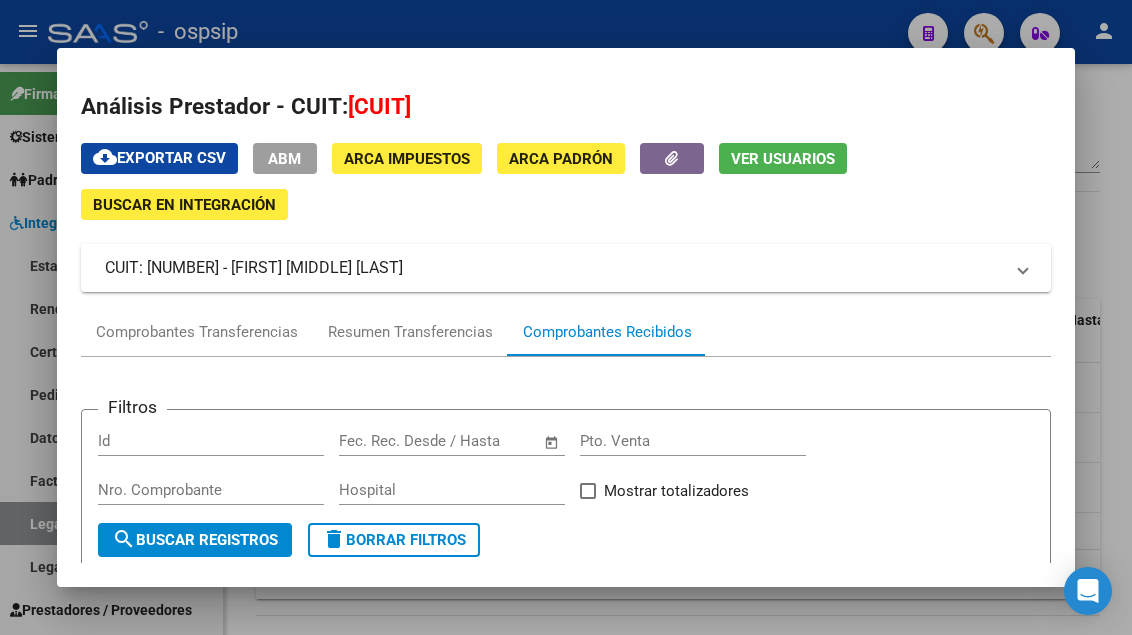scroll, scrollTop: 200, scrollLeft: 0, axis: vertical 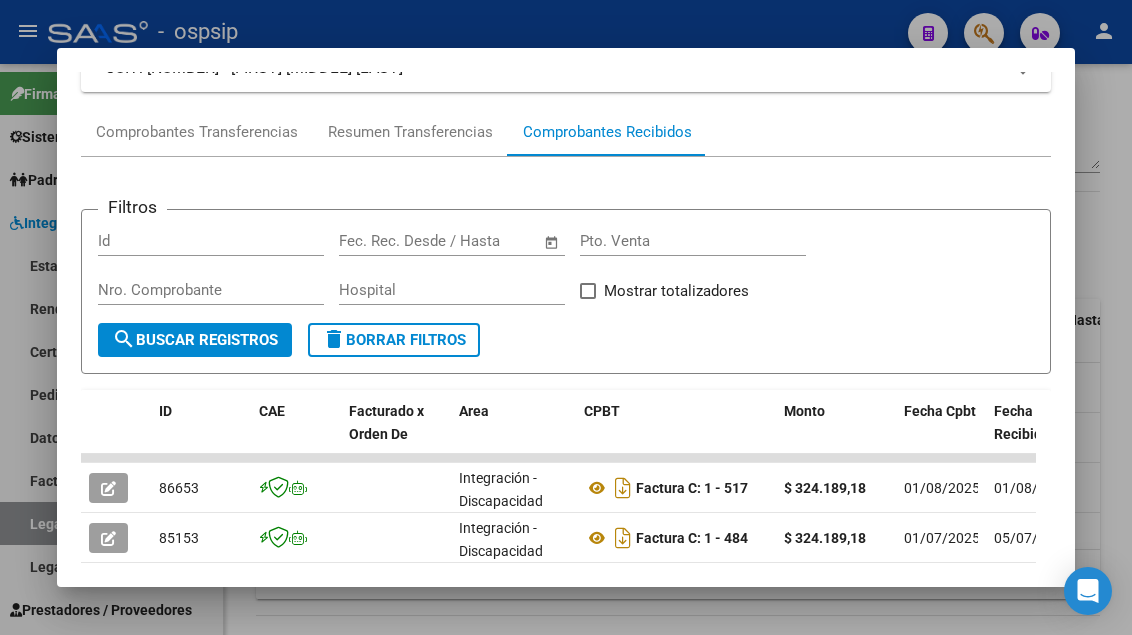 click at bounding box center [566, 317] 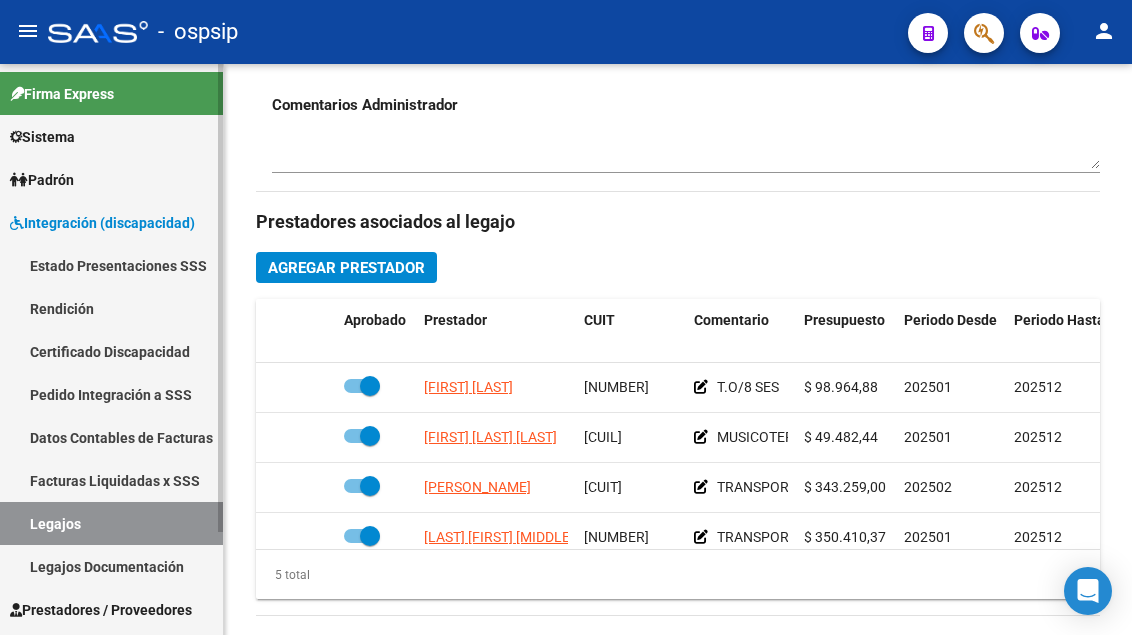 click on "Legajos" at bounding box center [111, 523] 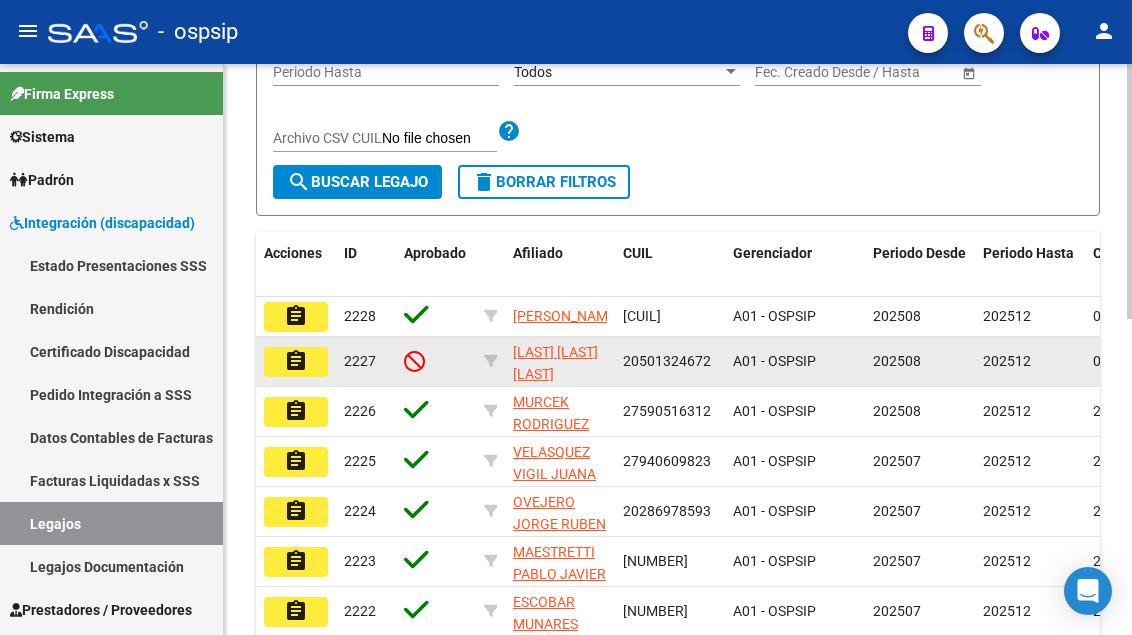 scroll, scrollTop: 208, scrollLeft: 0, axis: vertical 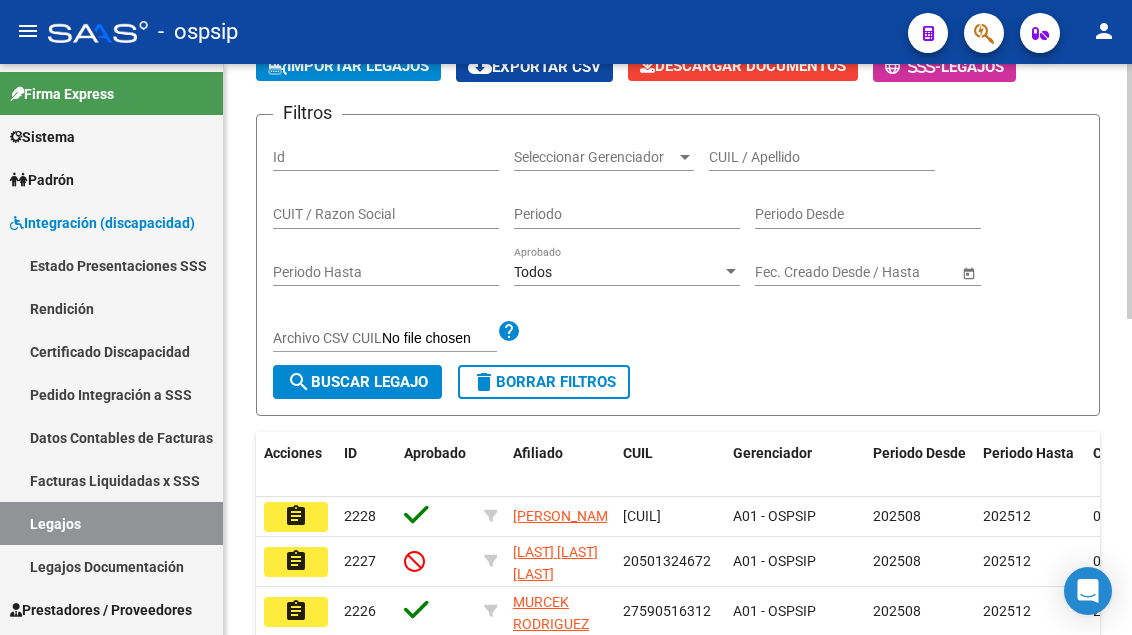 click on "CUIL / Apellido" at bounding box center (822, 157) 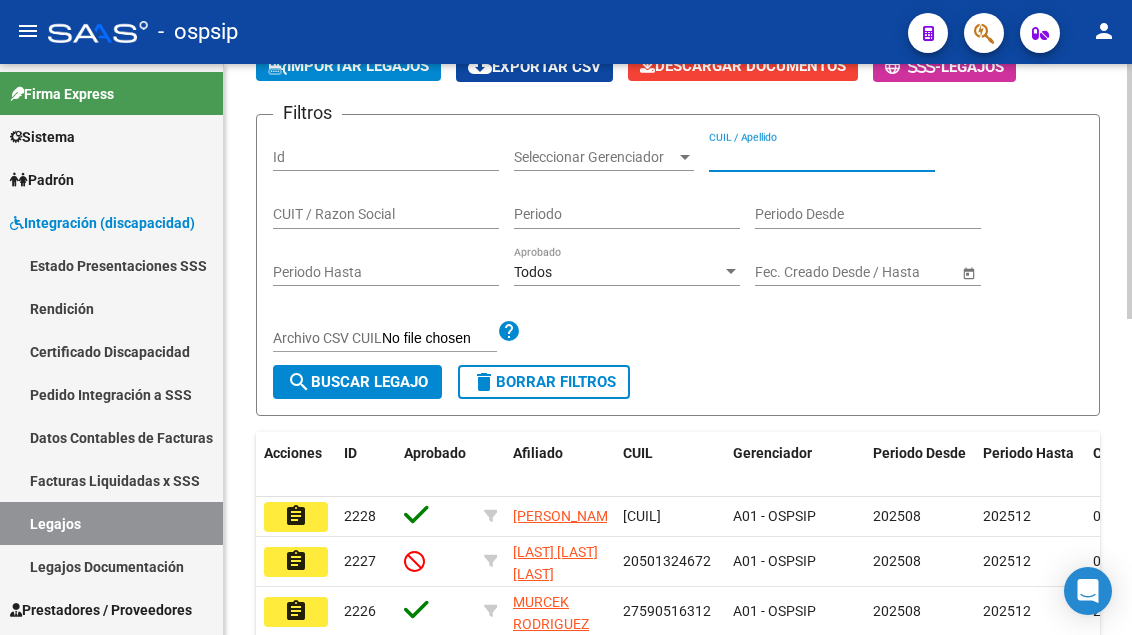 click on "CUIL / Apellido" at bounding box center (822, 157) 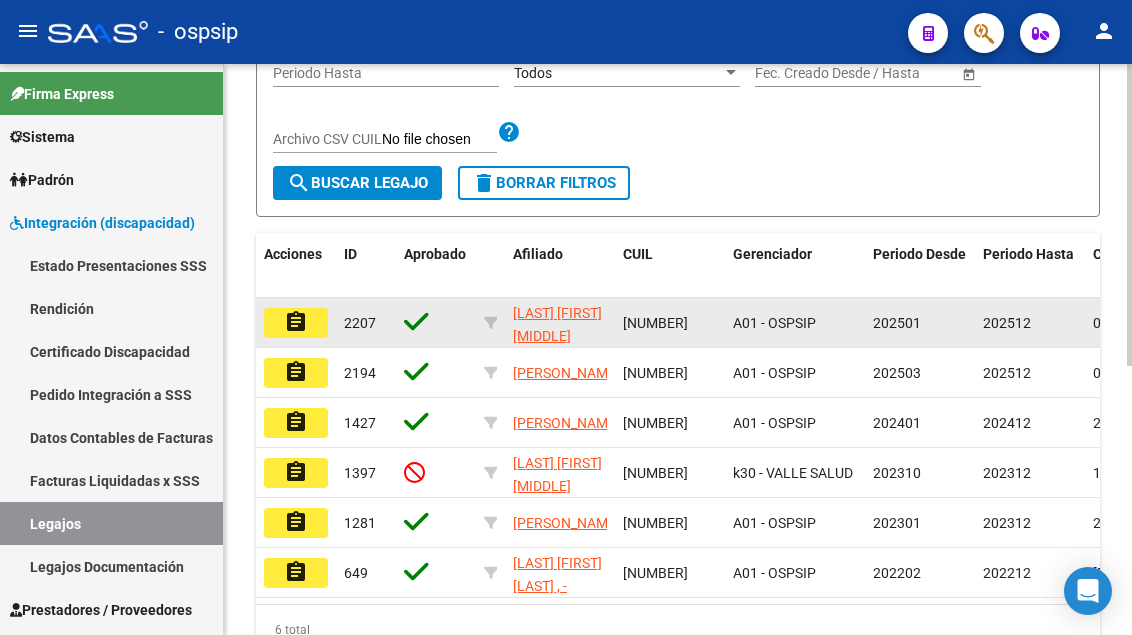 scroll, scrollTop: 408, scrollLeft: 0, axis: vertical 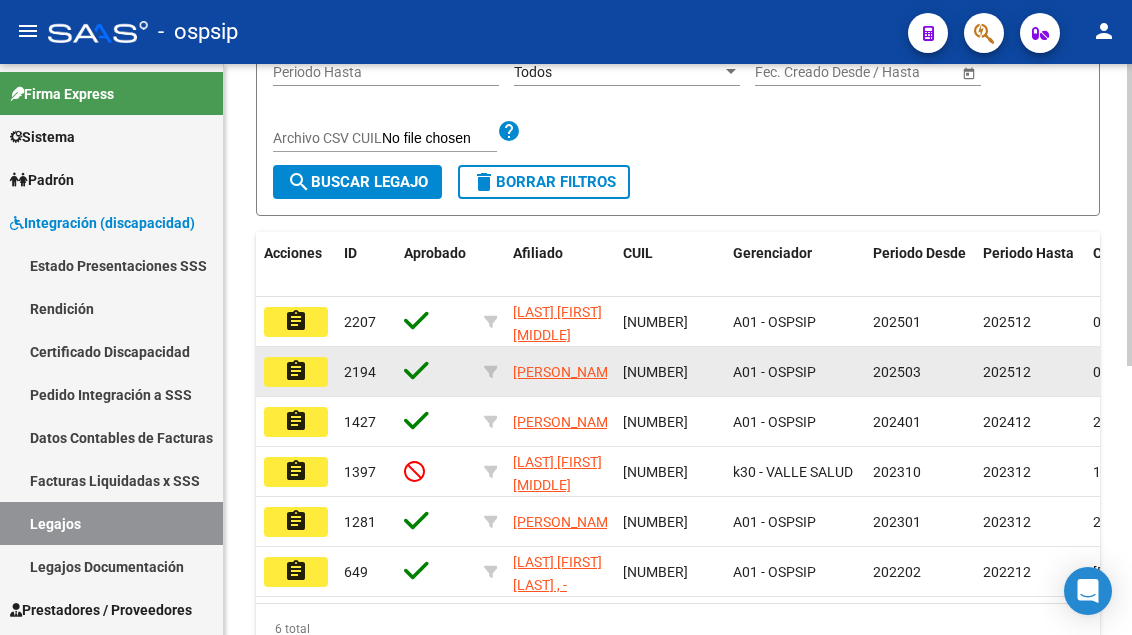 type on "SOTOMAY" 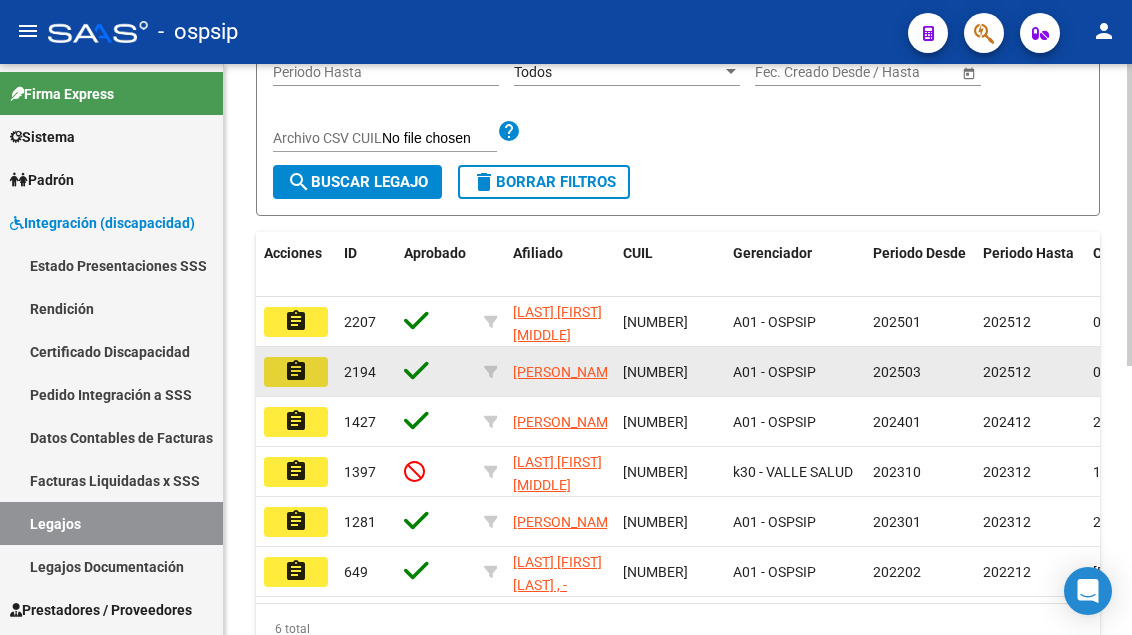 click on "assignment" 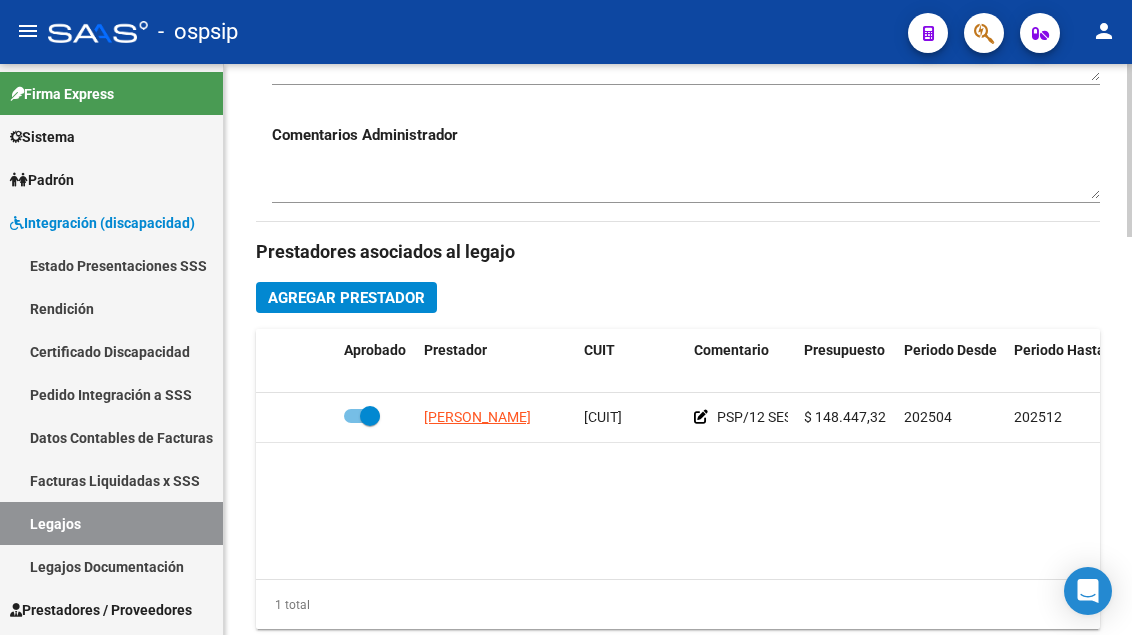scroll, scrollTop: 700, scrollLeft: 0, axis: vertical 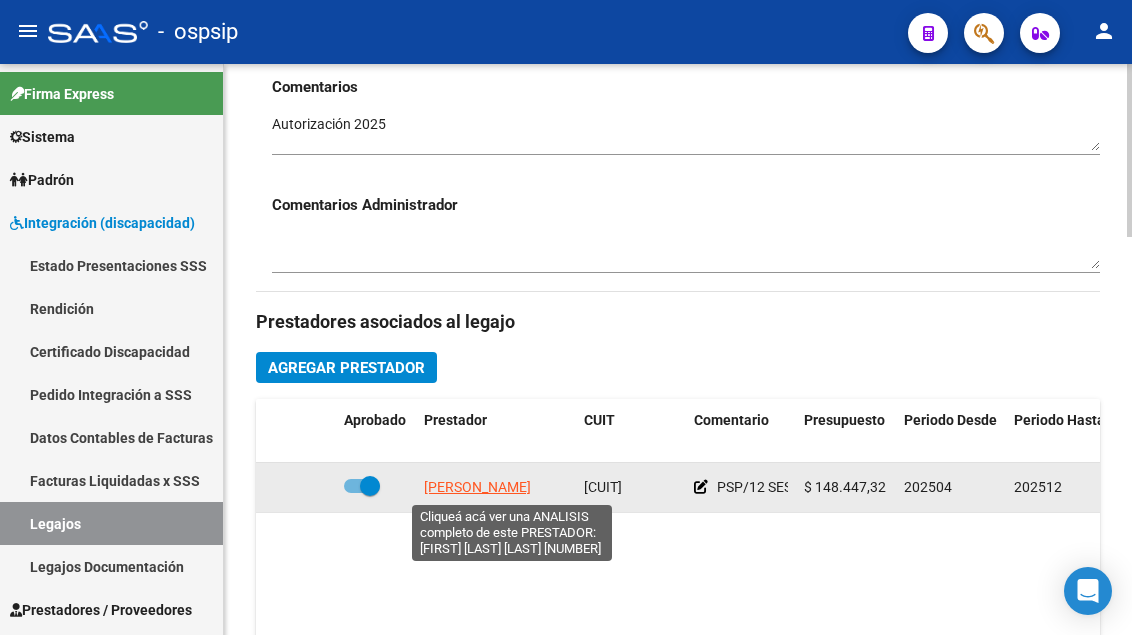 click on "[PERSON_NAME]" 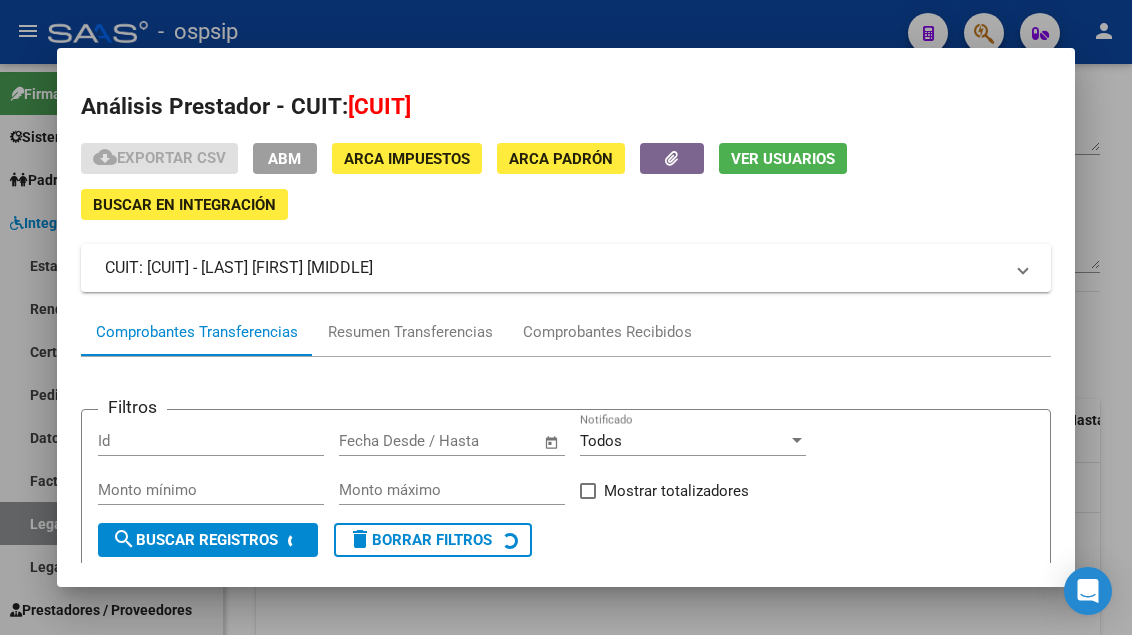 click on "Ver Usuarios" 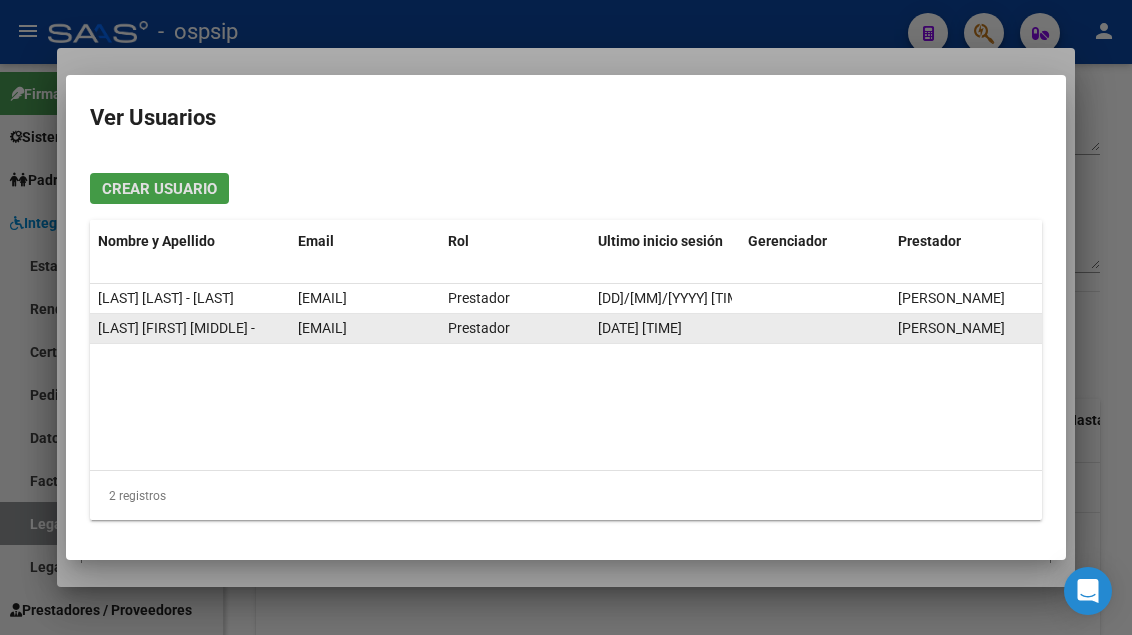 click on "[EMAIL]" 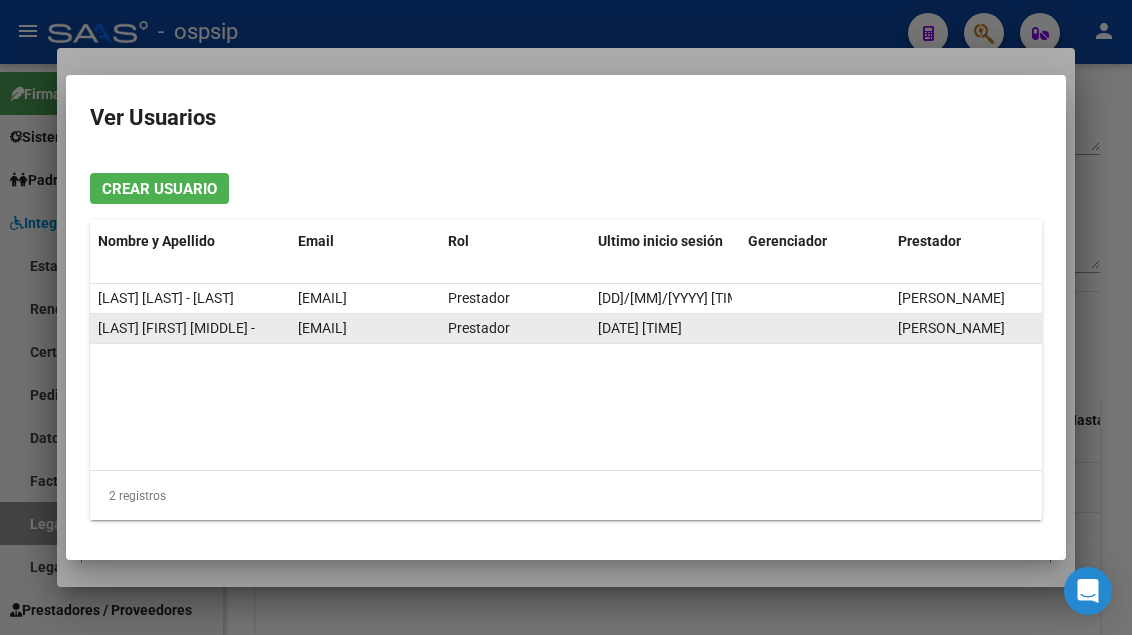 click on "[EMAIL]" 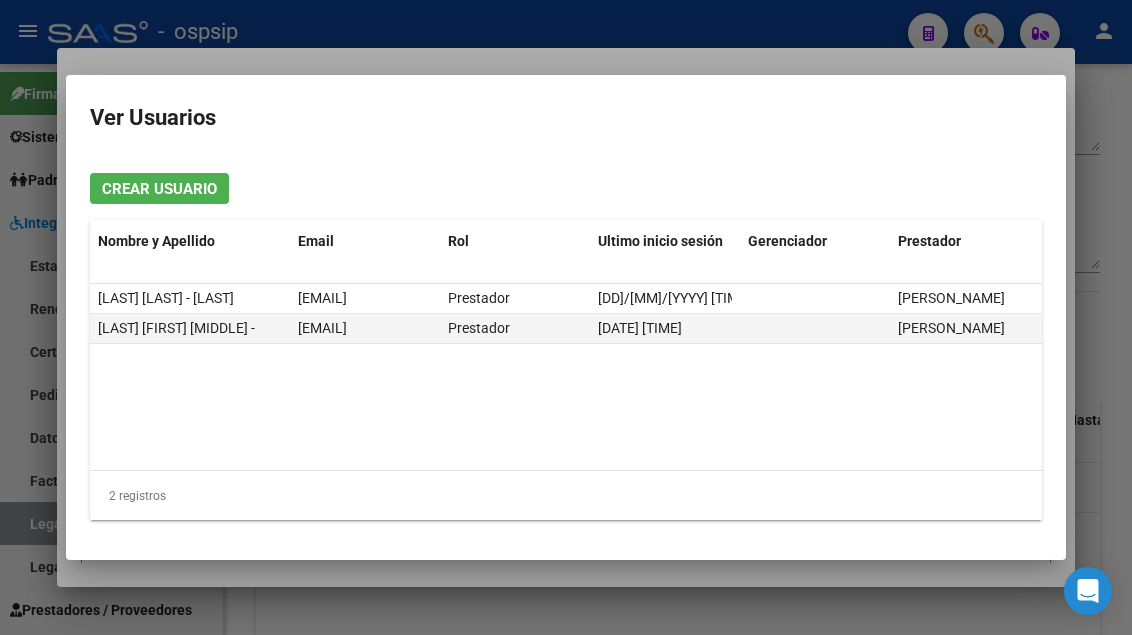 click at bounding box center [566, 317] 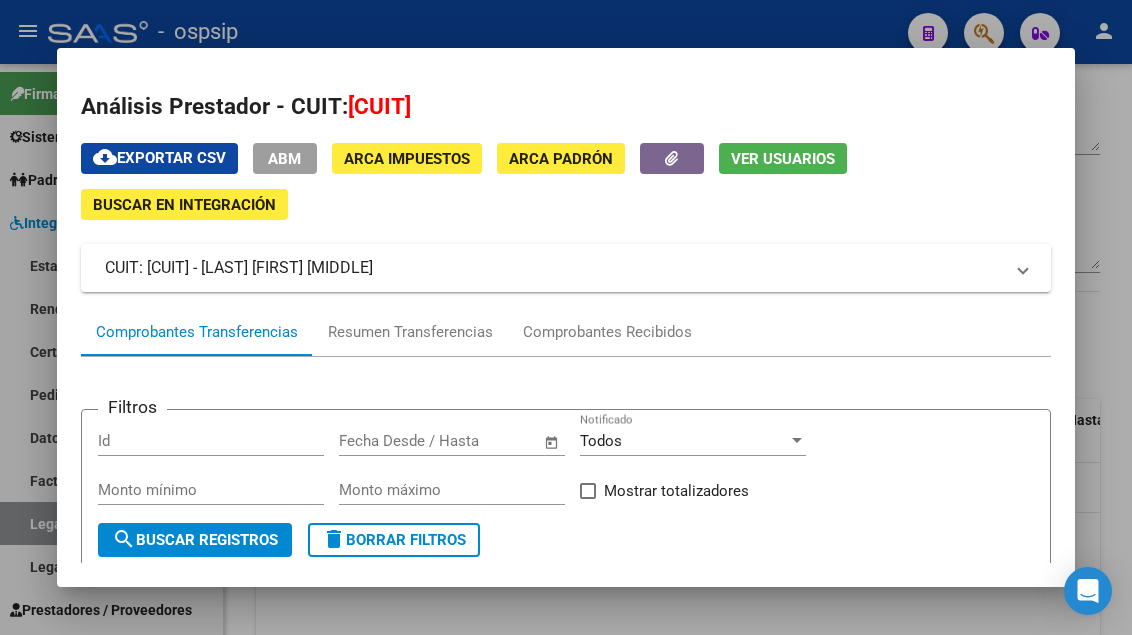 click at bounding box center [566, 317] 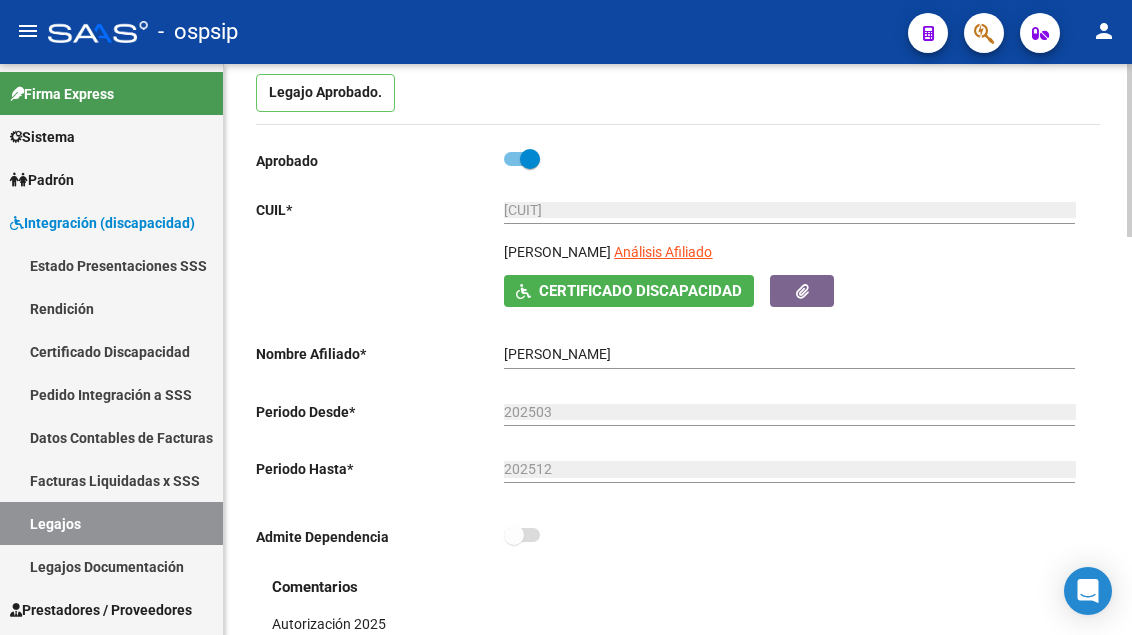 scroll, scrollTop: 0, scrollLeft: 0, axis: both 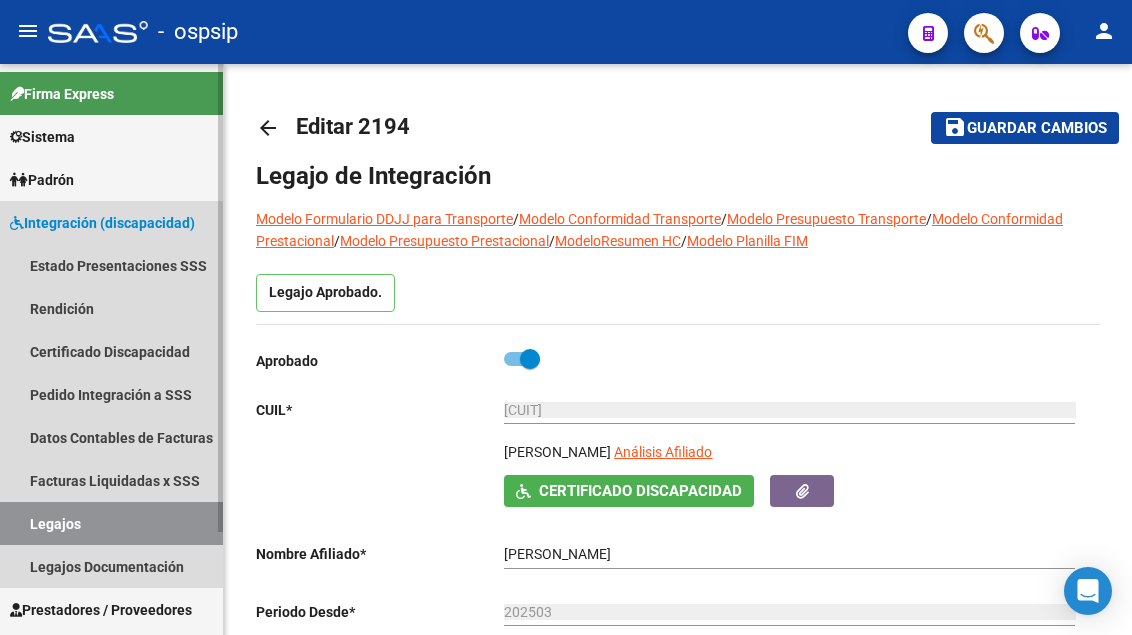 click on "Legajos" at bounding box center [111, 523] 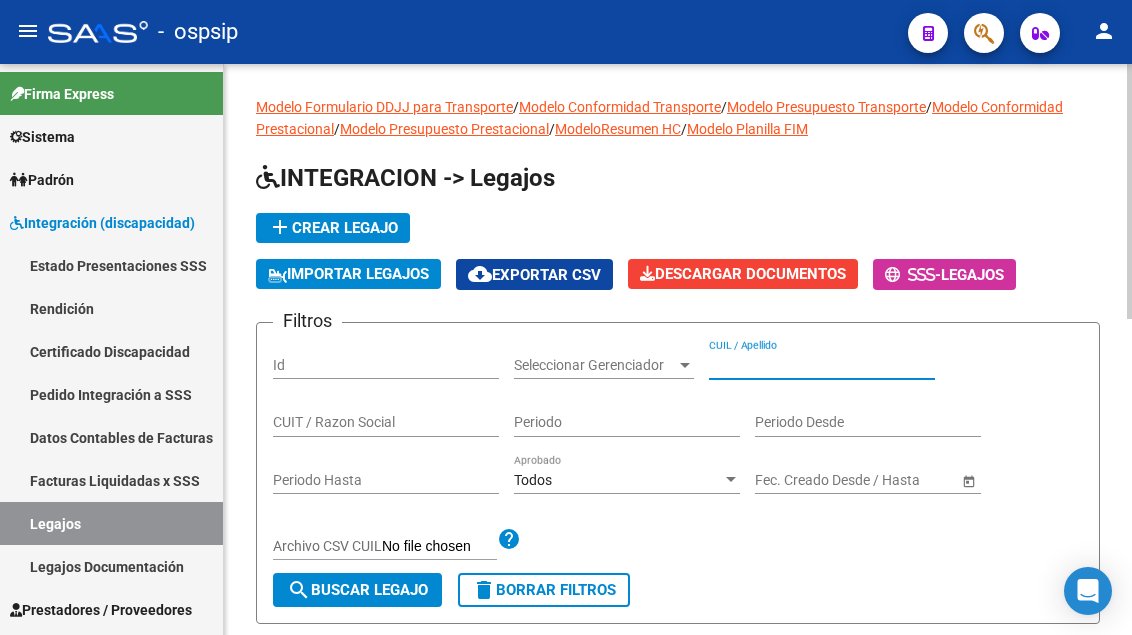 click on "CUIL / Apellido" at bounding box center (822, 365) 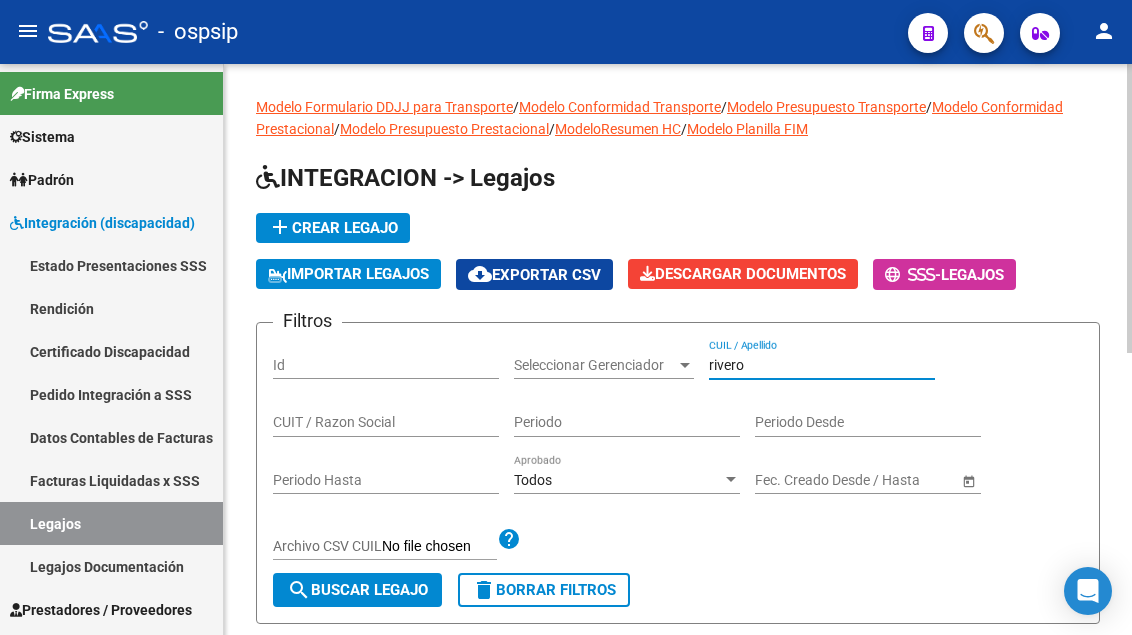 scroll, scrollTop: 200, scrollLeft: 0, axis: vertical 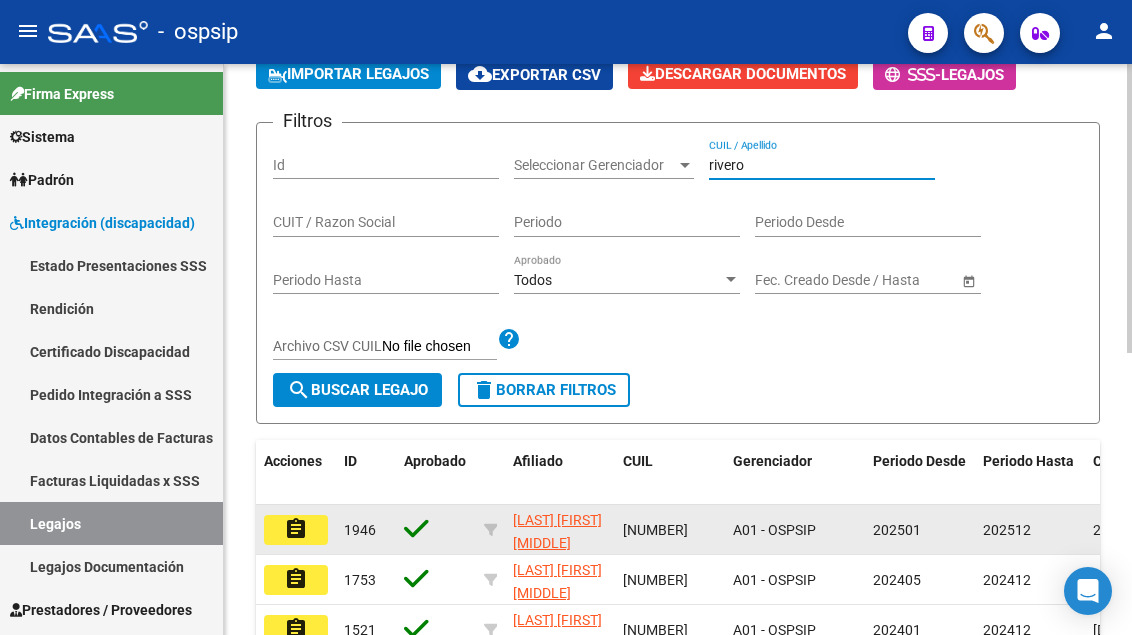 type on "rivero" 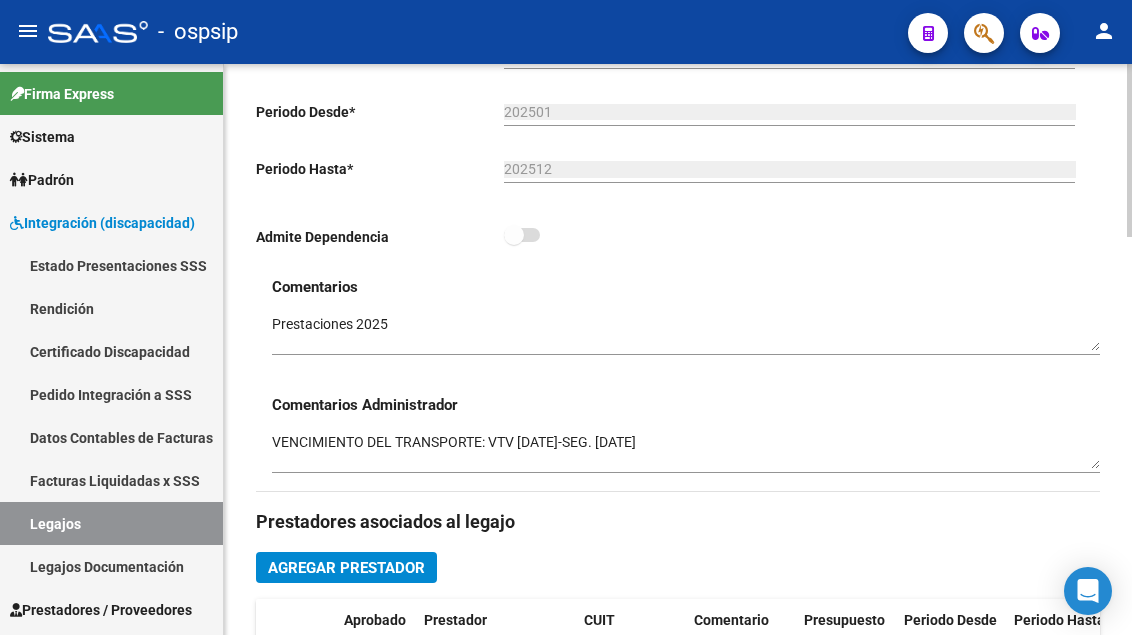 scroll, scrollTop: 800, scrollLeft: 0, axis: vertical 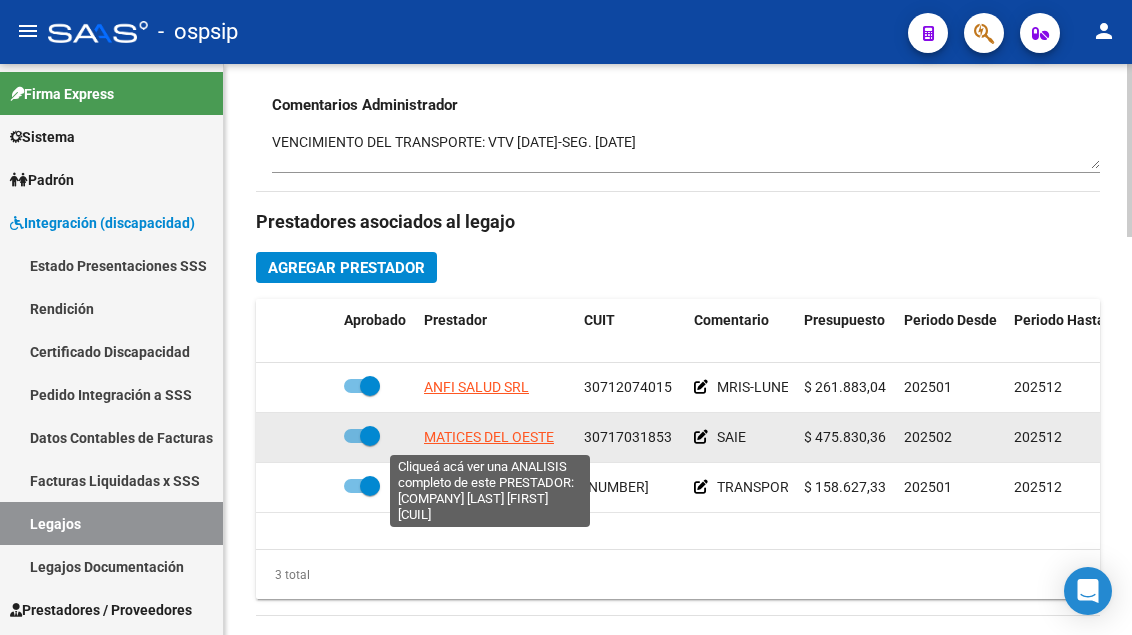 click on "MATICES DEL OESTE" 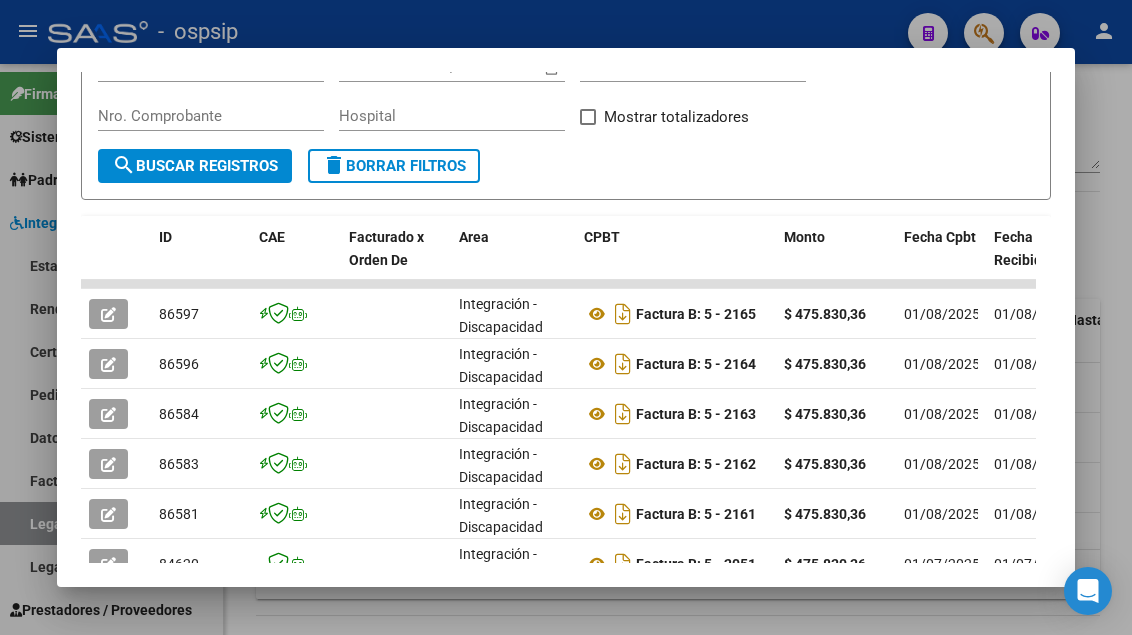 scroll, scrollTop: 385, scrollLeft: 0, axis: vertical 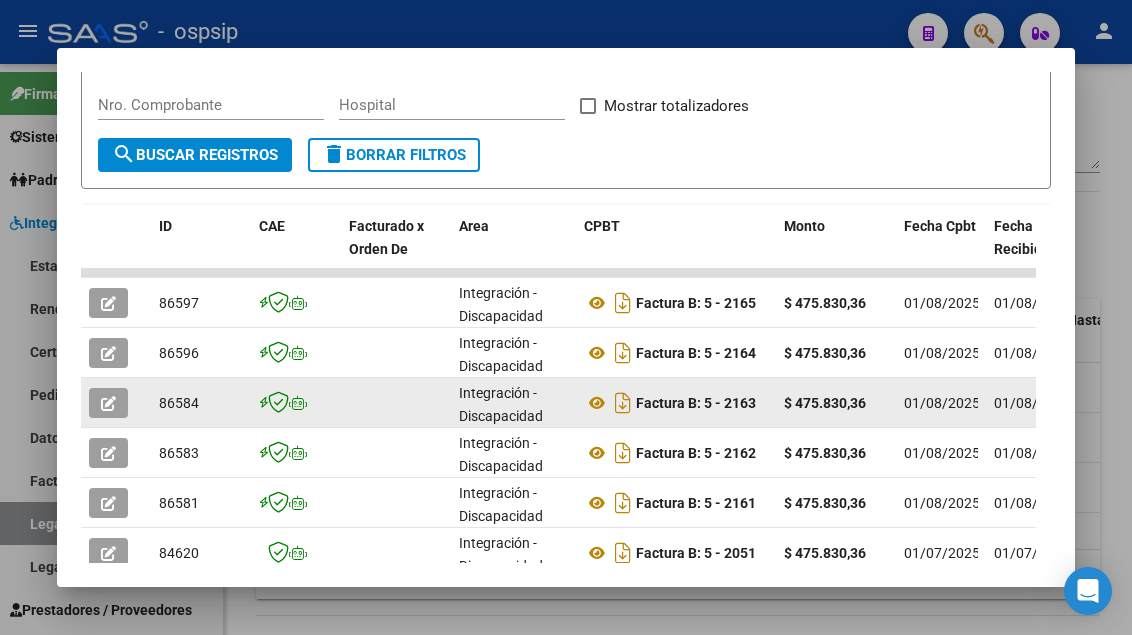 click 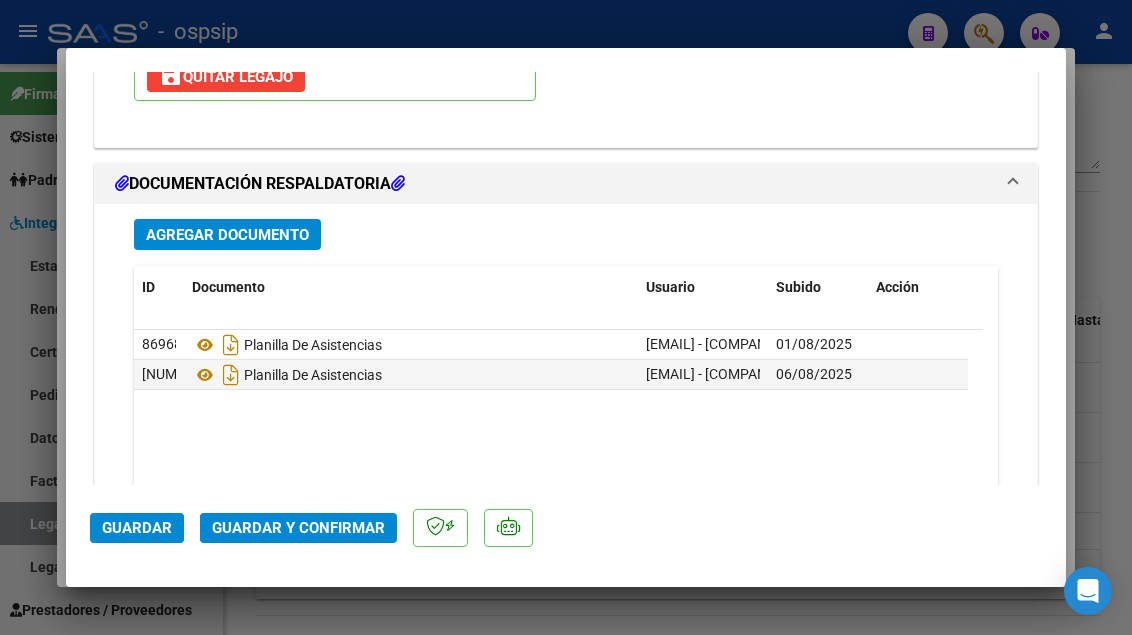 scroll, scrollTop: 2855, scrollLeft: 0, axis: vertical 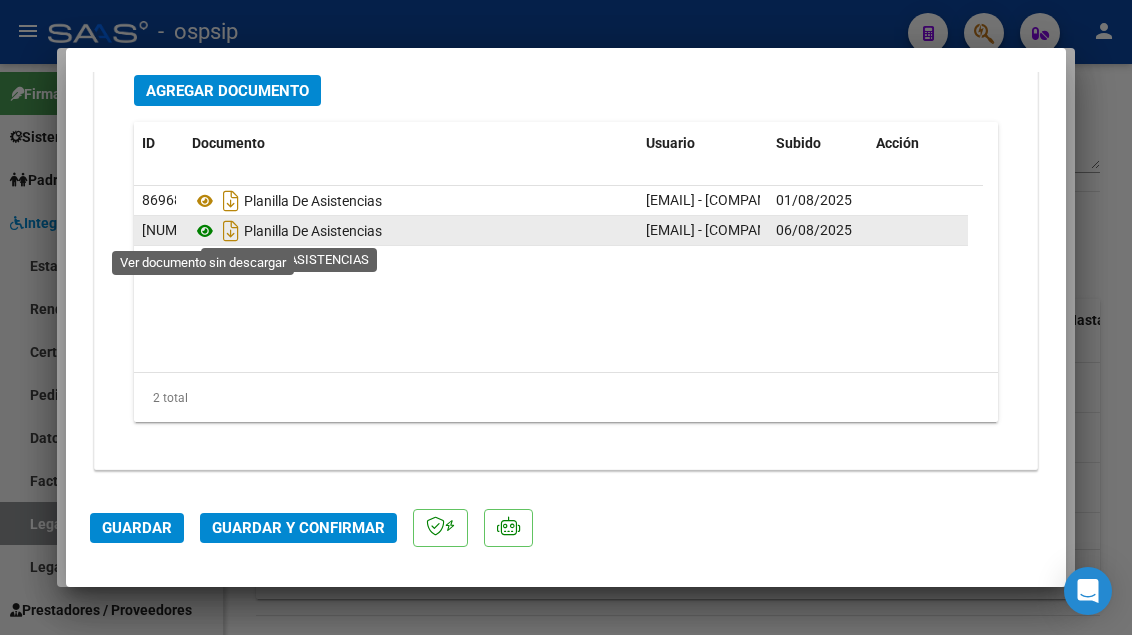 click 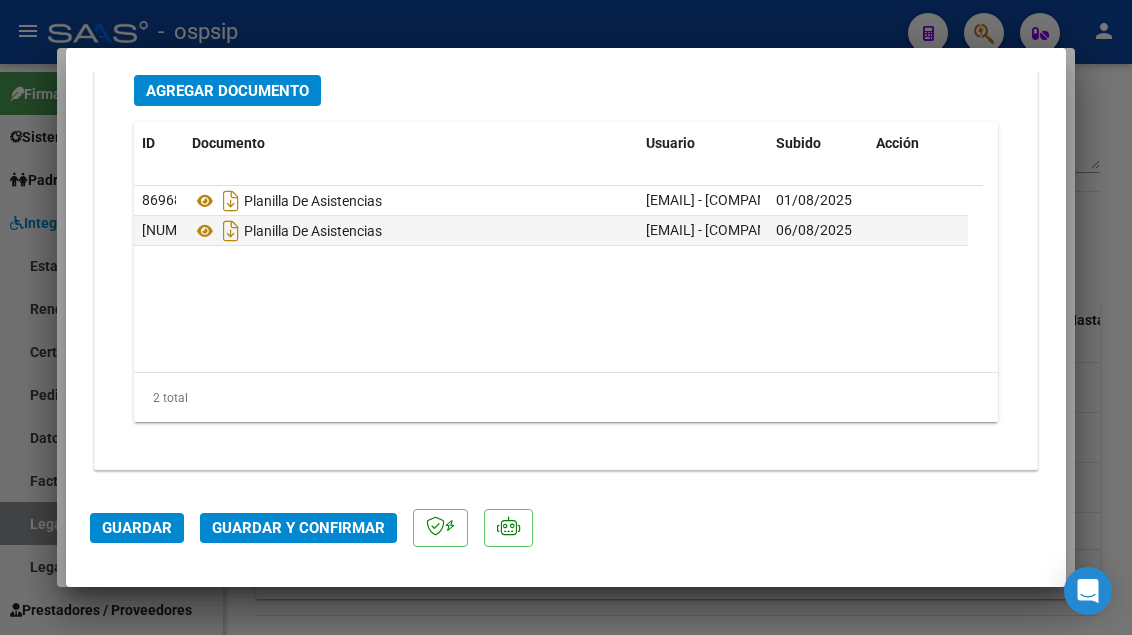 click on "Guardar y Confirmar" 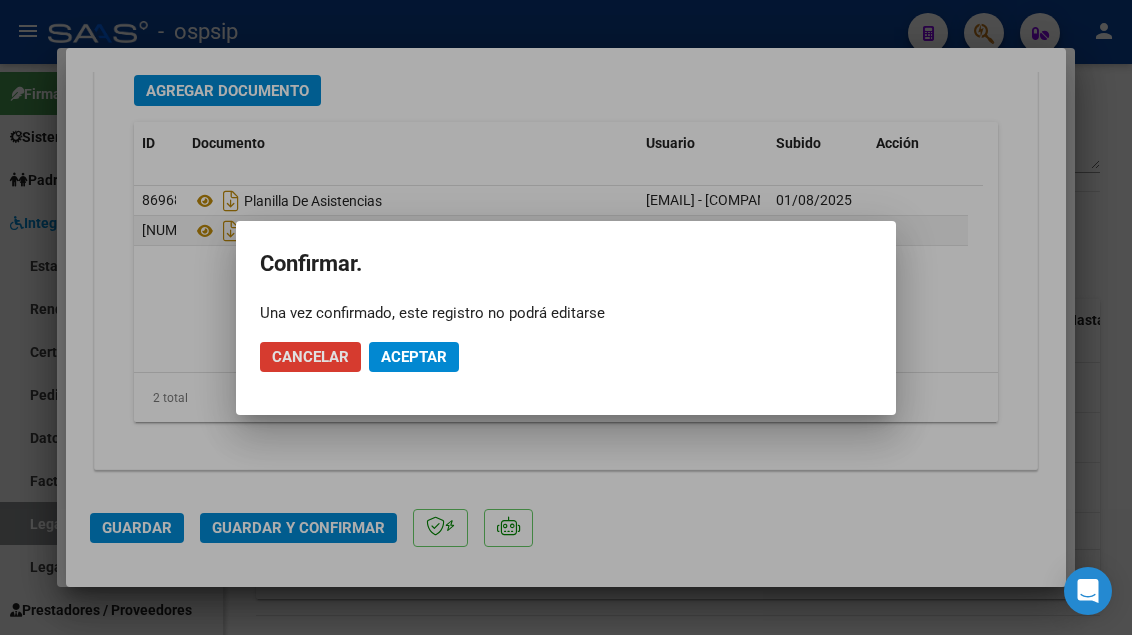 click on "Aceptar" 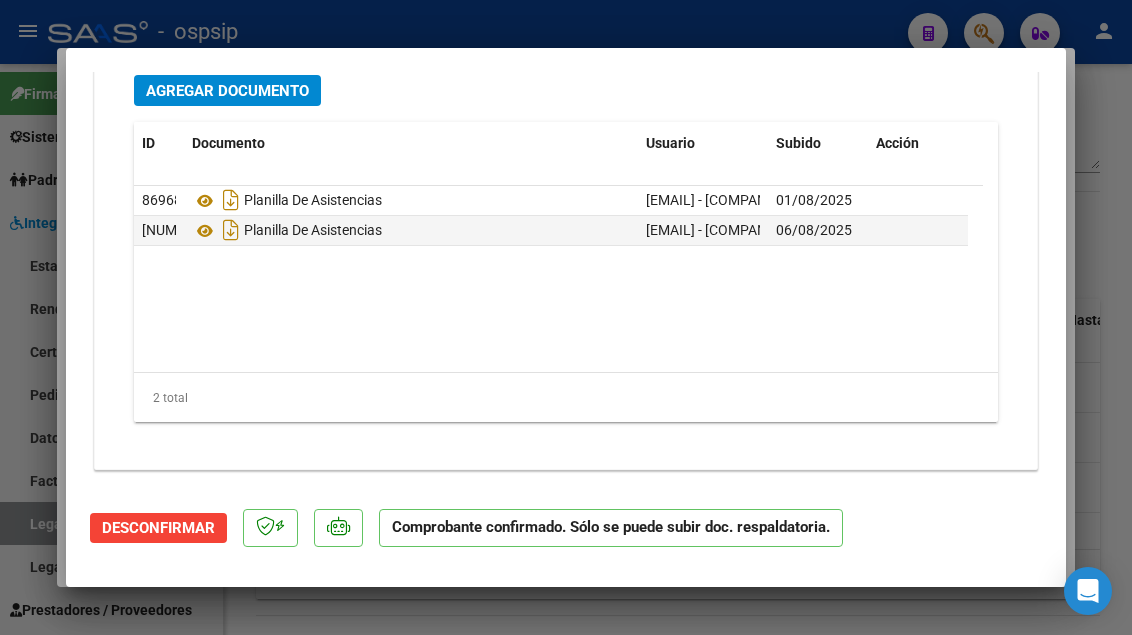 click at bounding box center [566, 317] 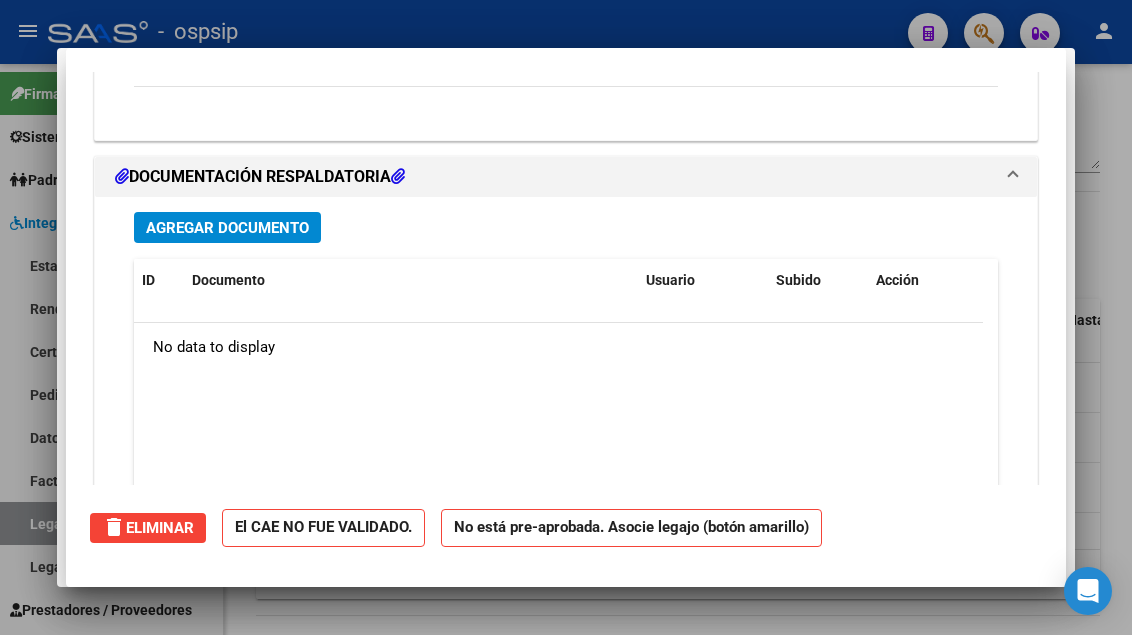 scroll, scrollTop: 0, scrollLeft: 0, axis: both 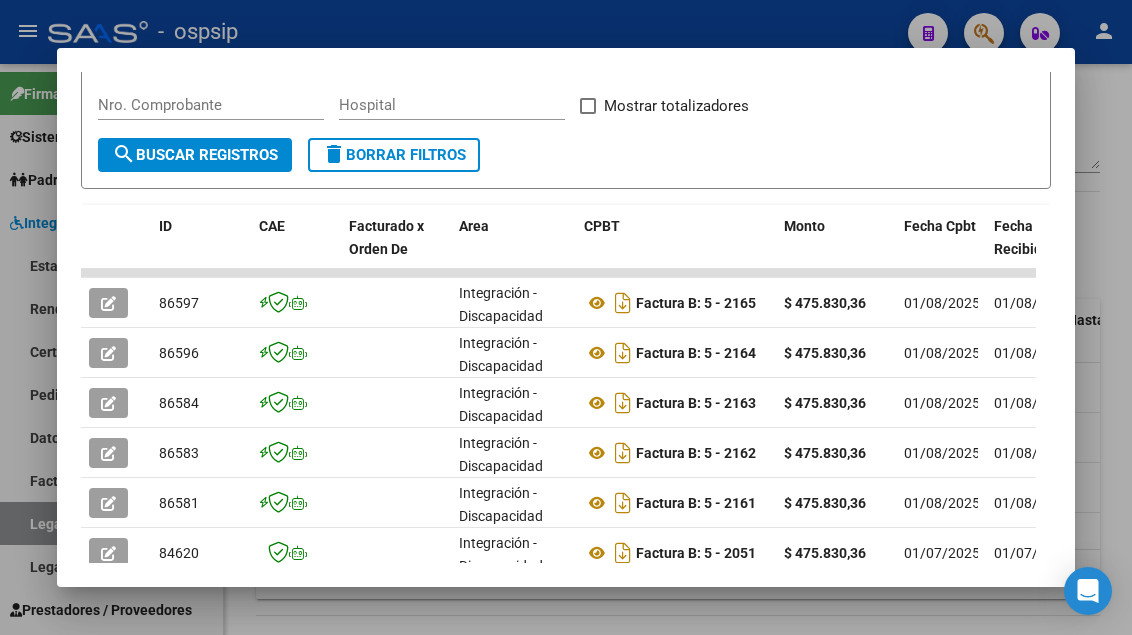 click at bounding box center [566, 317] 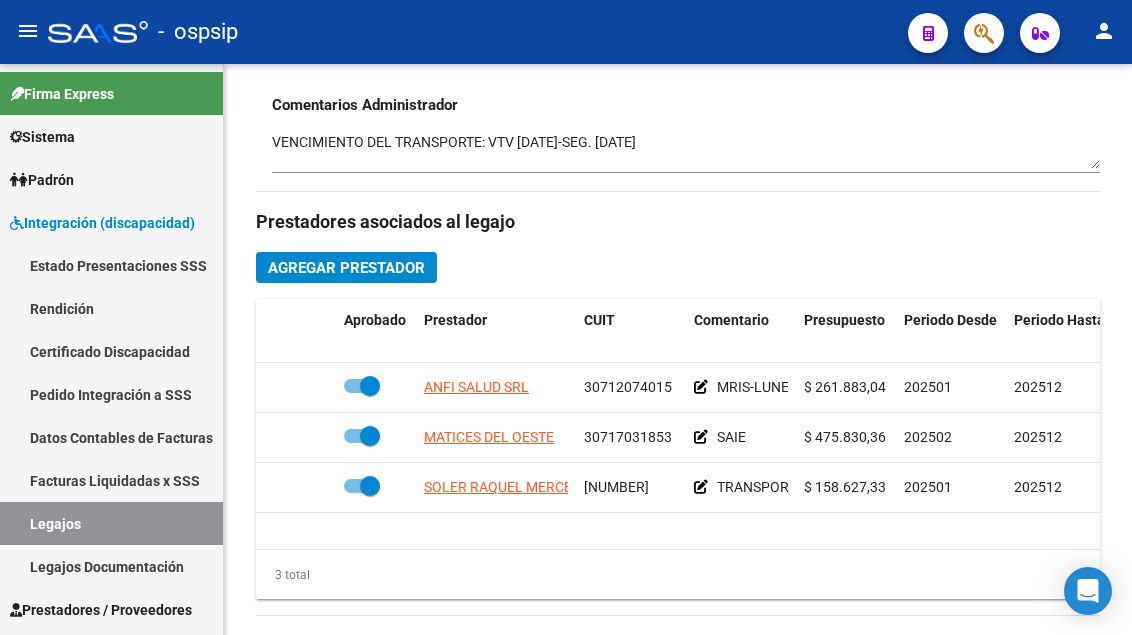 click on "Legajos" at bounding box center (111, 523) 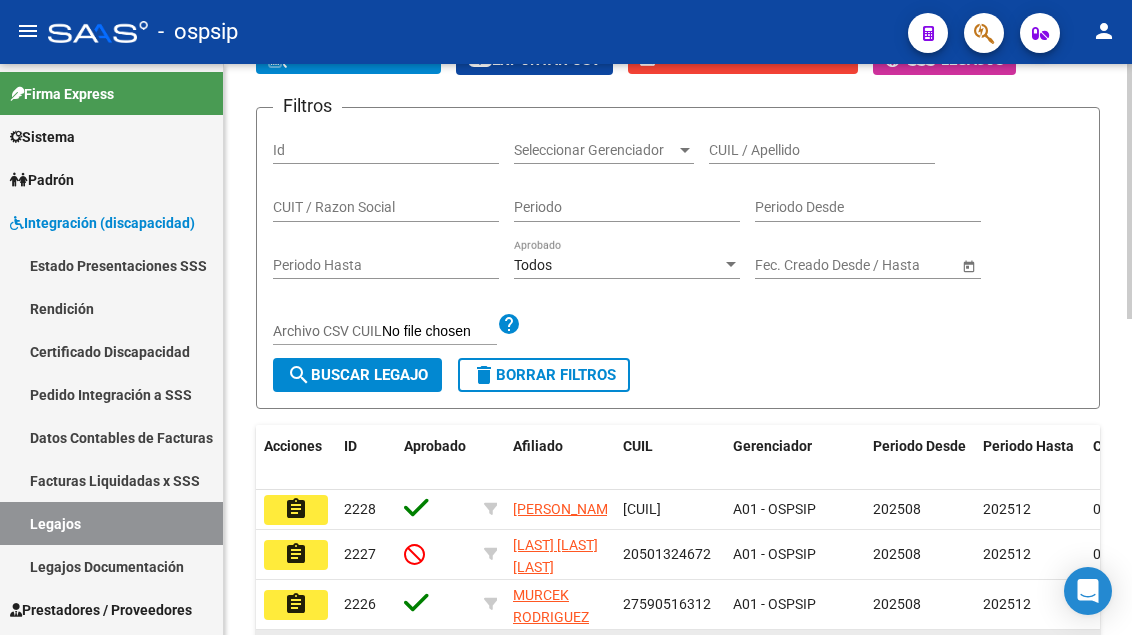 scroll, scrollTop: 108, scrollLeft: 0, axis: vertical 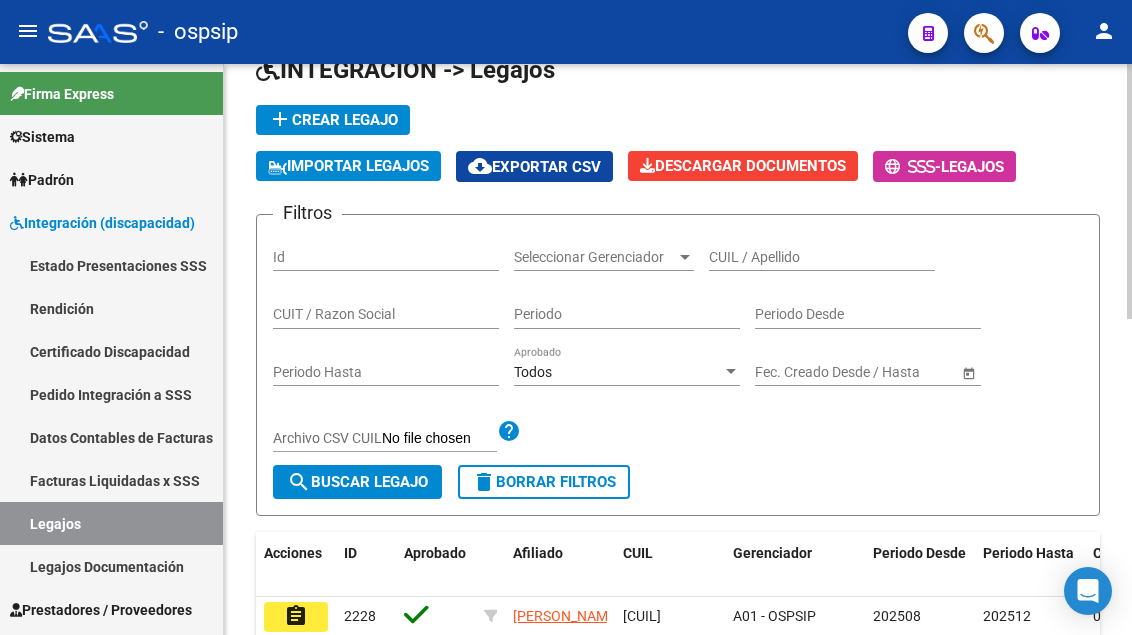 click on "CUIL / Apellido" at bounding box center [822, 257] 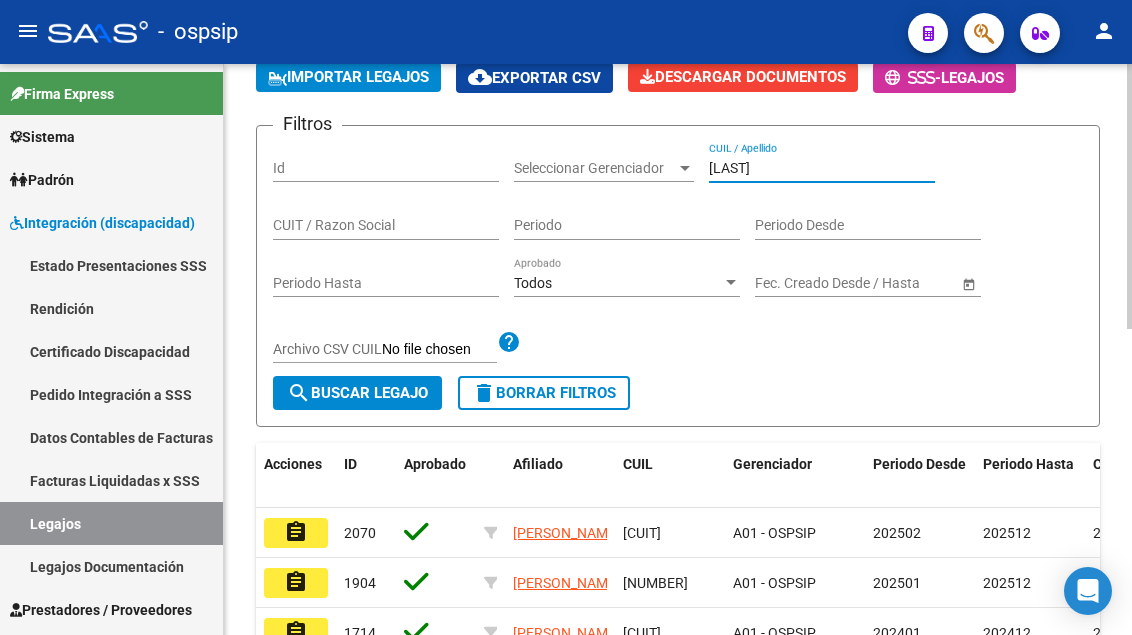 scroll, scrollTop: 308, scrollLeft: 0, axis: vertical 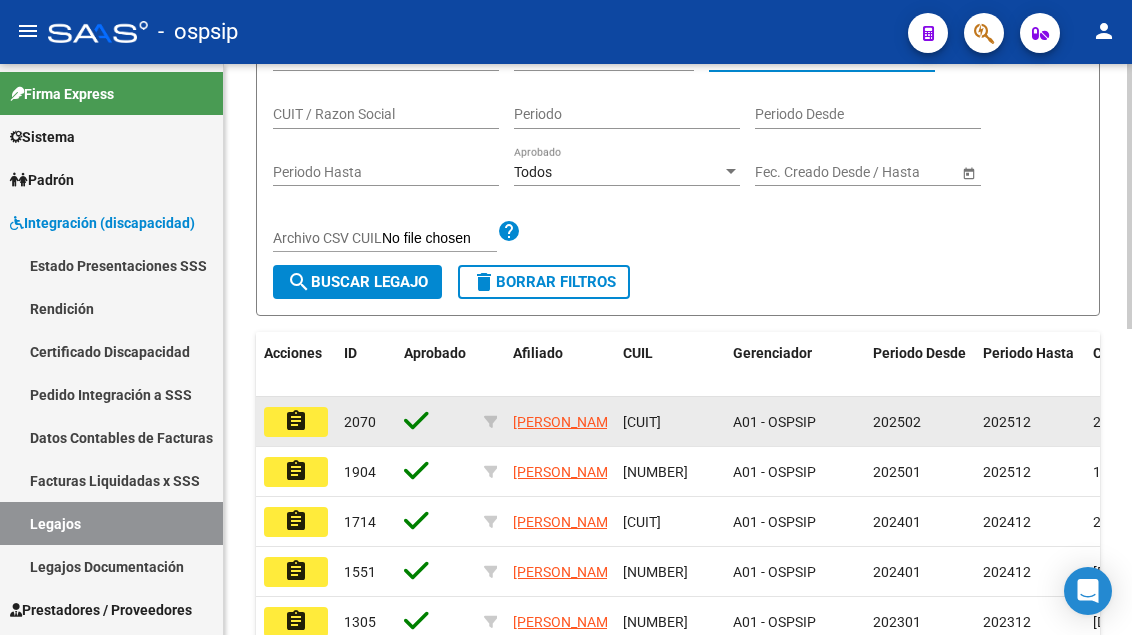 type on "[LAST]" 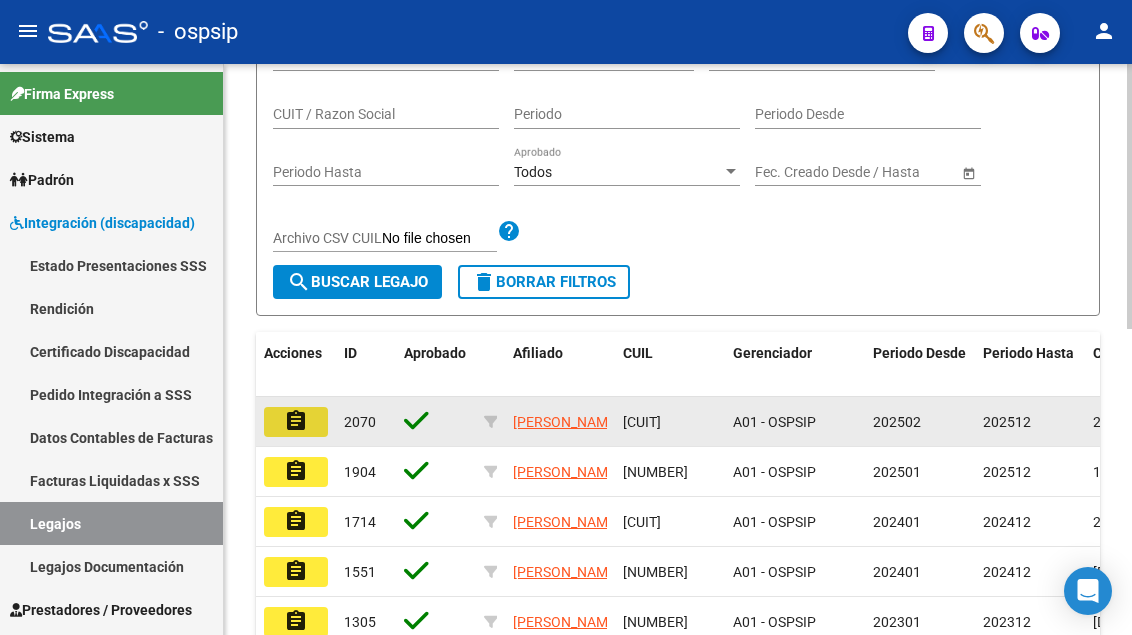 click on "assignment" 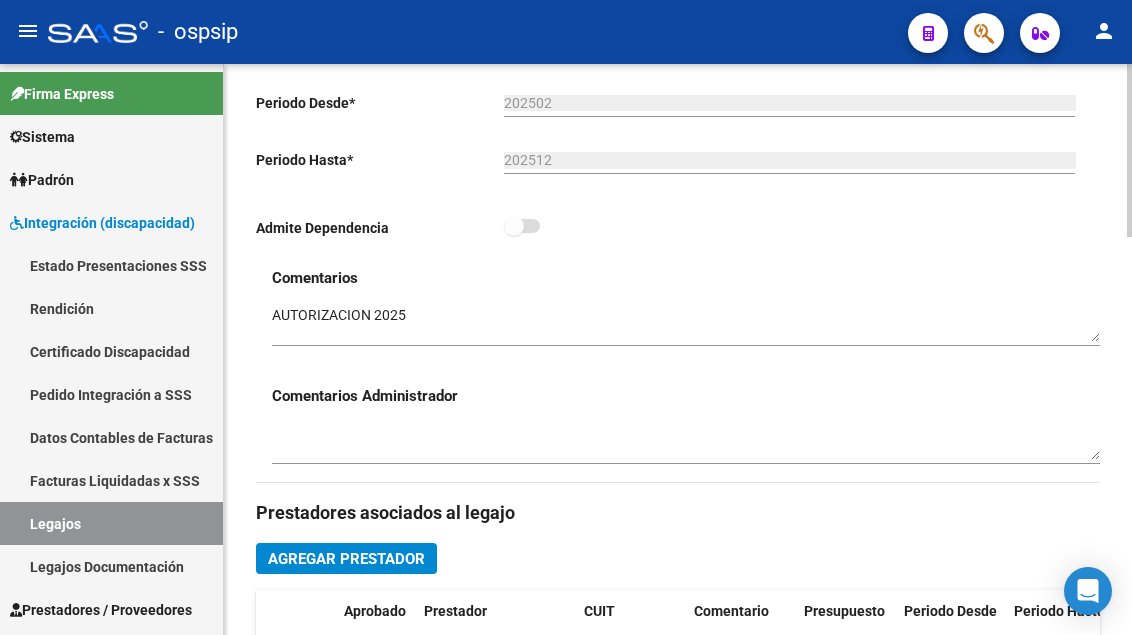 scroll, scrollTop: 700, scrollLeft: 0, axis: vertical 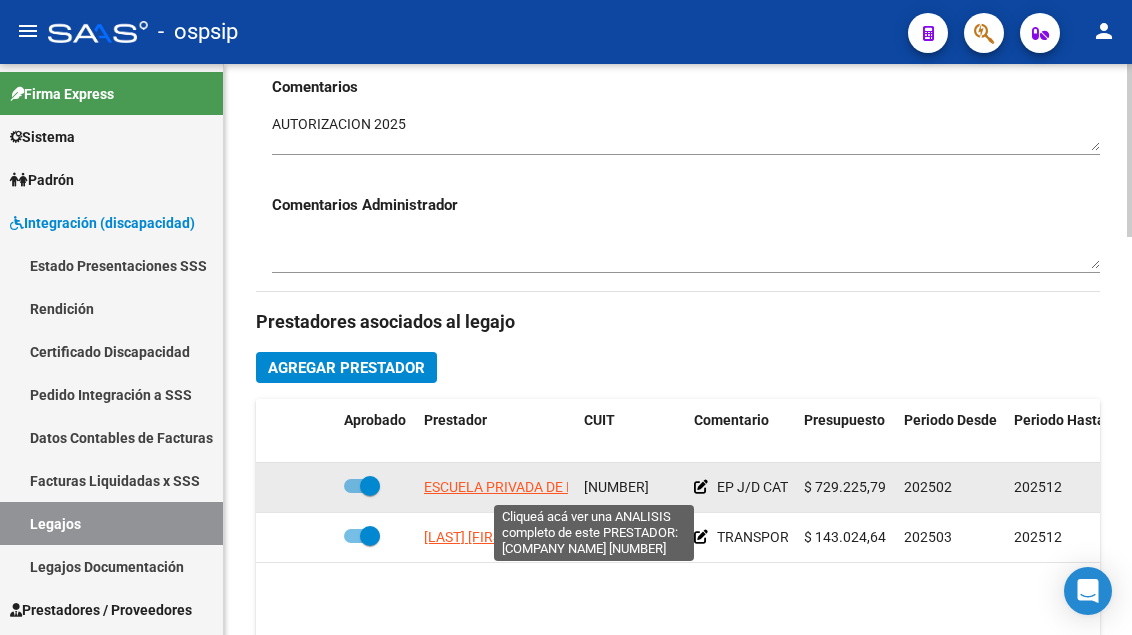 click on "ESCUELA PRIVADA DE ENSEÑANZA NIVELADORA S.A." 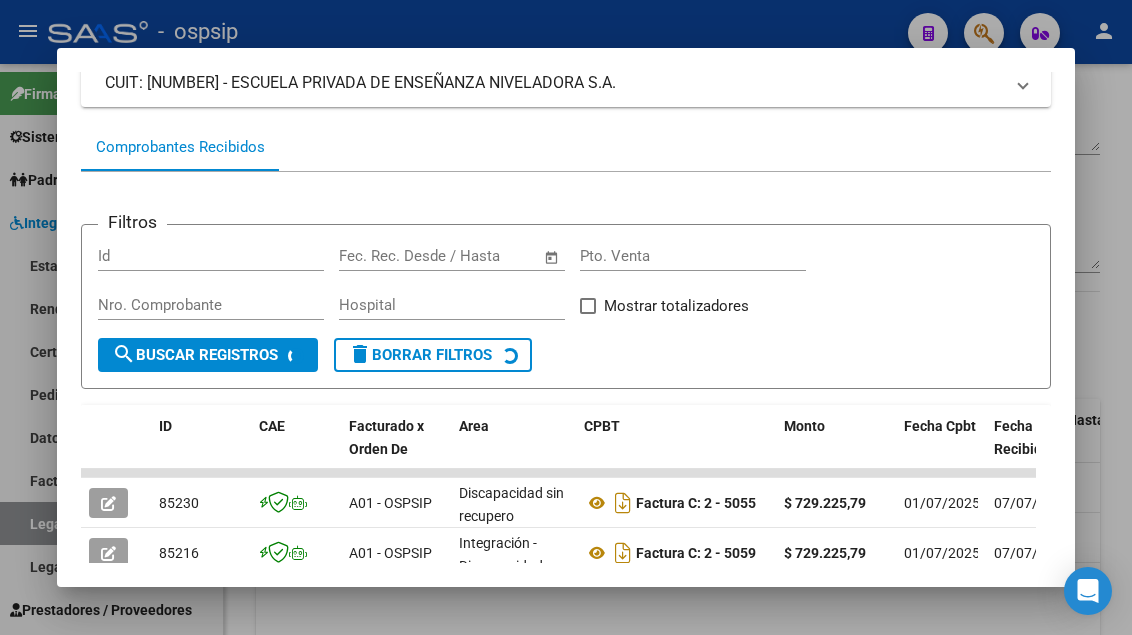 scroll, scrollTop: 285, scrollLeft: 0, axis: vertical 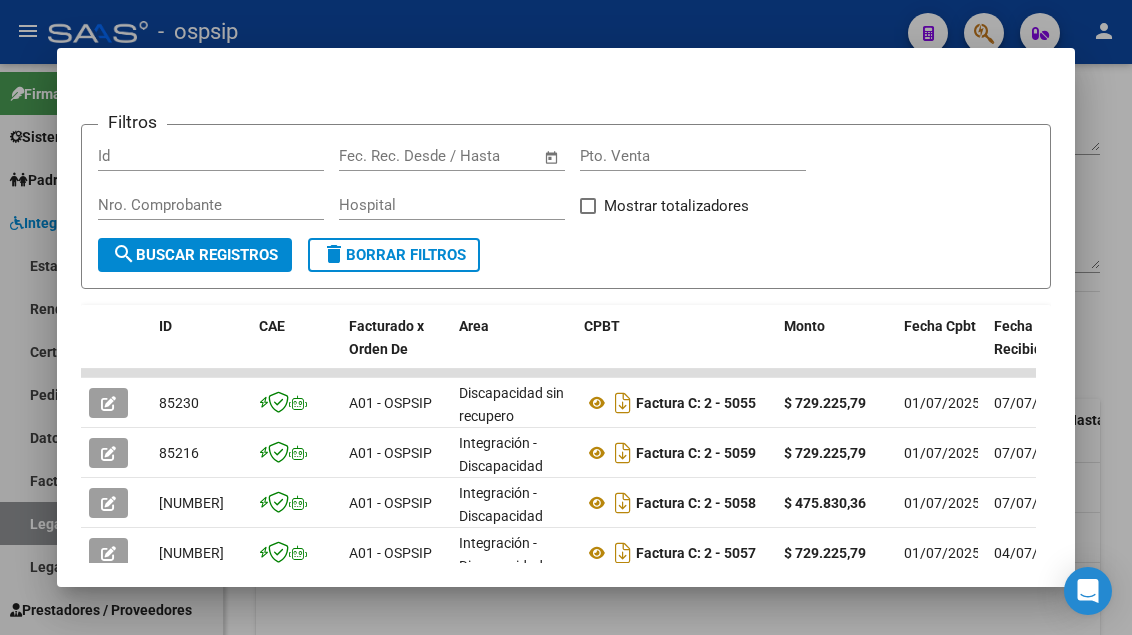 click at bounding box center (566, 317) 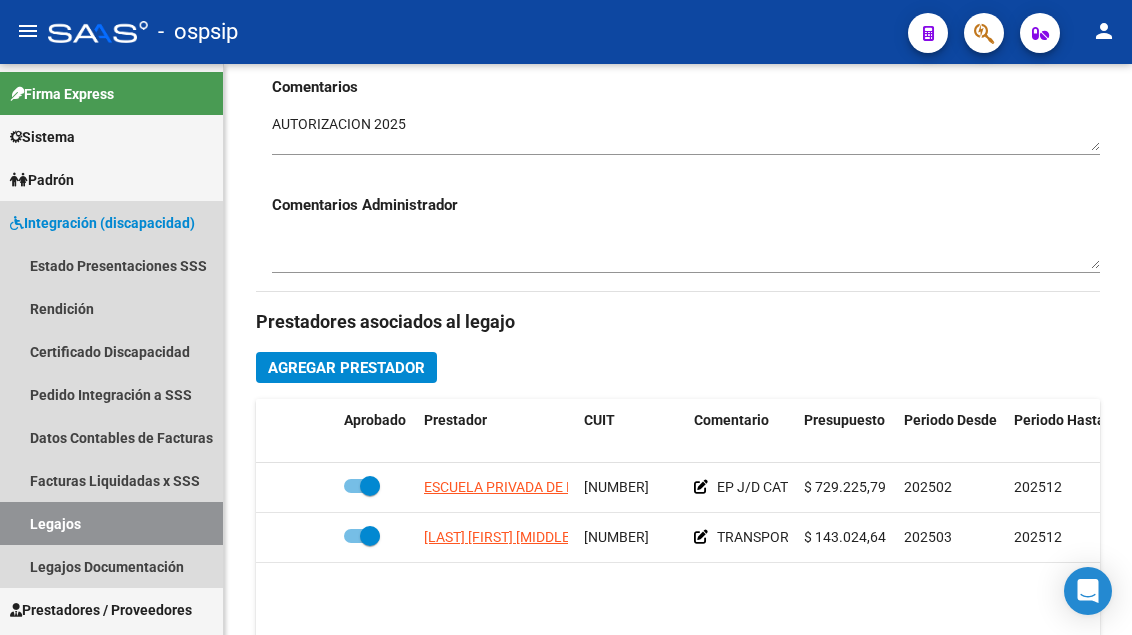 click on "Legajos" at bounding box center (111, 523) 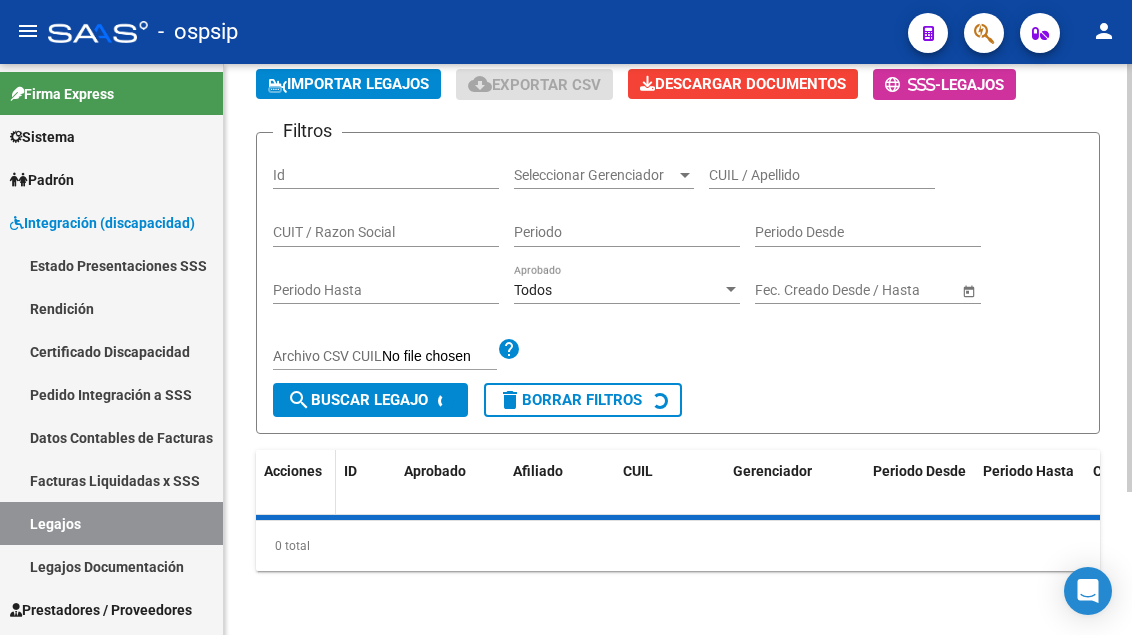 scroll, scrollTop: 700, scrollLeft: 0, axis: vertical 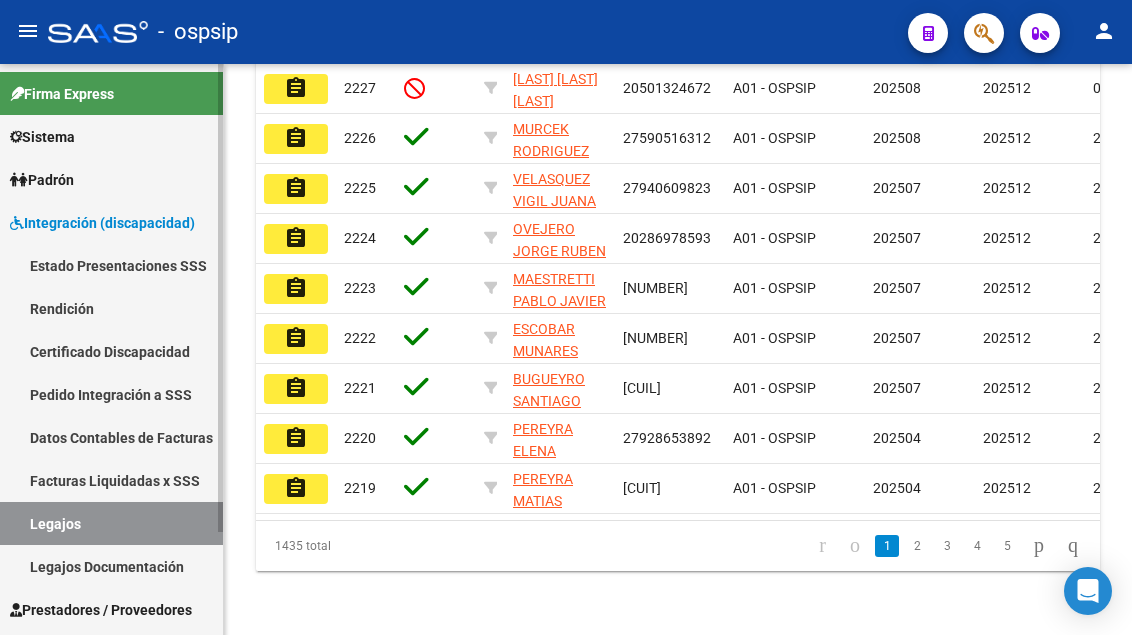 click on "Legajos" at bounding box center [111, 523] 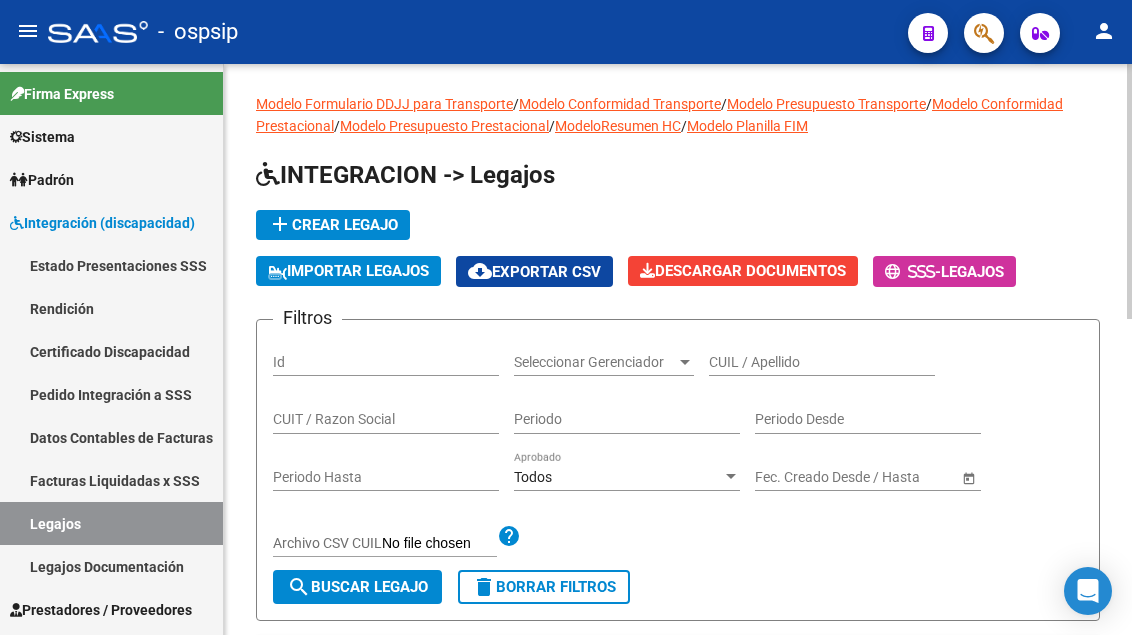 scroll, scrollTop: 0, scrollLeft: 0, axis: both 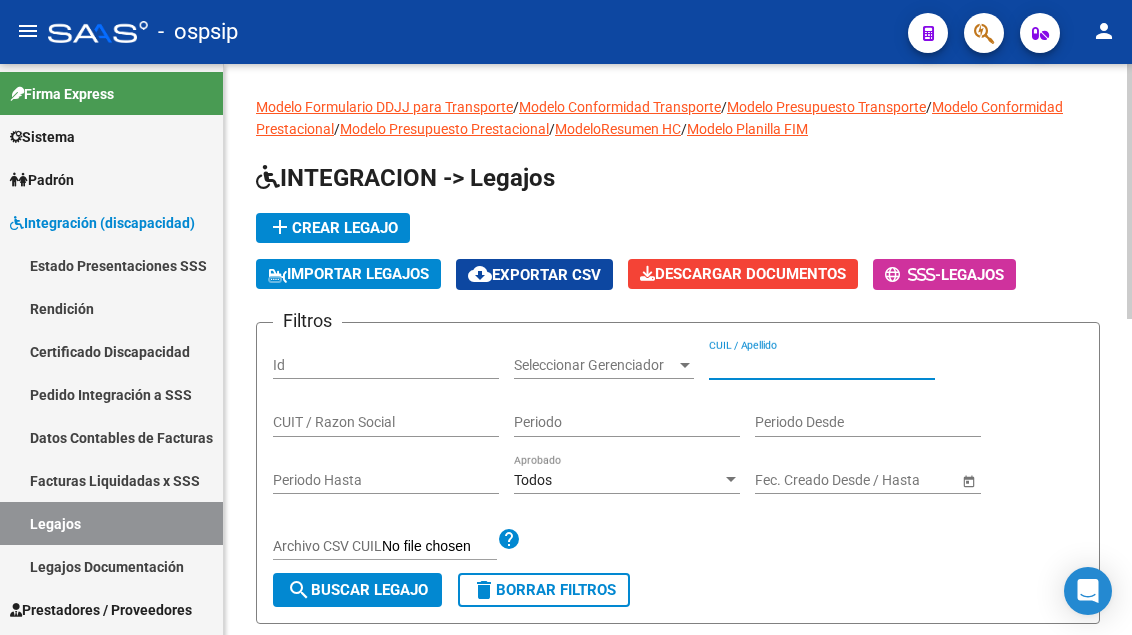 click on "CUIL / Apellido" at bounding box center [822, 365] 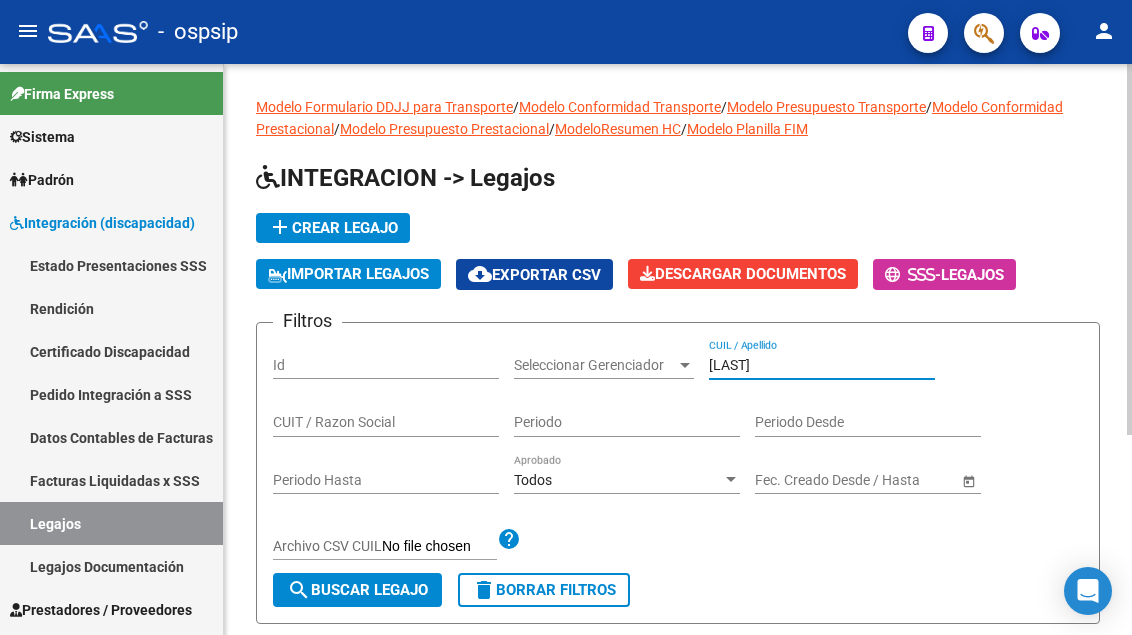 scroll, scrollTop: 308, scrollLeft: 0, axis: vertical 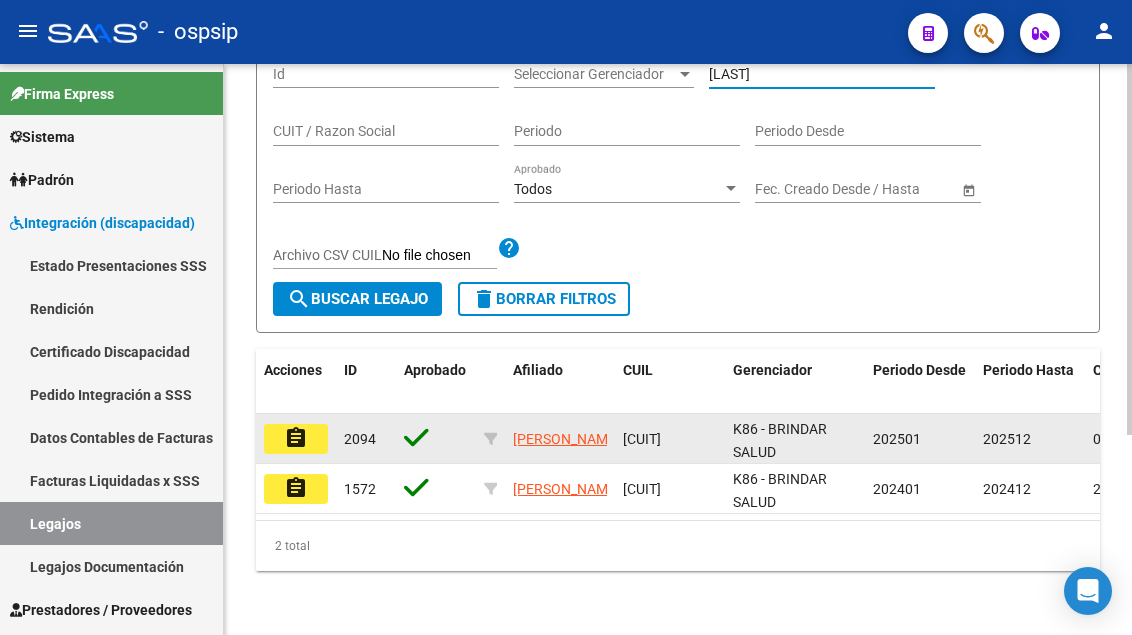 type on "[LAST]" 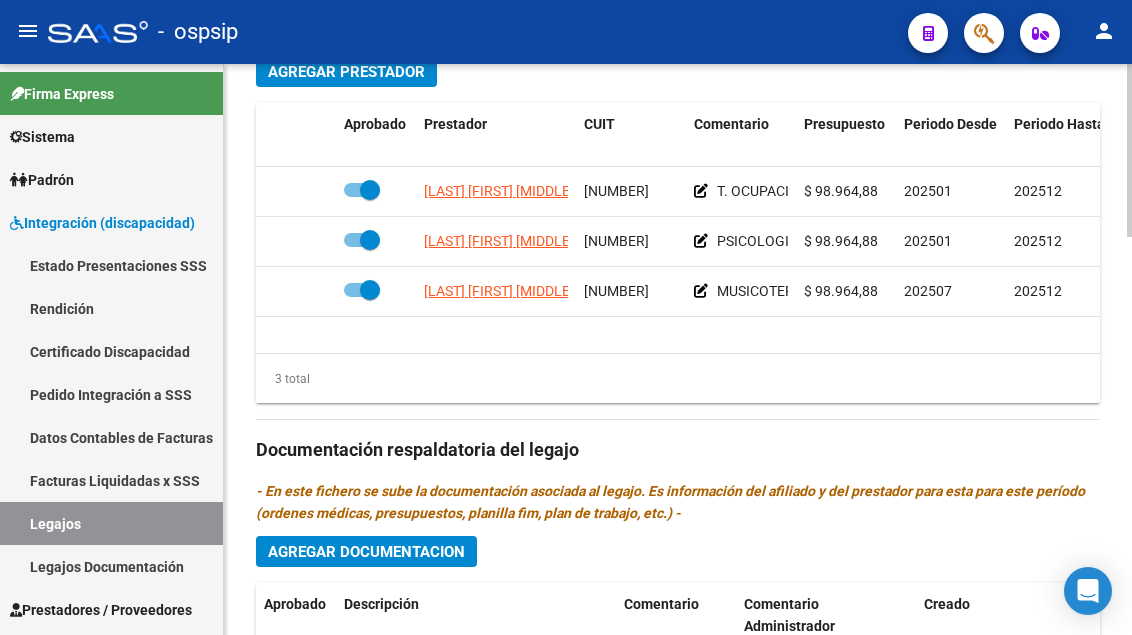 scroll, scrollTop: 1000, scrollLeft: 0, axis: vertical 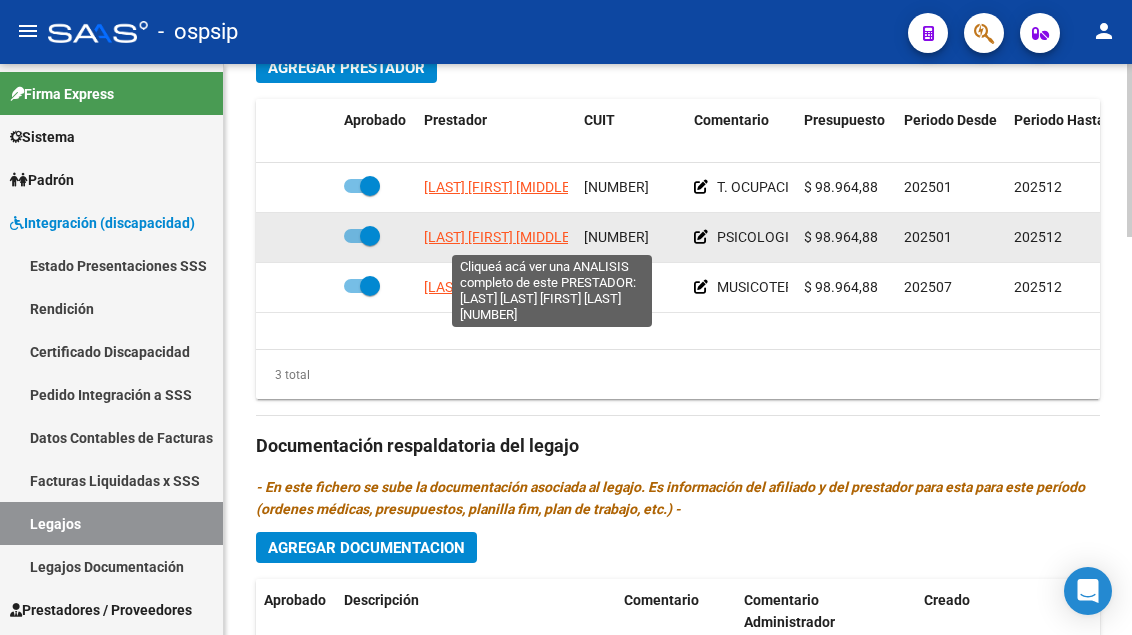 click on "[LAST] [FIRST] [MIDDLE]" 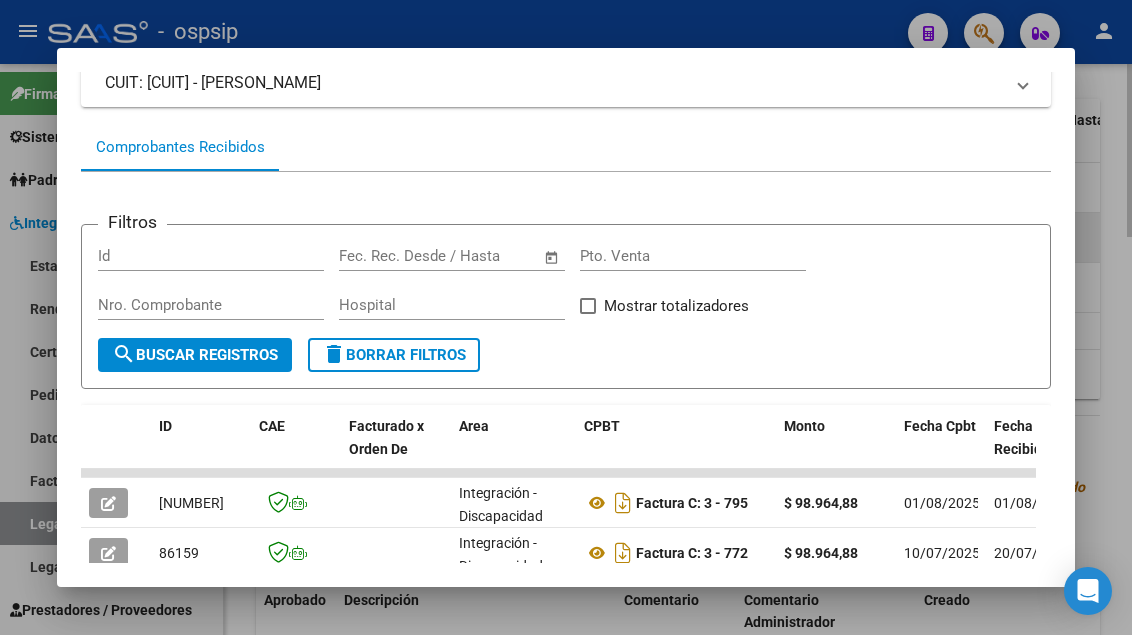 scroll, scrollTop: 385, scrollLeft: 0, axis: vertical 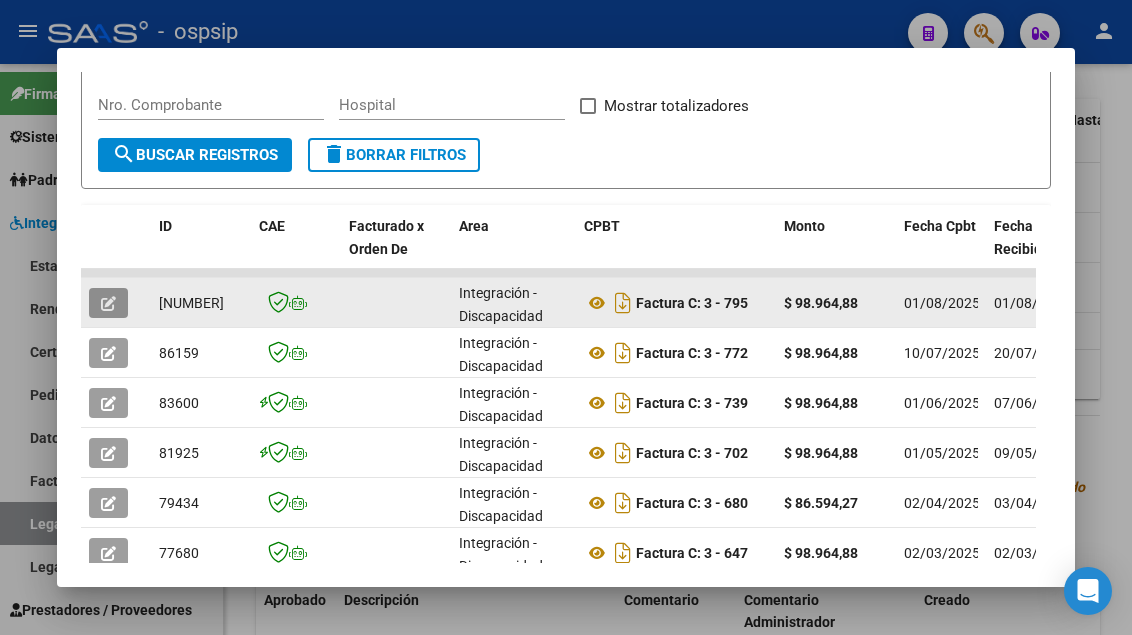 click 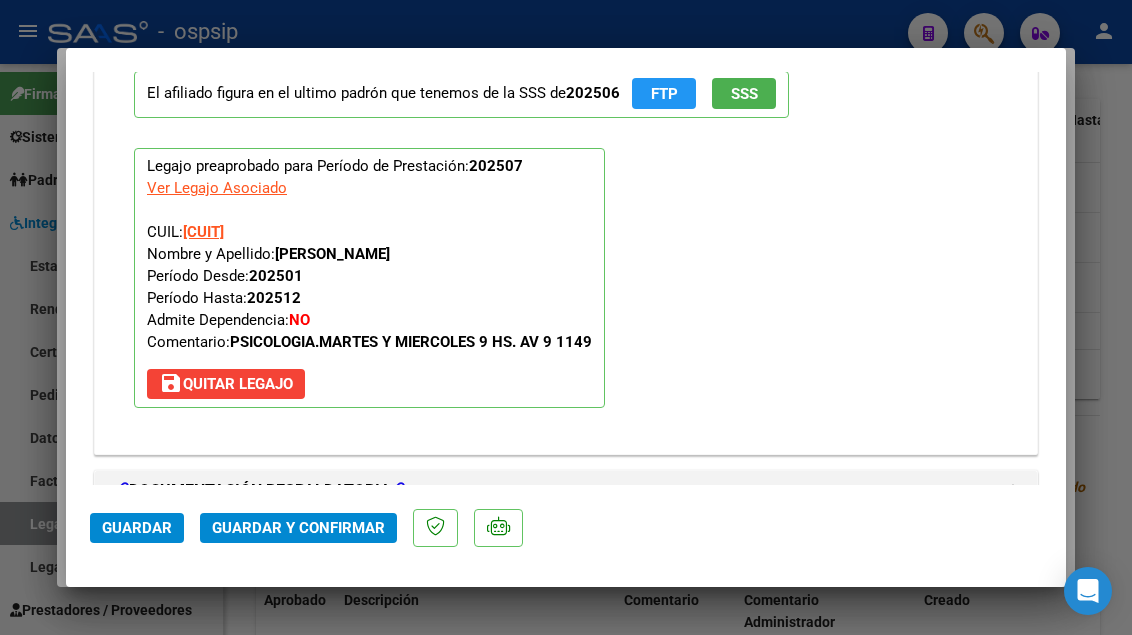 scroll, scrollTop: 2337, scrollLeft: 0, axis: vertical 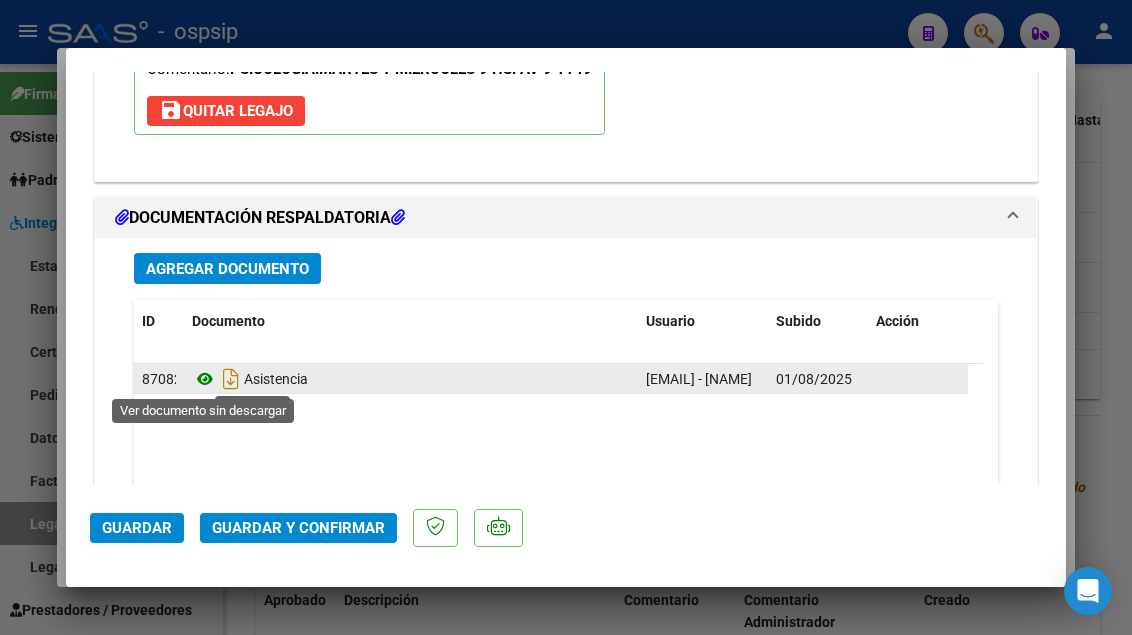 click 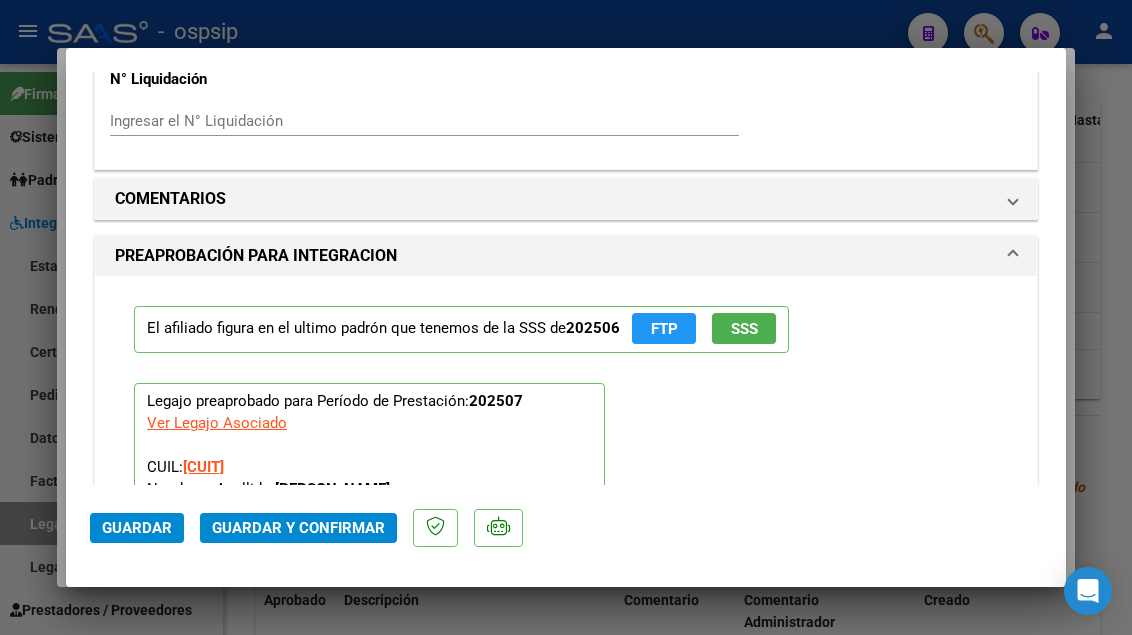 scroll, scrollTop: 1837, scrollLeft: 0, axis: vertical 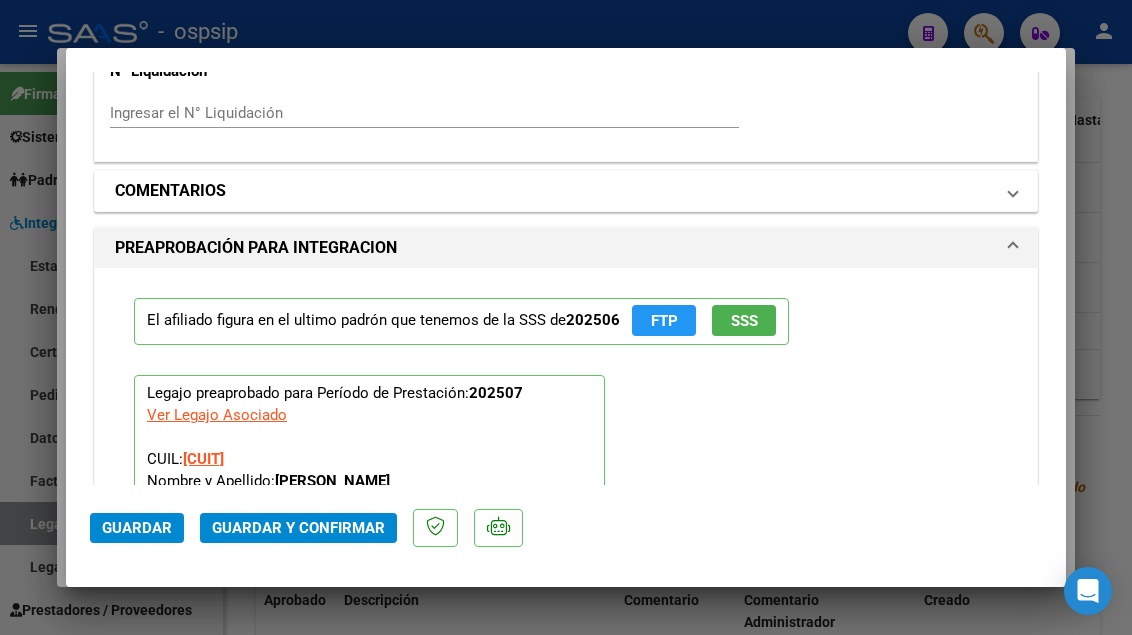 click at bounding box center (1013, 191) 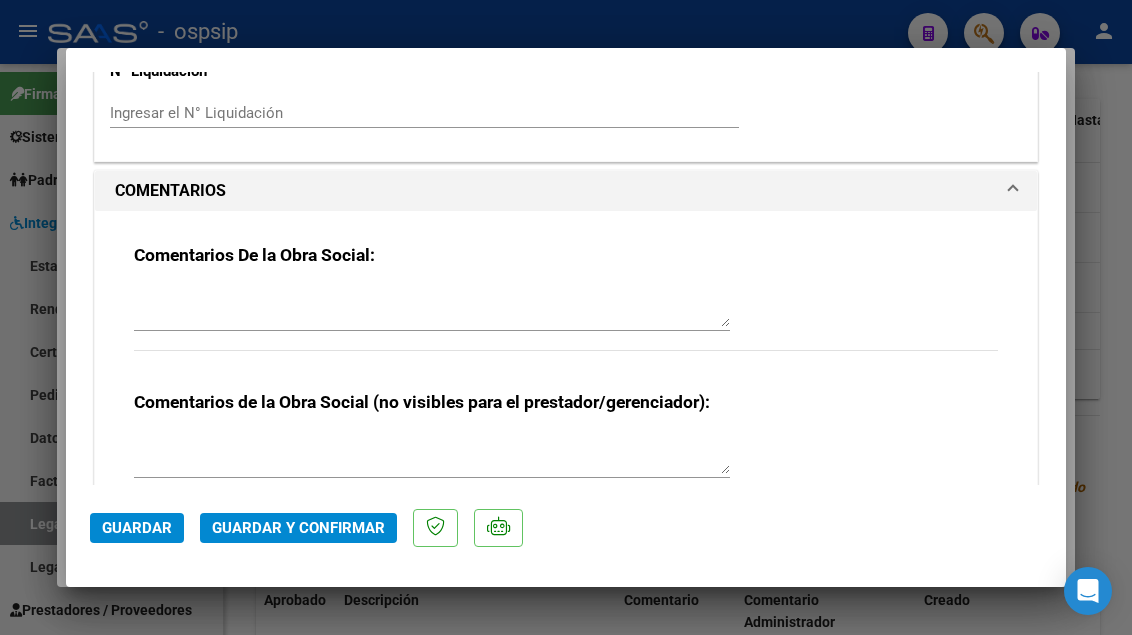 click at bounding box center (432, 307) 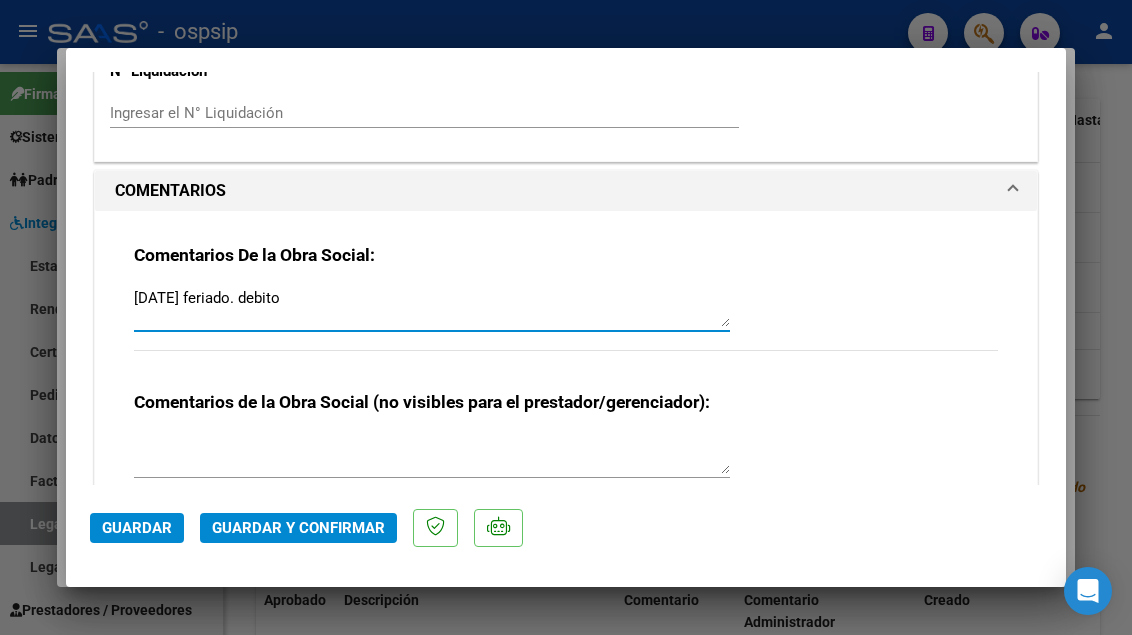 type on "[DATE] feriado. debito" 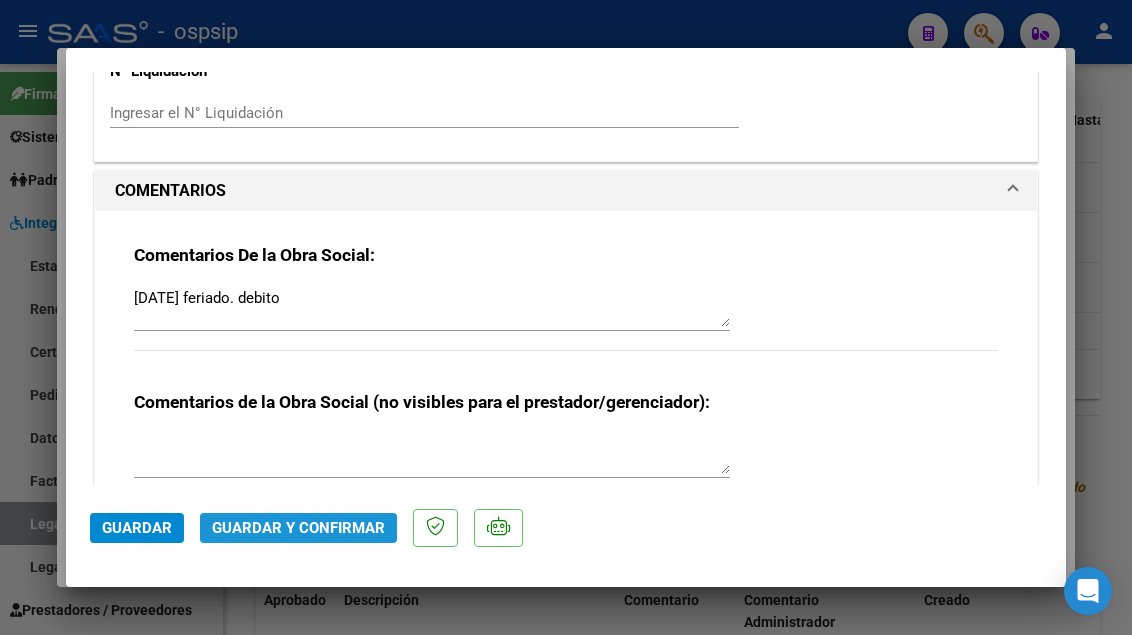 click on "Guardar y Confirmar" 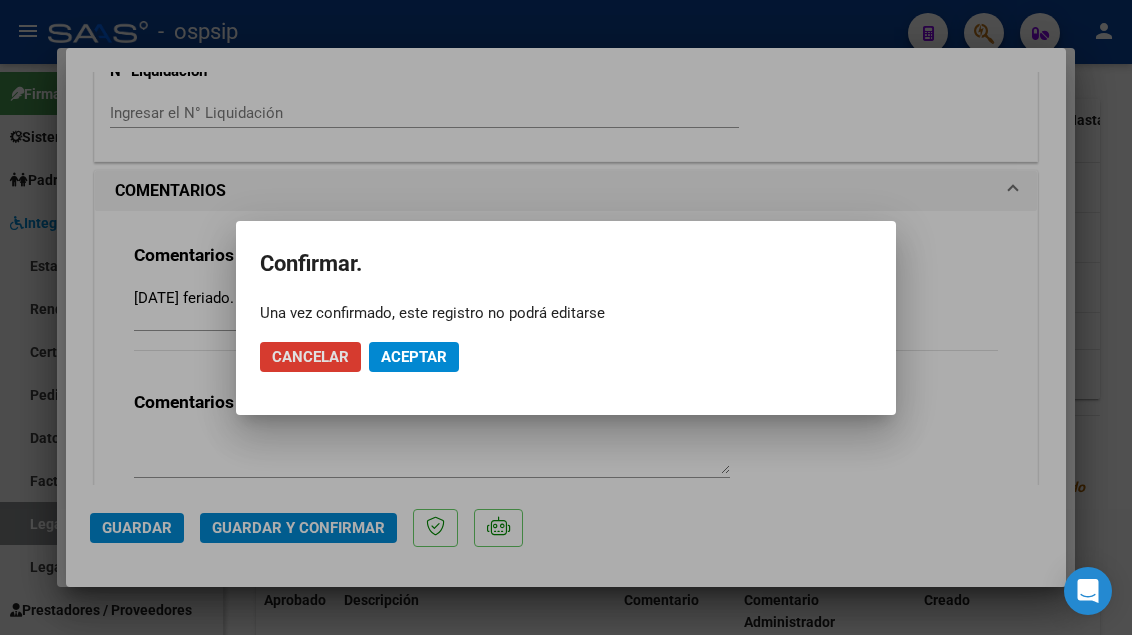click on "Aceptar" 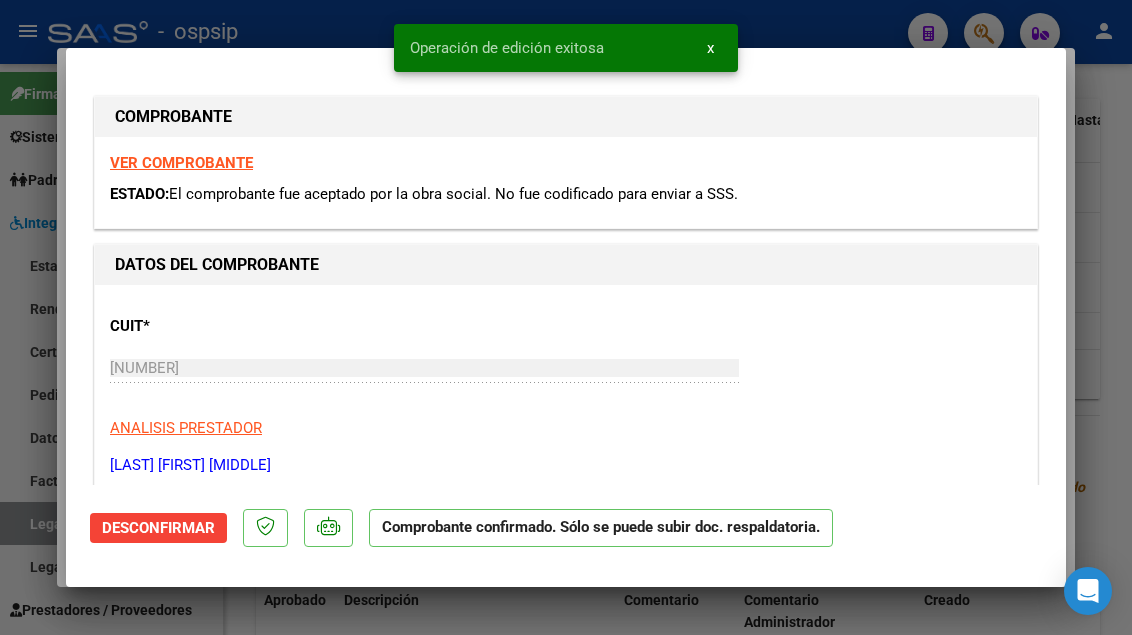 scroll, scrollTop: 0, scrollLeft: 0, axis: both 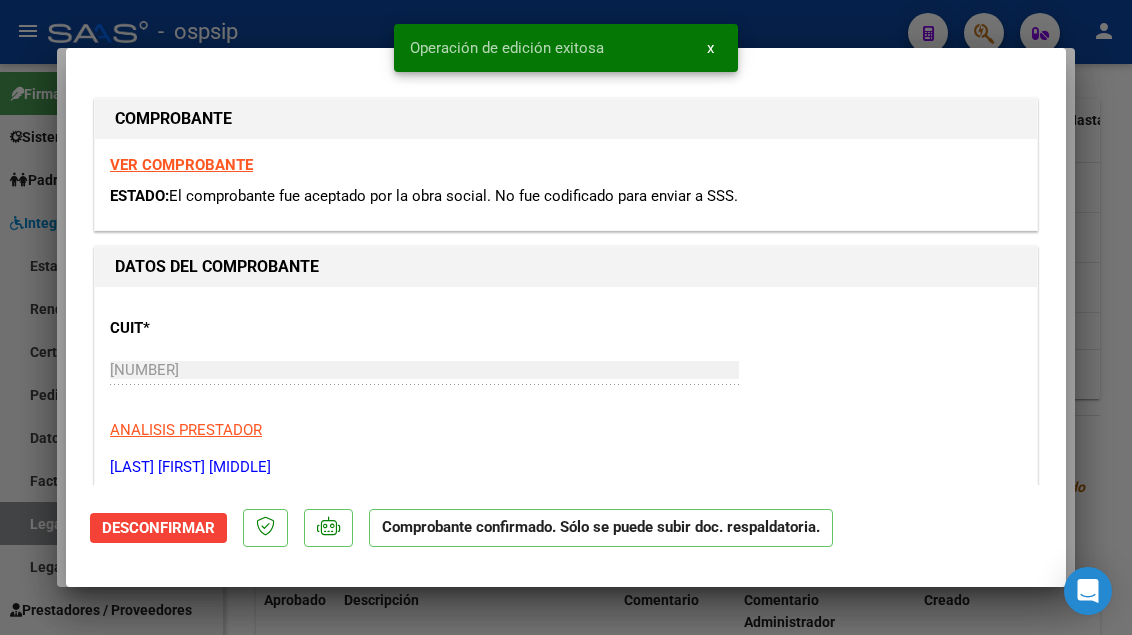 type 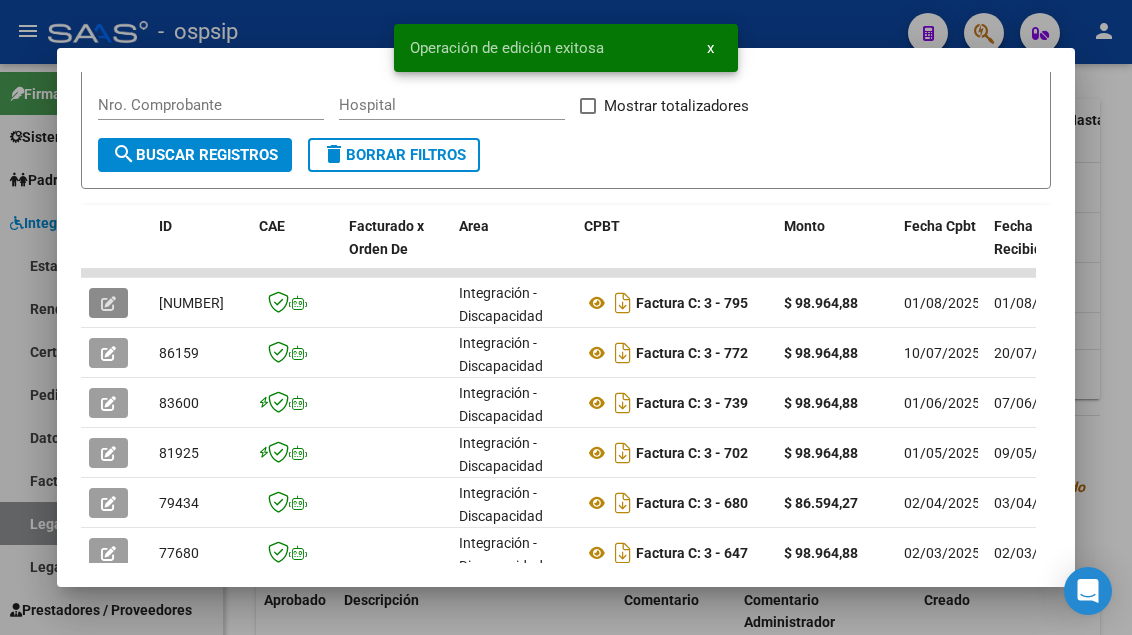 scroll, scrollTop: 85, scrollLeft: 0, axis: vertical 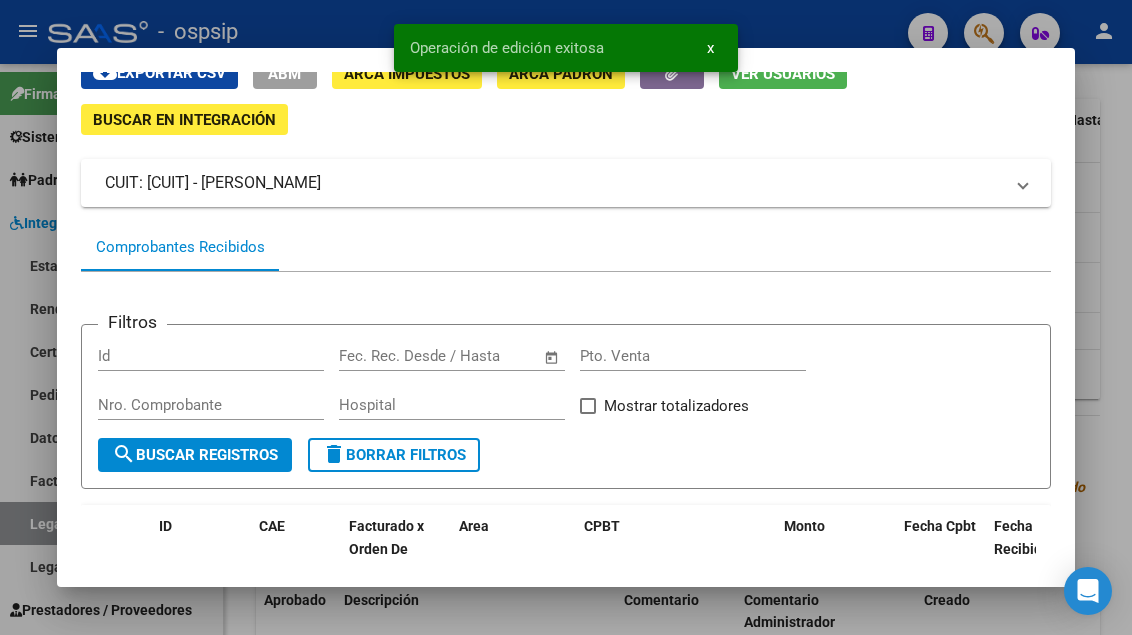 click on "Análisis Prestador - CUIT:  [CUIT] cloud_download  Exportar CSV   ABM  ARCA Impuestos ARCA Padrón Ver Usuarios Buscar en Integración  CUIT: [CUIT] - [LAST] [FIRST] [MIDDLE]  Es Prestador Discapacidad:  Si Activo:  Si Comprobantes Recibidos Filtros Id Start date – End date Fec. Rec. Desde / Hasta Pto. Venta Nro. Comprobante Hospital   Mostrar totalizadores  search  Buscar Registros  delete  Borrar Filtros  ID CAE Facturado x Orden De Area CPBT Monto Fecha Cpbt Fecha Recibido Hospital Vencimiento Auditoría Doc Respaldatoria Doc Trazabilidad Expediente SUR Asociado Auditoria Retencion IIBB Retención Ganancias OP Fecha Transferido Monto Transferido Comprobante Creado Usuario Email Integracion Tipo Archivo Integracion Periodo Presentacion Integracion Importe Sol. Integracion Importe Liq. Legajo CUIL Nombre Afiliado Periodo Prestacion Comentario Prestador / Gerenciador Comentario Obra Social Fecha Confimado Codigo SSS
[NUMBER]  Integración - Discapacidad  Factura C: 3 - [NUMBER]  $ [AMOUNT]" at bounding box center [566, 318] 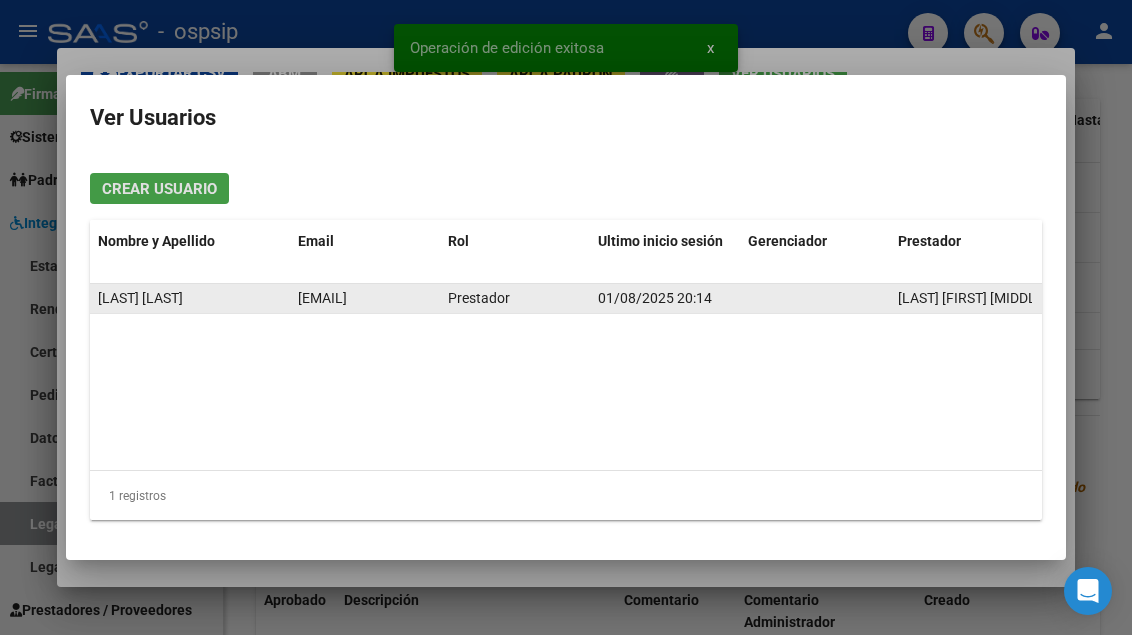click on "[EMAIL]" 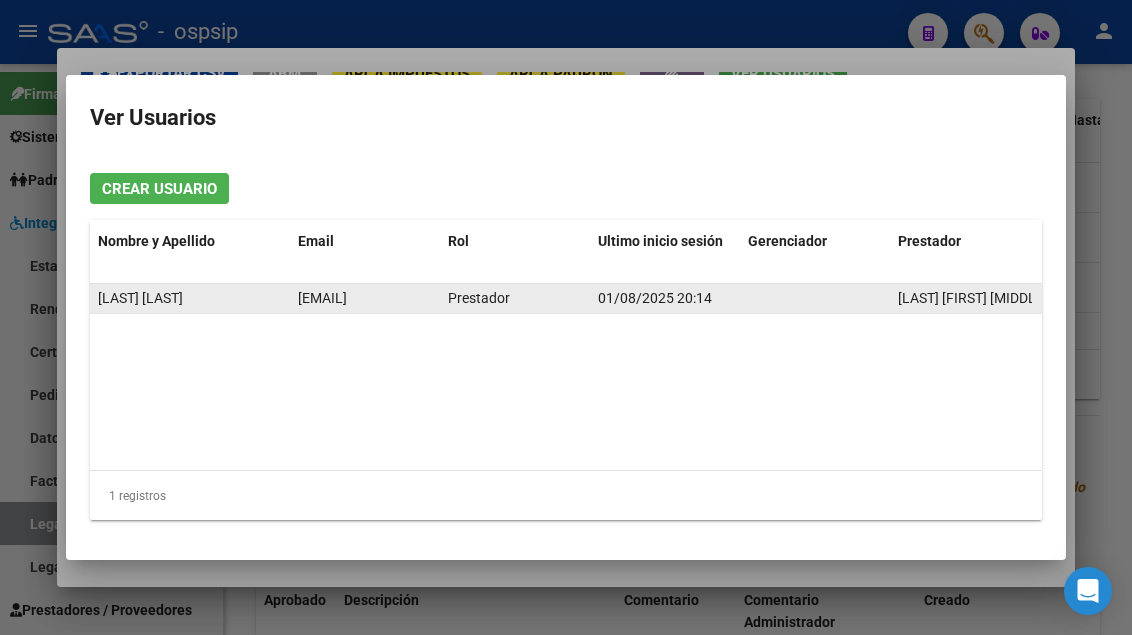 click on "[EMAIL]" 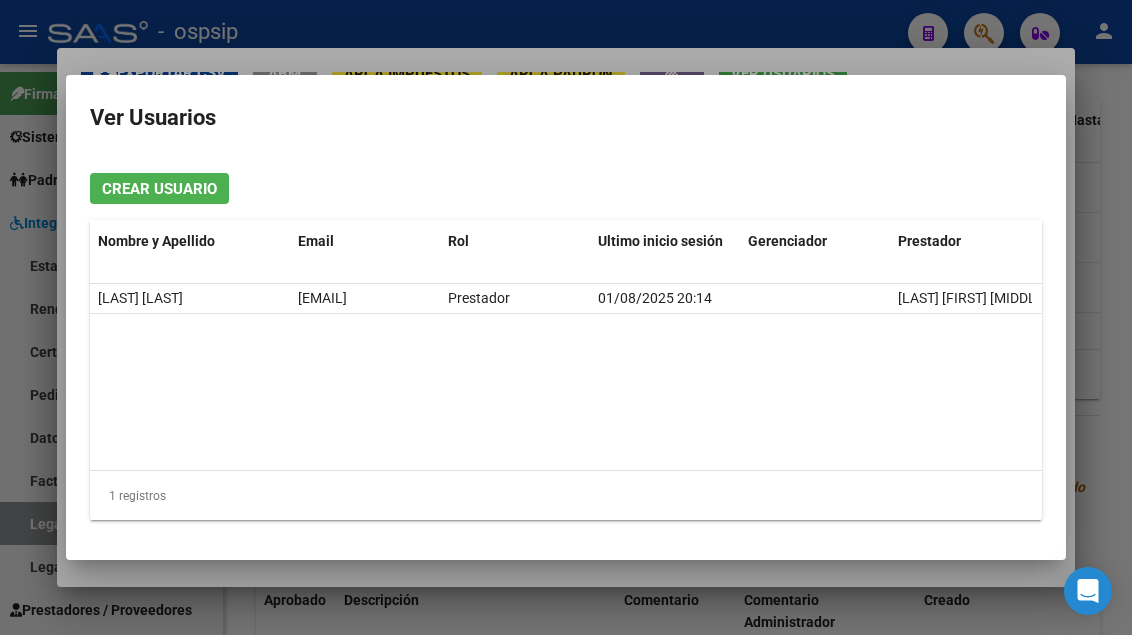 click at bounding box center (566, 317) 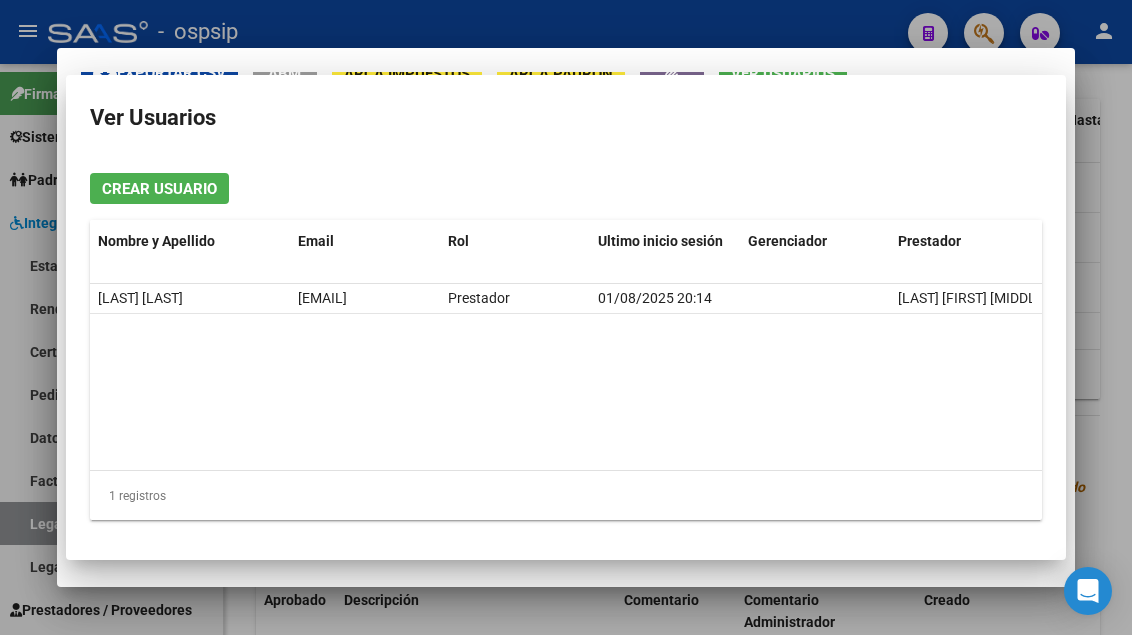 scroll, scrollTop: 71, scrollLeft: 0, axis: vertical 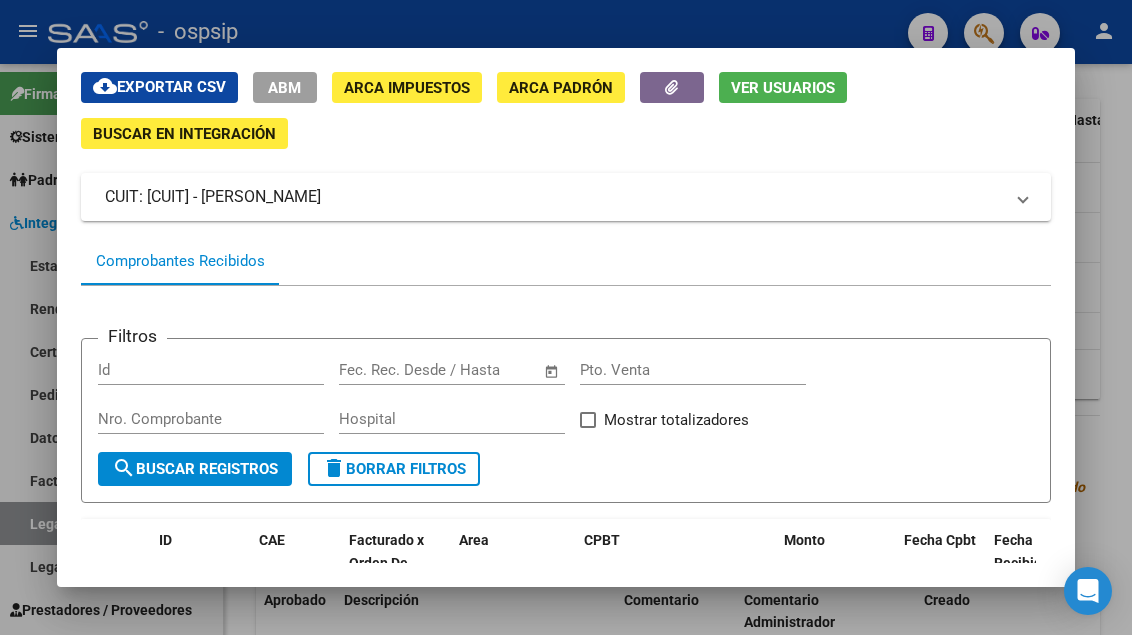 click at bounding box center (566, 317) 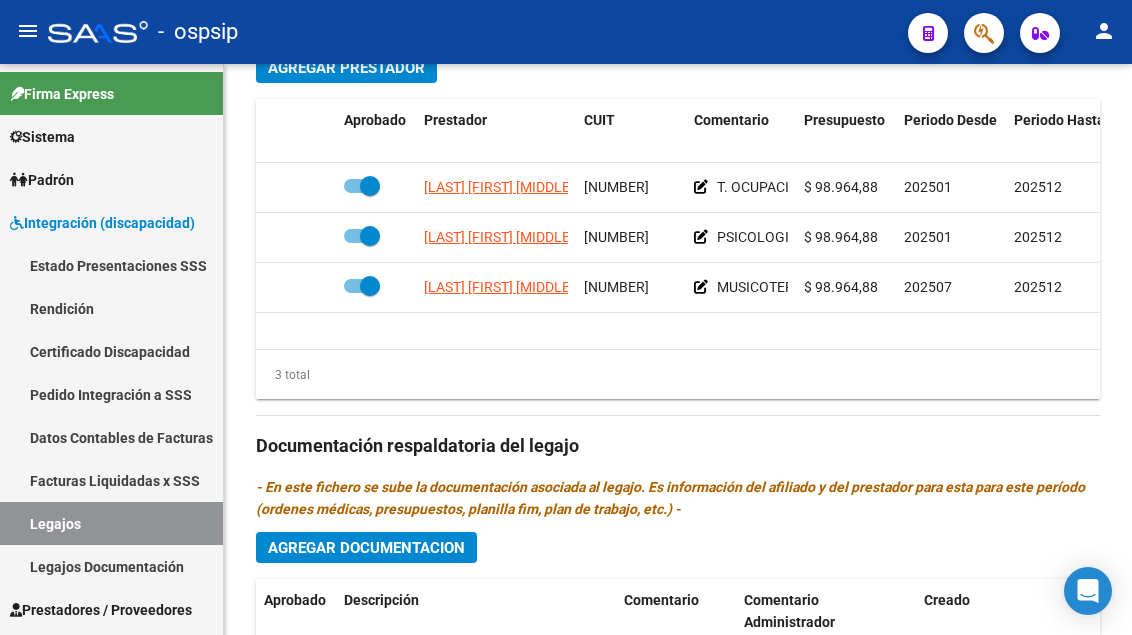 click on "Legajos" at bounding box center [111, 523] 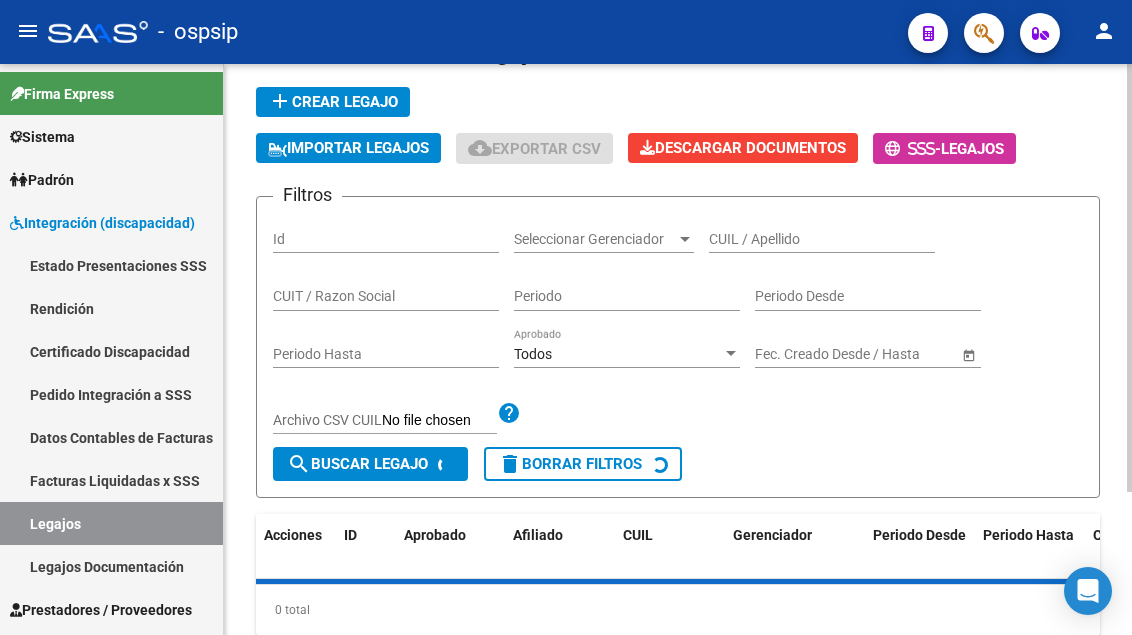 scroll, scrollTop: 91, scrollLeft: 0, axis: vertical 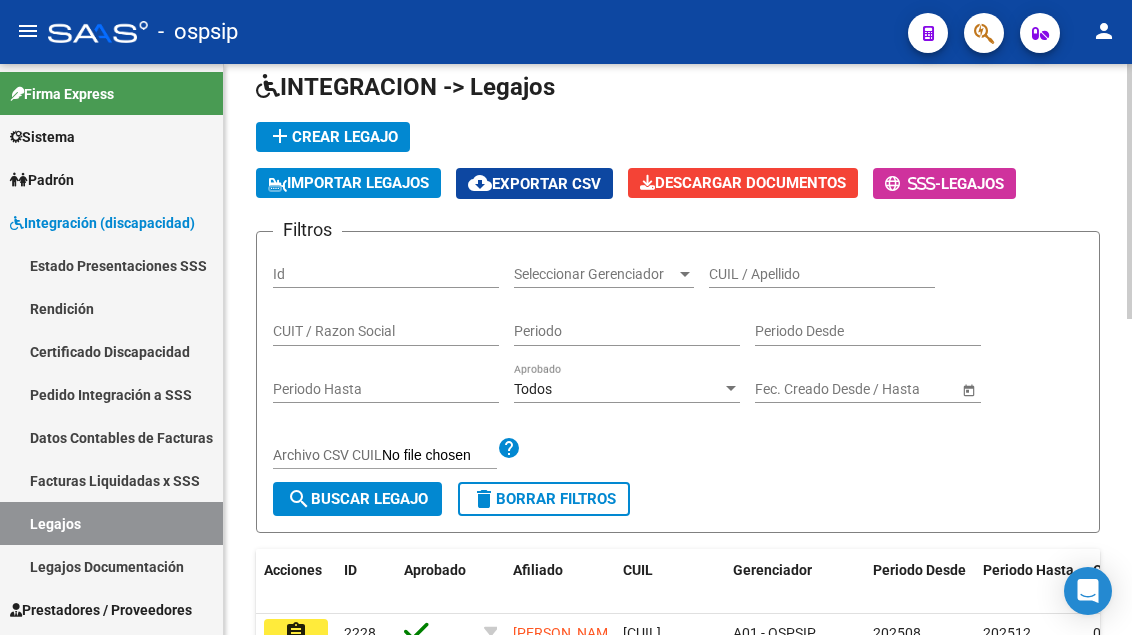 click on "CUIL / Apellido" 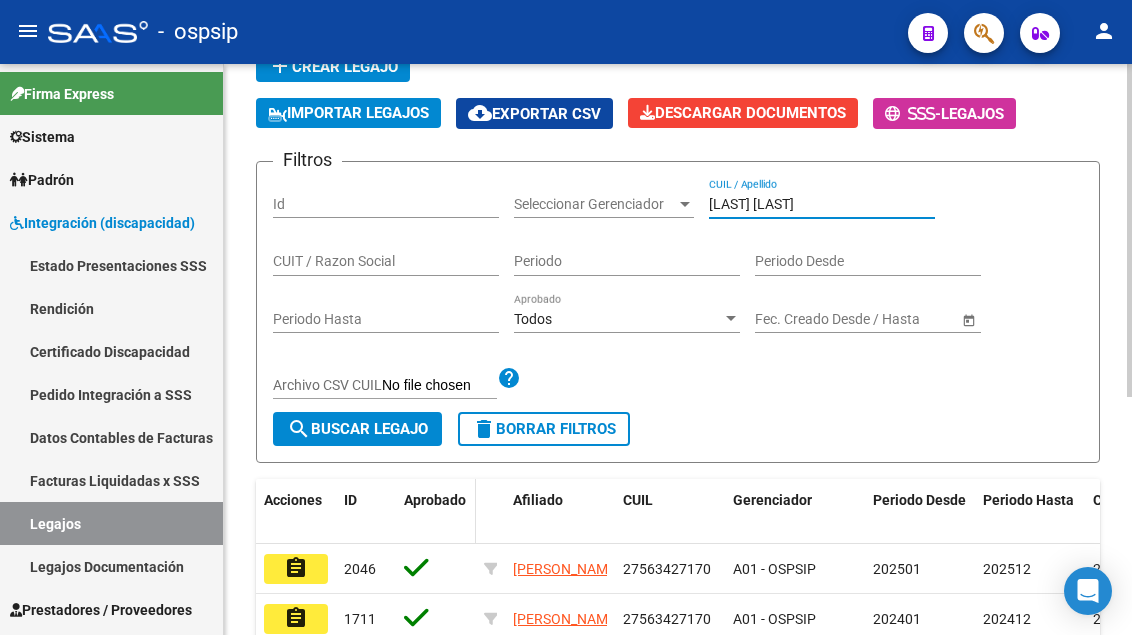 scroll, scrollTop: 191, scrollLeft: 0, axis: vertical 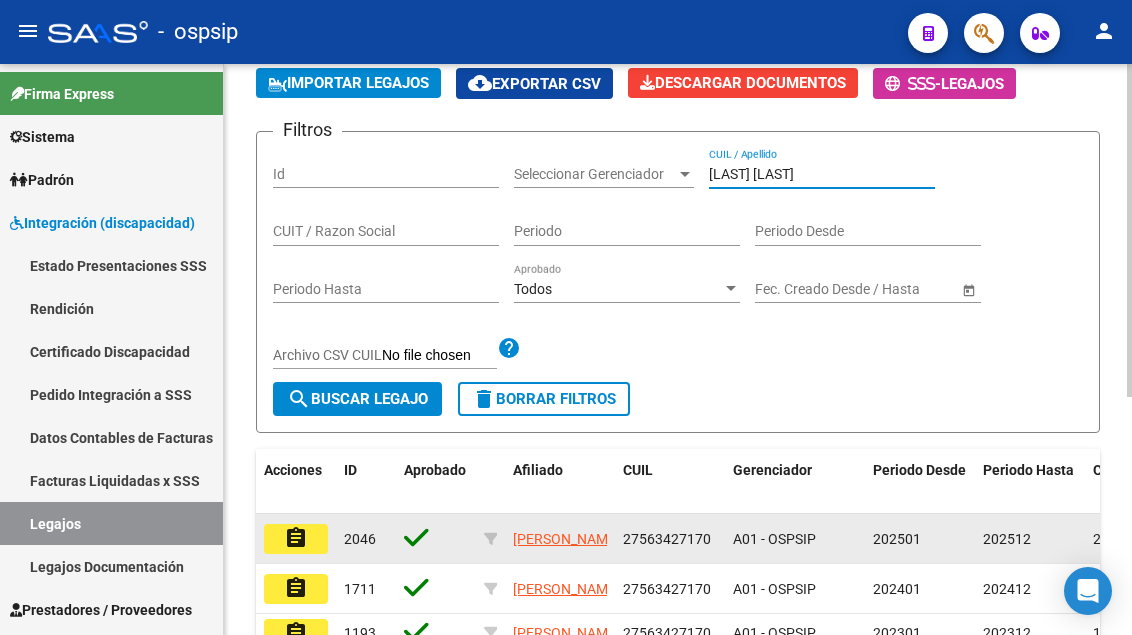 click on "assignment" 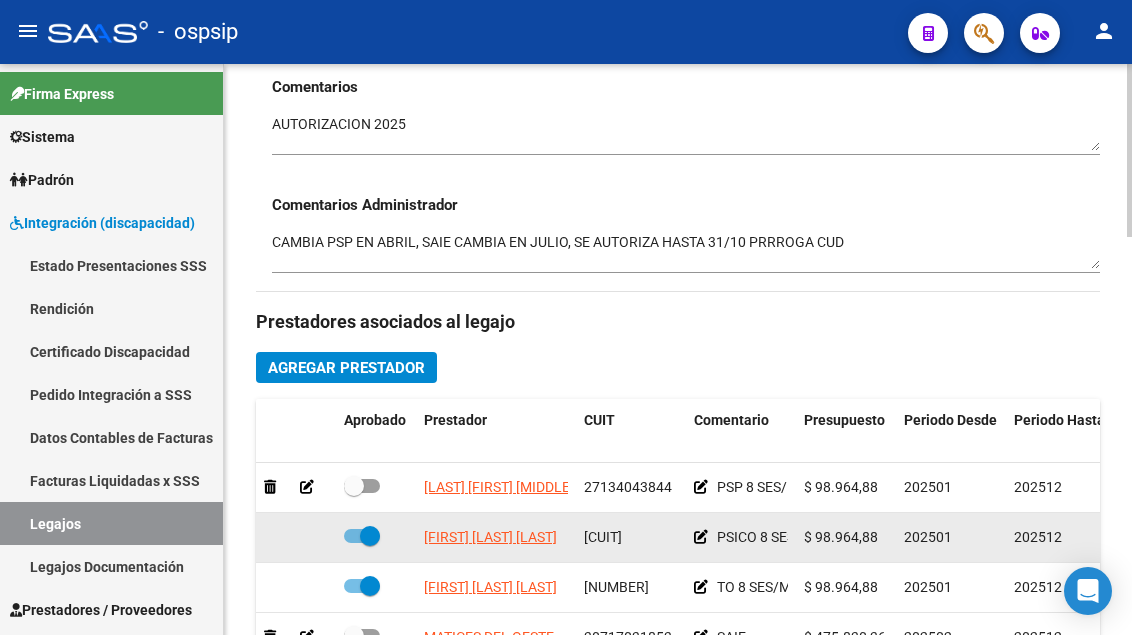 scroll, scrollTop: 800, scrollLeft: 0, axis: vertical 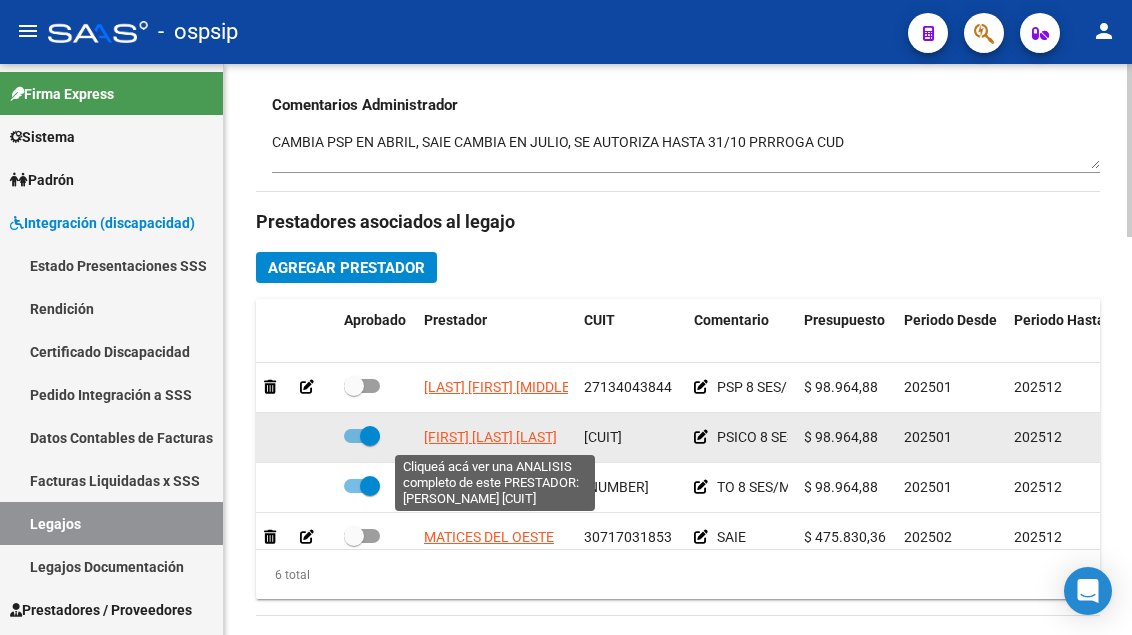 click on "[FIRST] [LAST] [LAST]" 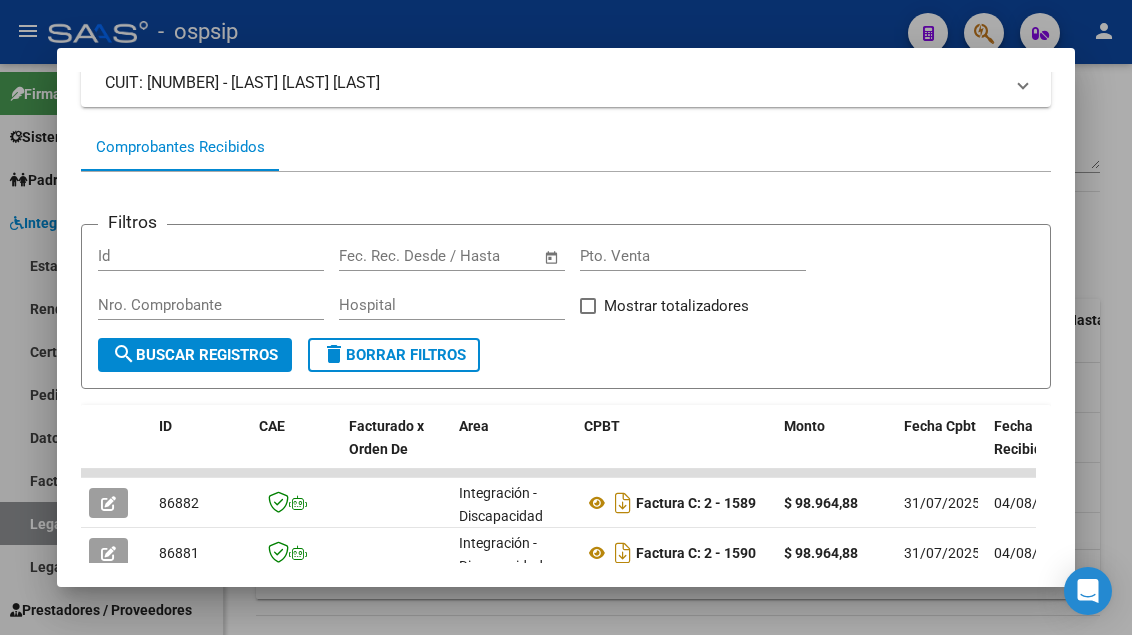 scroll, scrollTop: 385, scrollLeft: 0, axis: vertical 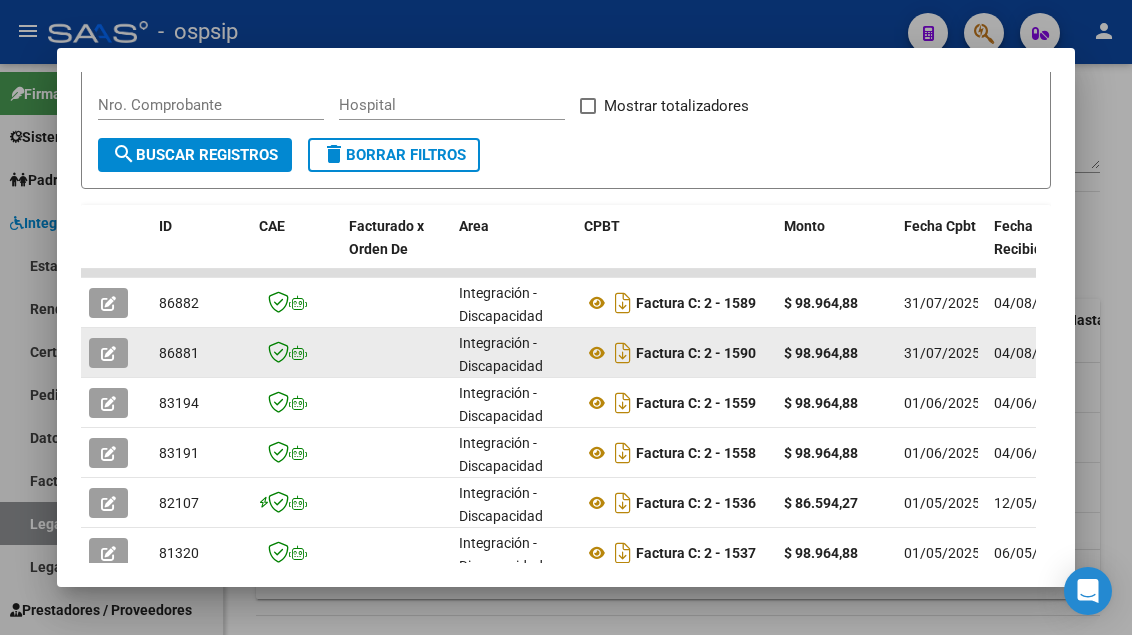 click 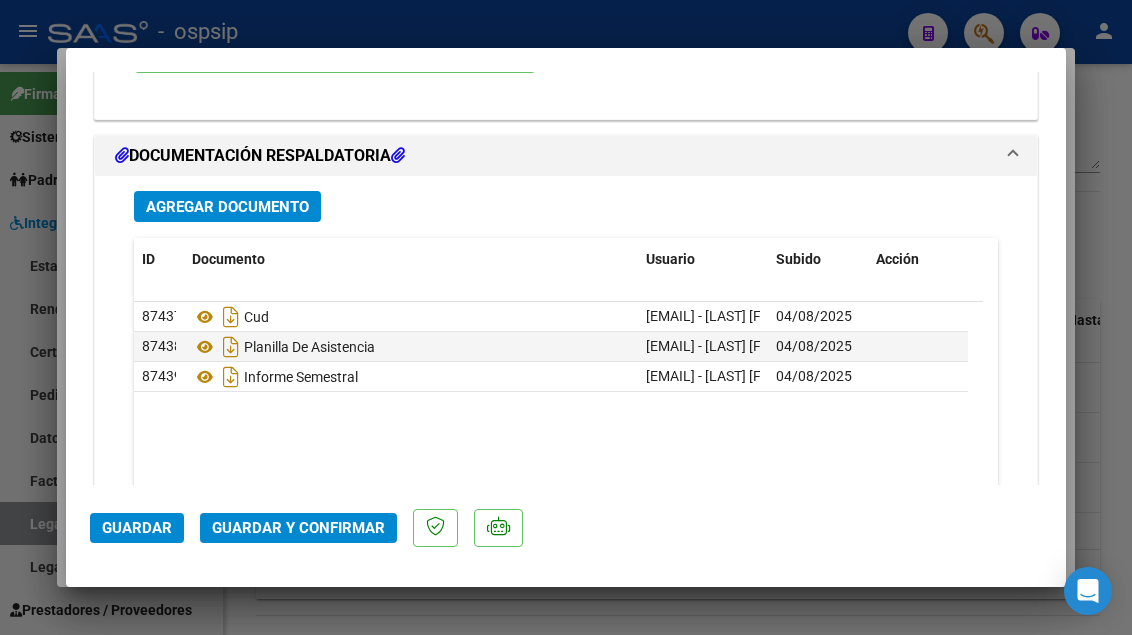 scroll, scrollTop: 2855, scrollLeft: 0, axis: vertical 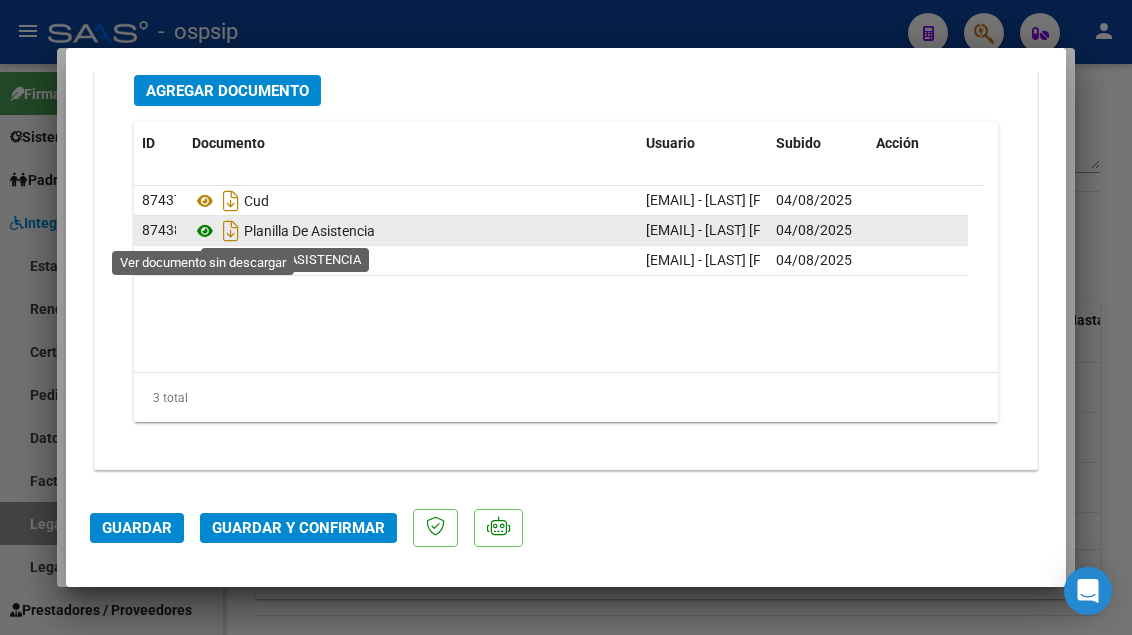 click 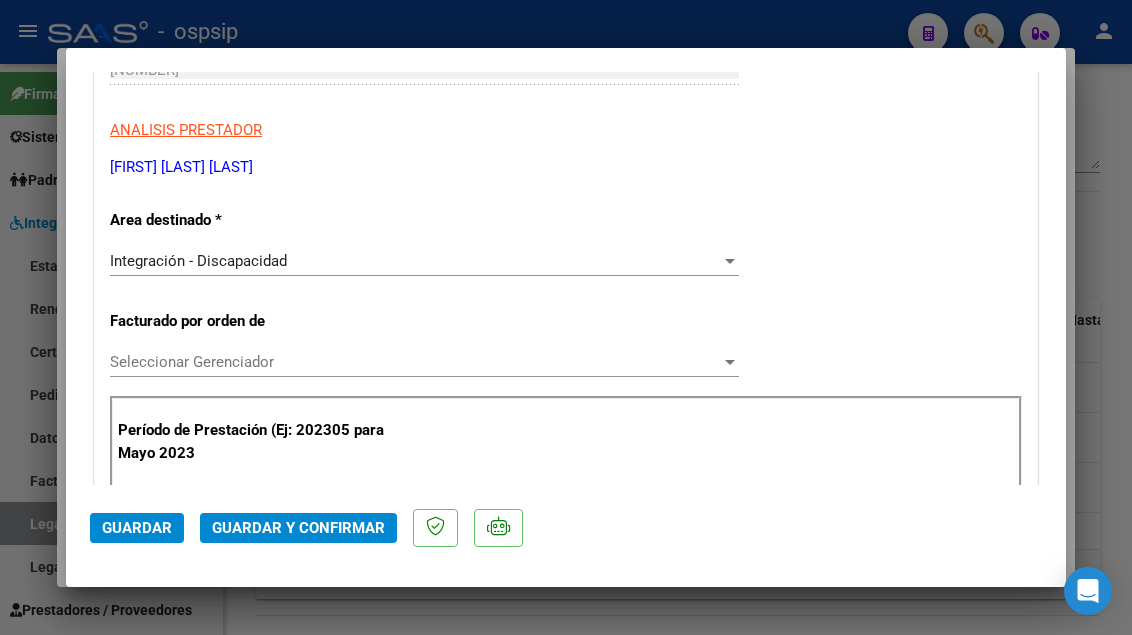 scroll, scrollTop: 55, scrollLeft: 0, axis: vertical 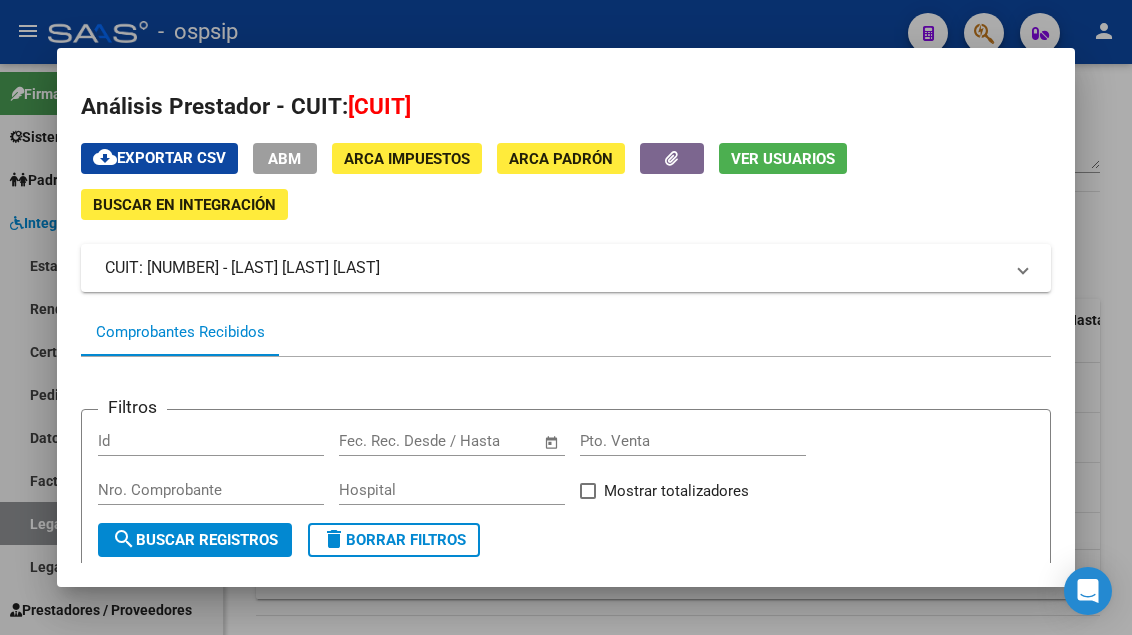 click on "Ver Usuarios" 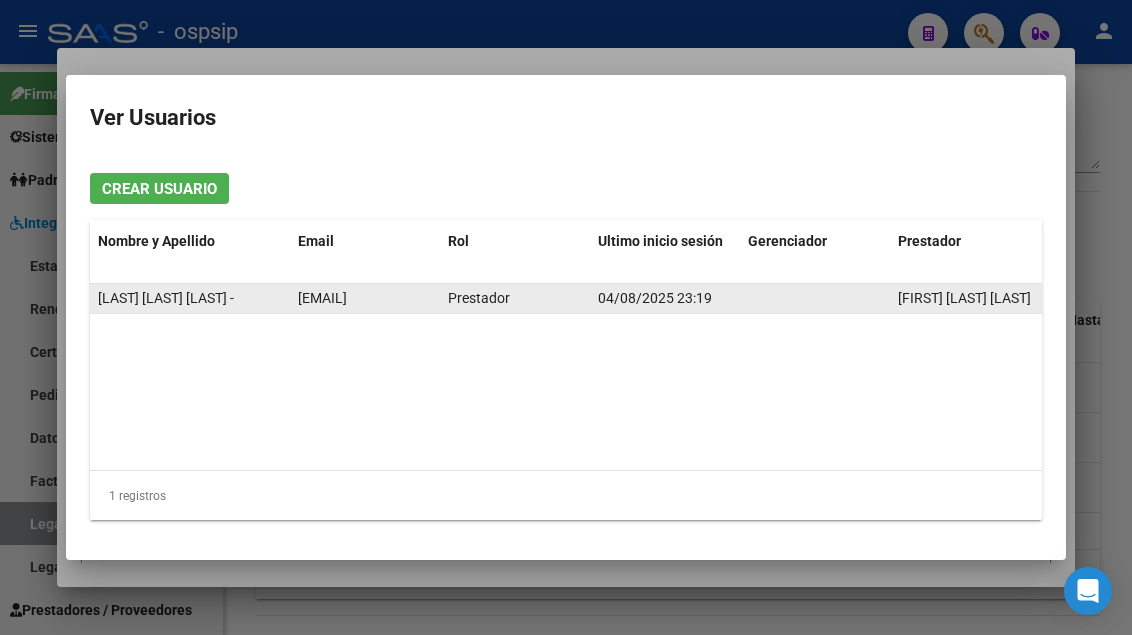 click on "[EMAIL]" 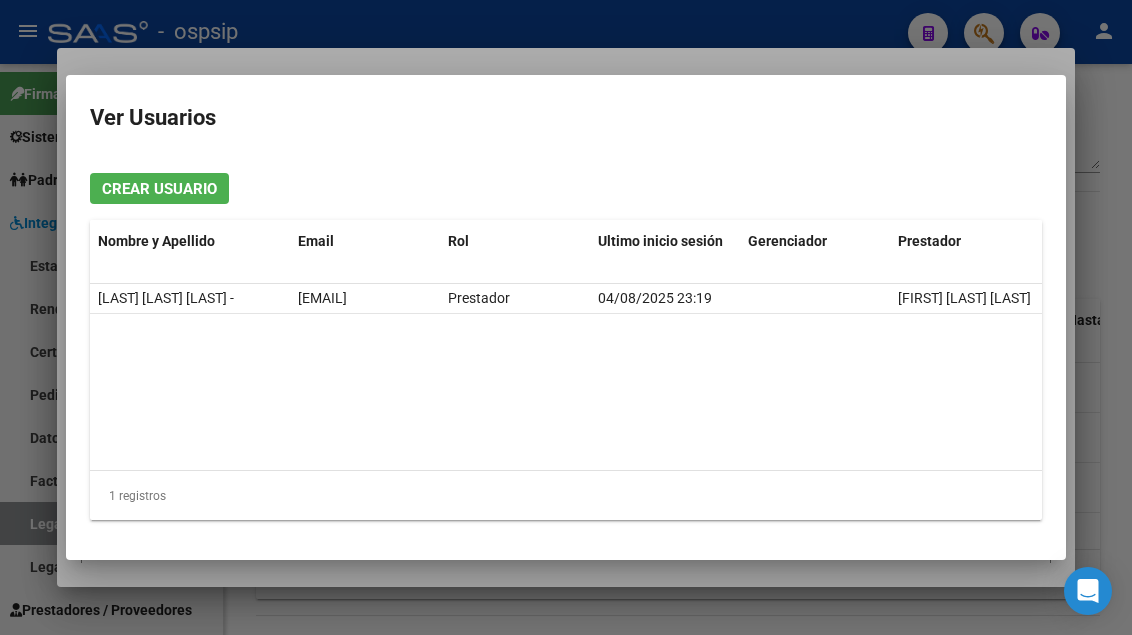 click at bounding box center (566, 317) 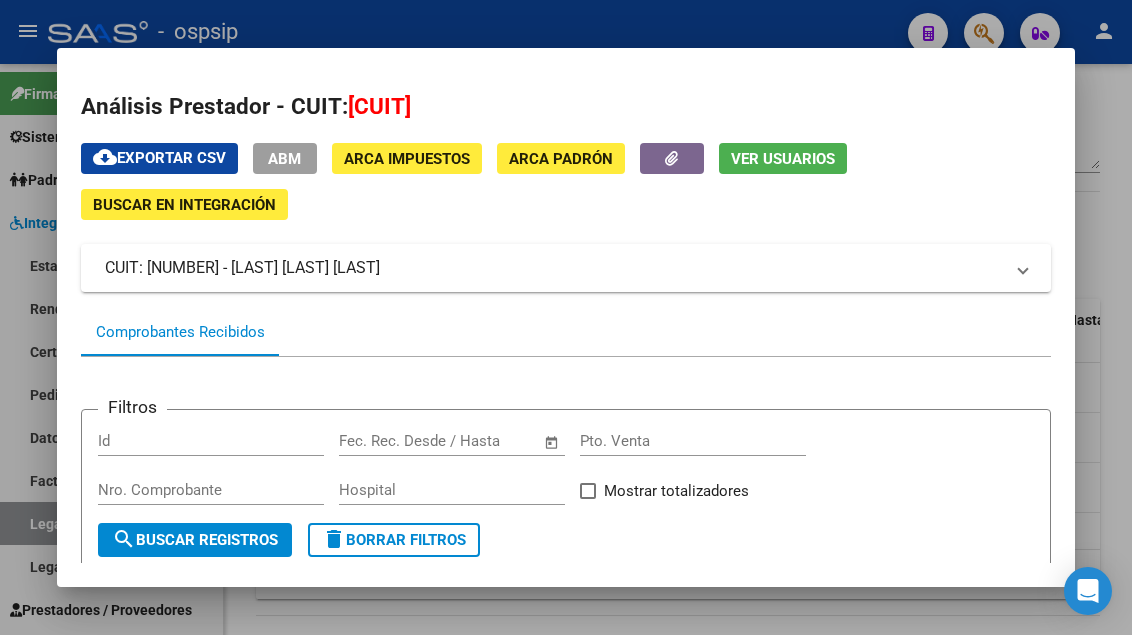 drag, startPoint x: 48, startPoint y: 519, endPoint x: 34, endPoint y: 524, distance: 14.866069 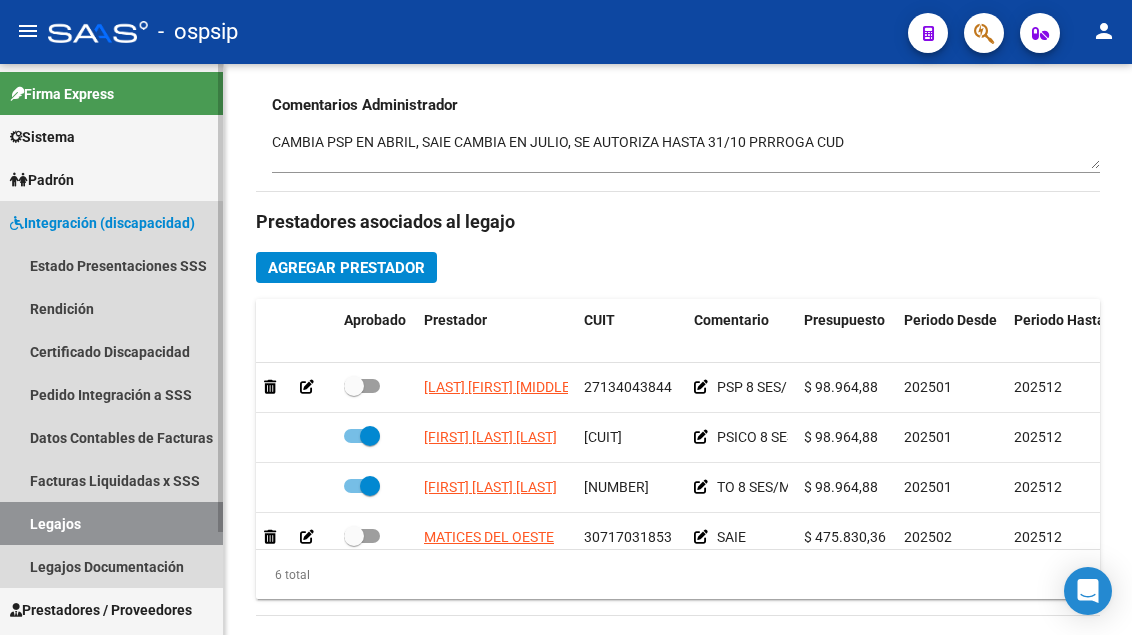 click on "Legajos" at bounding box center (111, 523) 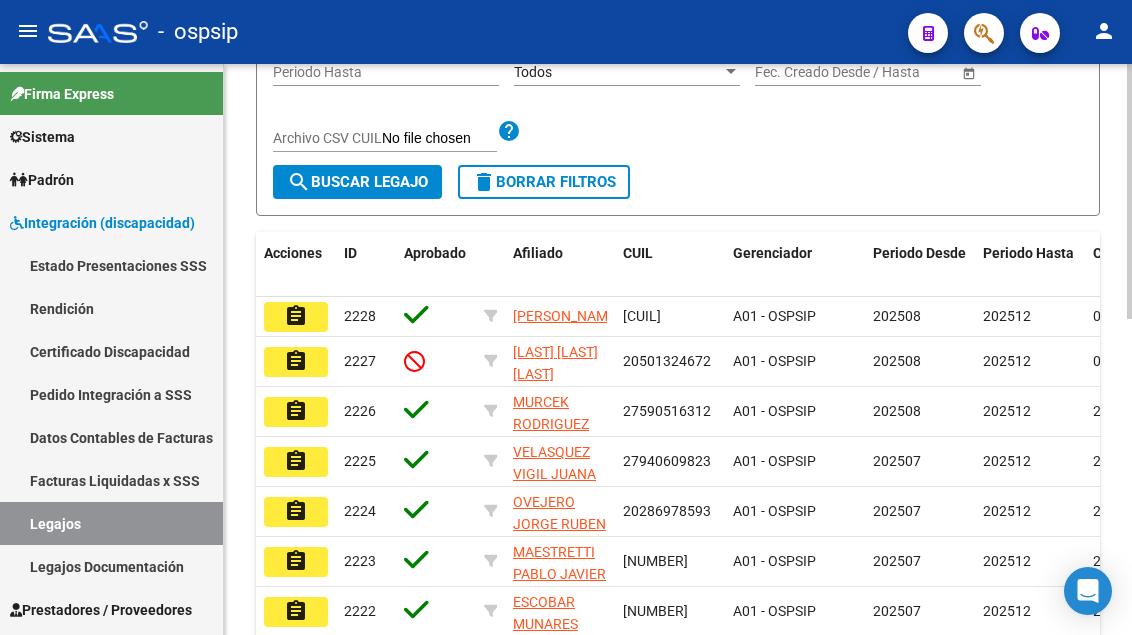 scroll, scrollTop: 108, scrollLeft: 0, axis: vertical 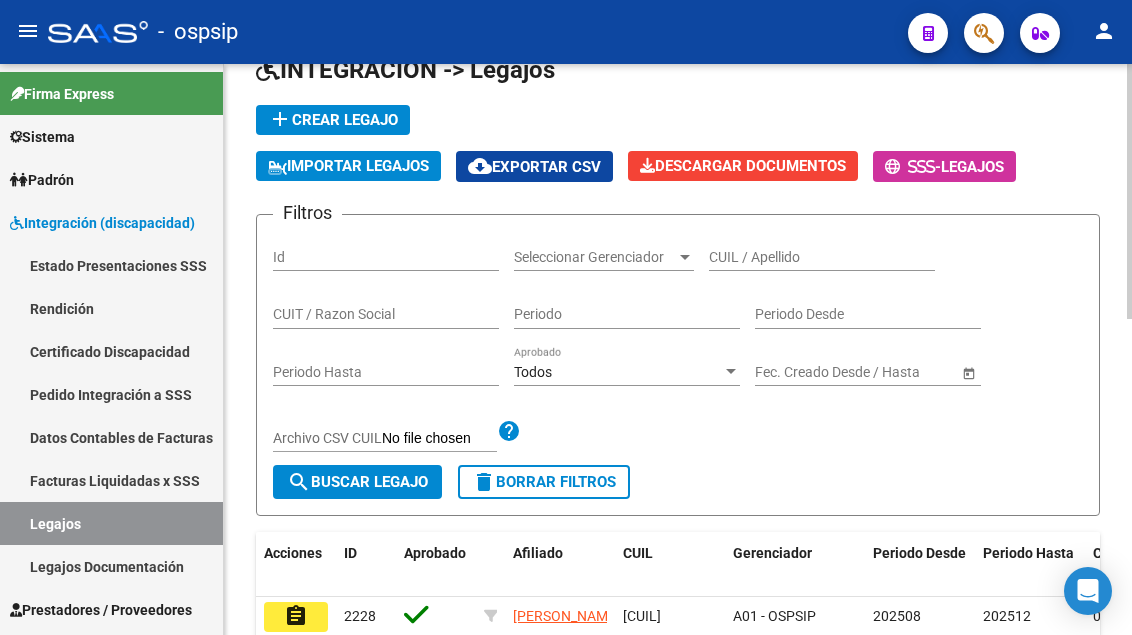 click on "CUIL / Apellido" 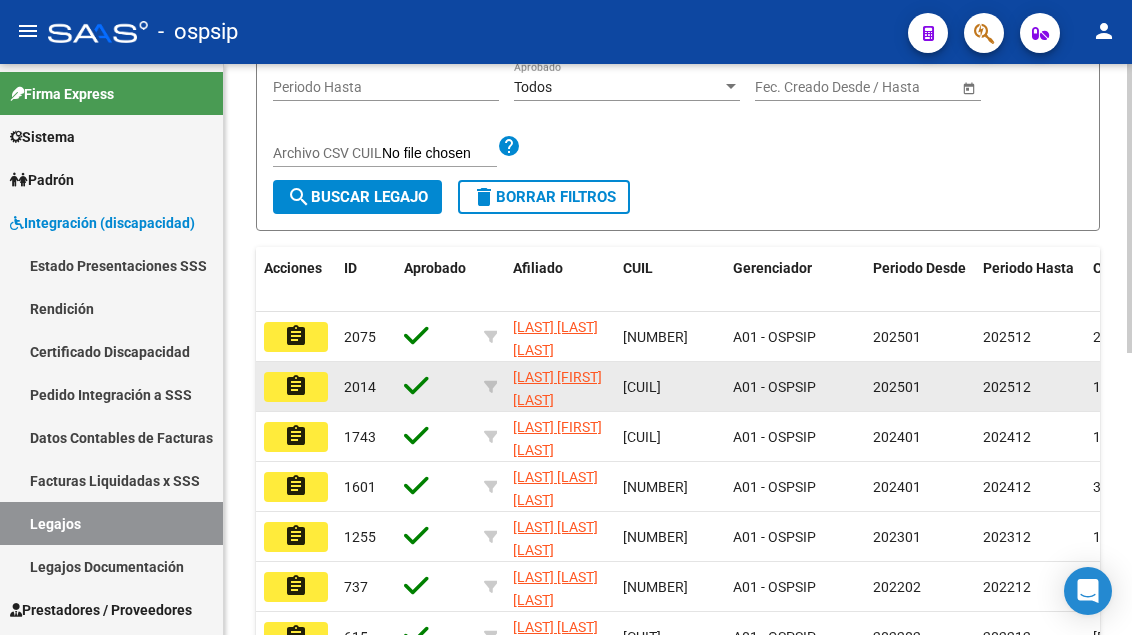 scroll, scrollTop: 408, scrollLeft: 0, axis: vertical 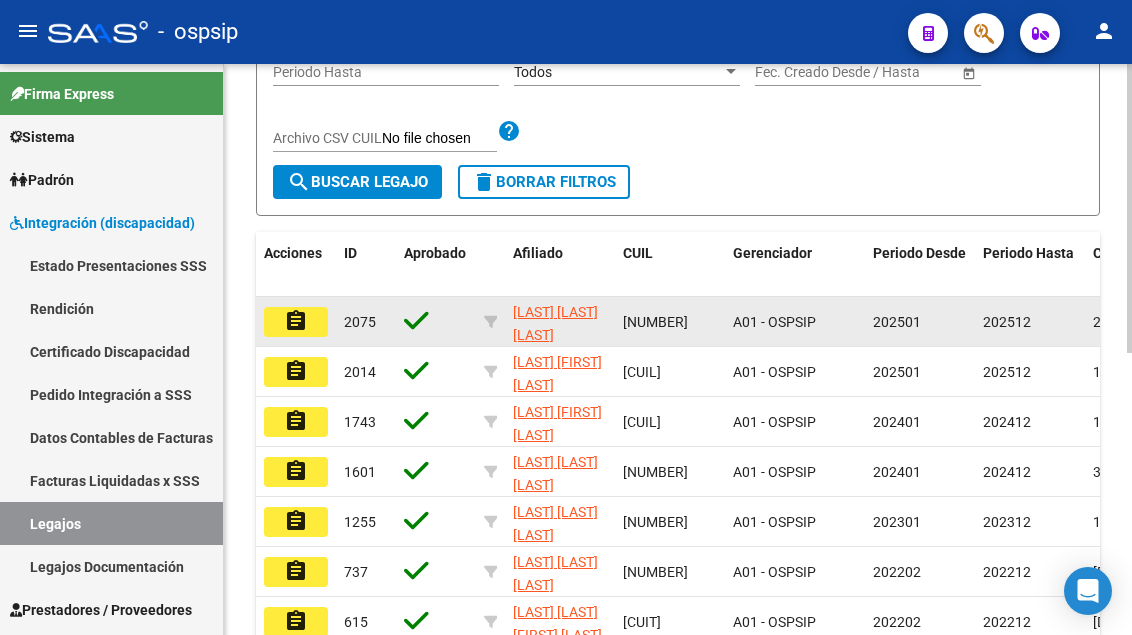 click on "assignment" 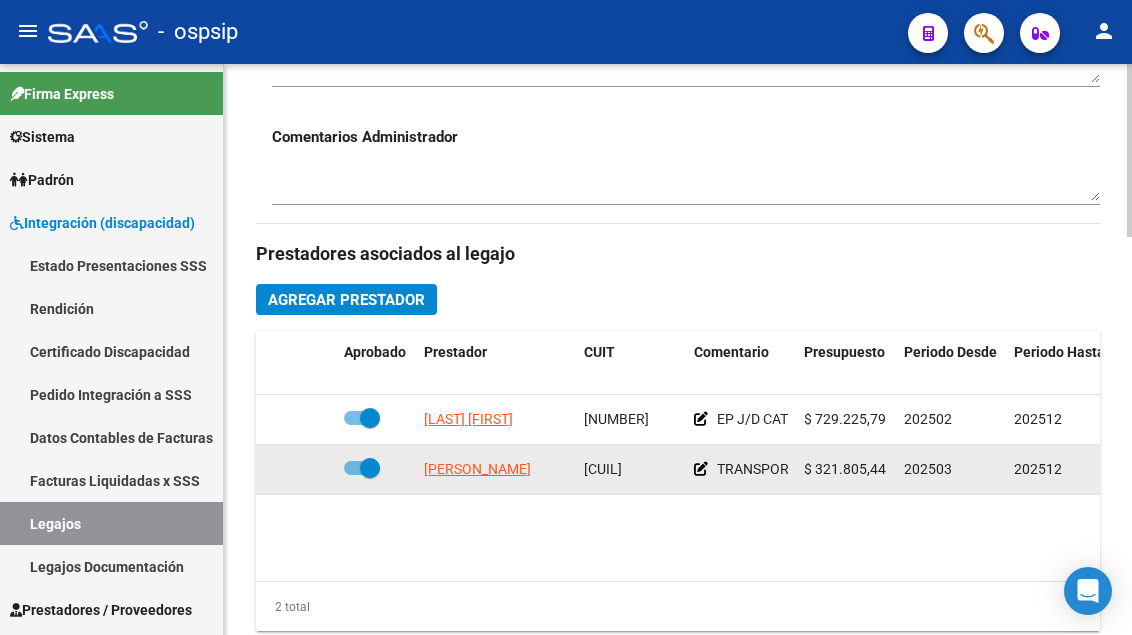 scroll, scrollTop: 800, scrollLeft: 0, axis: vertical 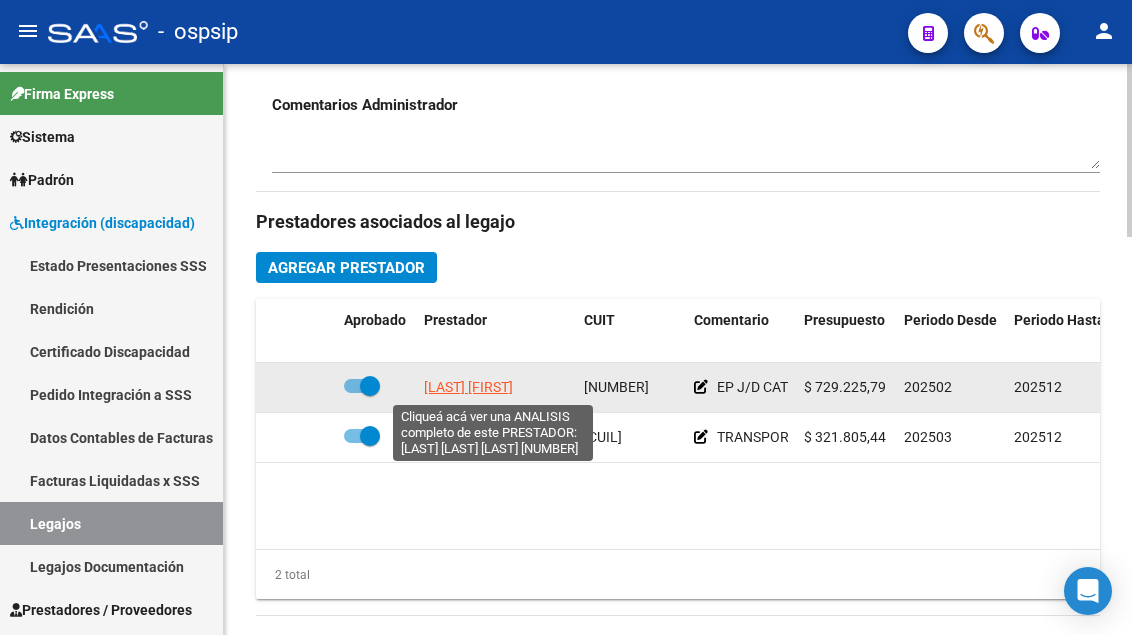 click on "[LAST] [FIRST]" 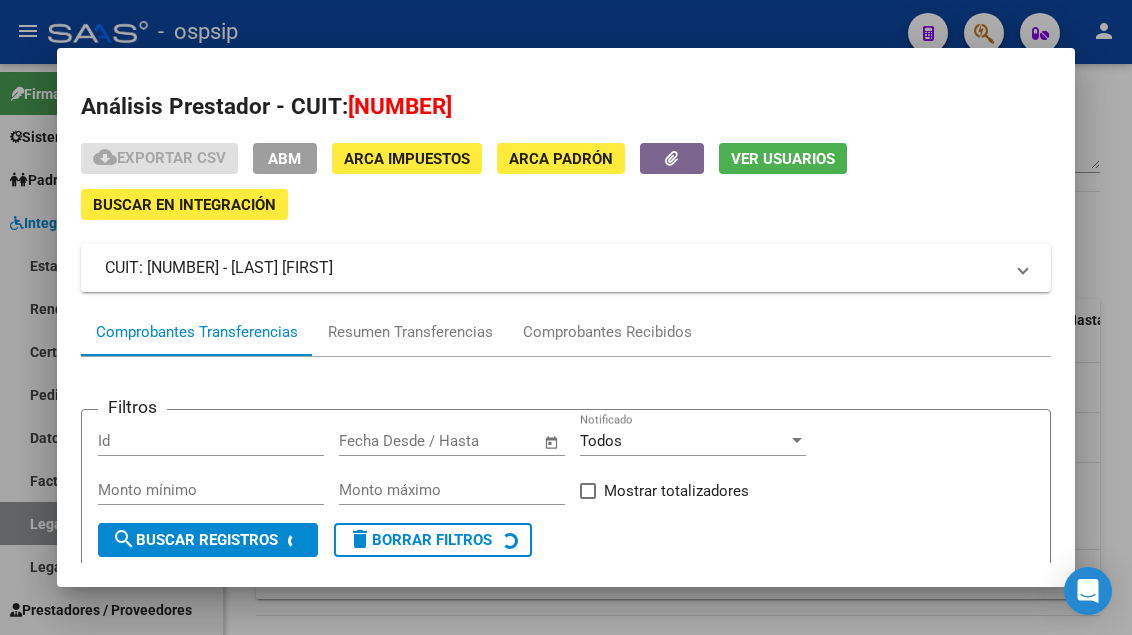 scroll, scrollTop: 185, scrollLeft: 0, axis: vertical 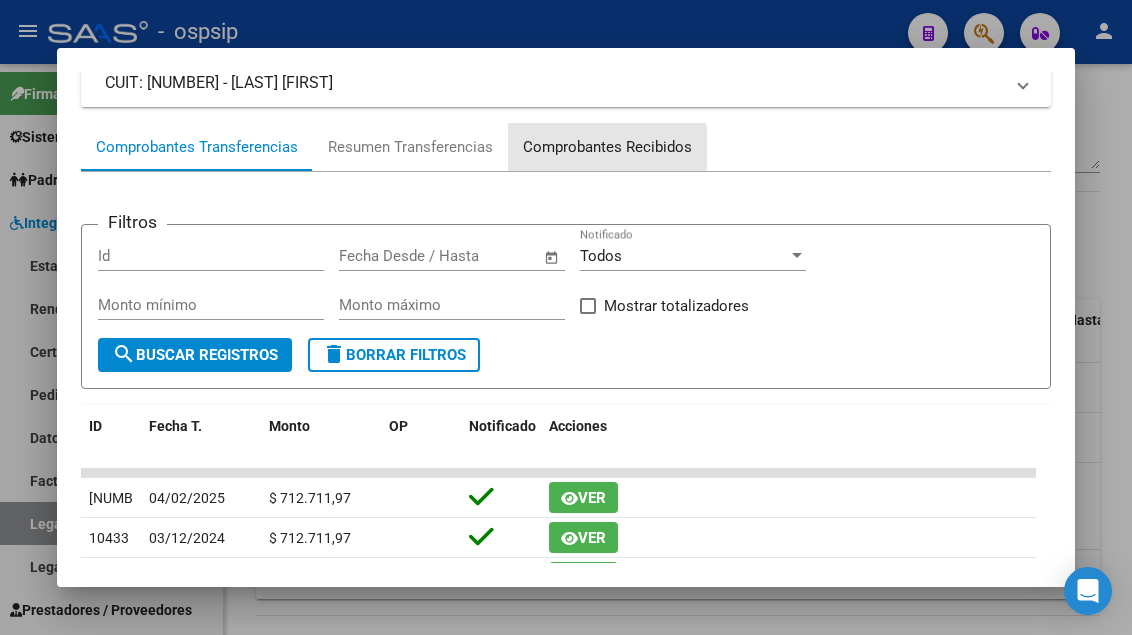 click on "Comprobantes Recibidos" at bounding box center [607, 147] 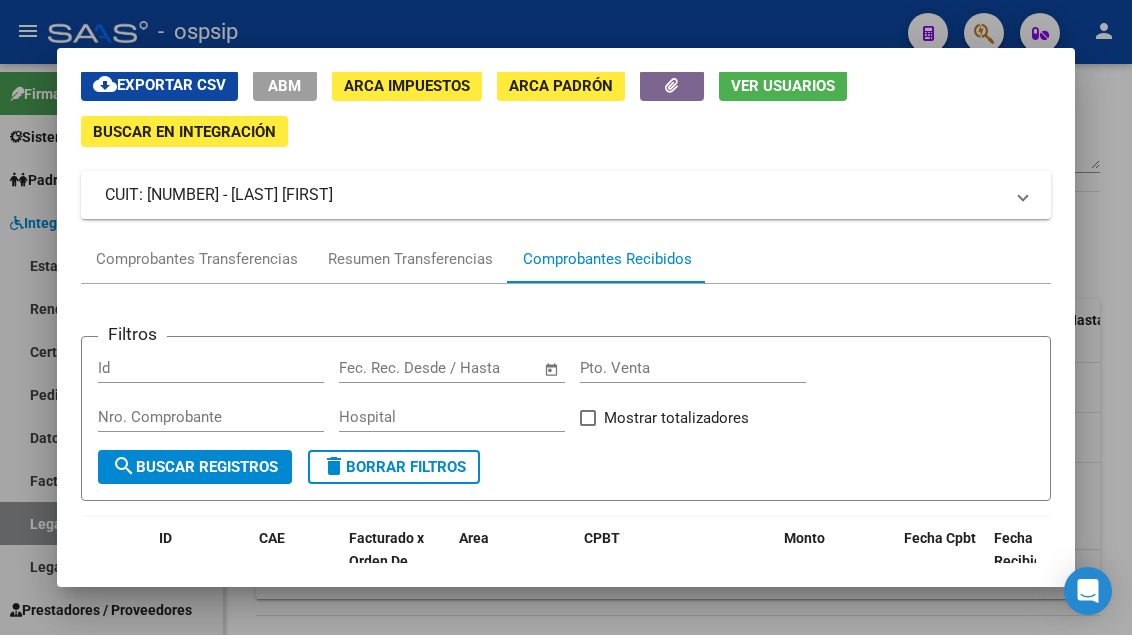 scroll, scrollTop: 0, scrollLeft: 0, axis: both 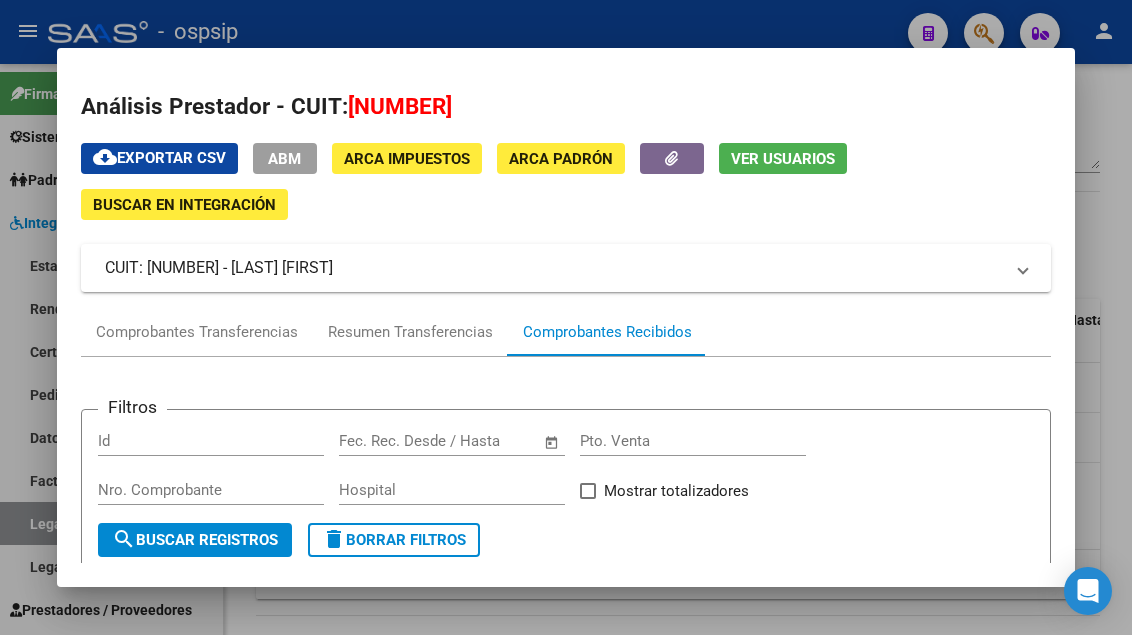 click at bounding box center (566, 317) 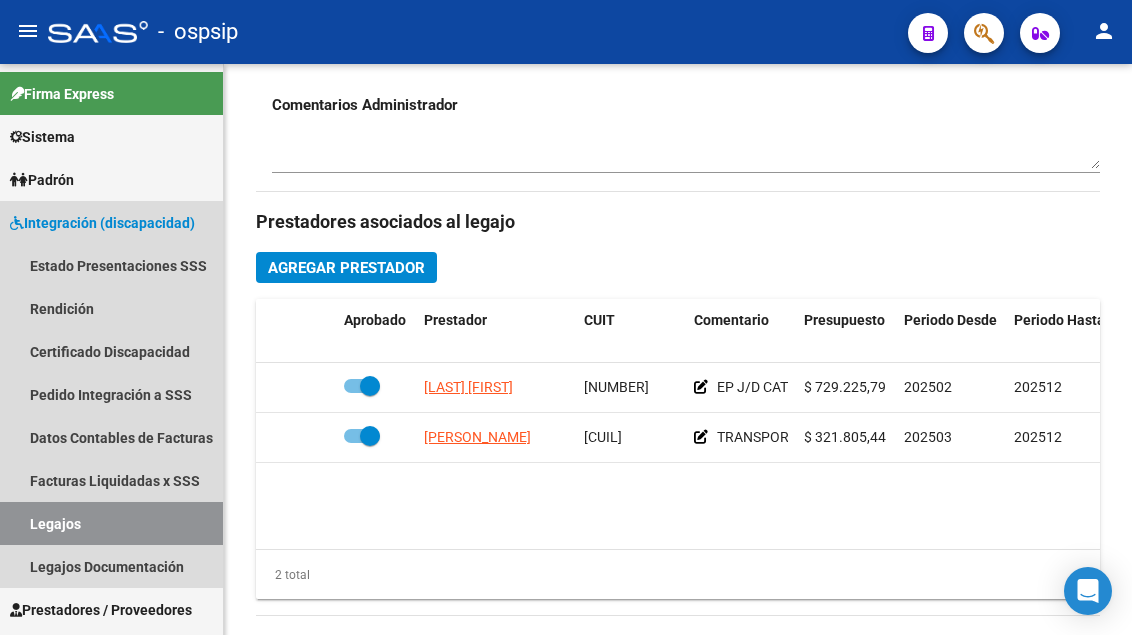 click on "Legajos" at bounding box center (111, 523) 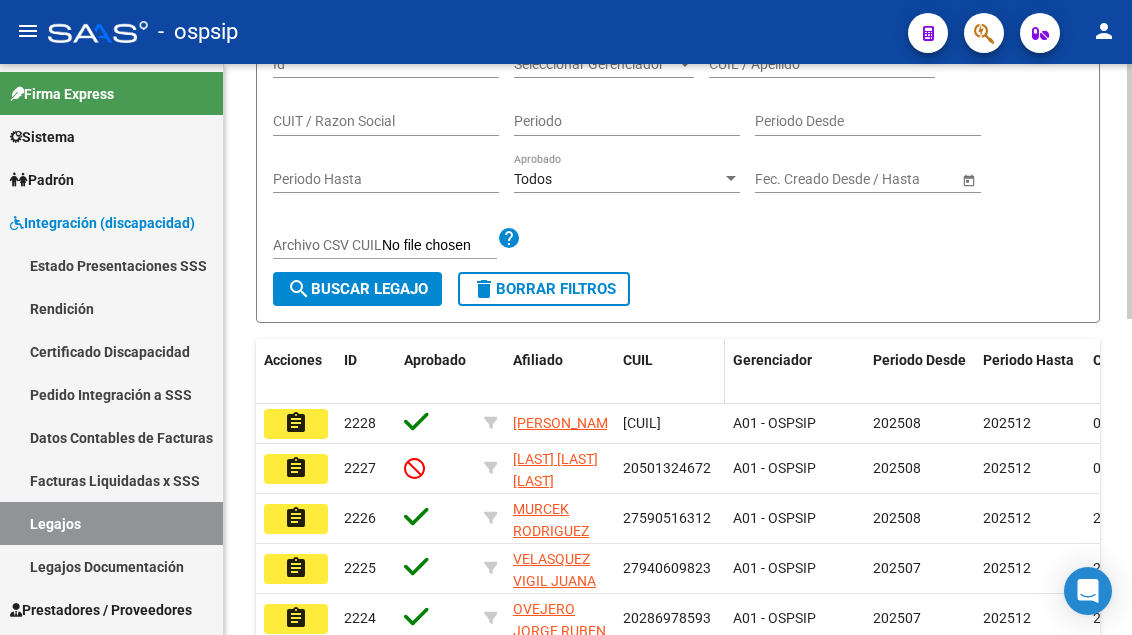 scroll, scrollTop: 108, scrollLeft: 0, axis: vertical 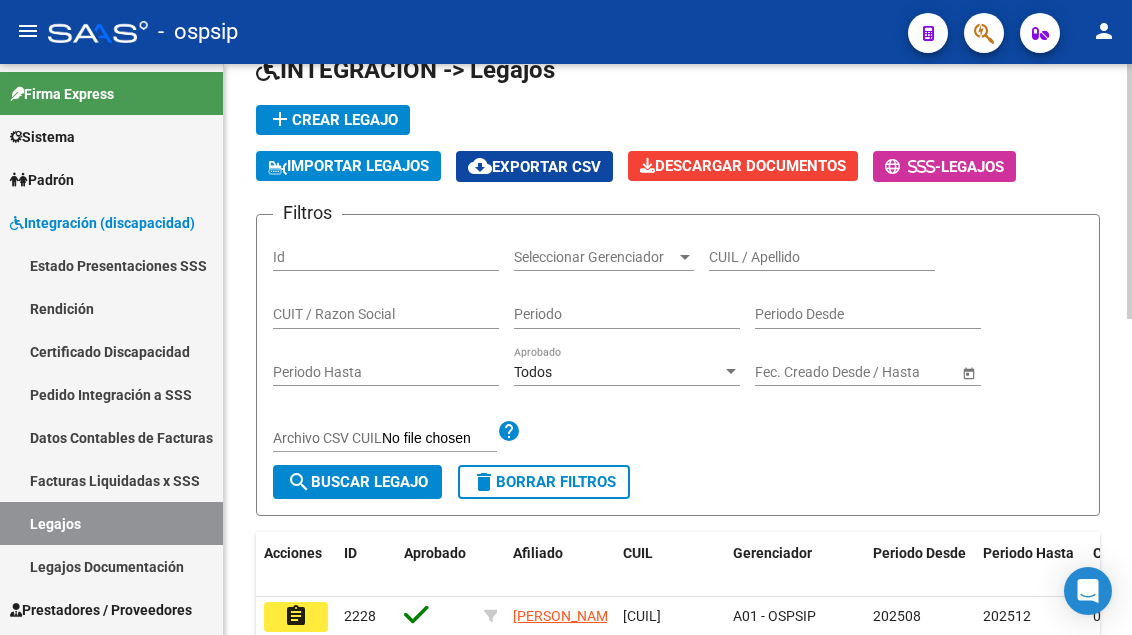 click on "Filtros Id Seleccionar Gerenciador Seleccionar Gerenciador CUIL / Apellido CUIT / Razon Social Periodo Periodo Desde Periodo Hasta Todos Aprobado Start date – End date Fec. Creado Desde / Hasta Archivo CSV CUIL help search  Buscar Legajo  delete  Borrar Filtros" 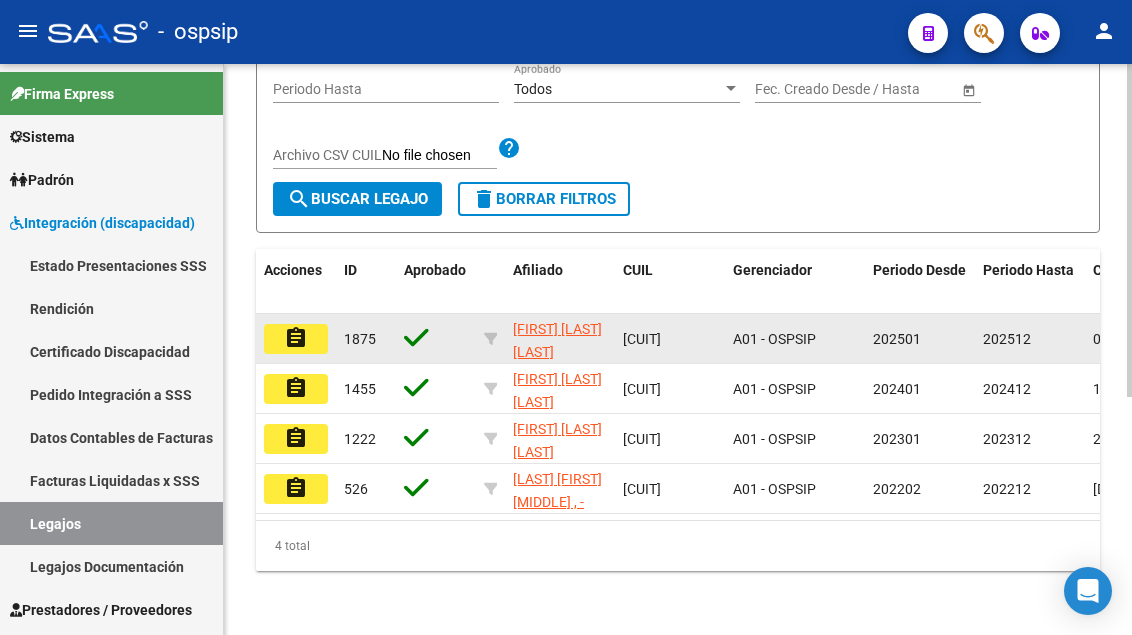 scroll, scrollTop: 408, scrollLeft: 0, axis: vertical 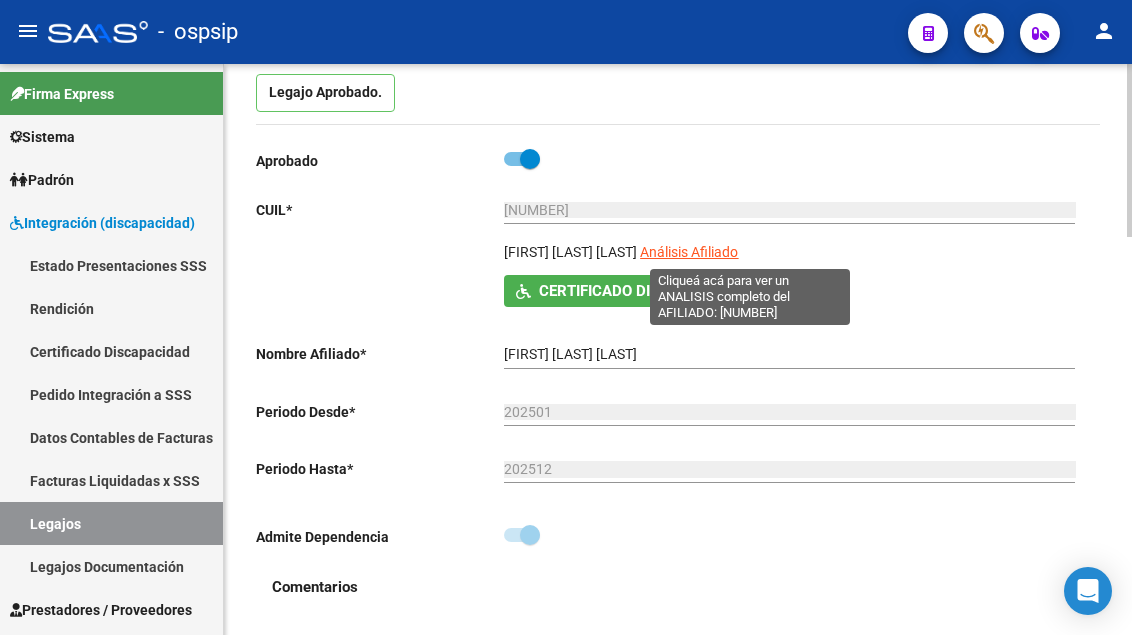 click on "Análisis Afiliado" 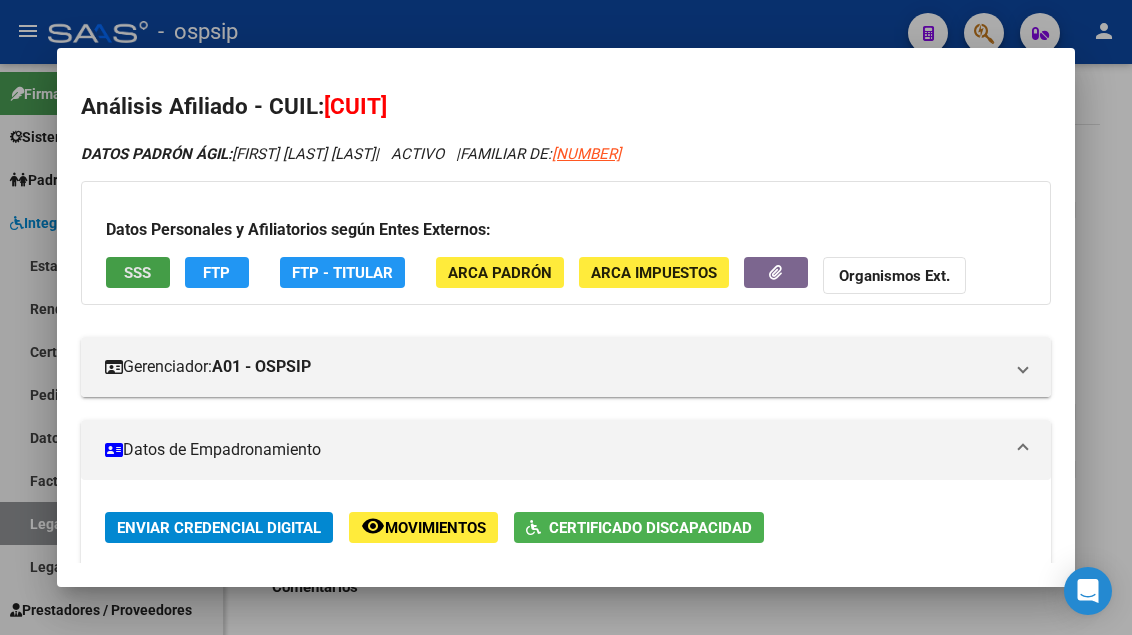 click on "SSS" at bounding box center [137, 273] 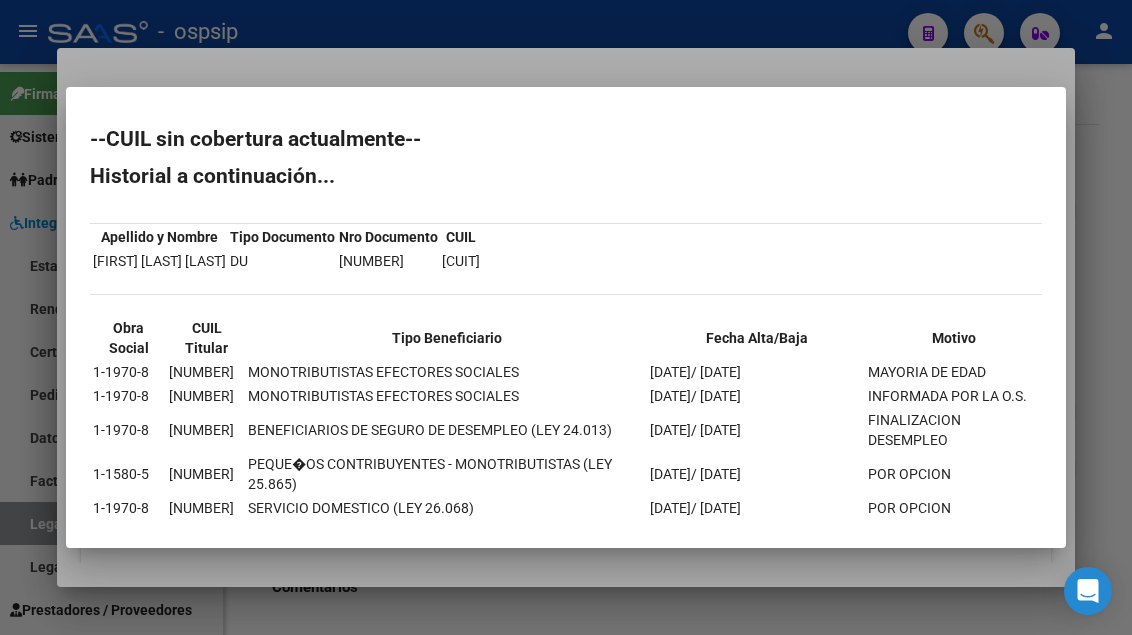 click on "Historial a continuación..." at bounding box center [566, 176] 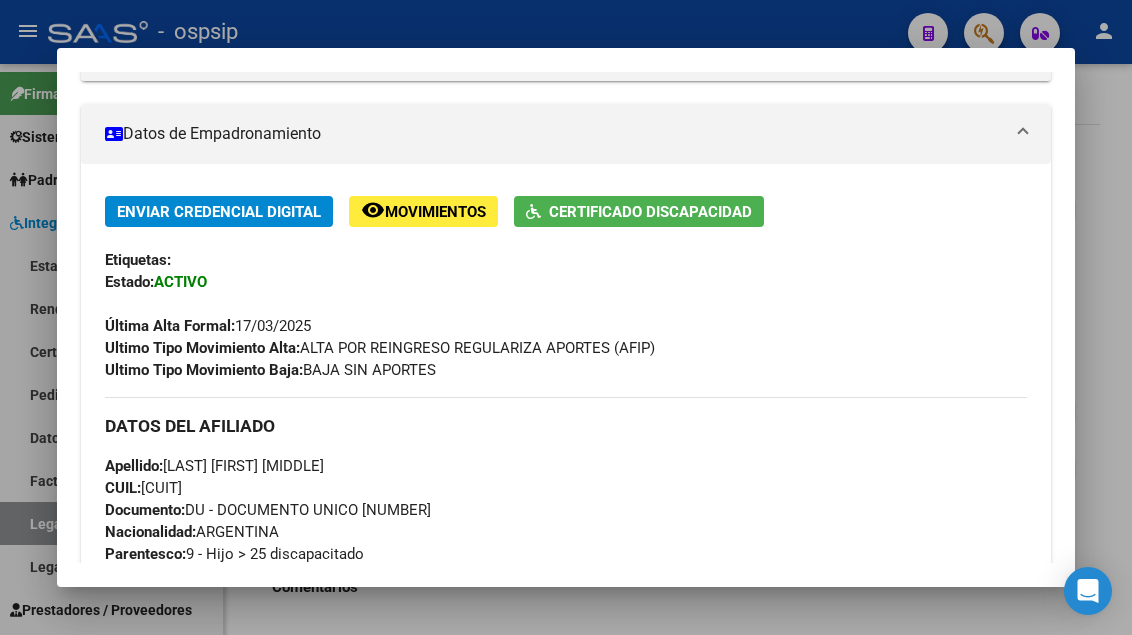 scroll, scrollTop: 500, scrollLeft: 0, axis: vertical 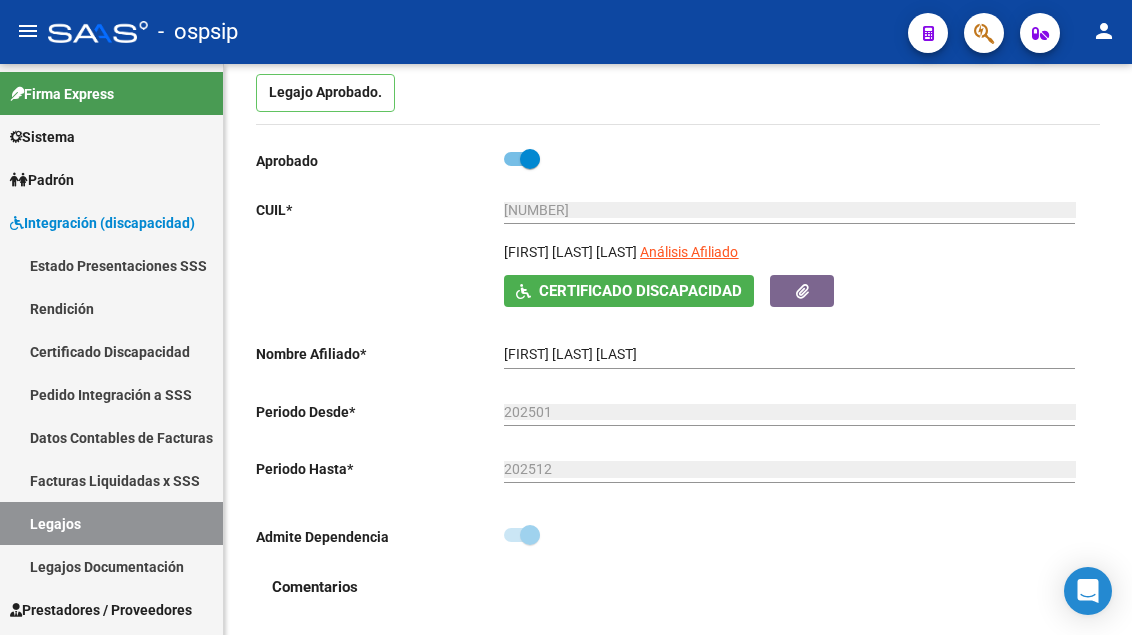 click on "202501 Ej: 202203" 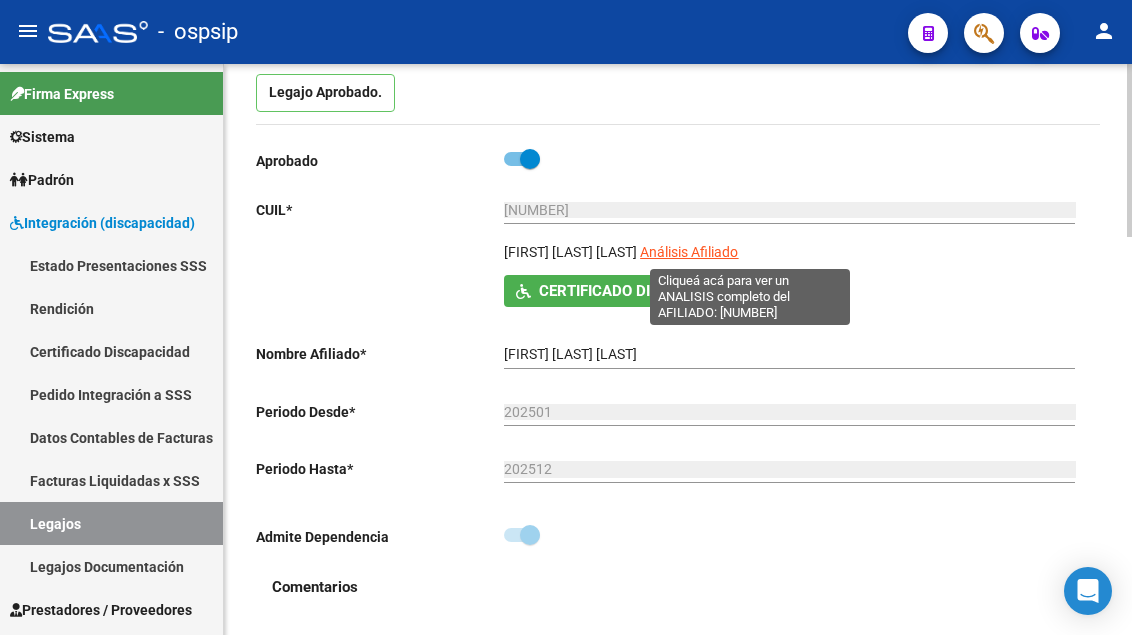 click on "Análisis Afiliado" 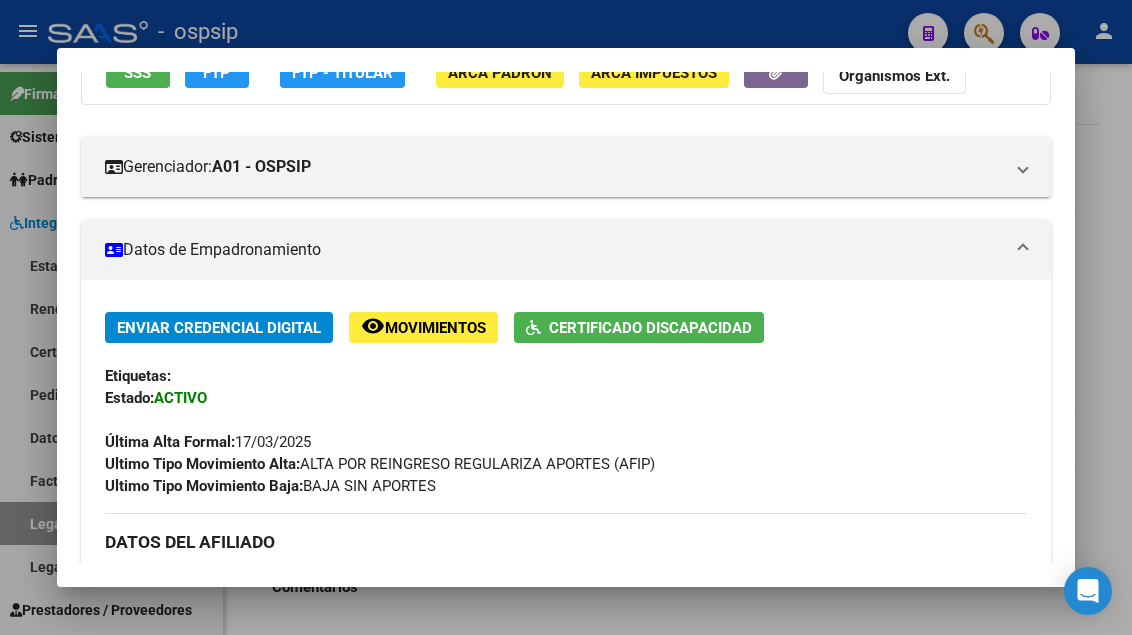 scroll, scrollTop: 400, scrollLeft: 0, axis: vertical 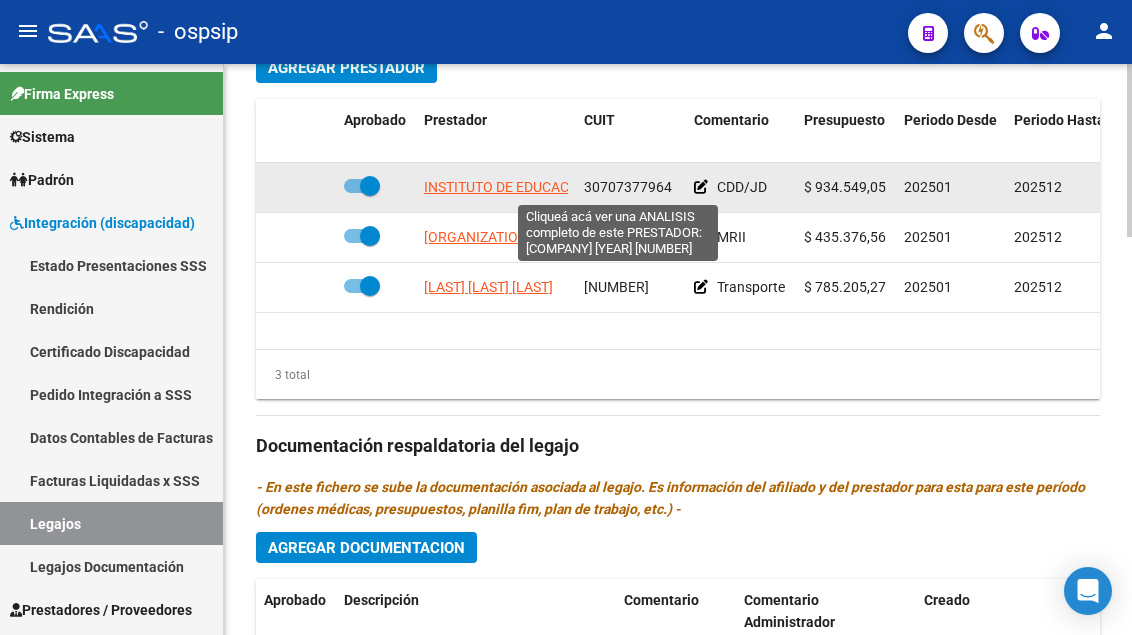 click on "INSTITUTO DE EDUCACION ESPECIAL FRANCOISE DOLTO S.A." 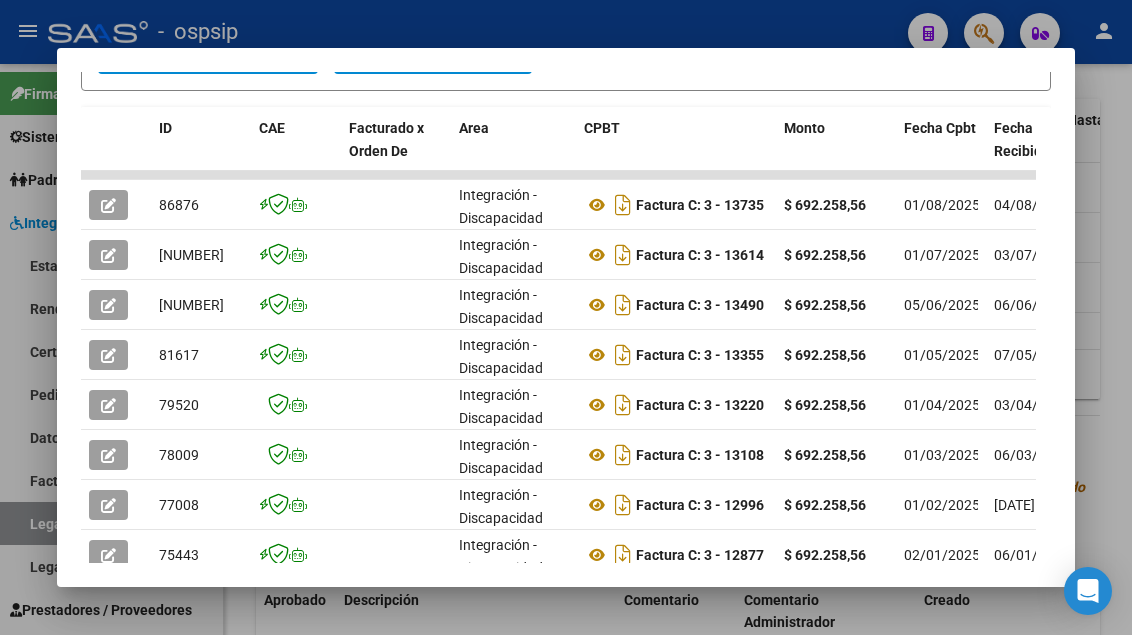 scroll, scrollTop: 485, scrollLeft: 0, axis: vertical 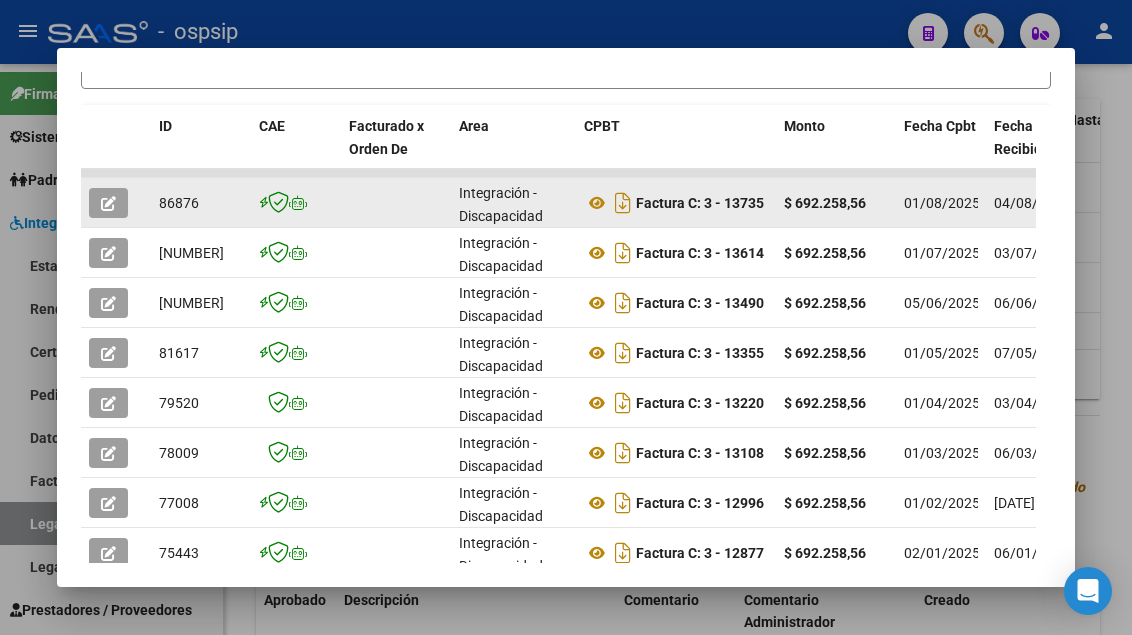 click 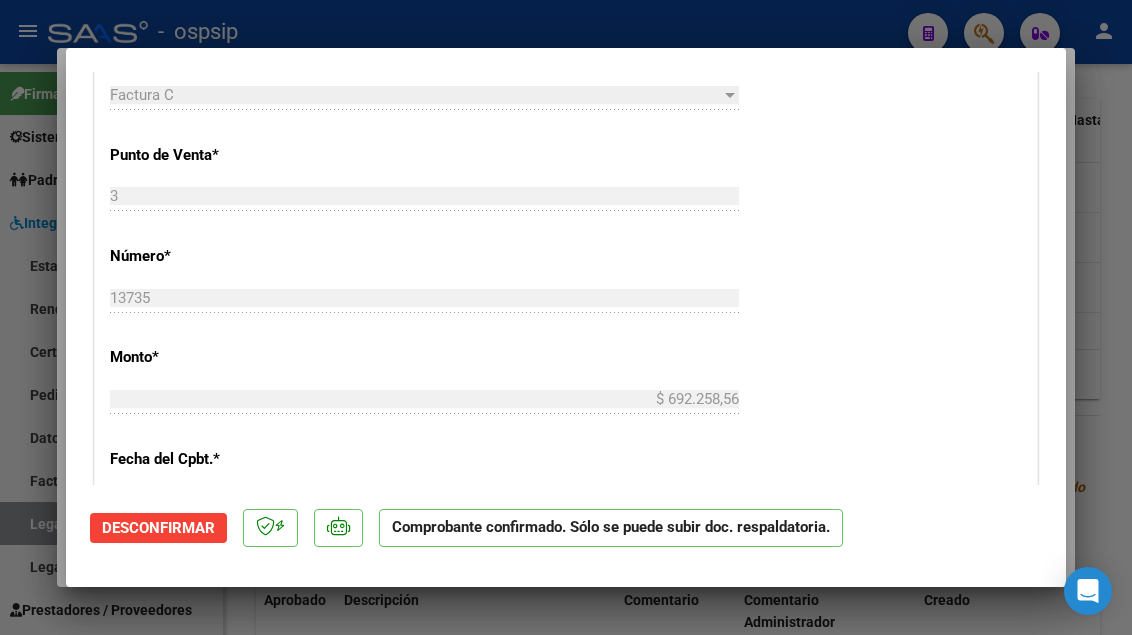 scroll, scrollTop: 437, scrollLeft: 0, axis: vertical 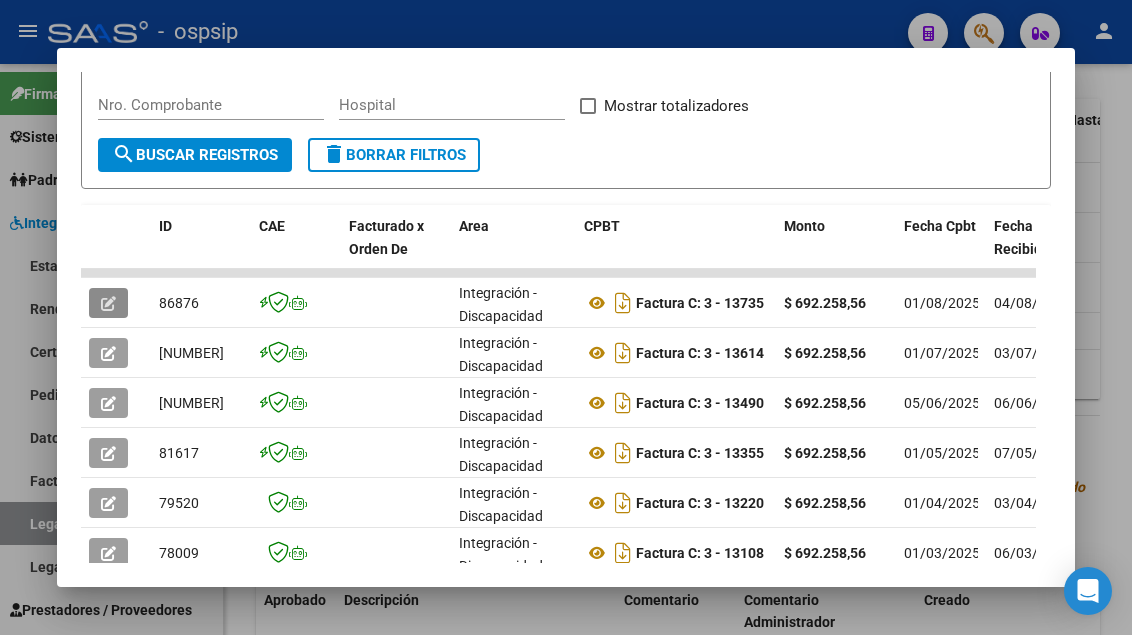 click at bounding box center (566, 317) 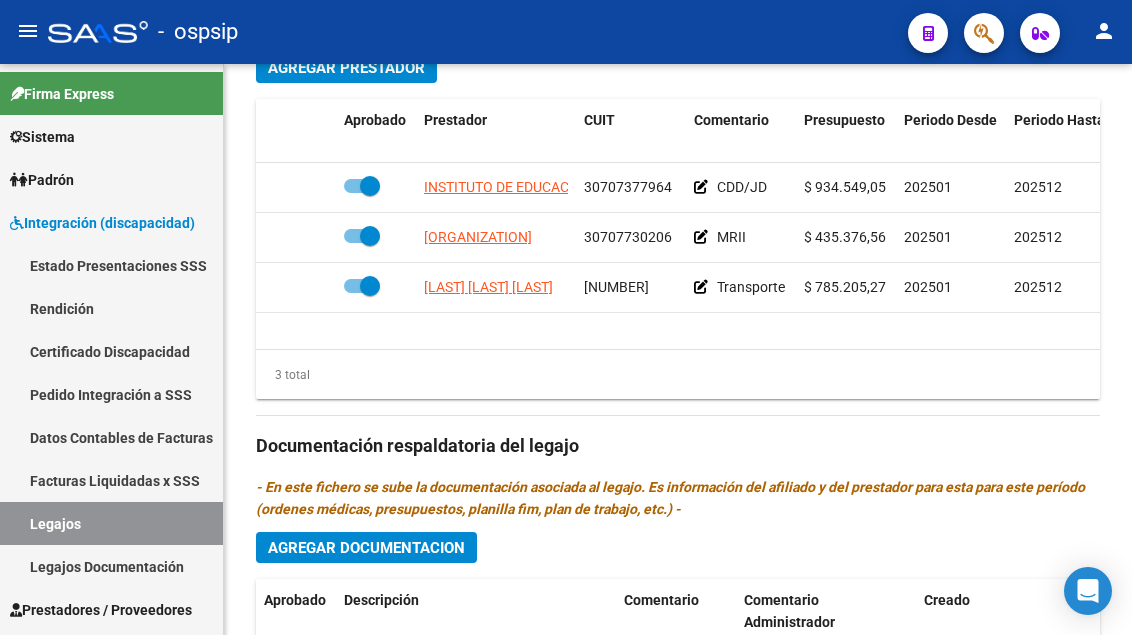 click on "Legajos" at bounding box center (111, 523) 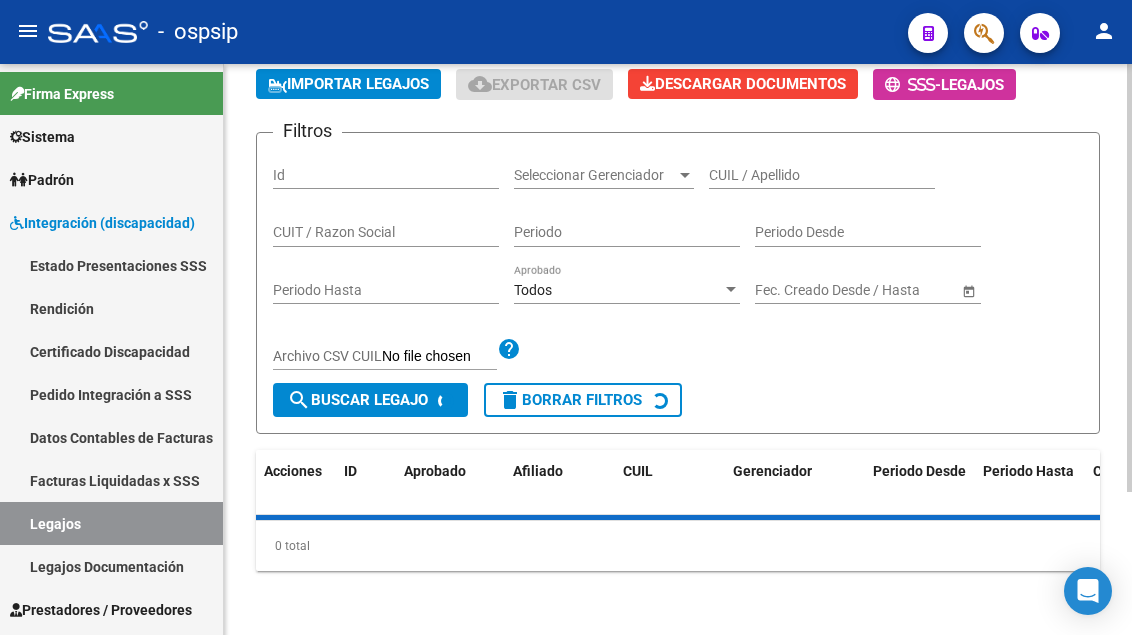 scroll, scrollTop: 0, scrollLeft: 0, axis: both 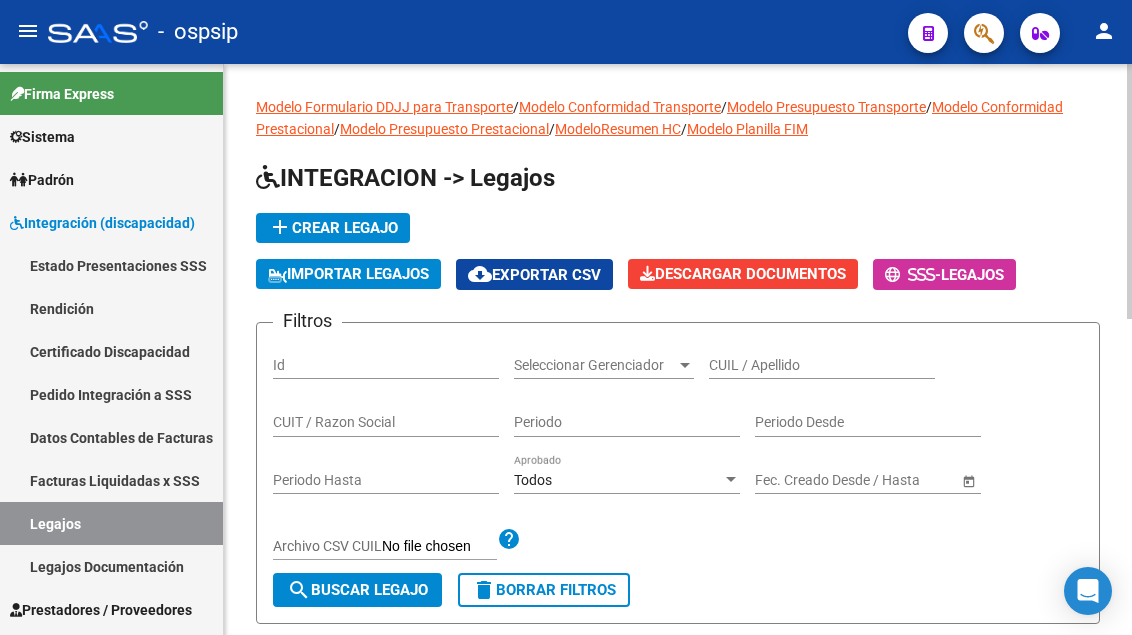 click on "CUIL / Apellido" at bounding box center (822, 365) 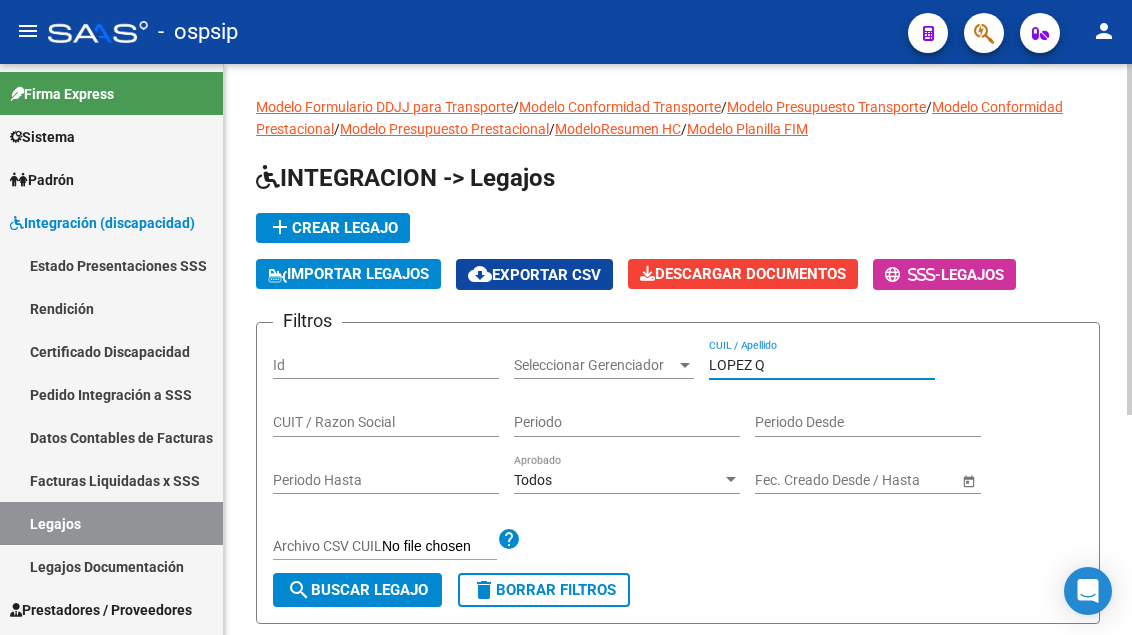 scroll, scrollTop: 358, scrollLeft: 0, axis: vertical 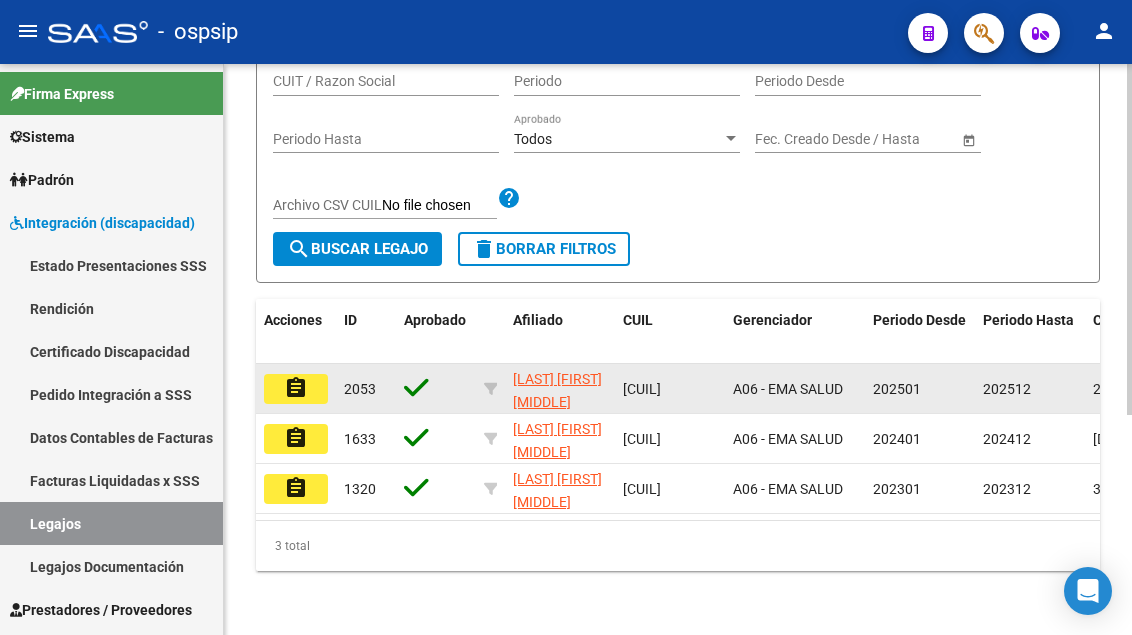 click on "assignment" 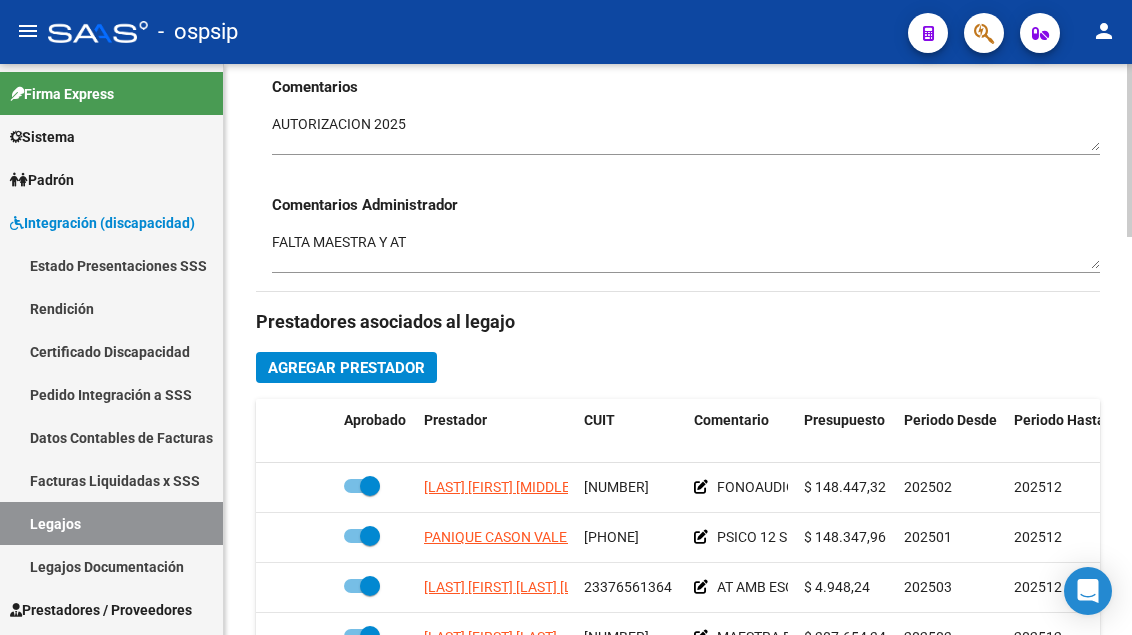 scroll, scrollTop: 1000, scrollLeft: 0, axis: vertical 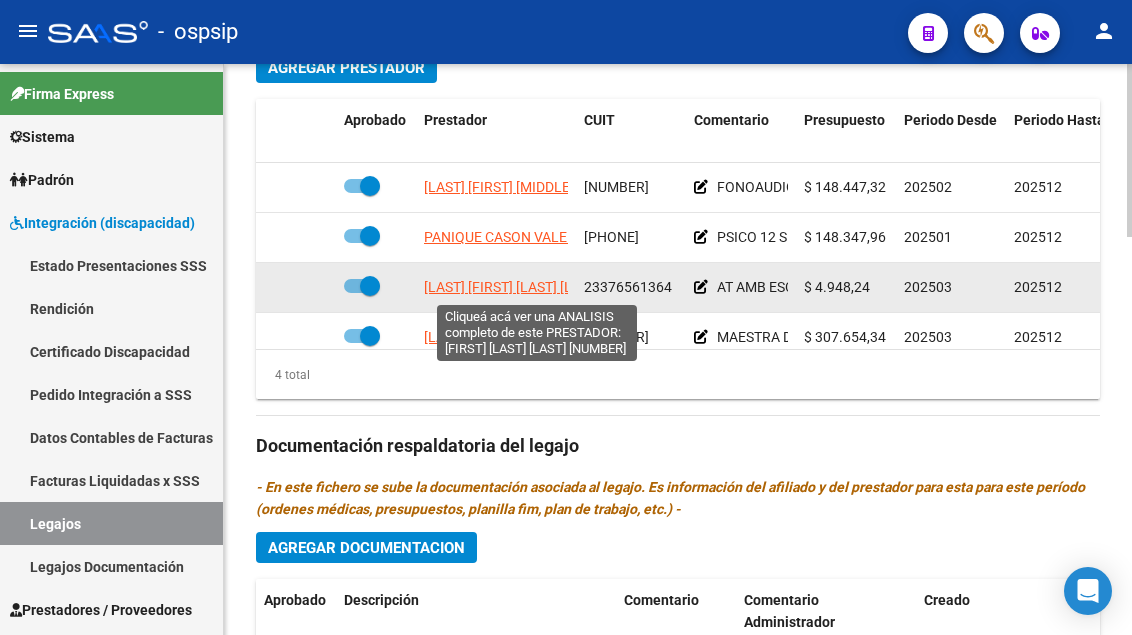 click on "[LAST] [FIRST] [LAST] [LAST]" 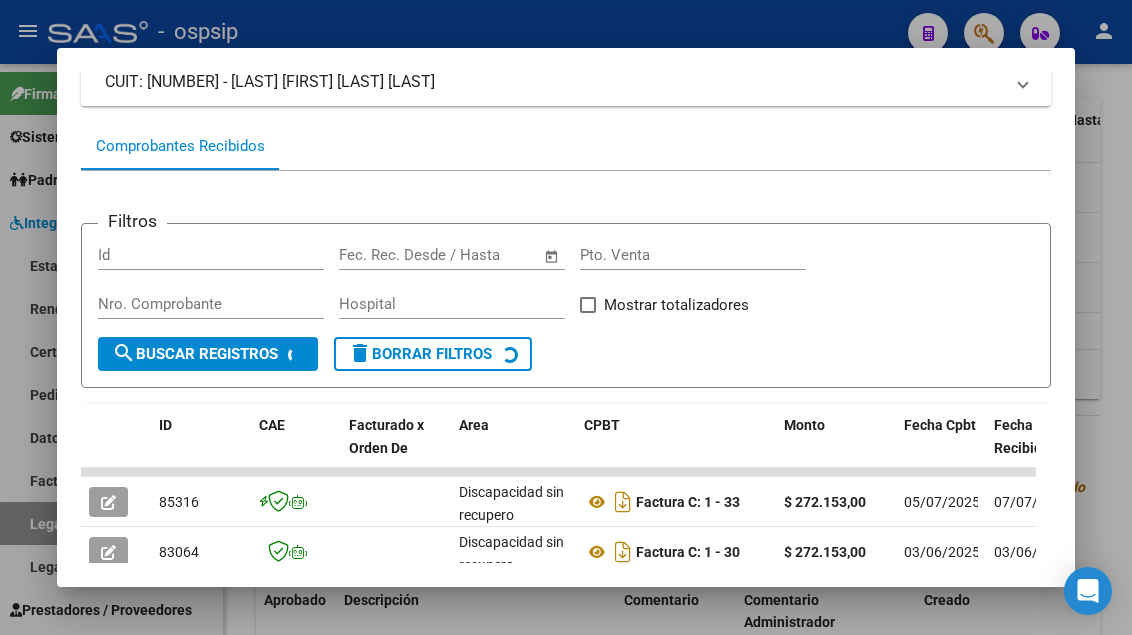 scroll, scrollTop: 486, scrollLeft: 0, axis: vertical 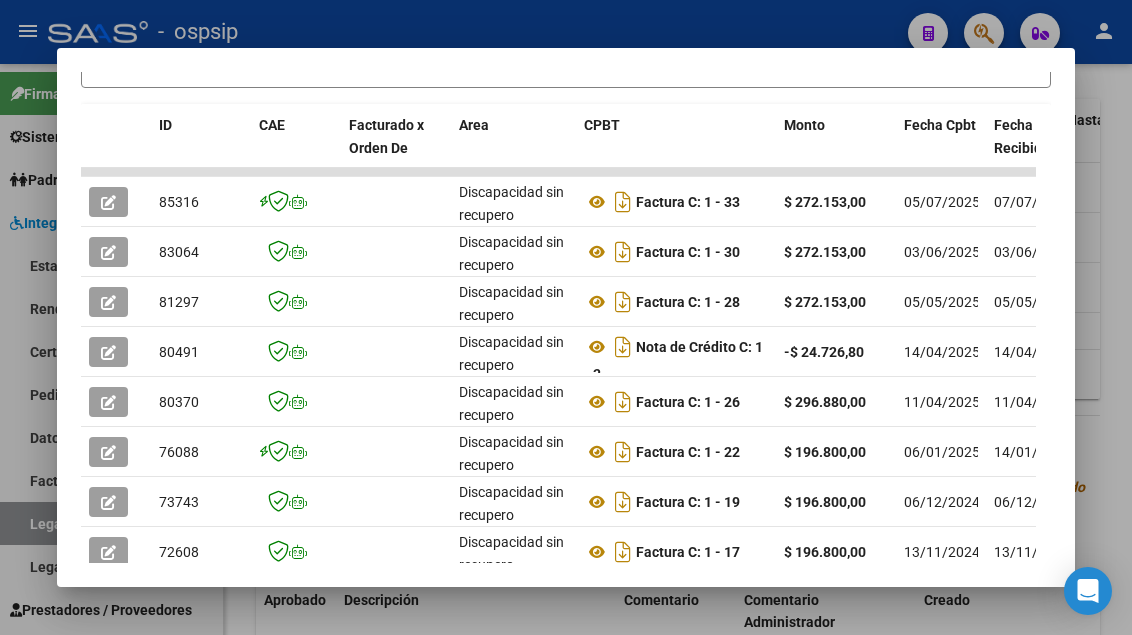 click at bounding box center [566, 317] 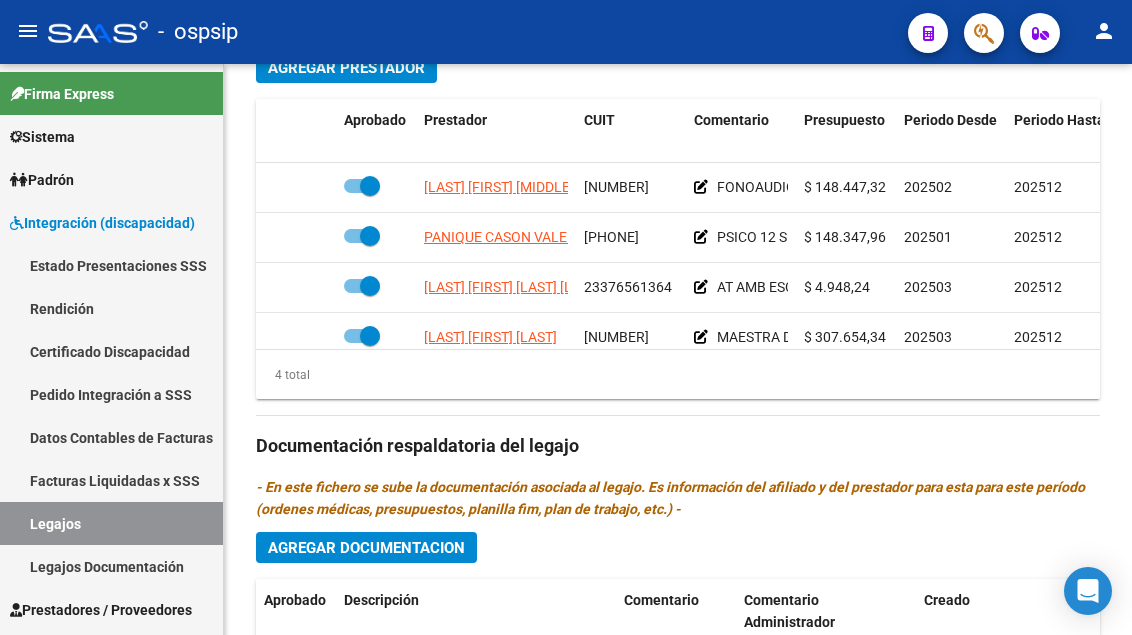 click on "Legajos" at bounding box center (111, 523) 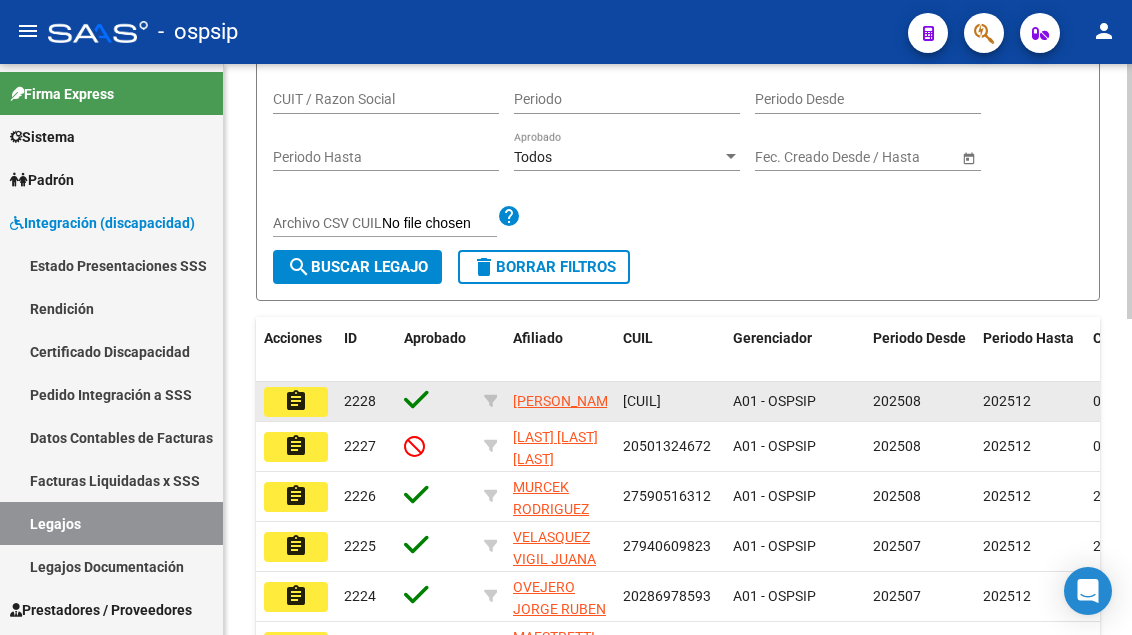 scroll, scrollTop: 208, scrollLeft: 0, axis: vertical 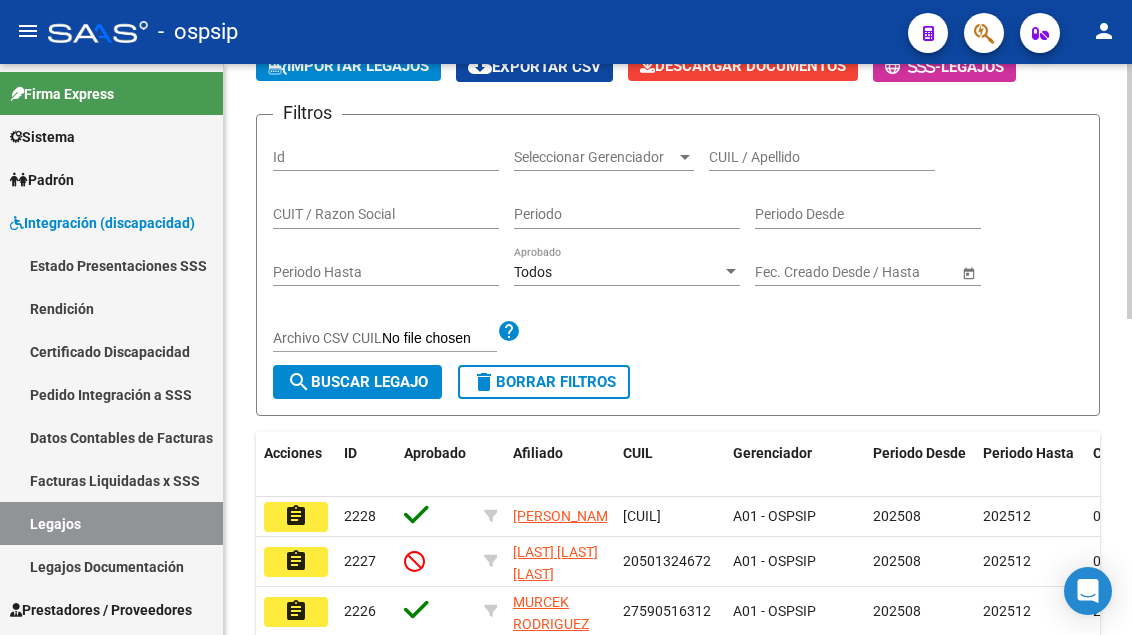 click on "Seleccionar Gerenciador Seleccionar Gerenciador" 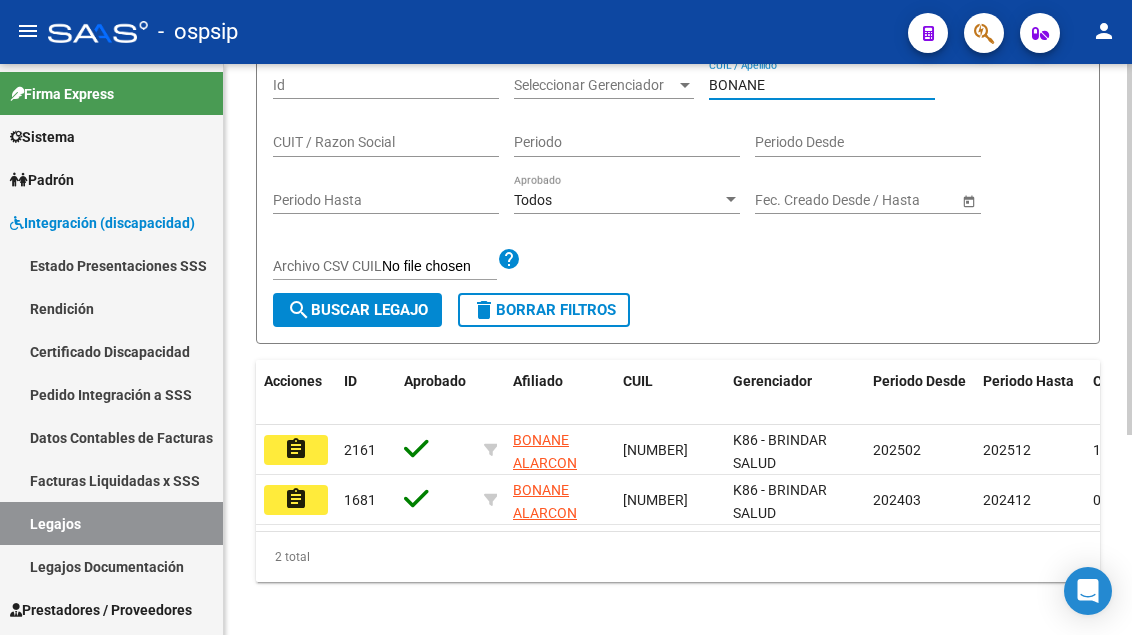 scroll, scrollTop: 308, scrollLeft: 0, axis: vertical 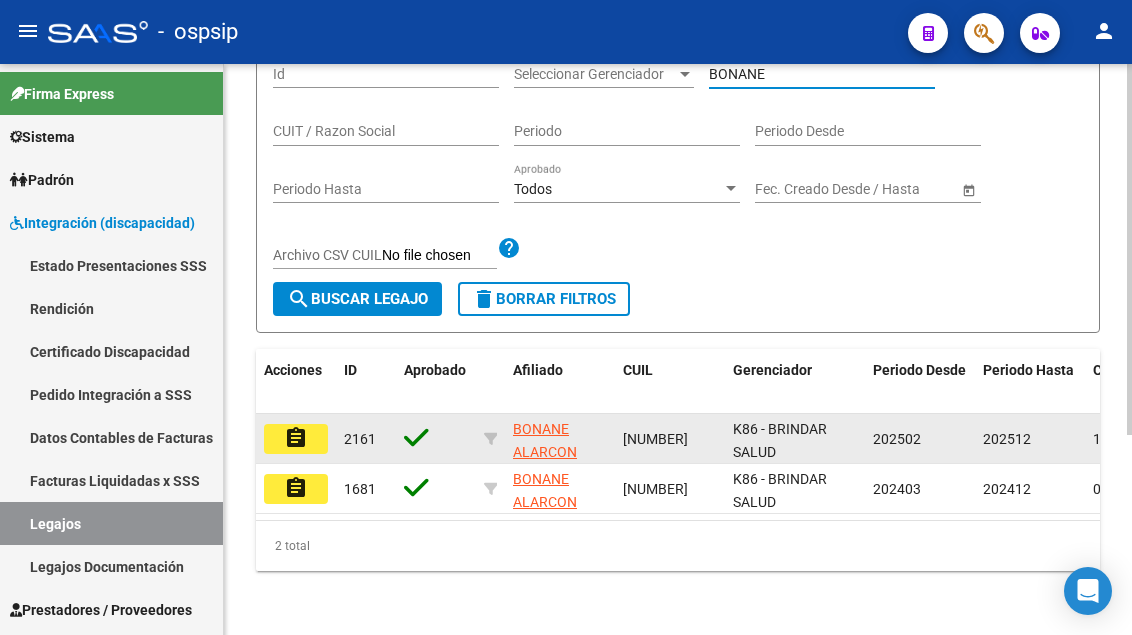click on "assignment" 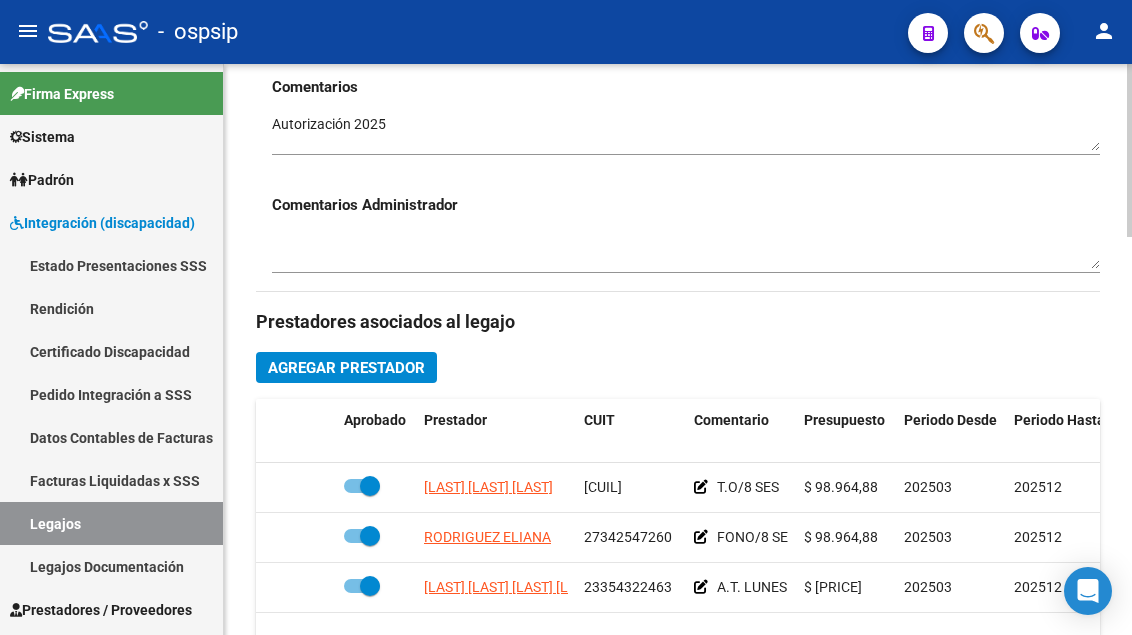 scroll, scrollTop: 800, scrollLeft: 0, axis: vertical 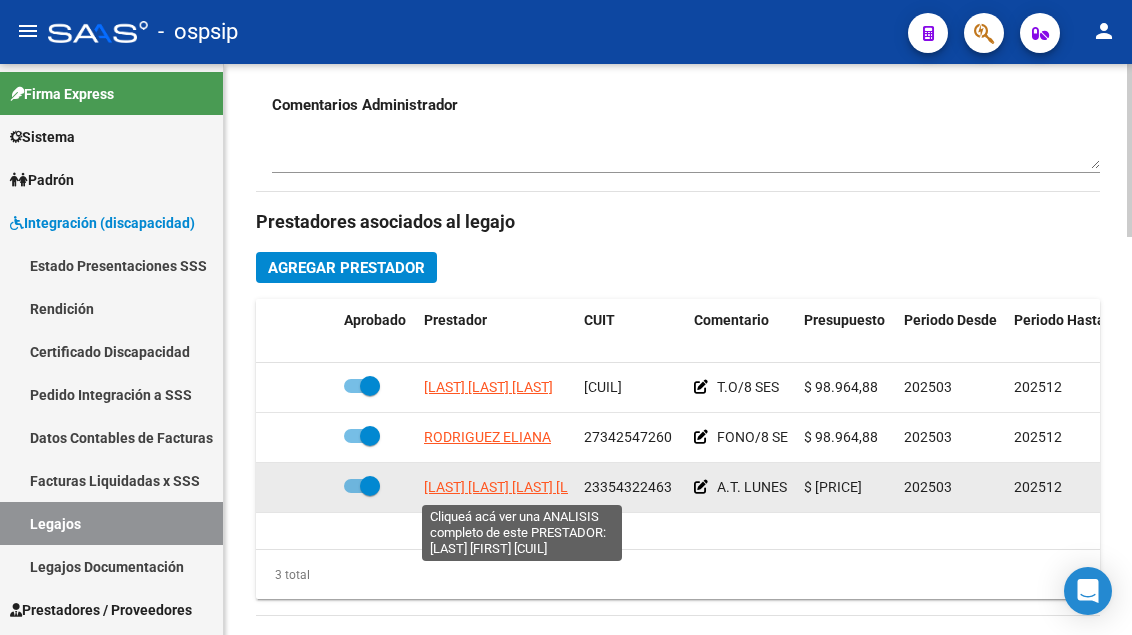 click on "[LAST] [LAST] [LAST] [LAST]" 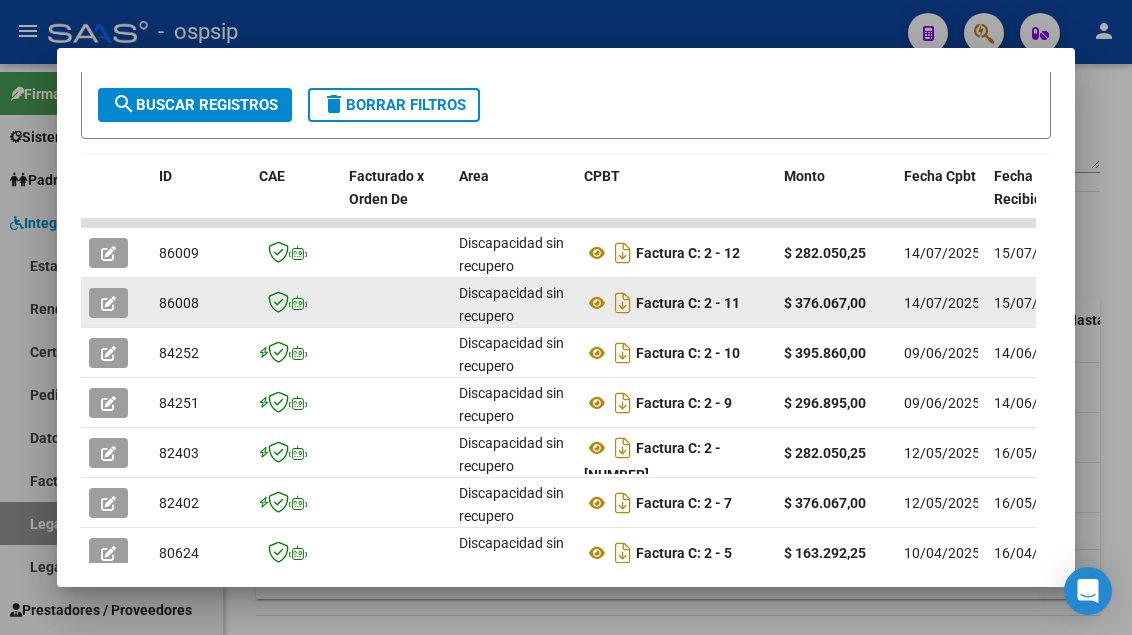 scroll, scrollTop: 400, scrollLeft: 0, axis: vertical 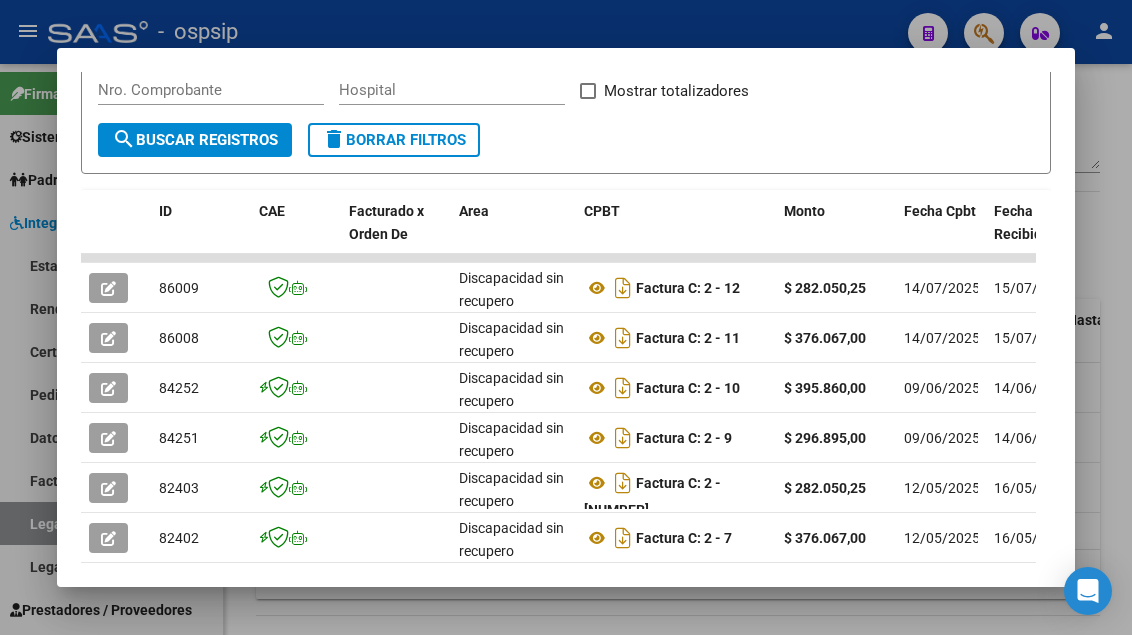 click at bounding box center [566, 317] 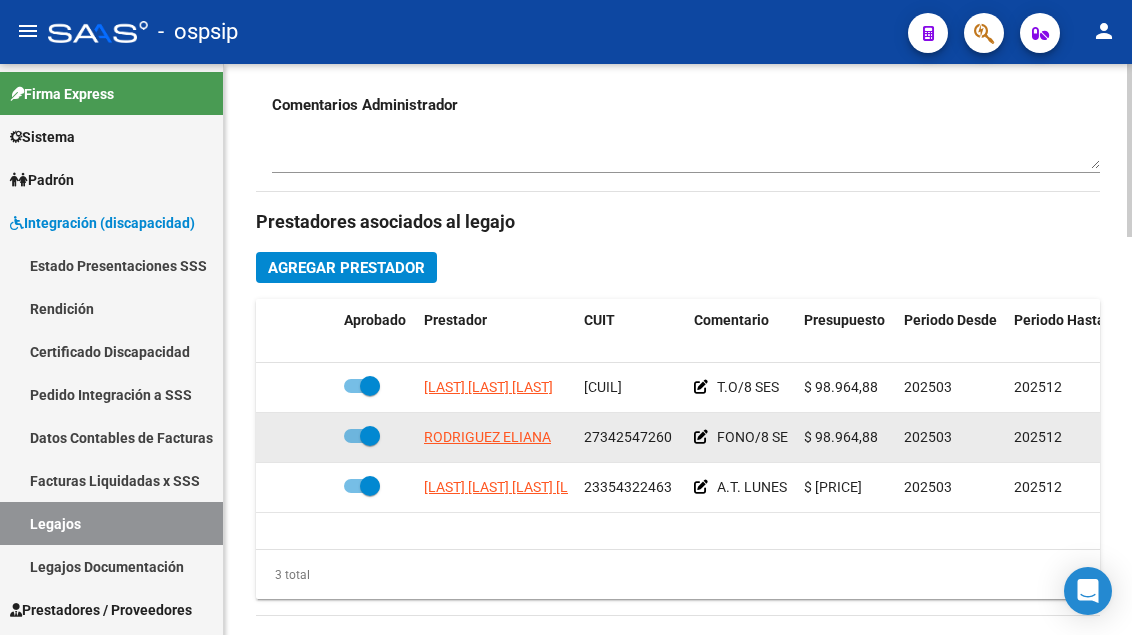 scroll, scrollTop: 1100, scrollLeft: 0, axis: vertical 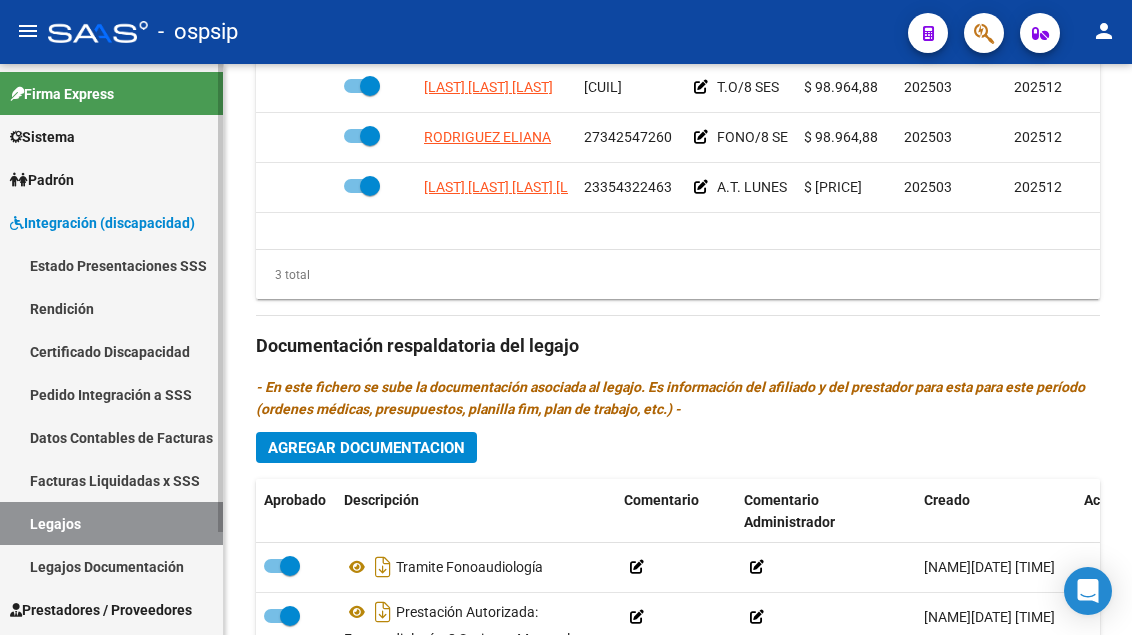 click on "Legajos" at bounding box center [111, 523] 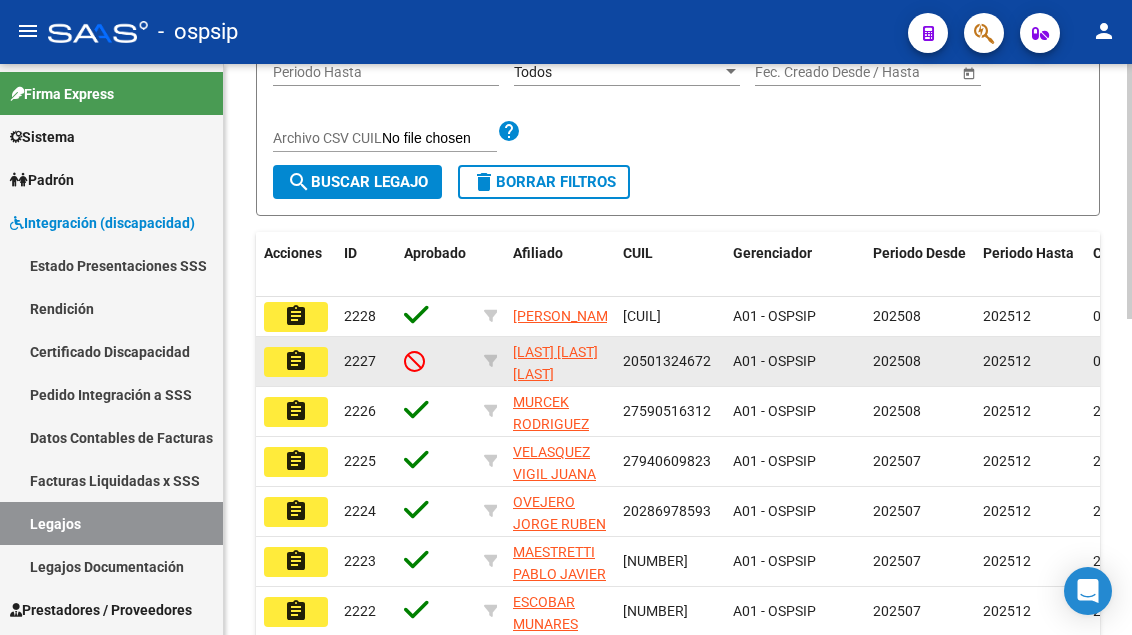 scroll, scrollTop: 208, scrollLeft: 0, axis: vertical 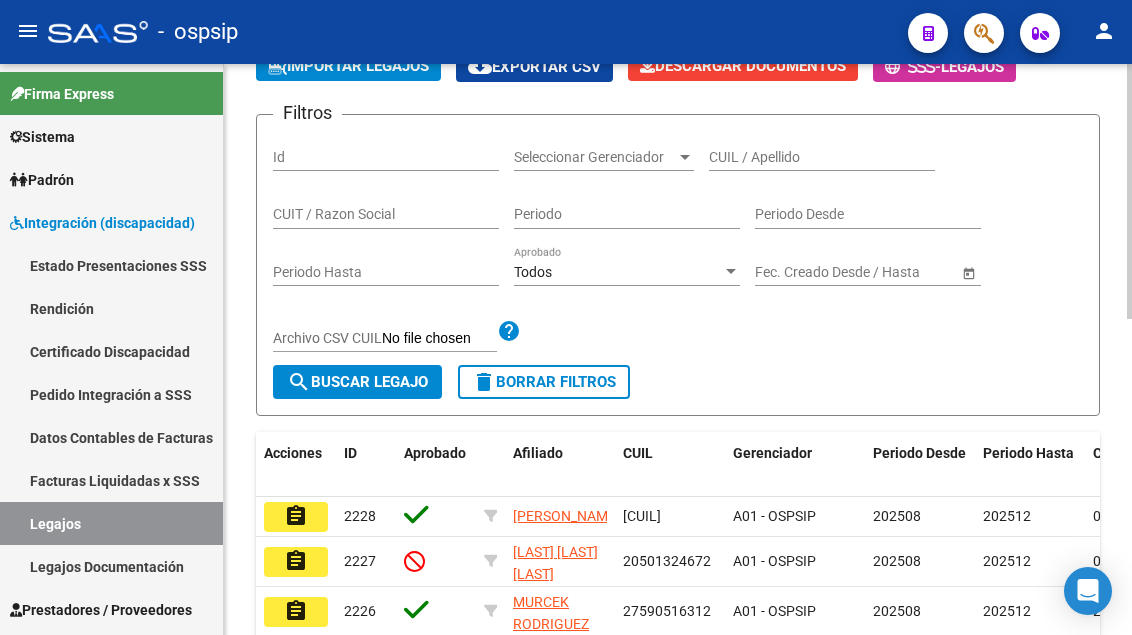 click on "CUIL / Apellido" at bounding box center [822, 157] 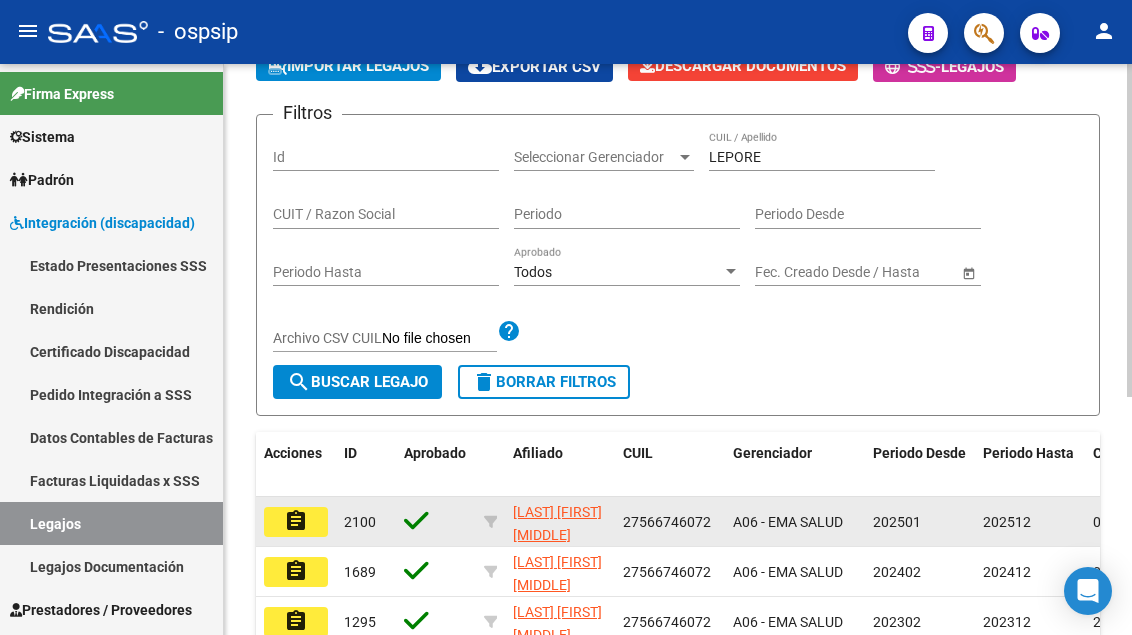 click on "assignment" 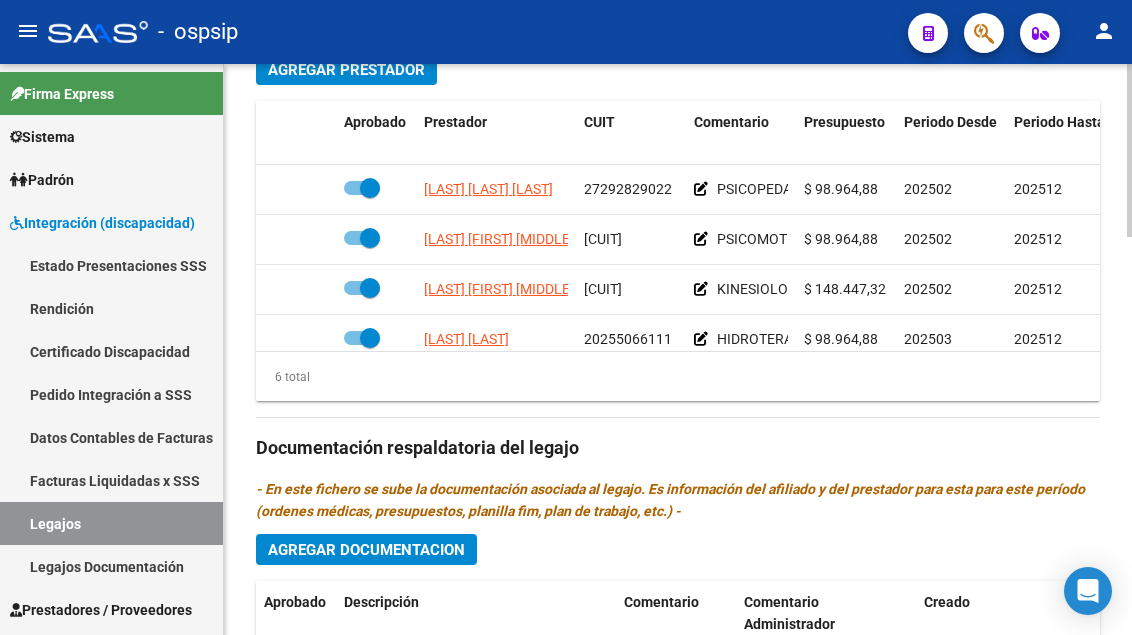 scroll, scrollTop: 1000, scrollLeft: 0, axis: vertical 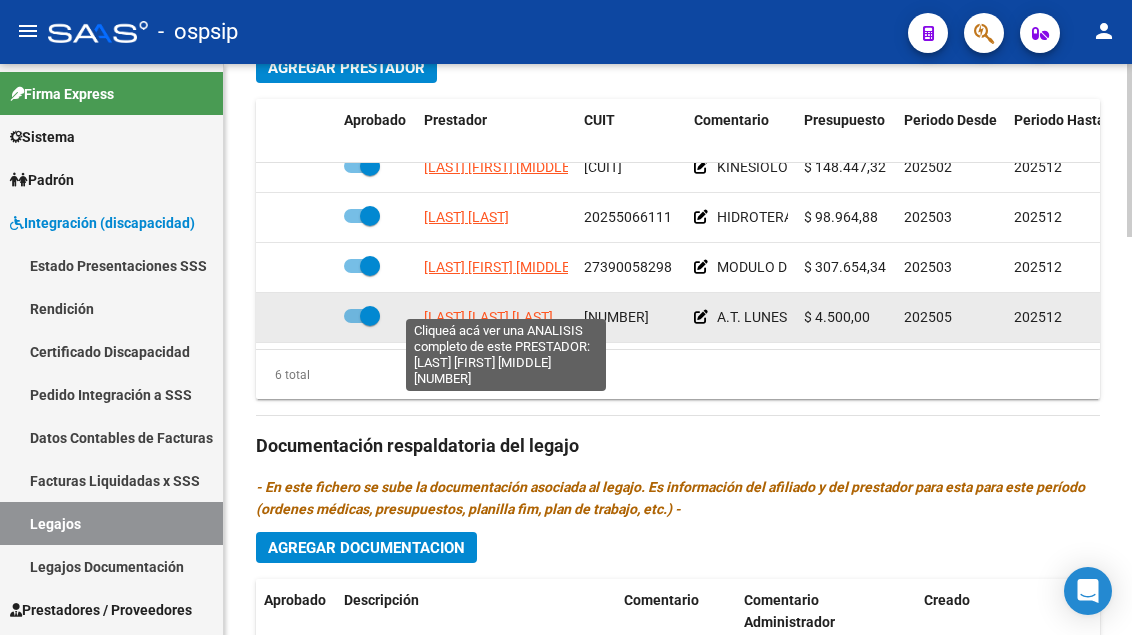 click on "[LAST] [LAST] [LAST]" 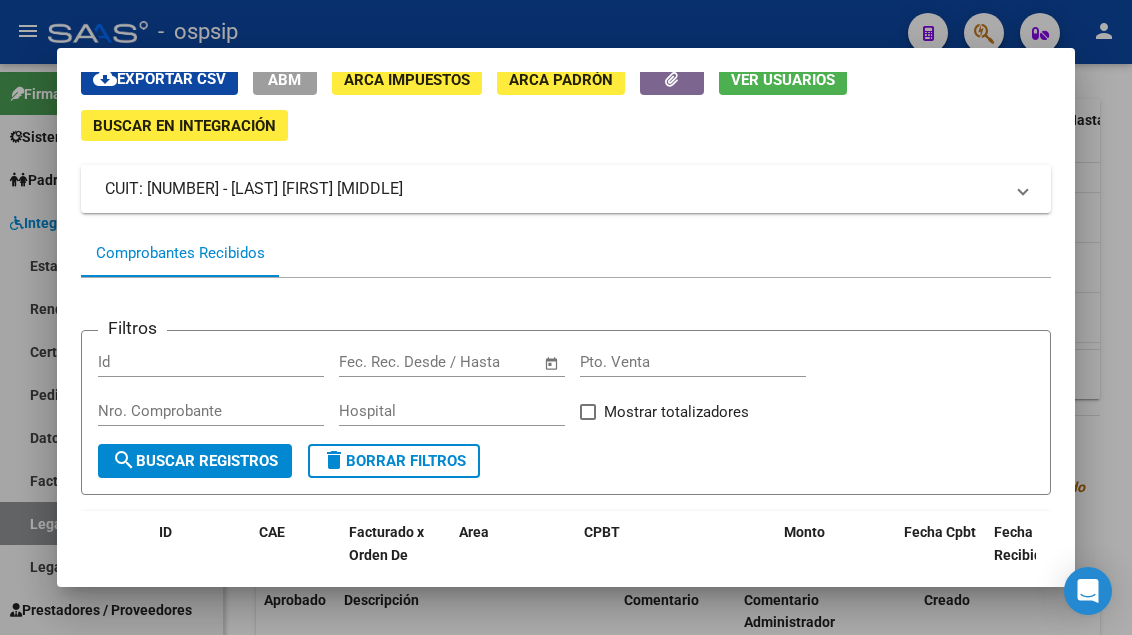 scroll, scrollTop: 0, scrollLeft: 0, axis: both 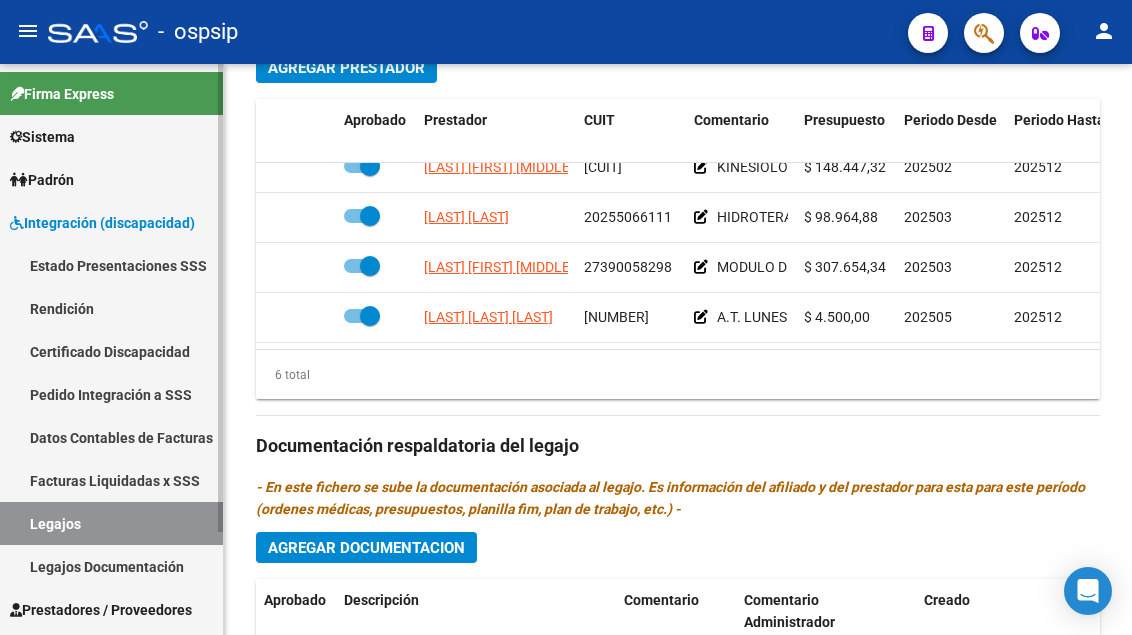click on "Legajos" at bounding box center [111, 523] 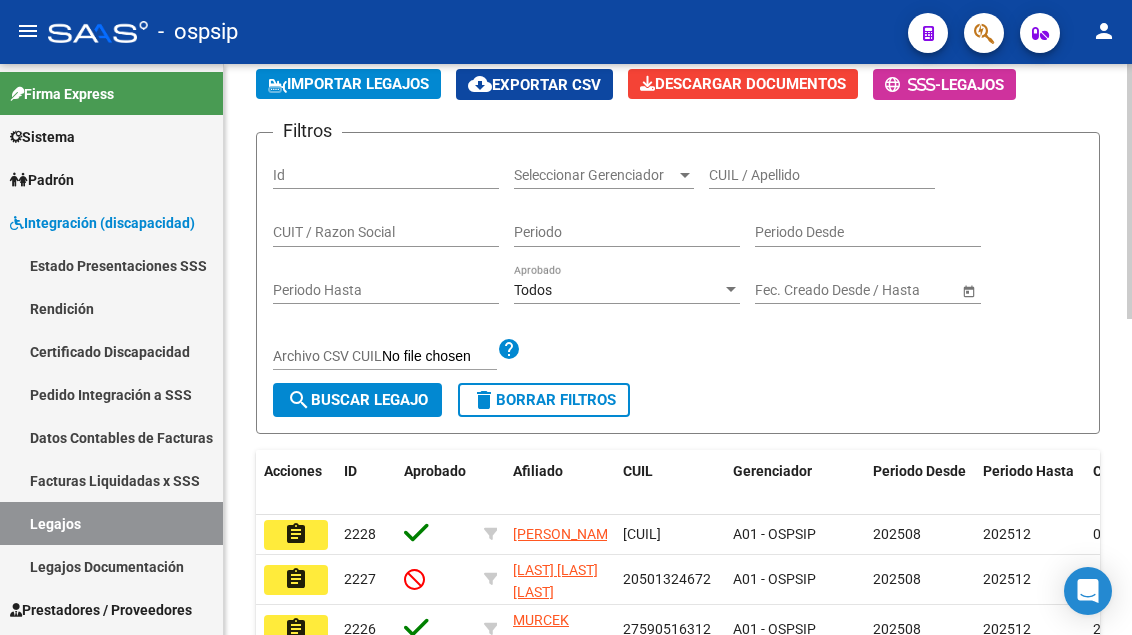 scroll, scrollTop: 8, scrollLeft: 0, axis: vertical 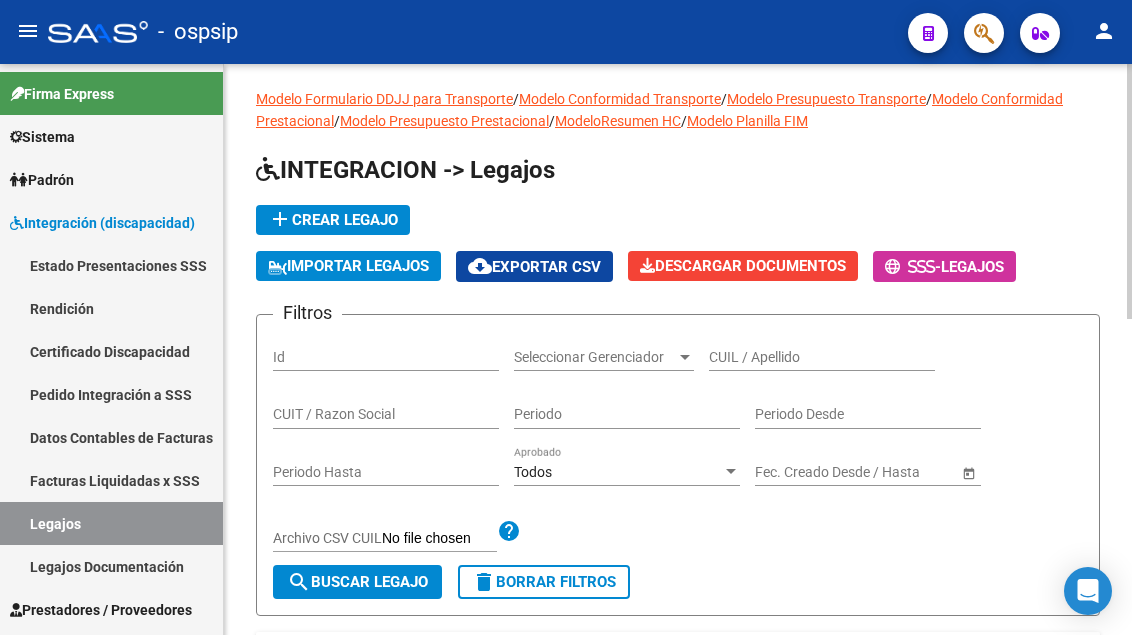 click on "CUIL / Apellido" at bounding box center [822, 357] 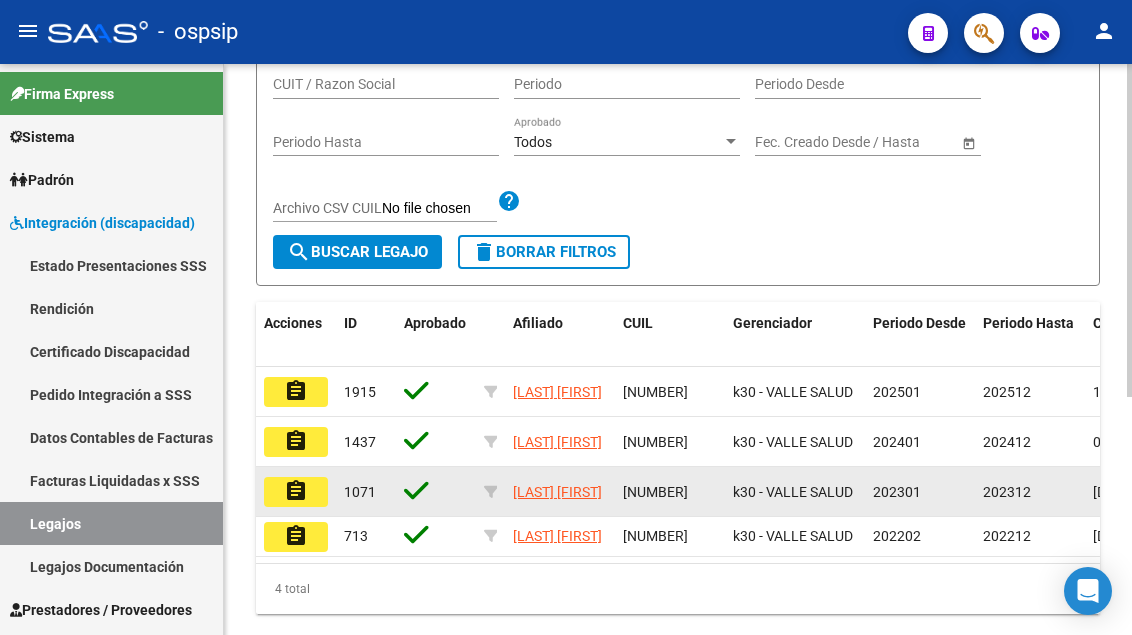 scroll, scrollTop: 408, scrollLeft: 0, axis: vertical 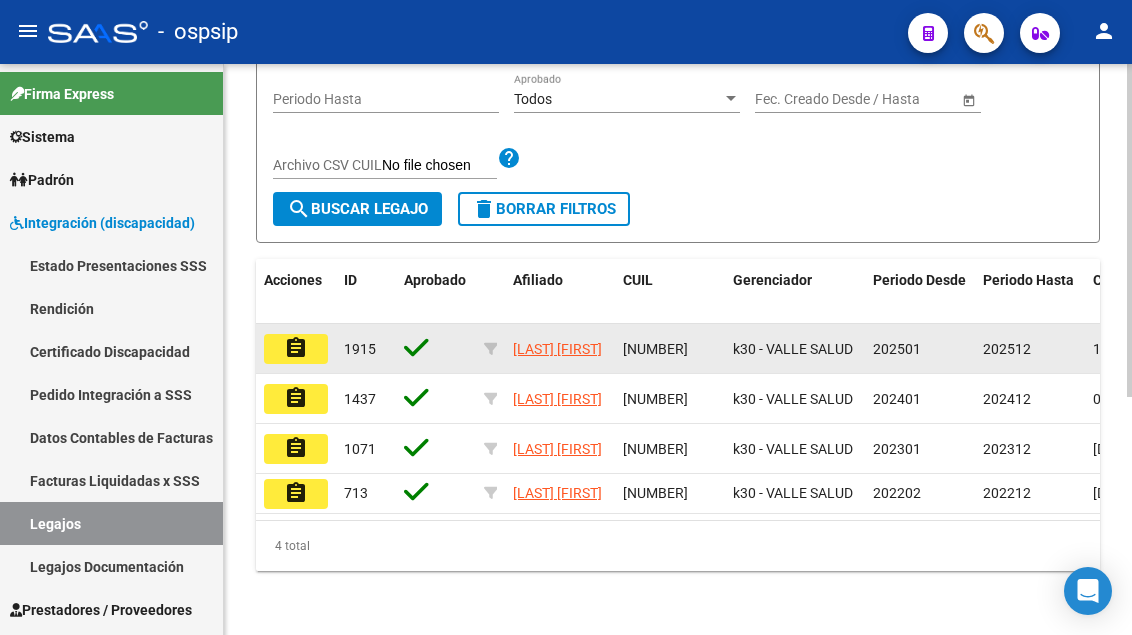 click on "assignment" 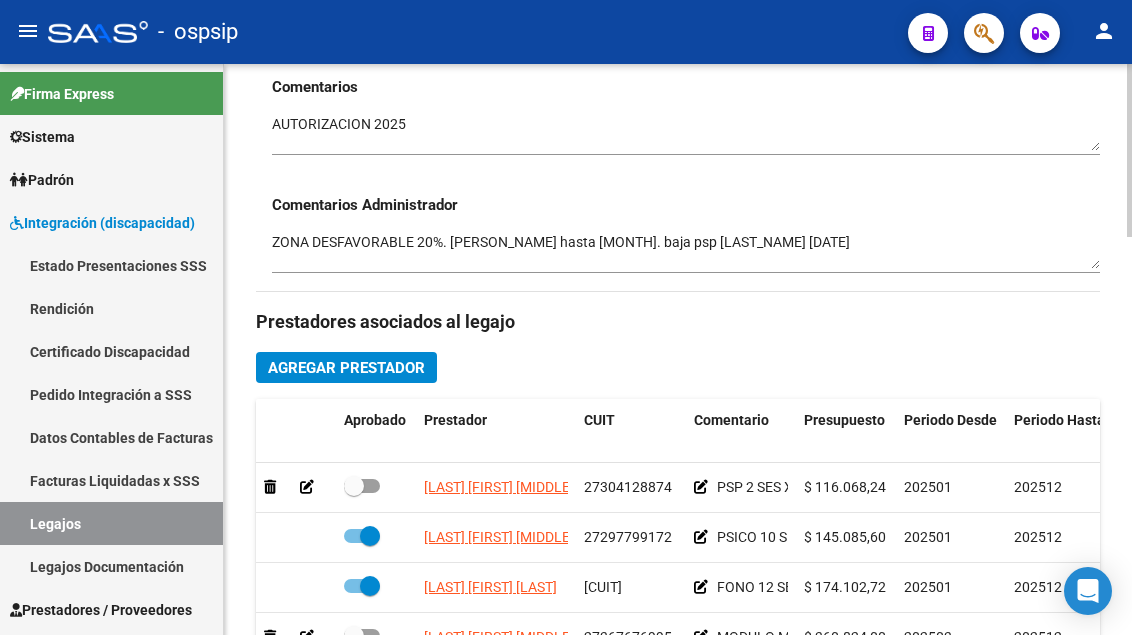 scroll, scrollTop: 900, scrollLeft: 0, axis: vertical 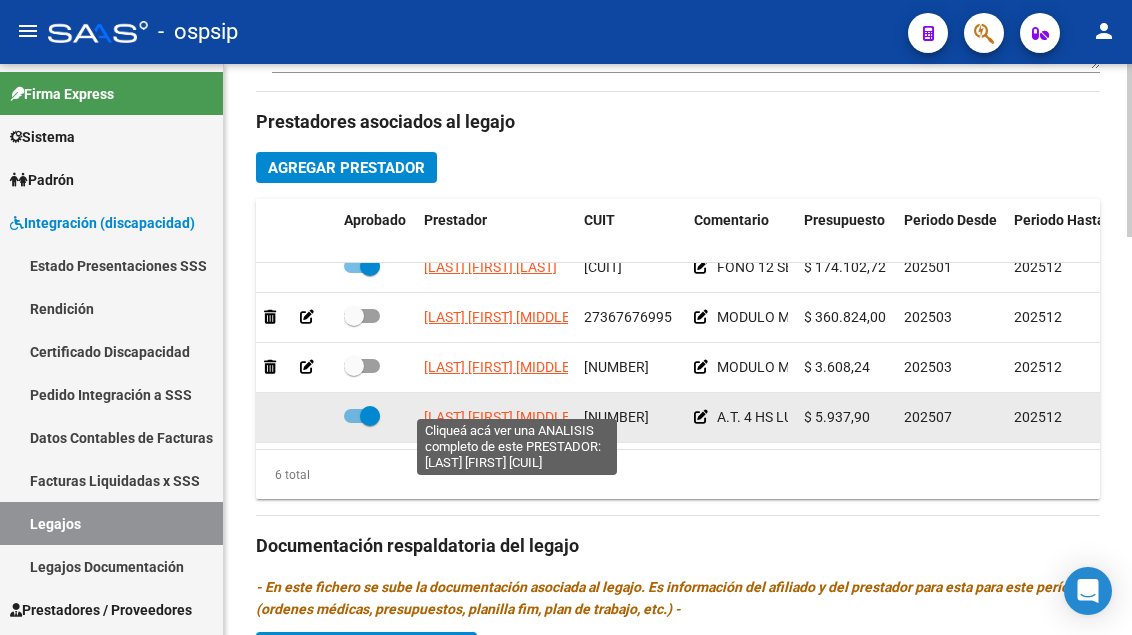 click on "[LAST] [FIRST] [MIDDLE]" 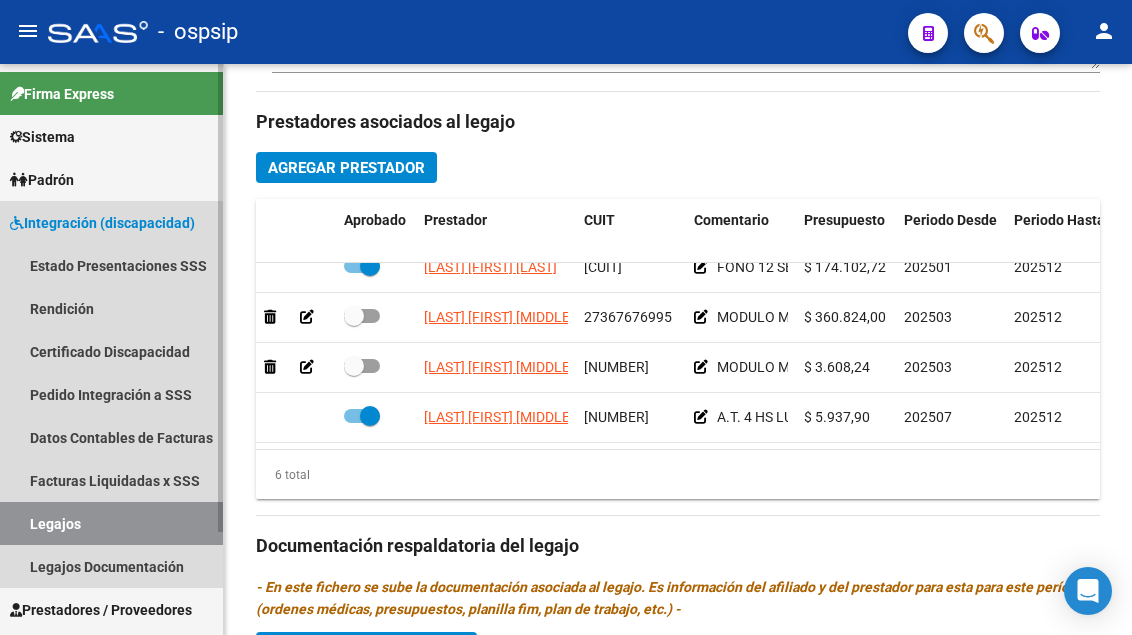 click on "Legajos" at bounding box center [111, 523] 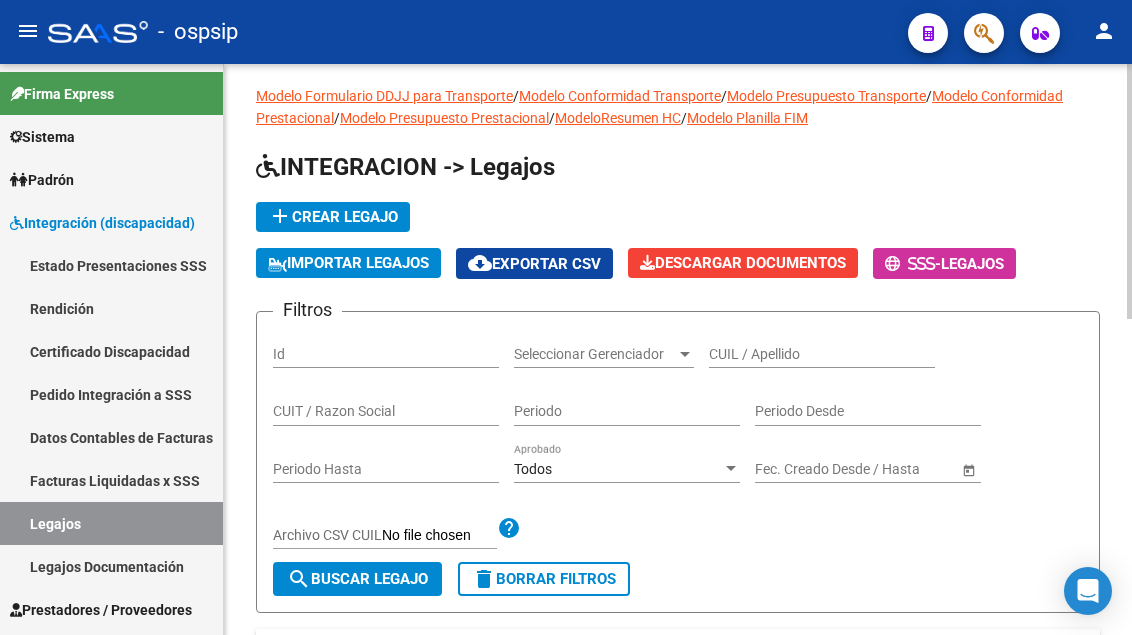 scroll, scrollTop: 8, scrollLeft: 0, axis: vertical 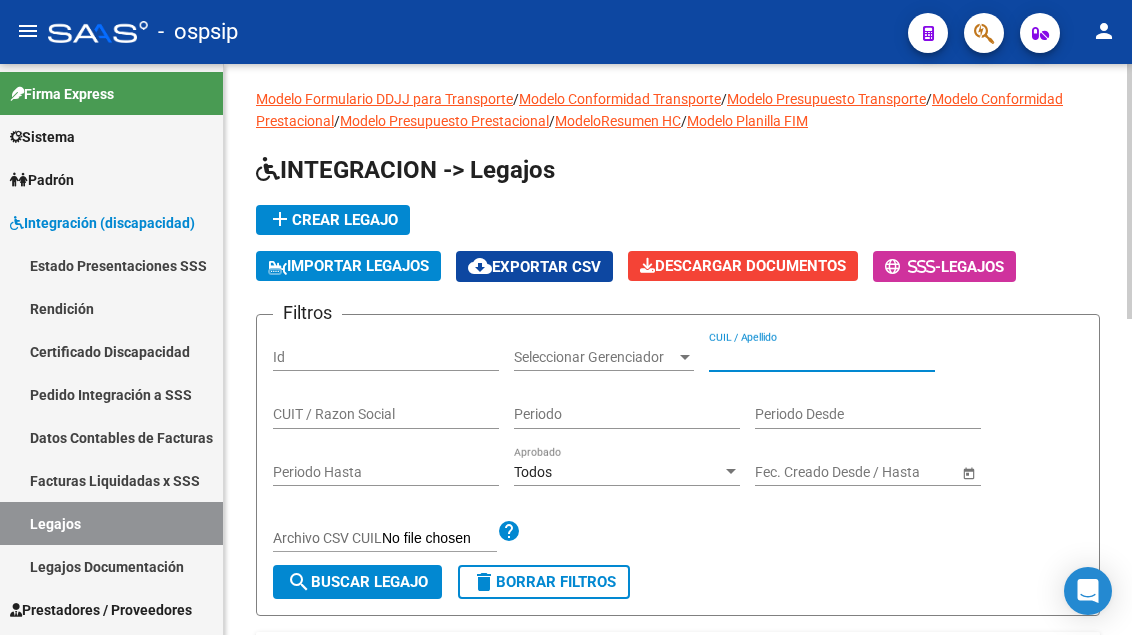 click on "CUIL / Apellido" at bounding box center (822, 357) 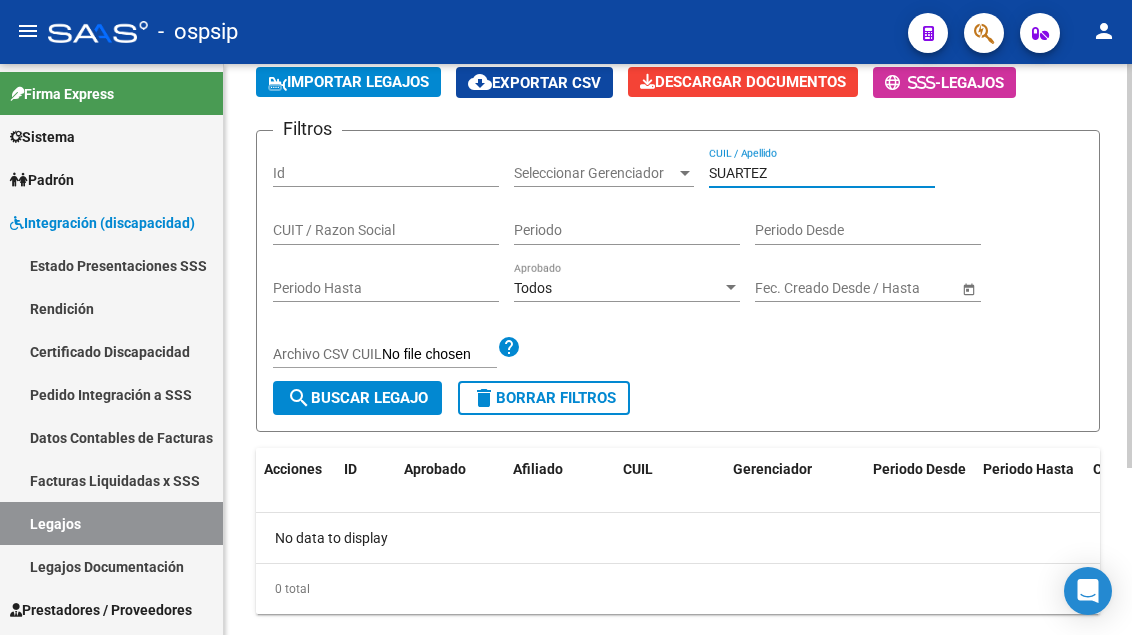 scroll, scrollTop: 208, scrollLeft: 0, axis: vertical 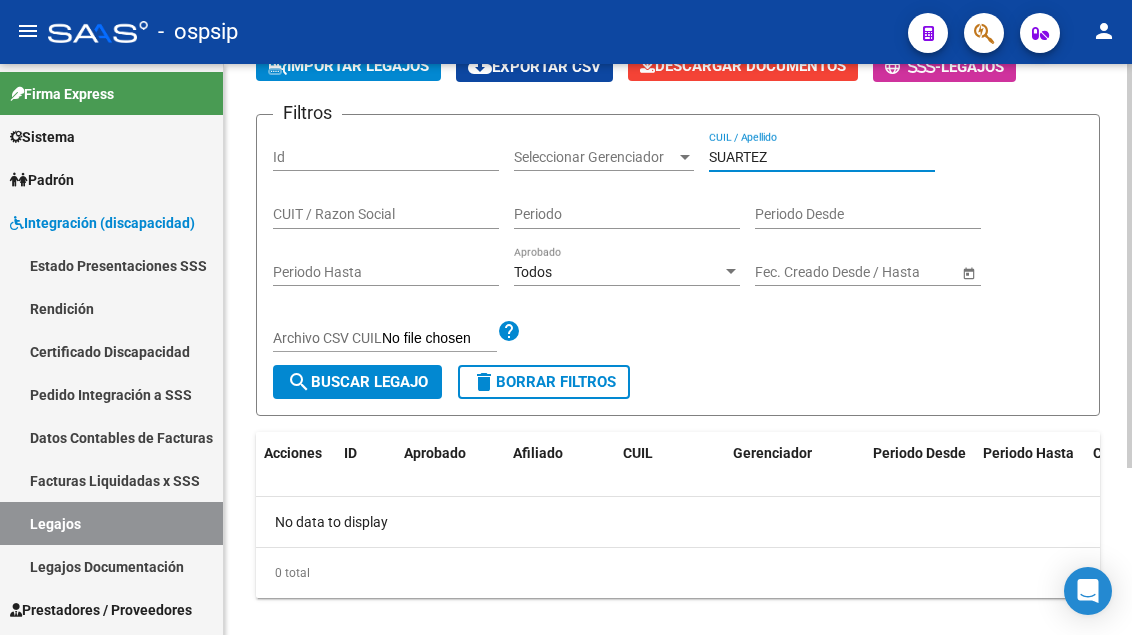 click on "SUARTEZ" at bounding box center [822, 157] 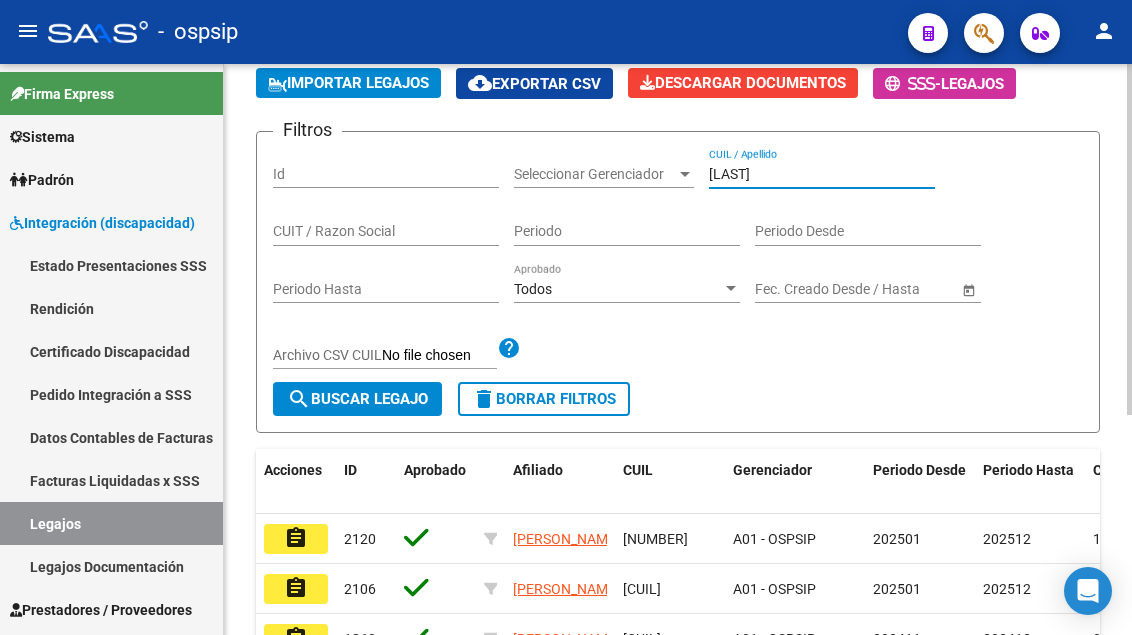 scroll, scrollTop: 208, scrollLeft: 0, axis: vertical 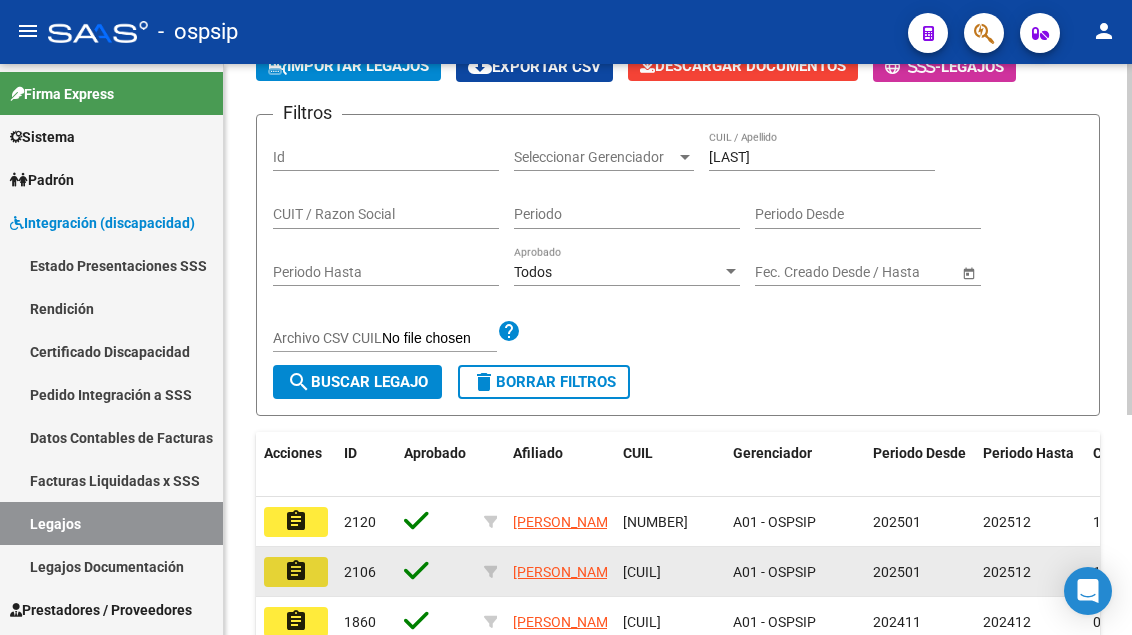 click on "assignment" 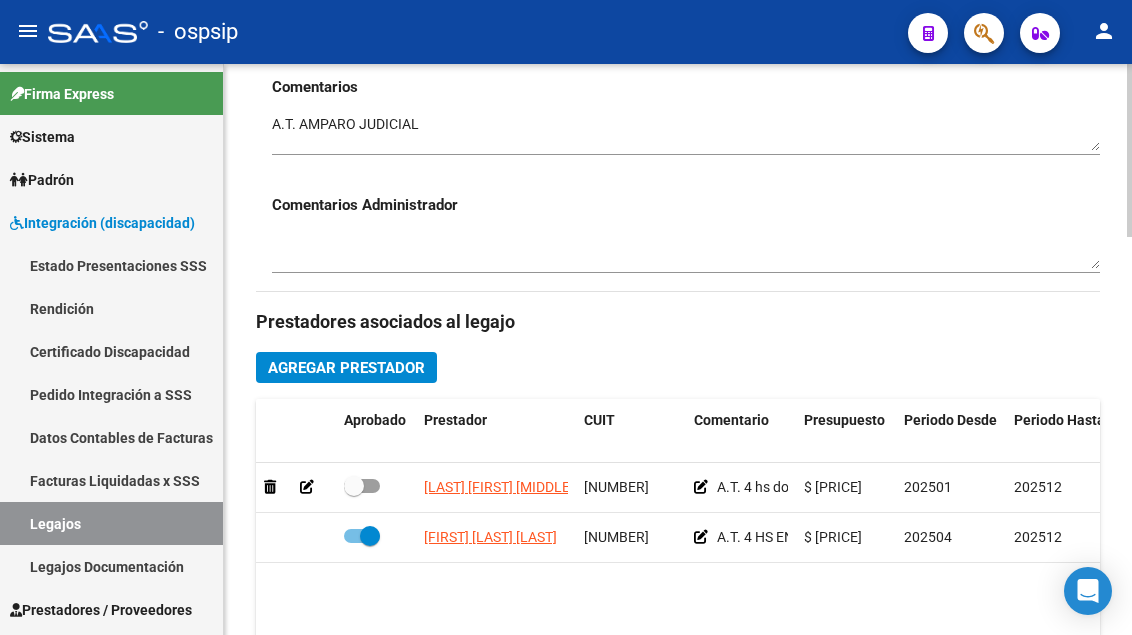 scroll, scrollTop: 800, scrollLeft: 0, axis: vertical 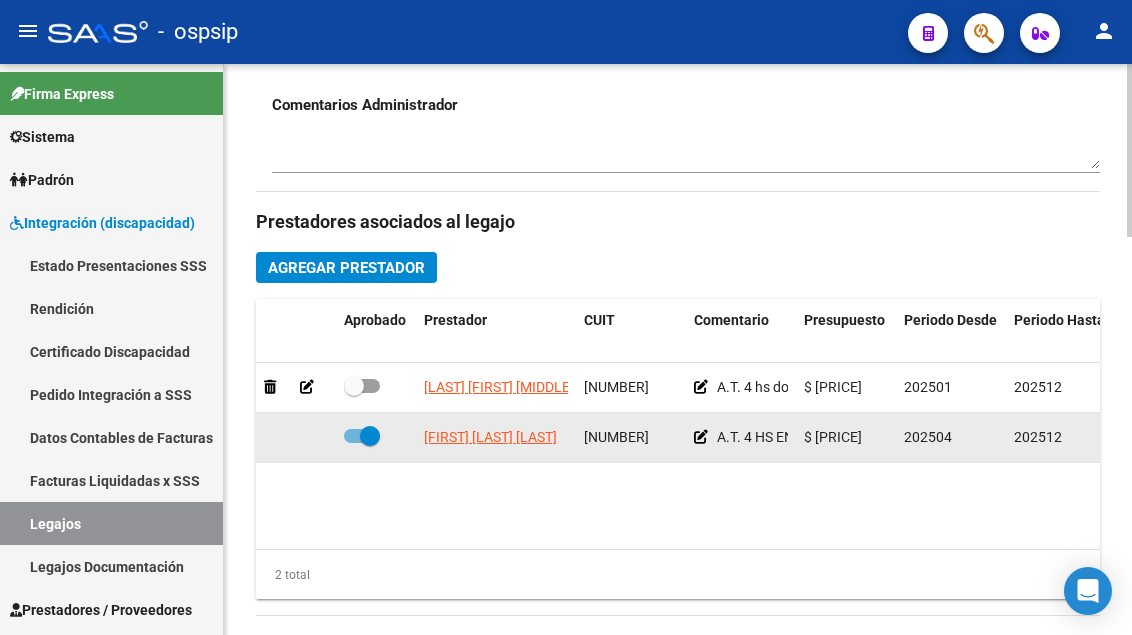 click on "[FIRST] [LAST] [LAST]" 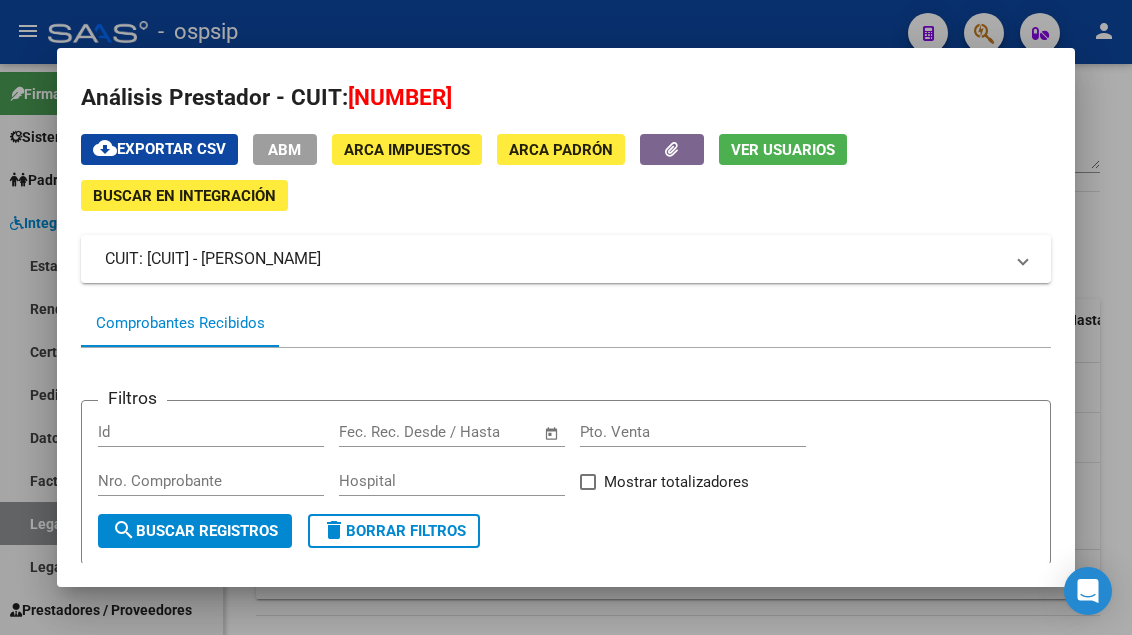 scroll, scrollTop: 0, scrollLeft: 0, axis: both 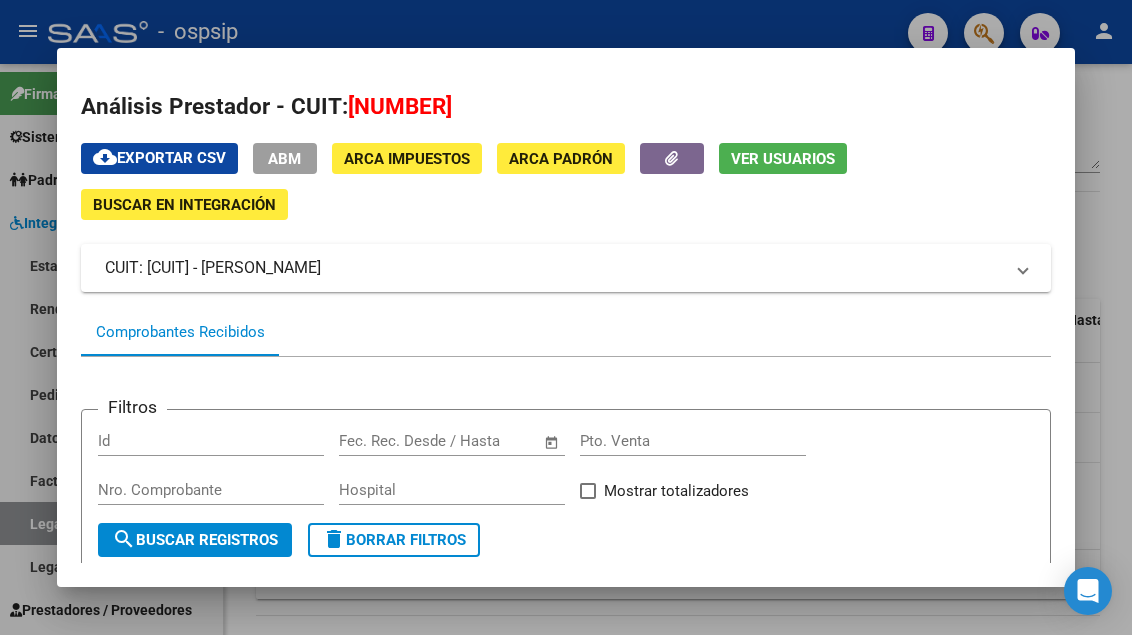 click at bounding box center [566, 317] 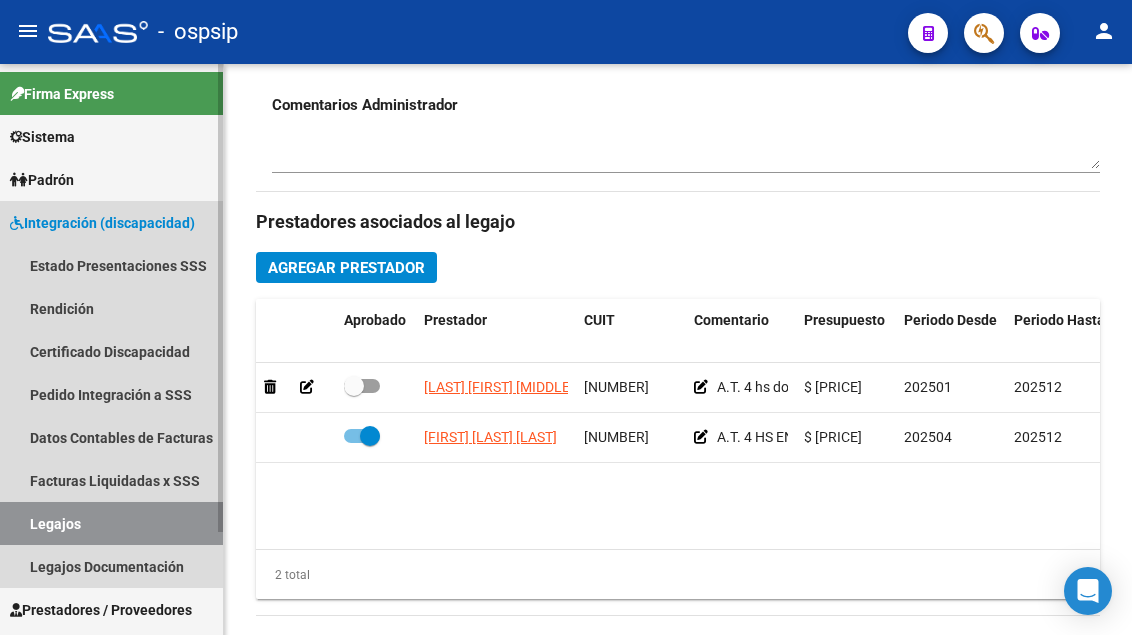 click on "Legajos" at bounding box center [111, 523] 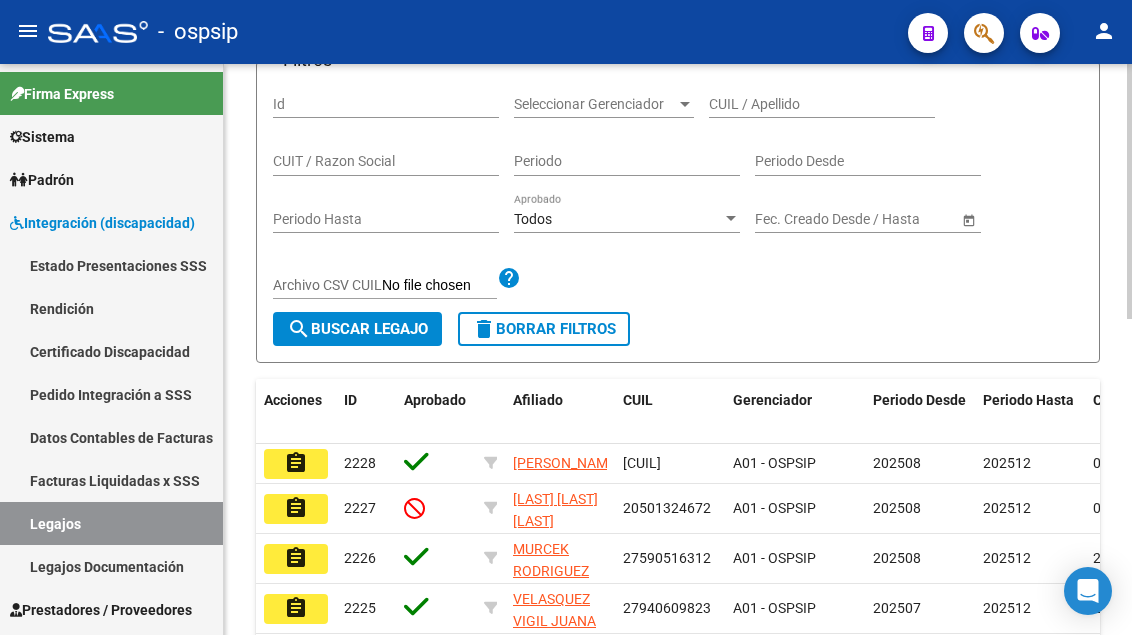 scroll, scrollTop: 8, scrollLeft: 0, axis: vertical 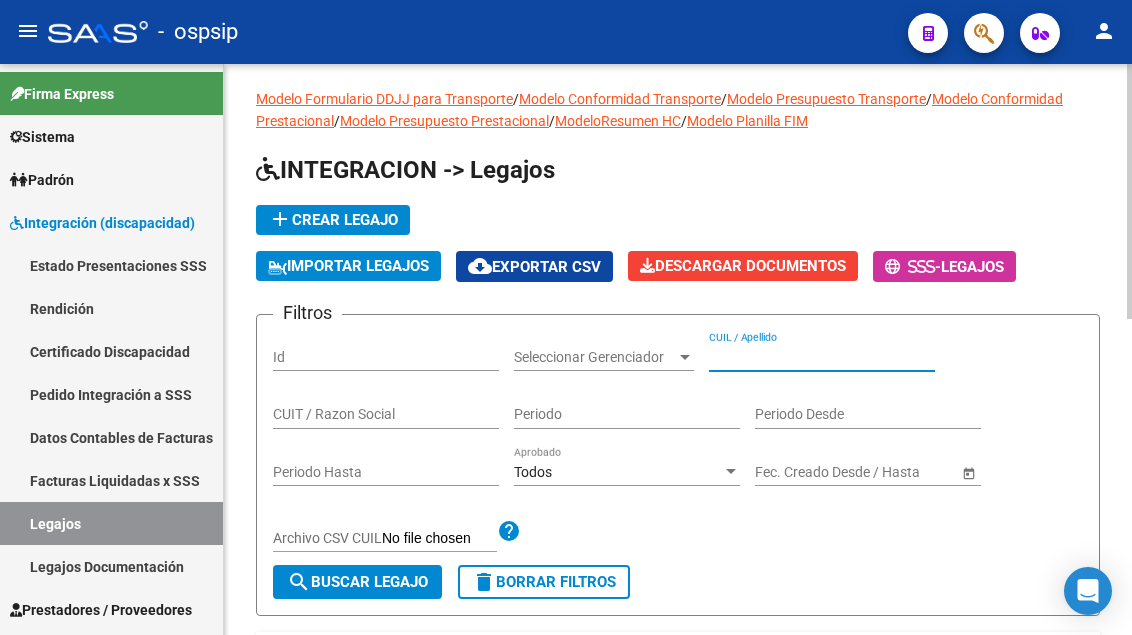 click on "CUIL / Apellido" at bounding box center [822, 357] 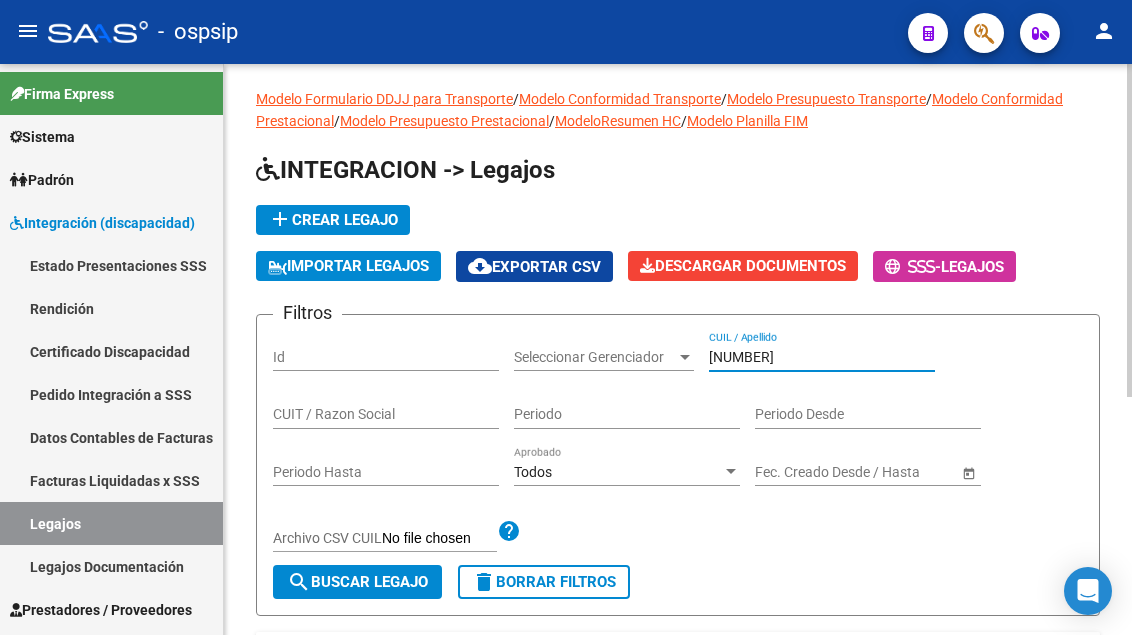 scroll, scrollTop: 308, scrollLeft: 0, axis: vertical 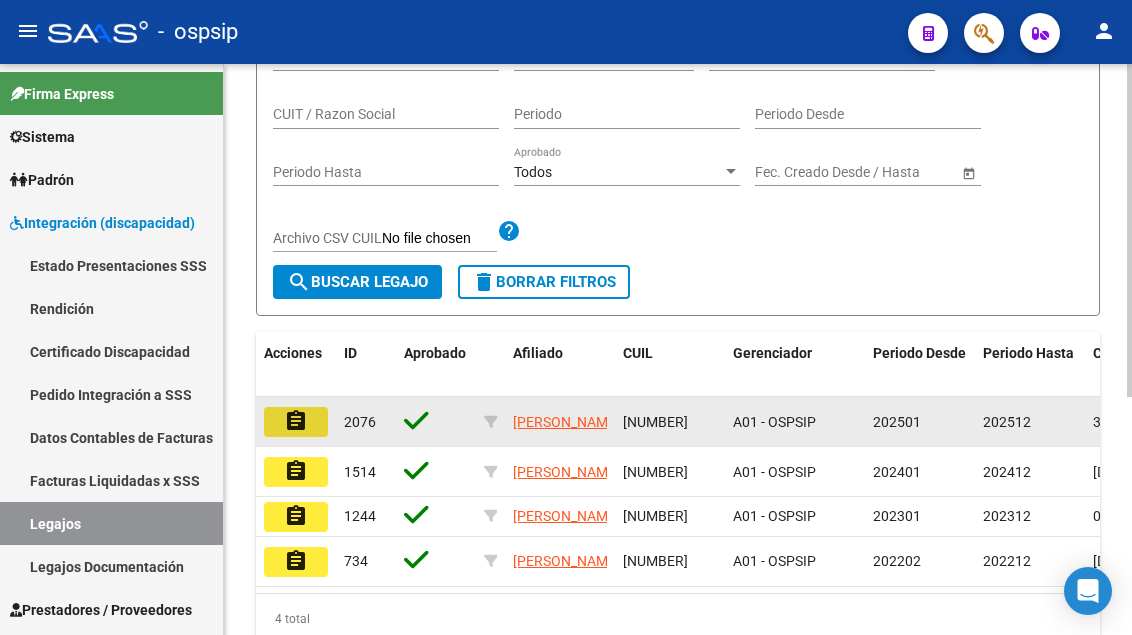 click on "assignment" 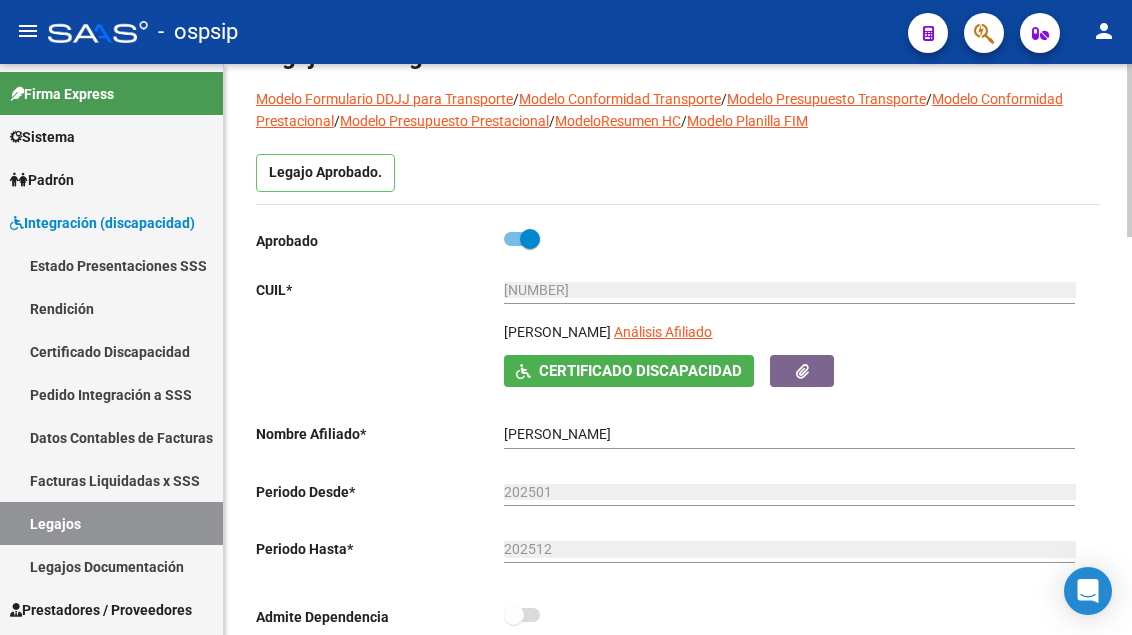 scroll, scrollTop: 100, scrollLeft: 0, axis: vertical 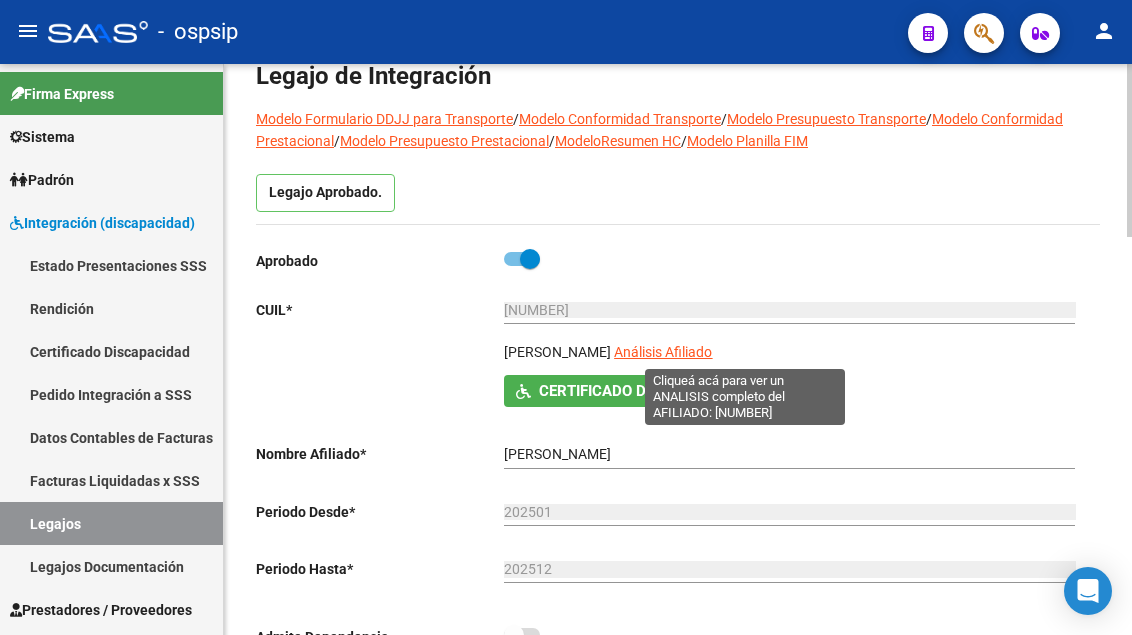 click on "Análisis Afiliado" 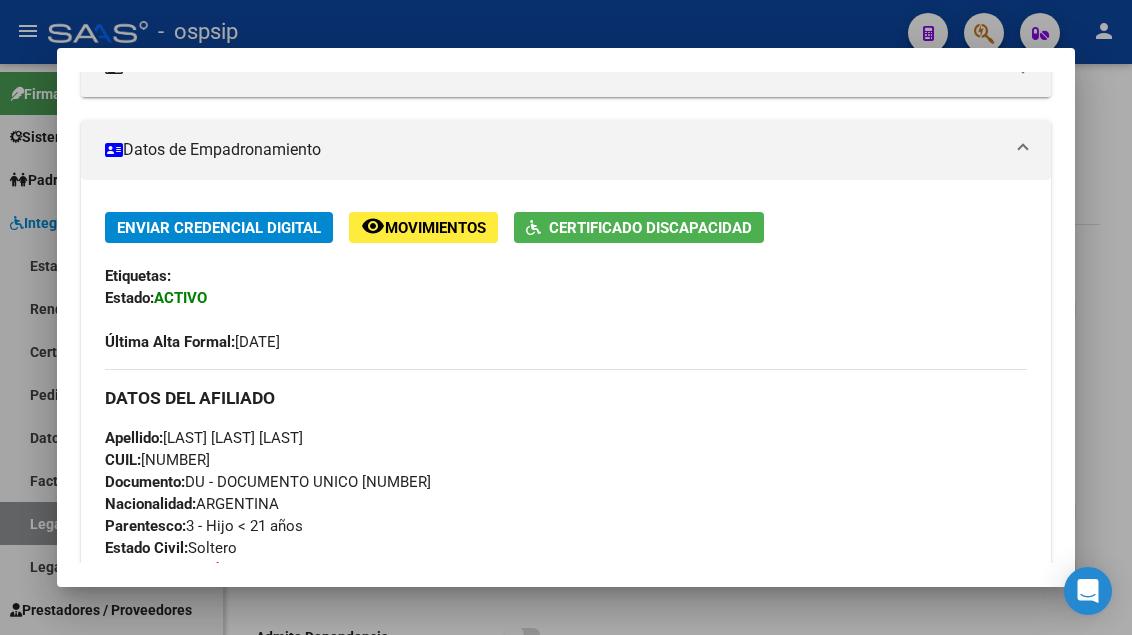 scroll, scrollTop: 0, scrollLeft: 0, axis: both 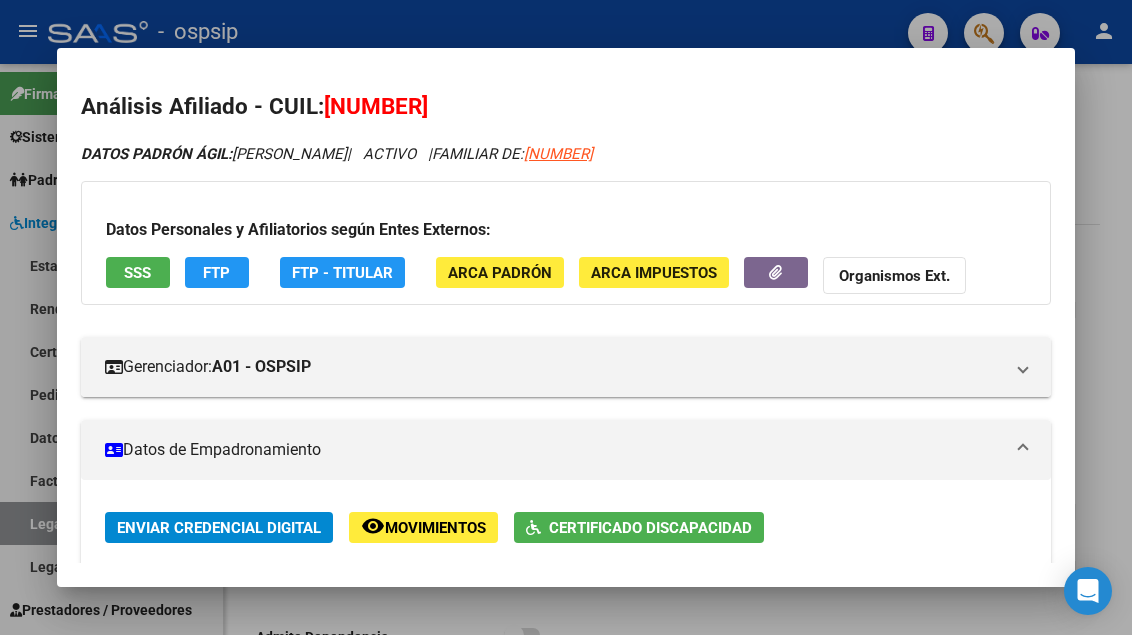 click on "SSS" at bounding box center (137, 273) 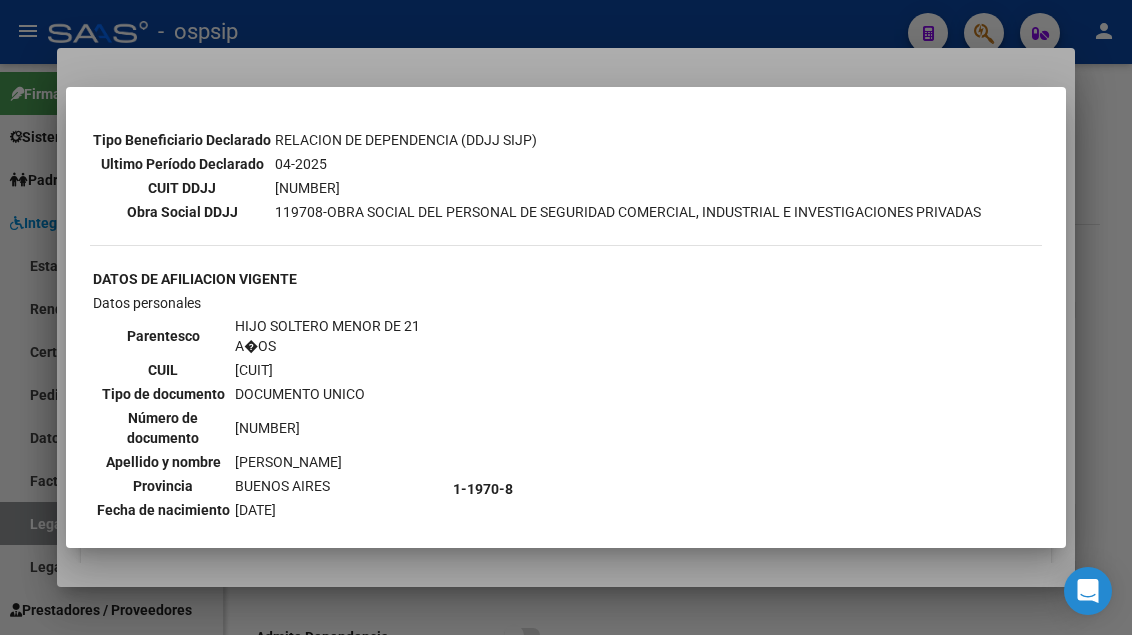 scroll, scrollTop: 800, scrollLeft: 0, axis: vertical 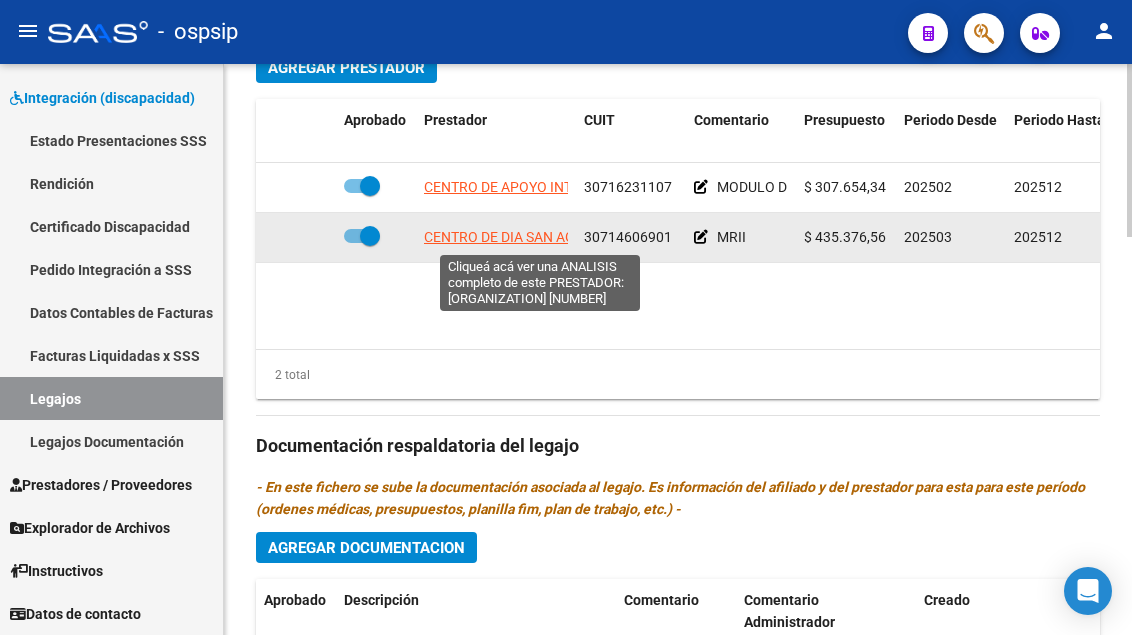 click on "CENTRO DE DIA SAN AGUSTIN S.R.L." 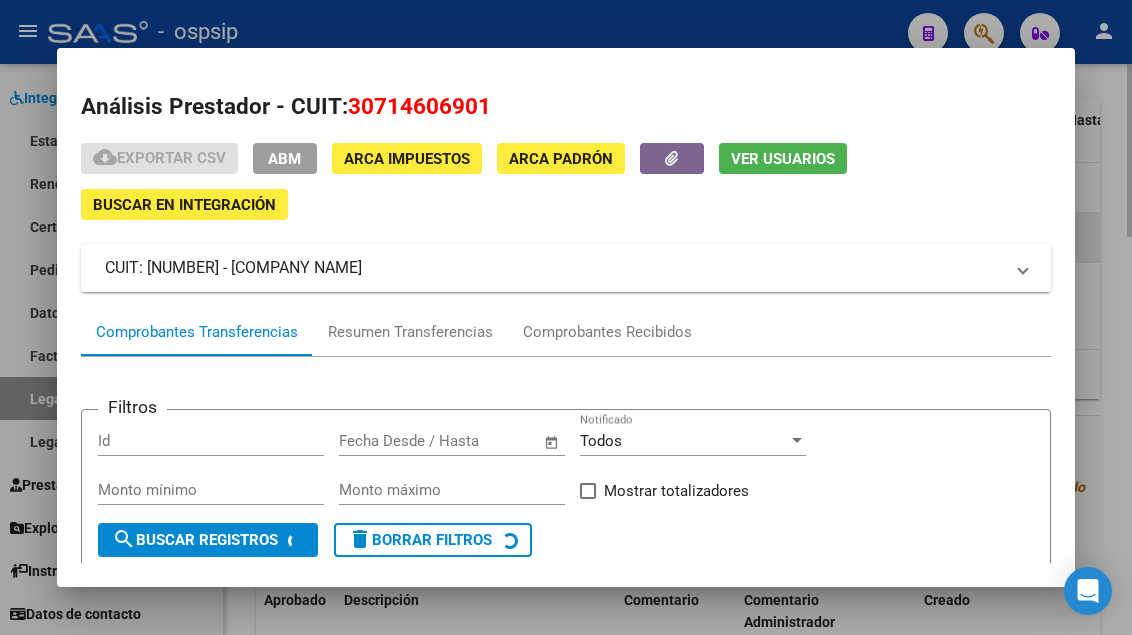 scroll, scrollTop: 186, scrollLeft: 0, axis: vertical 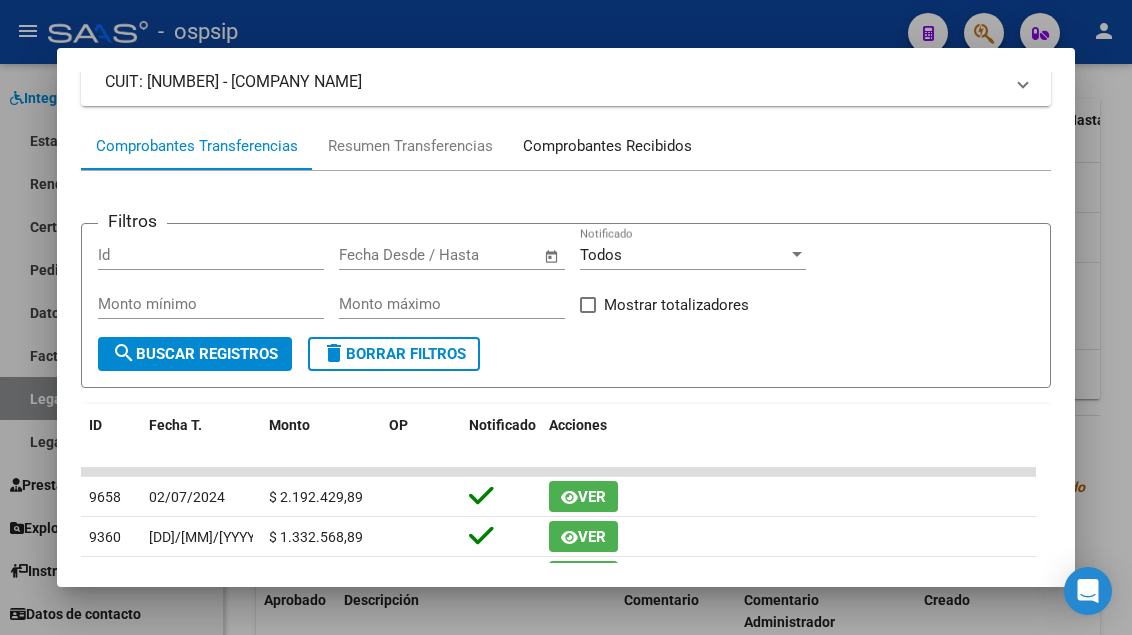 click on "Comprobantes Recibidos" at bounding box center [607, 146] 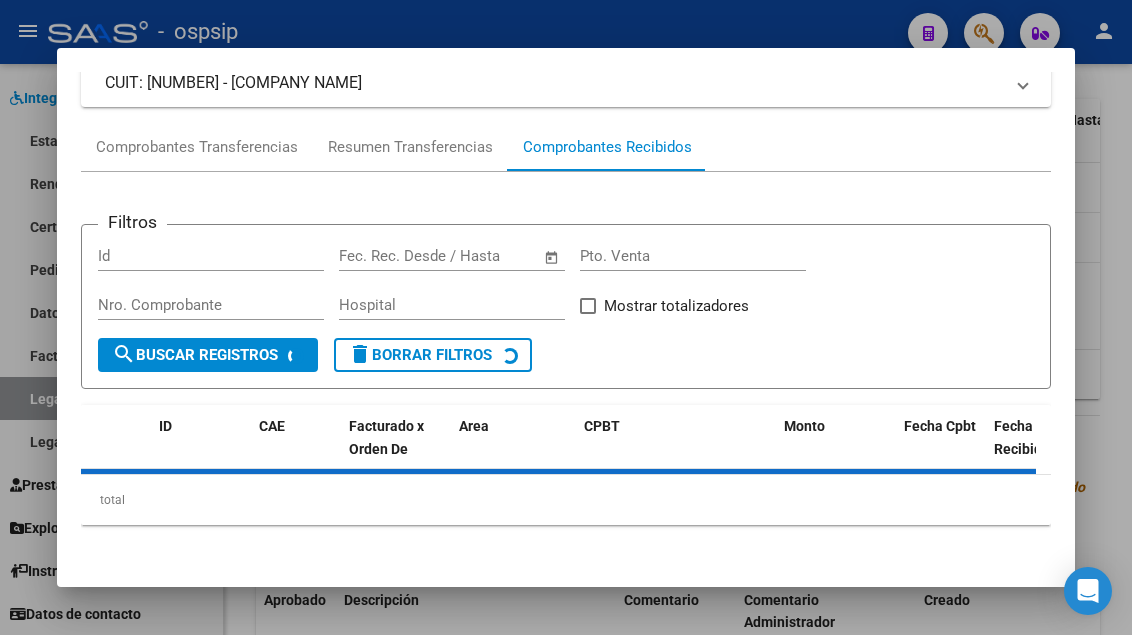 scroll, scrollTop: 186, scrollLeft: 0, axis: vertical 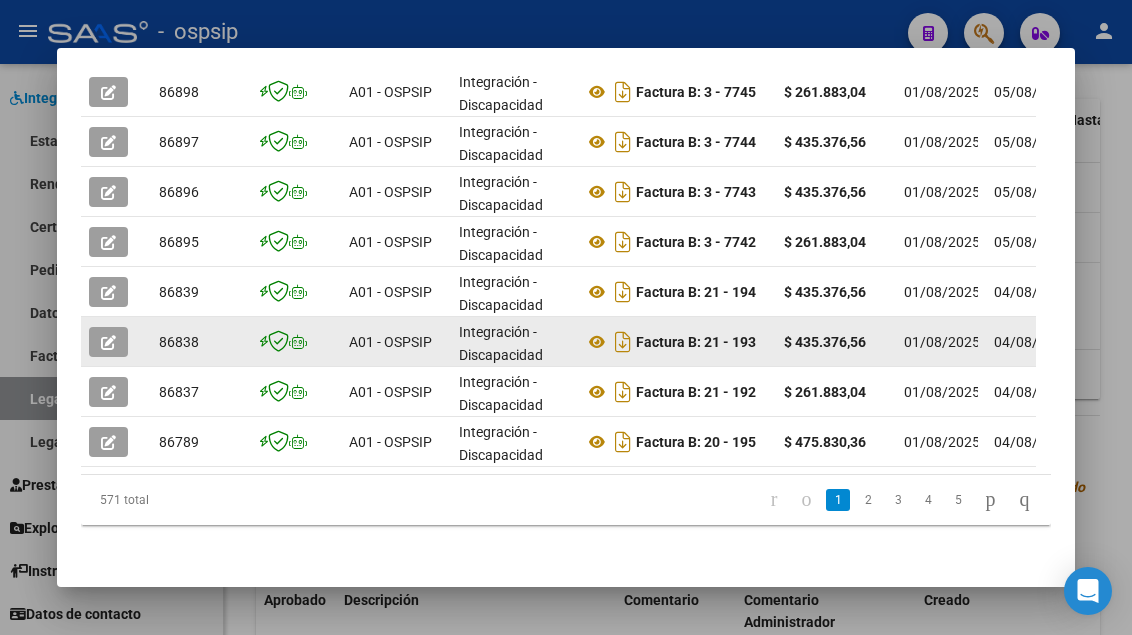 click 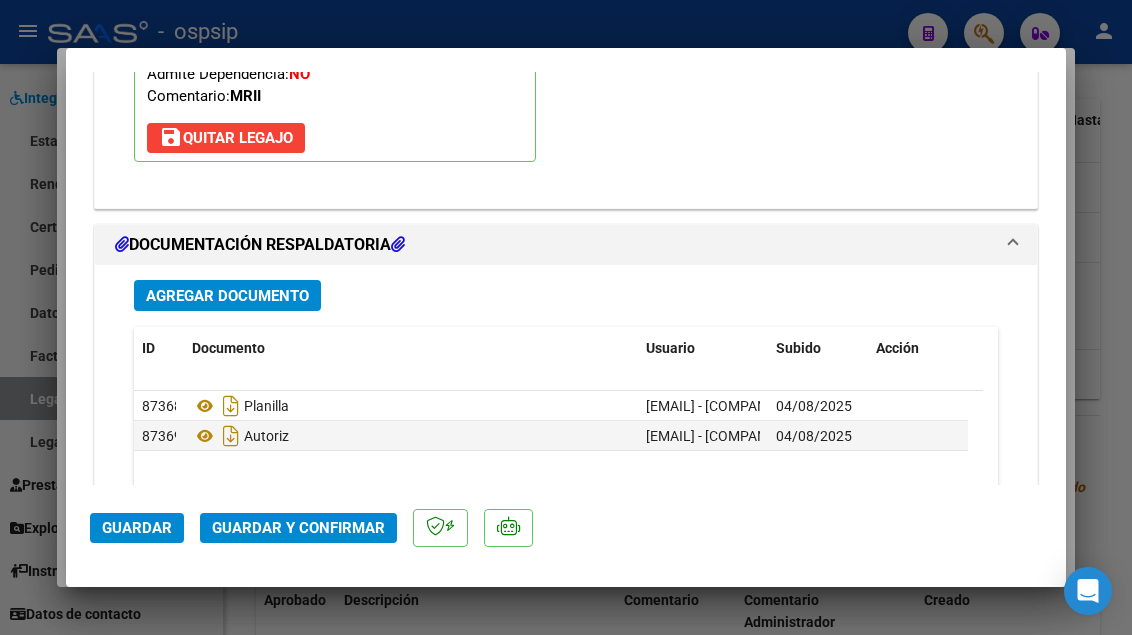scroll, scrollTop: 2400, scrollLeft: 0, axis: vertical 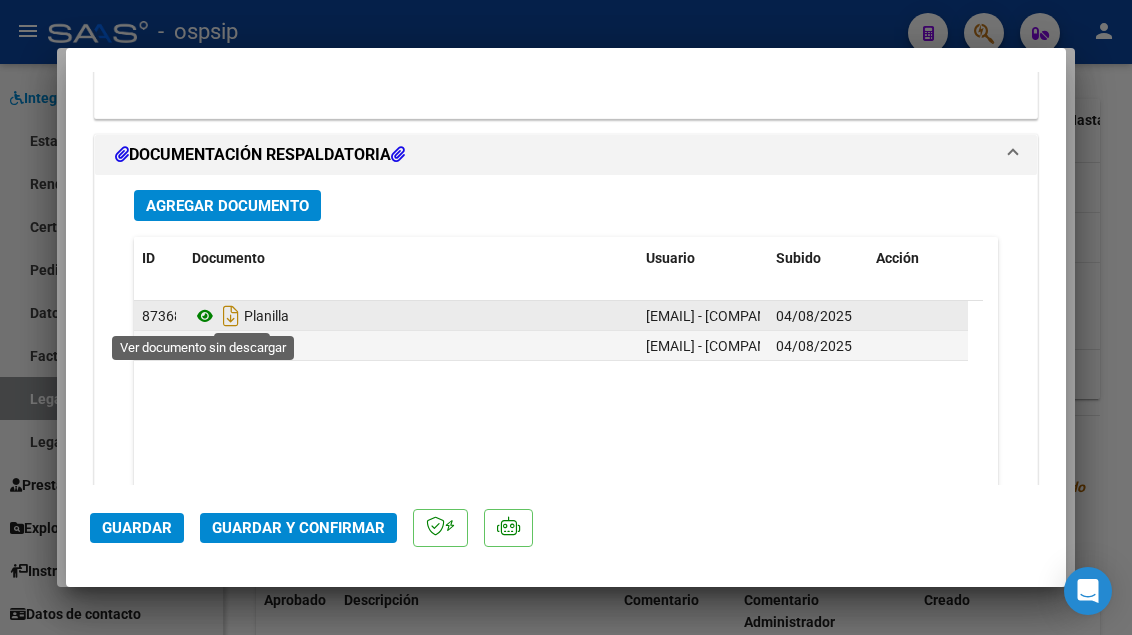 click 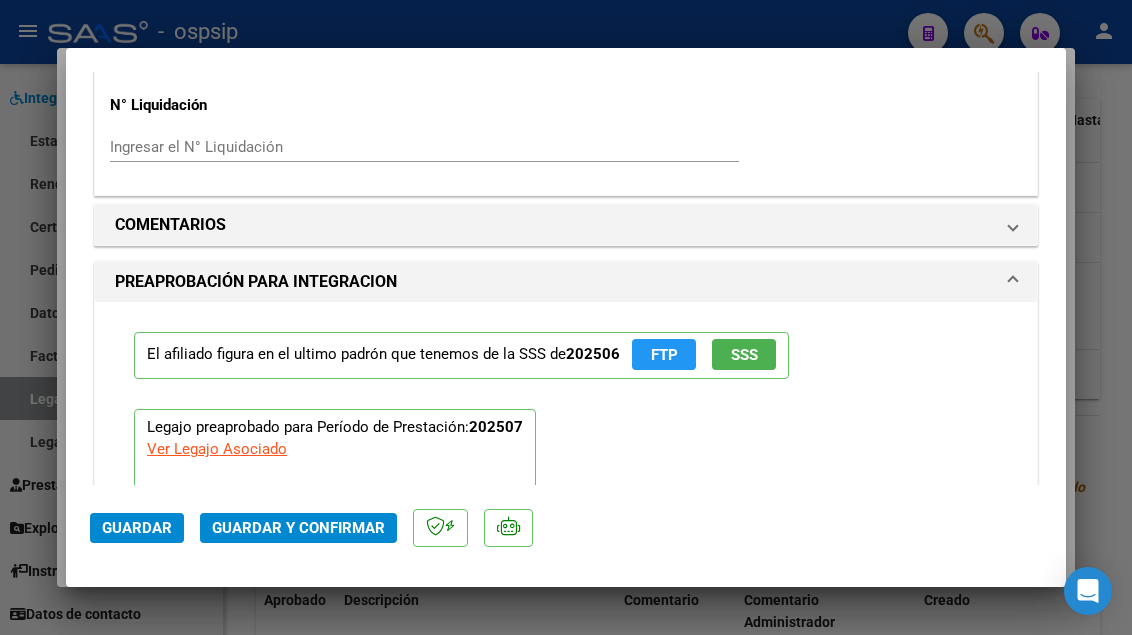 scroll, scrollTop: 1800, scrollLeft: 0, axis: vertical 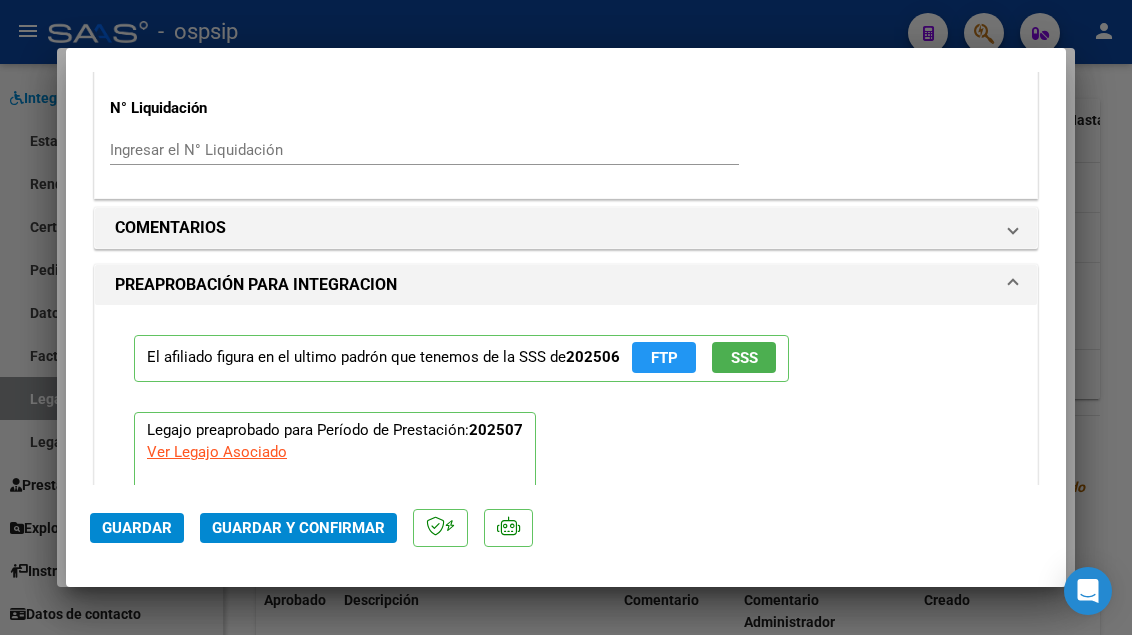 click on "Guardar y Confirmar" 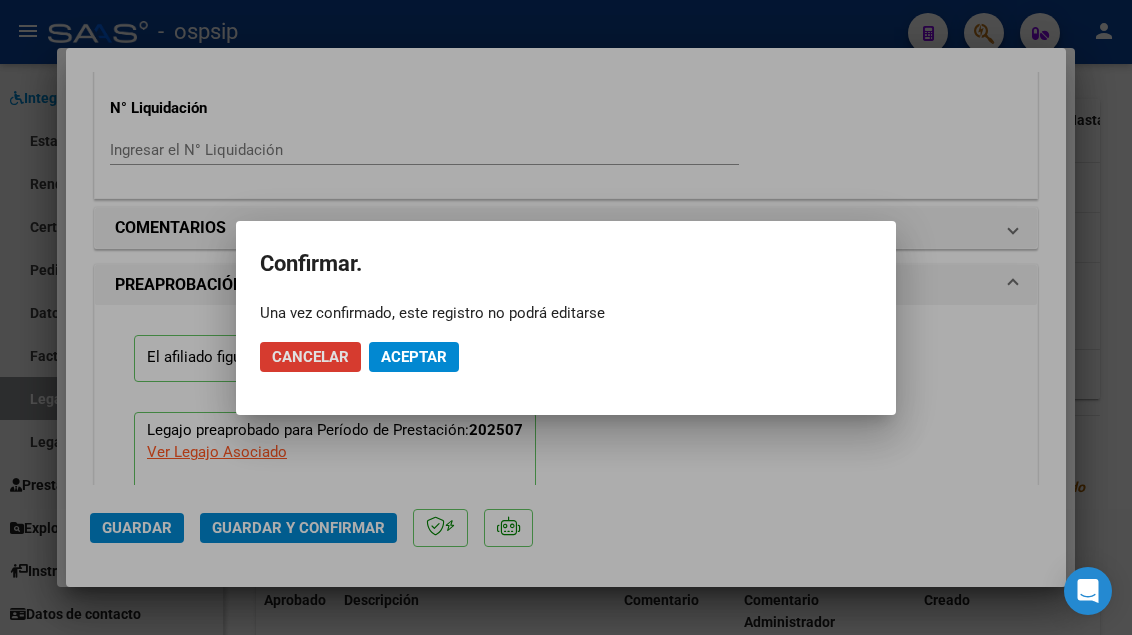click on "Aceptar" 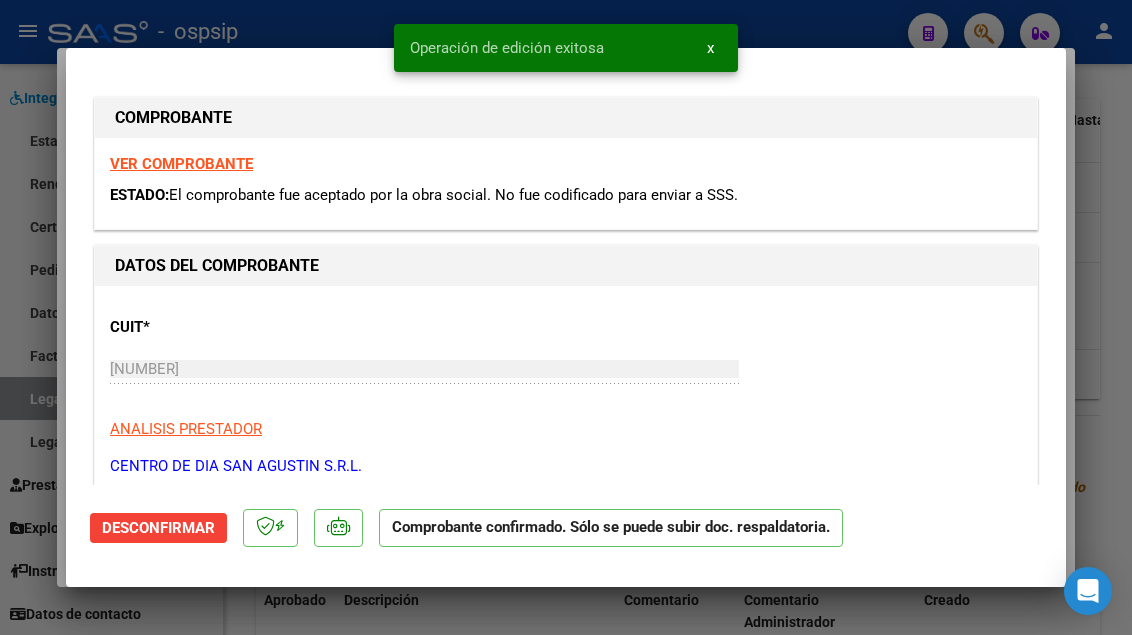 scroll, scrollTop: 0, scrollLeft: 0, axis: both 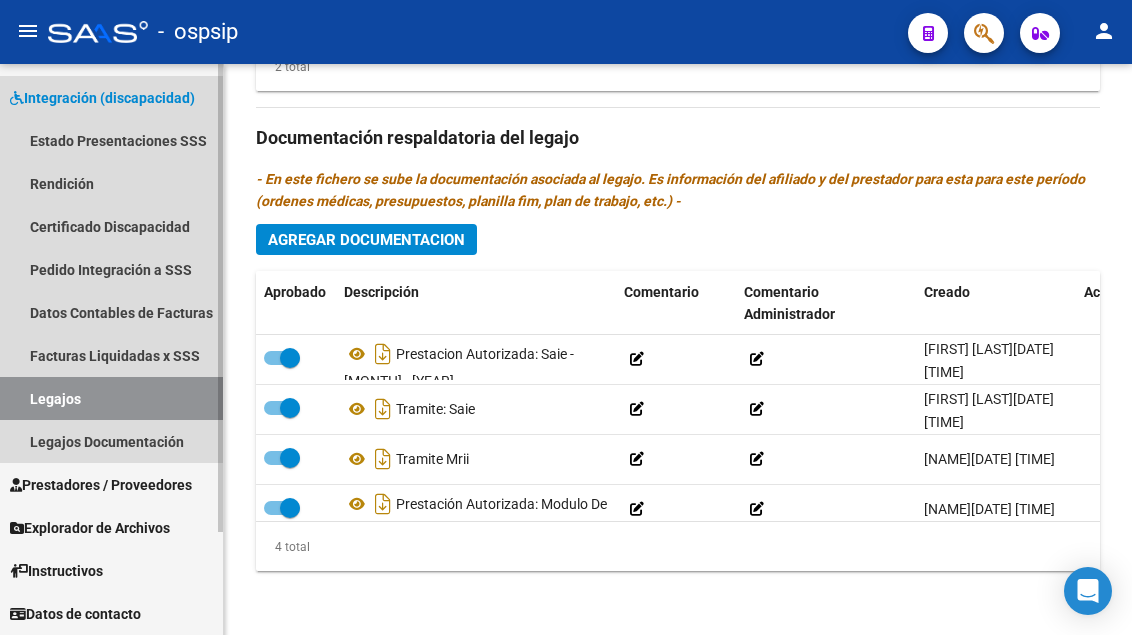 click on "Legajos" at bounding box center (111, 398) 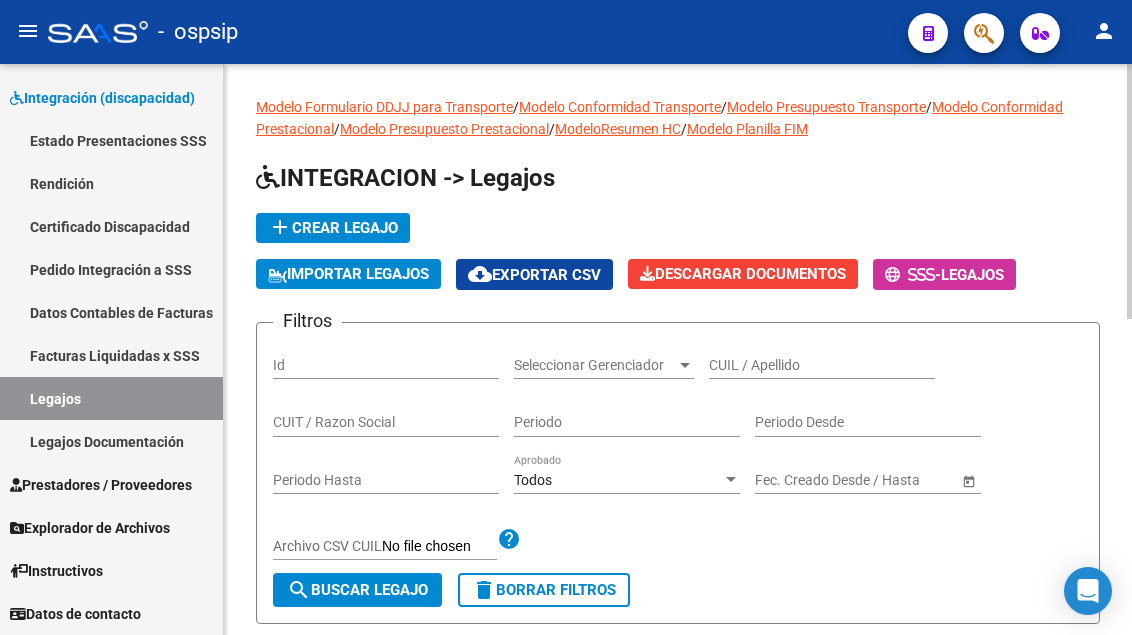 click on "CUIL / Apellido" at bounding box center (822, 365) 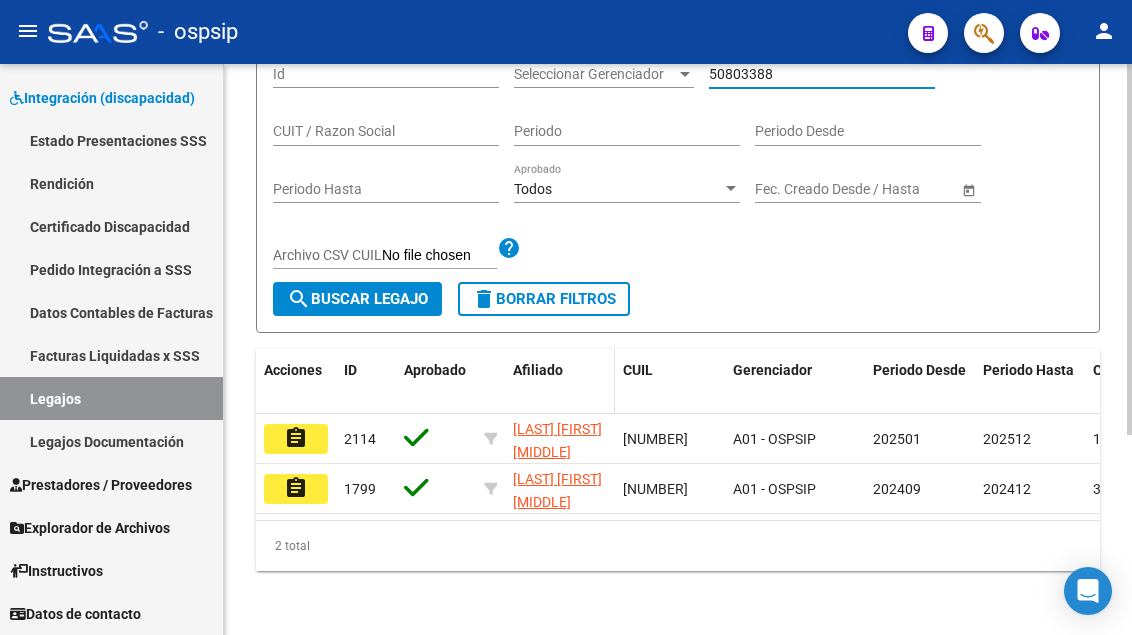 scroll, scrollTop: 308, scrollLeft: 0, axis: vertical 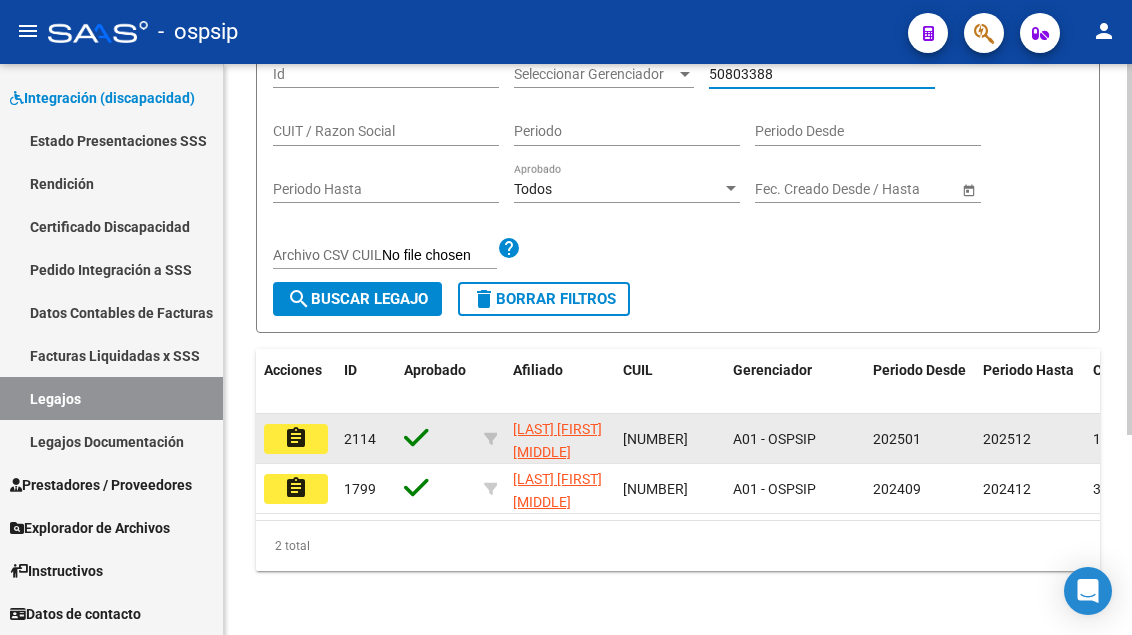 click on "assignment" 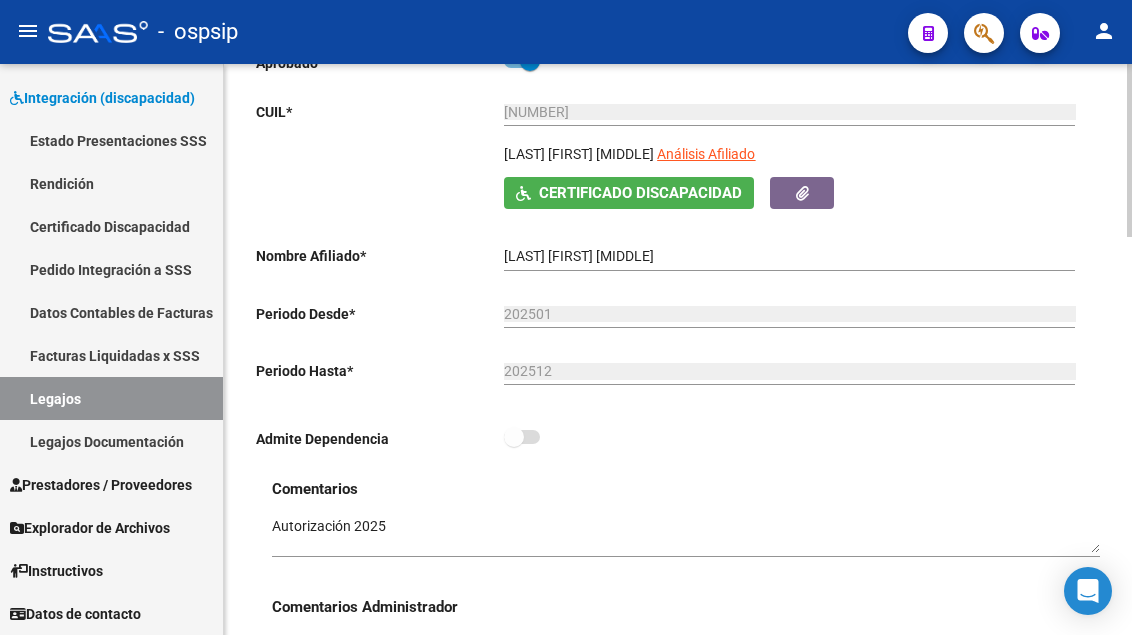 scroll, scrollTop: 300, scrollLeft: 0, axis: vertical 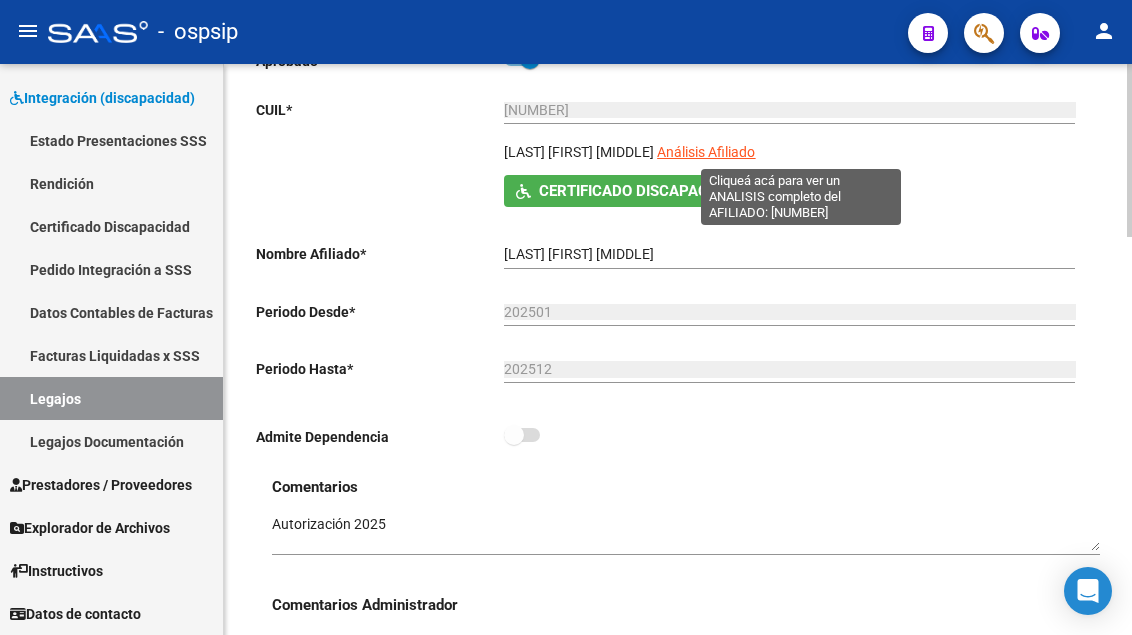 click on "Análisis Afiliado" 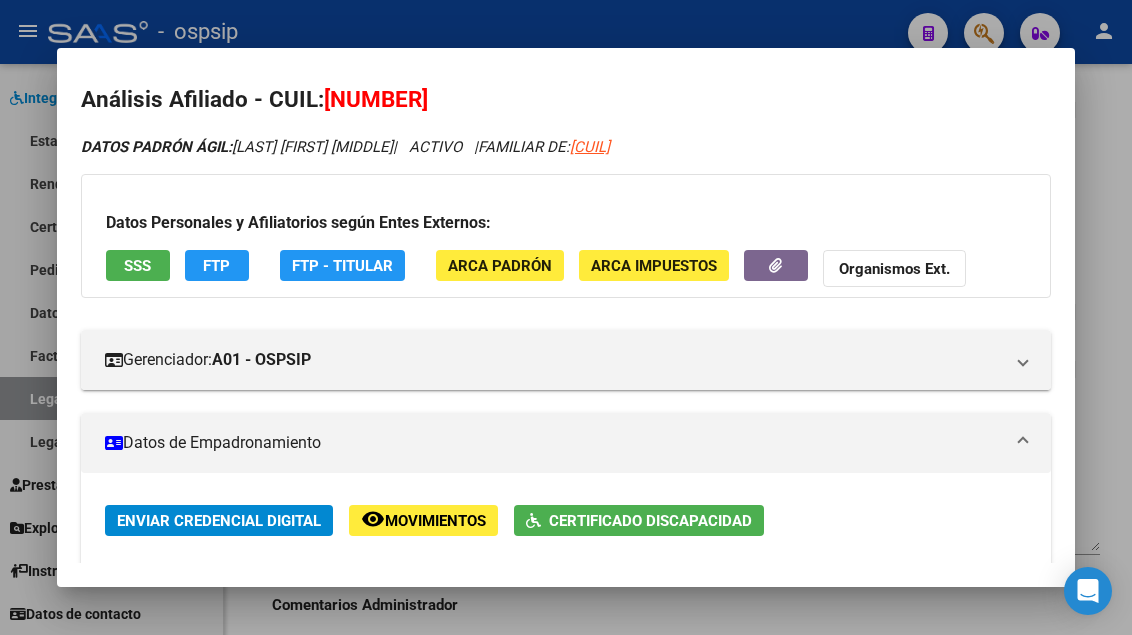 scroll, scrollTop: 0, scrollLeft: 0, axis: both 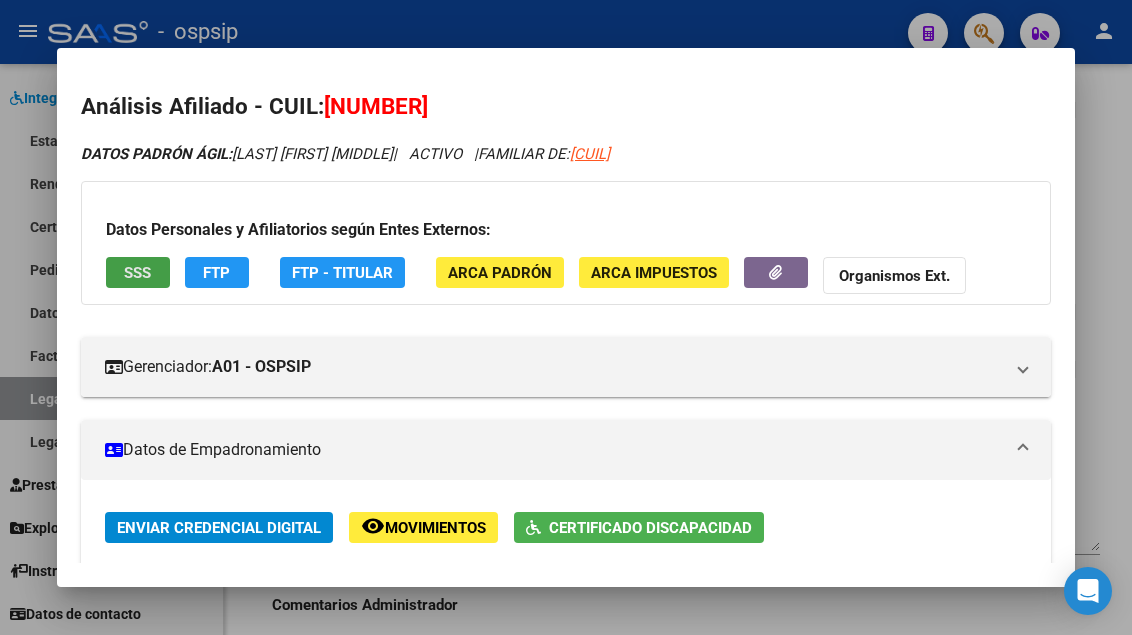 click on "SSS" at bounding box center (138, 272) 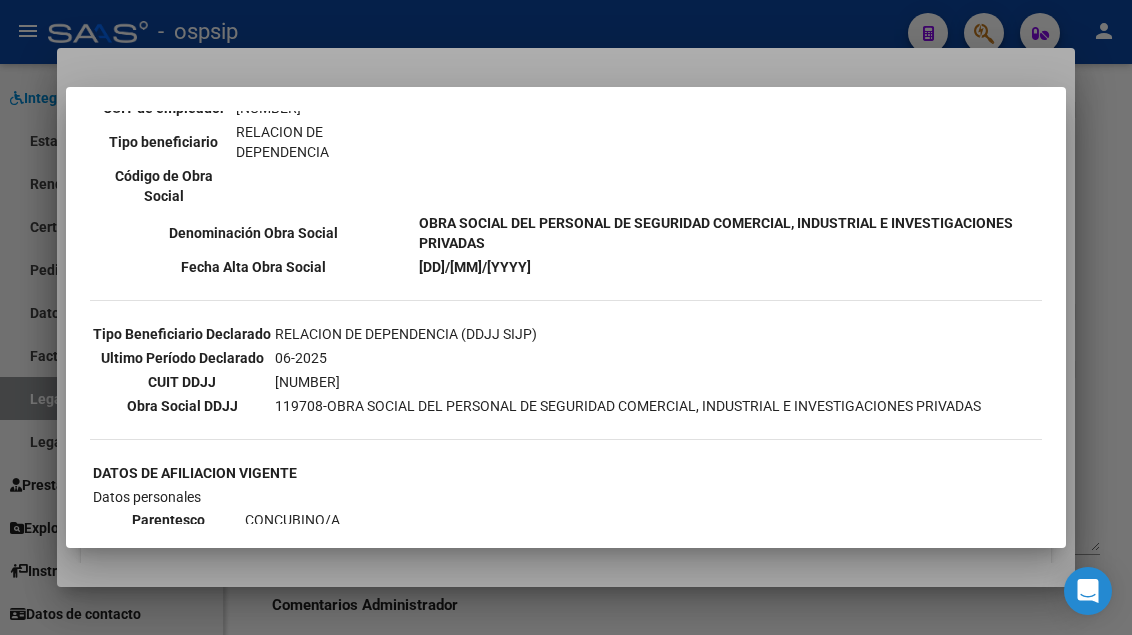 scroll, scrollTop: 400, scrollLeft: 0, axis: vertical 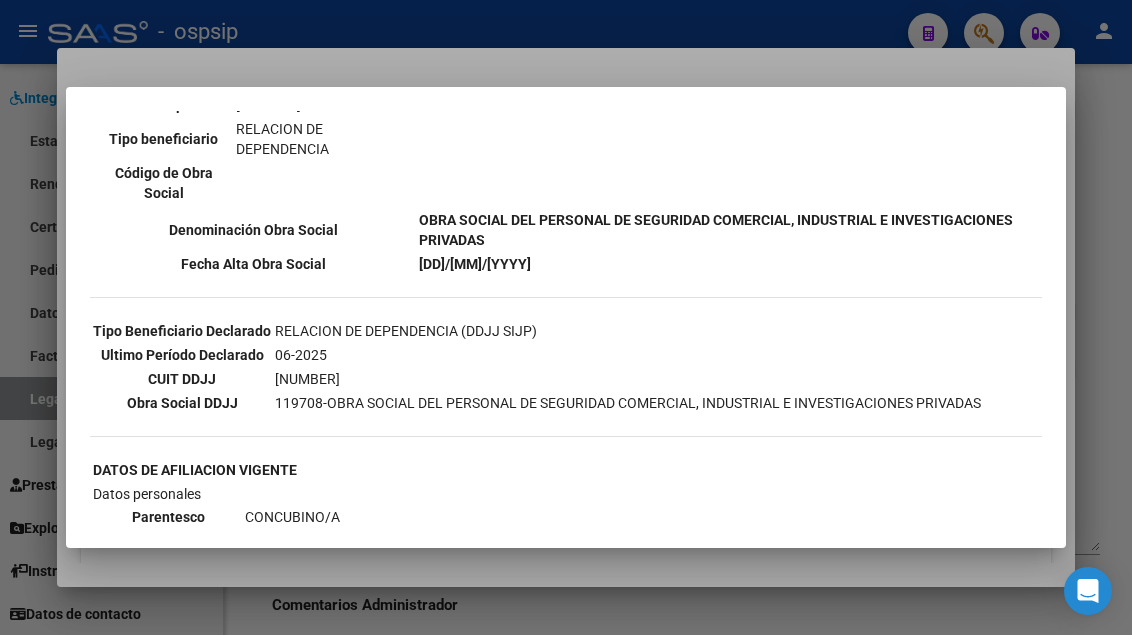 click at bounding box center [566, 317] 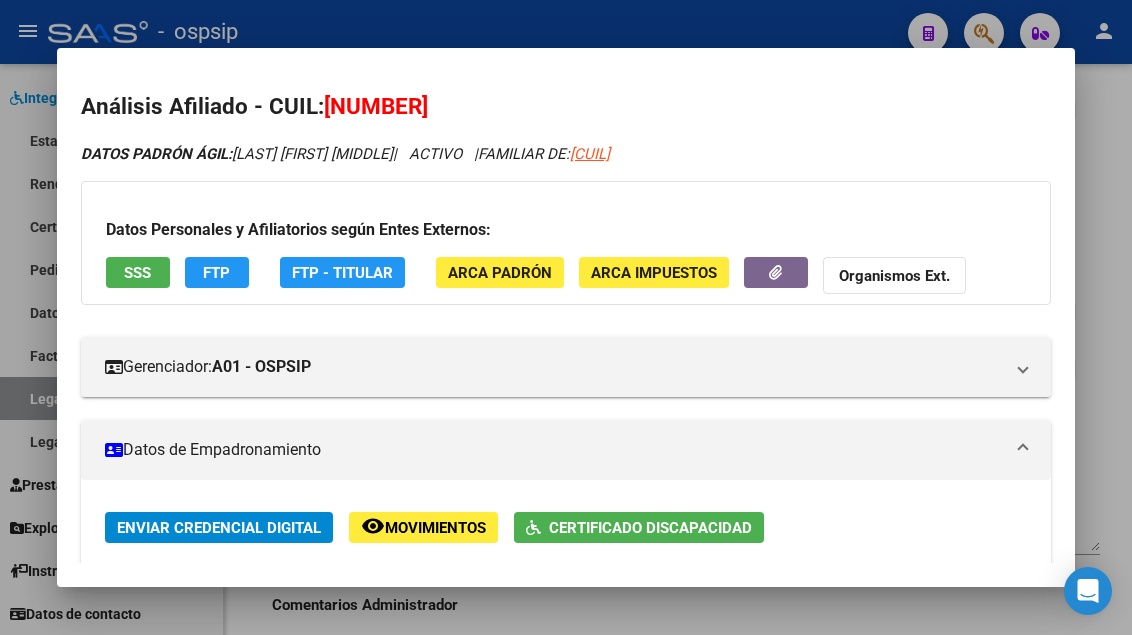 click at bounding box center [566, 317] 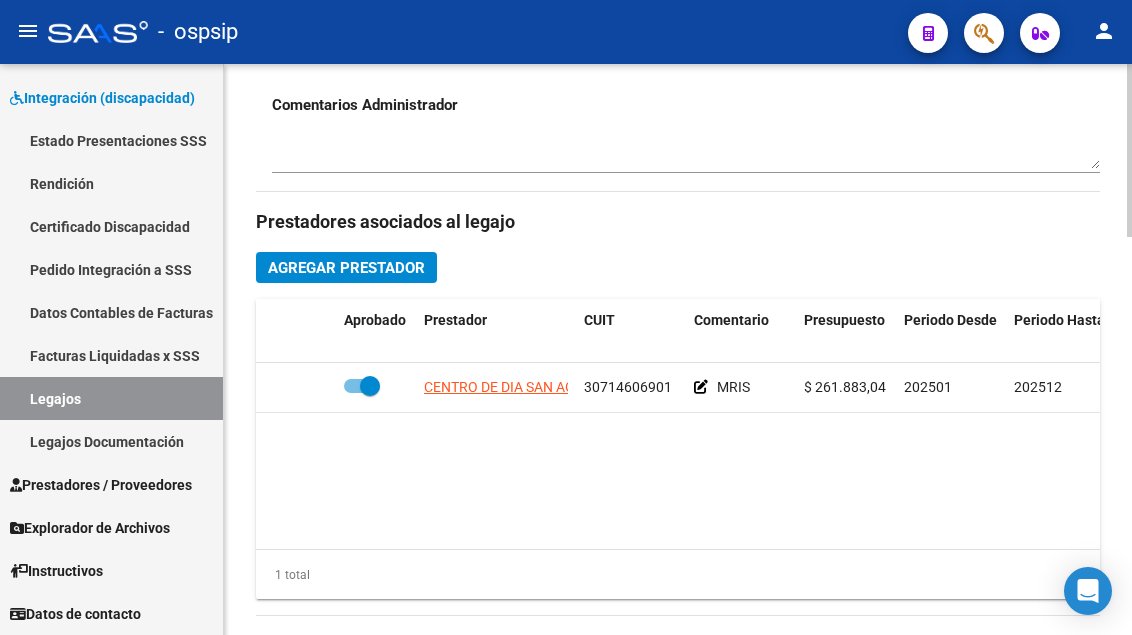 scroll, scrollTop: 900, scrollLeft: 0, axis: vertical 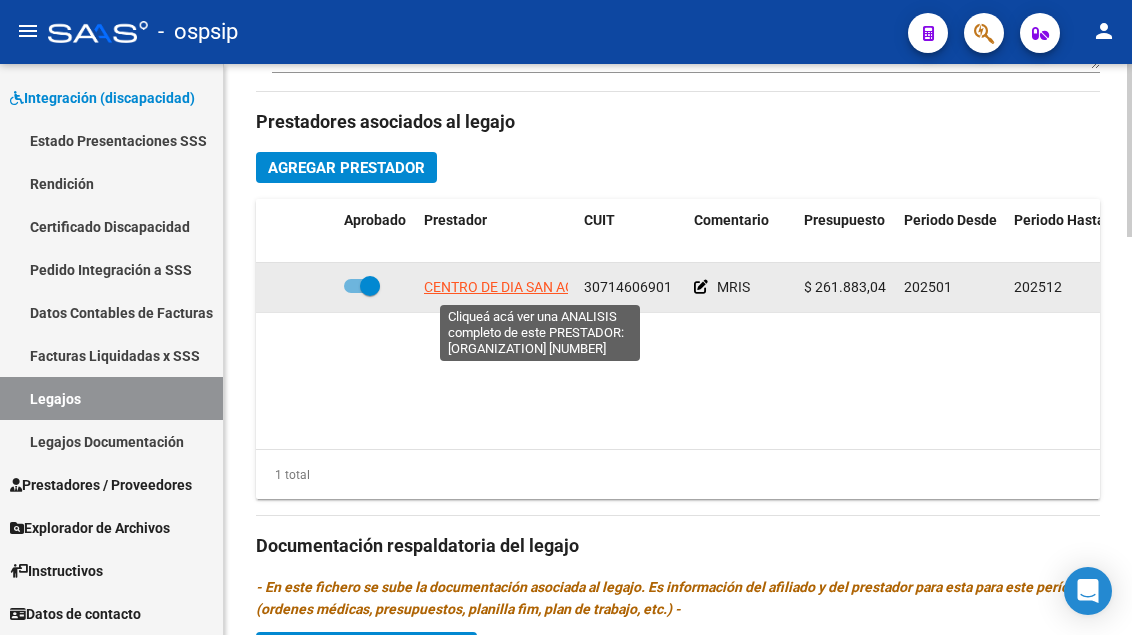 click on "CENTRO DE DIA SAN AGUSTIN S.R.L." 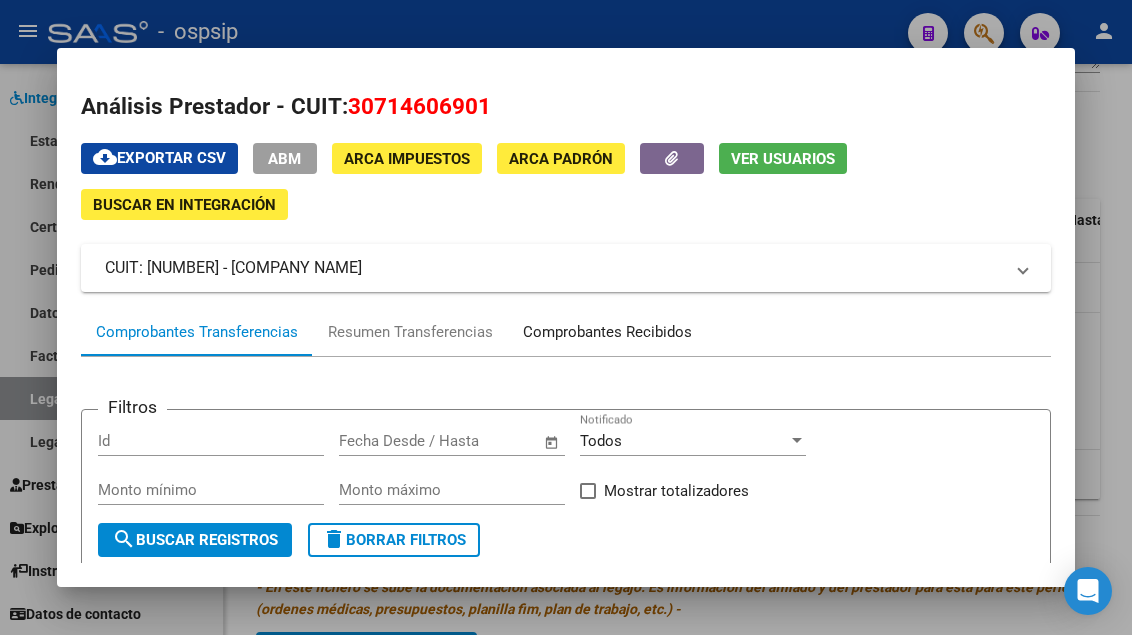 click on "Comprobantes Recibidos" at bounding box center (607, 332) 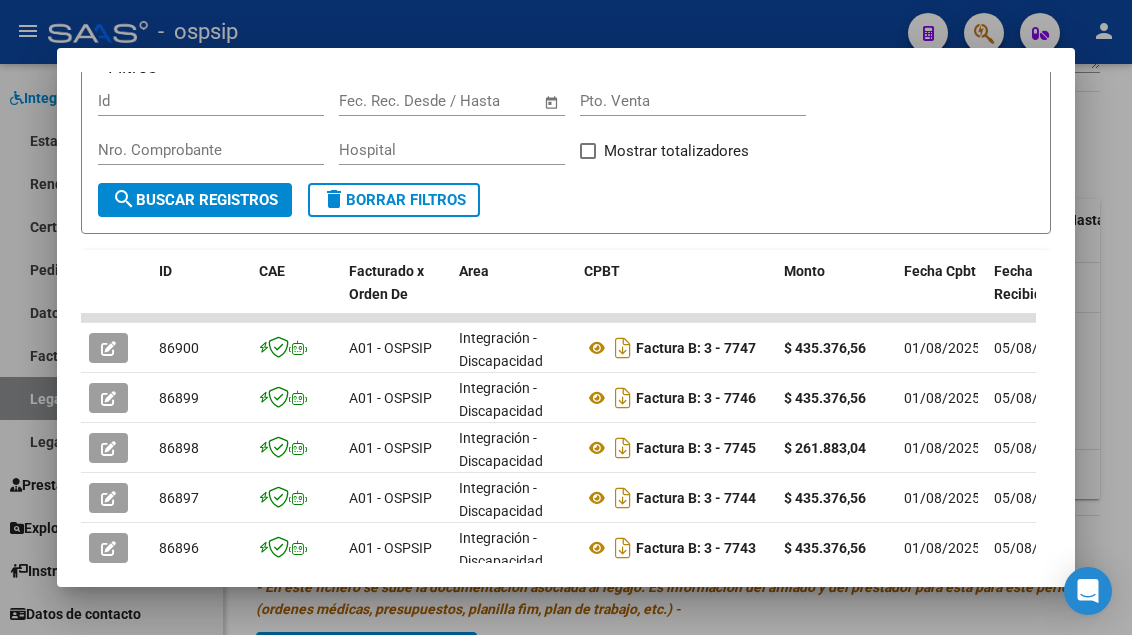 scroll, scrollTop: 486, scrollLeft: 0, axis: vertical 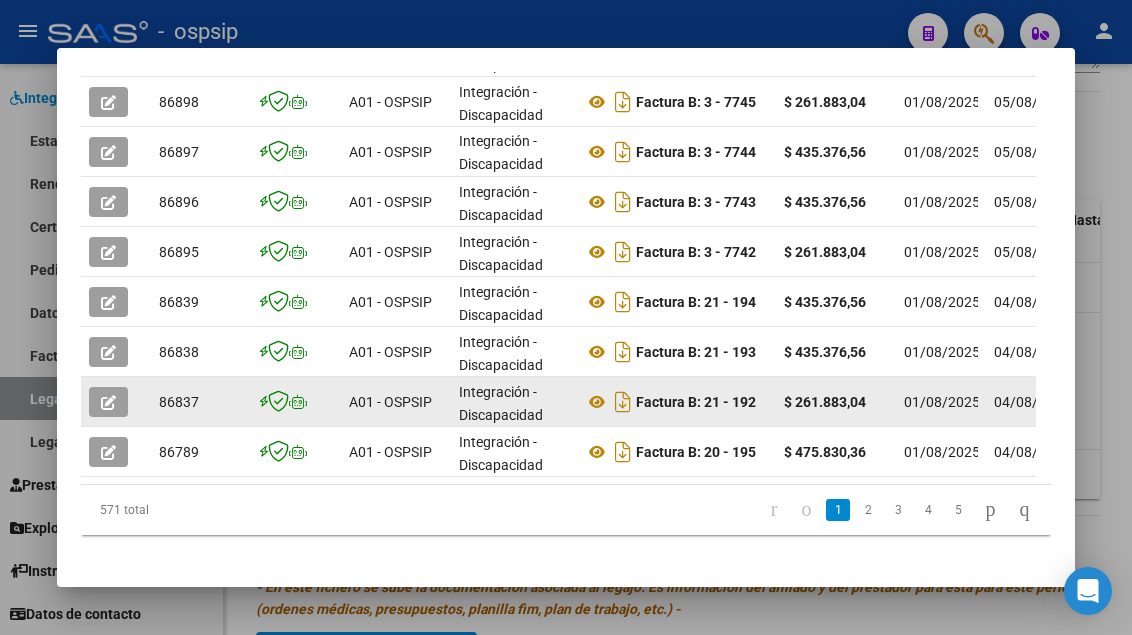 click 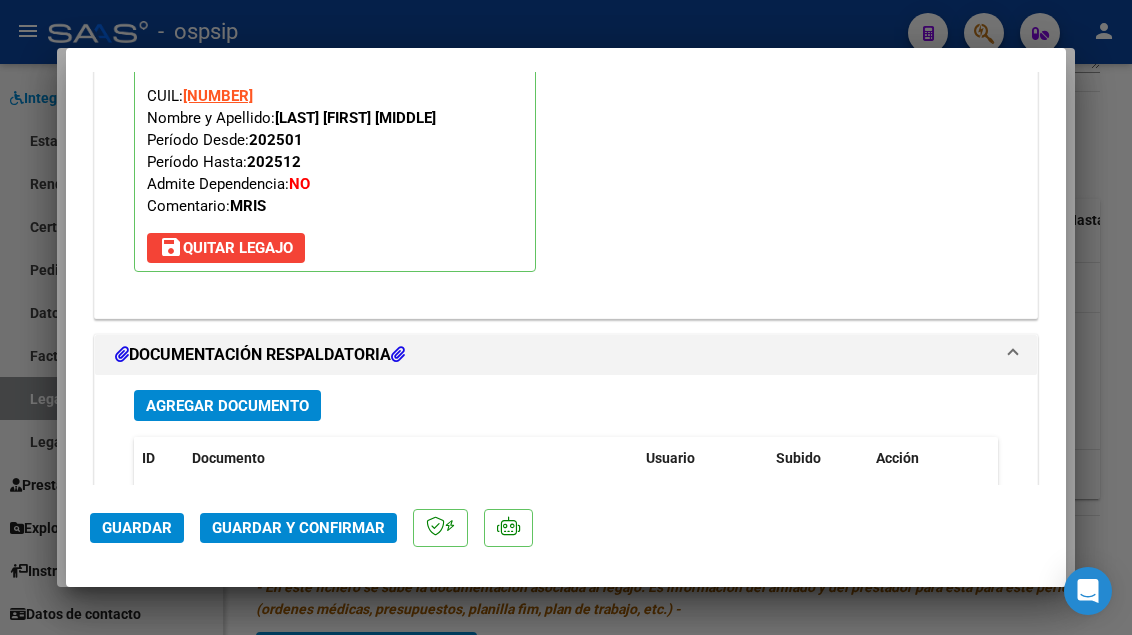 scroll, scrollTop: 2500, scrollLeft: 0, axis: vertical 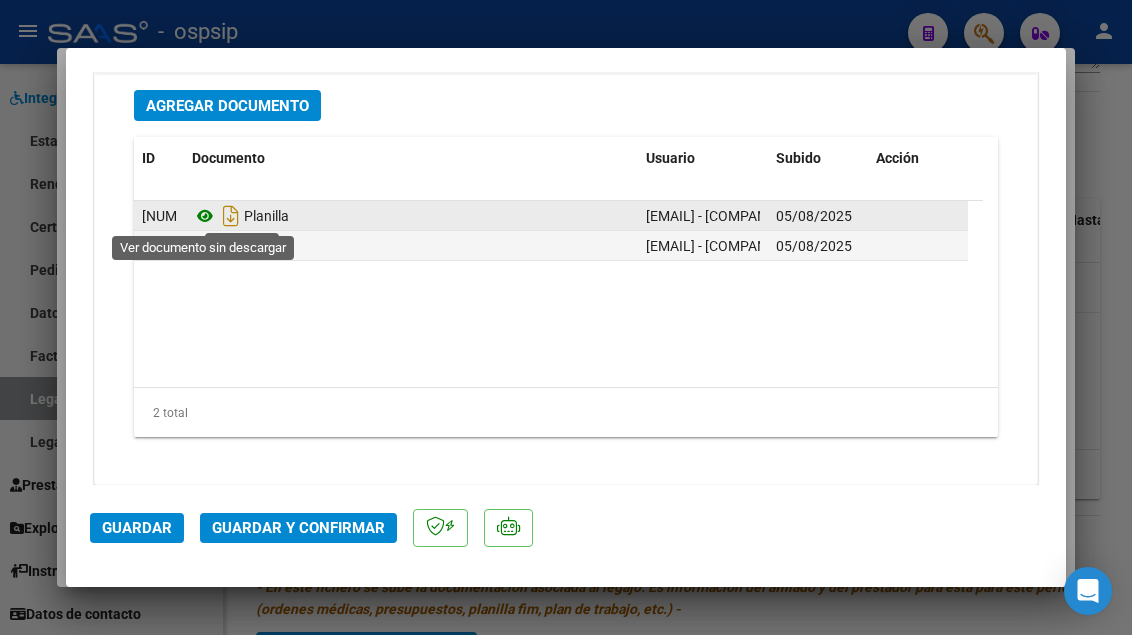 click 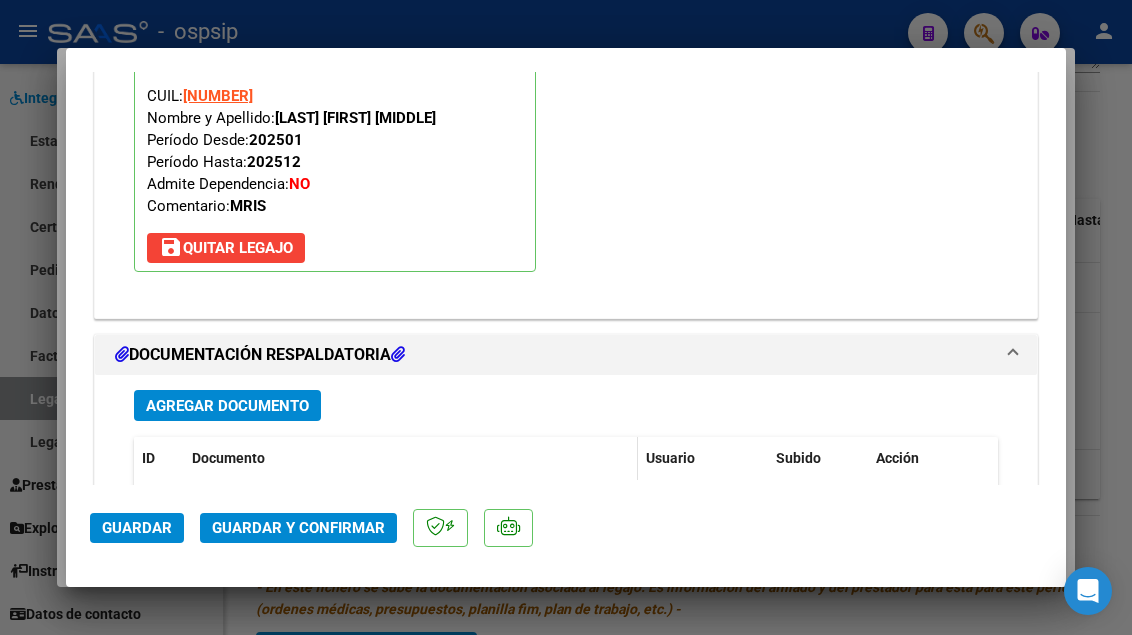 scroll, scrollTop: 2400, scrollLeft: 0, axis: vertical 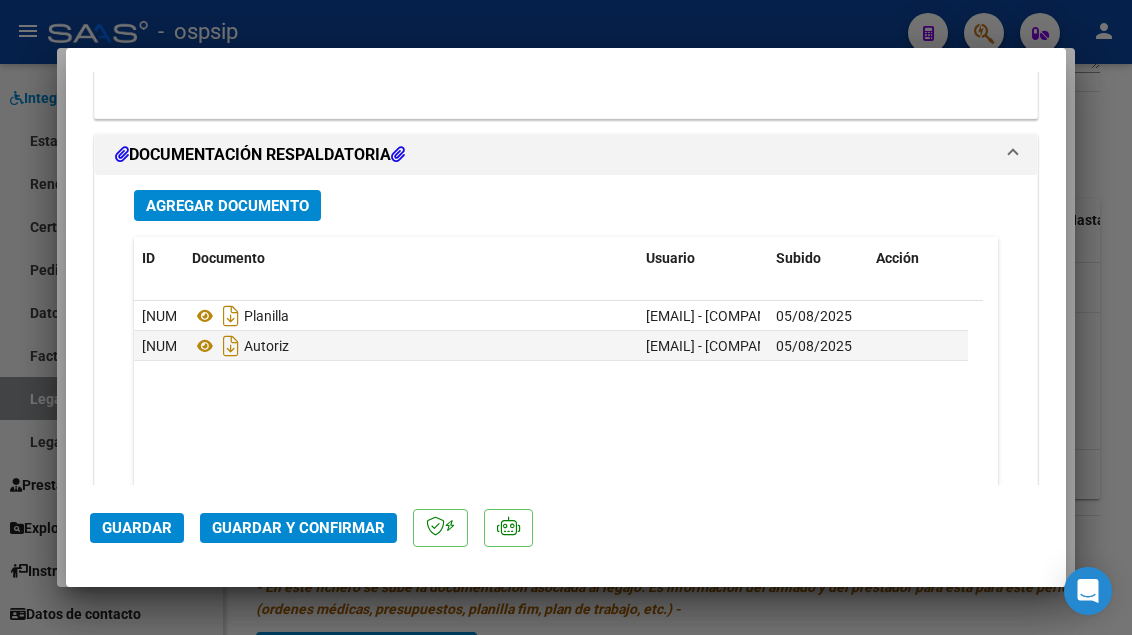 click on "Guardar y Confirmar" 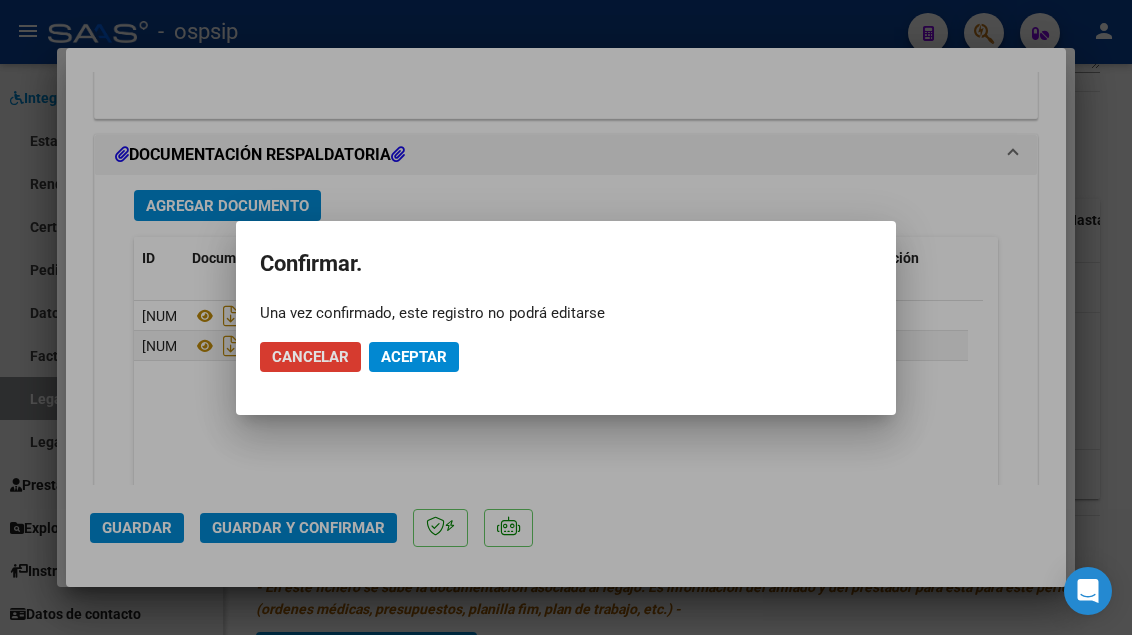 click on "Aceptar" 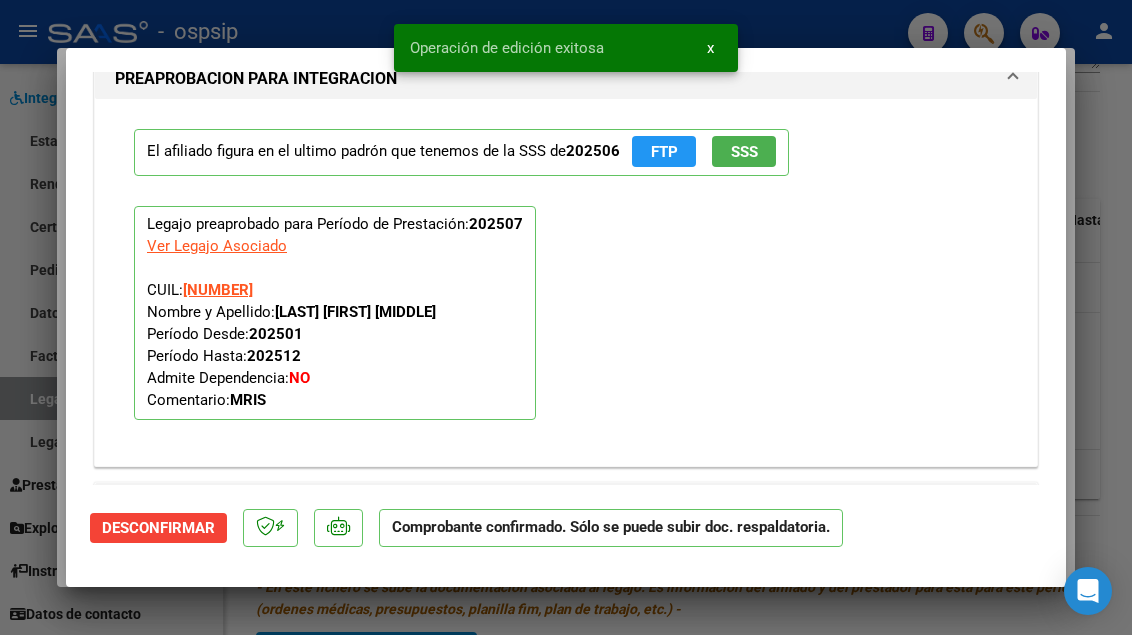 scroll, scrollTop: 1819, scrollLeft: 0, axis: vertical 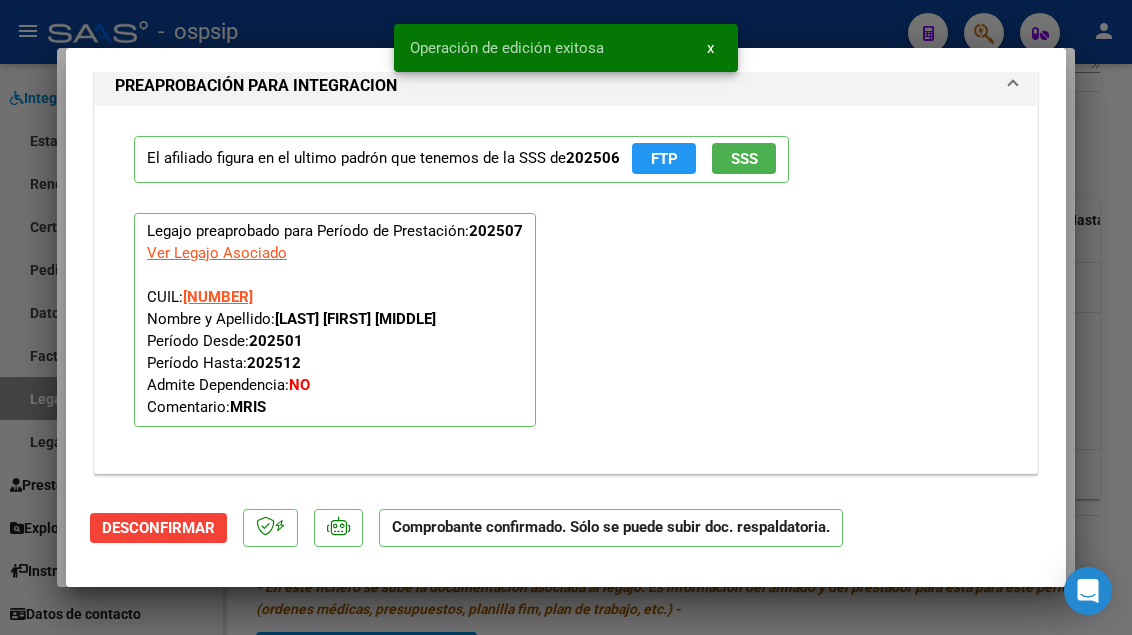 click at bounding box center [566, 317] 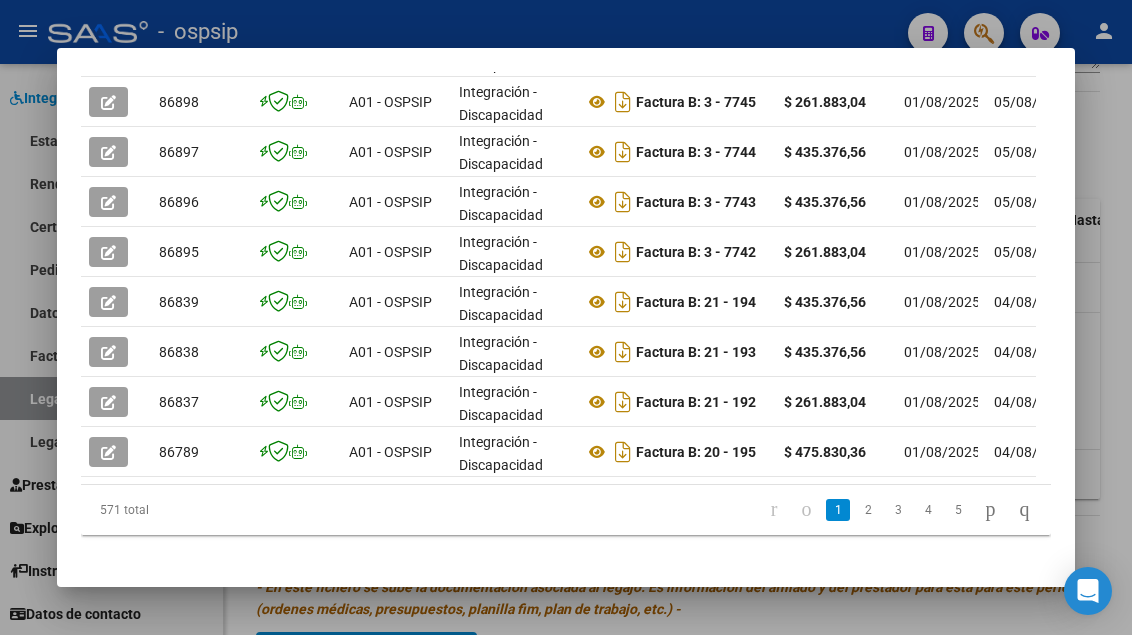 click at bounding box center (566, 317) 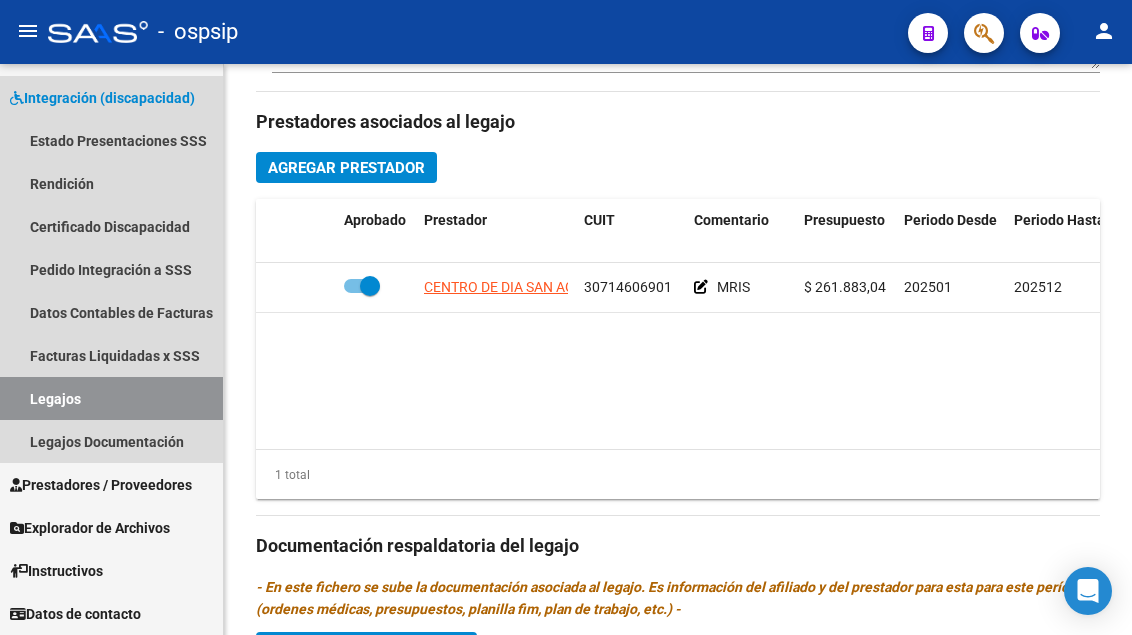 click on "Legajos" at bounding box center (111, 398) 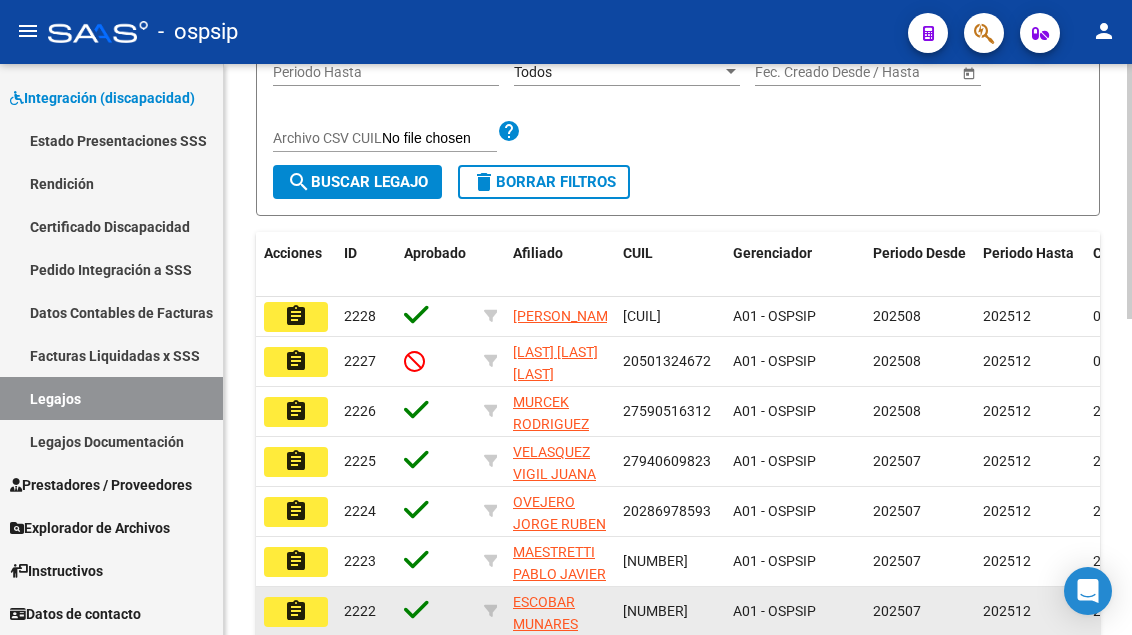 scroll, scrollTop: 8, scrollLeft: 0, axis: vertical 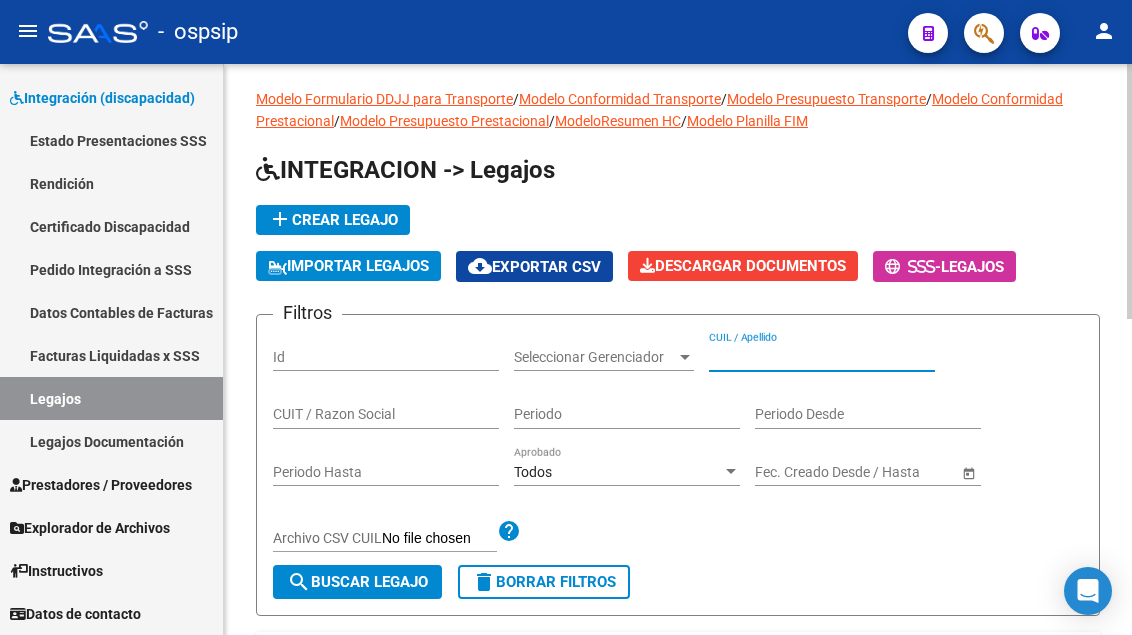 click on "CUIL / Apellido" at bounding box center [822, 357] 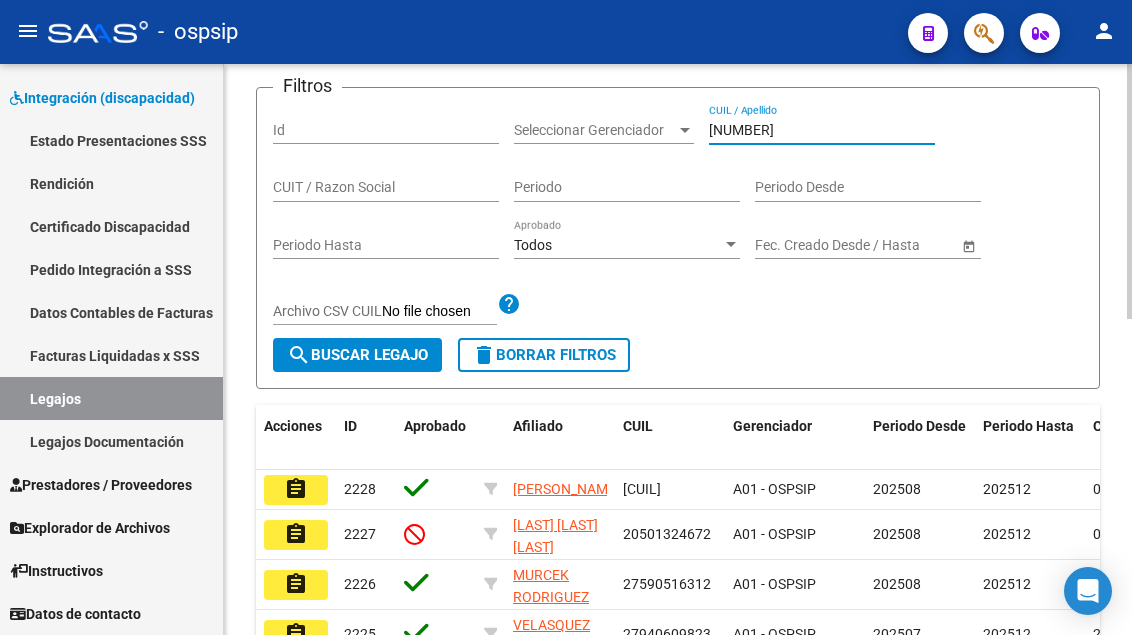 scroll, scrollTop: 208, scrollLeft: 0, axis: vertical 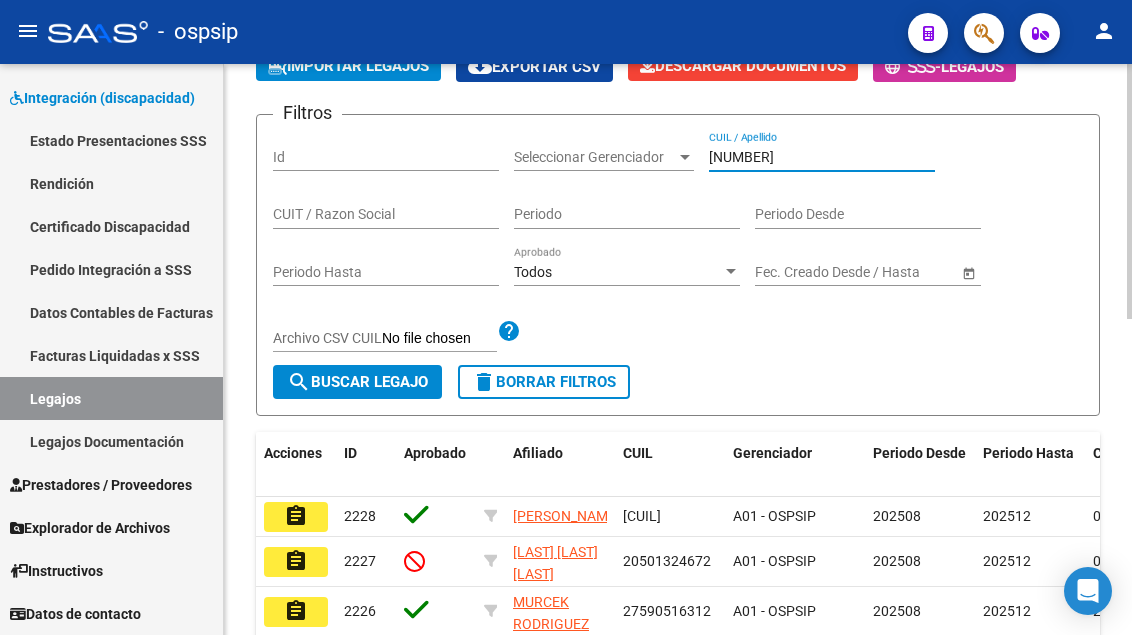 click on "[NUMBER]" at bounding box center [822, 157] 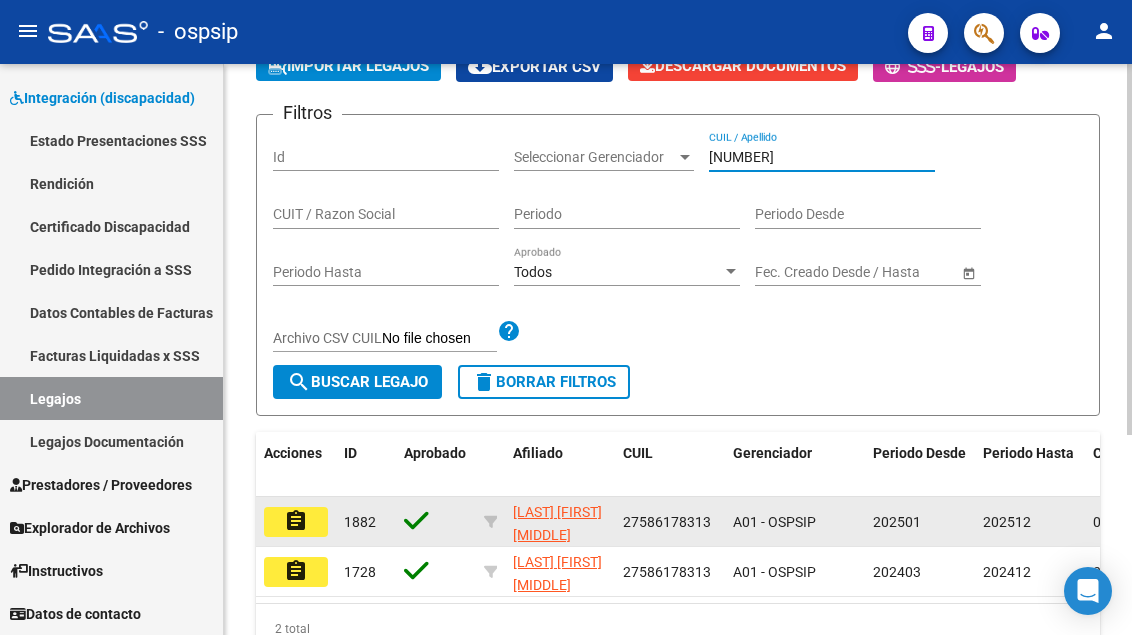 click on "assignment" 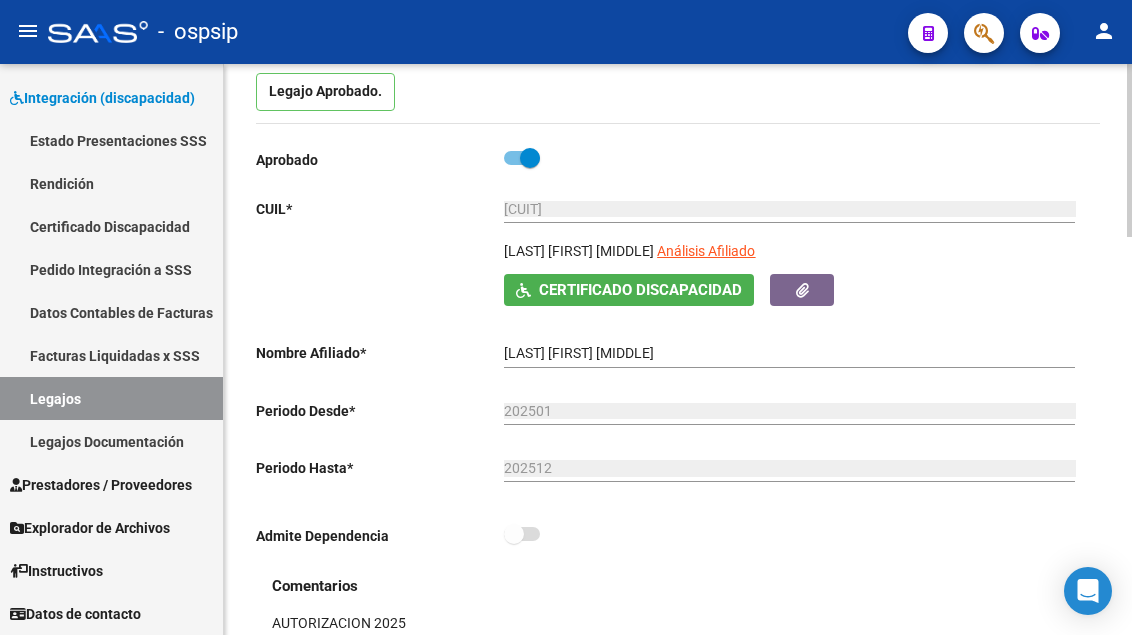 scroll, scrollTop: 200, scrollLeft: 0, axis: vertical 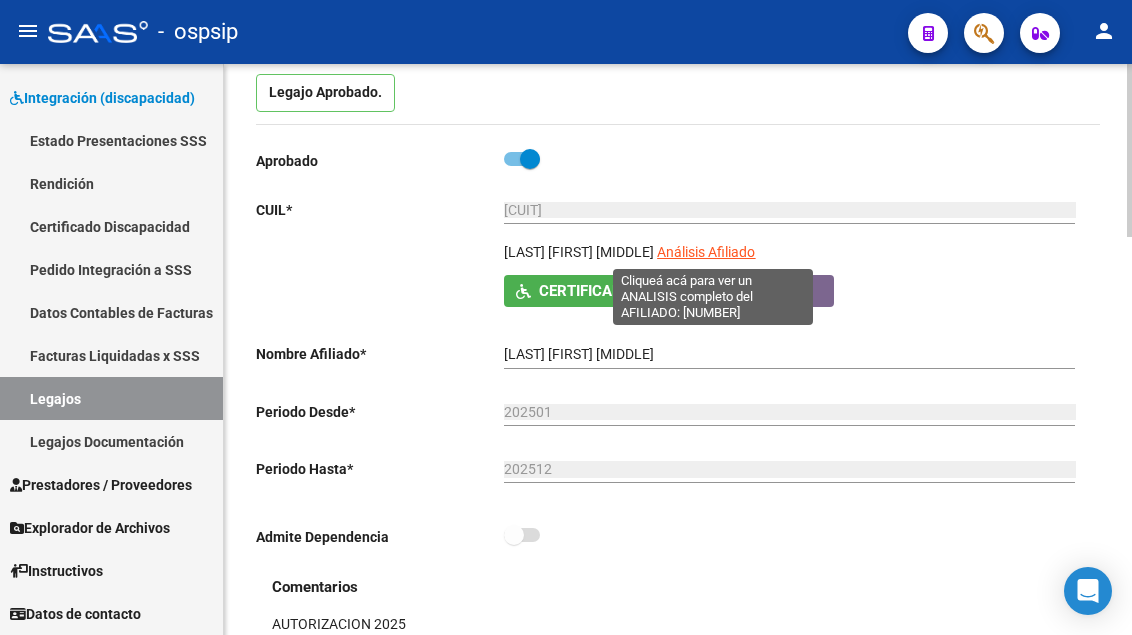 click on "Análisis Afiliado" 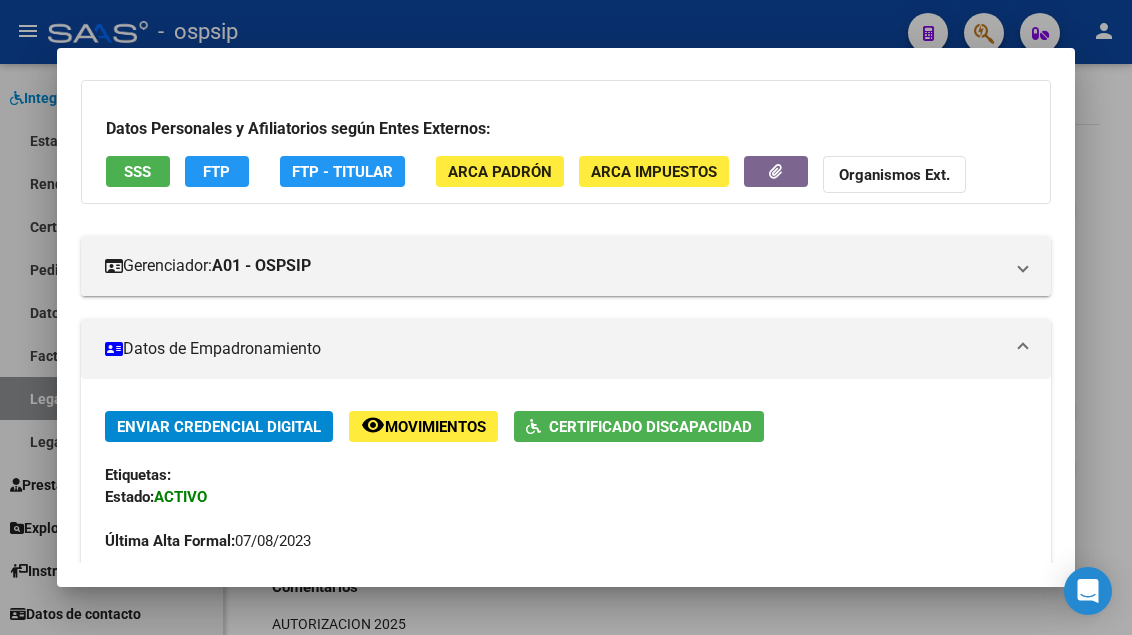scroll, scrollTop: 100, scrollLeft: 0, axis: vertical 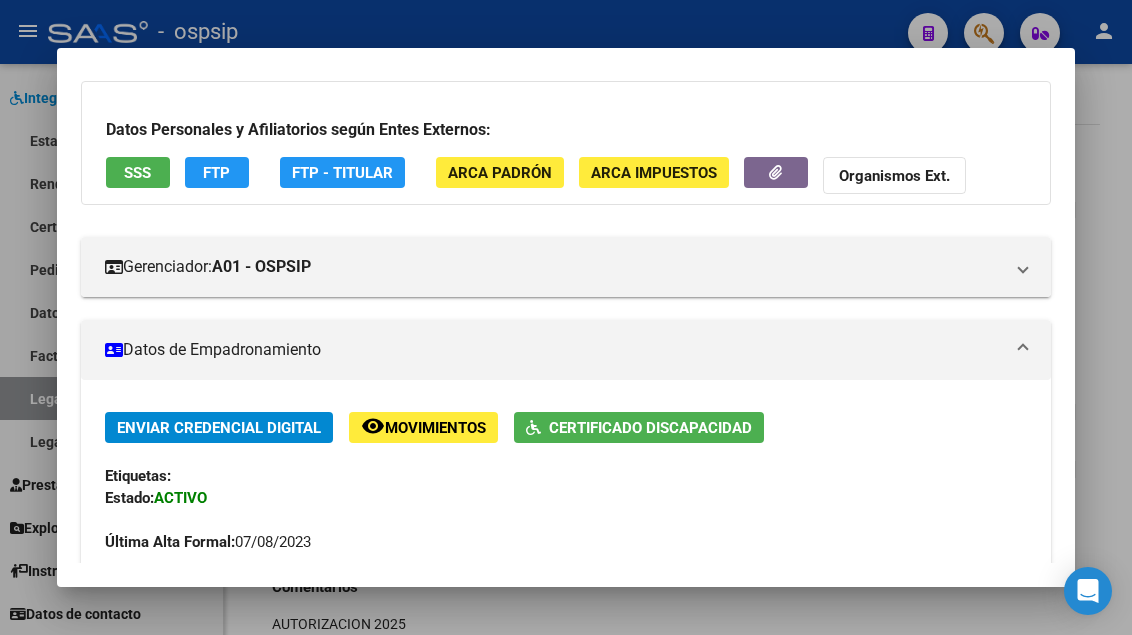 click on "SSS" at bounding box center [137, 173] 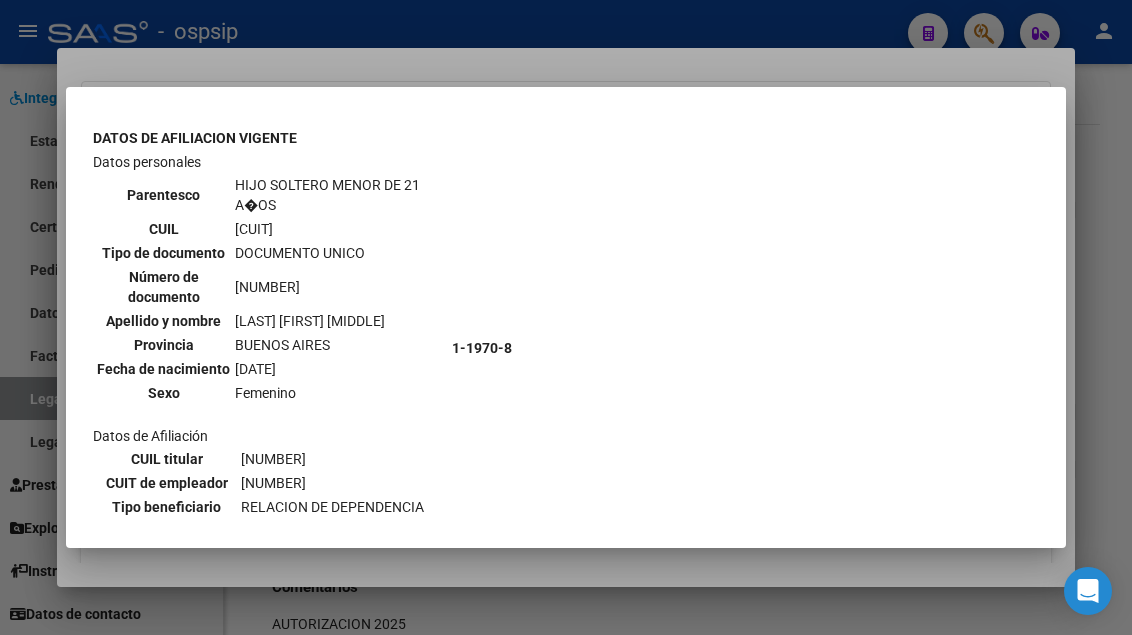 scroll, scrollTop: 800, scrollLeft: 0, axis: vertical 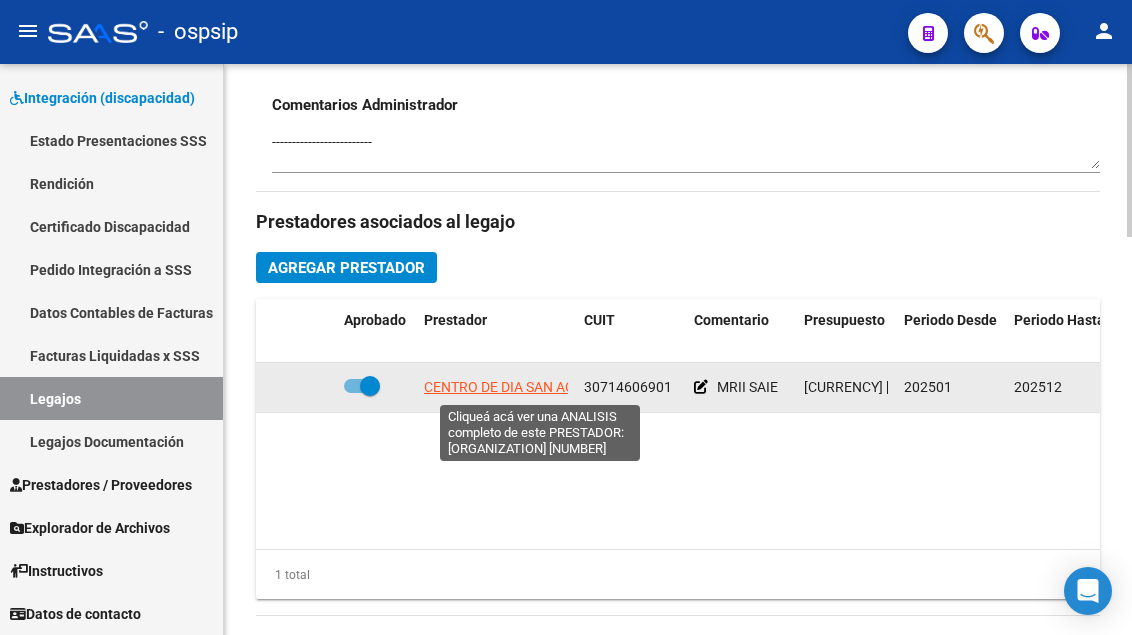 click on "CENTRO DE DIA SAN AGUSTIN S.R.L." 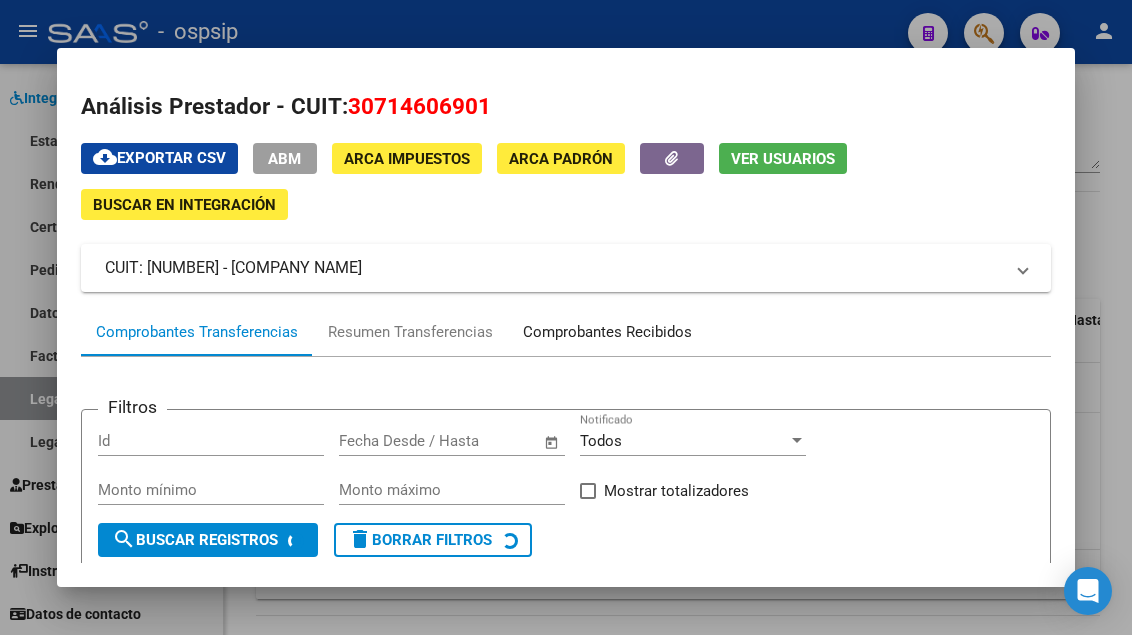 click on "Comprobantes Recibidos" at bounding box center (607, 332) 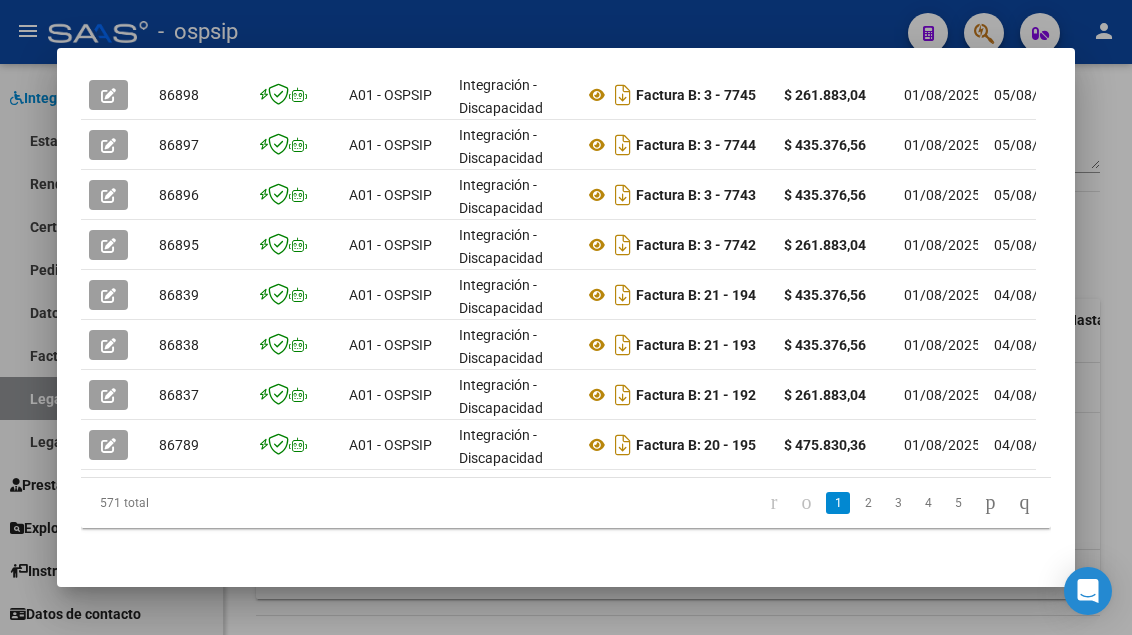 scroll, scrollTop: 700, scrollLeft: 0, axis: vertical 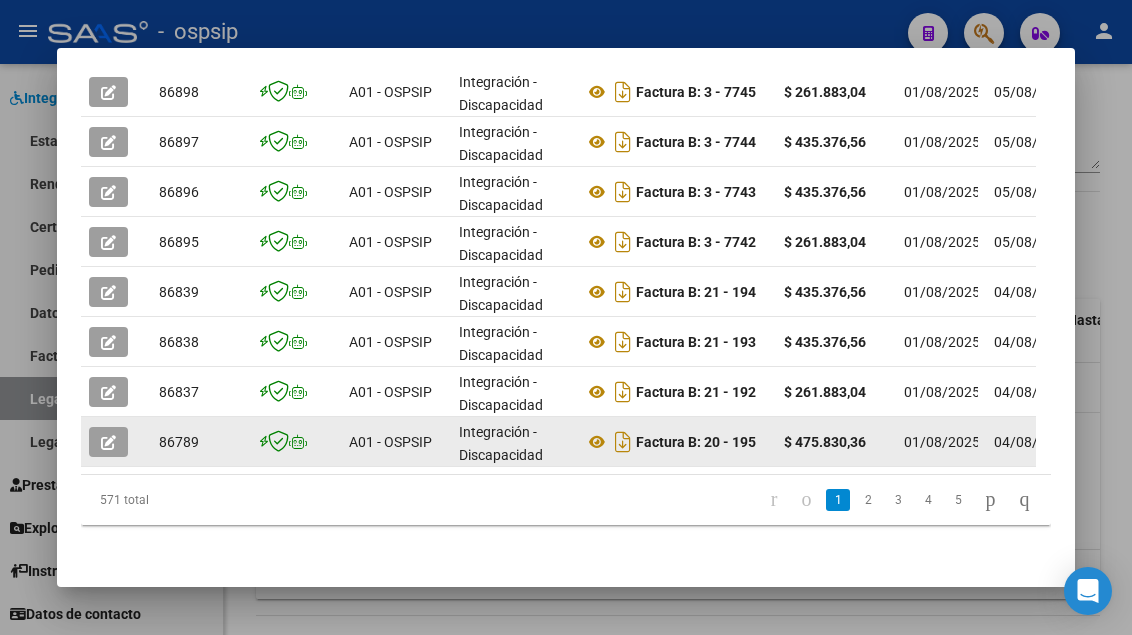 click 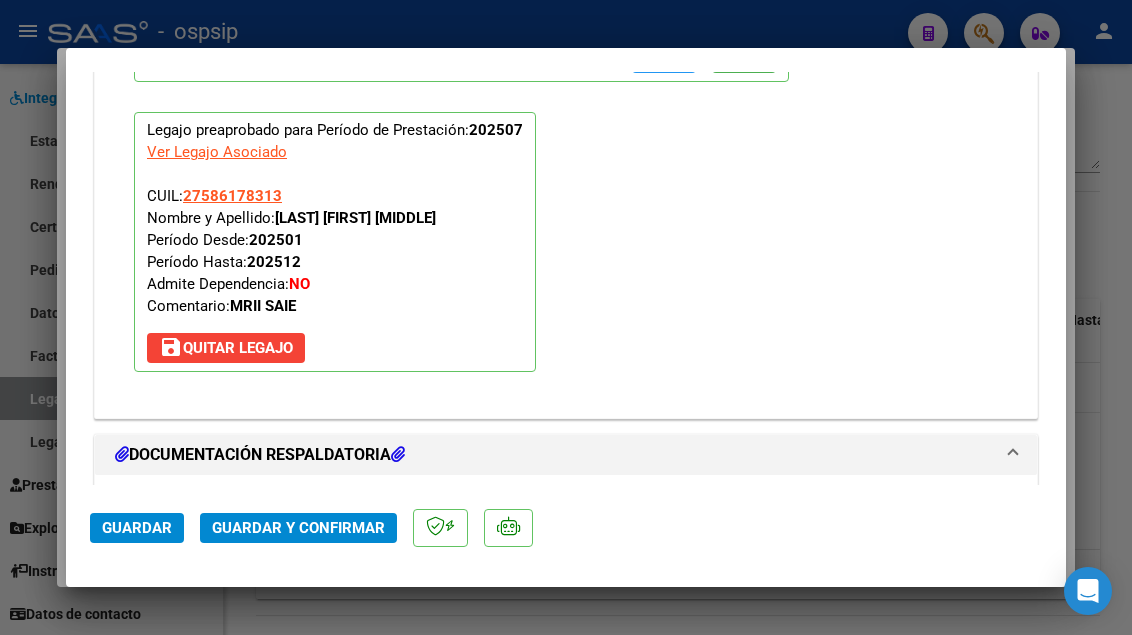 scroll, scrollTop: 2500, scrollLeft: 0, axis: vertical 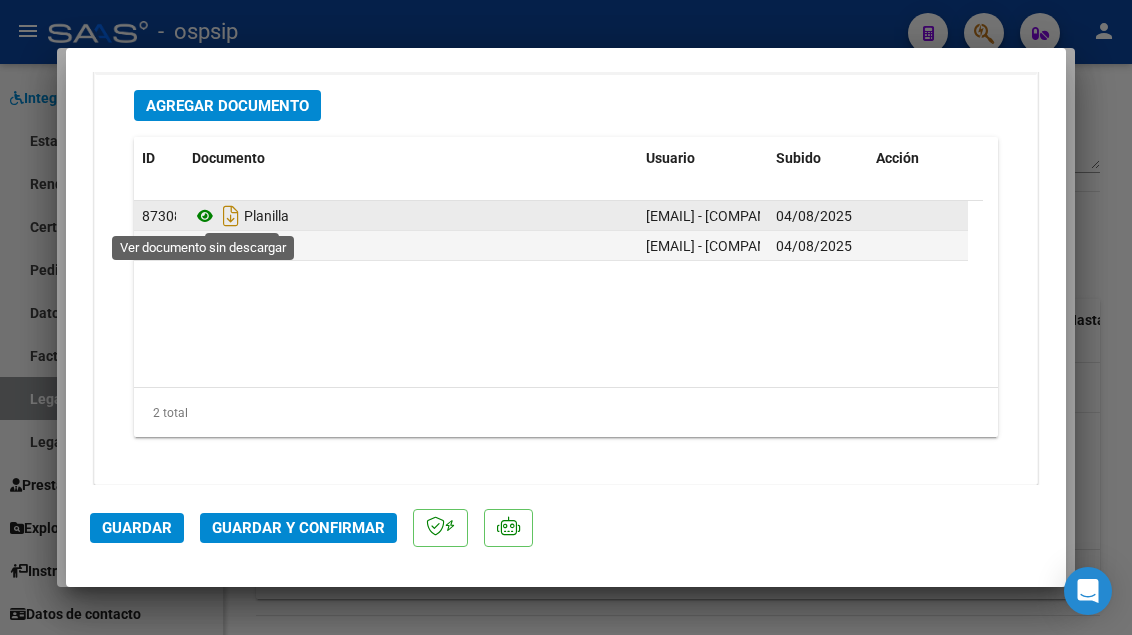 click 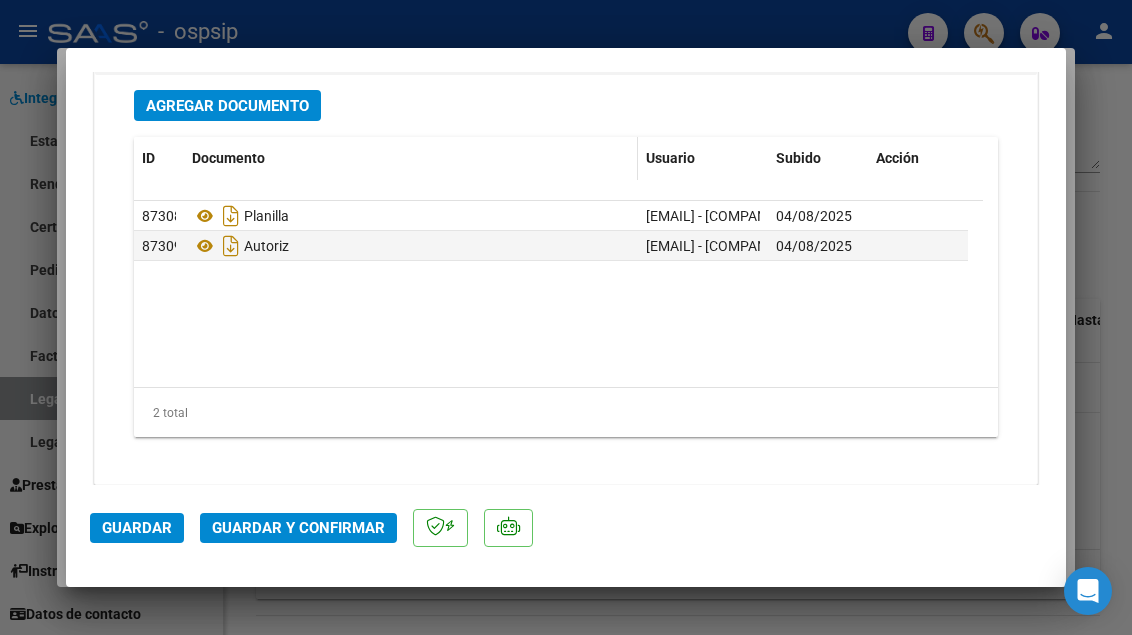 scroll, scrollTop: 2100, scrollLeft: 0, axis: vertical 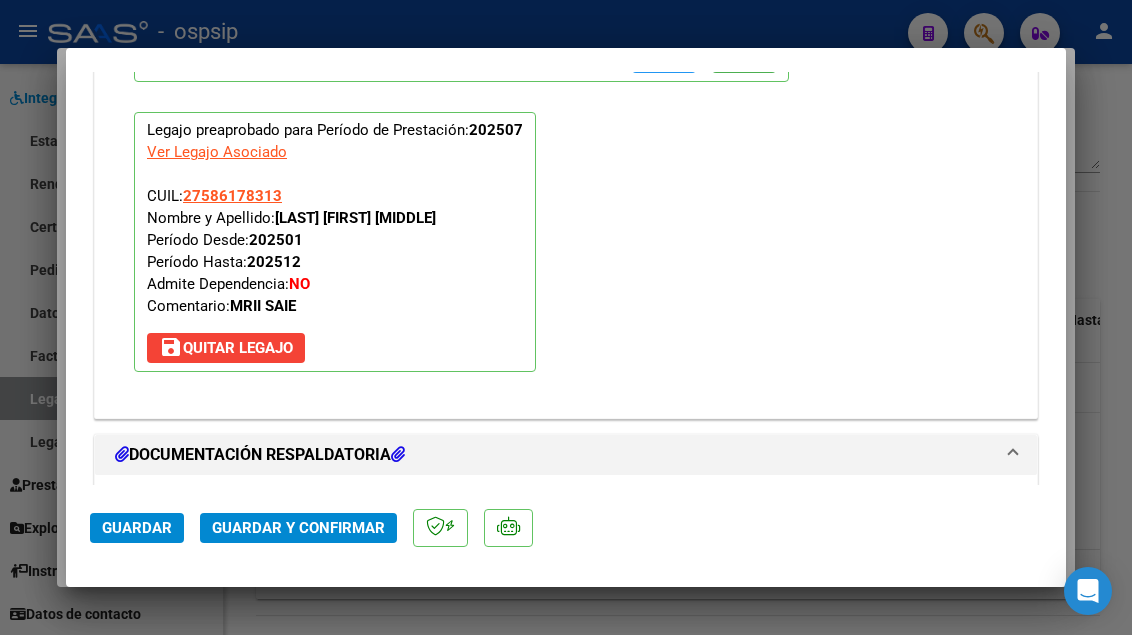 click on "Guardar y Confirmar" 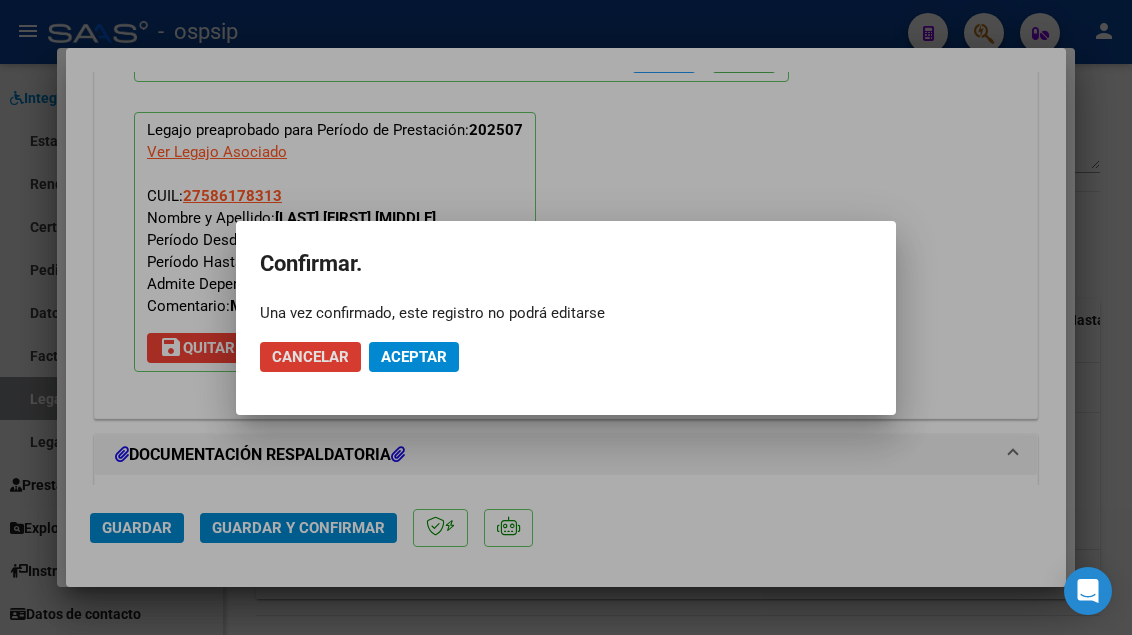 click on "Aceptar" 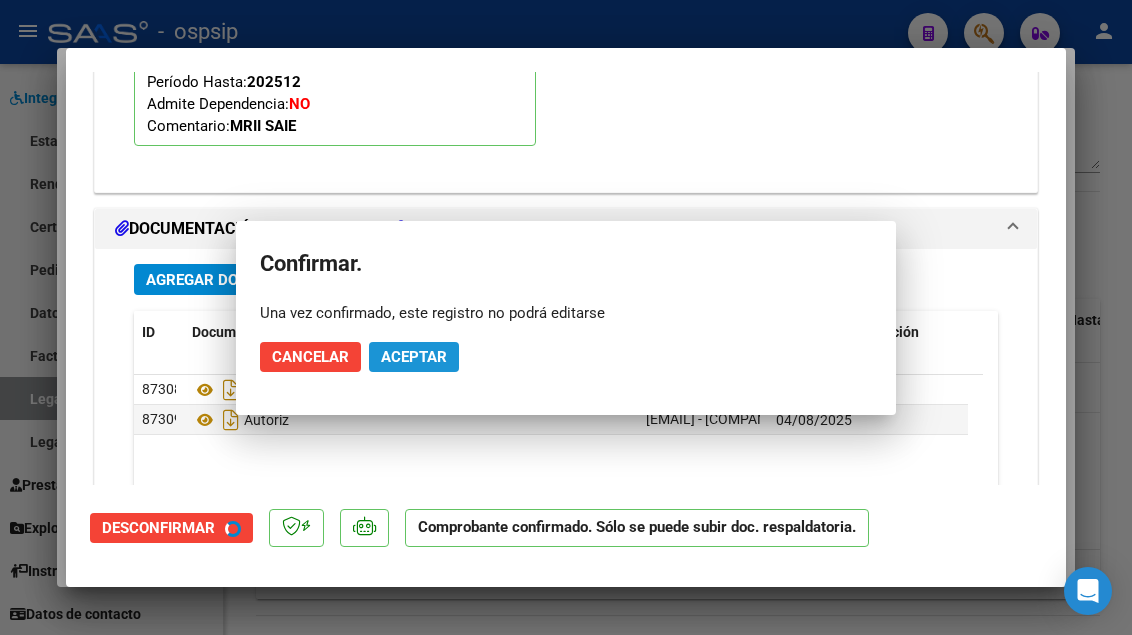 scroll, scrollTop: 1919, scrollLeft: 0, axis: vertical 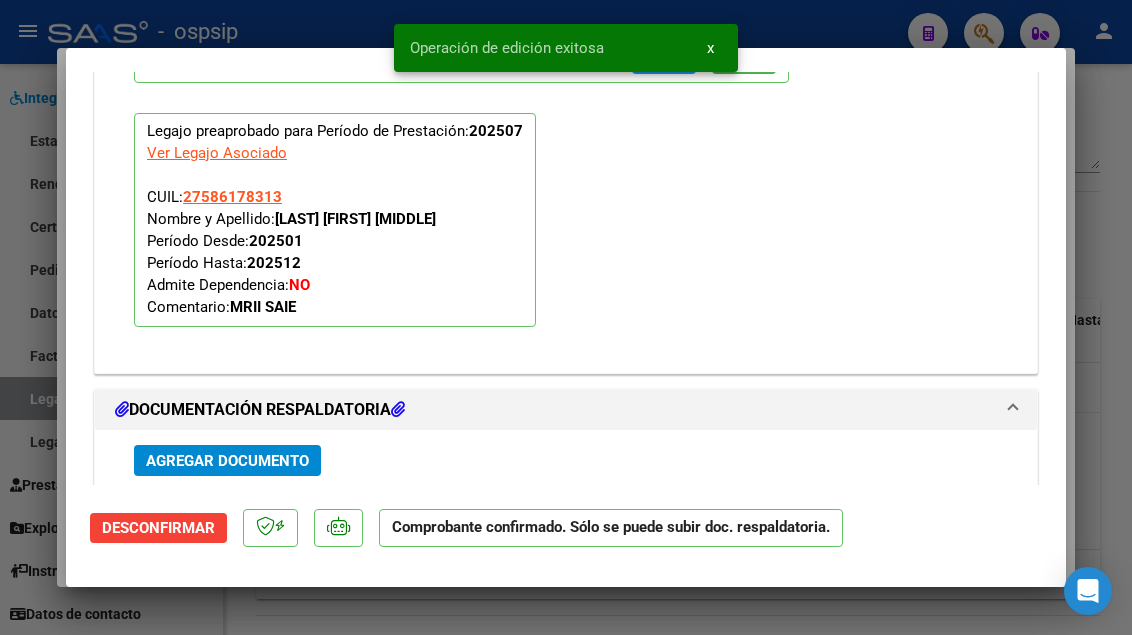 click at bounding box center [566, 317] 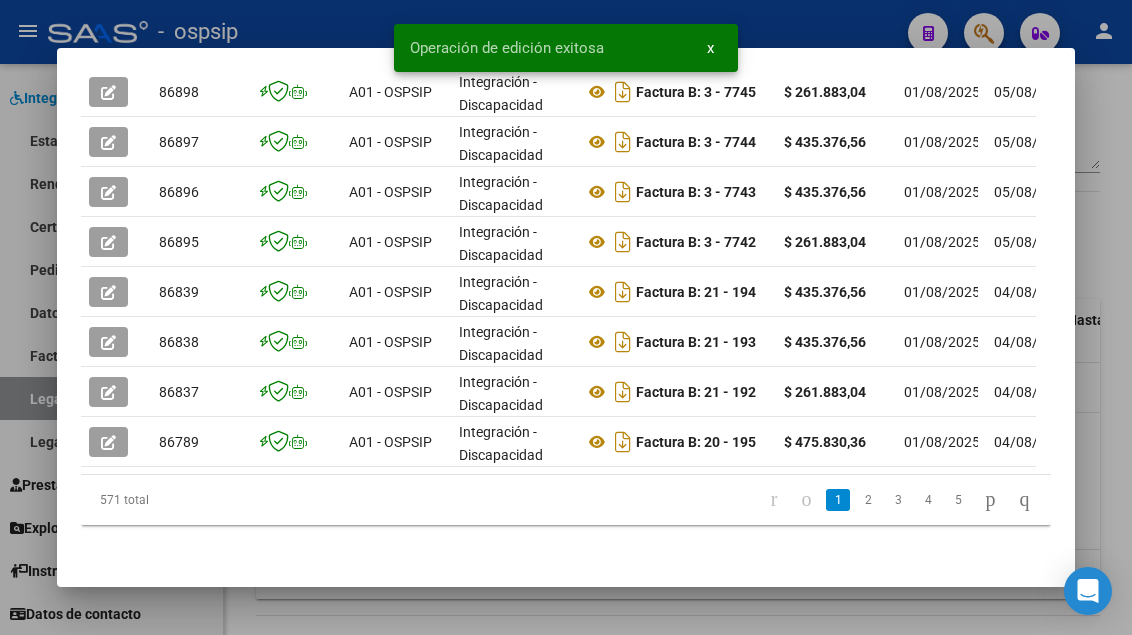 click at bounding box center [566, 317] 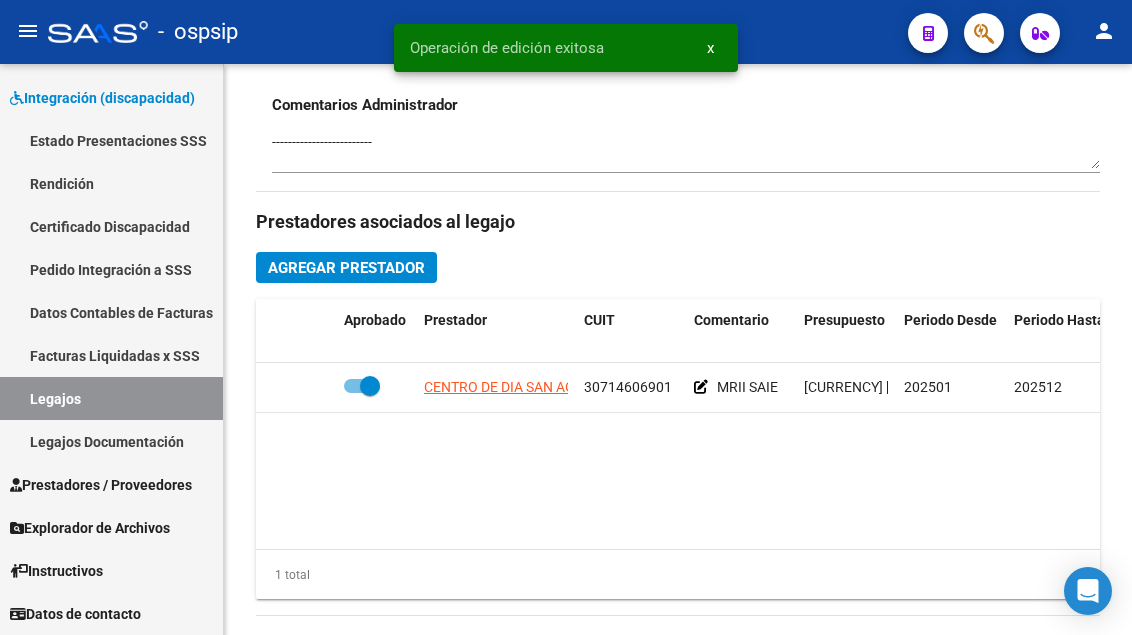 click on "Legajos" at bounding box center [111, 398] 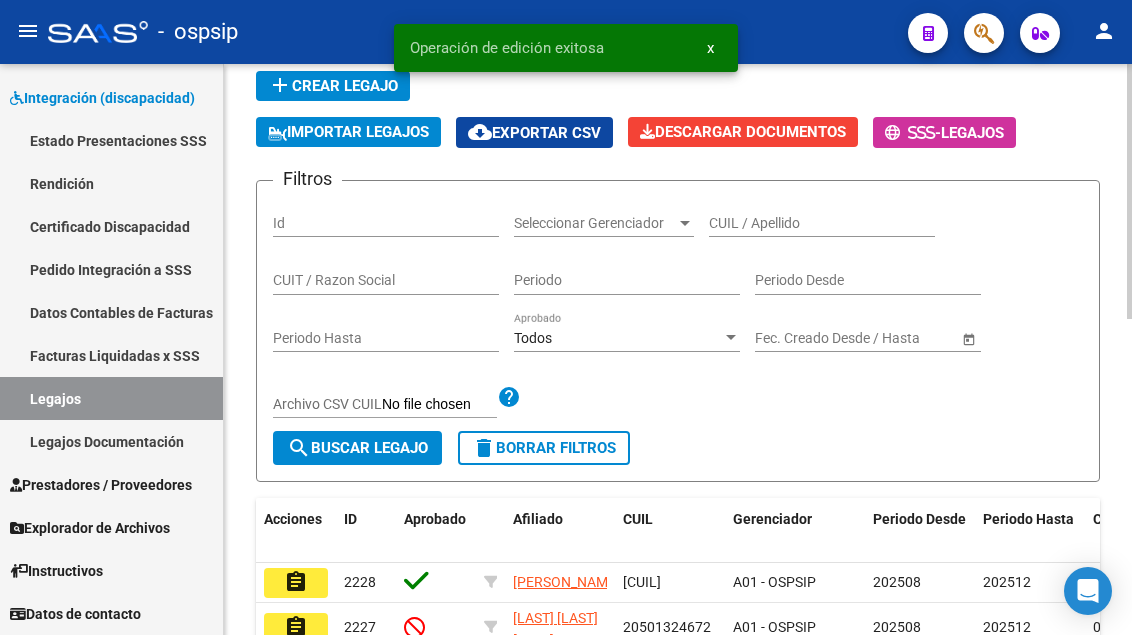 scroll, scrollTop: 108, scrollLeft: 0, axis: vertical 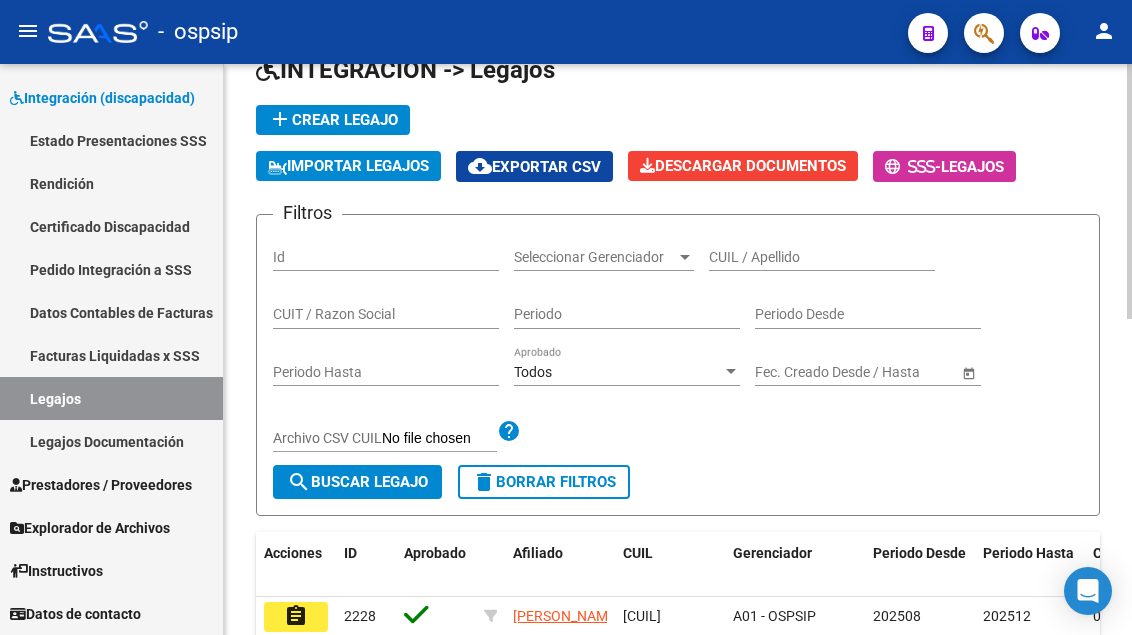 click on "CUIL / Apellido" at bounding box center (822, 257) 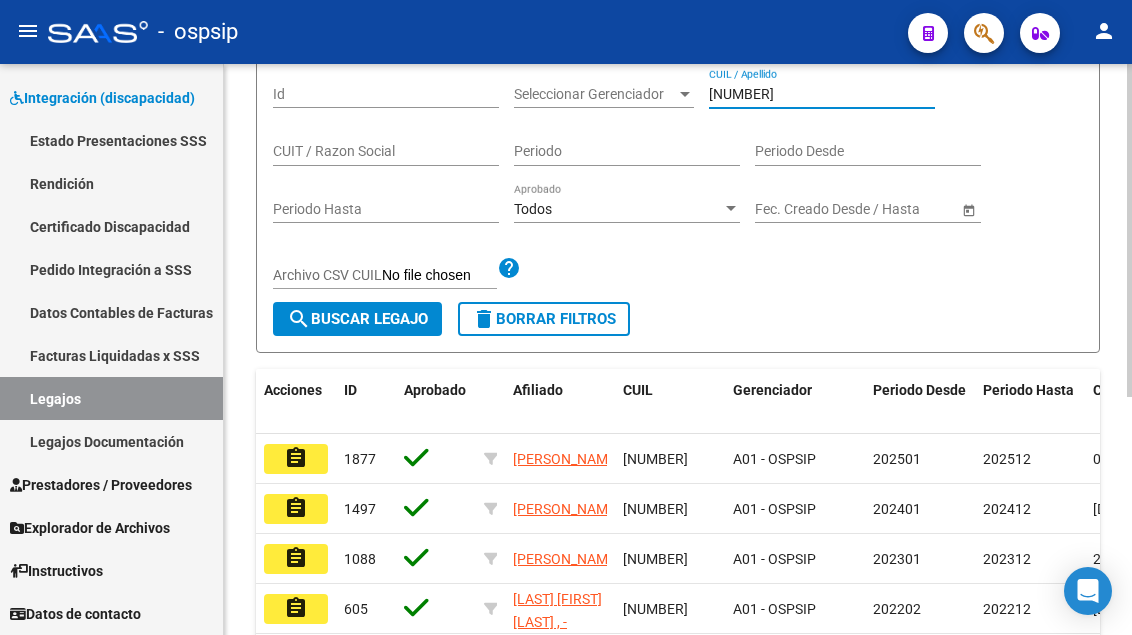 scroll, scrollTop: 408, scrollLeft: 0, axis: vertical 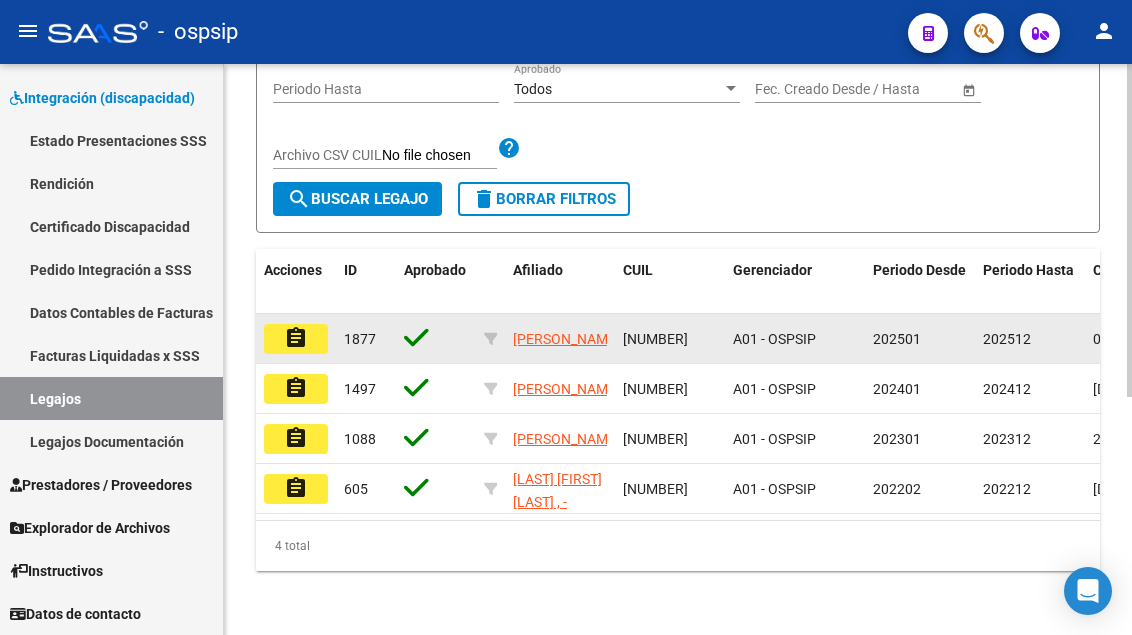 click on "assignment" 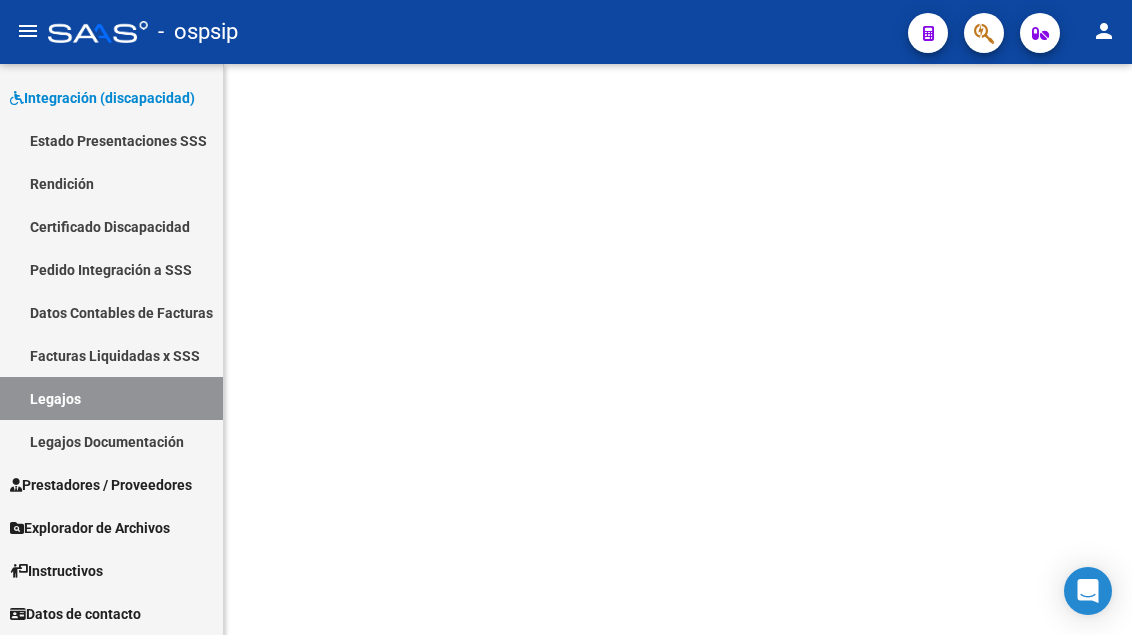 scroll, scrollTop: 0, scrollLeft: 0, axis: both 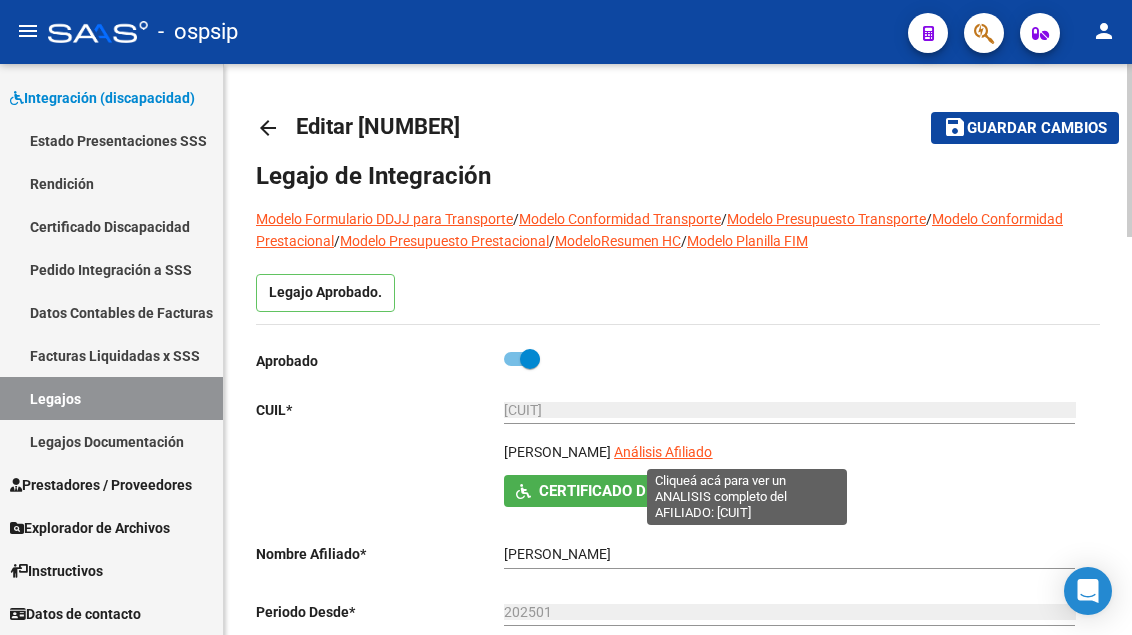click on "Análisis Afiliado" 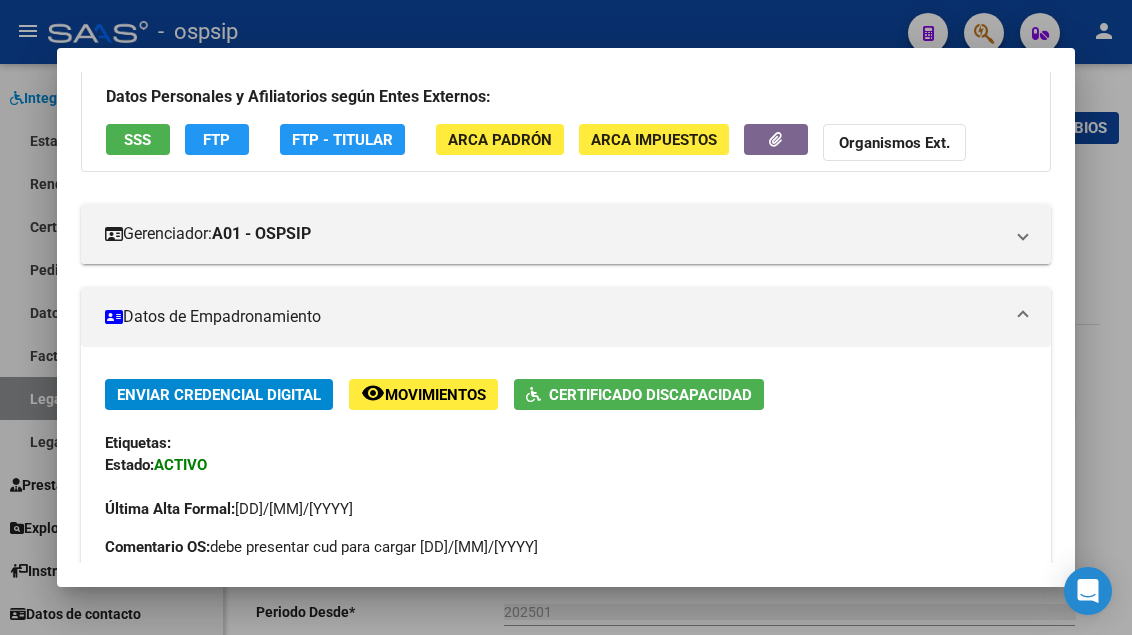 scroll, scrollTop: 100, scrollLeft: 0, axis: vertical 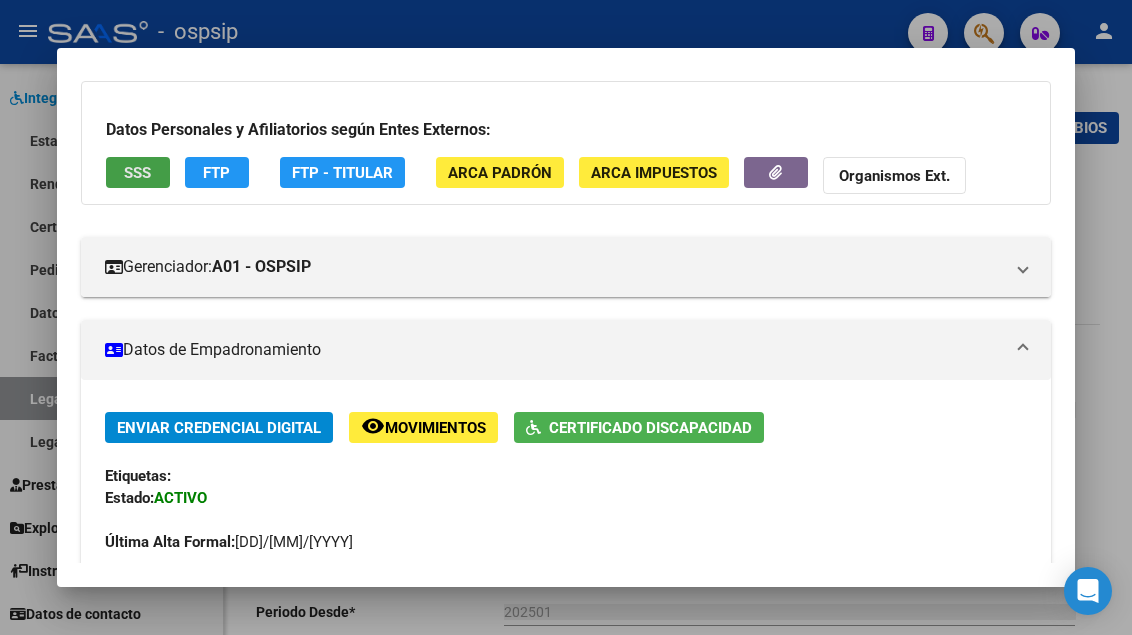 click on "SSS" at bounding box center (138, 172) 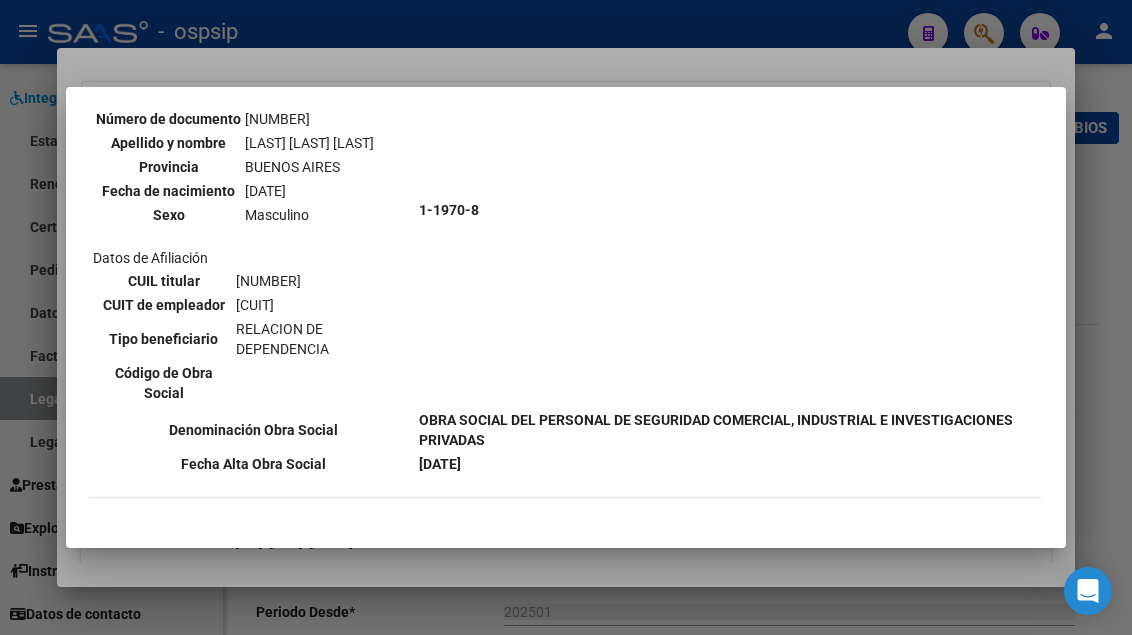 scroll, scrollTop: 500, scrollLeft: 0, axis: vertical 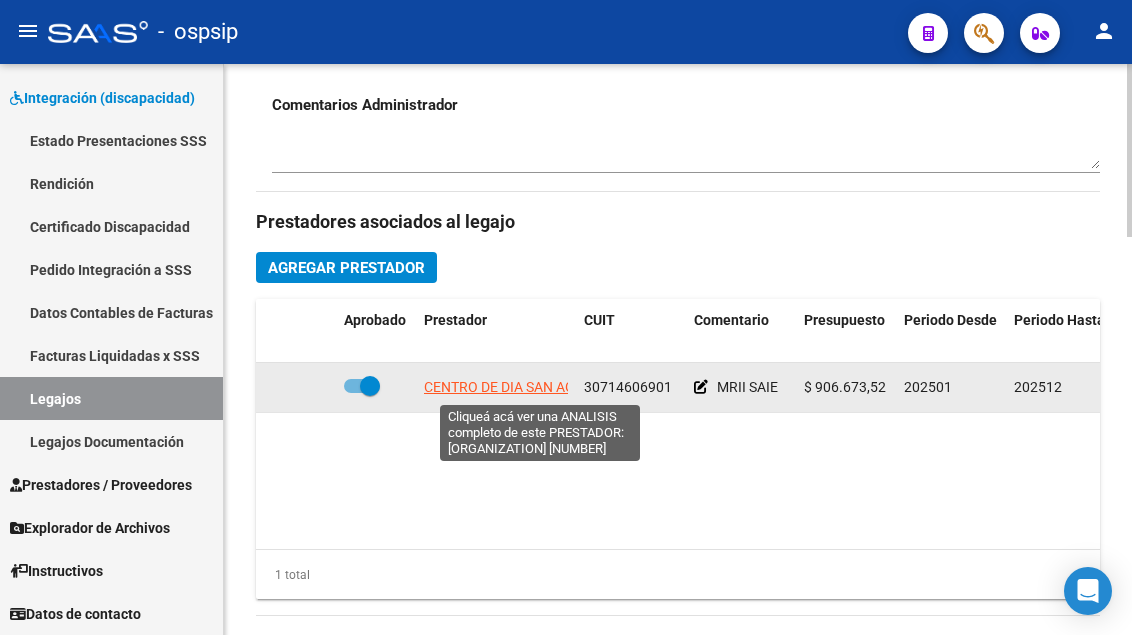 click on "CENTRO DE DIA SAN AGUSTIN S.R.L." 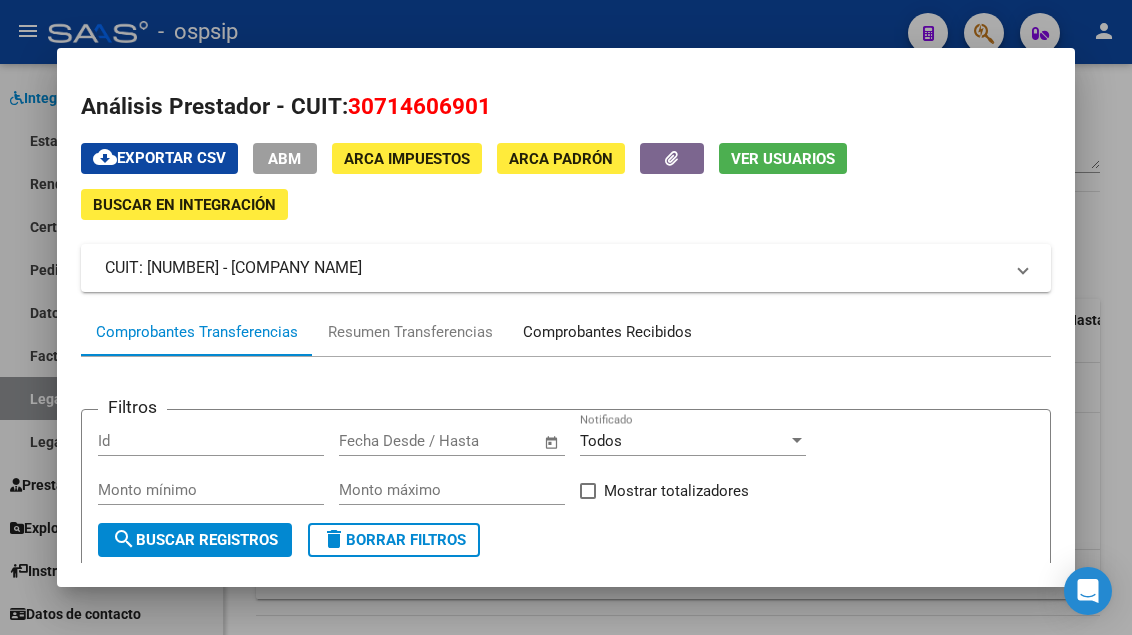 click on "Comprobantes Recibidos" at bounding box center [607, 332] 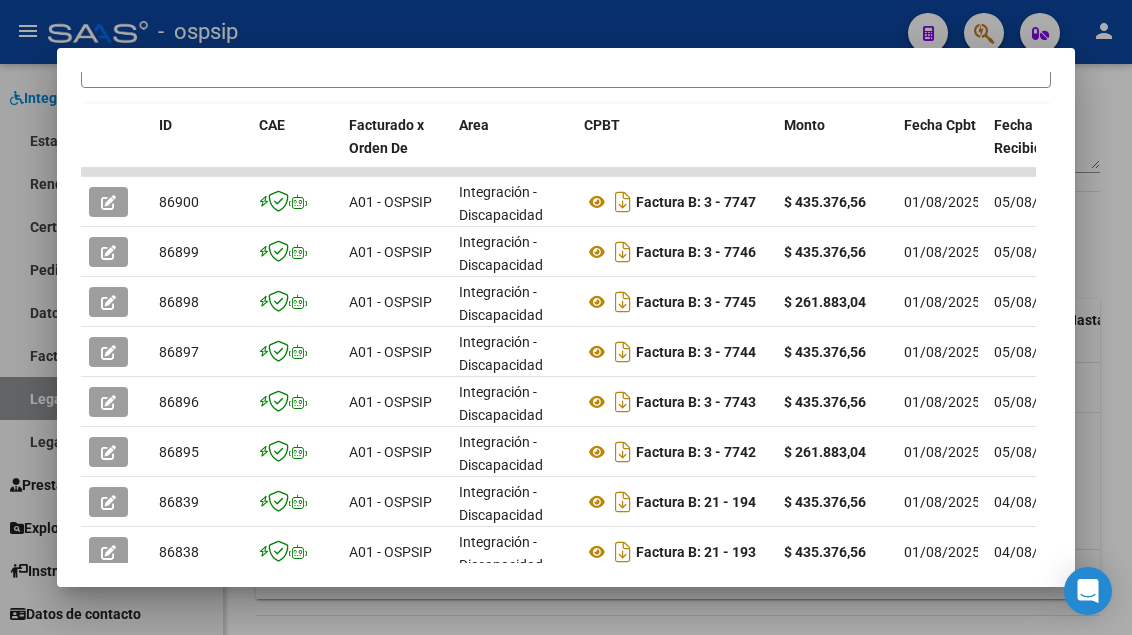 scroll, scrollTop: 711, scrollLeft: 0, axis: vertical 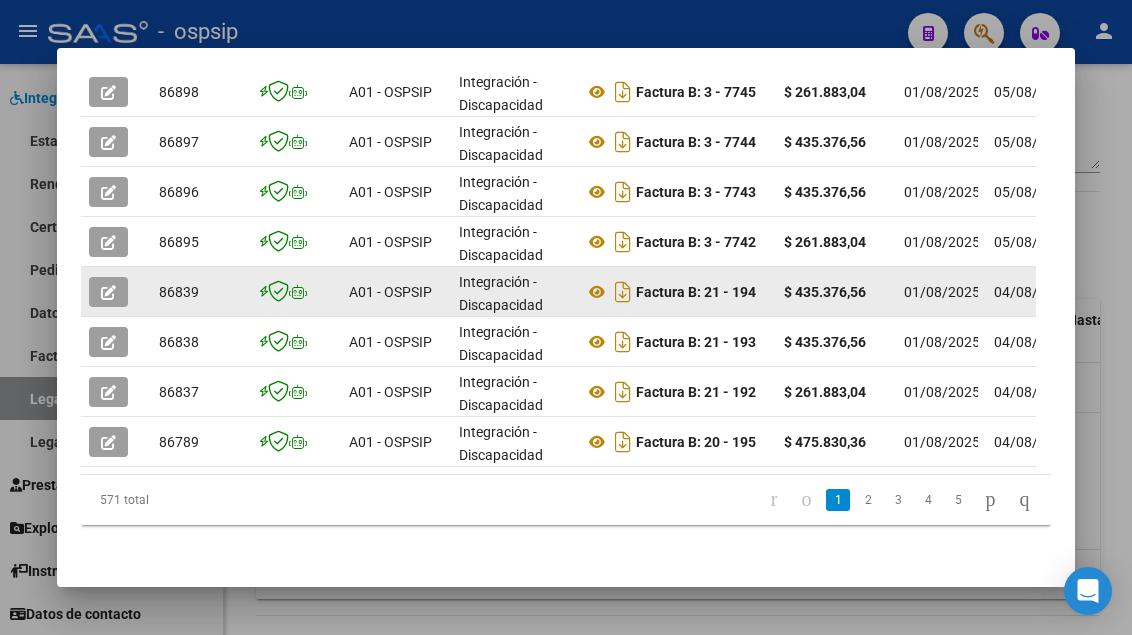 click 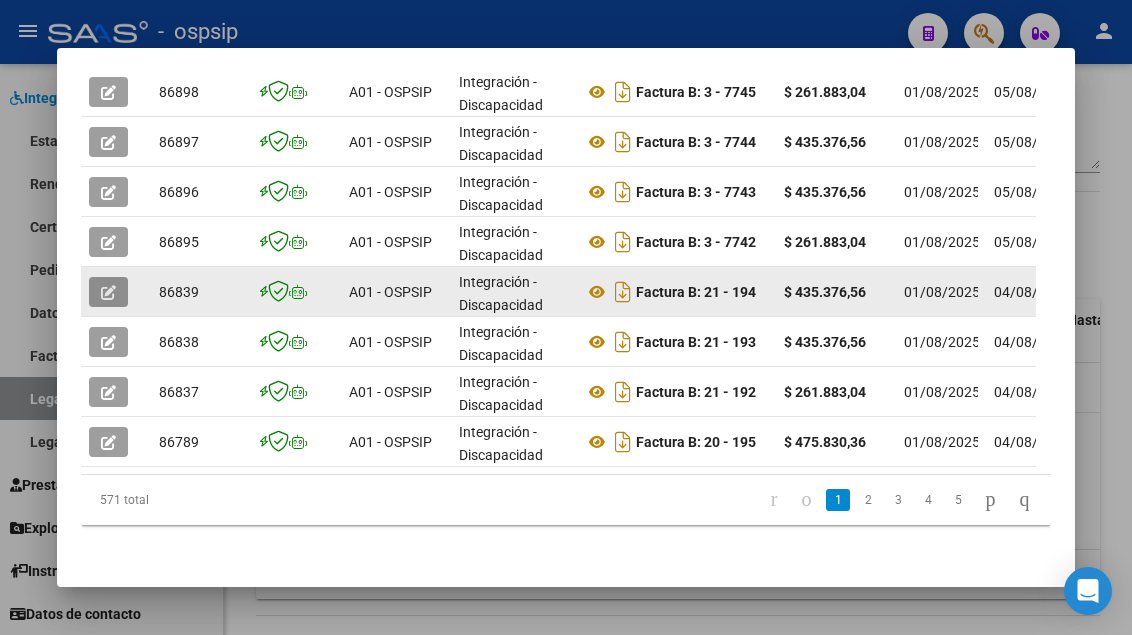 click 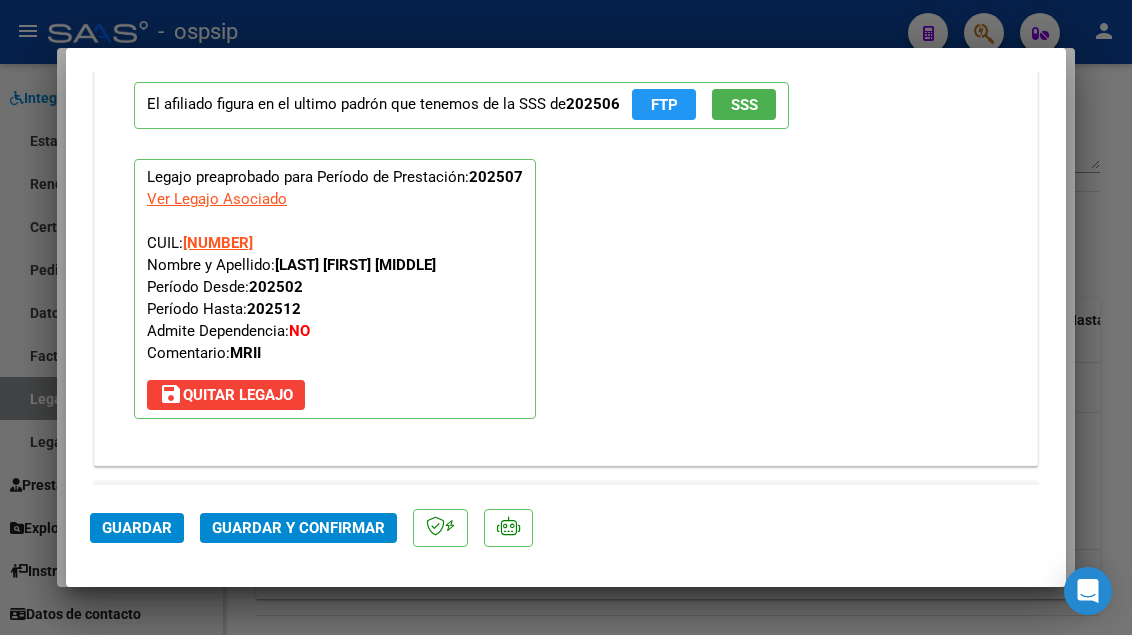 scroll, scrollTop: 2015, scrollLeft: 0, axis: vertical 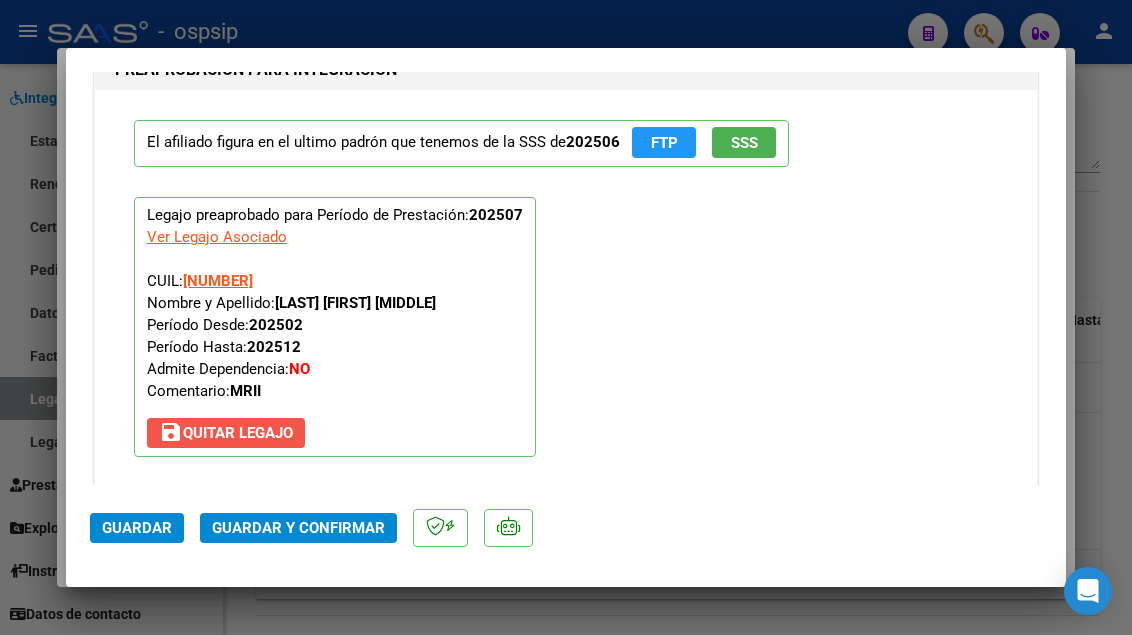 click on "save  Quitar Legajo" at bounding box center [226, 433] 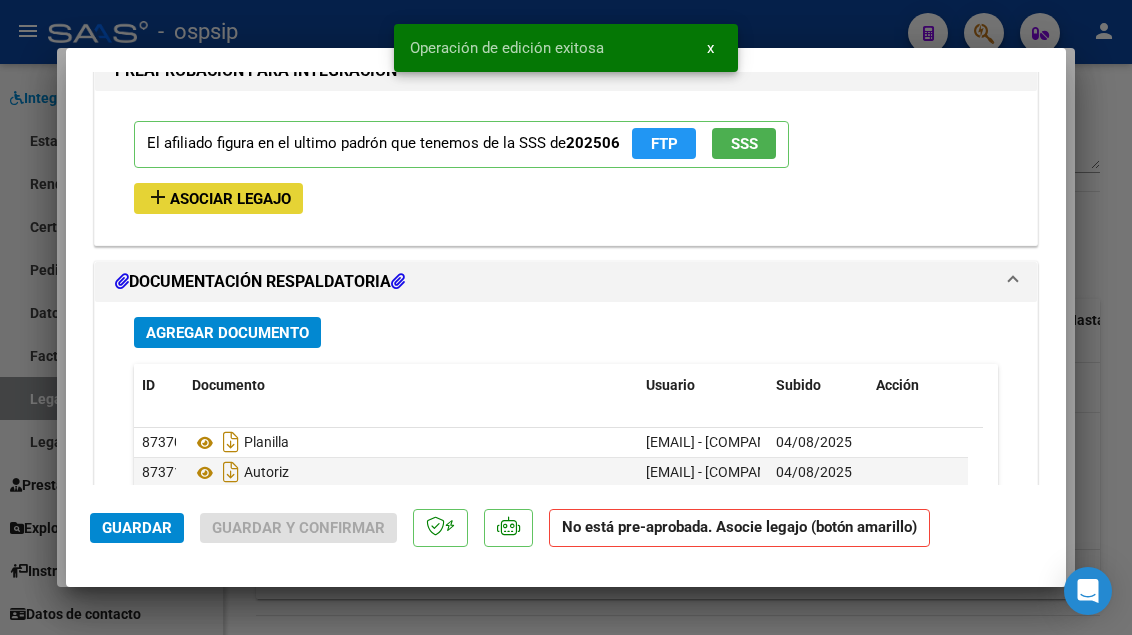 click on "Asociar Legajo" at bounding box center (230, 199) 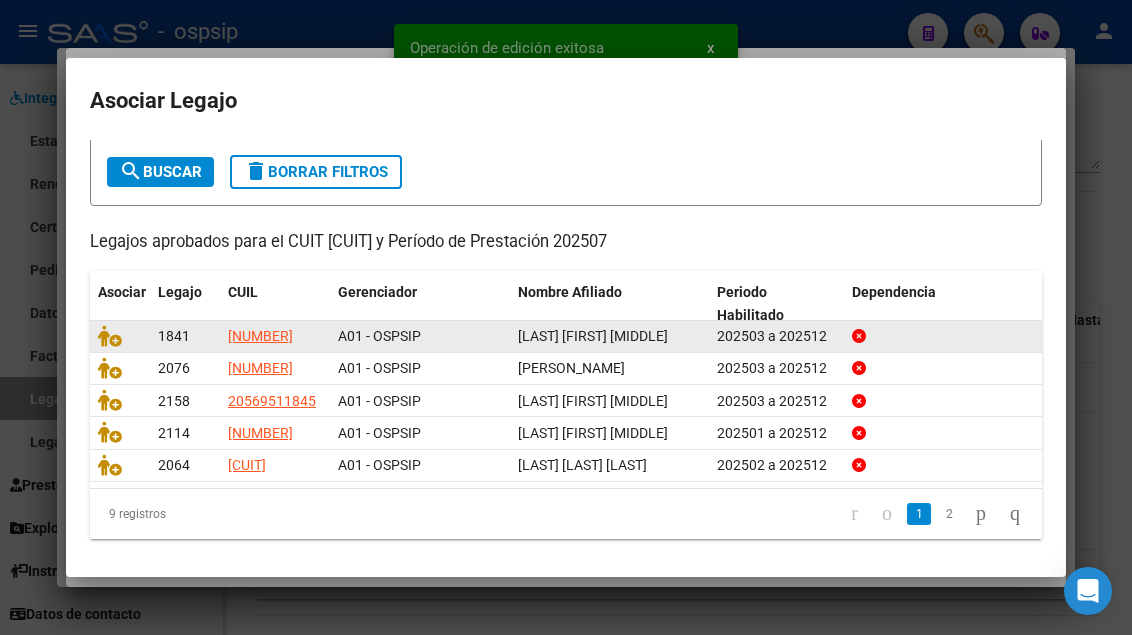 scroll, scrollTop: 158, scrollLeft: 0, axis: vertical 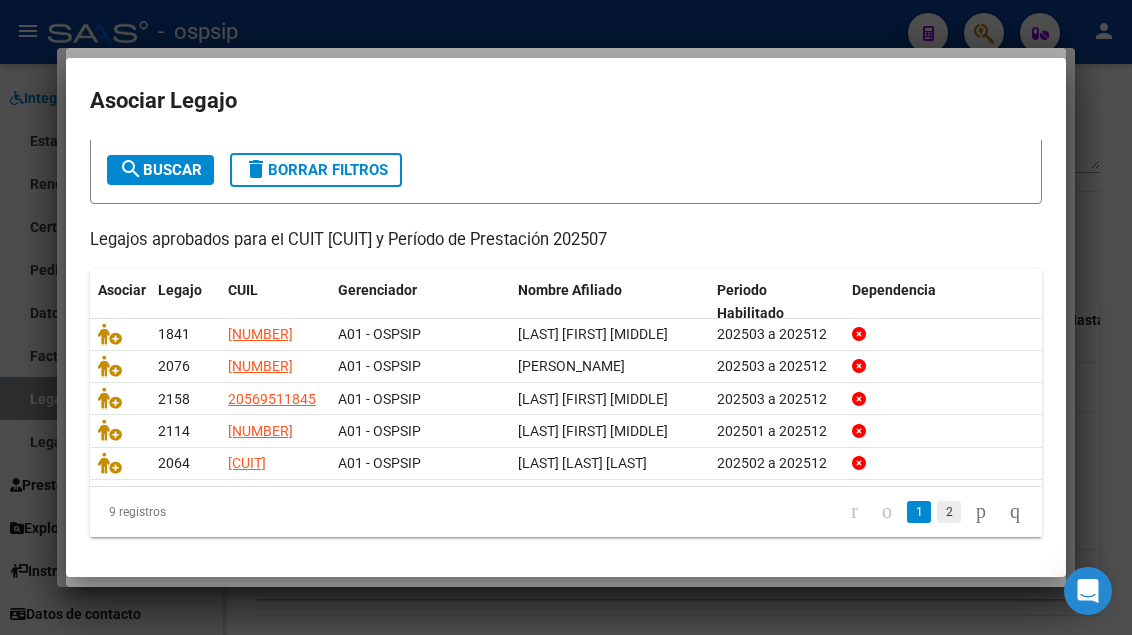 click on "2" 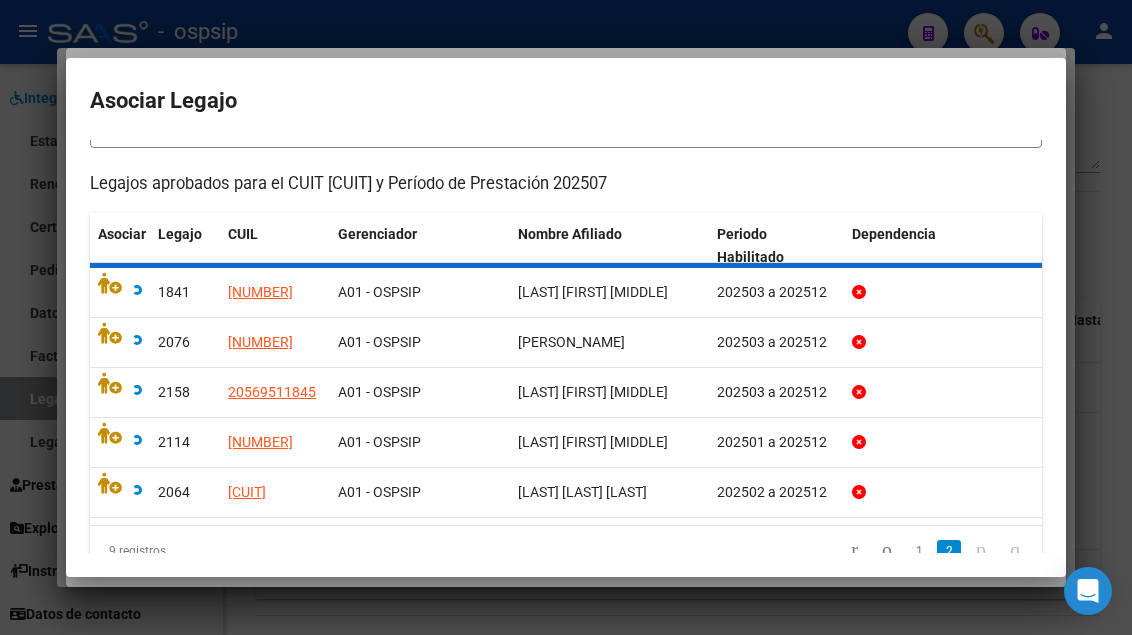 scroll, scrollTop: 91, scrollLeft: 0, axis: vertical 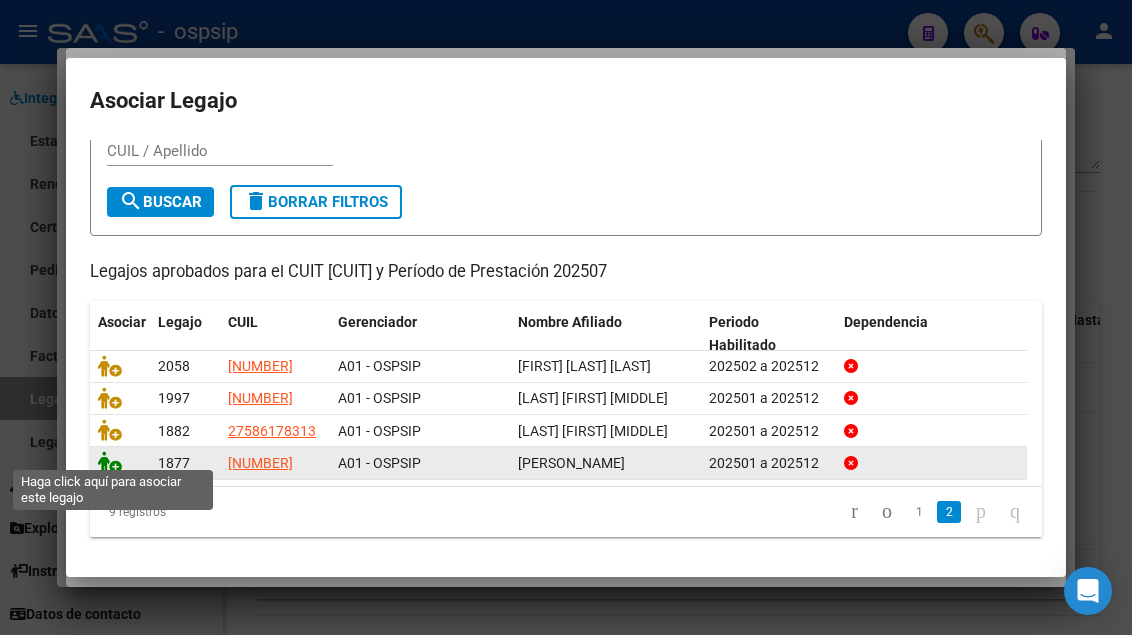click 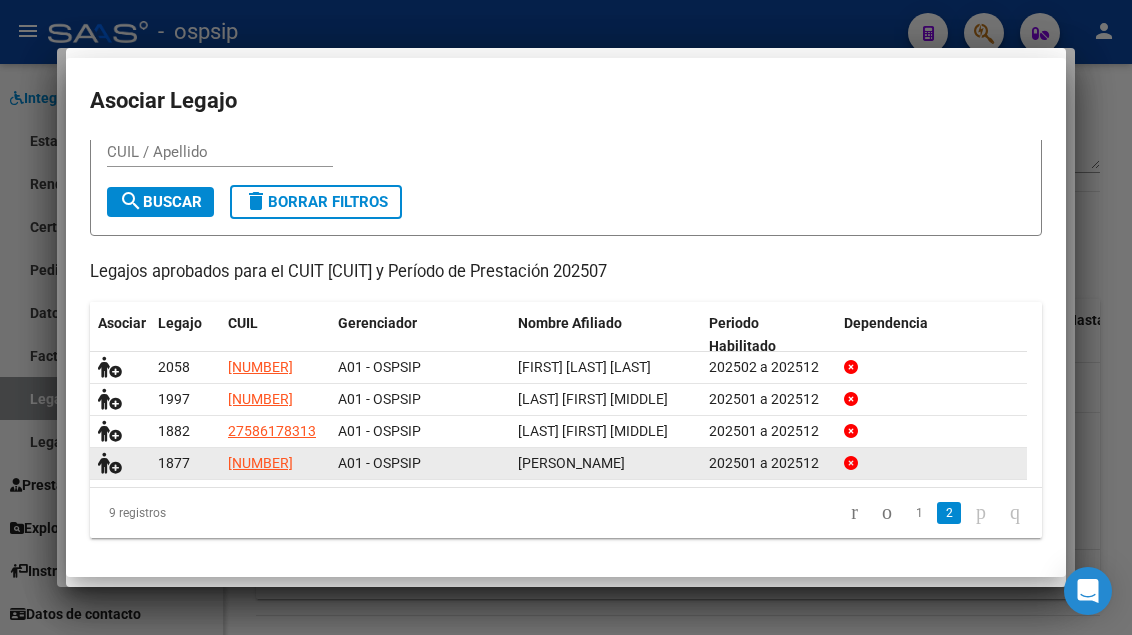 scroll, scrollTop: 2015, scrollLeft: 0, axis: vertical 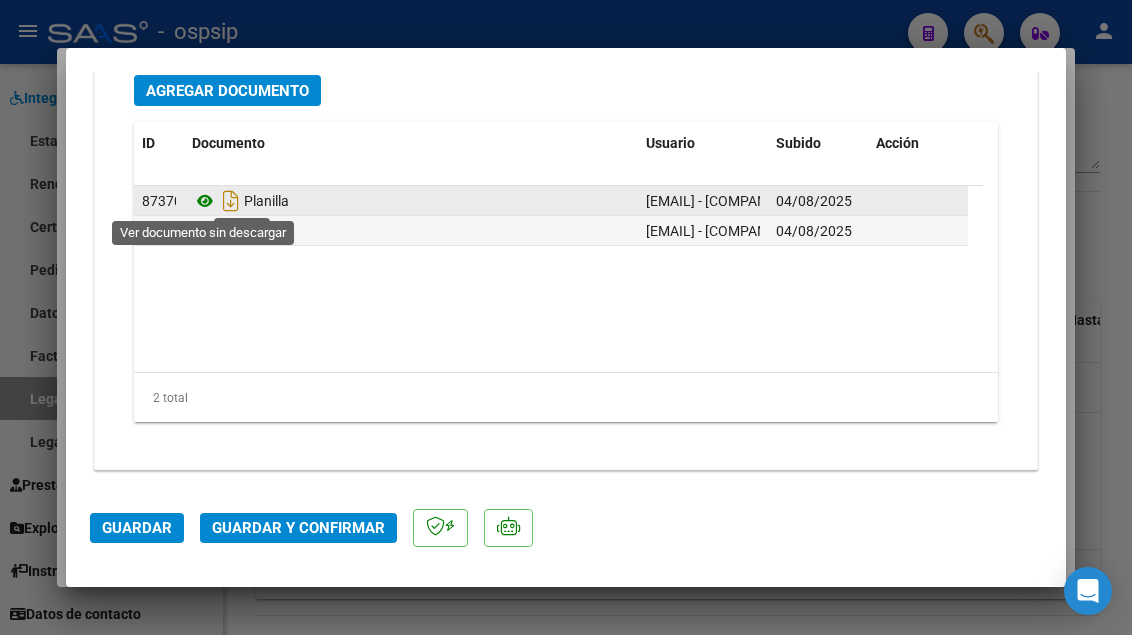 click 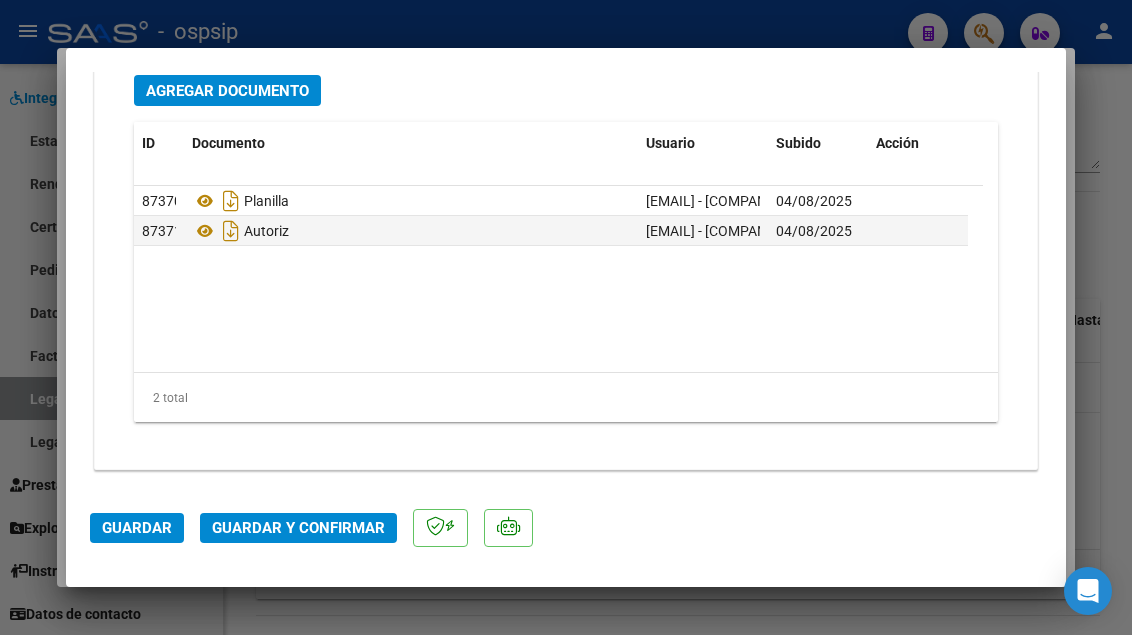 click at bounding box center [566, 317] 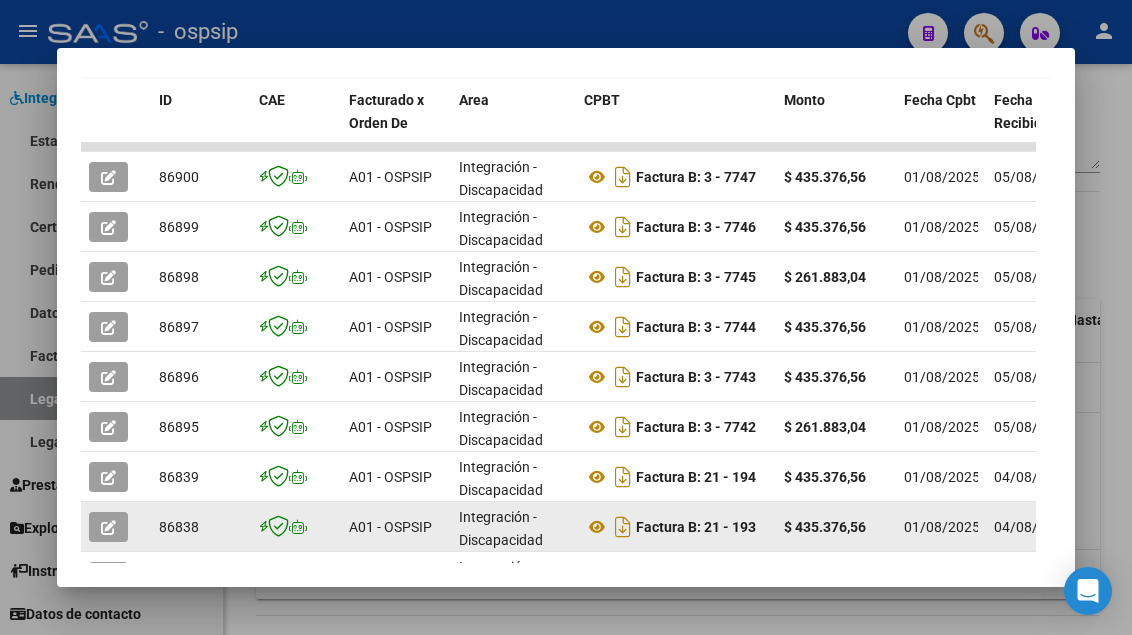 scroll, scrollTop: 711, scrollLeft: 0, axis: vertical 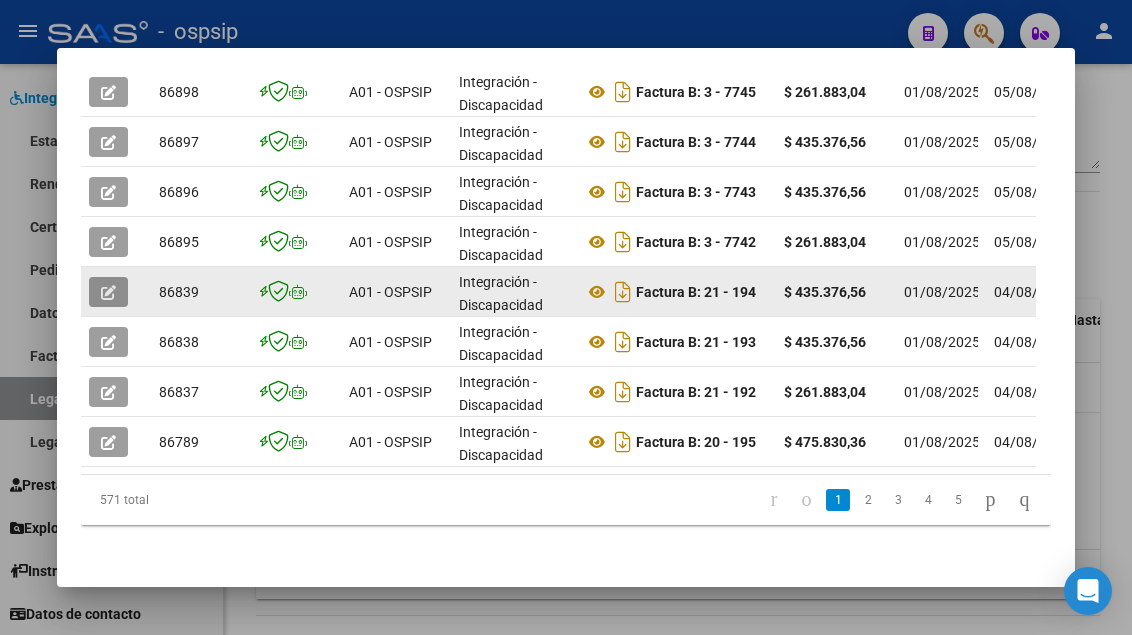 click 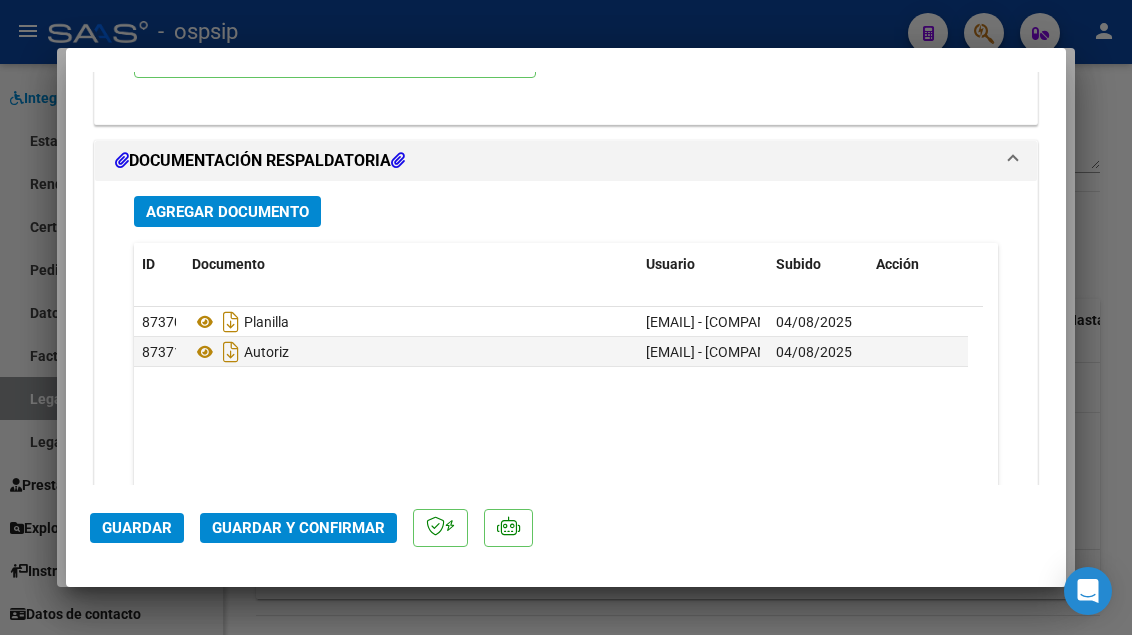 scroll, scrollTop: 2400, scrollLeft: 0, axis: vertical 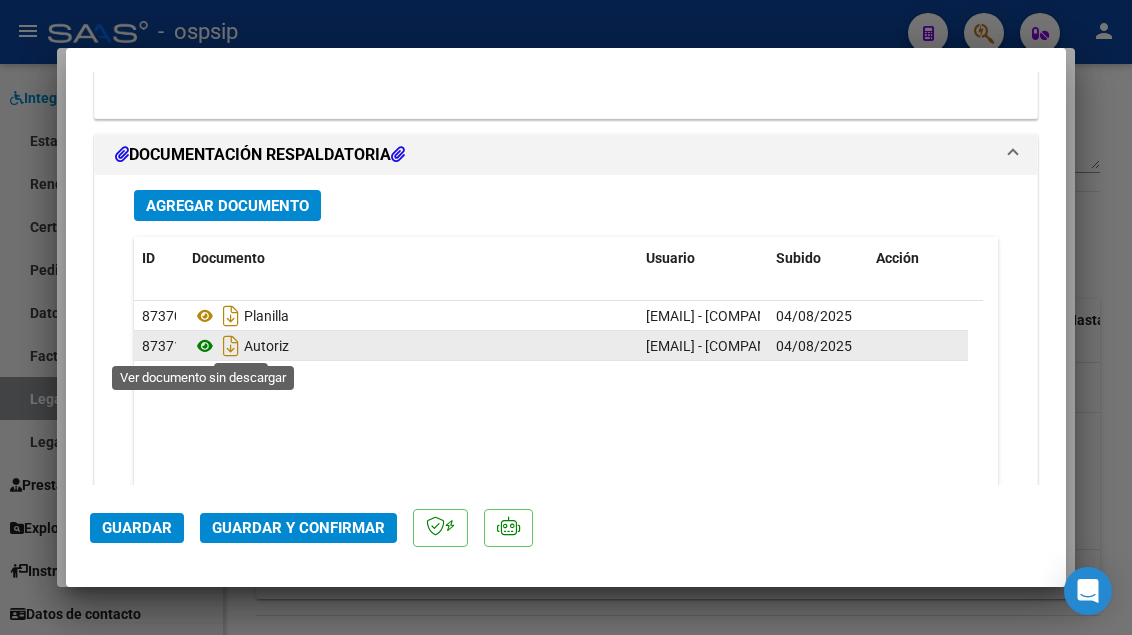 click 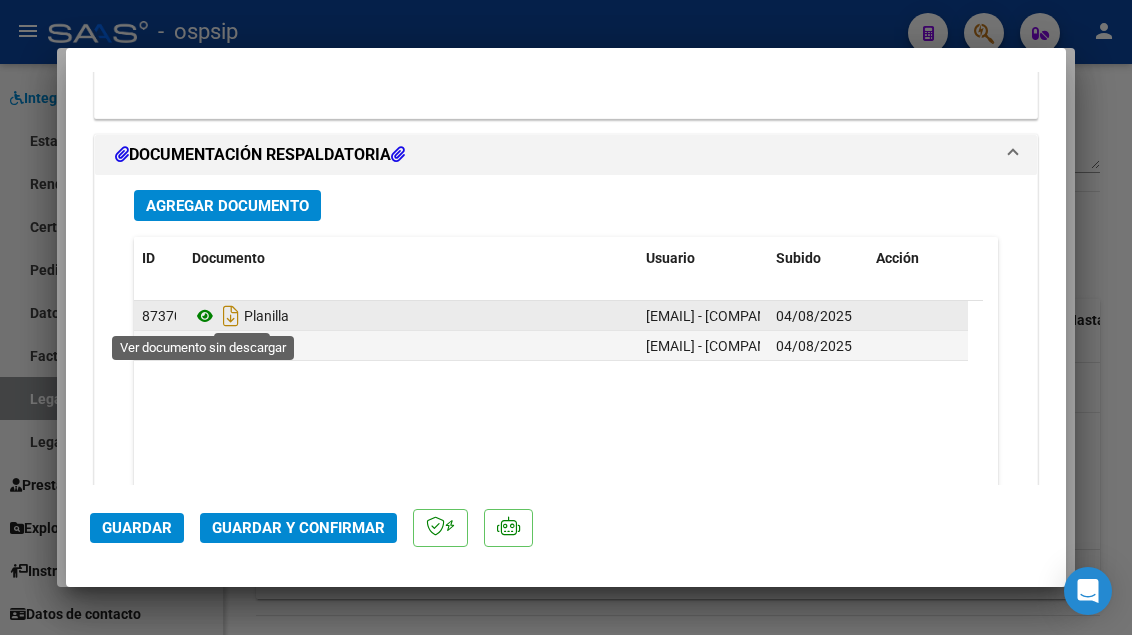 click 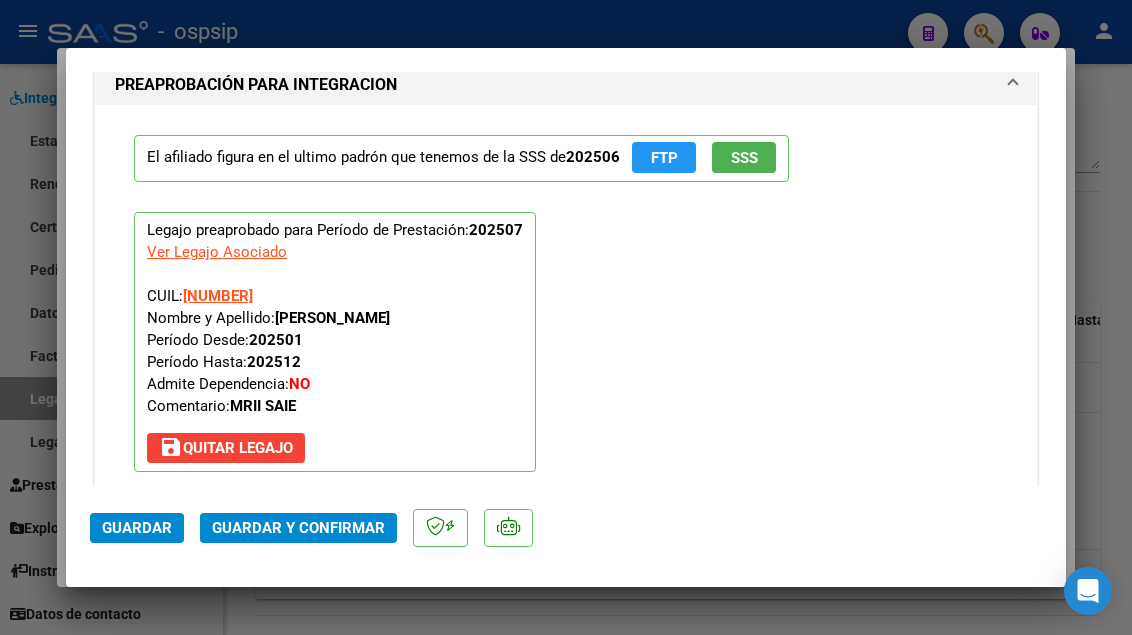 scroll, scrollTop: 1700, scrollLeft: 0, axis: vertical 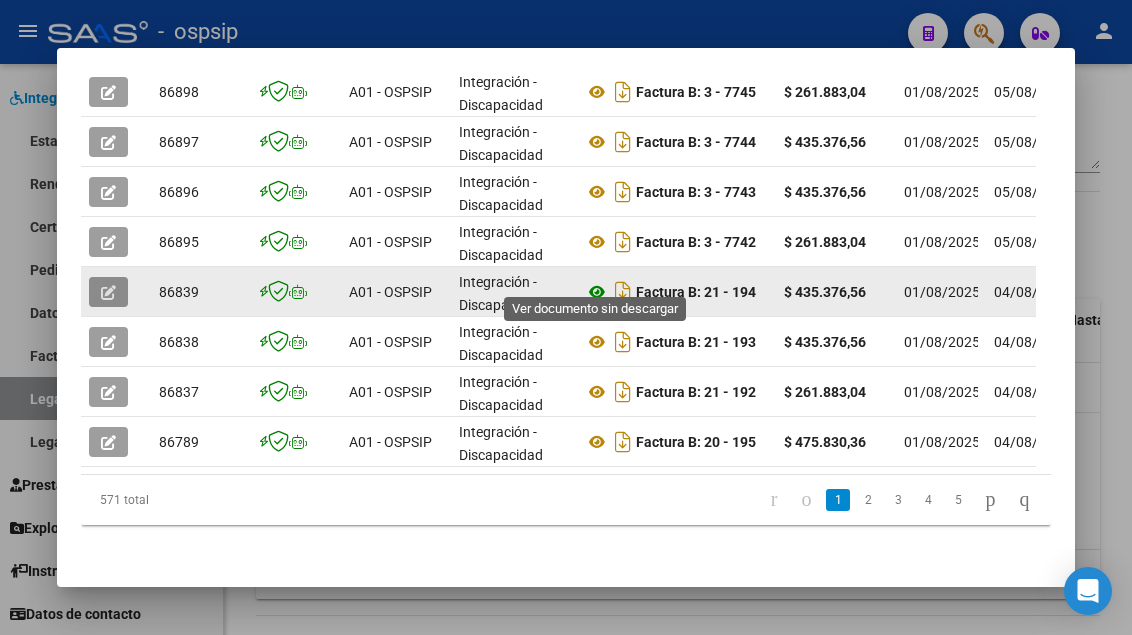 click 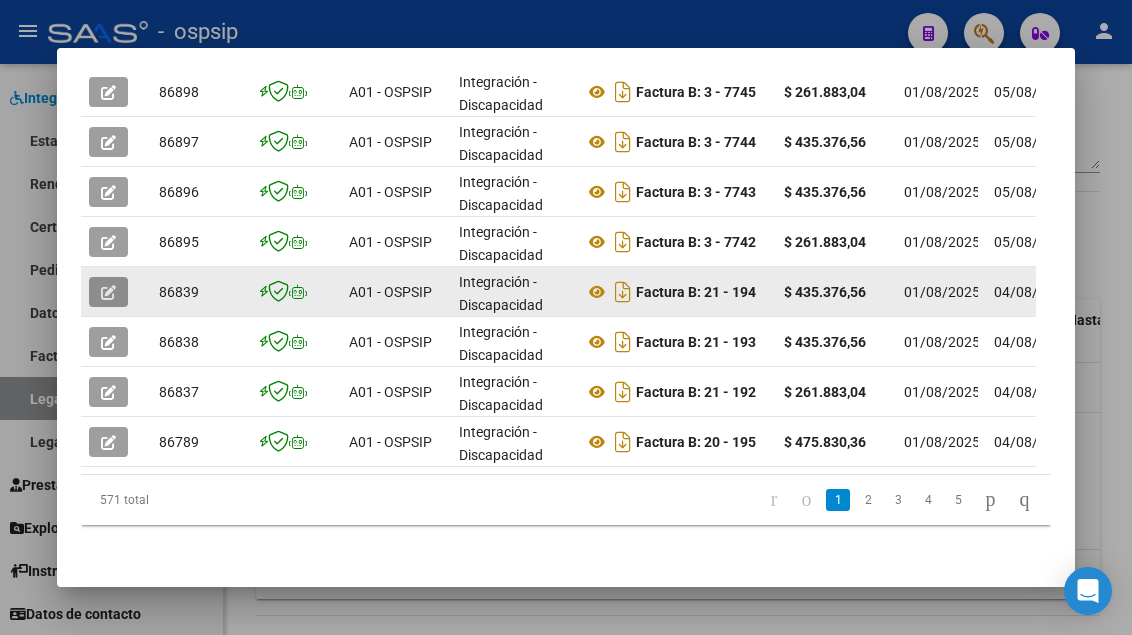 click 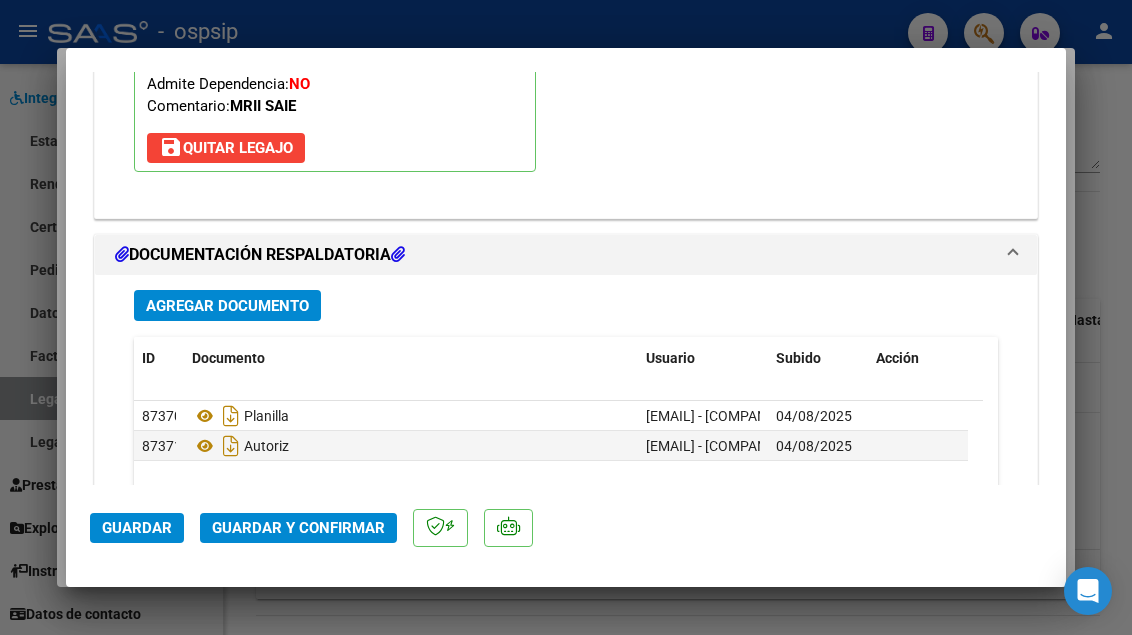 scroll, scrollTop: 2200, scrollLeft: 0, axis: vertical 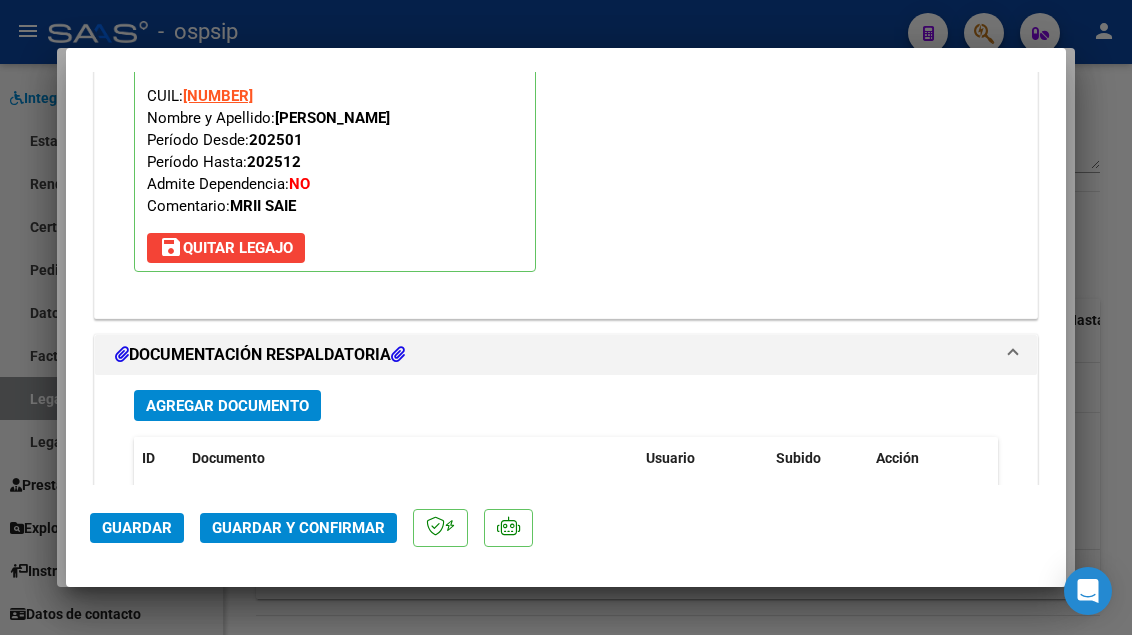 click on "save  Quitar Legajo" at bounding box center [226, 248] 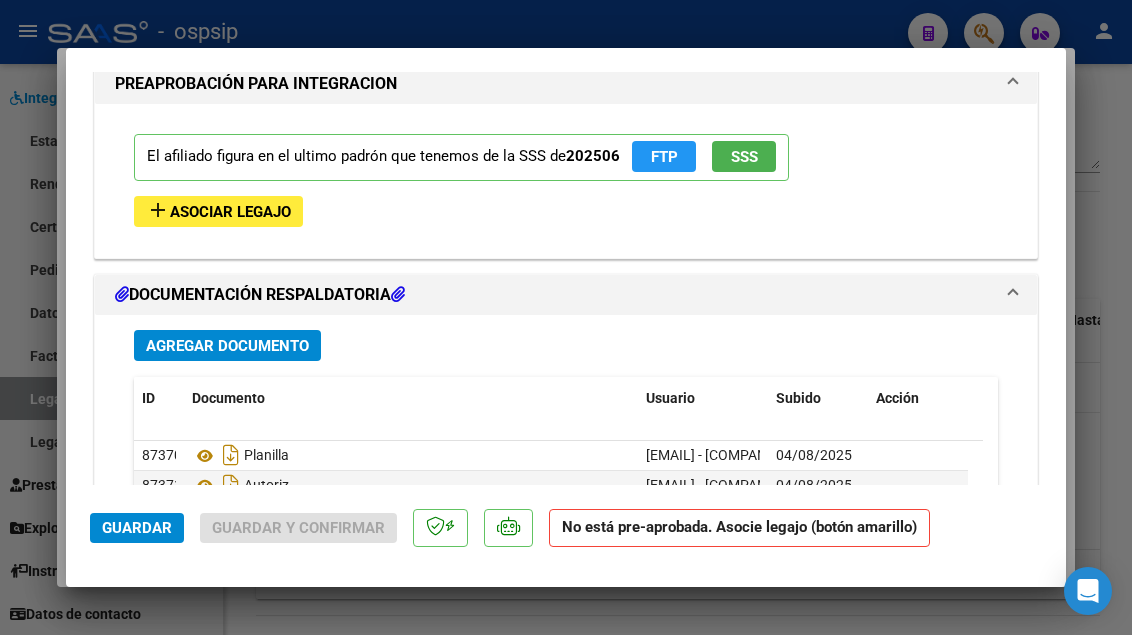 scroll, scrollTop: 1947, scrollLeft: 0, axis: vertical 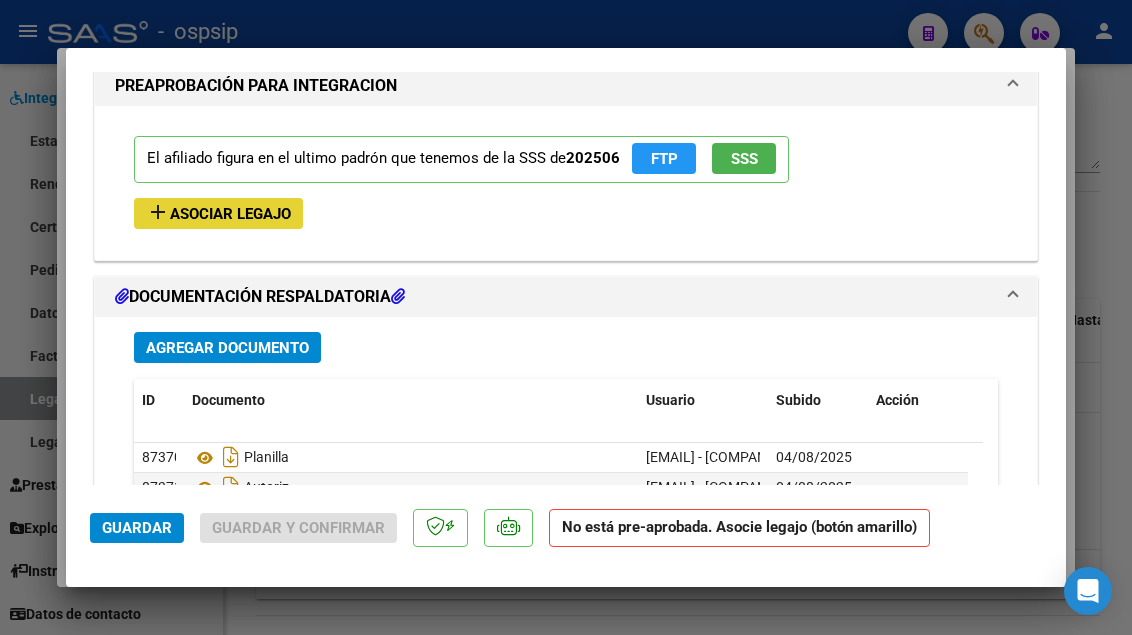 click on "Asociar Legajo" at bounding box center (230, 214) 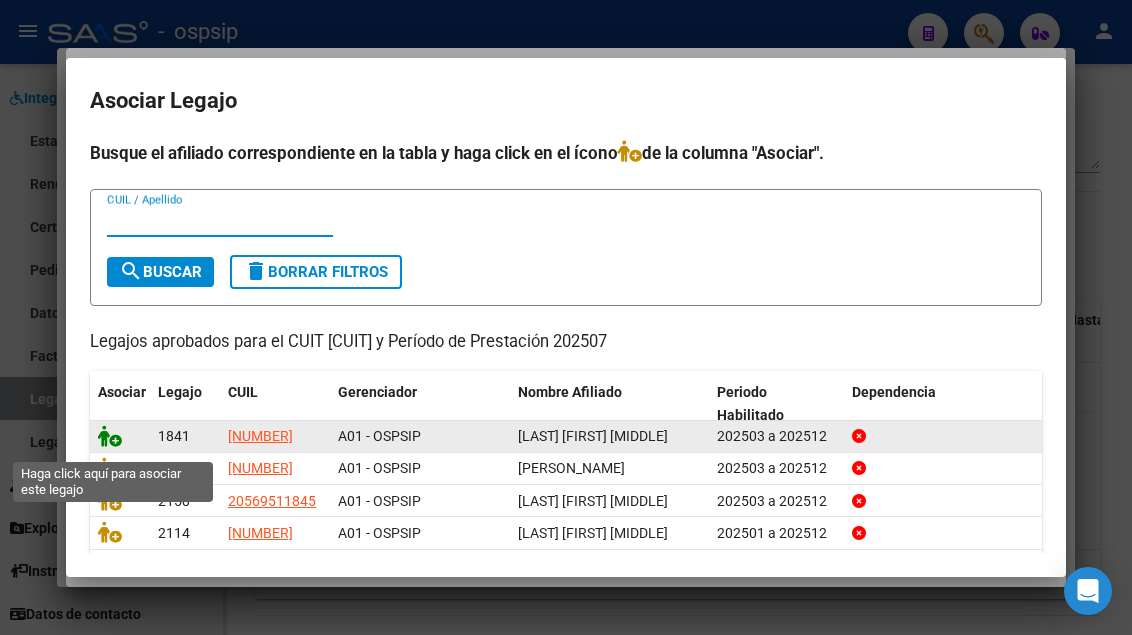 click 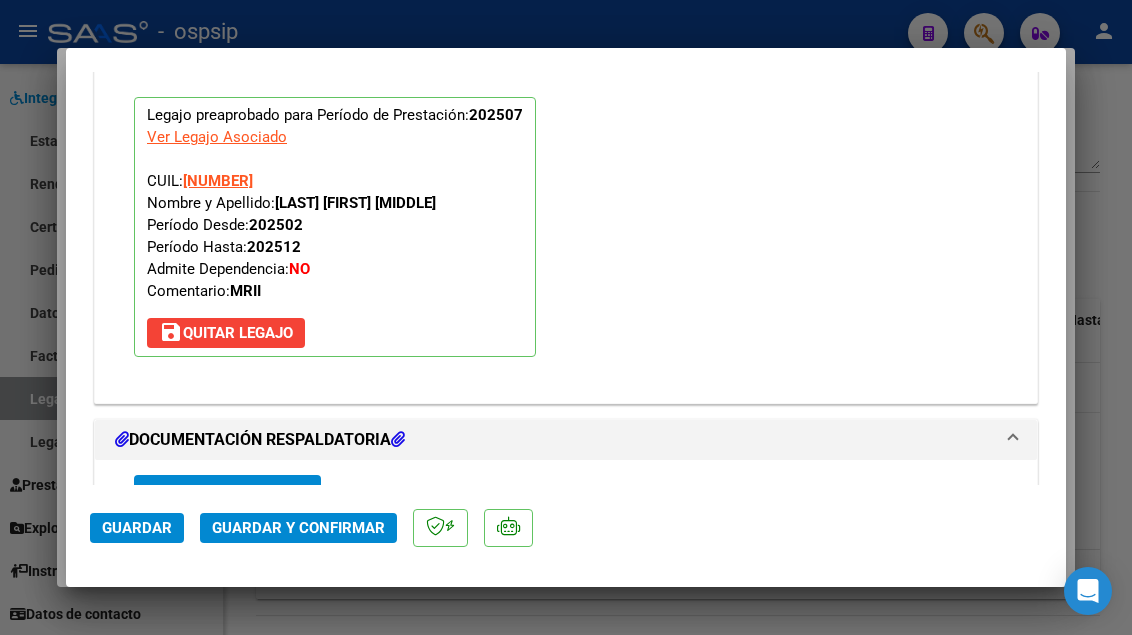 scroll, scrollTop: 2015, scrollLeft: 0, axis: vertical 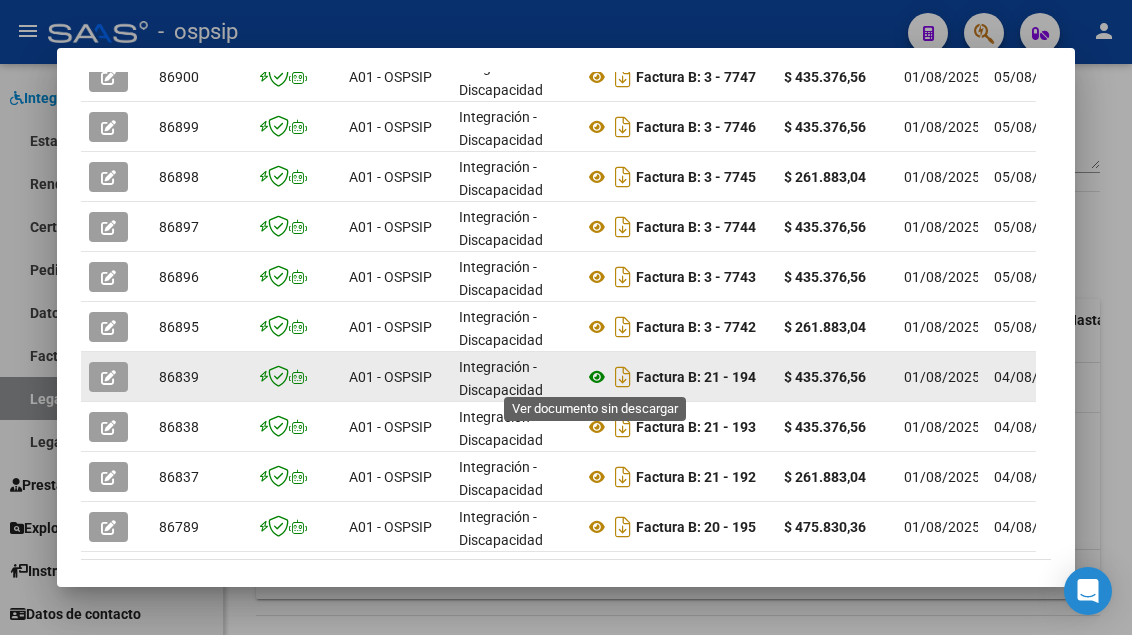 click 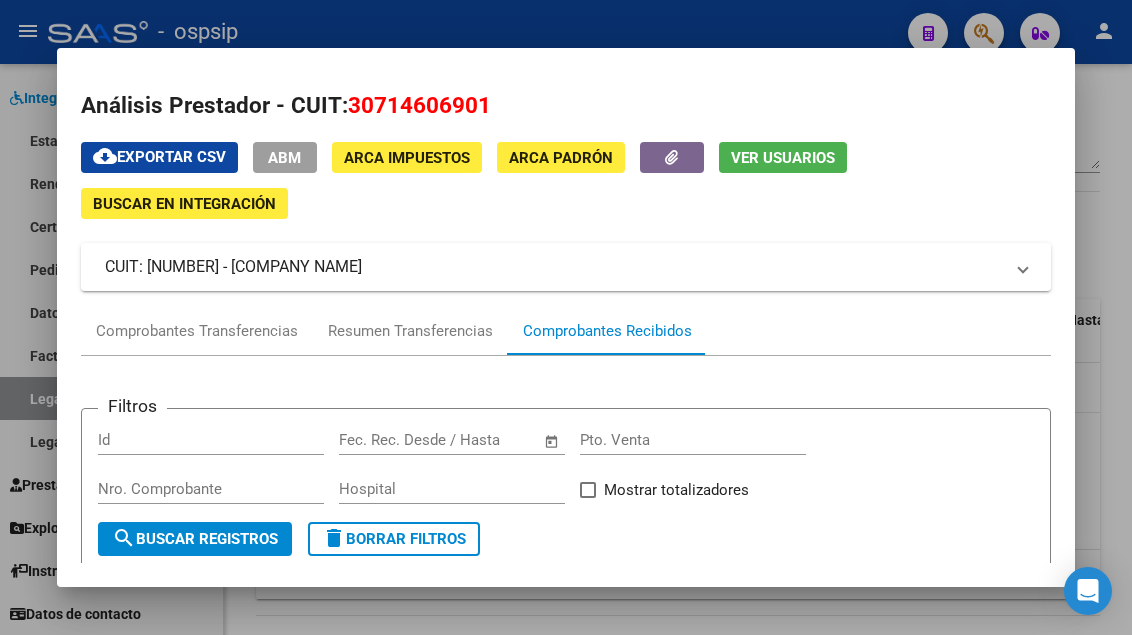 scroll, scrollTop: 0, scrollLeft: 0, axis: both 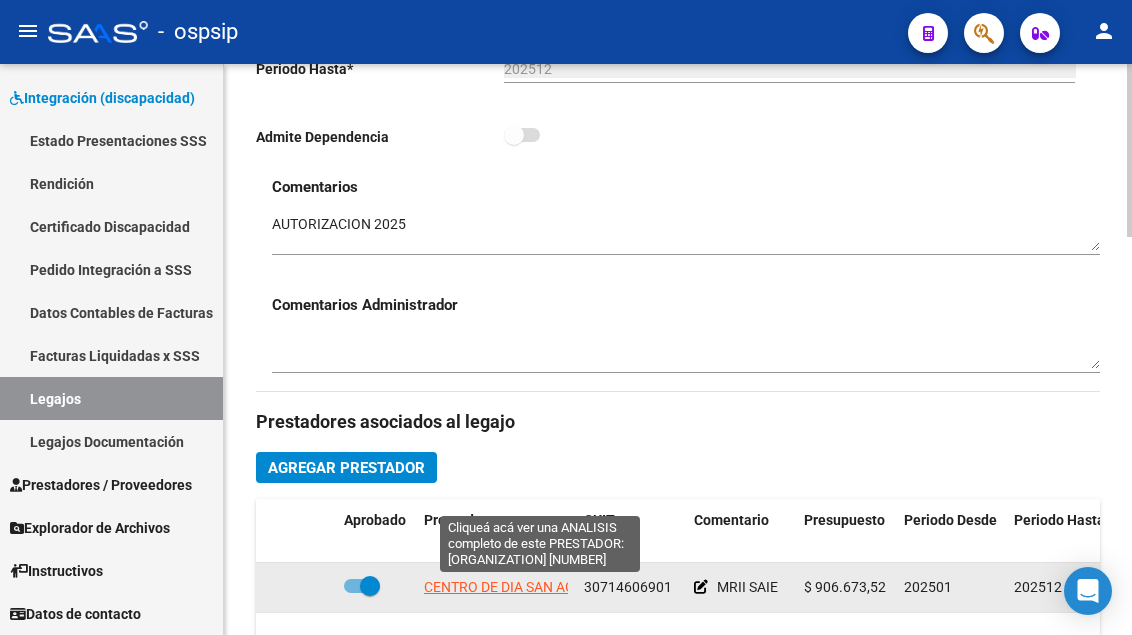 click on "CENTRO DE DIA SAN AGUSTIN S.R.L." 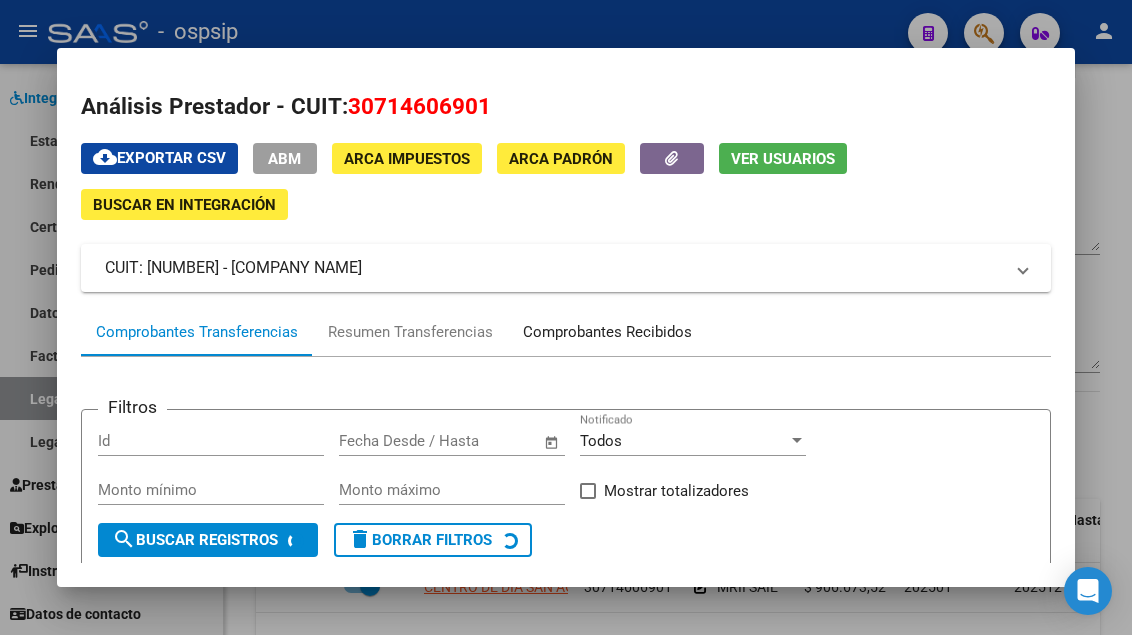 click on "Comprobantes Recibidos" at bounding box center [607, 332] 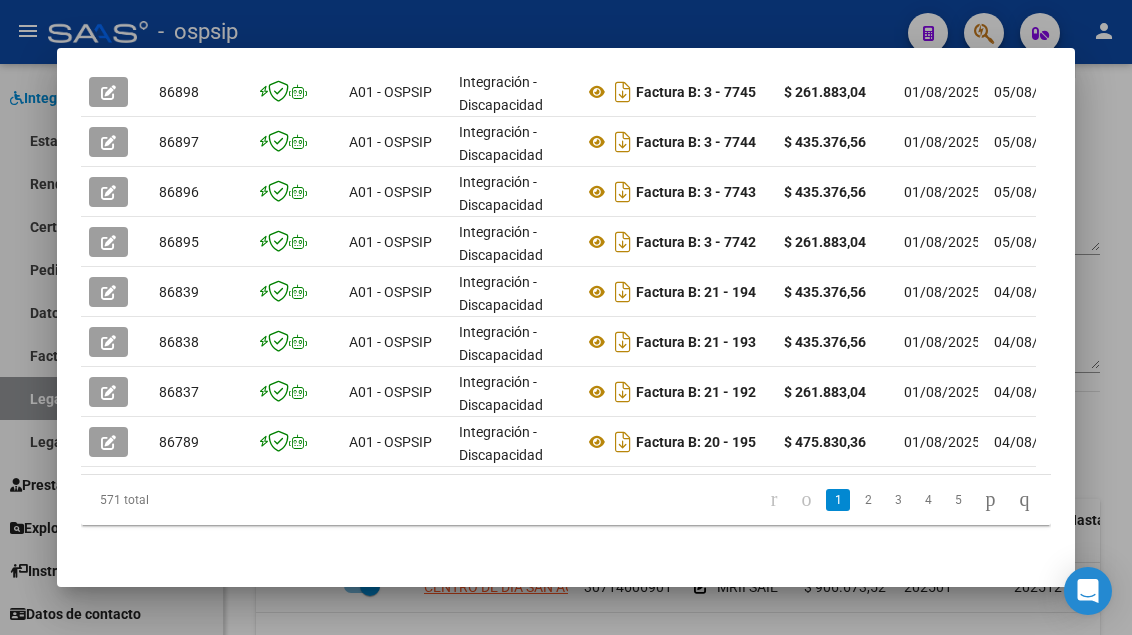 scroll, scrollTop: 711, scrollLeft: 0, axis: vertical 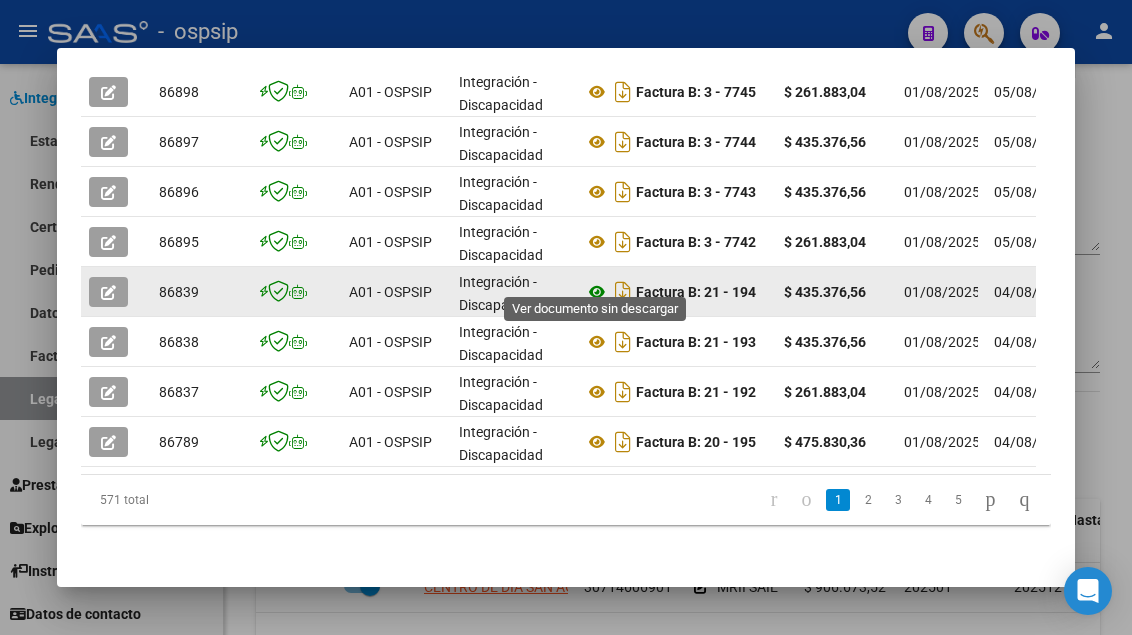click 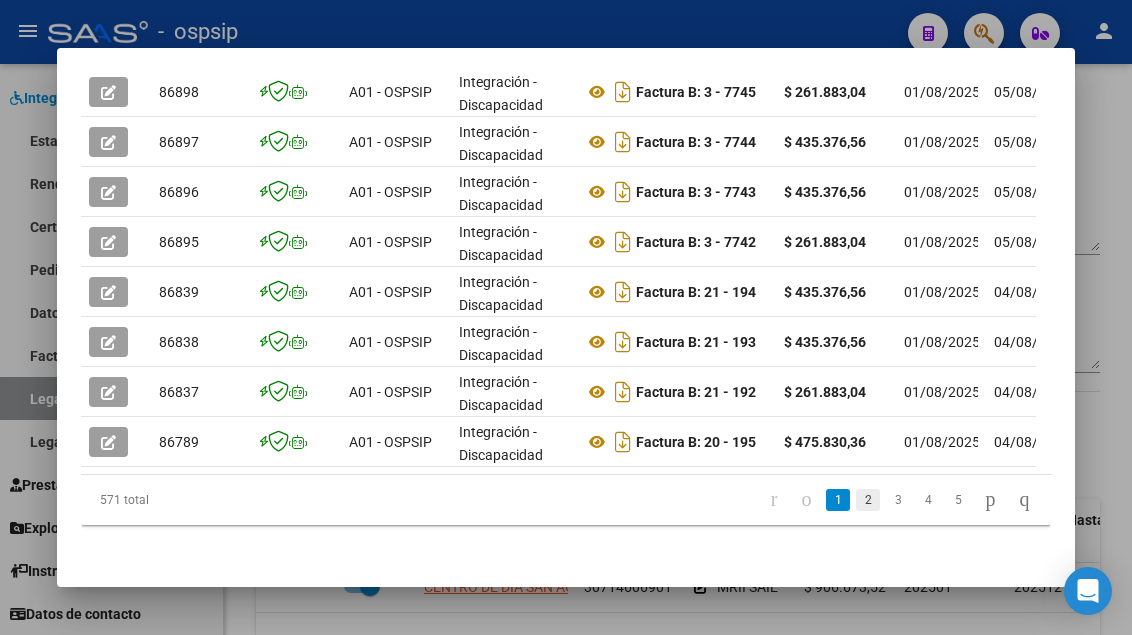 click on "2" 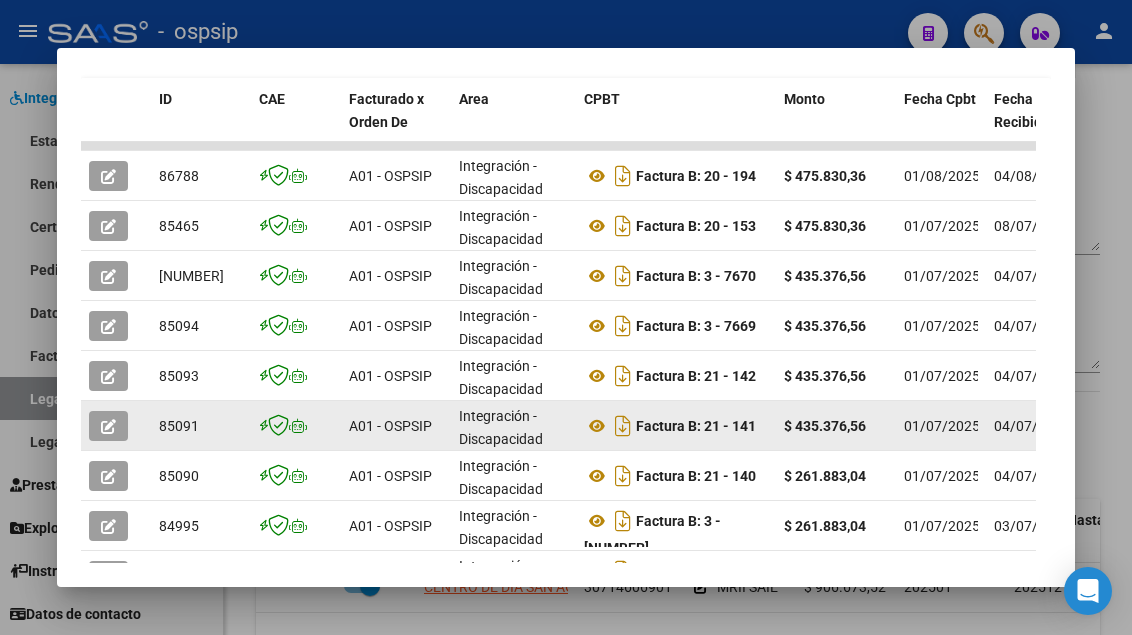 scroll, scrollTop: 511, scrollLeft: 0, axis: vertical 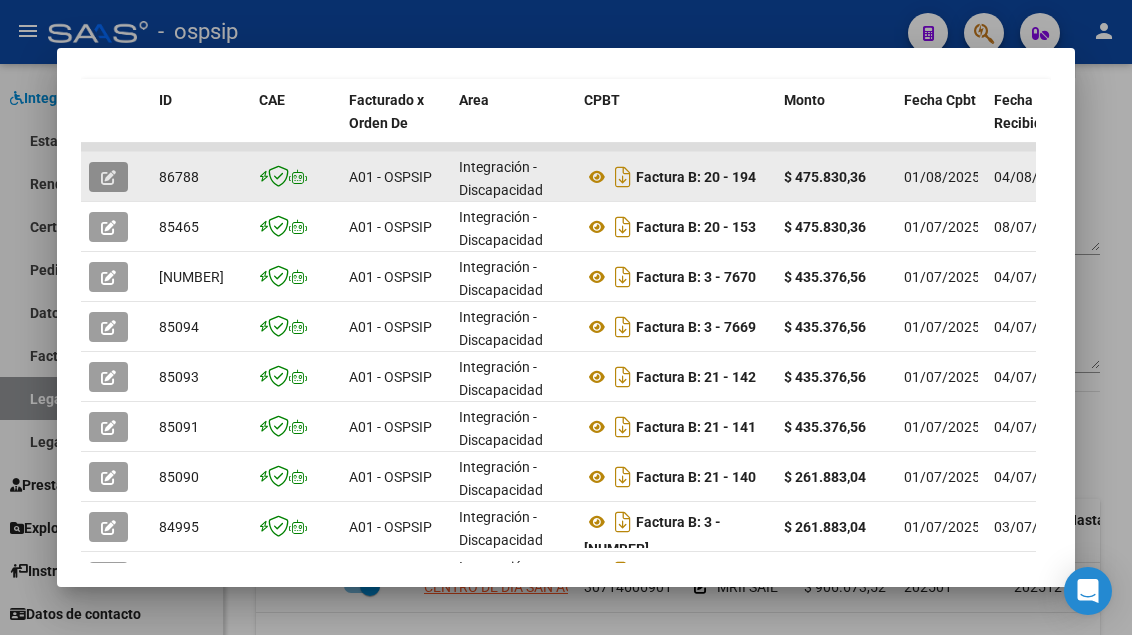 click 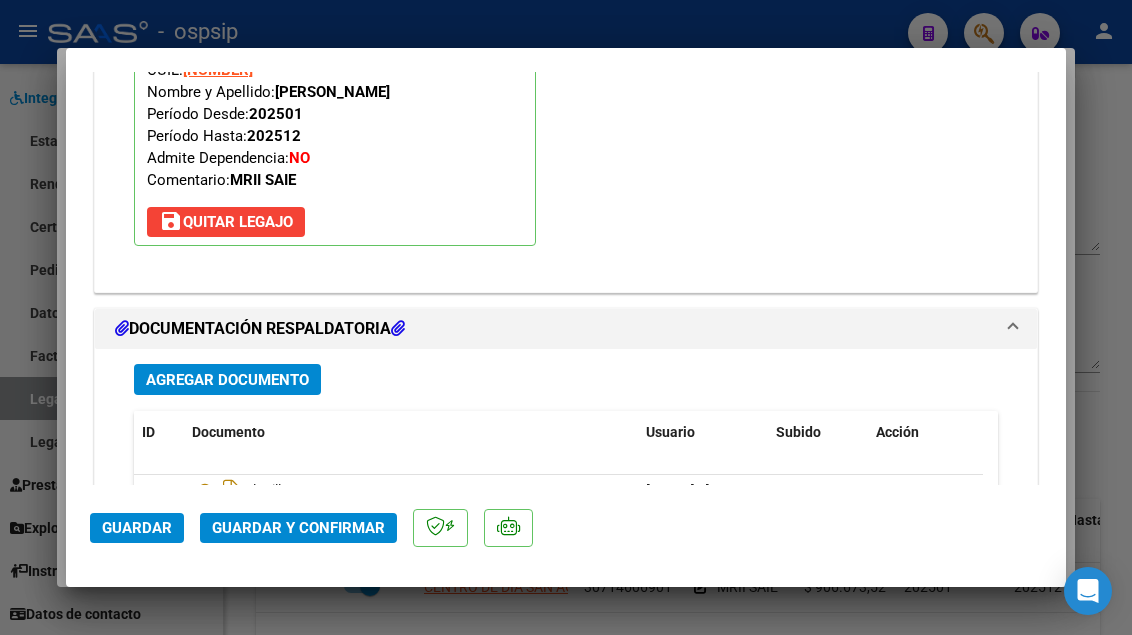 scroll, scrollTop: 2400, scrollLeft: 0, axis: vertical 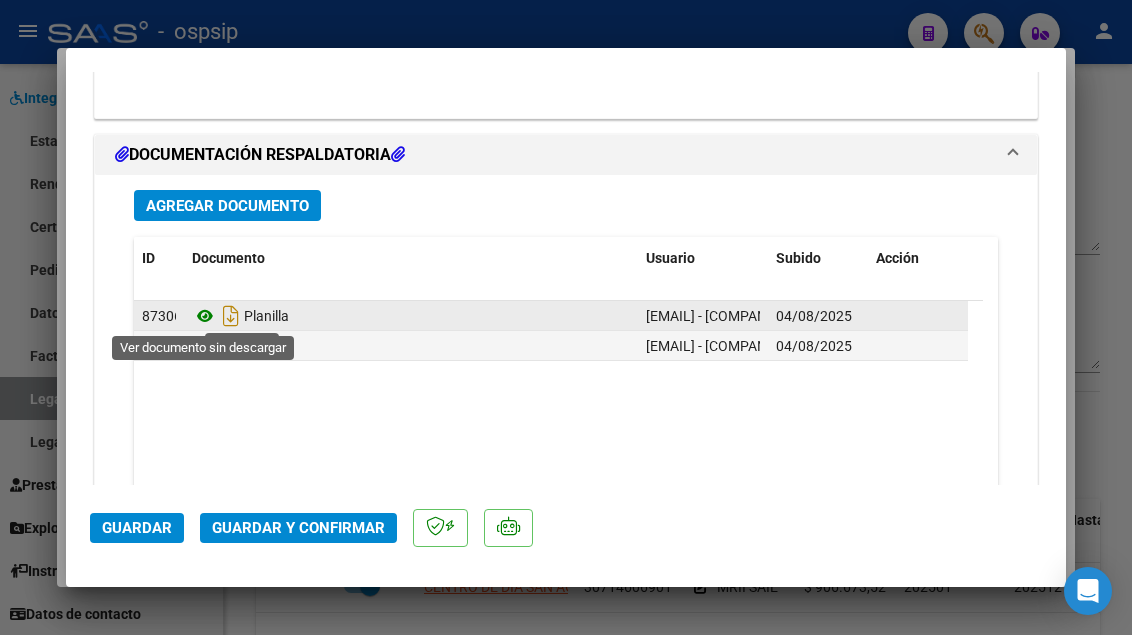click 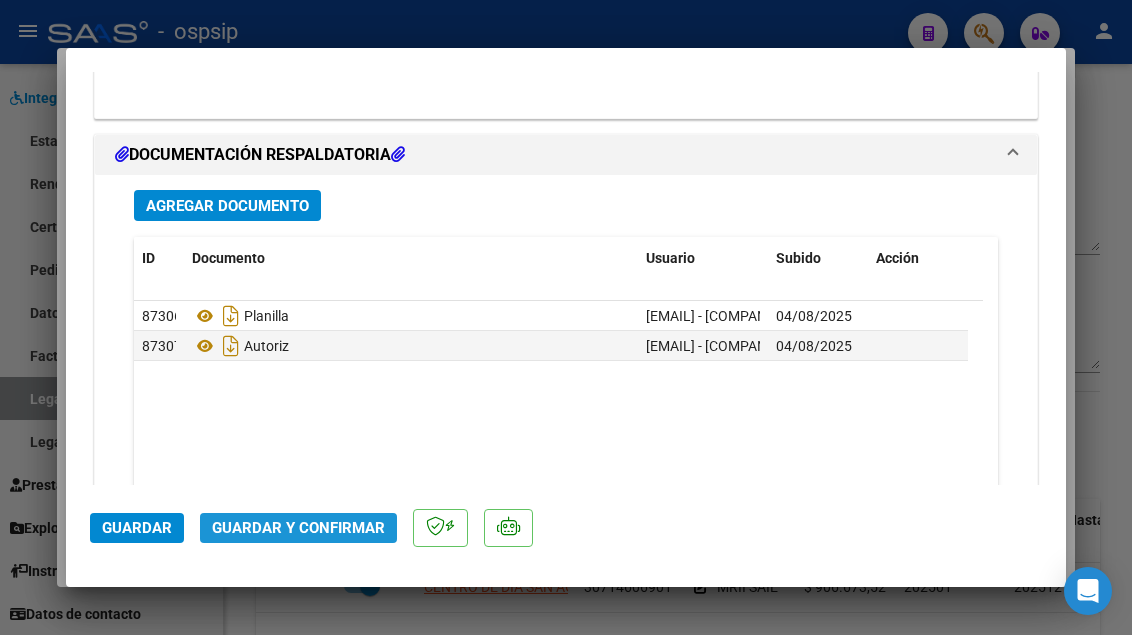 click on "Guardar y Confirmar" 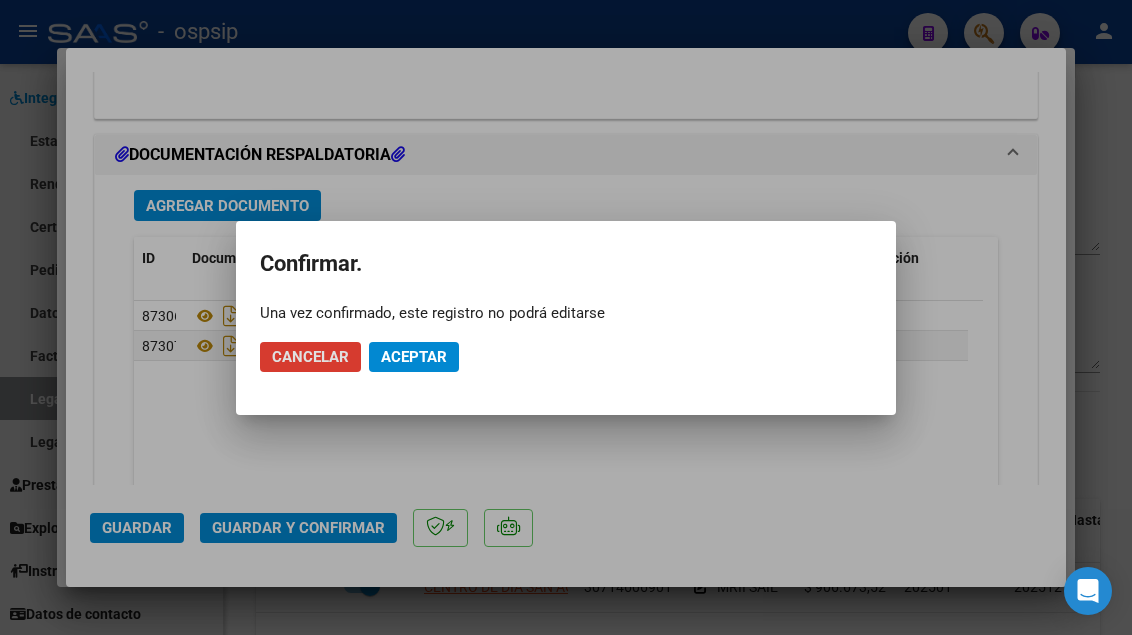 click on "Aceptar" 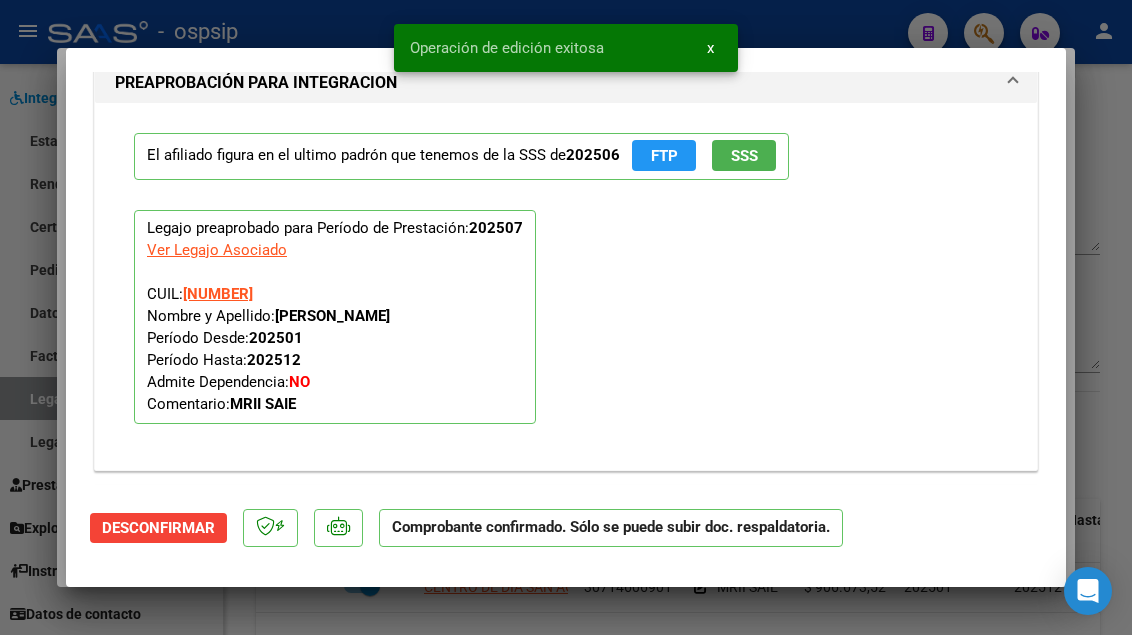 scroll, scrollTop: 1819, scrollLeft: 0, axis: vertical 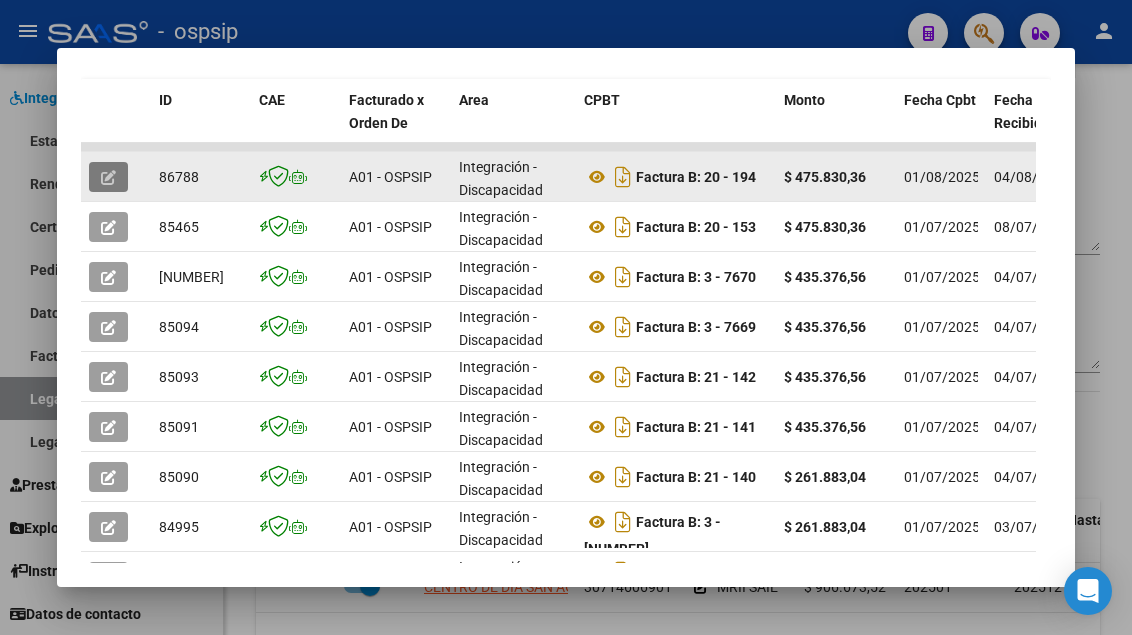 click 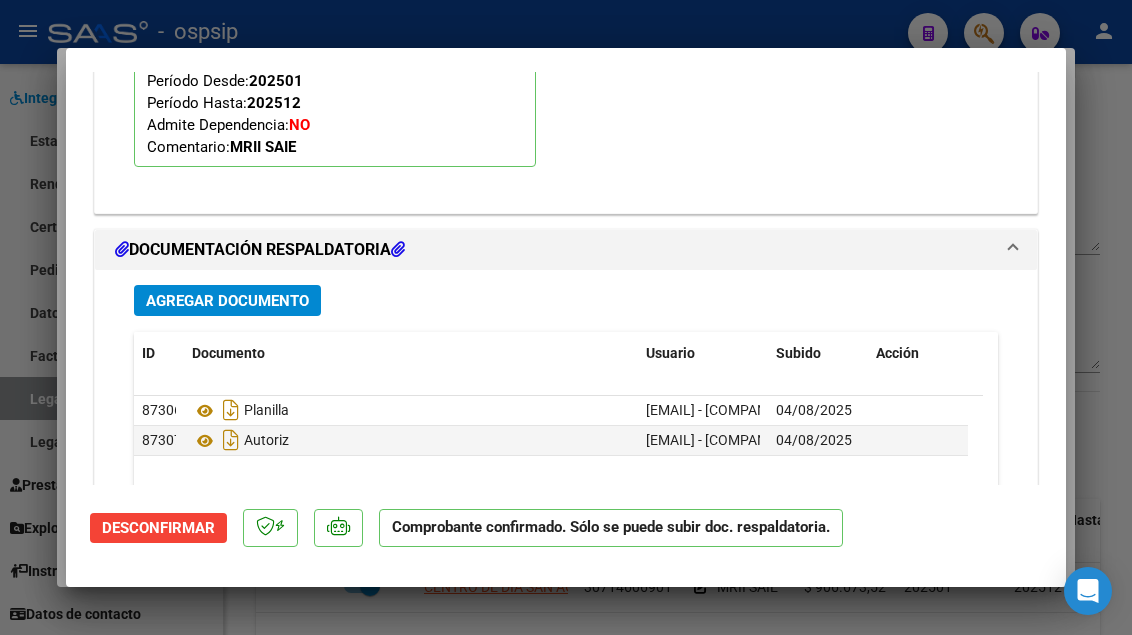 scroll, scrollTop: 2238, scrollLeft: 0, axis: vertical 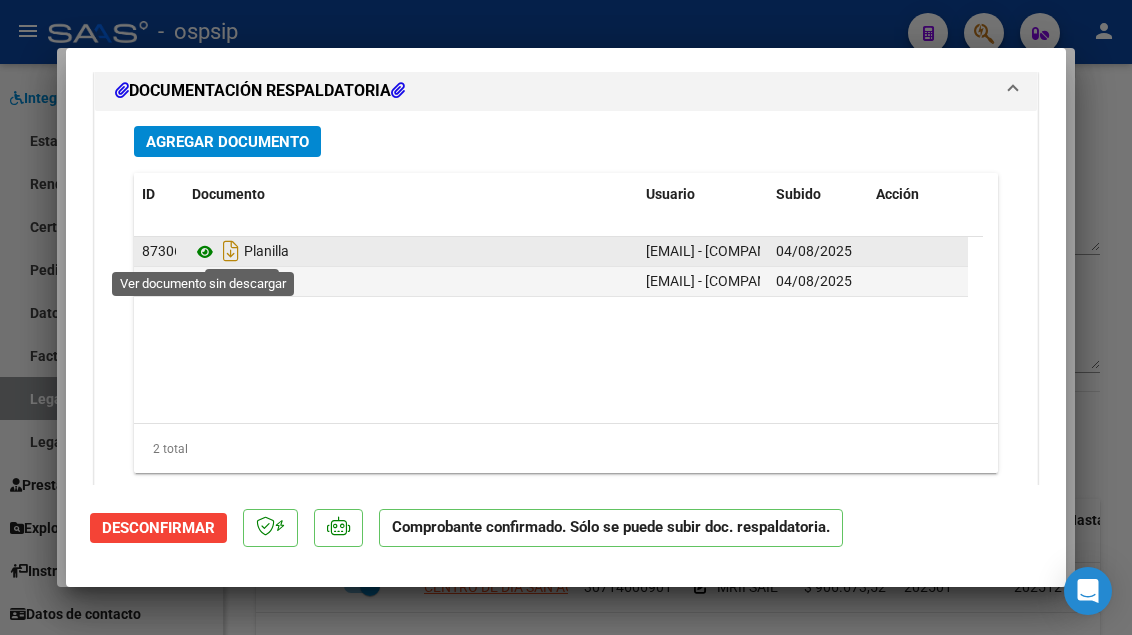 click 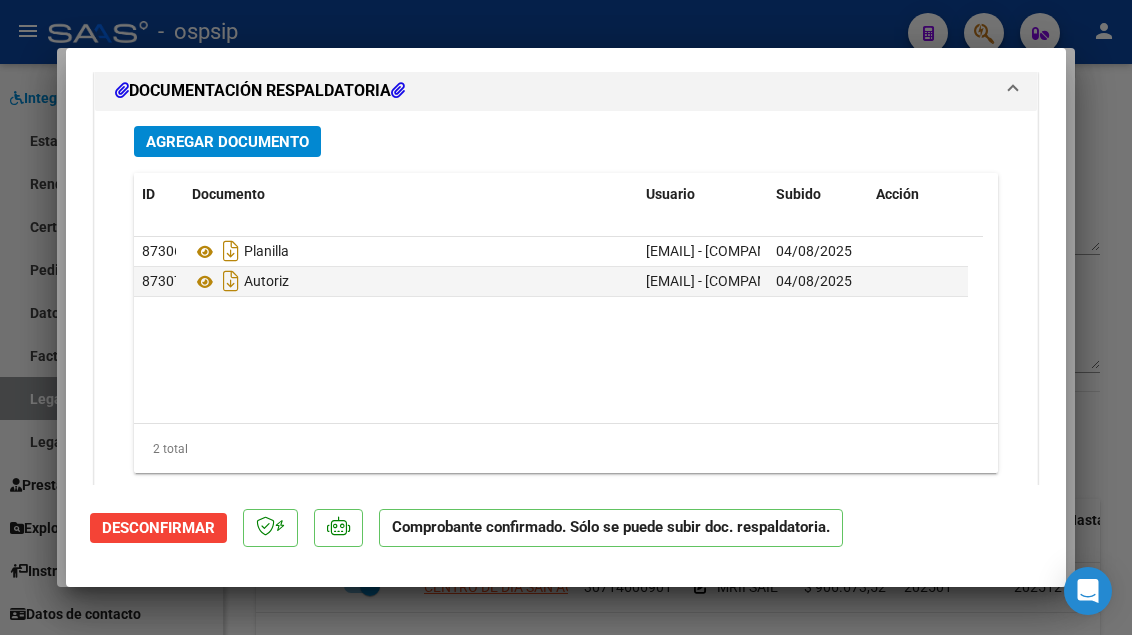 scroll, scrollTop: 0, scrollLeft: 0, axis: both 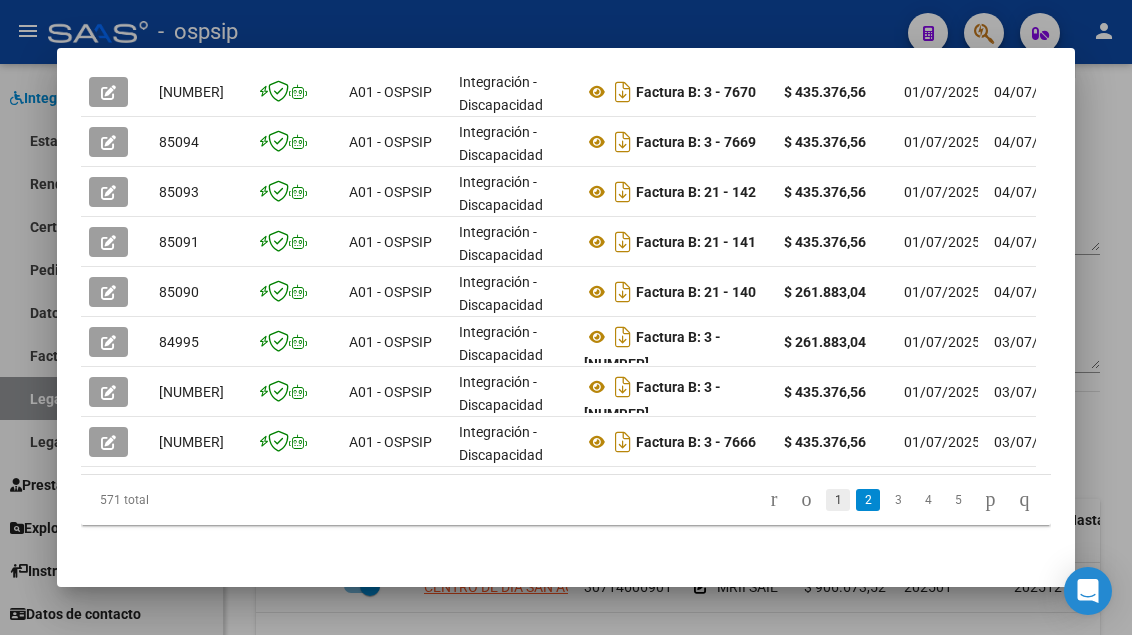 click on "1" 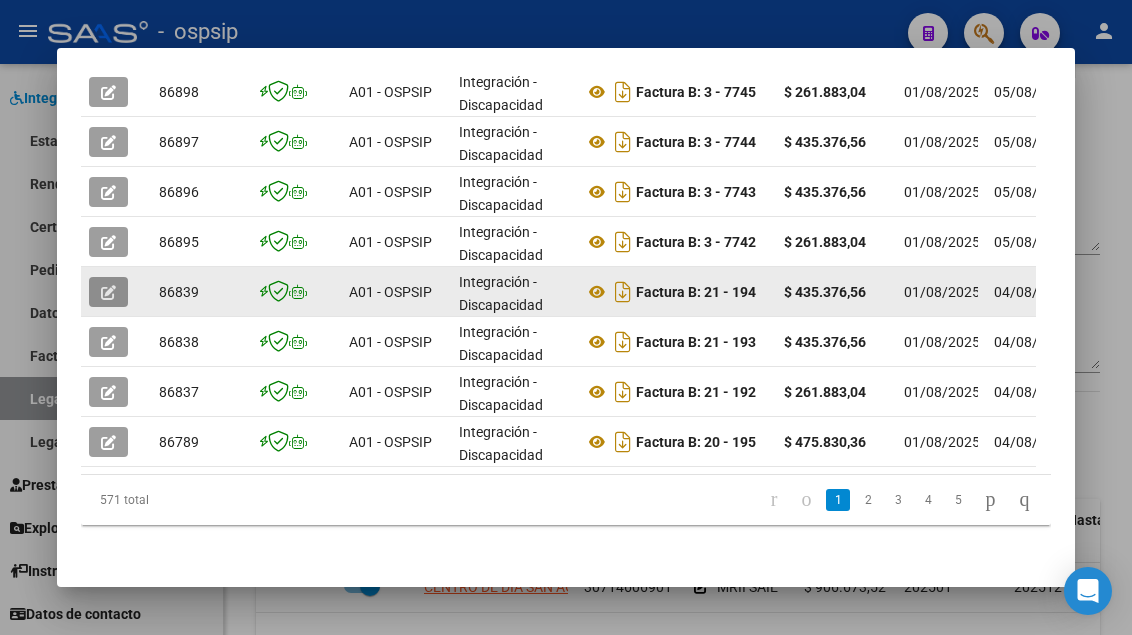 click 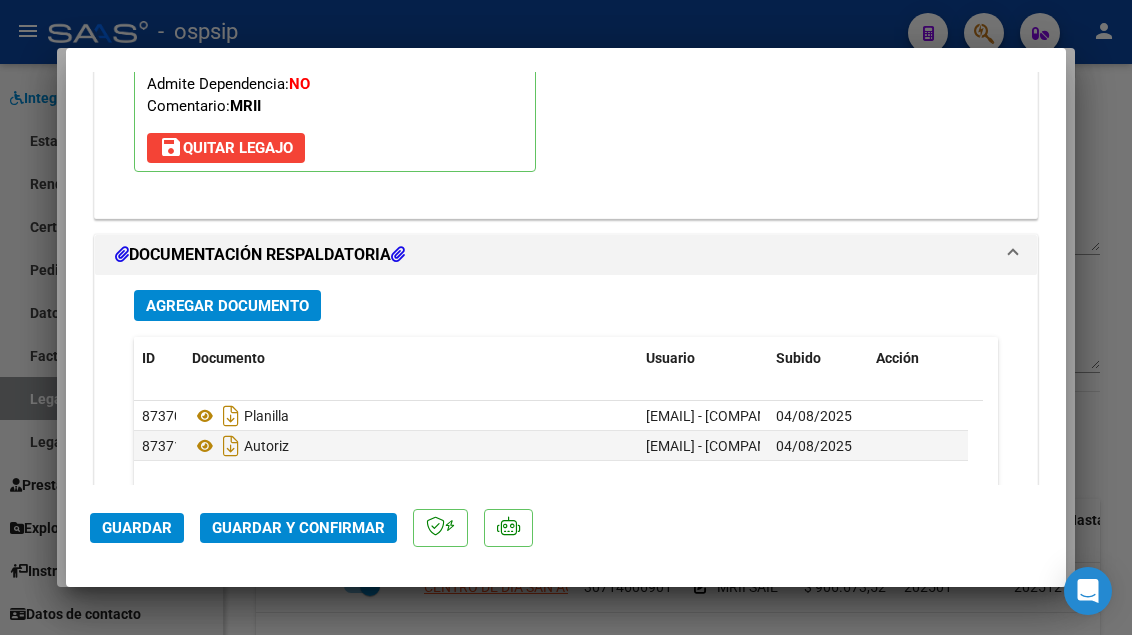 scroll, scrollTop: 2400, scrollLeft: 0, axis: vertical 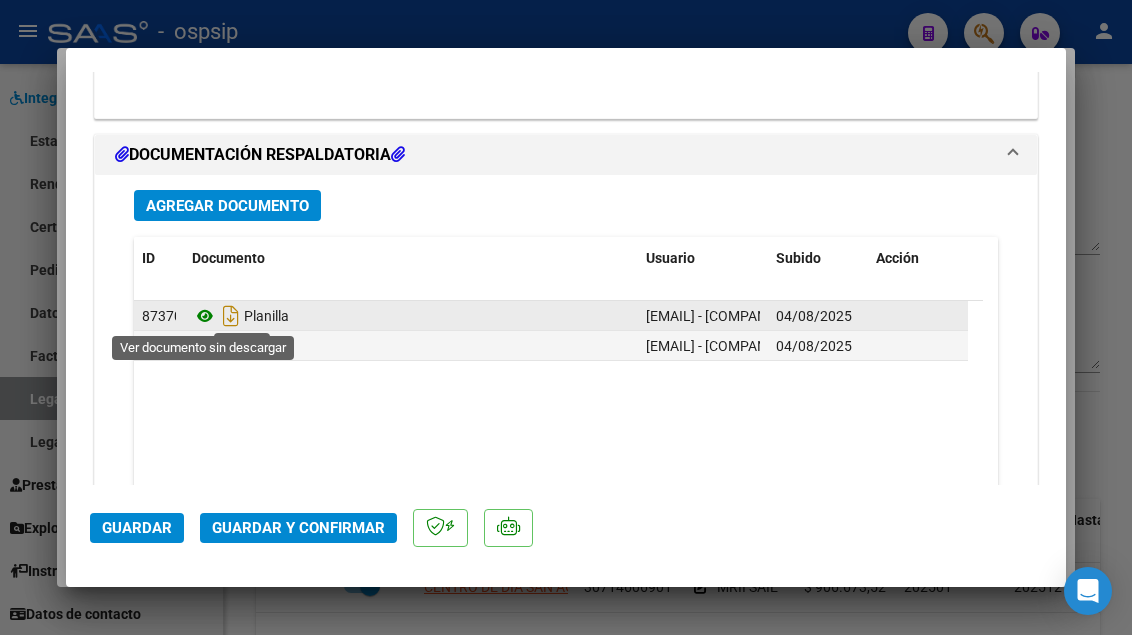 click 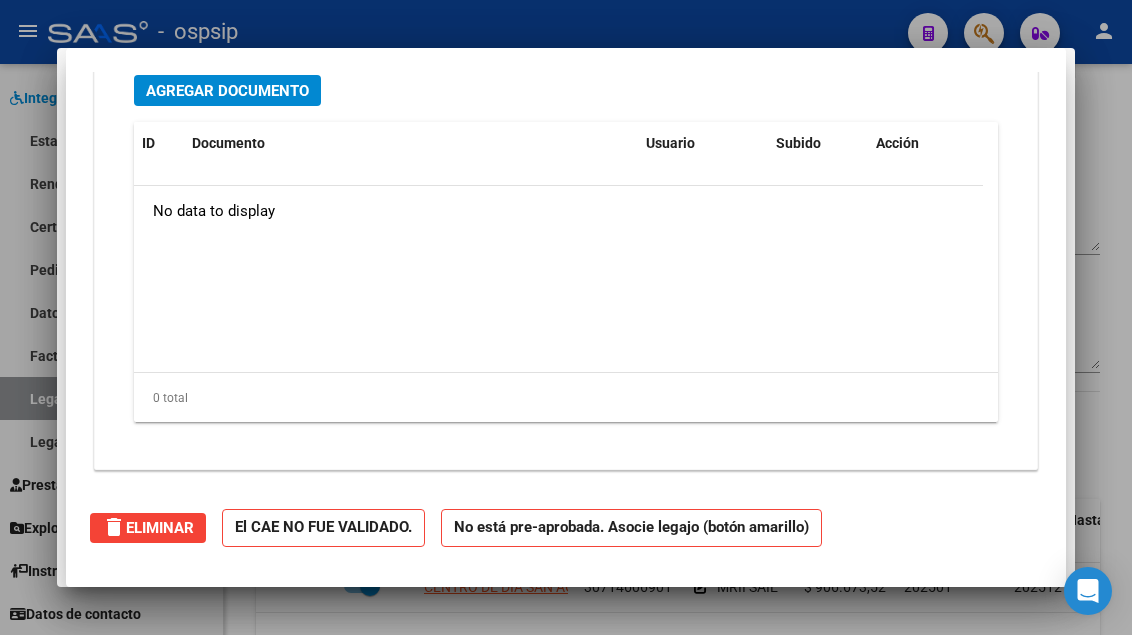 scroll, scrollTop: 0, scrollLeft: 0, axis: both 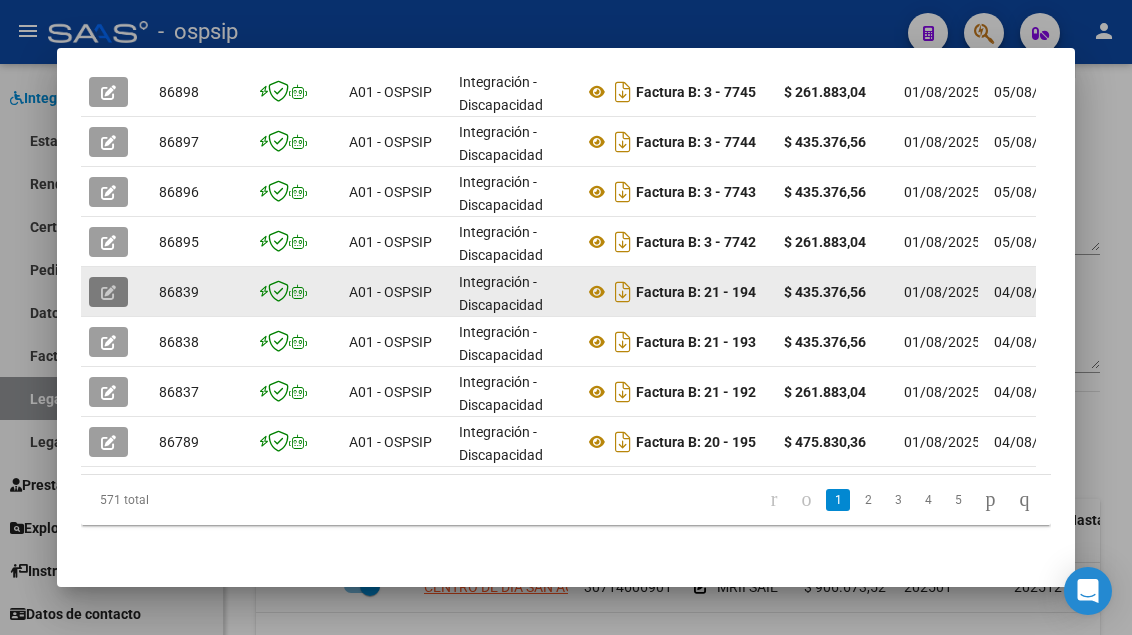 click 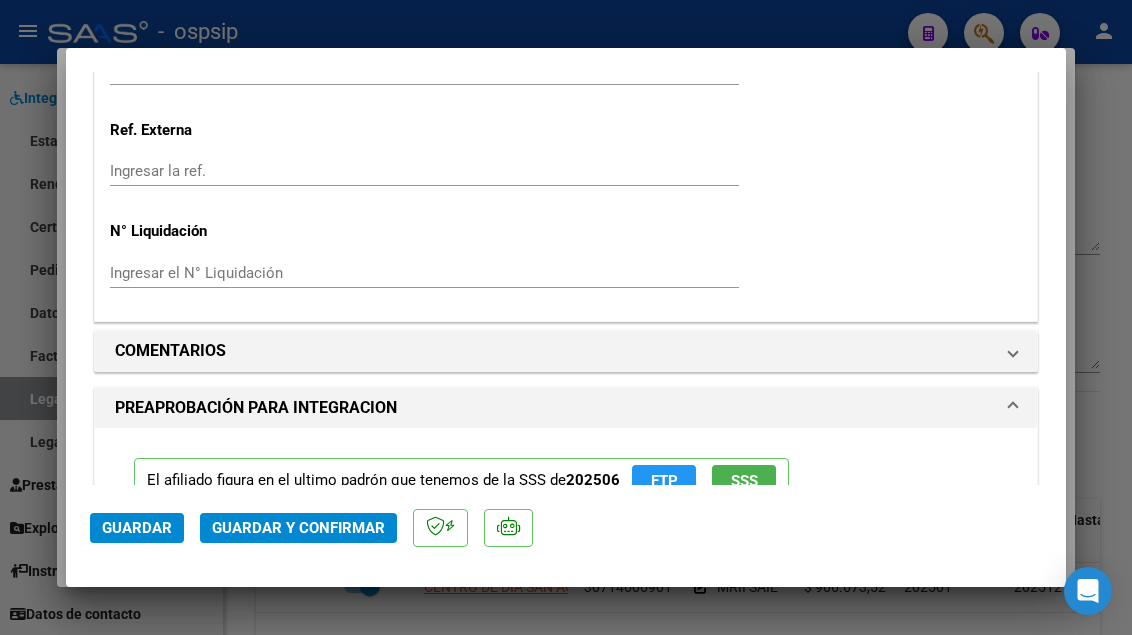 scroll, scrollTop: 1900, scrollLeft: 0, axis: vertical 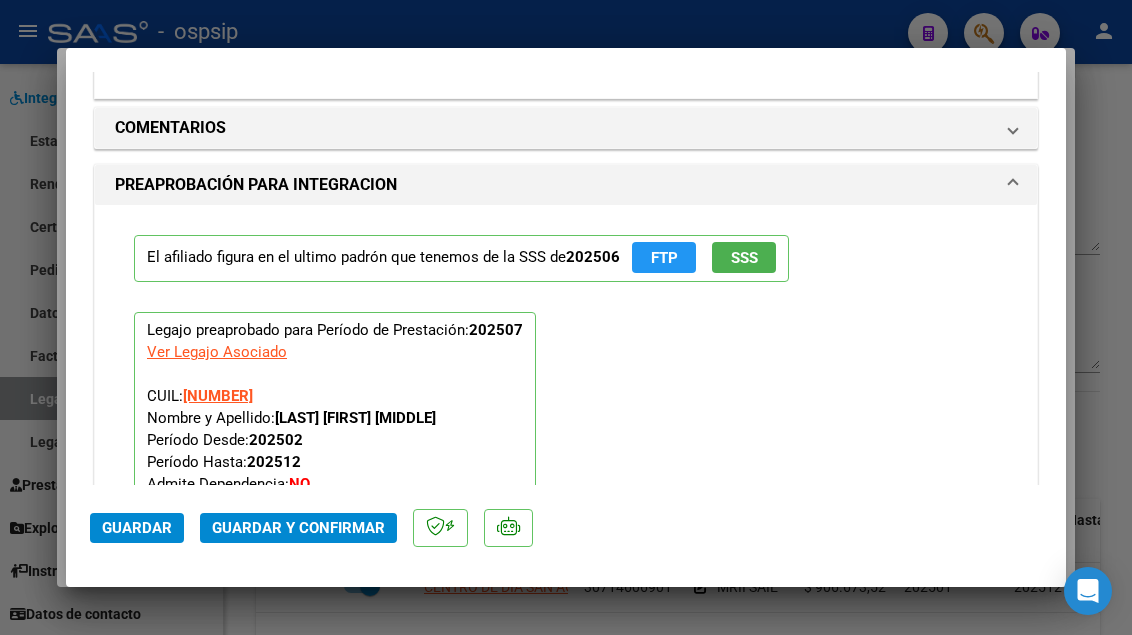 click at bounding box center (566, 317) 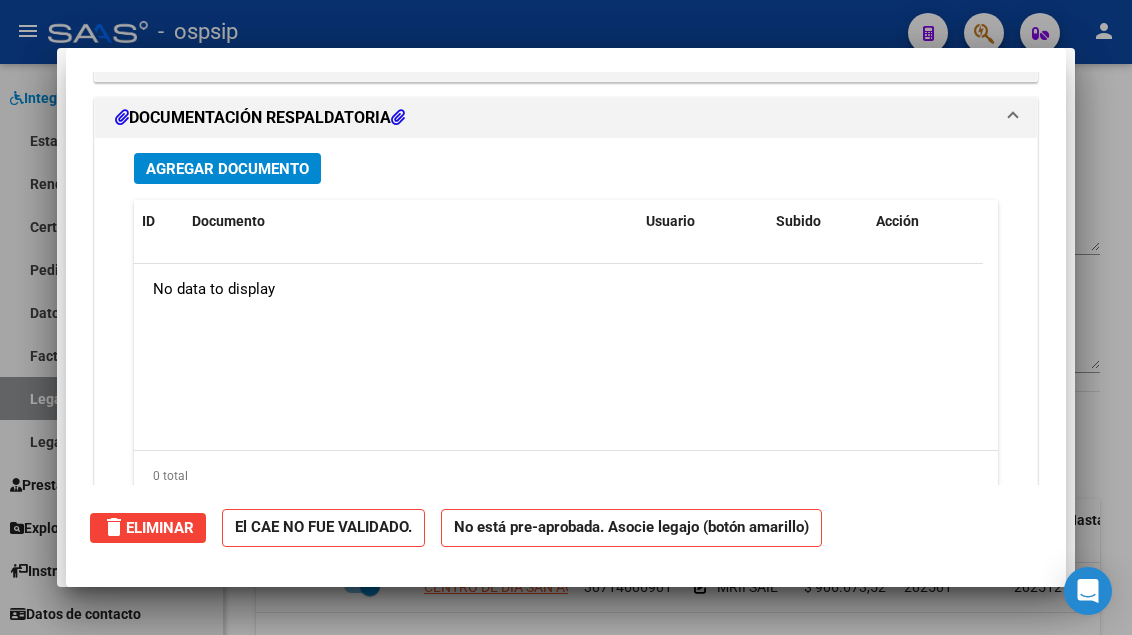 scroll, scrollTop: 0, scrollLeft: 0, axis: both 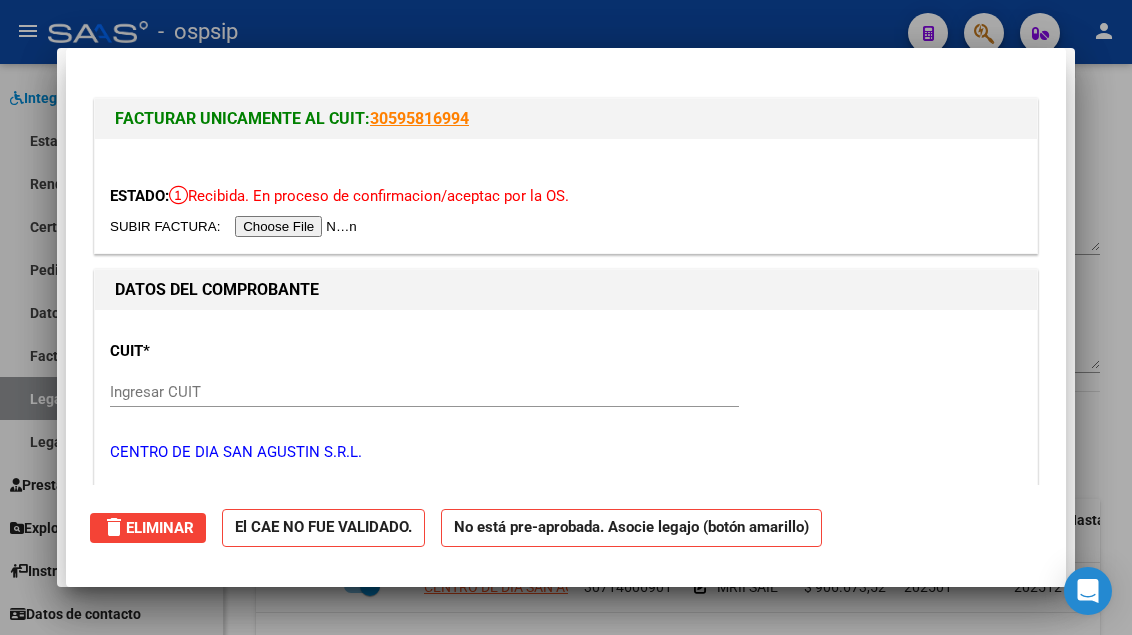 click at bounding box center (566, 317) 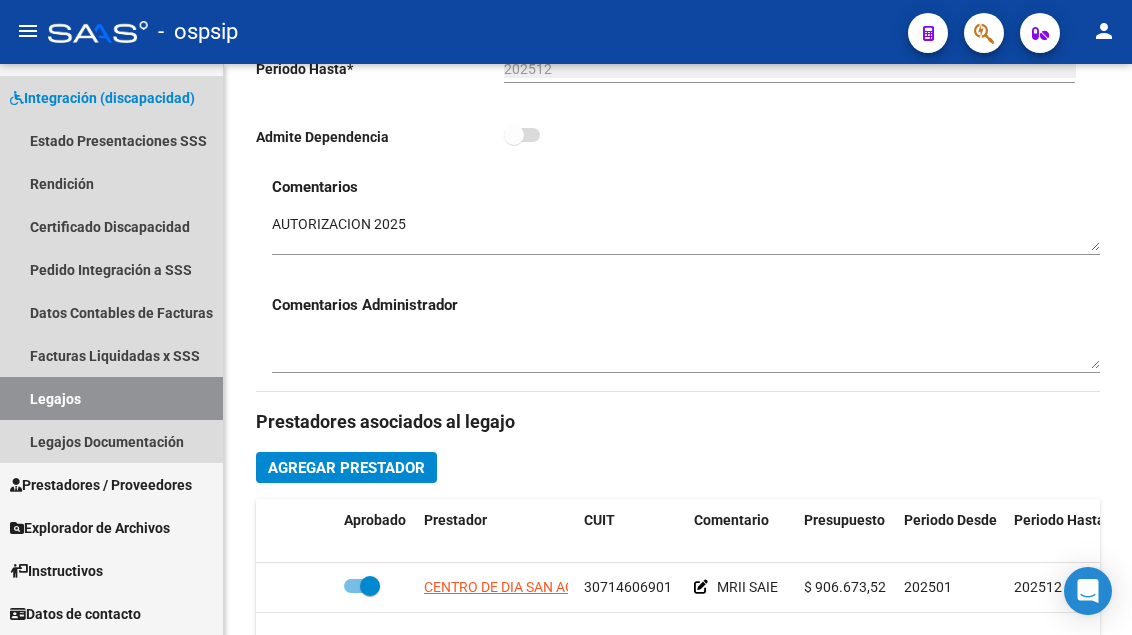 click on "Legajos" at bounding box center (111, 398) 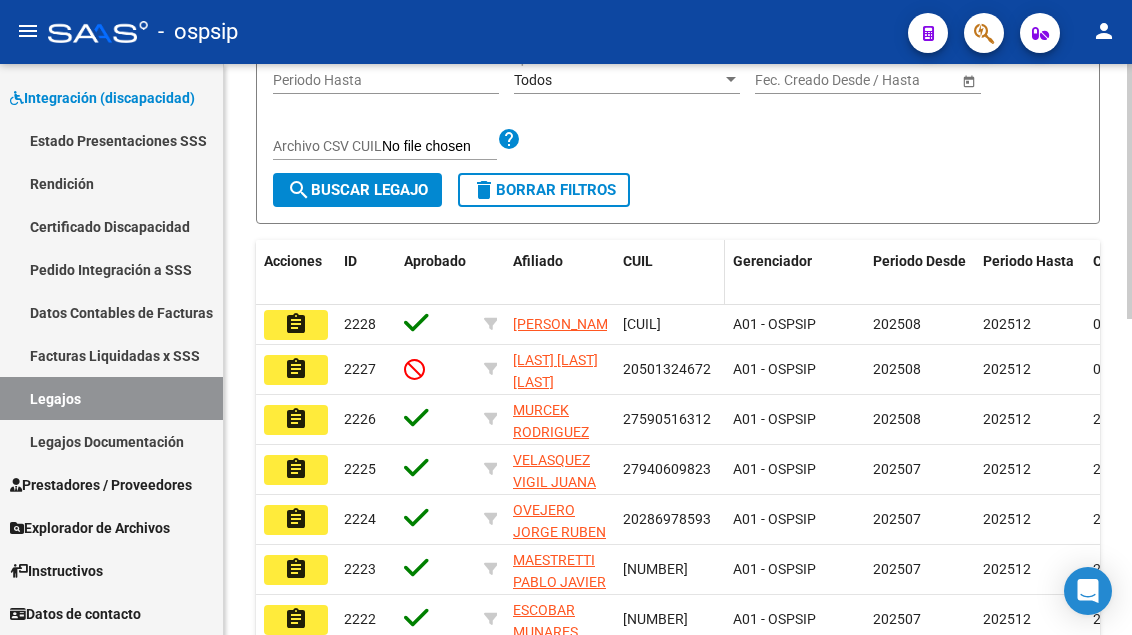 scroll, scrollTop: 200, scrollLeft: 0, axis: vertical 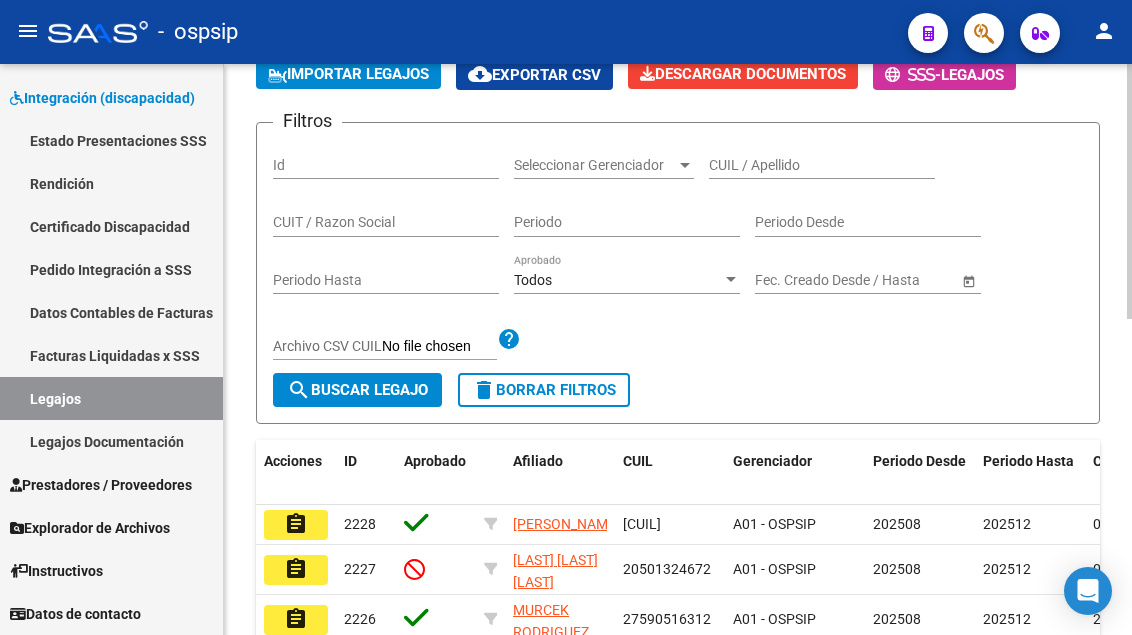 click on "CUIL / Apellido" at bounding box center (822, 165) 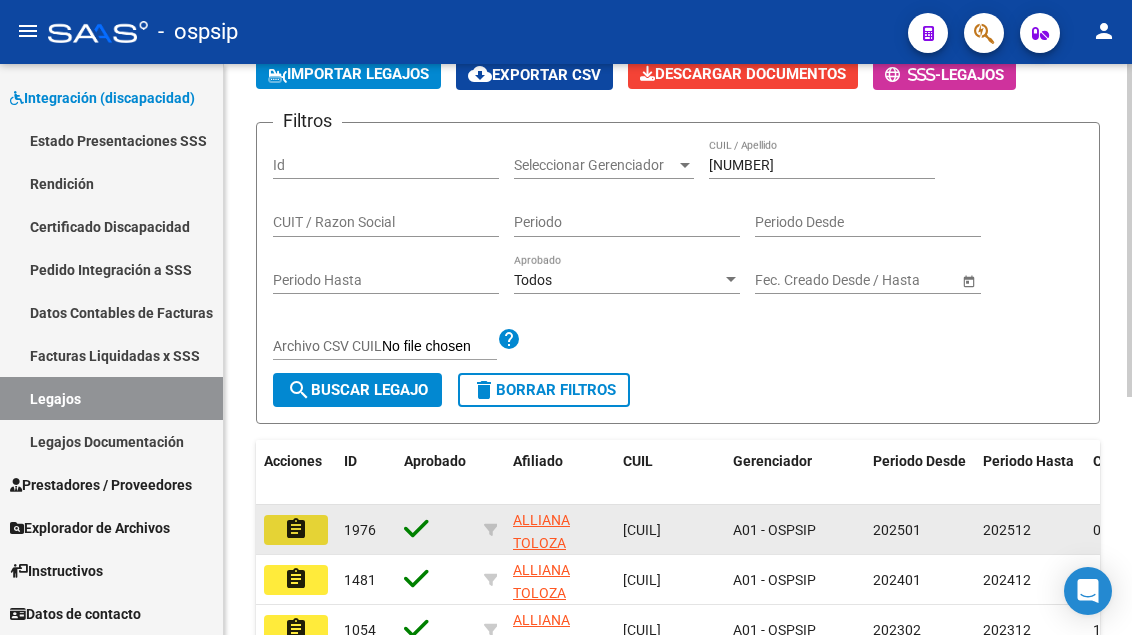 click on "assignment" 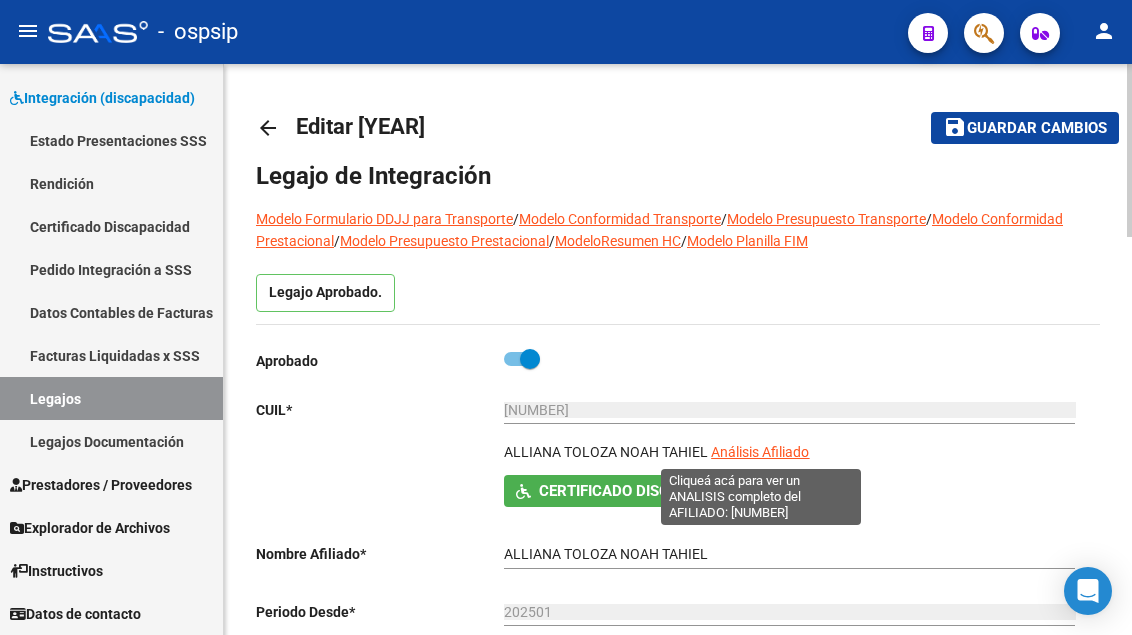 click on "Análisis Afiliado" 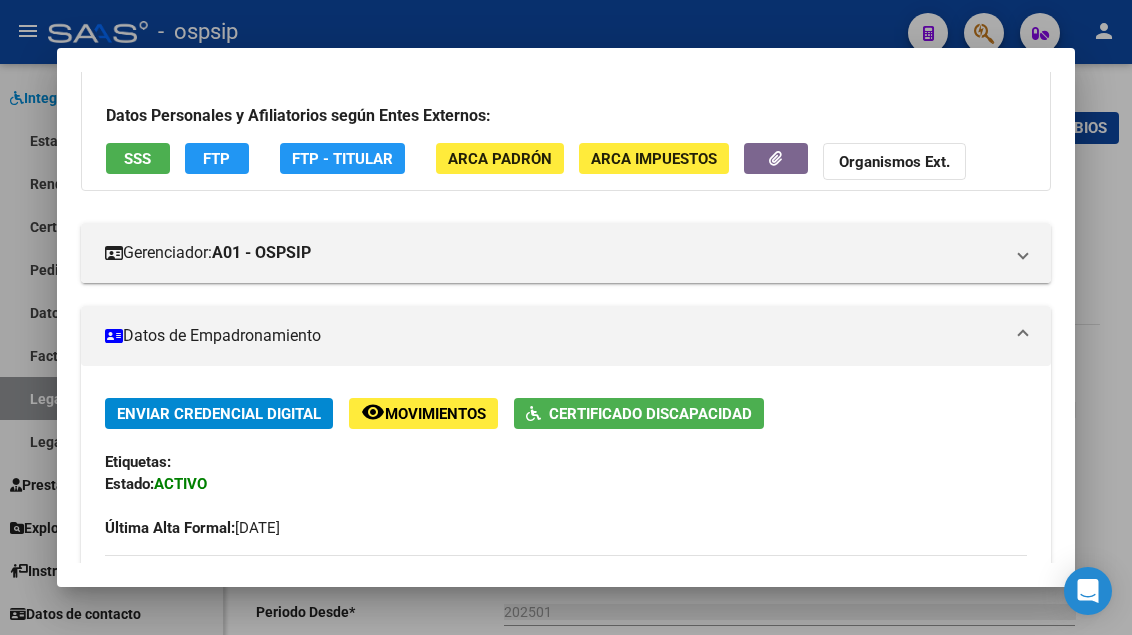 scroll, scrollTop: 0, scrollLeft: 0, axis: both 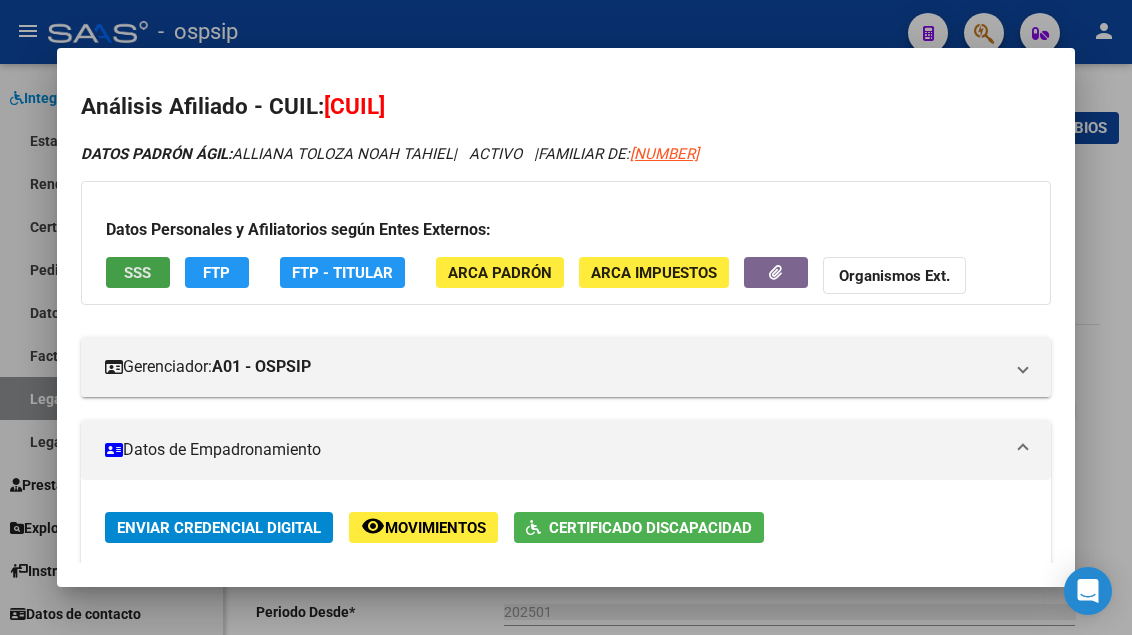 click on "SSS" at bounding box center (137, 273) 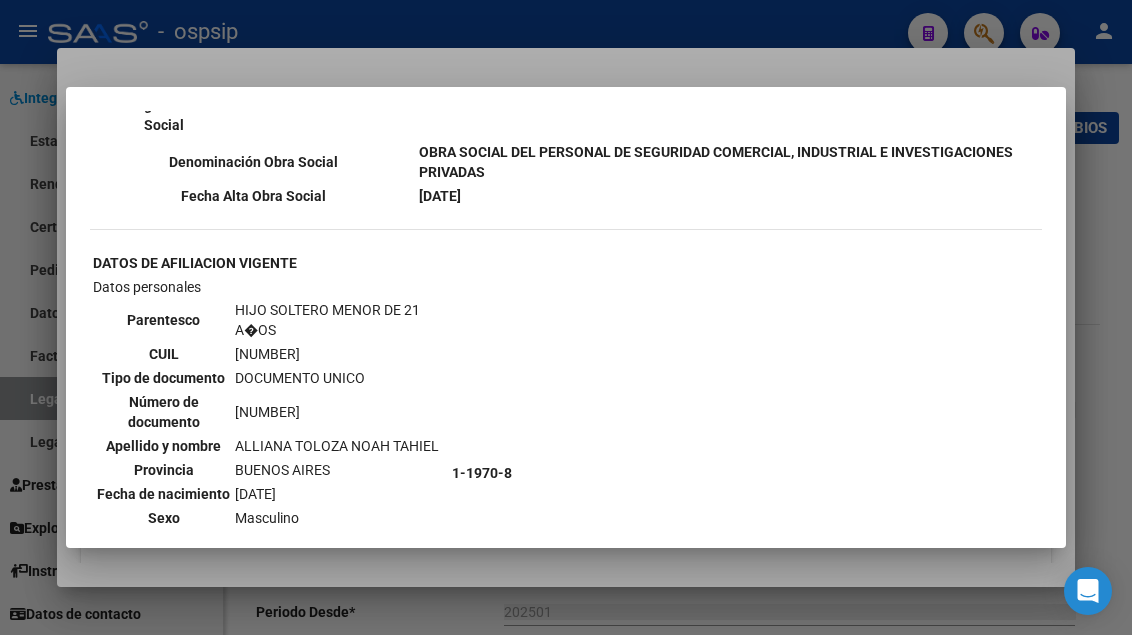 scroll, scrollTop: 1300, scrollLeft: 0, axis: vertical 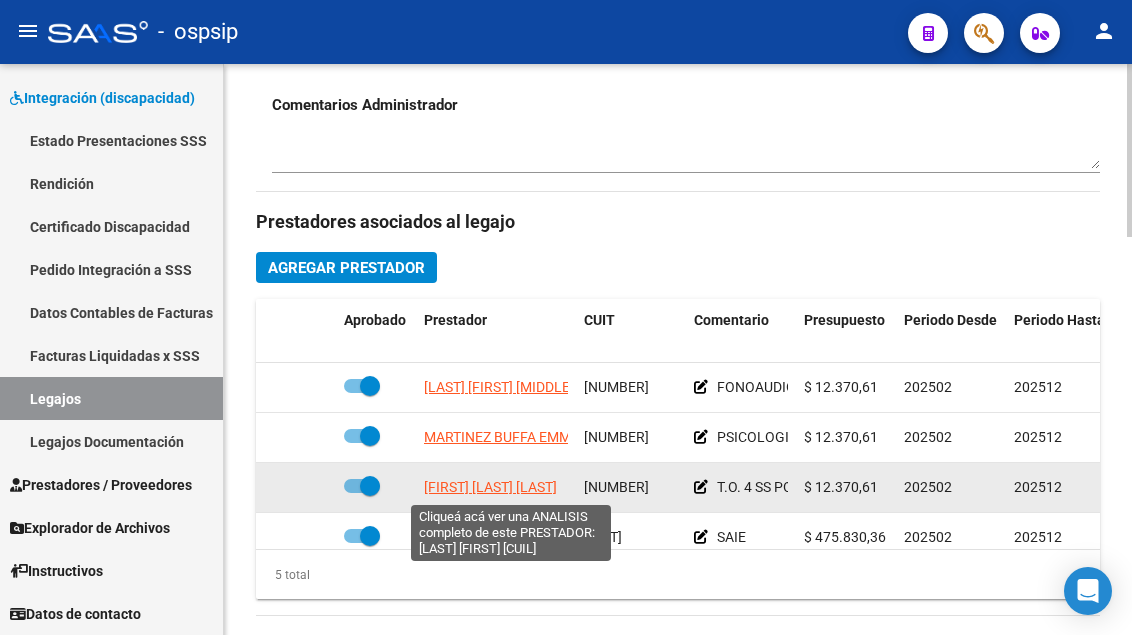 click on "[FIRST] [LAST] [LAST]" 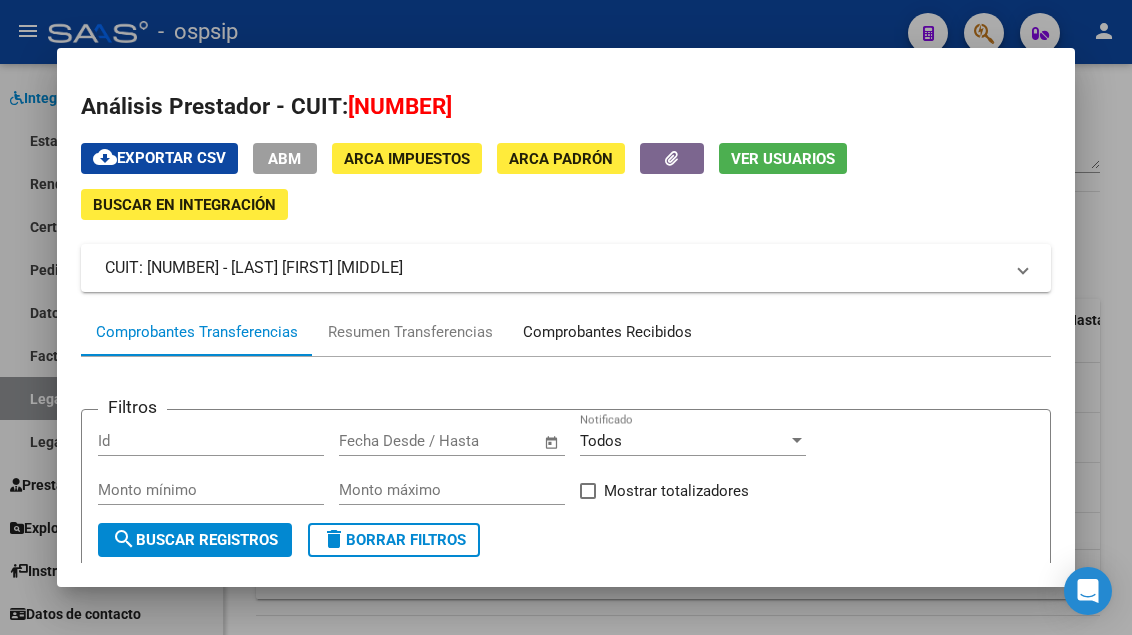 click on "Comprobantes Recibidos" at bounding box center [607, 332] 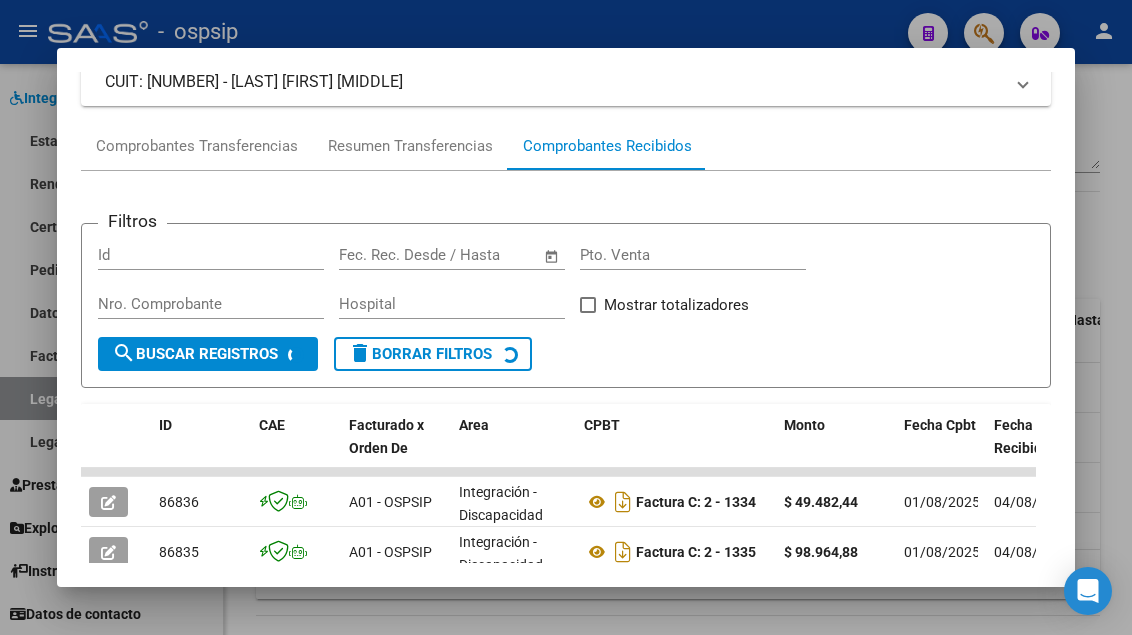 scroll, scrollTop: 586, scrollLeft: 0, axis: vertical 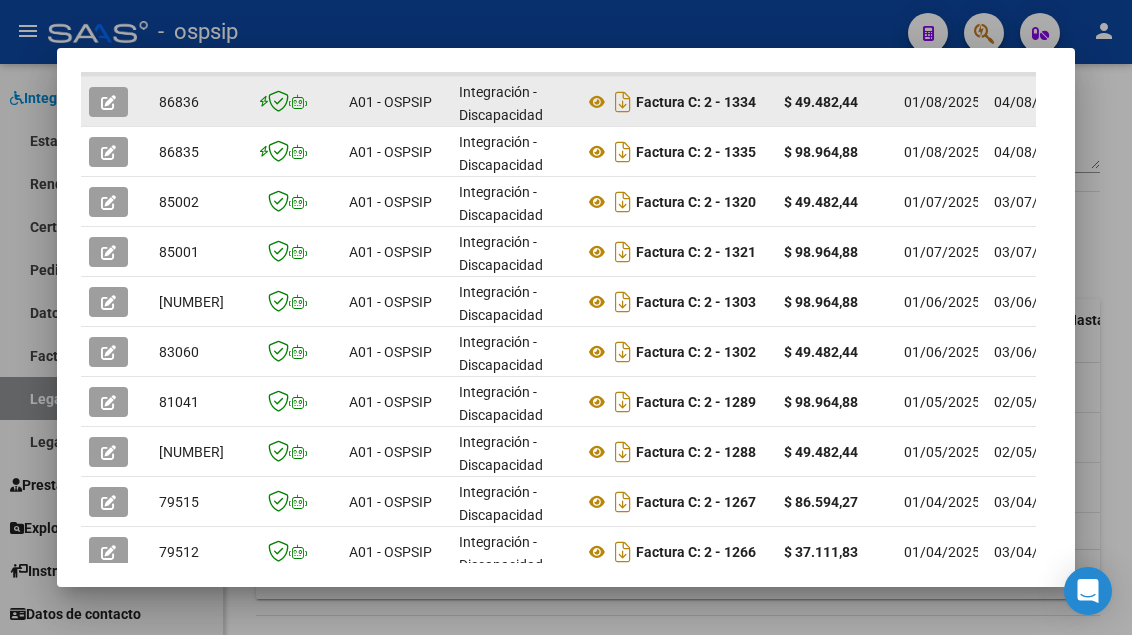 click 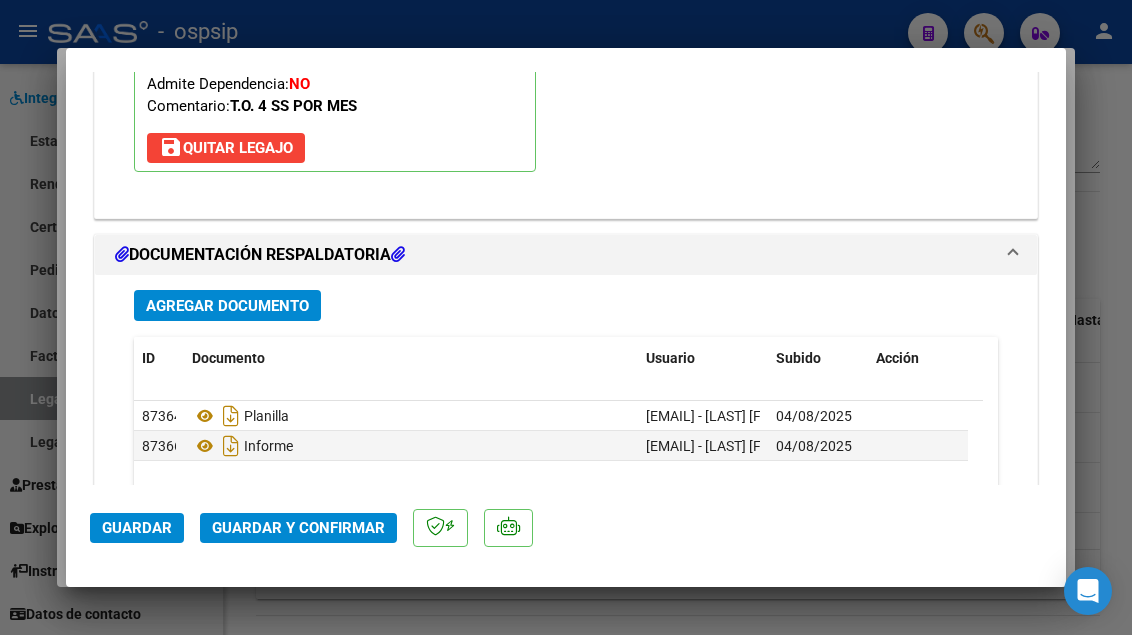 scroll, scrollTop: 2500, scrollLeft: 0, axis: vertical 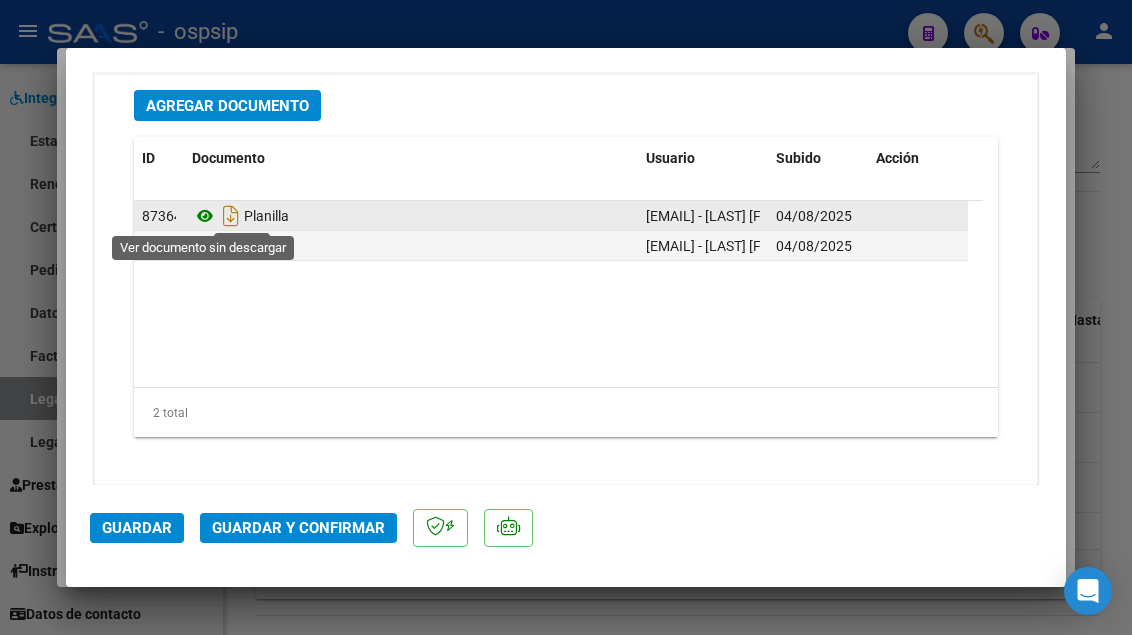 click 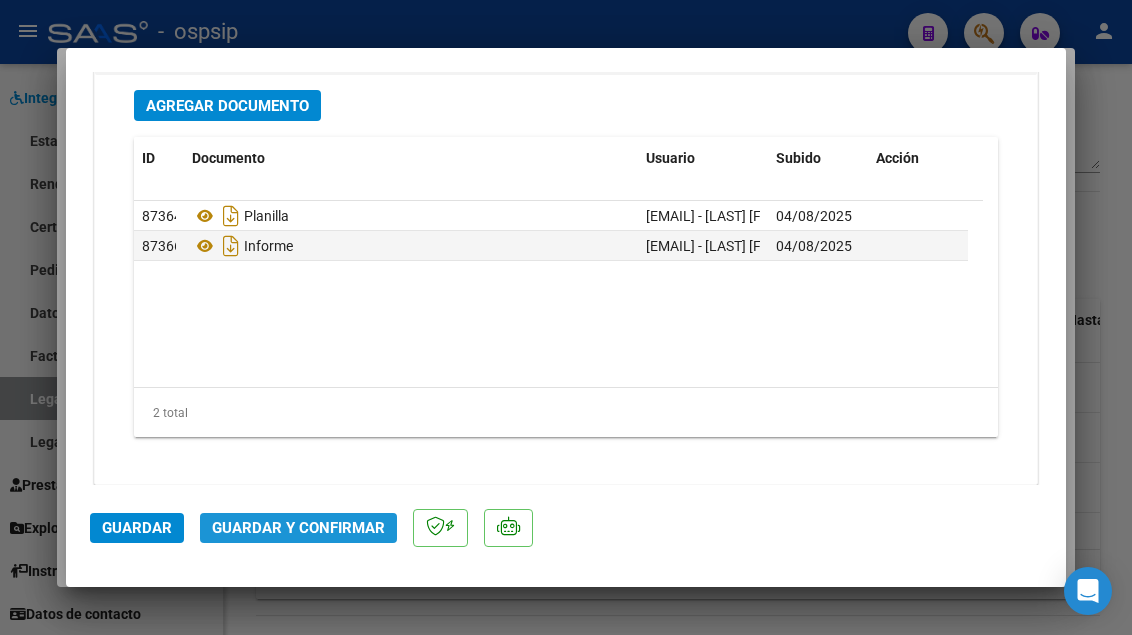 click on "Guardar y Confirmar" 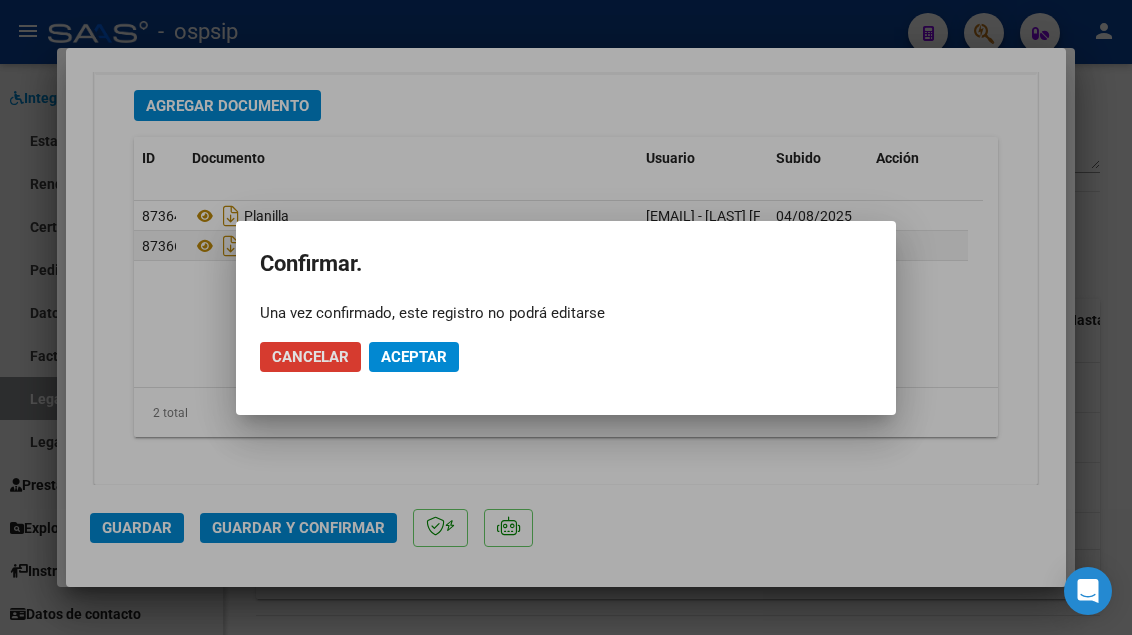 click on "Aceptar" 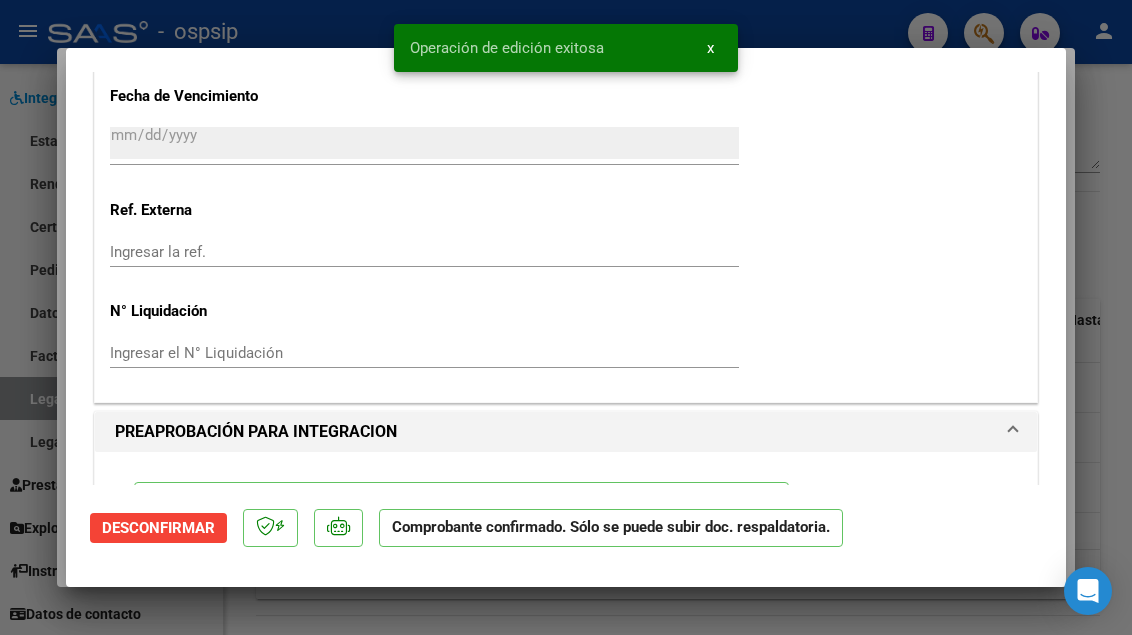 scroll, scrollTop: 1673, scrollLeft: 0, axis: vertical 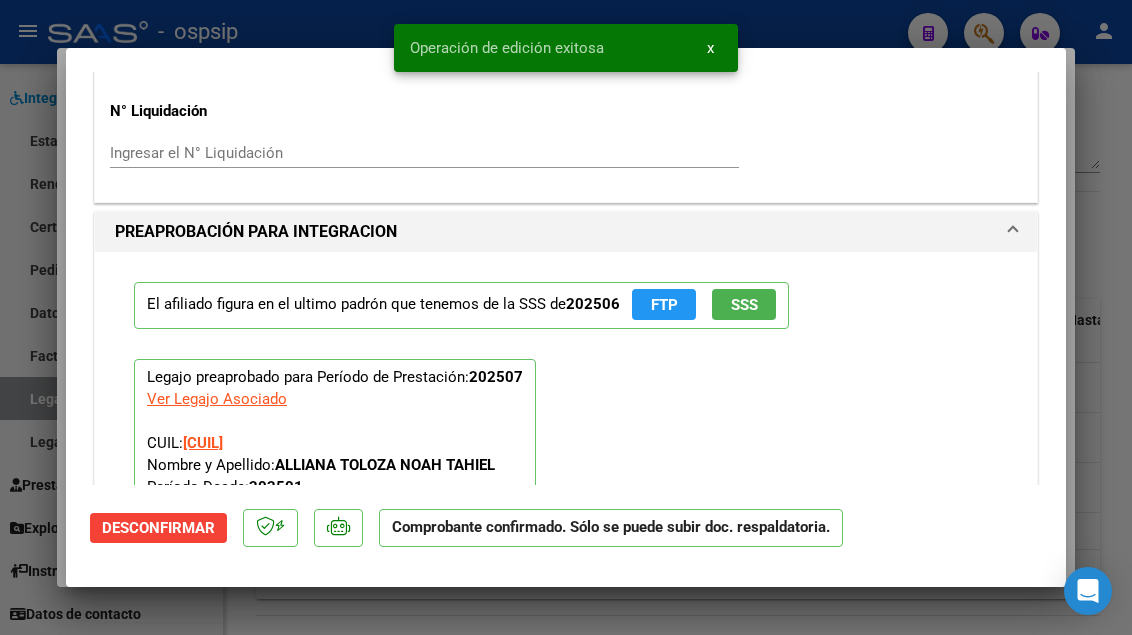 click on "SSS" 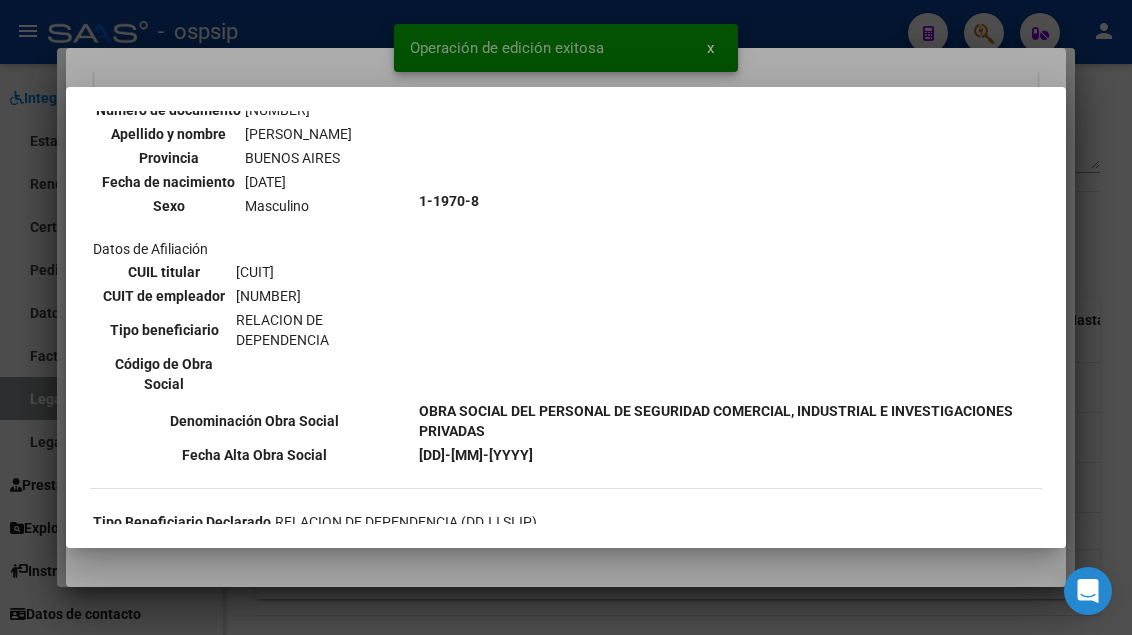 scroll, scrollTop: 400, scrollLeft: 0, axis: vertical 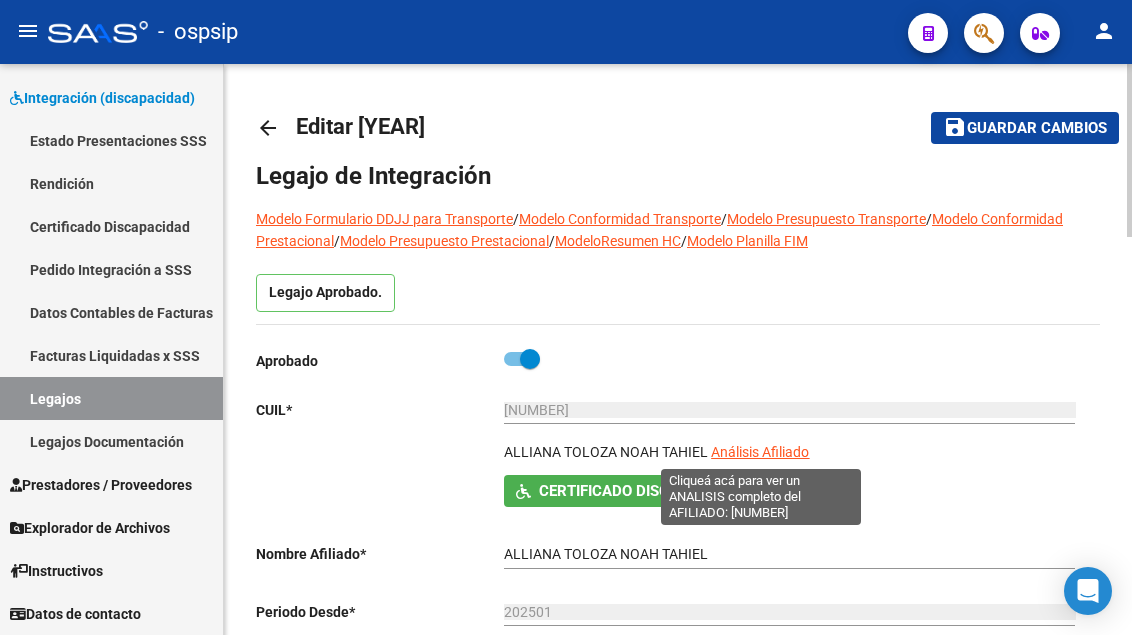 click on "Análisis Afiliado" 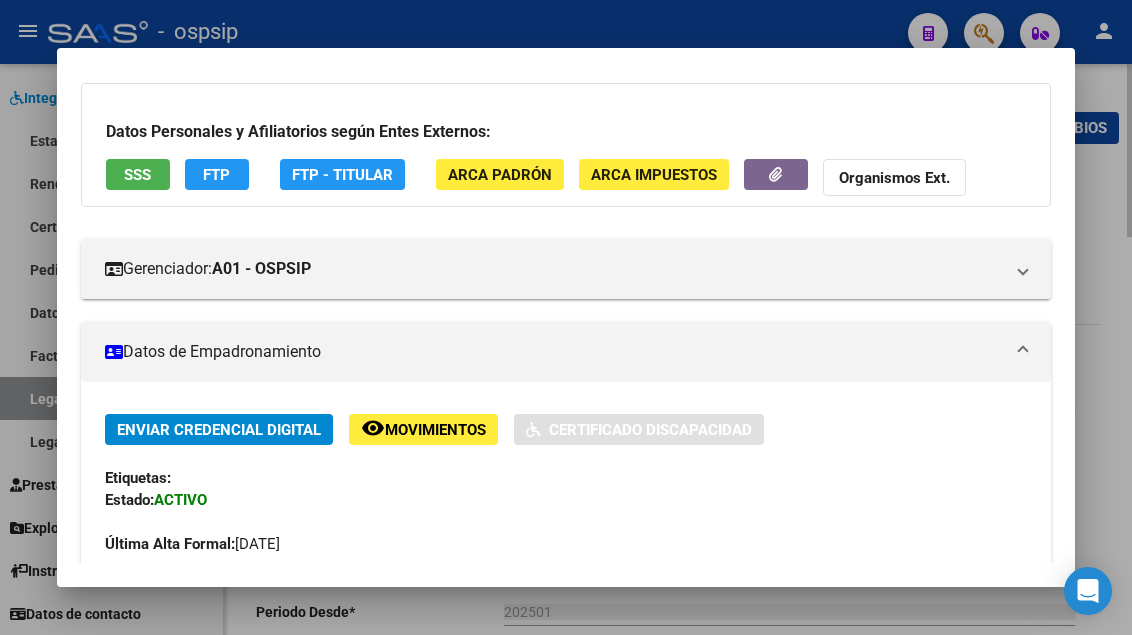 scroll, scrollTop: 300, scrollLeft: 0, axis: vertical 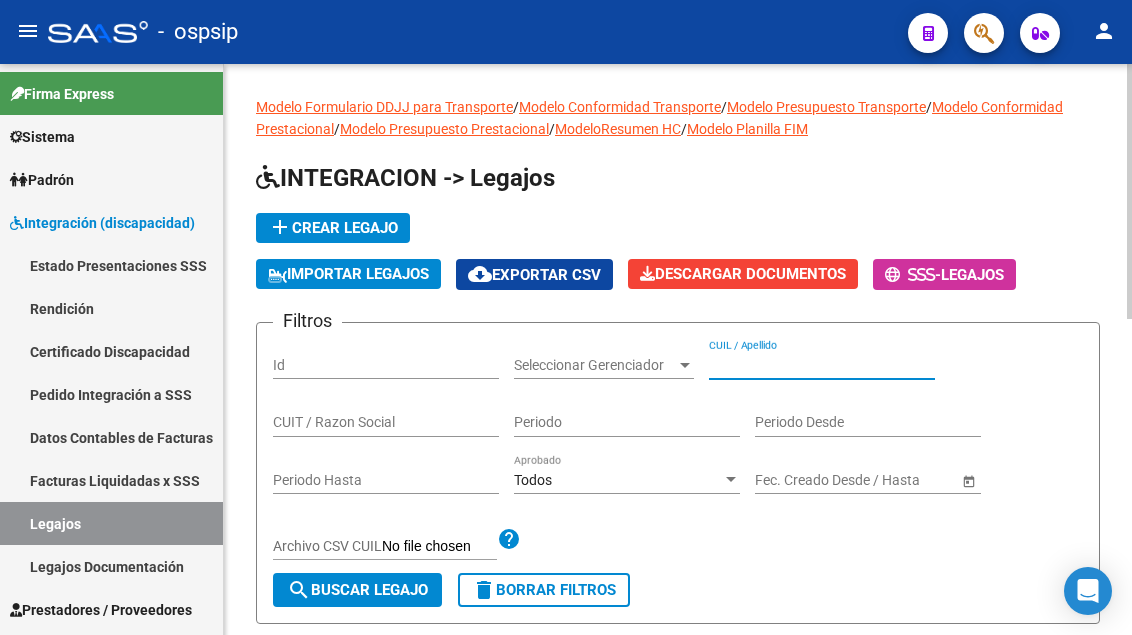 click on "CUIL / Apellido" at bounding box center [822, 365] 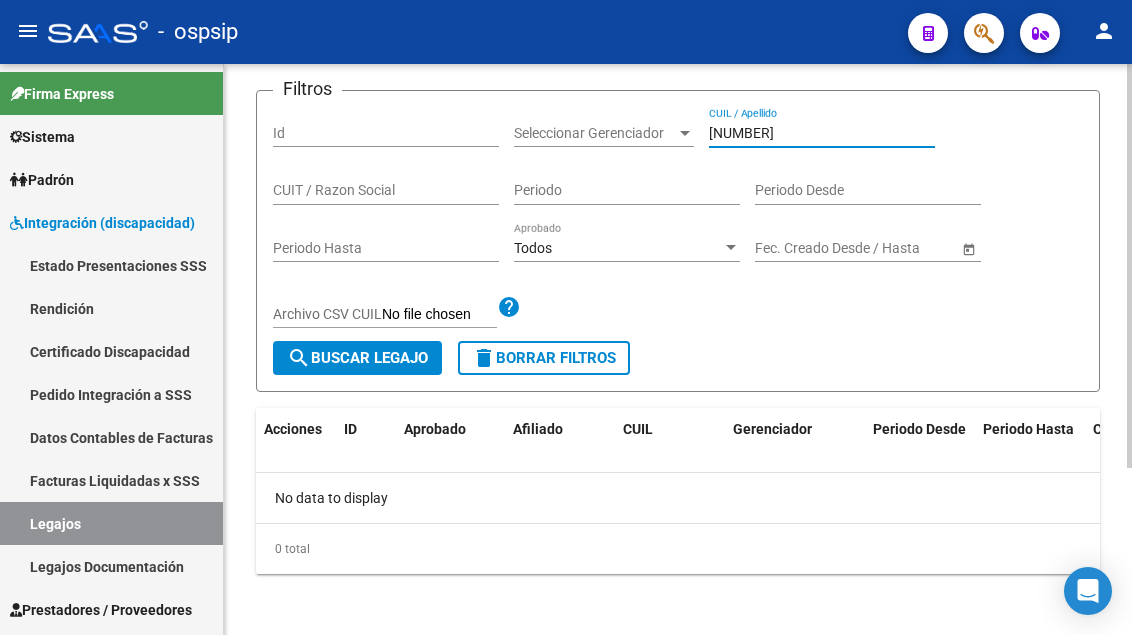 scroll, scrollTop: 236, scrollLeft: 0, axis: vertical 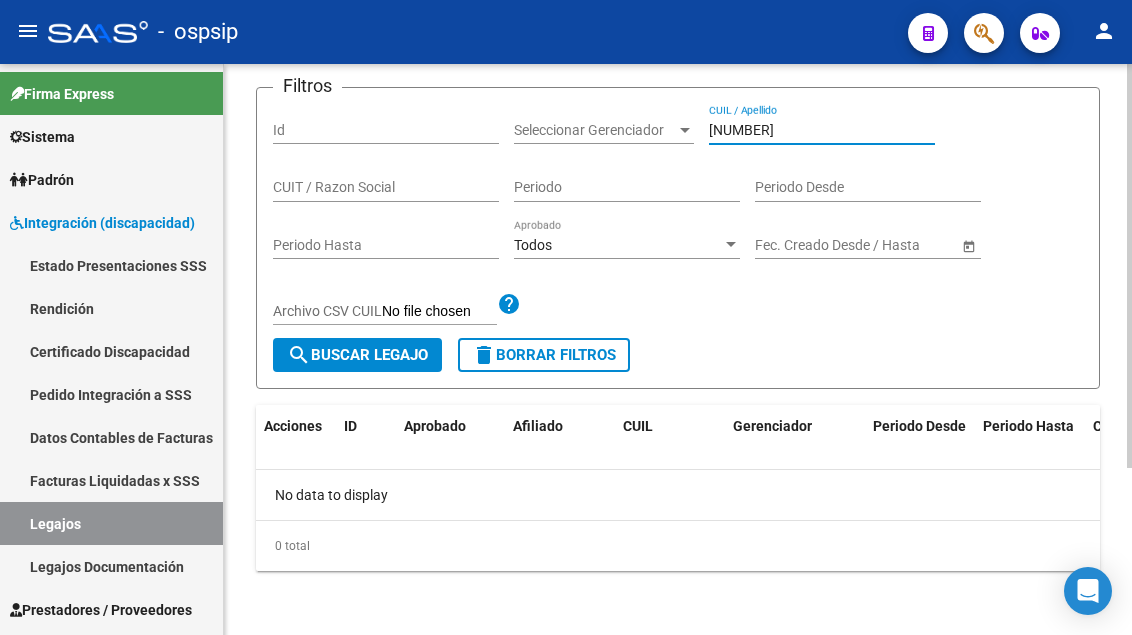 click on "[NUMBER]" at bounding box center [822, 130] 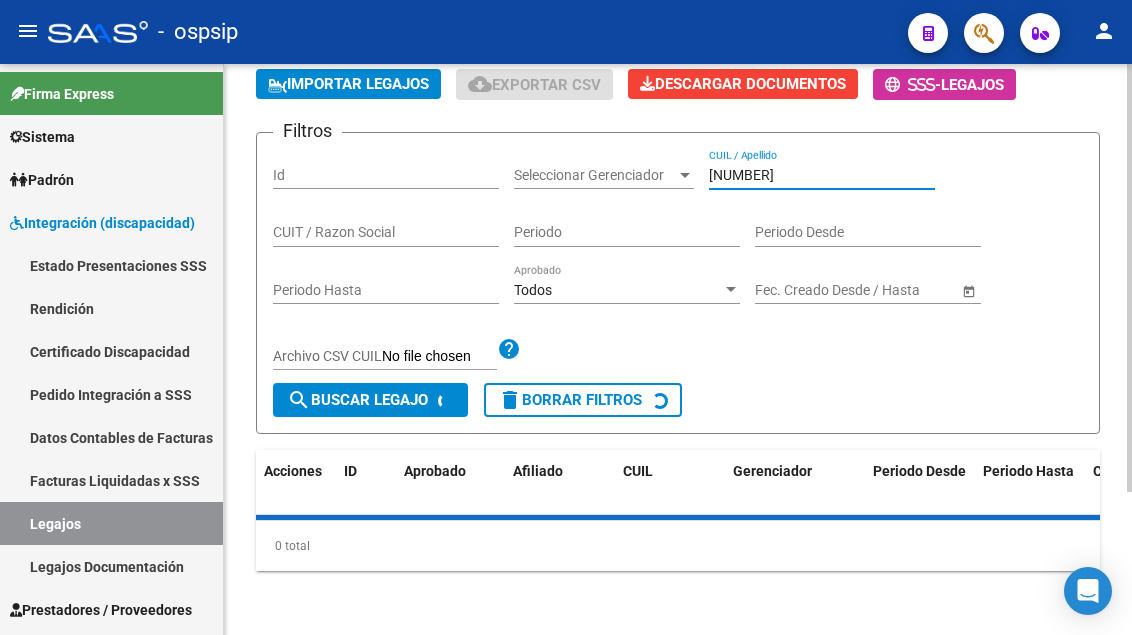 scroll, scrollTop: 236, scrollLeft: 0, axis: vertical 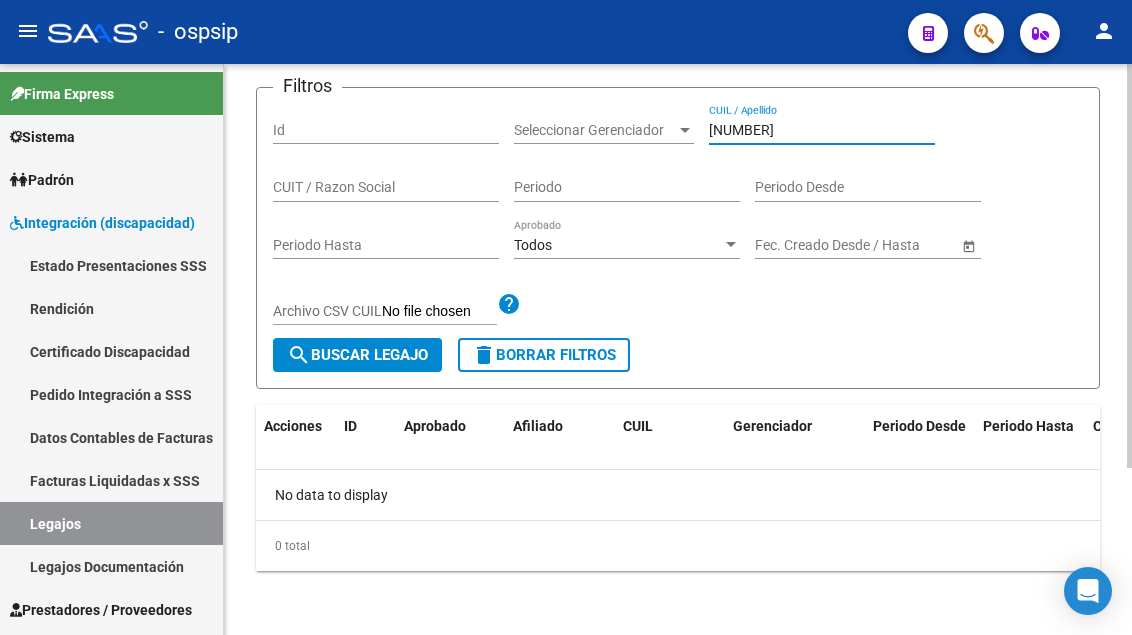 click on "5892274" at bounding box center (822, 130) 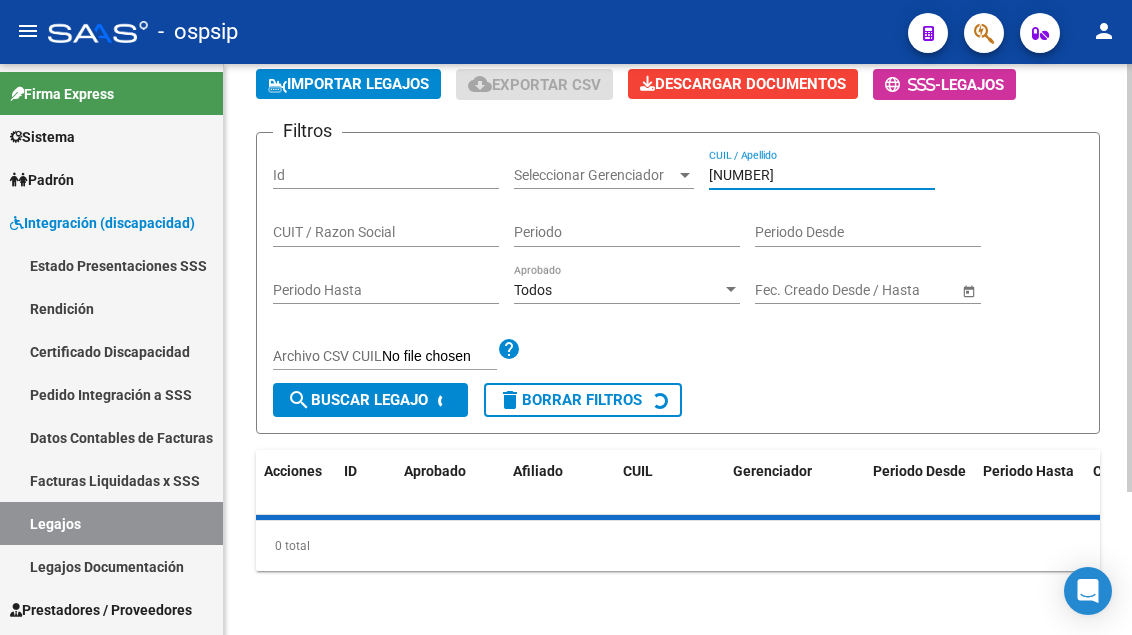 scroll, scrollTop: 236, scrollLeft: 0, axis: vertical 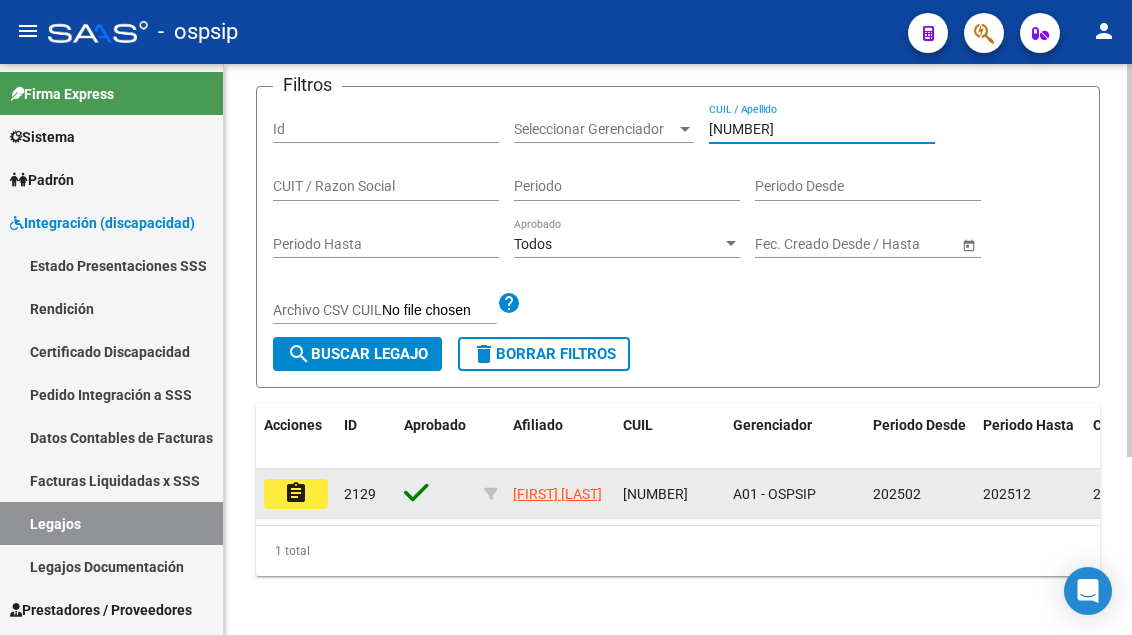 type on "58922274" 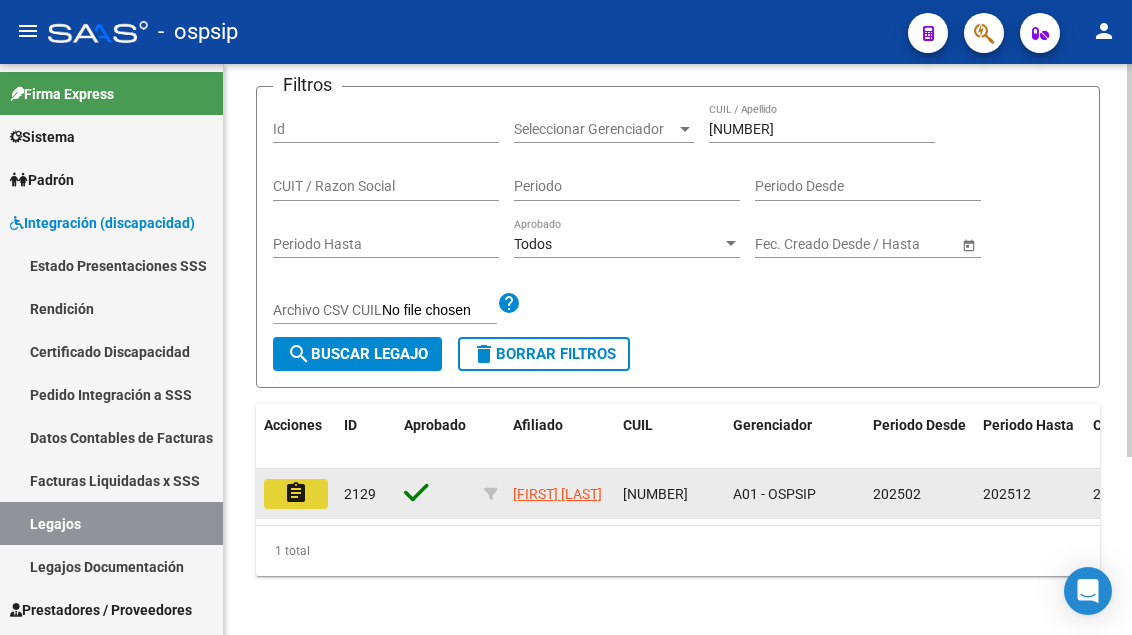 click on "assignment" 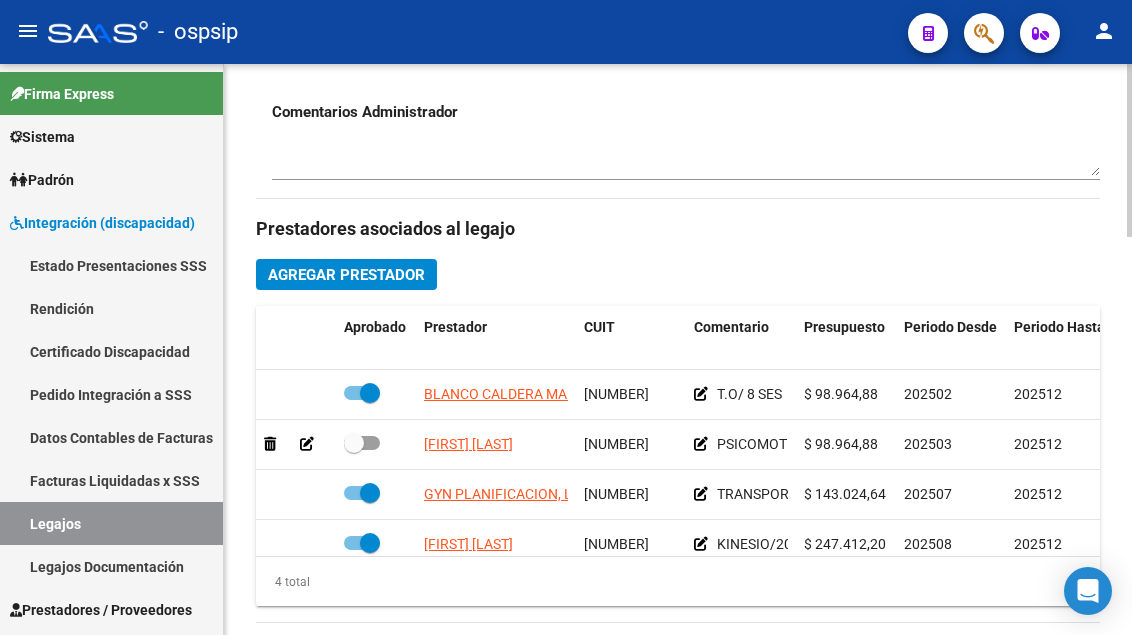 scroll, scrollTop: 800, scrollLeft: 0, axis: vertical 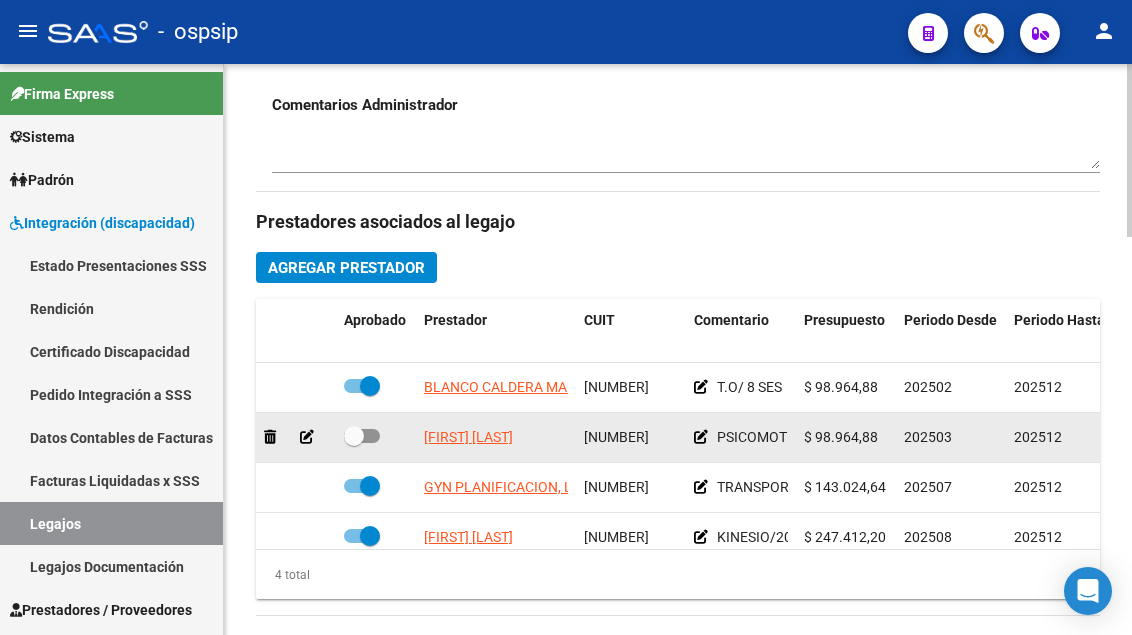 click on "[LAST] [FIRST] [LAST]" 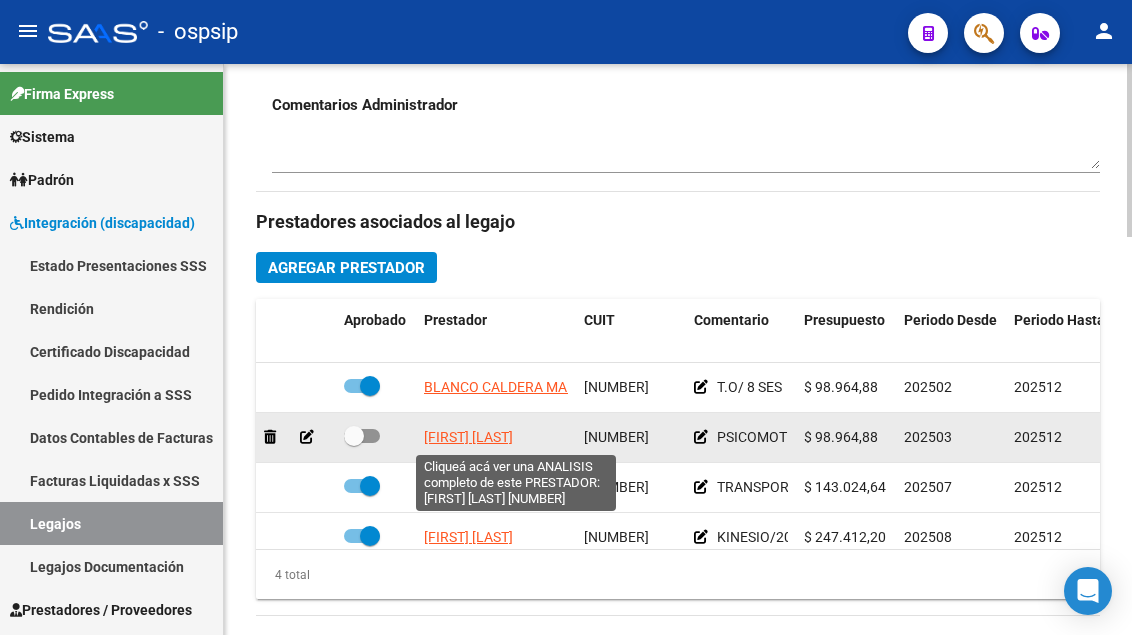 click on "[LAST] [FIRST] [LAST]" 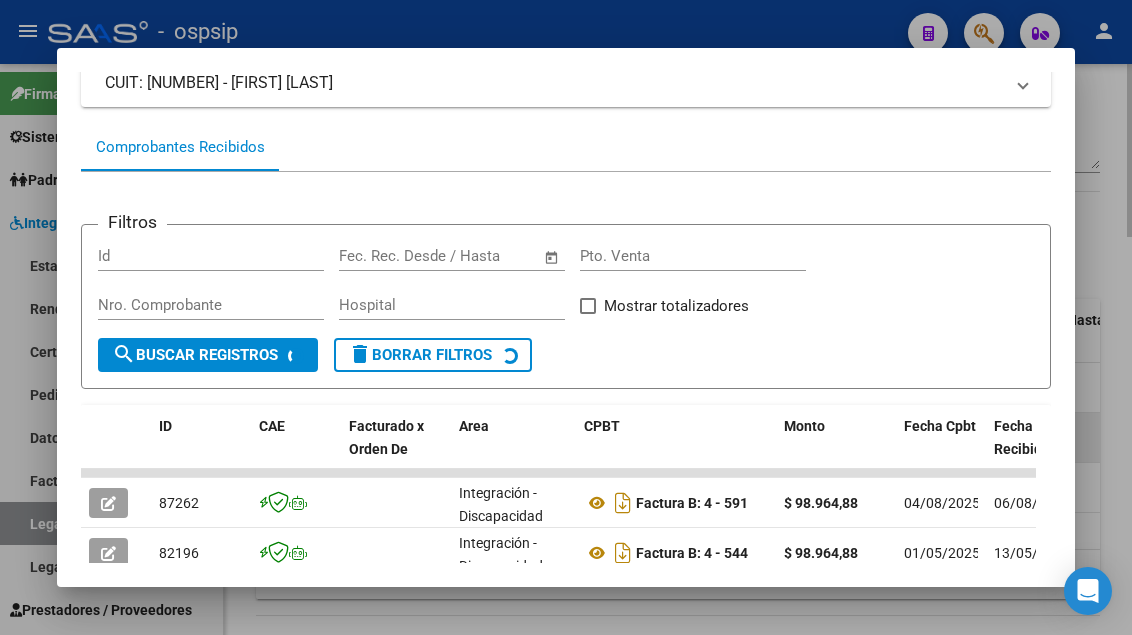scroll, scrollTop: 361, scrollLeft: 0, axis: vertical 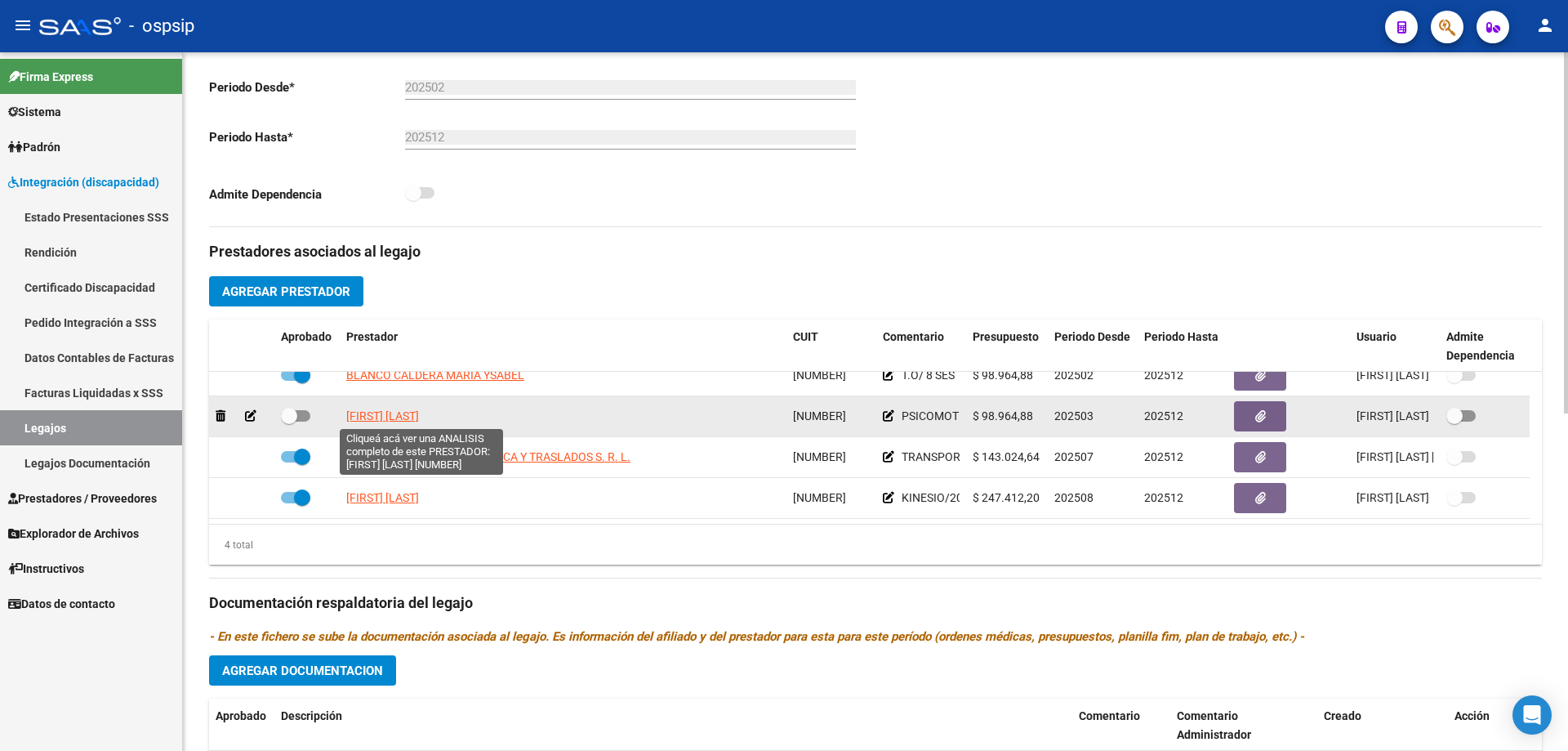 click on "PARED MARIANA ELIZABETH" 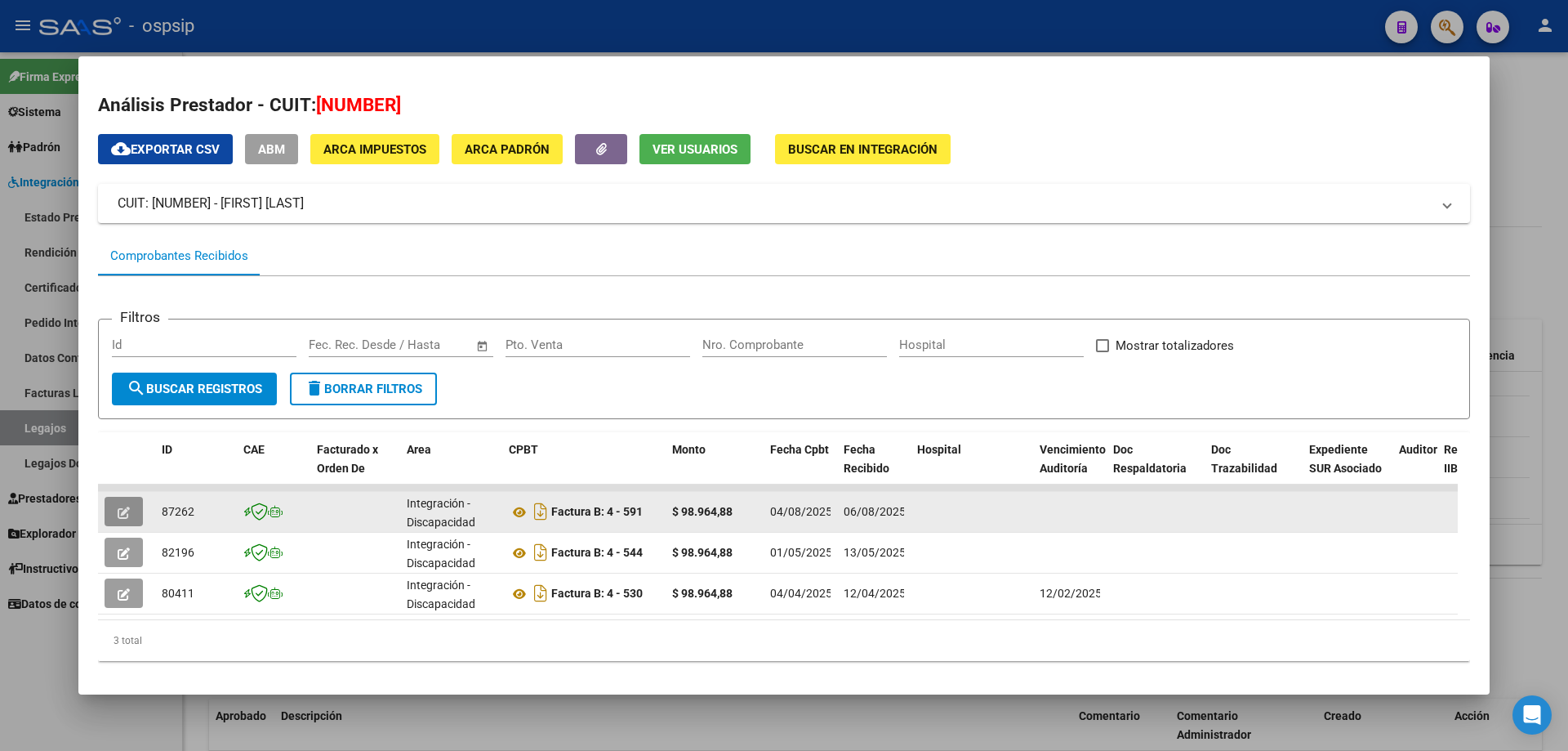click 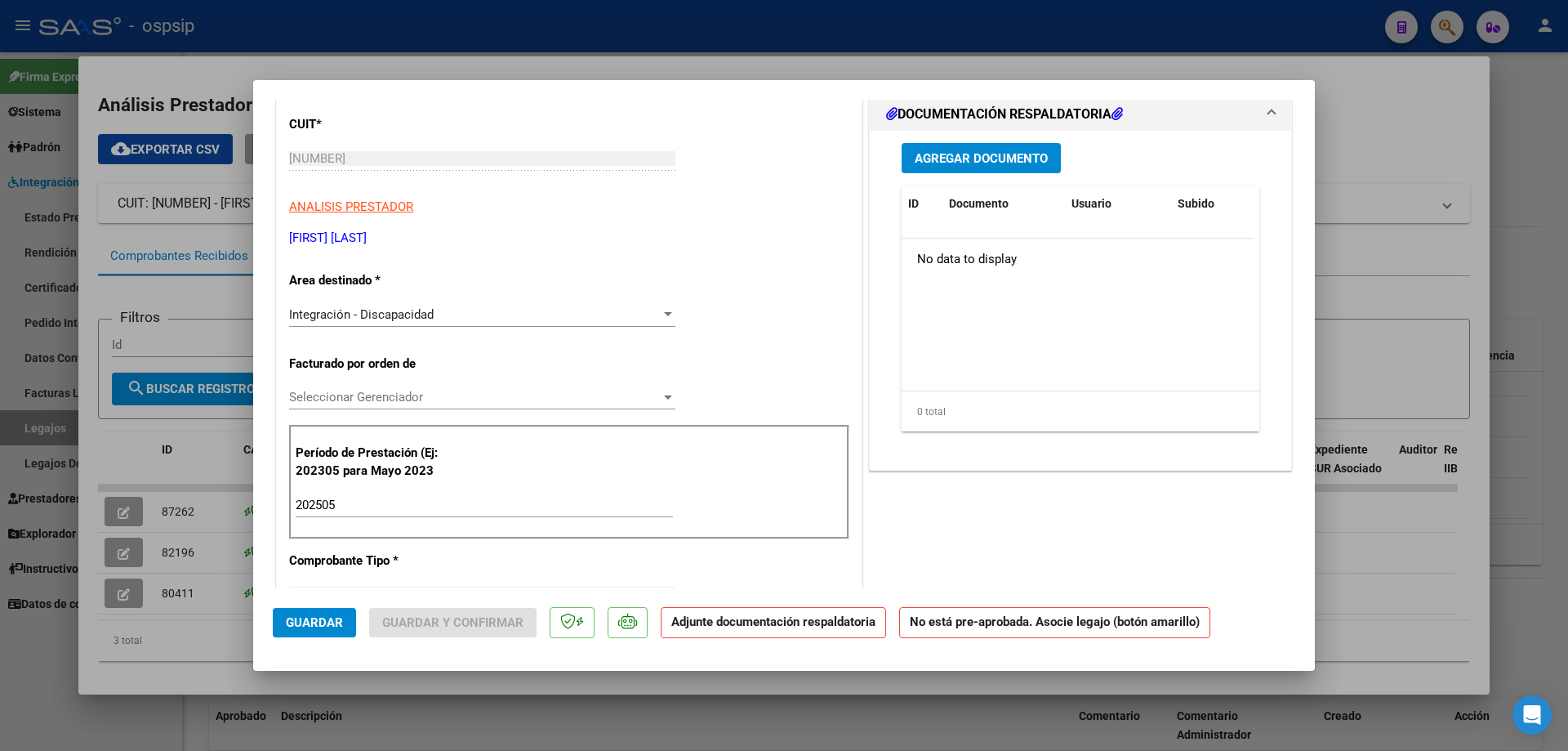 scroll, scrollTop: 0, scrollLeft: 0, axis: both 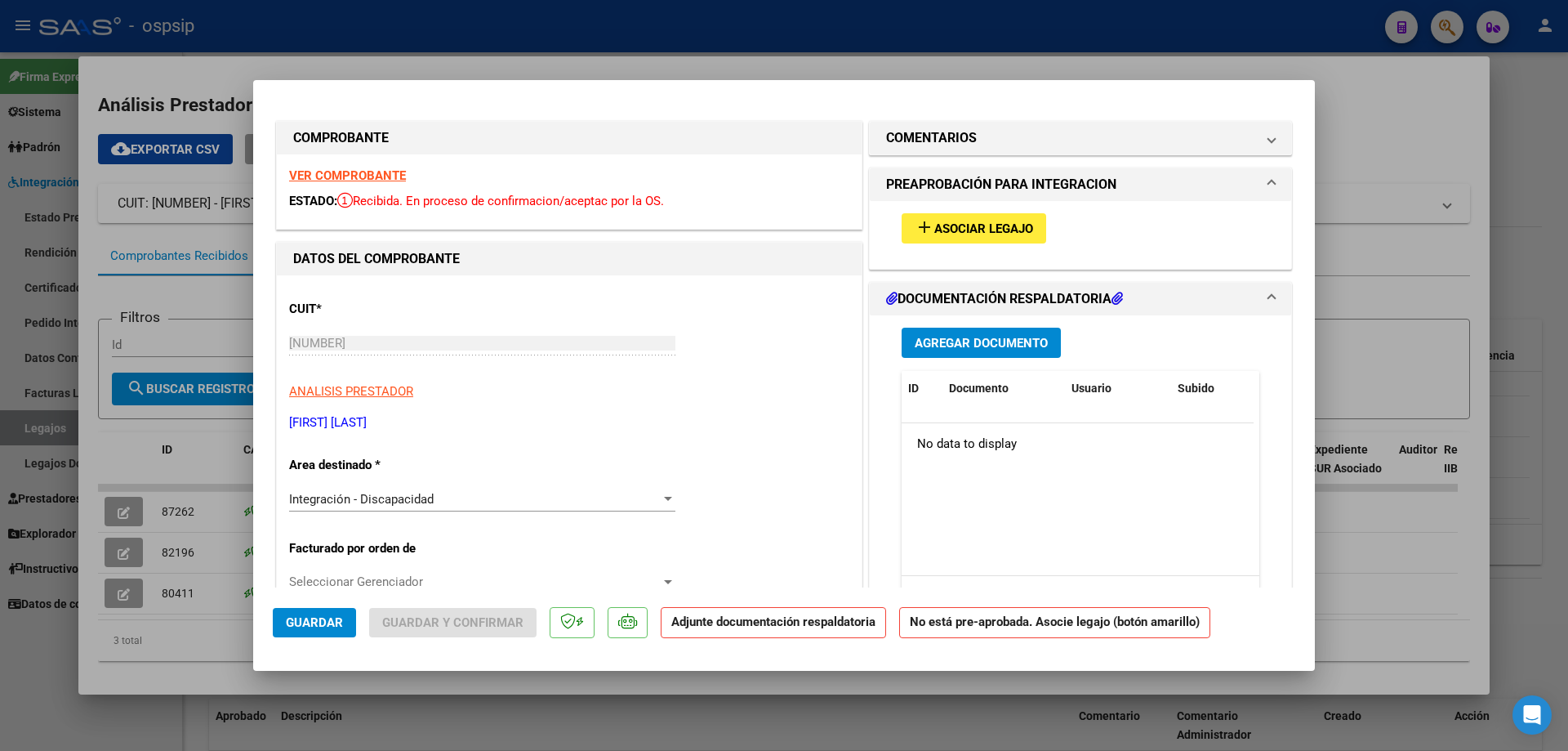 click at bounding box center (784, 375) 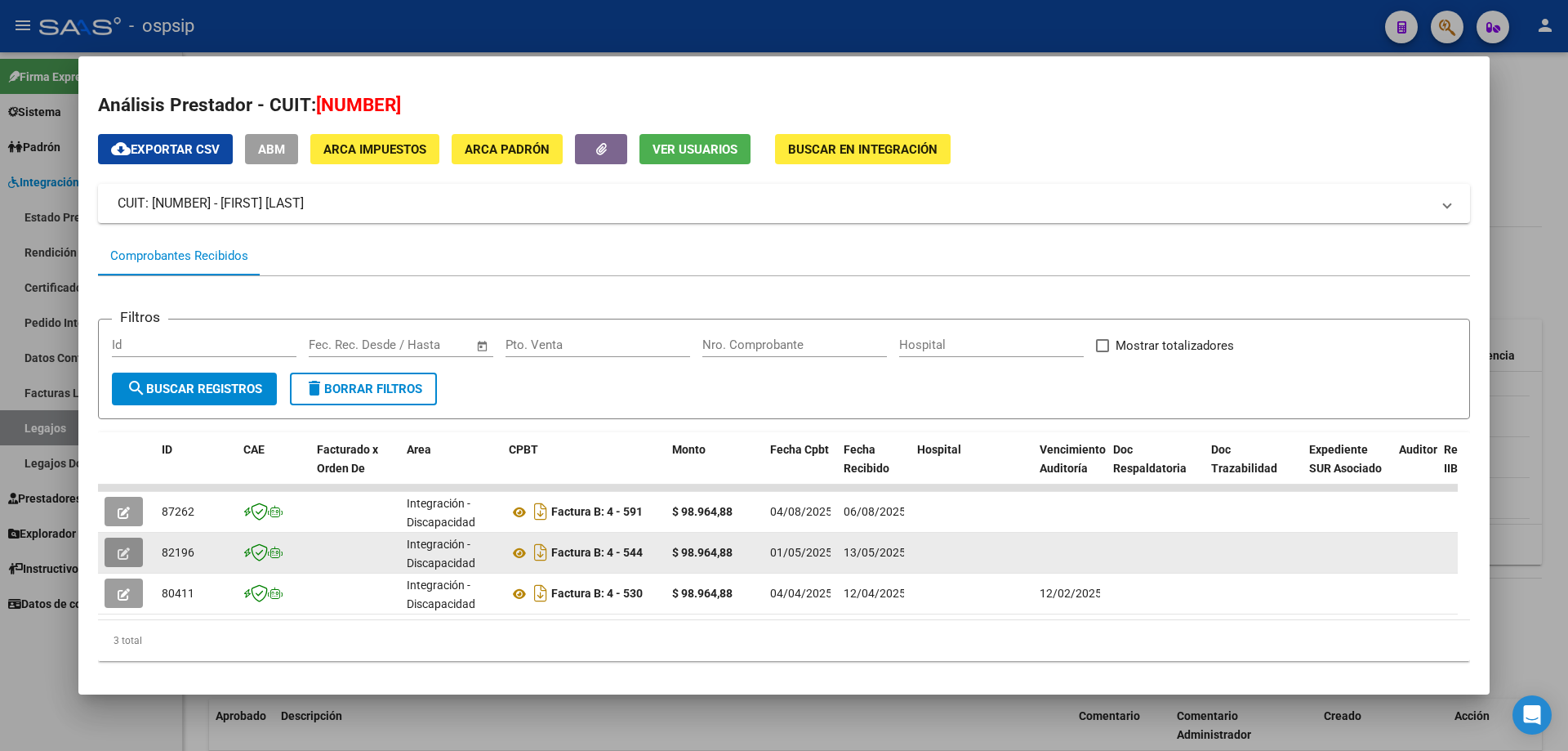 click 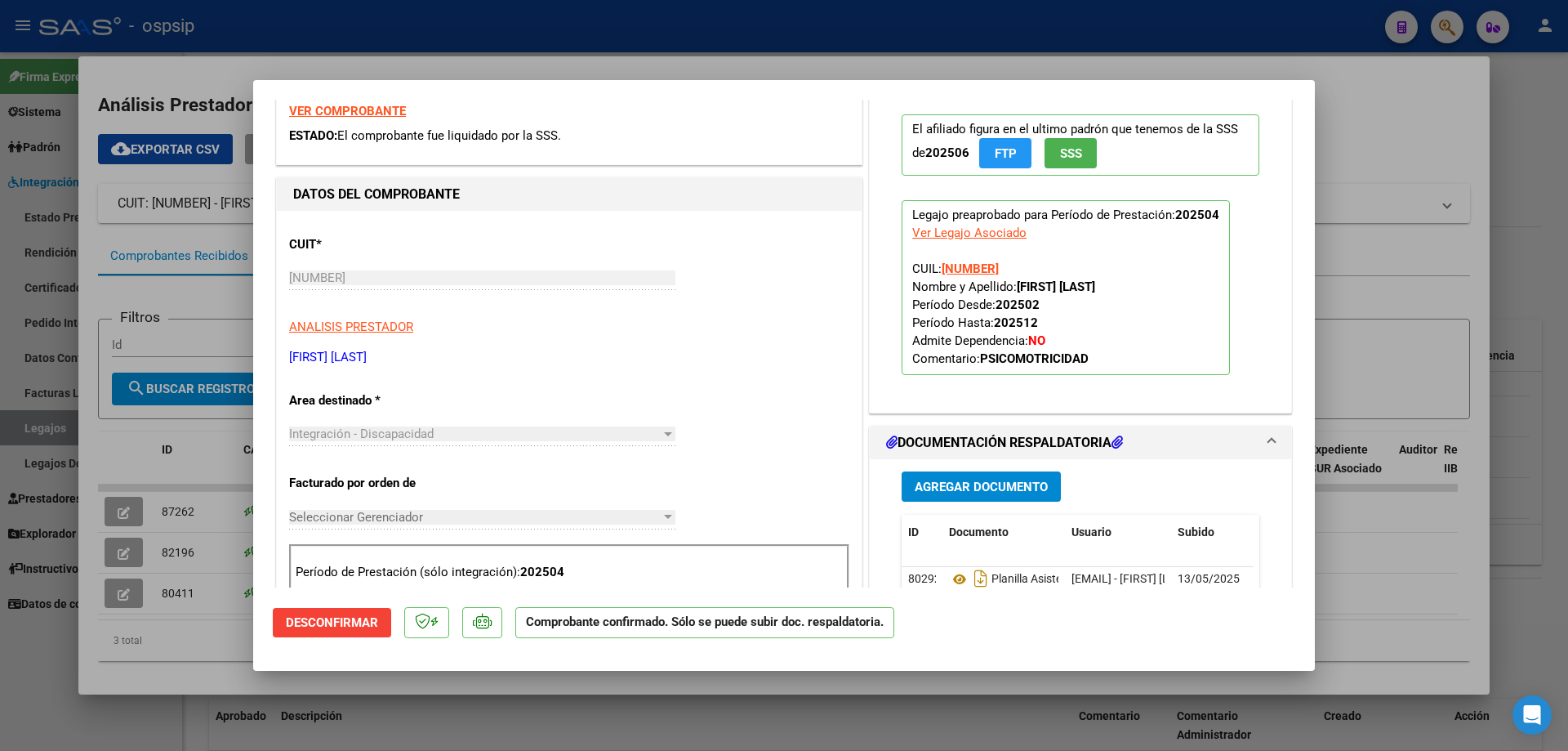 scroll, scrollTop: 409, scrollLeft: 0, axis: vertical 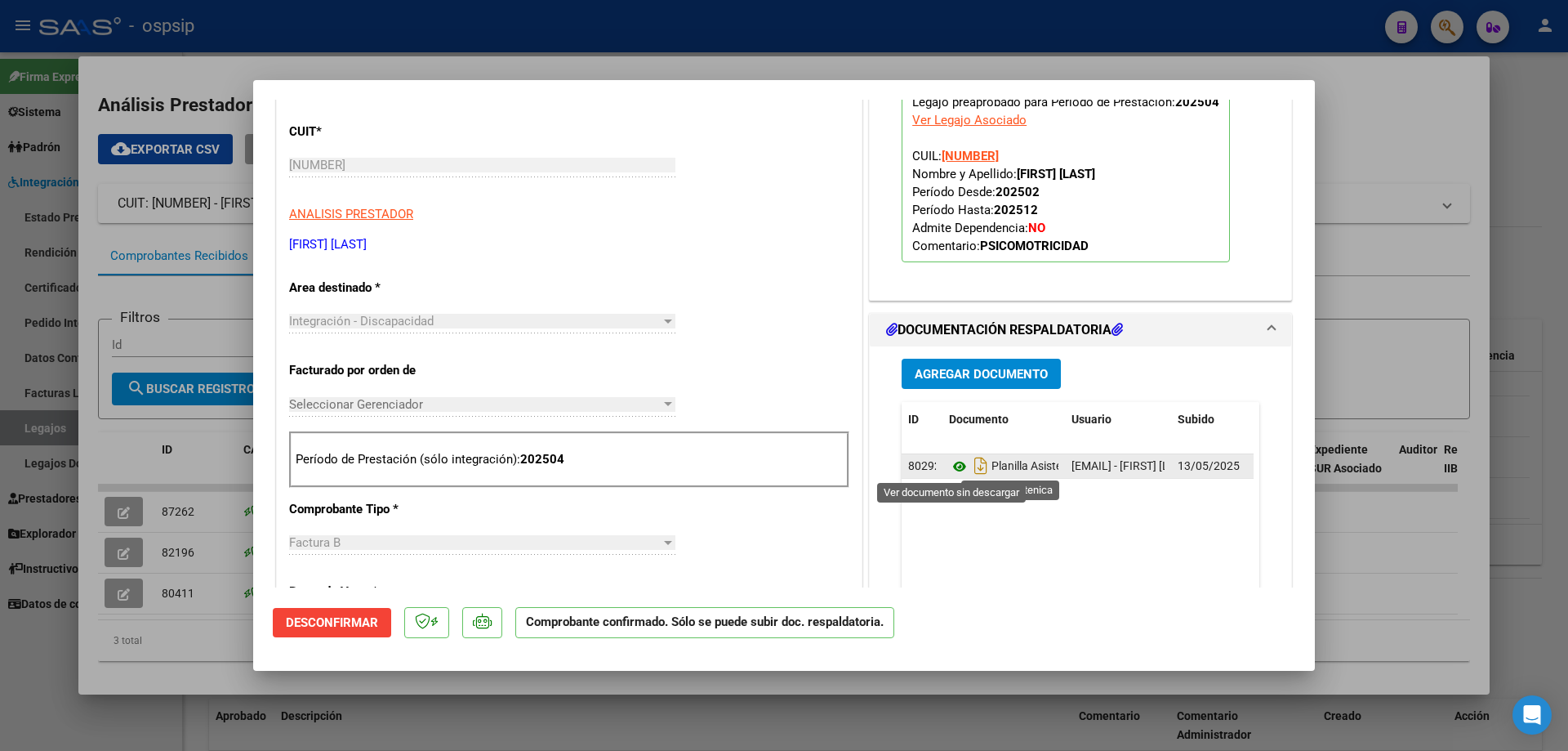 click 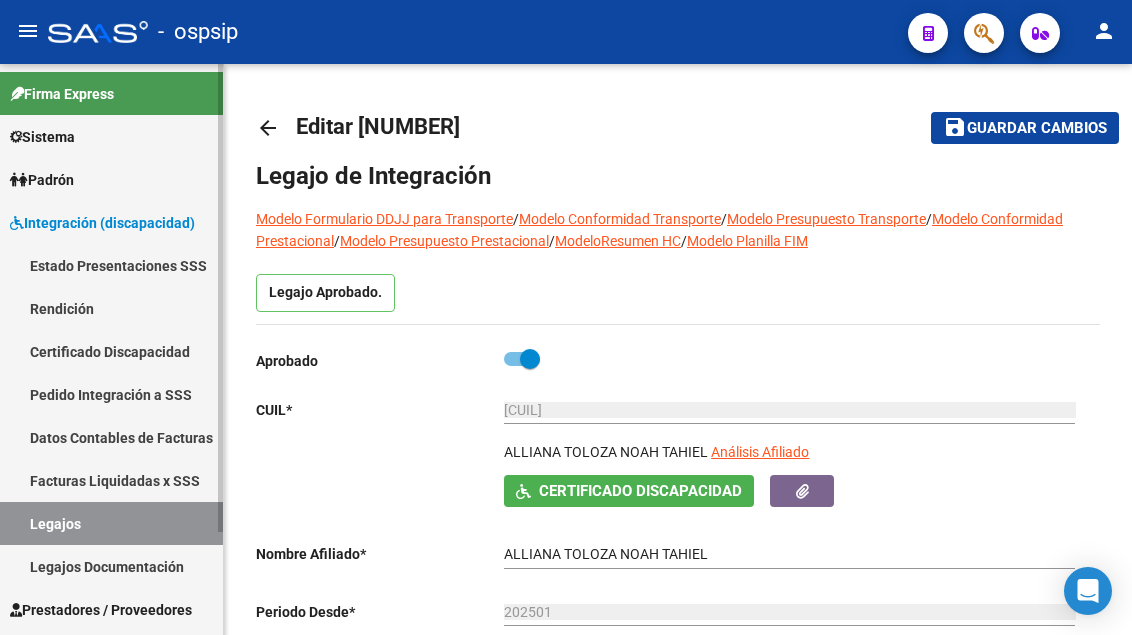 scroll, scrollTop: 0, scrollLeft: 0, axis: both 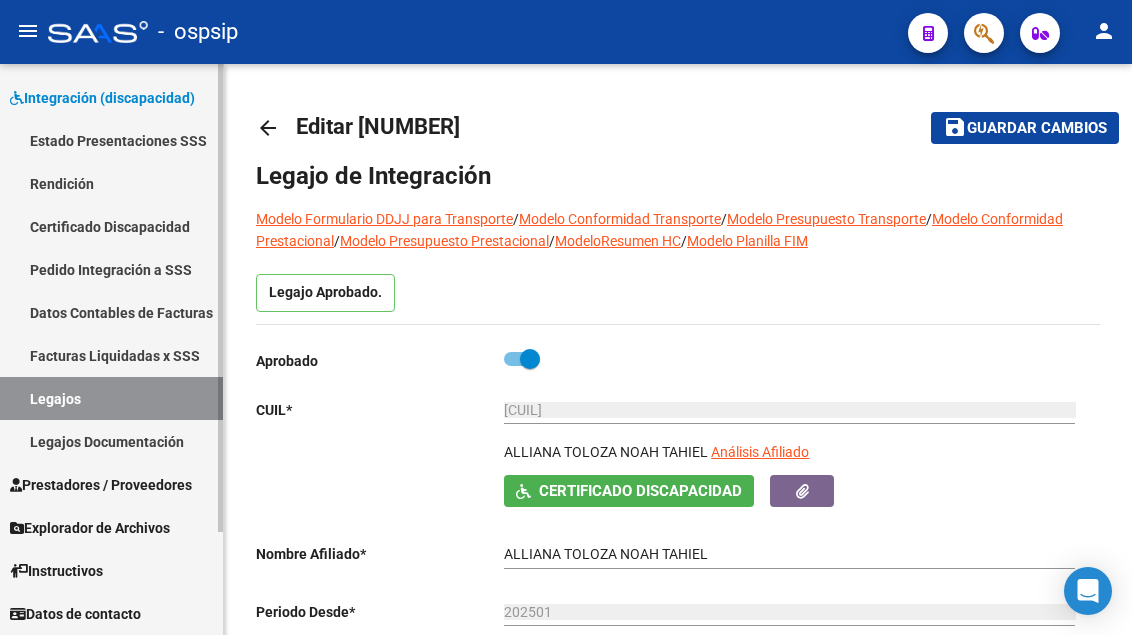 click on "Legajos" at bounding box center [111, 398] 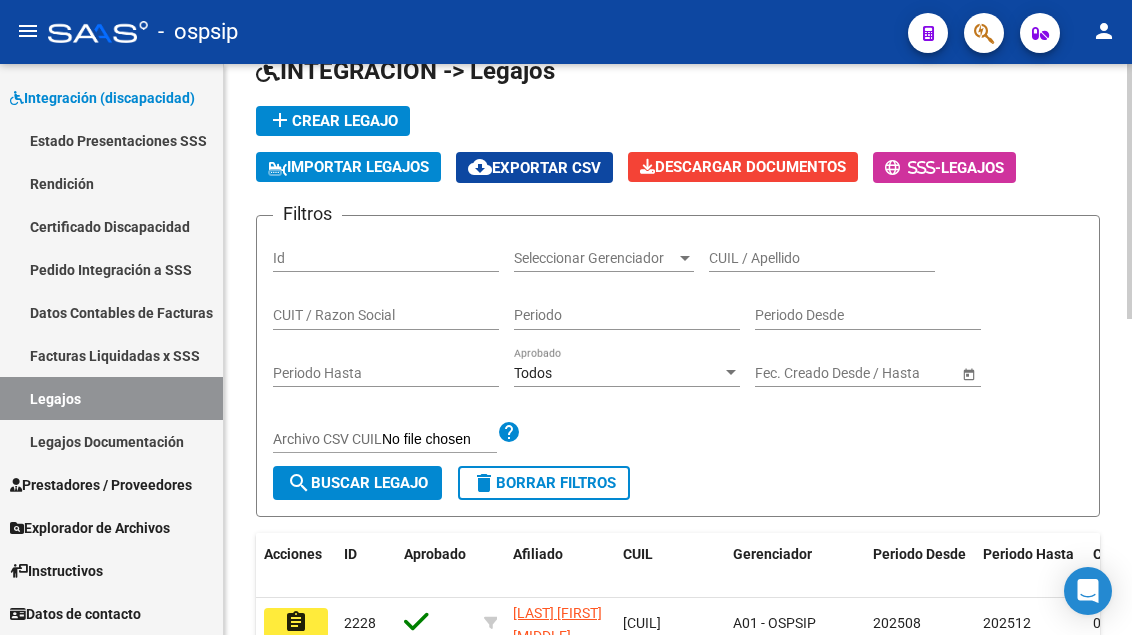 scroll, scrollTop: 100, scrollLeft: 0, axis: vertical 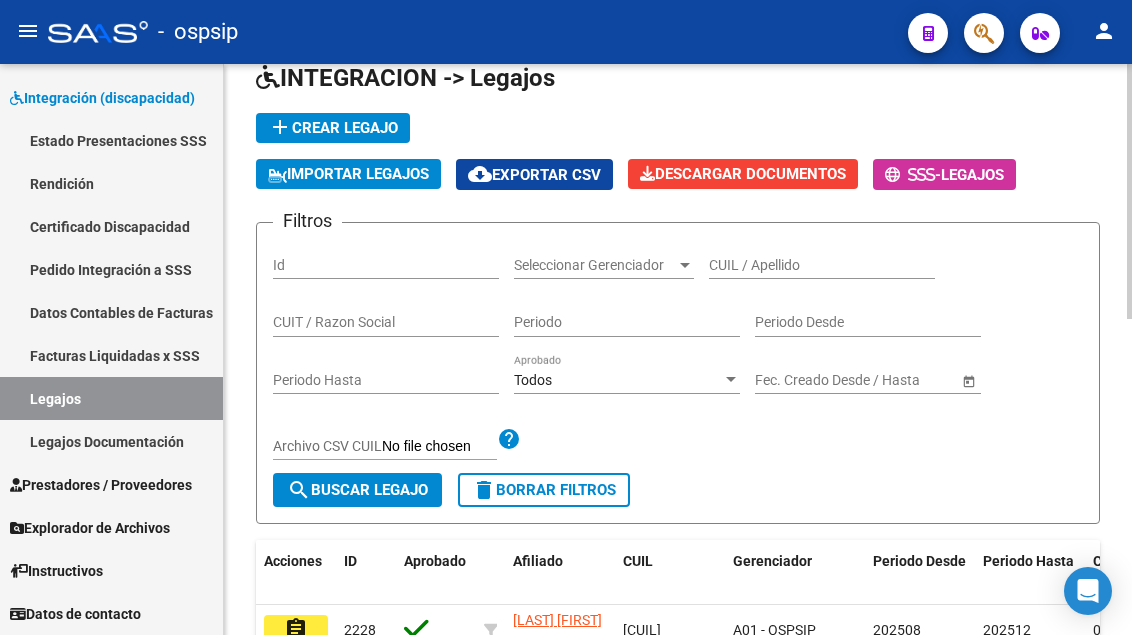 click on "CUIL / Apellido" at bounding box center (822, 265) 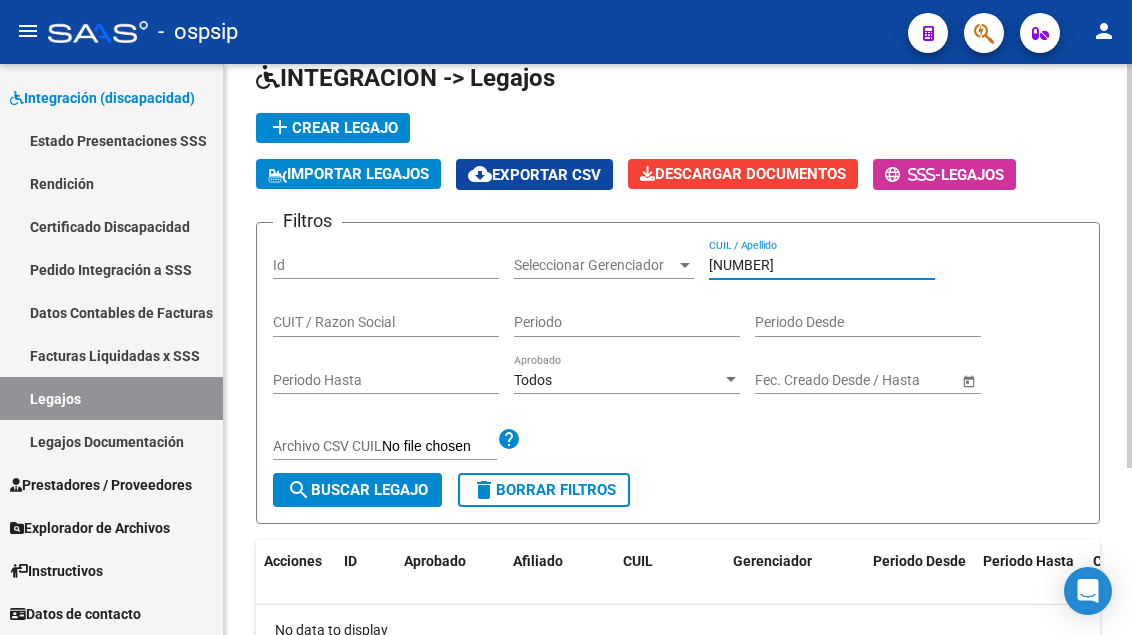 click on "564511334" at bounding box center (822, 265) 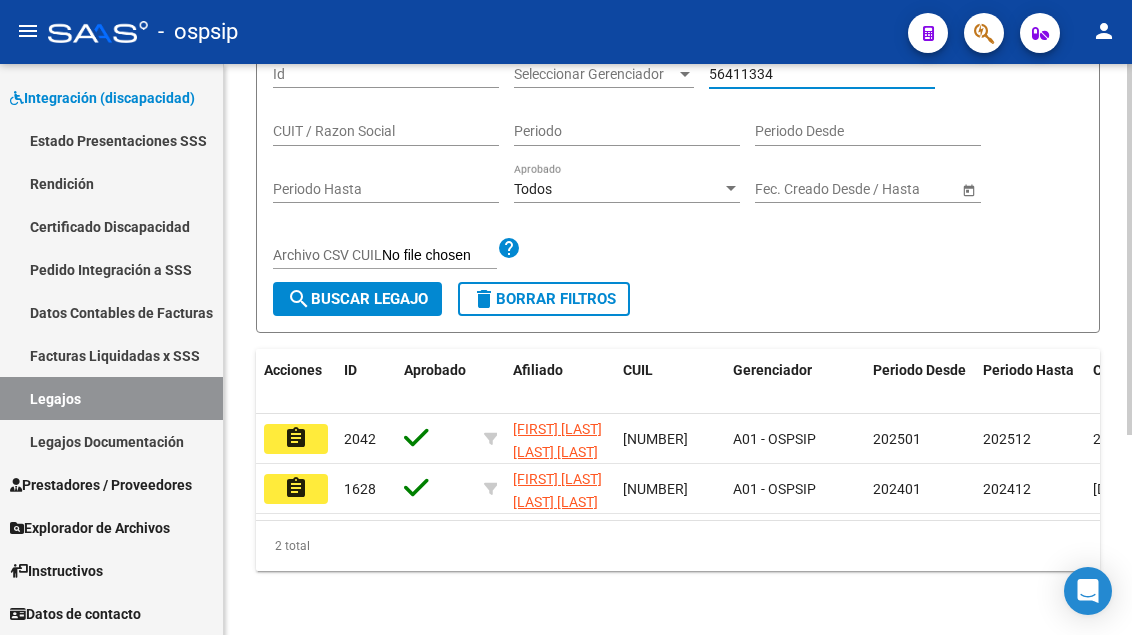 scroll, scrollTop: 308, scrollLeft: 0, axis: vertical 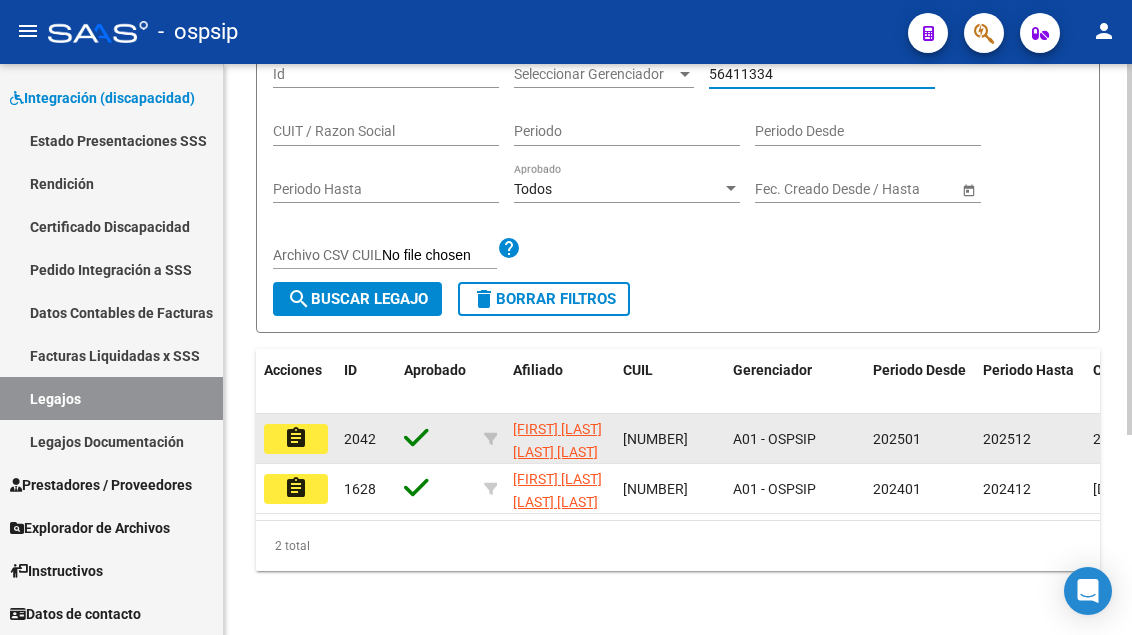 type on "[NUMBER]" 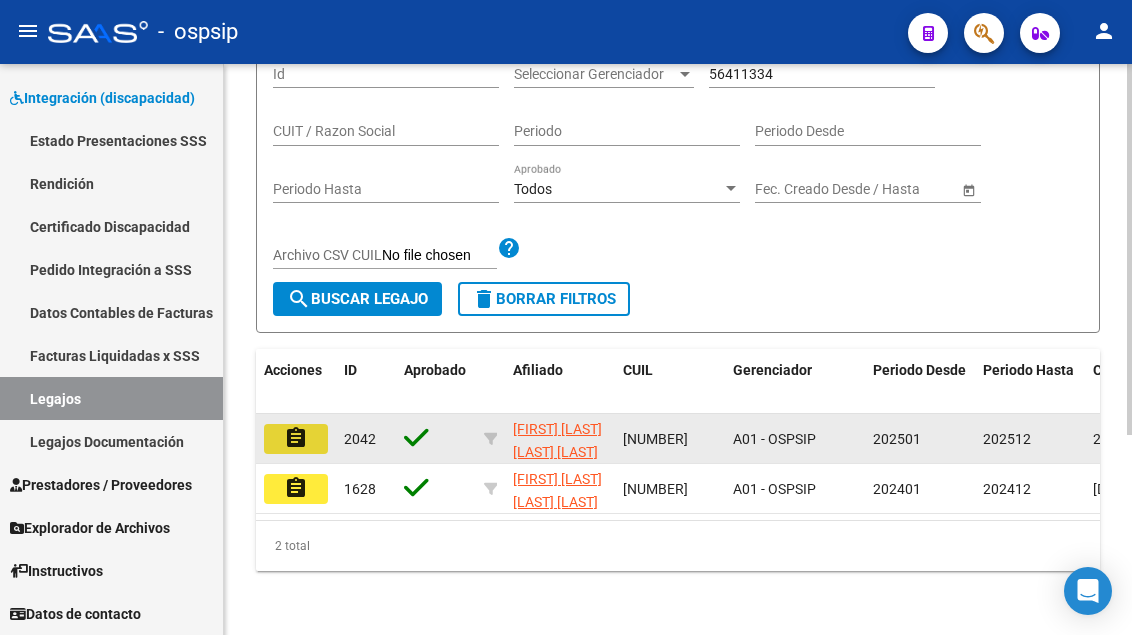 click on "assignment" 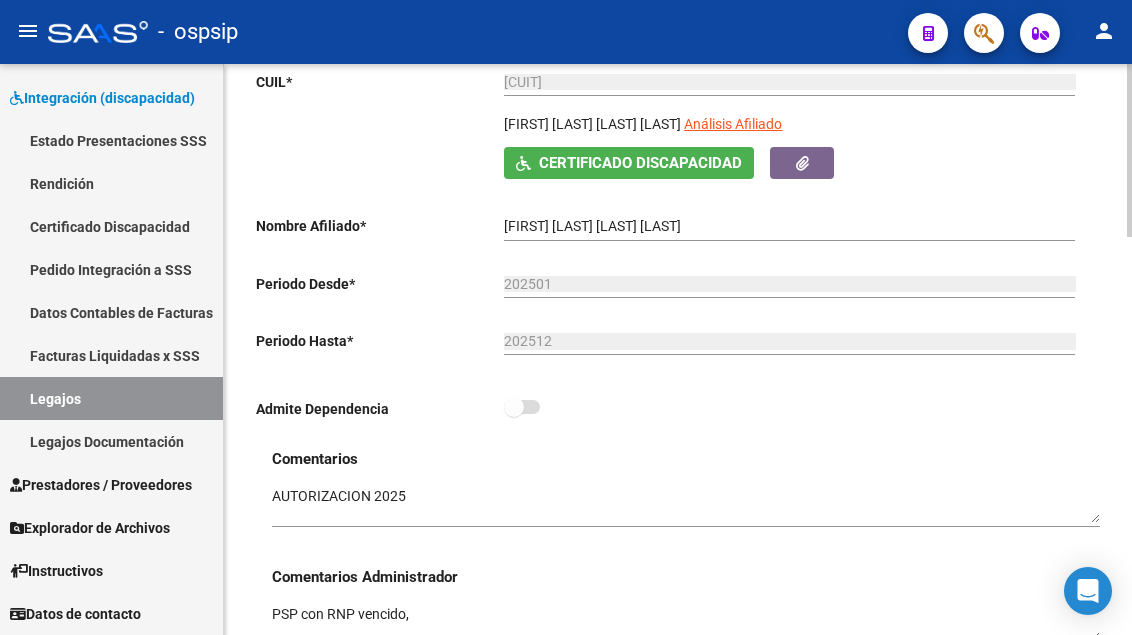 scroll, scrollTop: 300, scrollLeft: 0, axis: vertical 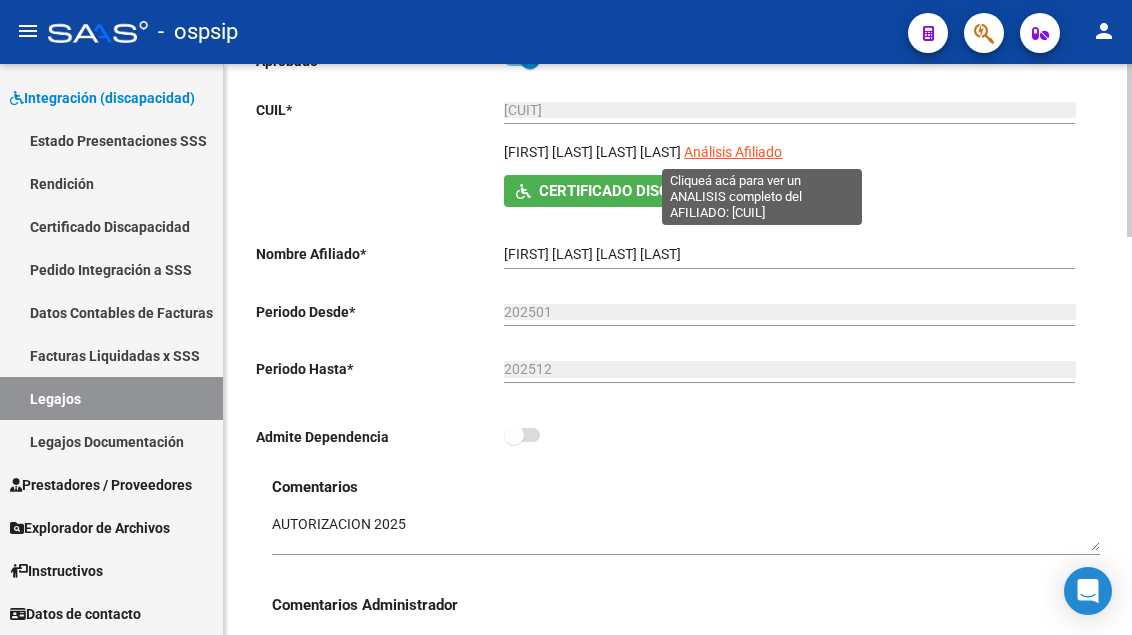 click on "Análisis Afiliado" 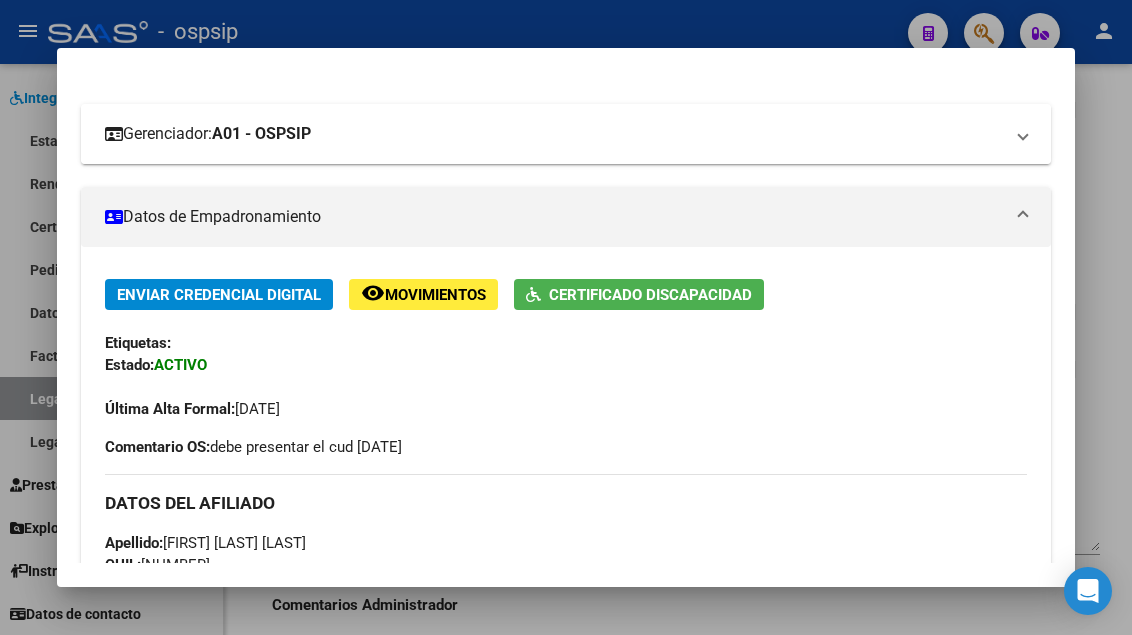 scroll, scrollTop: 200, scrollLeft: 0, axis: vertical 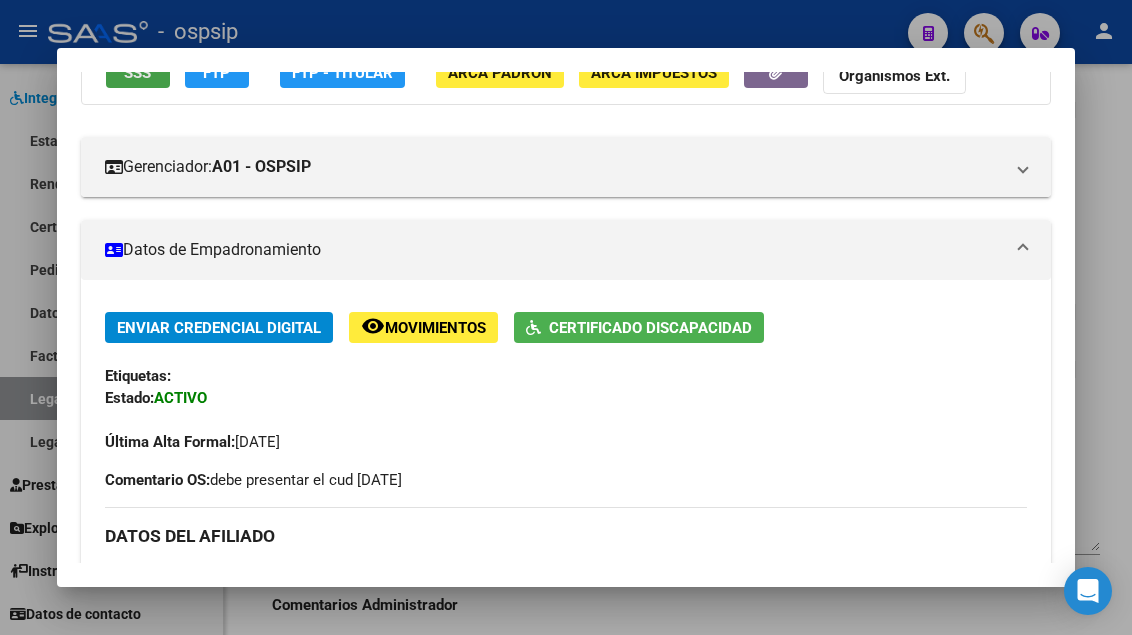 click on "SSS" at bounding box center [137, 73] 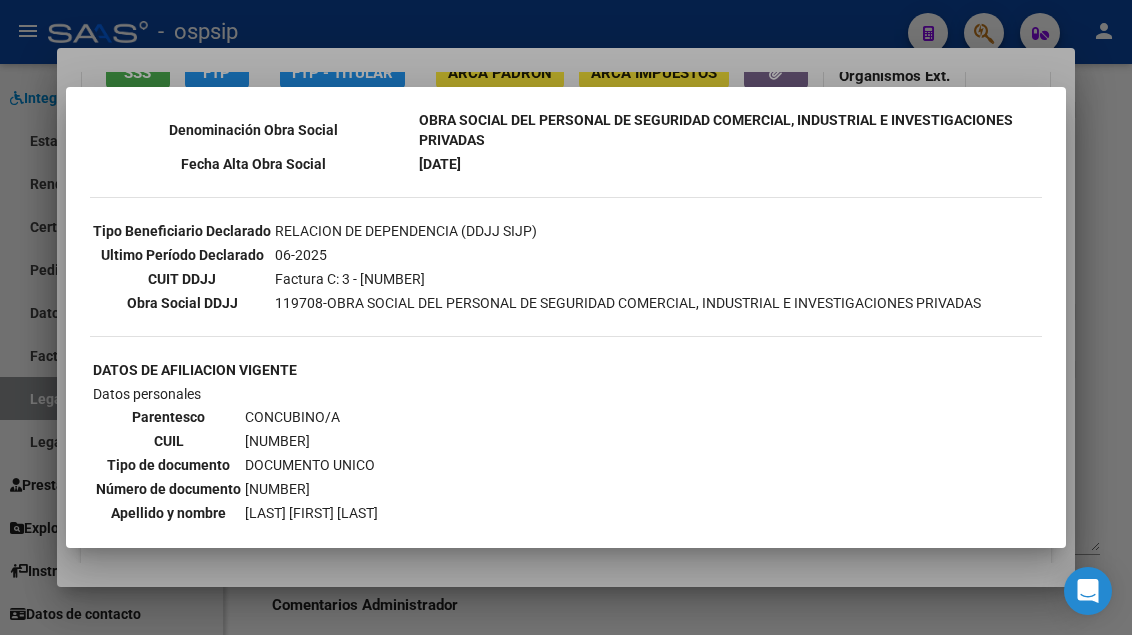 scroll, scrollTop: 1000, scrollLeft: 0, axis: vertical 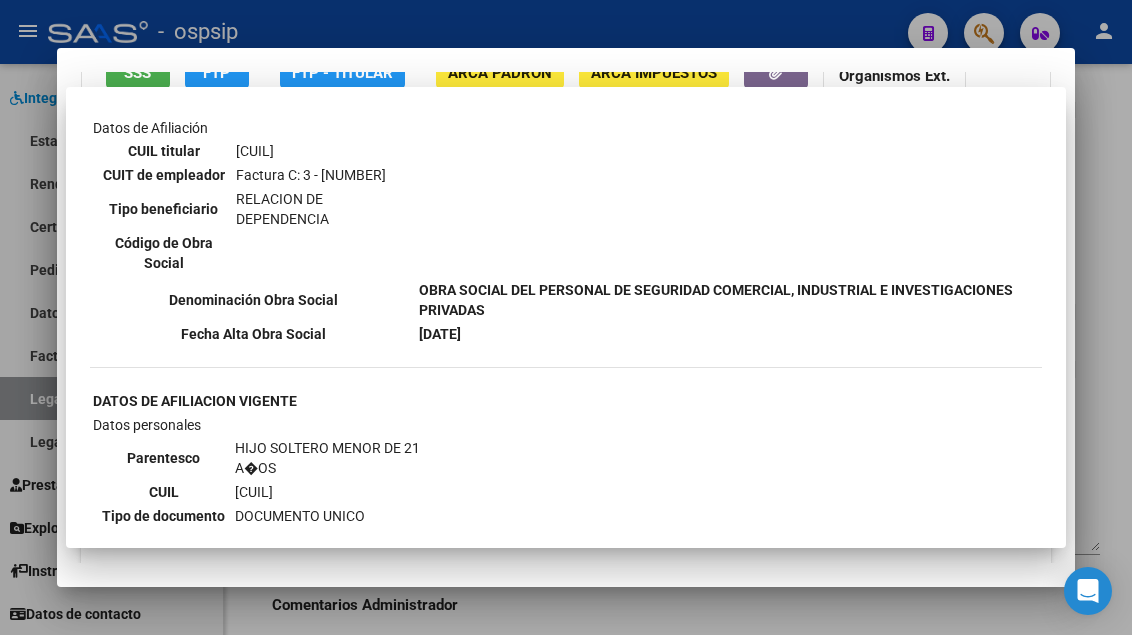type 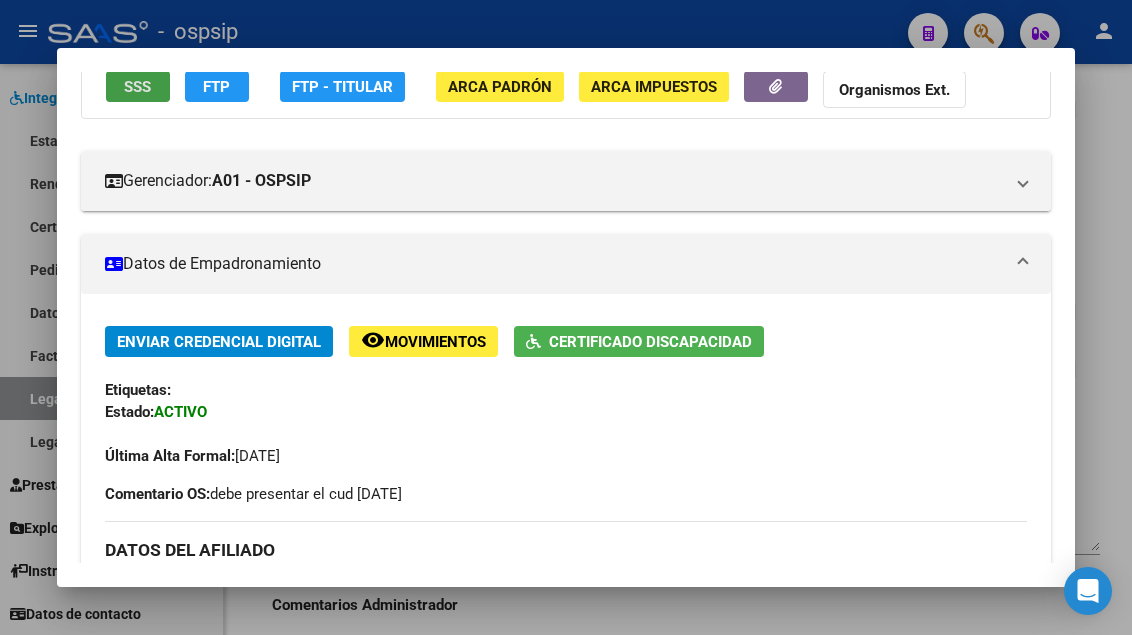 scroll, scrollTop: 0, scrollLeft: 0, axis: both 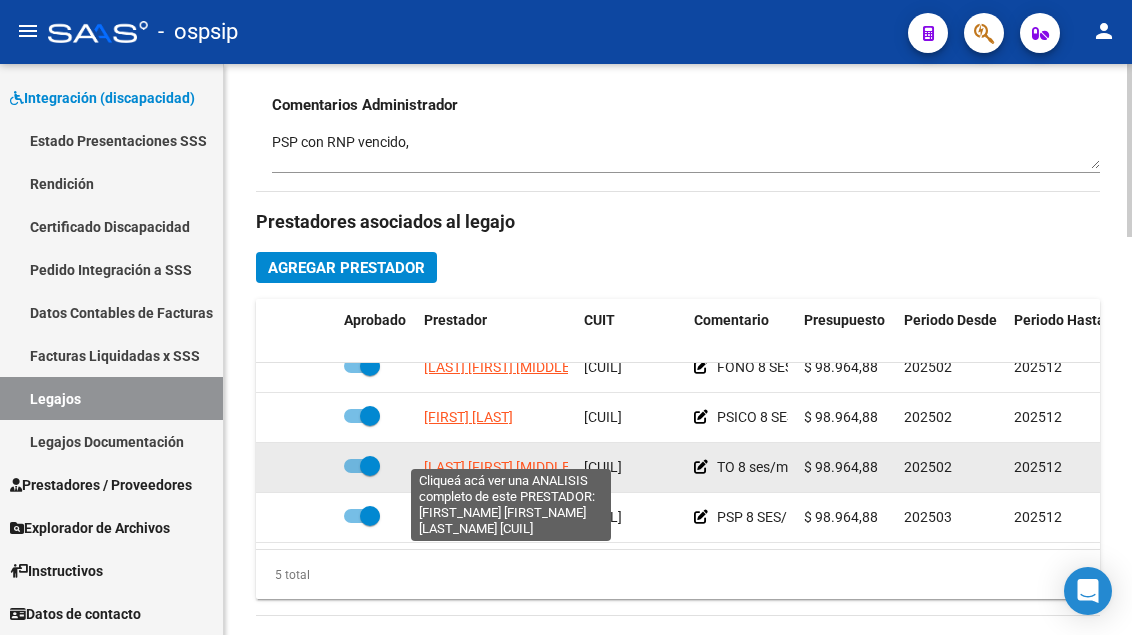 click on "[FIRST] [LAST] [LAST]" 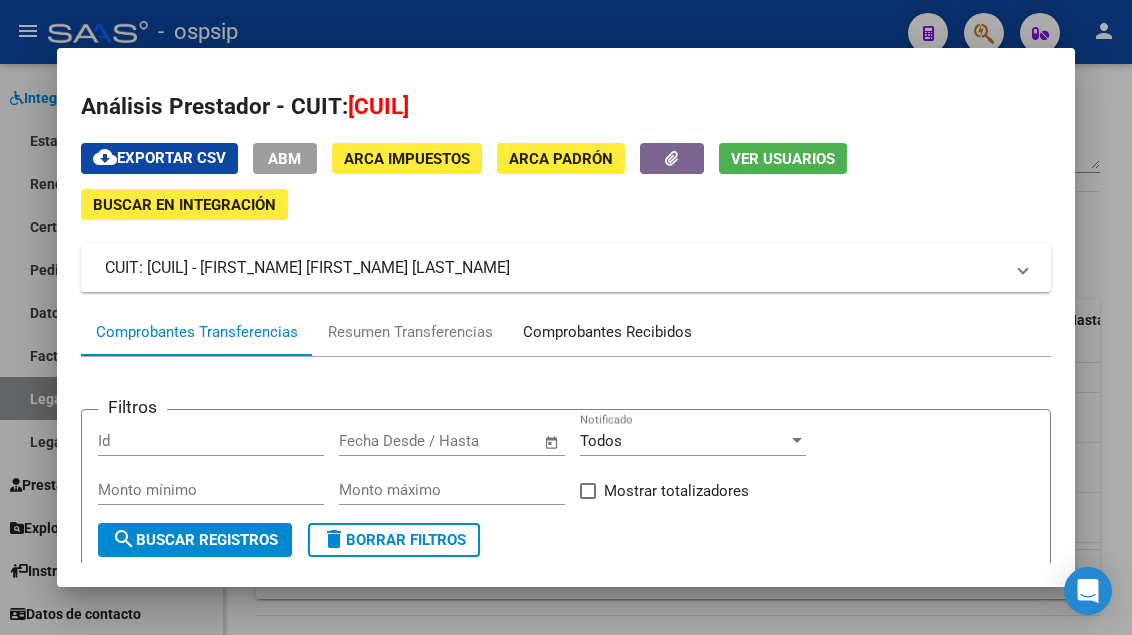 click on "Comprobantes Recibidos" at bounding box center (607, 332) 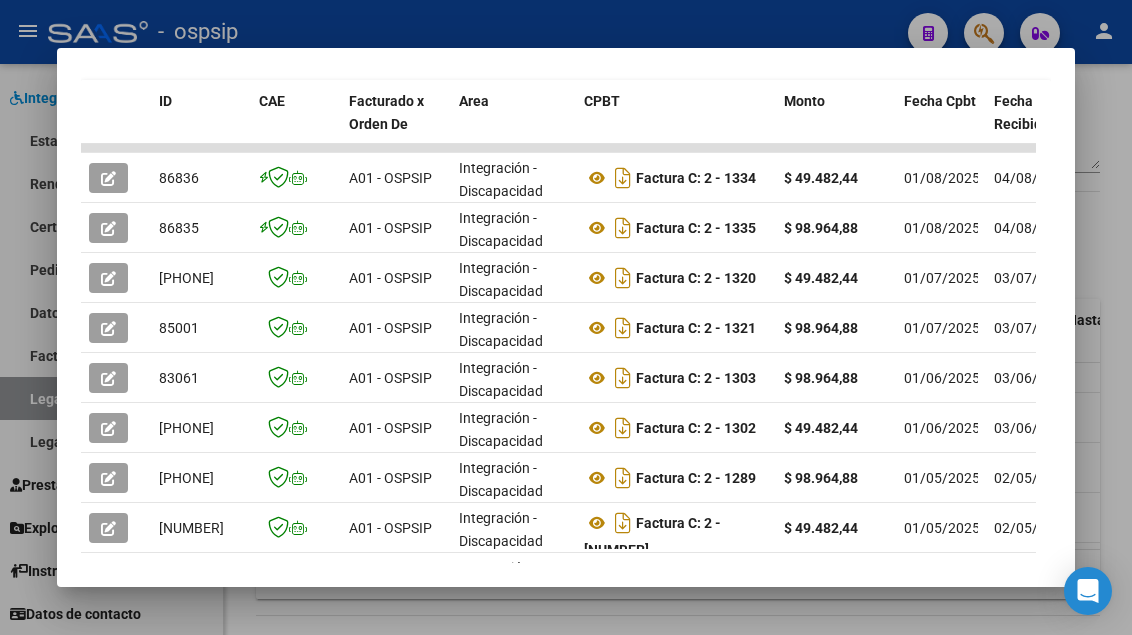 scroll, scrollTop: 530, scrollLeft: 0, axis: vertical 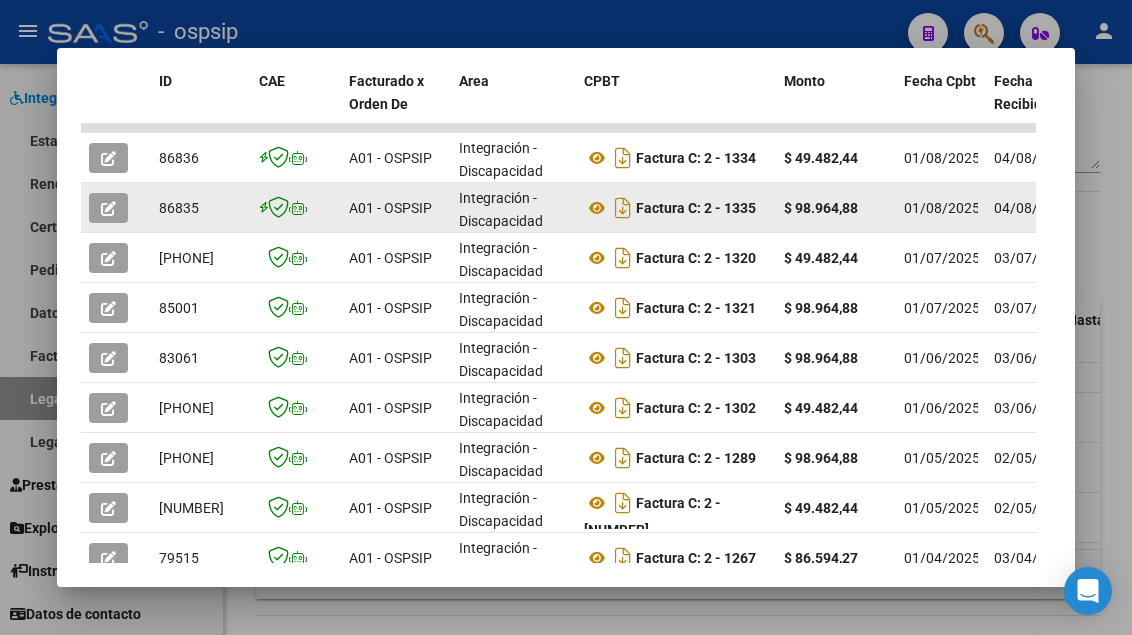 click 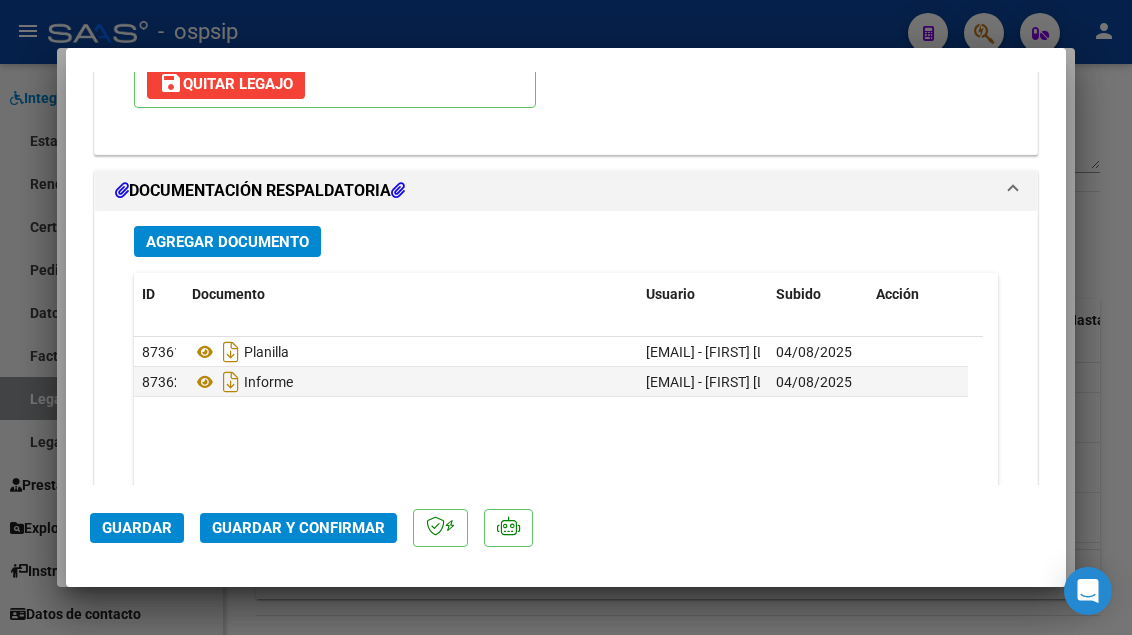 scroll, scrollTop: 2400, scrollLeft: 0, axis: vertical 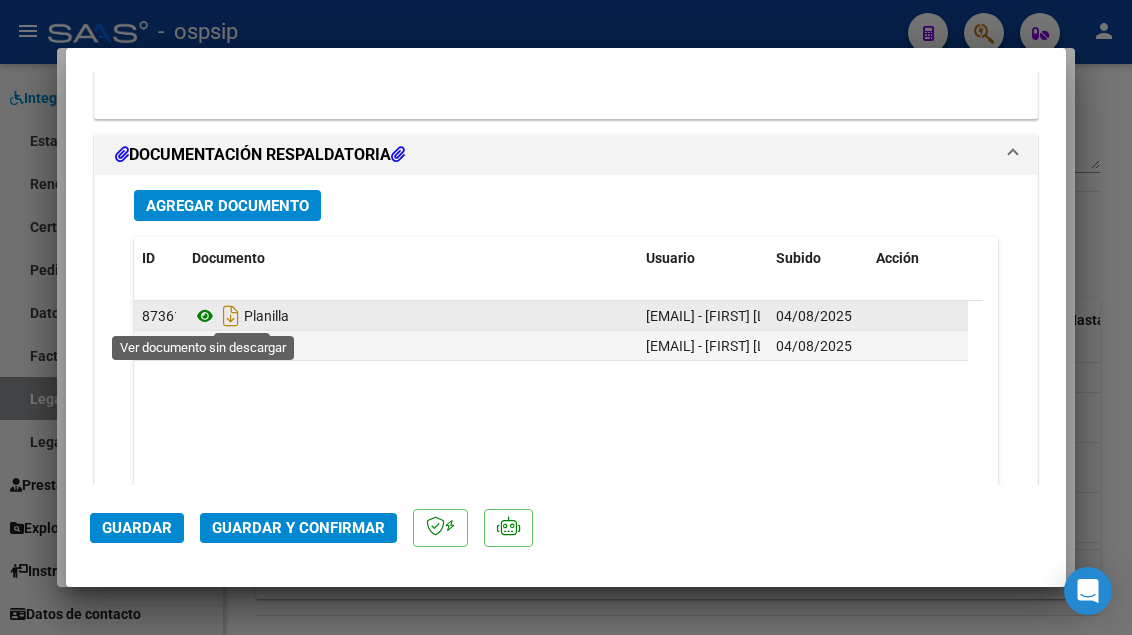 click 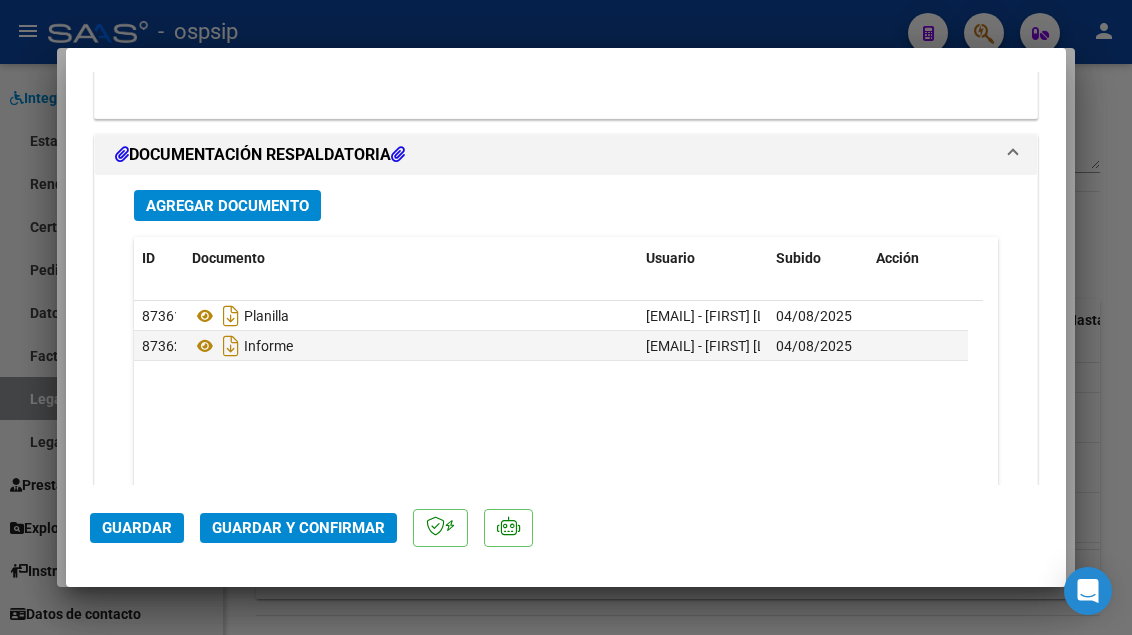 click on "Guardar y Confirmar" 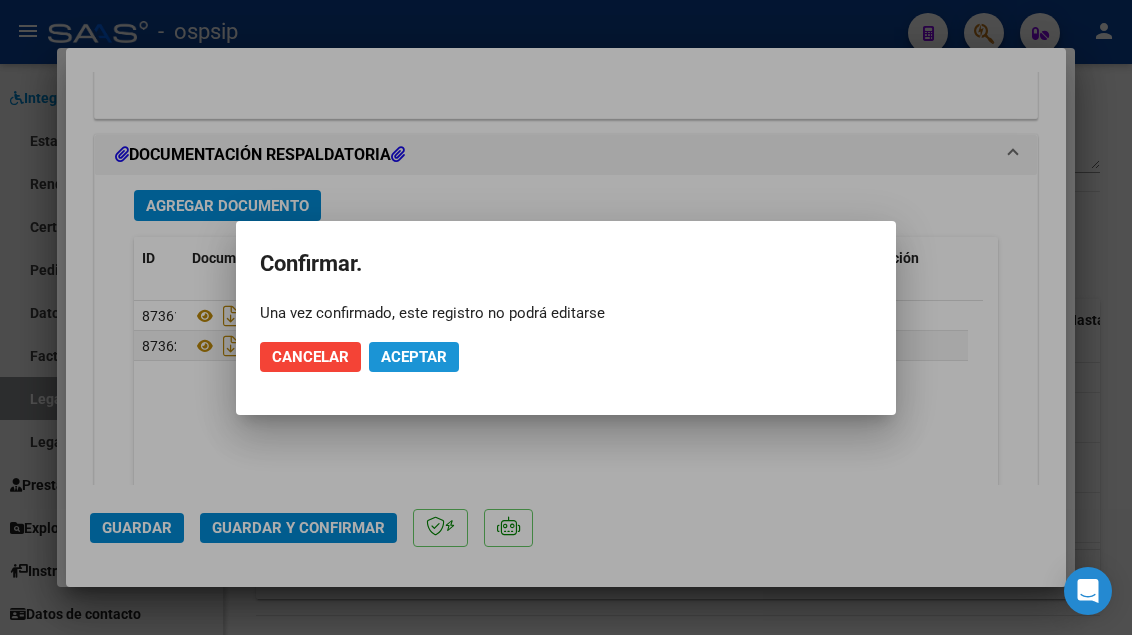 click on "Aceptar" 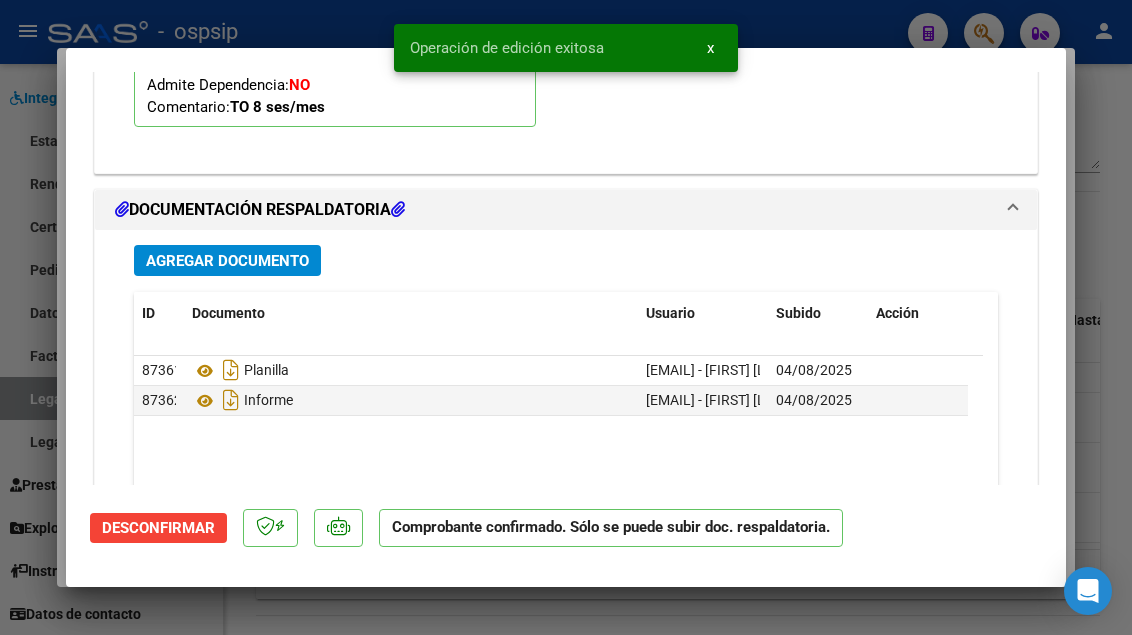 scroll, scrollTop: 2289, scrollLeft: 0, axis: vertical 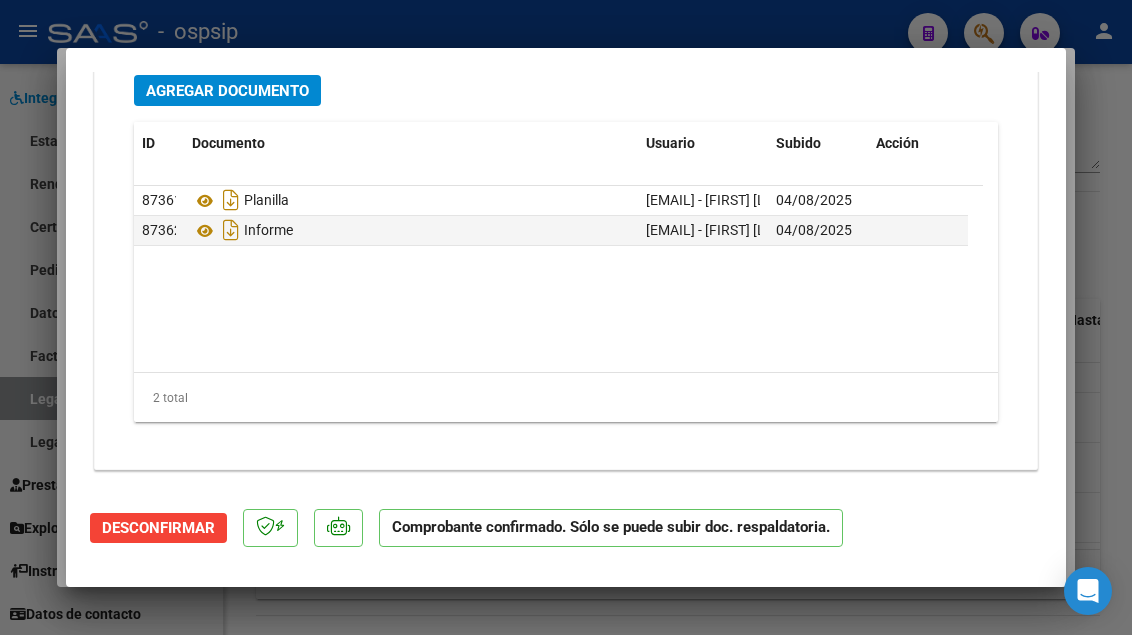 type 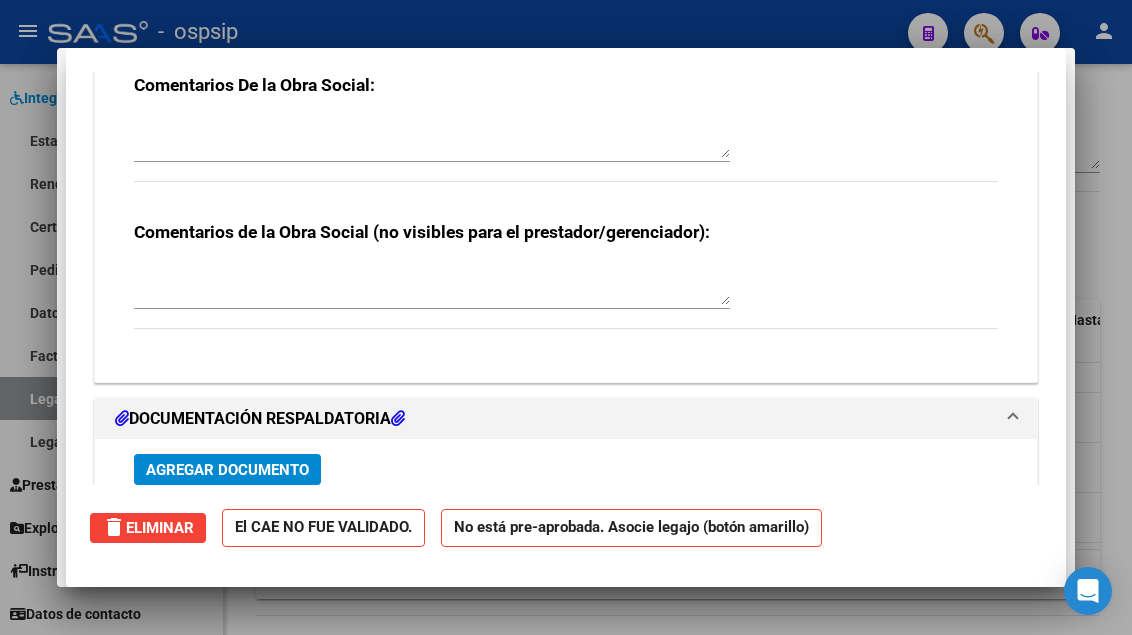 type 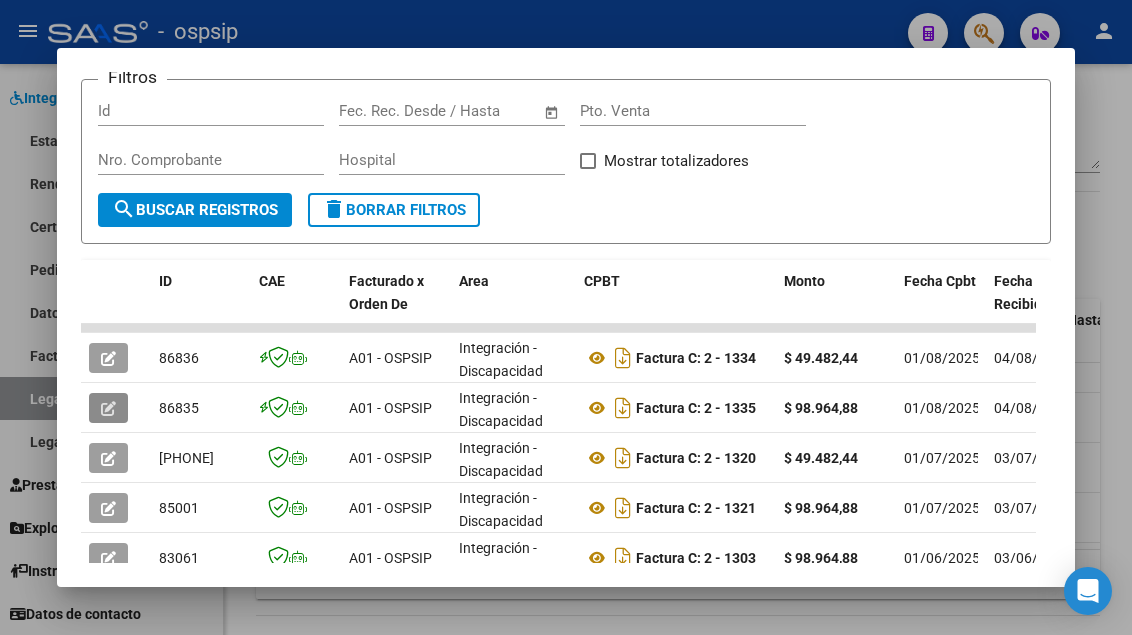 scroll, scrollTop: 130, scrollLeft: 0, axis: vertical 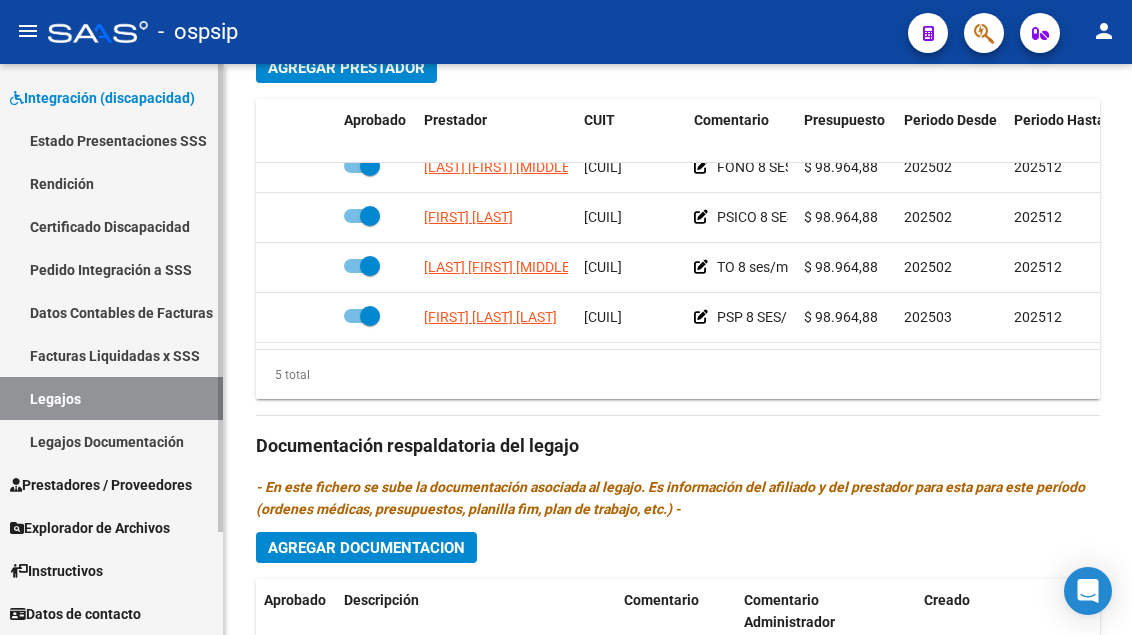 click on "Legajos" at bounding box center [111, 398] 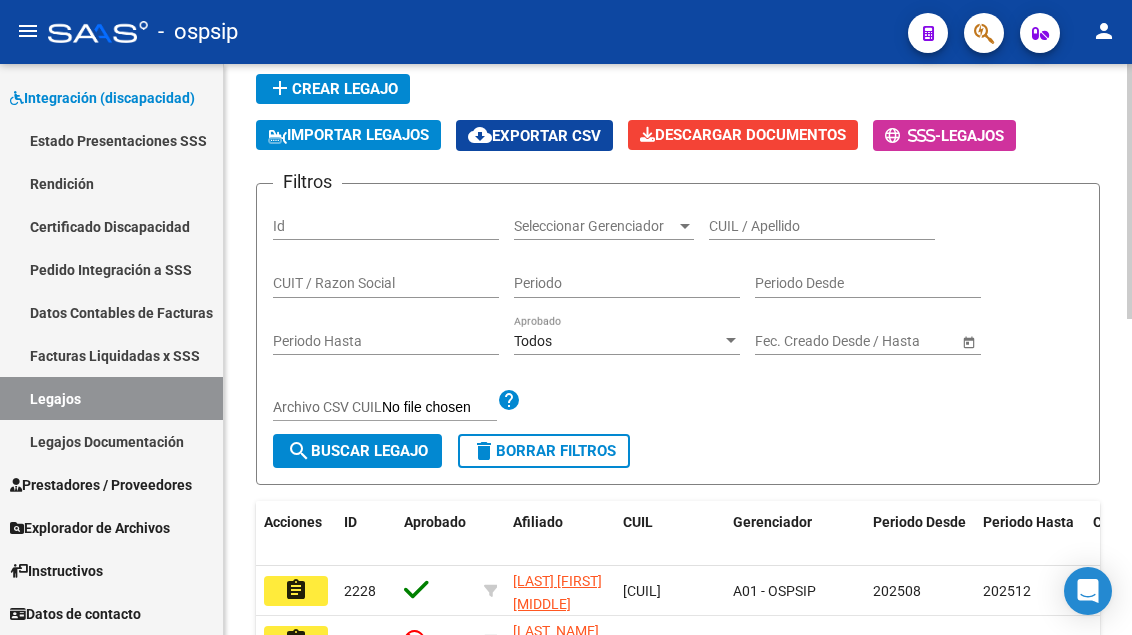 scroll, scrollTop: 108, scrollLeft: 0, axis: vertical 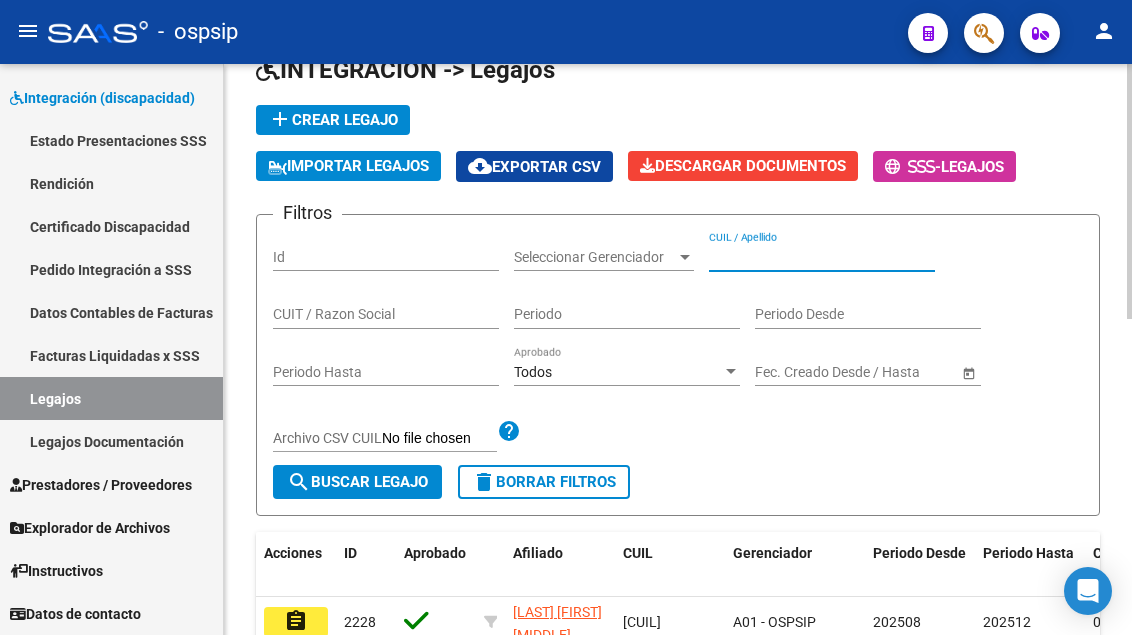 click on "CUIL / Apellido" at bounding box center [822, 257] 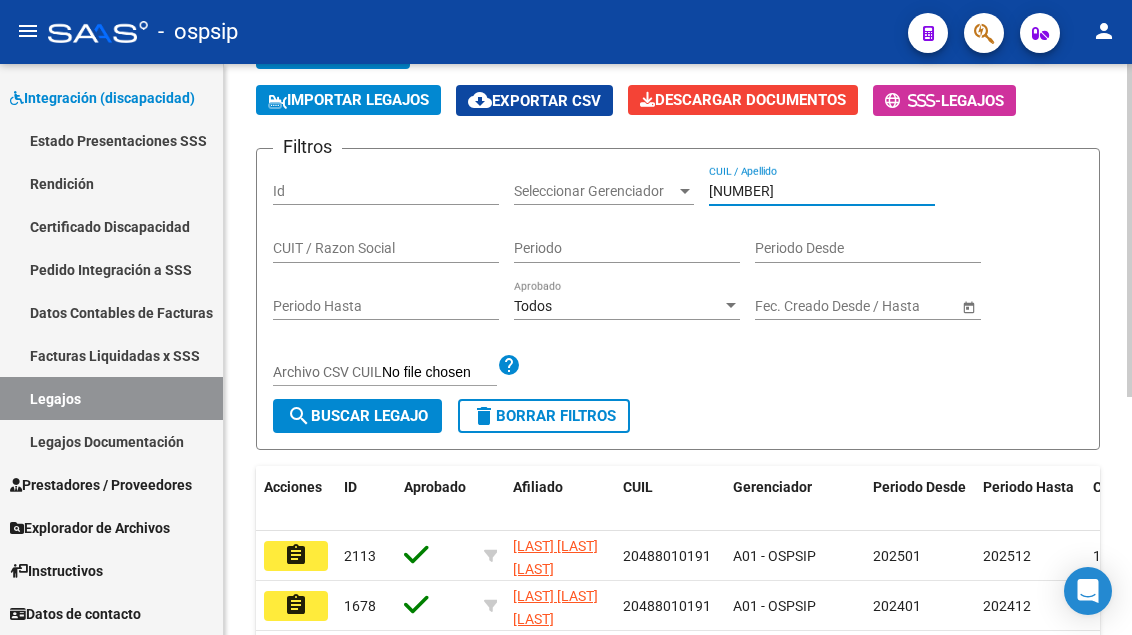 scroll, scrollTop: 208, scrollLeft: 0, axis: vertical 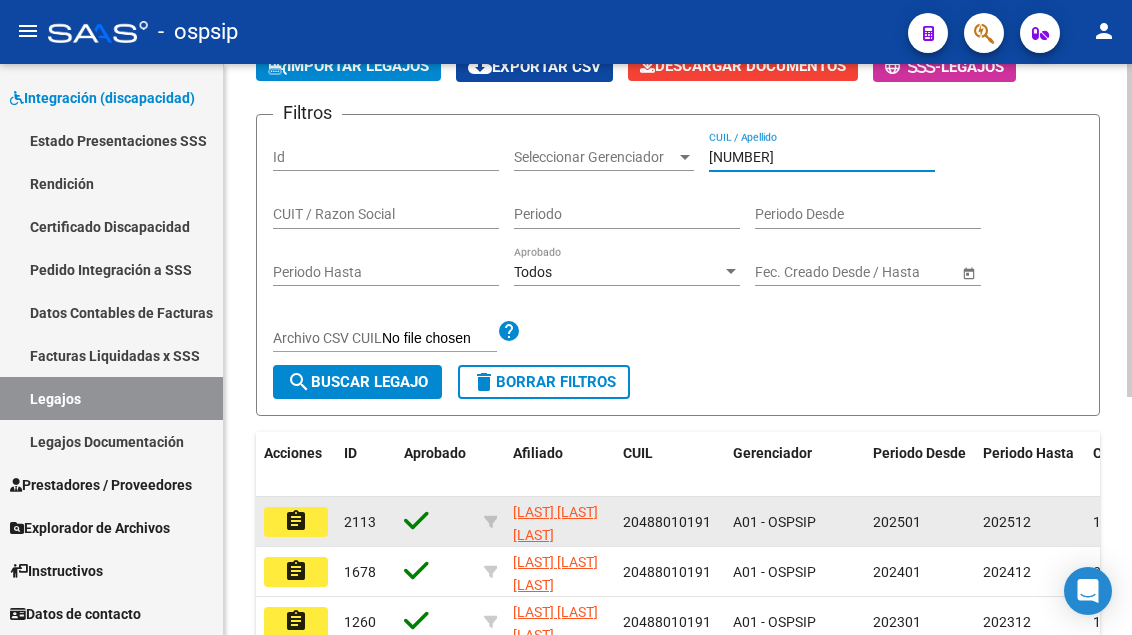 type on "48801019" 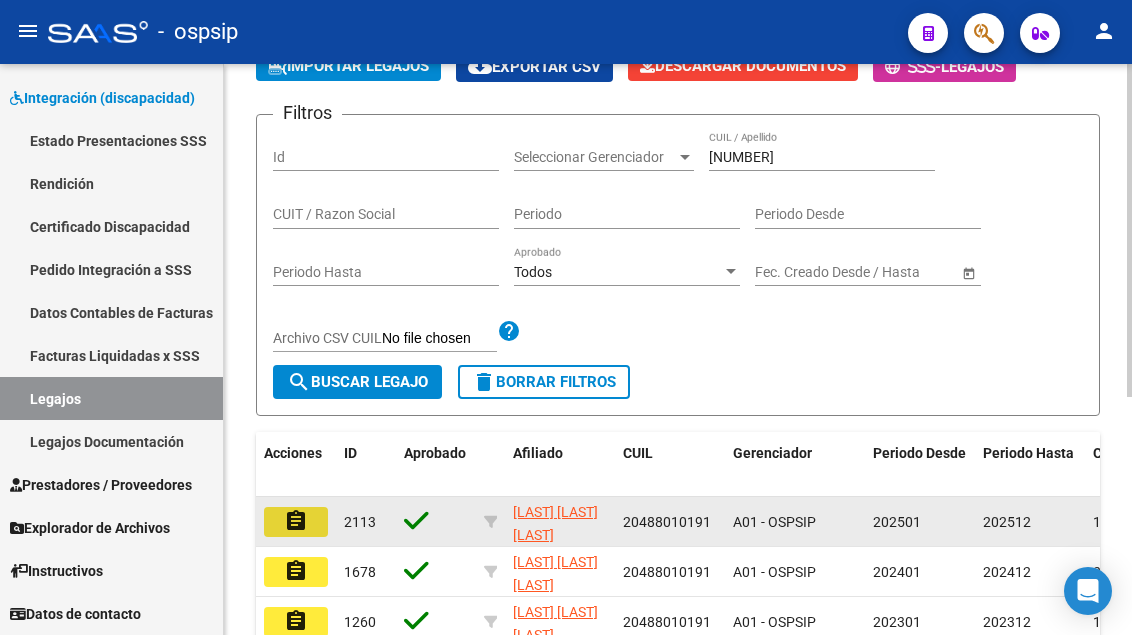 click on "assignment" 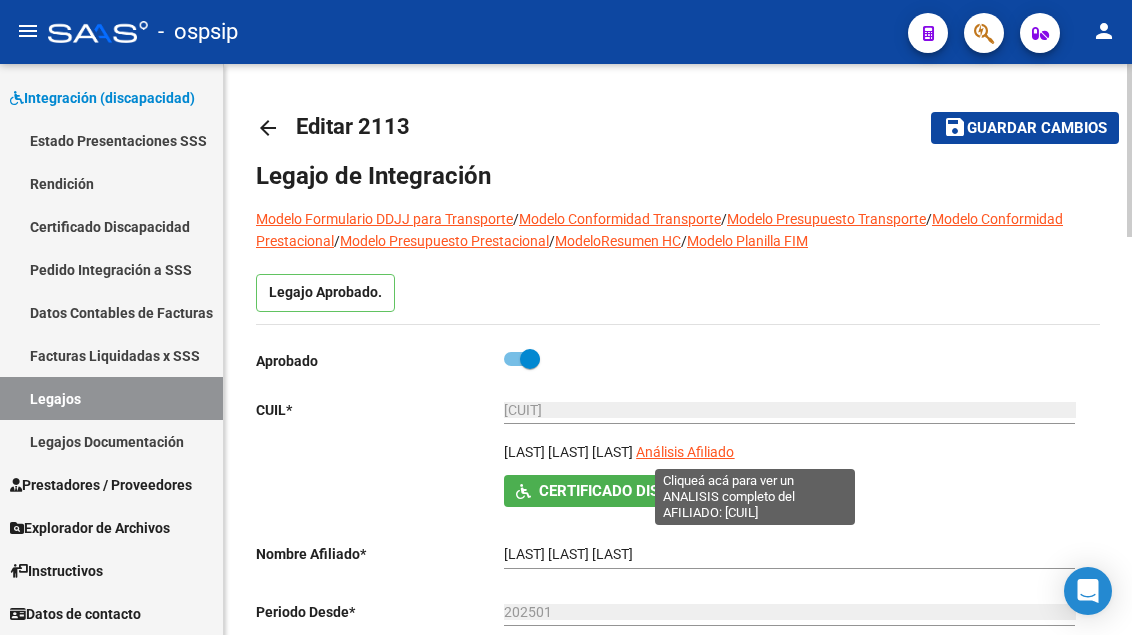 click on "Análisis Afiliado" 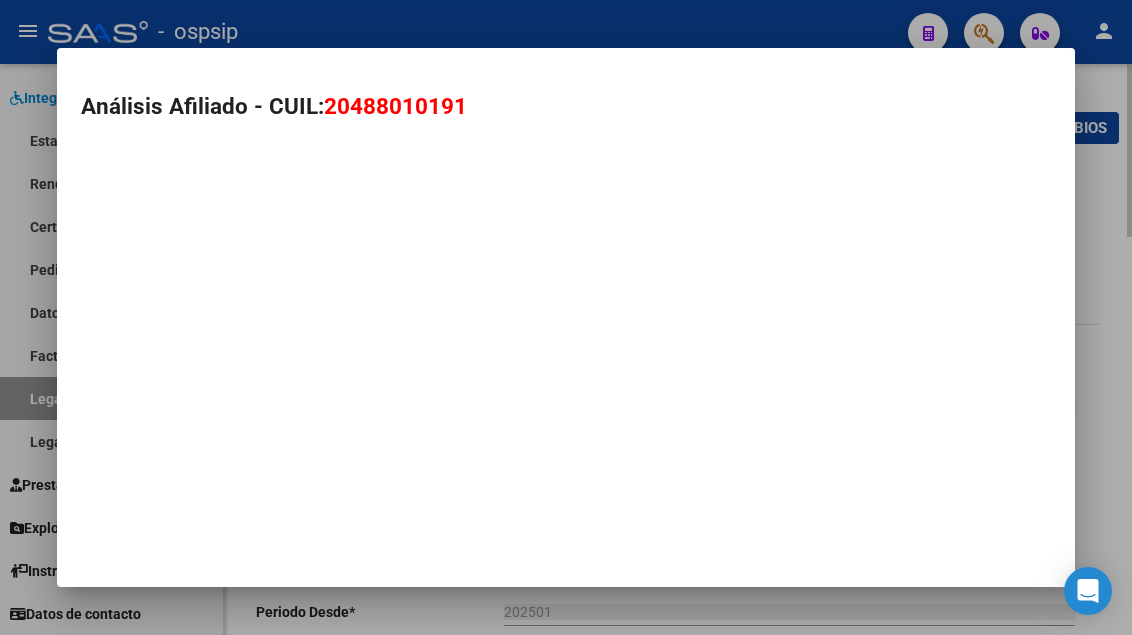 type on "20488010191" 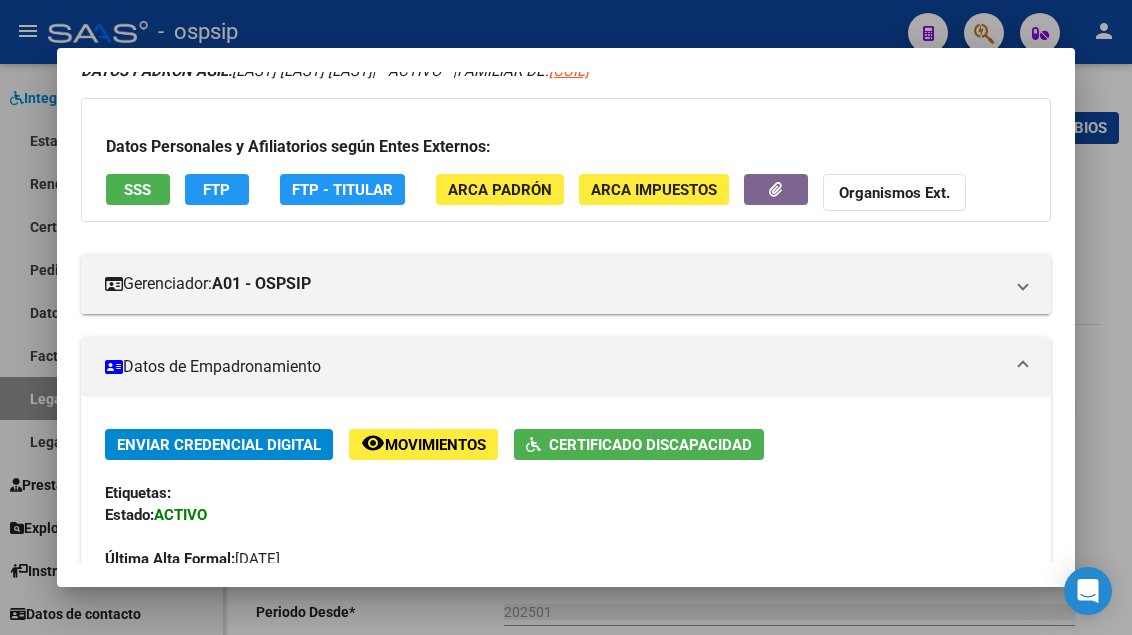 scroll, scrollTop: 73, scrollLeft: 0, axis: vertical 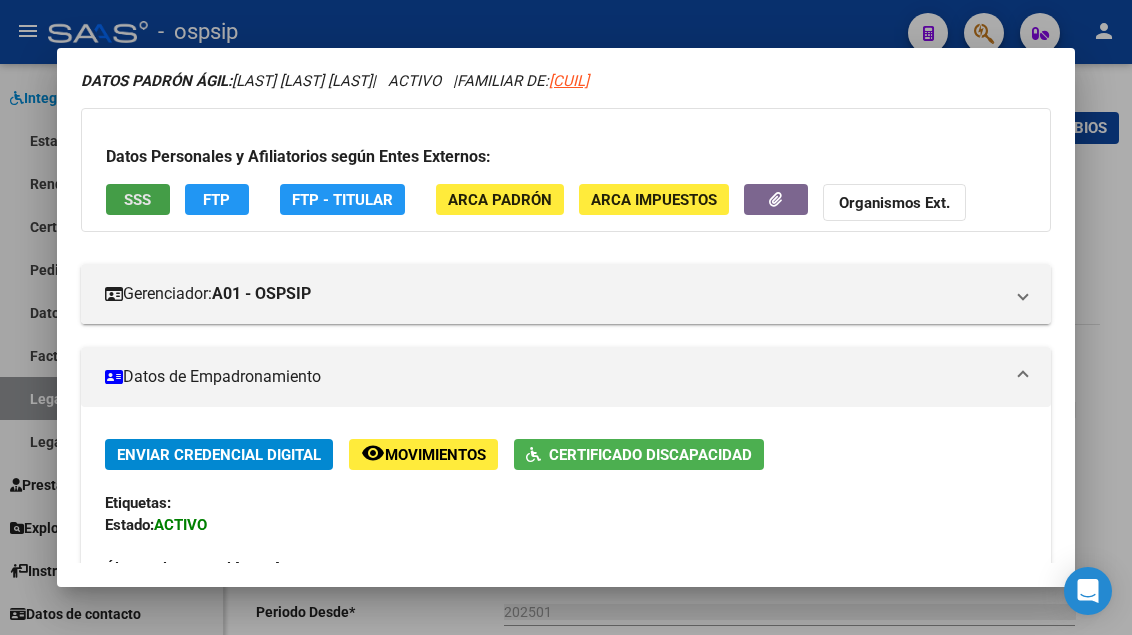 click on "SSS" at bounding box center [137, 200] 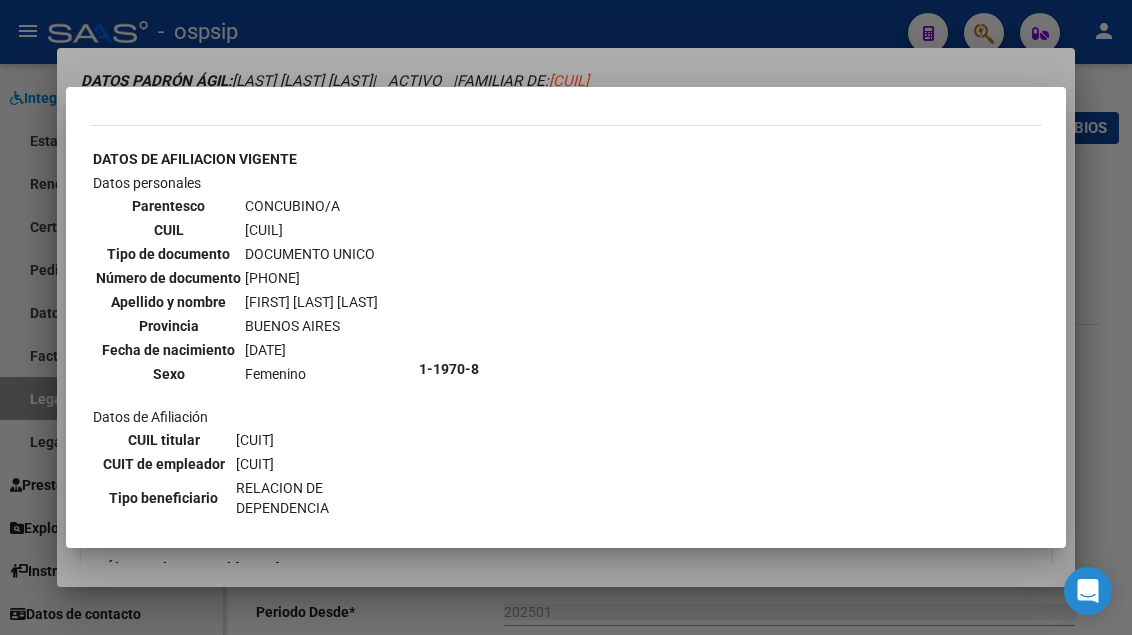 scroll, scrollTop: 900, scrollLeft: 0, axis: vertical 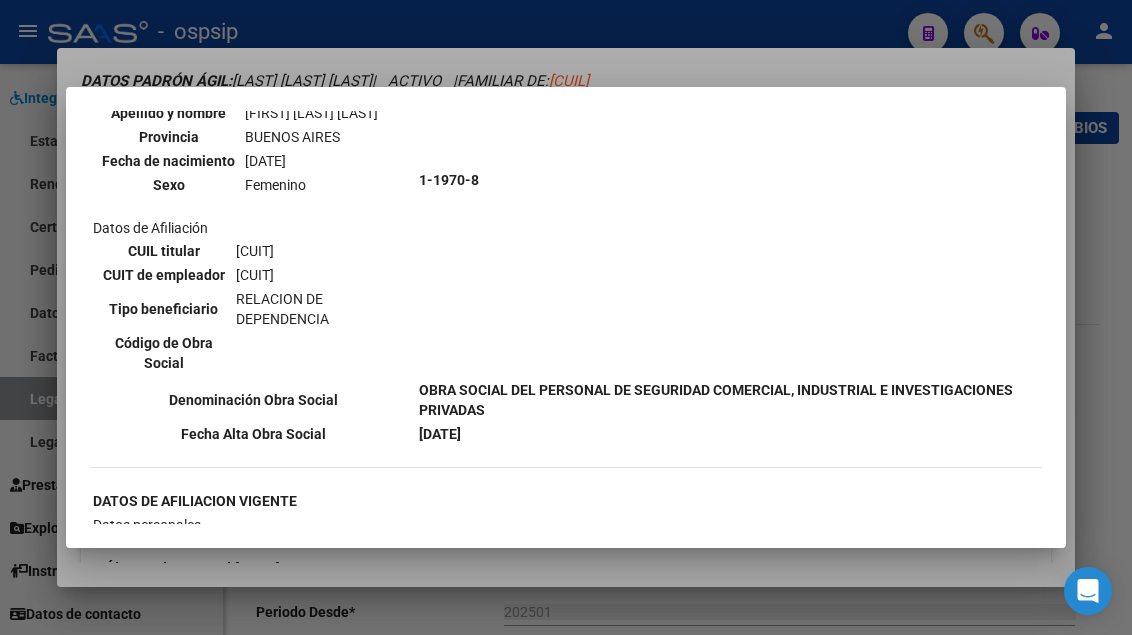 type 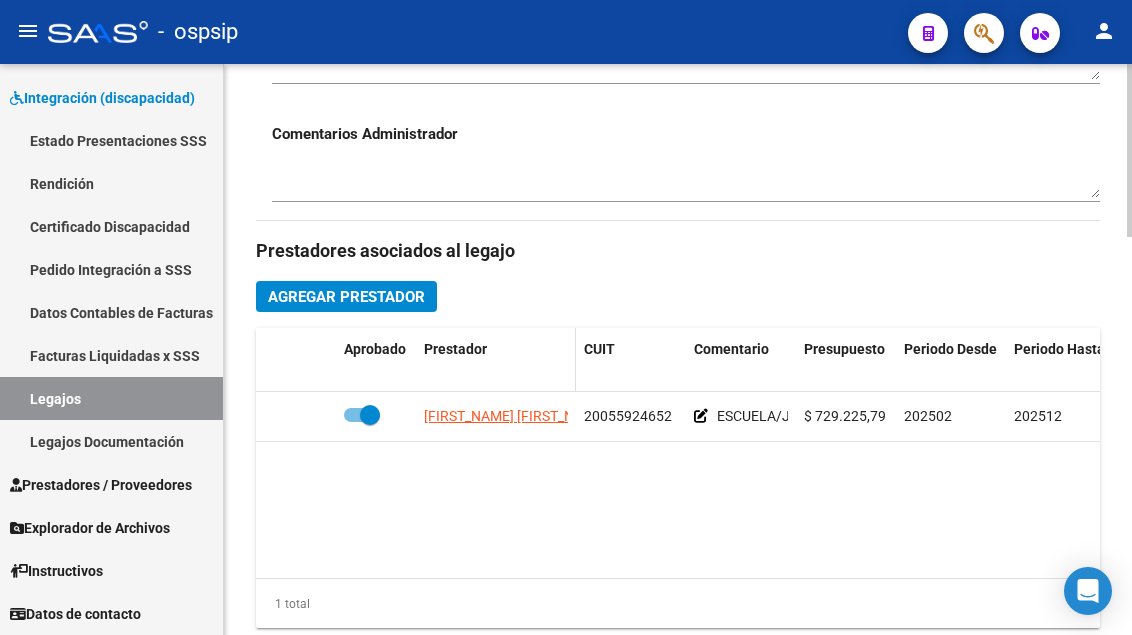 scroll, scrollTop: 800, scrollLeft: 0, axis: vertical 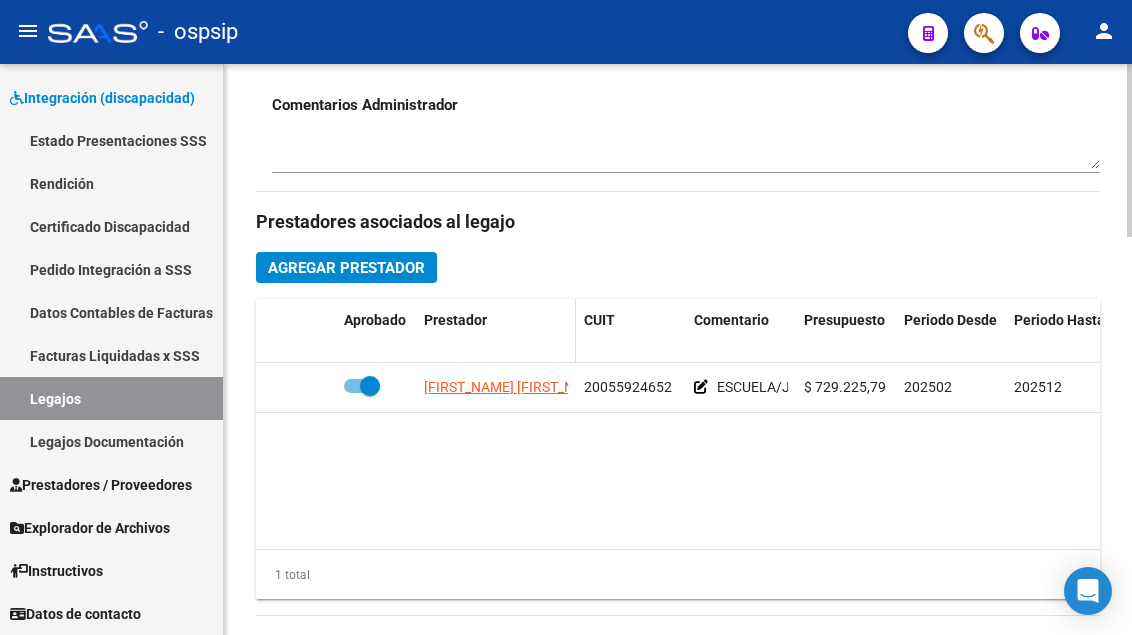 click on "ANDRES SANTIAGO BENITO" 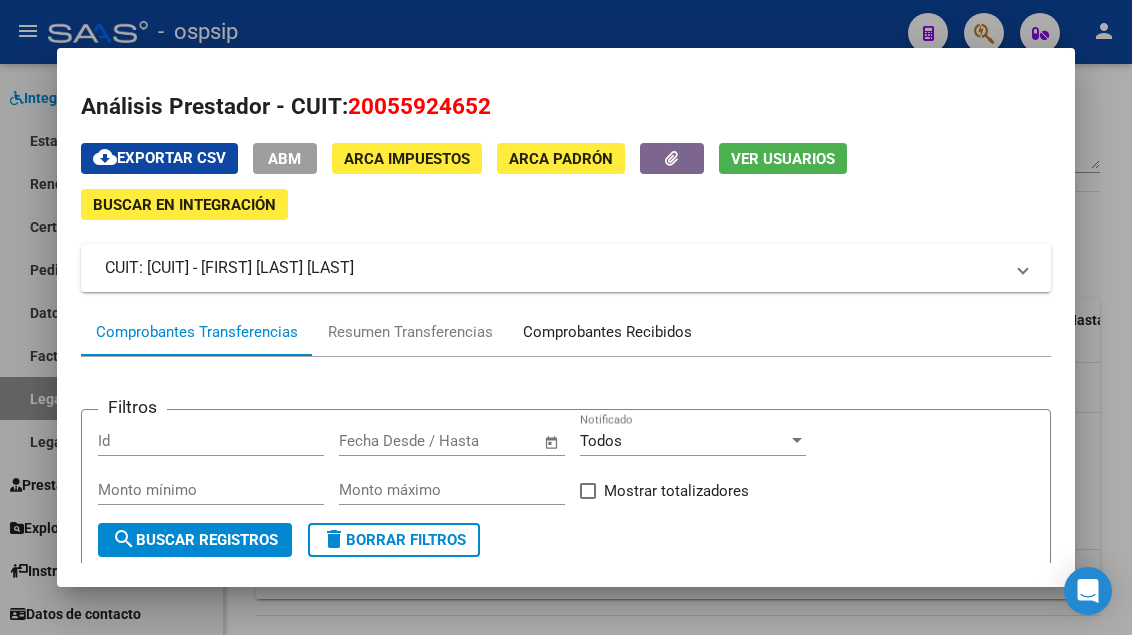 click on "Comprobantes Recibidos" at bounding box center [607, 332] 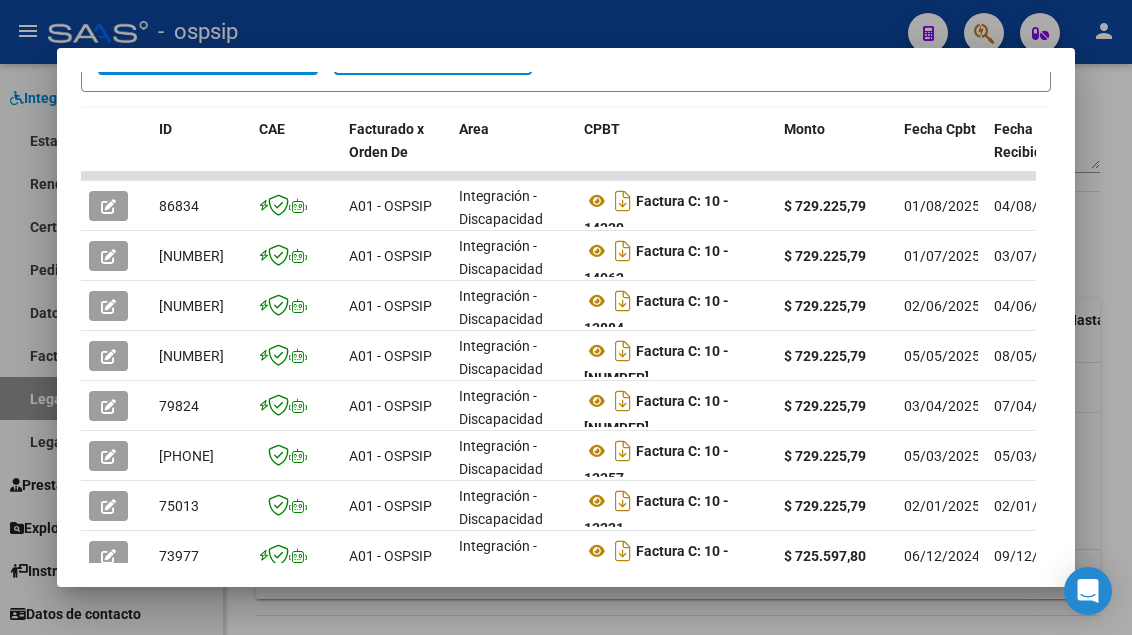 scroll, scrollTop: 485, scrollLeft: 0, axis: vertical 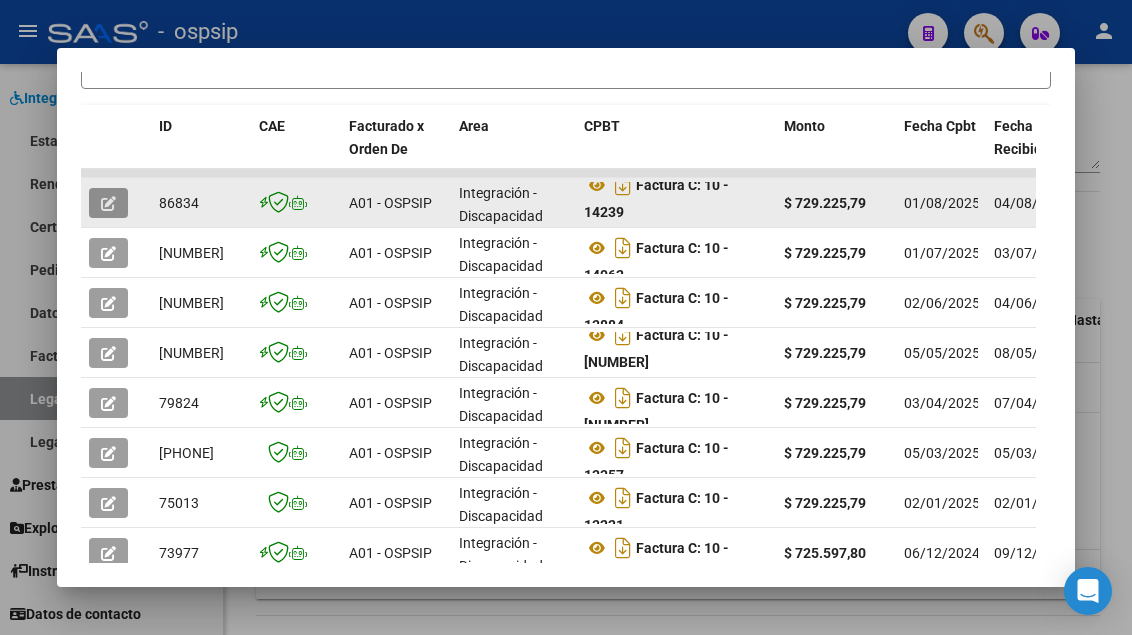 click 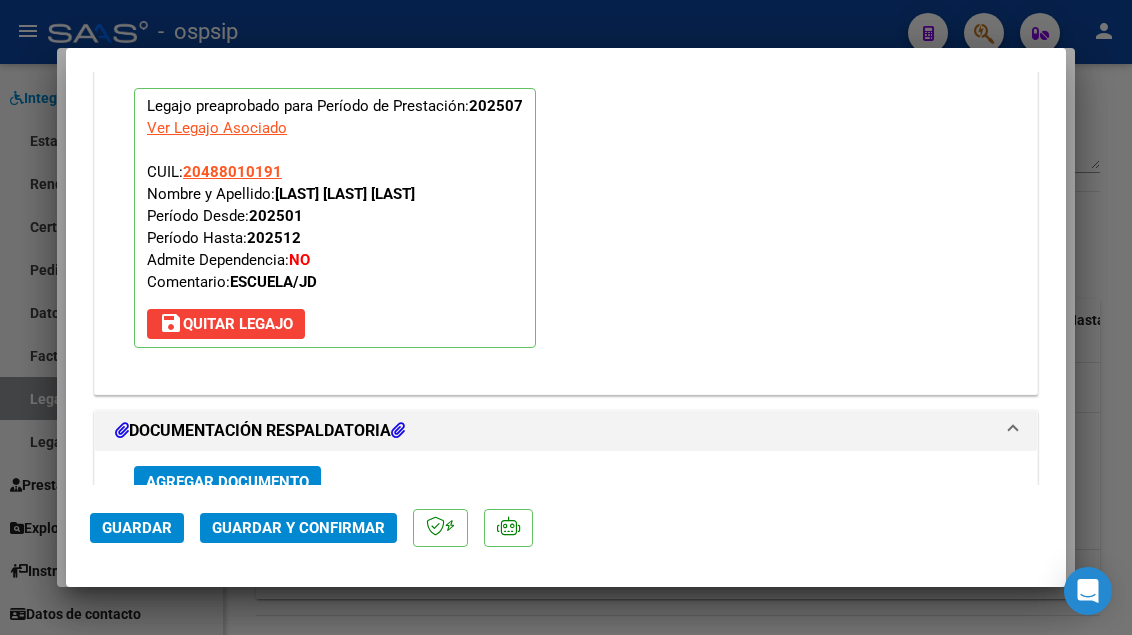 scroll, scrollTop: 2400, scrollLeft: 0, axis: vertical 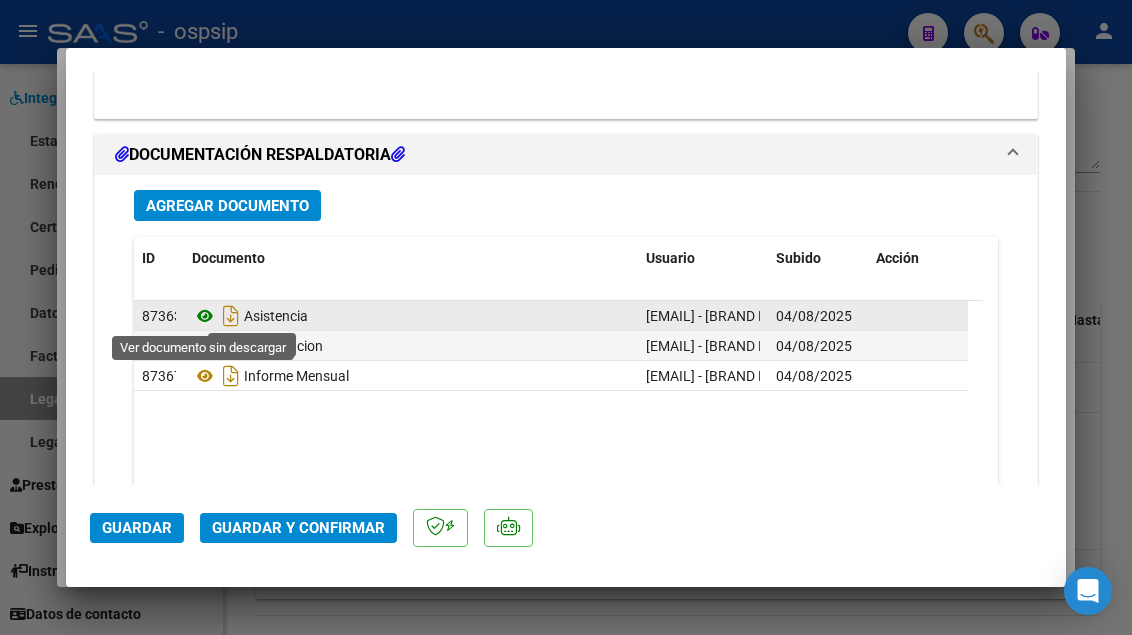 click 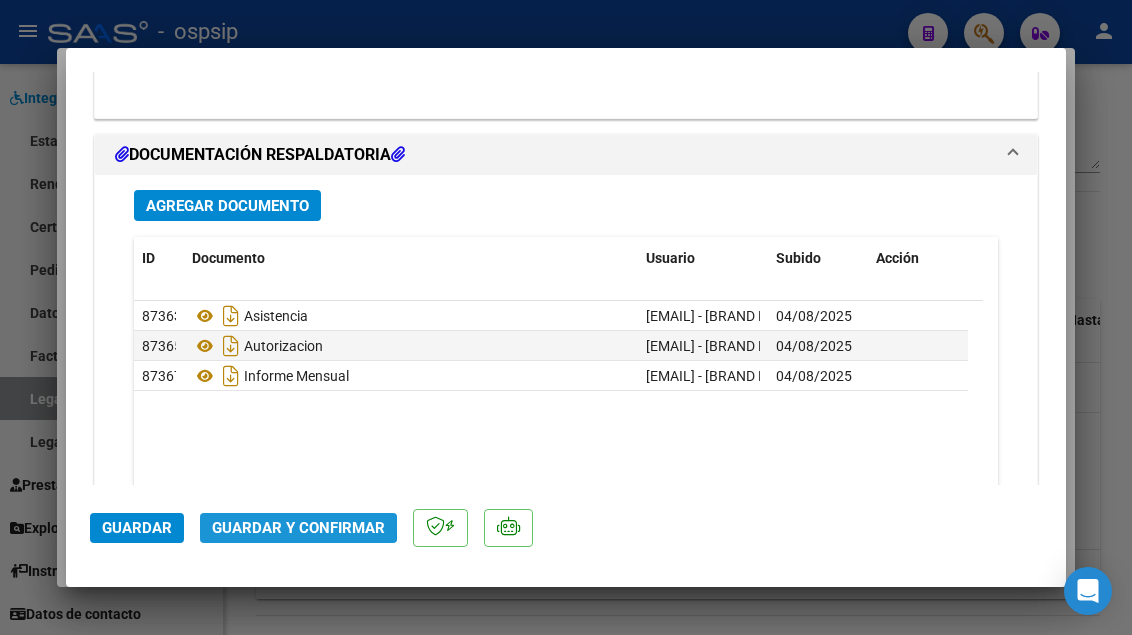 click on "Guardar y Confirmar" 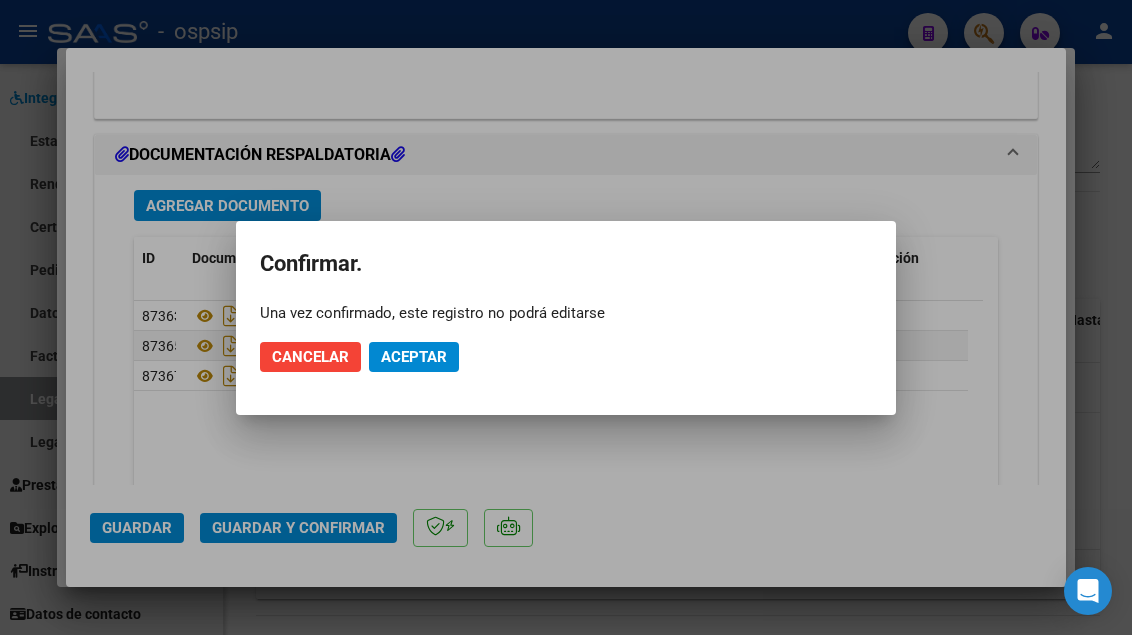 click on "Cancelar Aceptar" 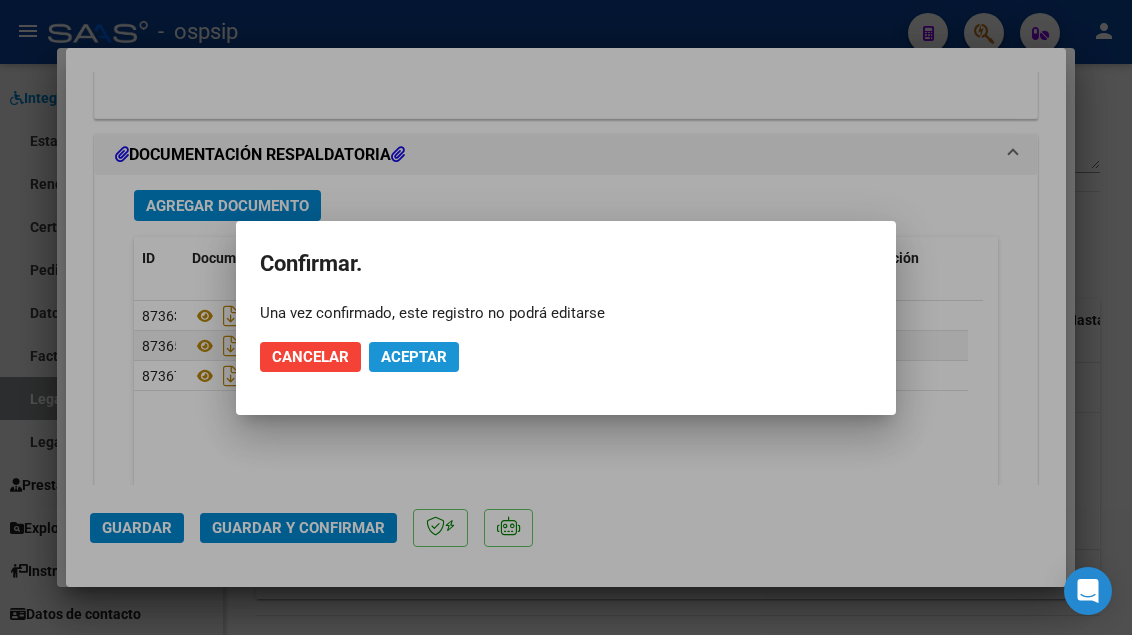 click on "Aceptar" 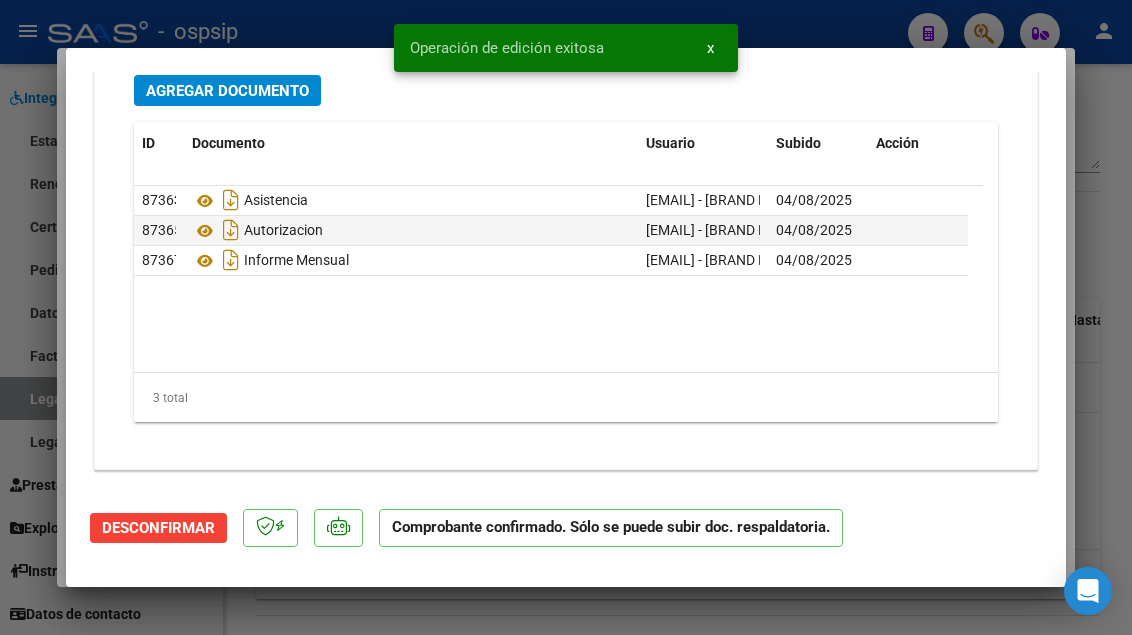 scroll, scrollTop: 1889, scrollLeft: 0, axis: vertical 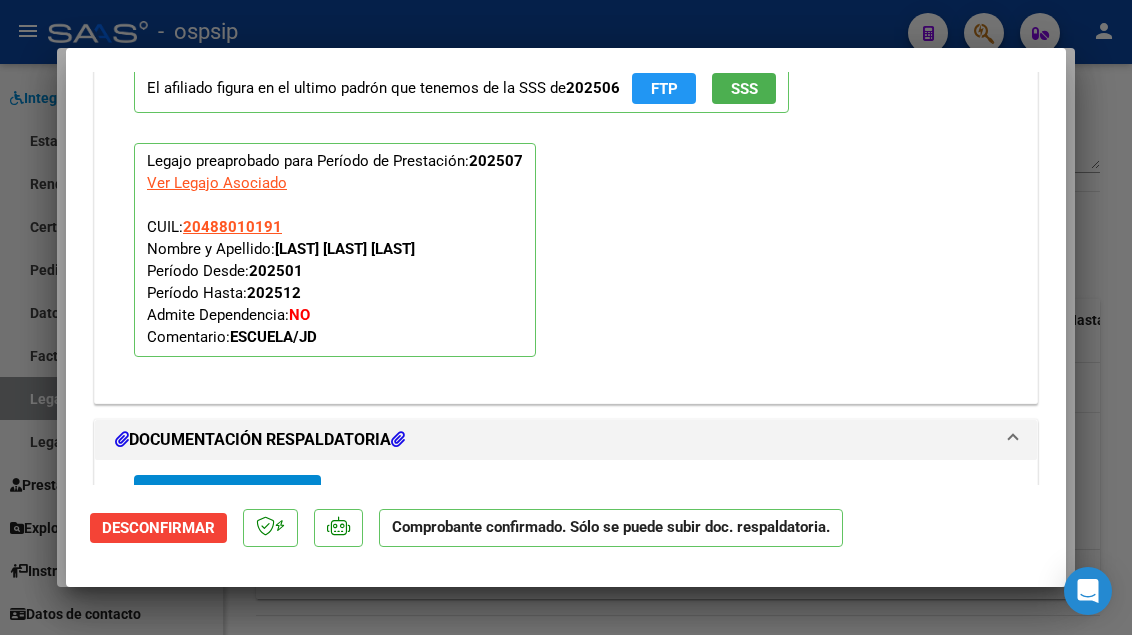 type 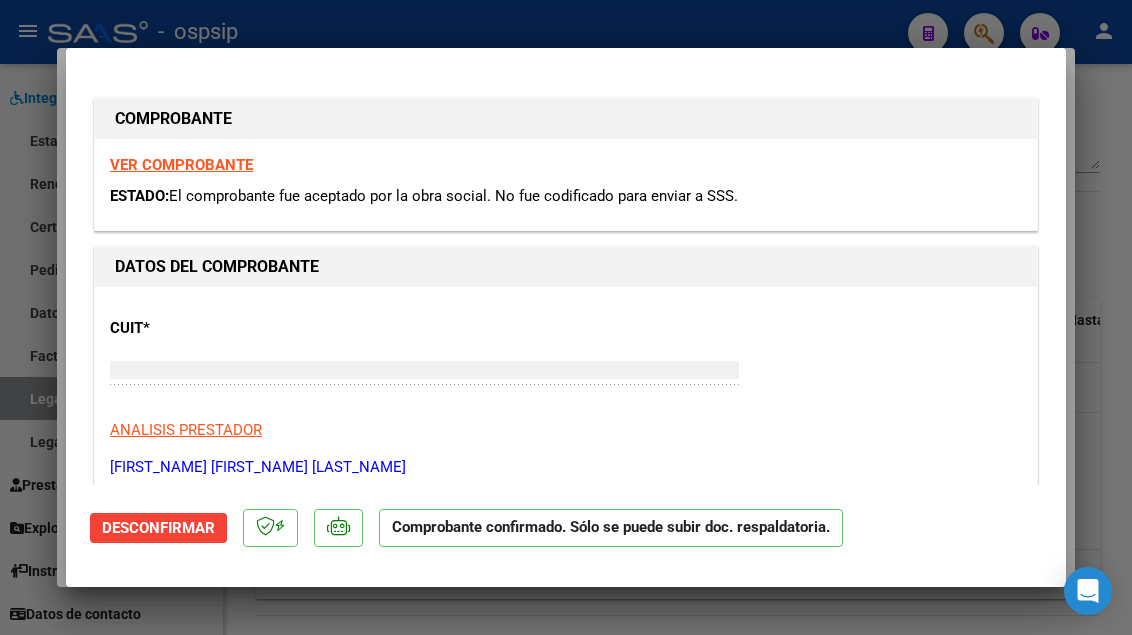 type 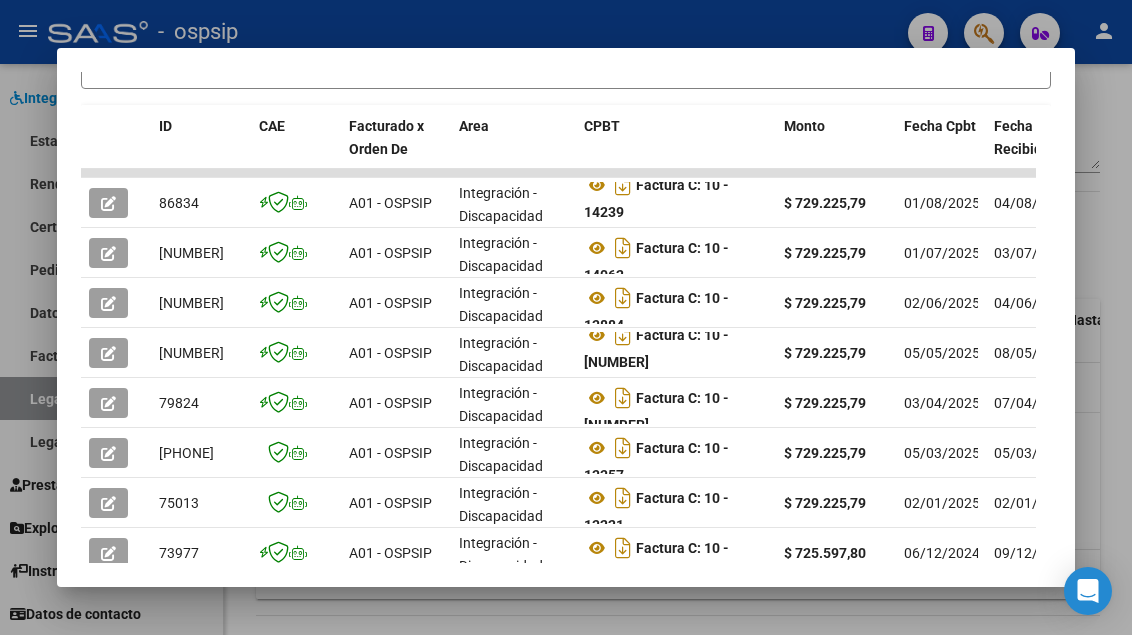 click at bounding box center (566, 317) 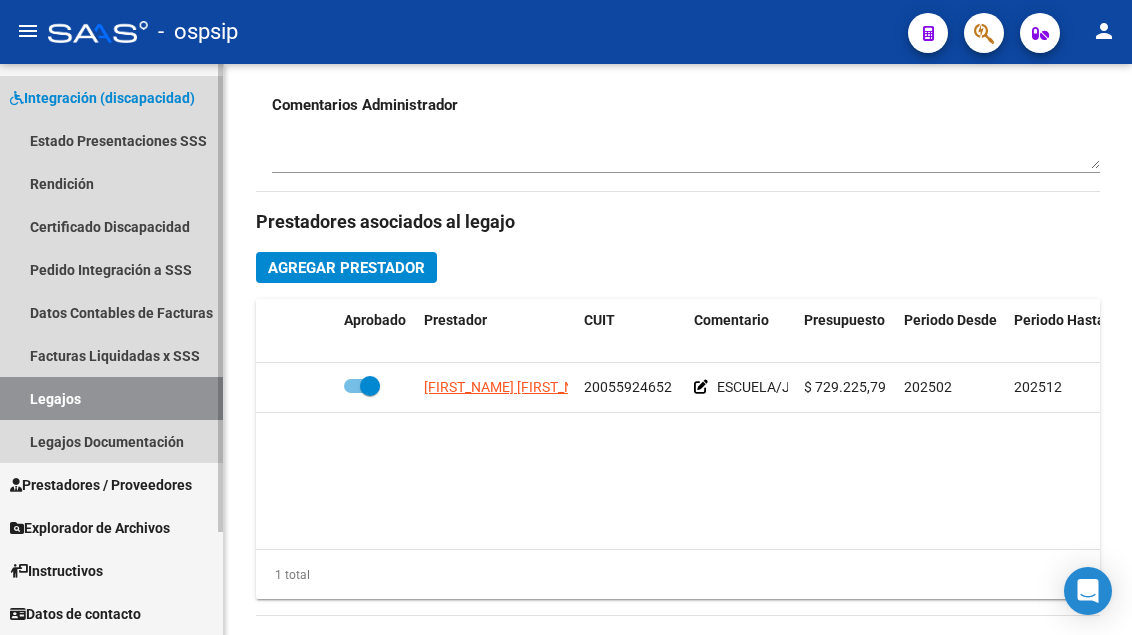 click on "Legajos" at bounding box center [111, 398] 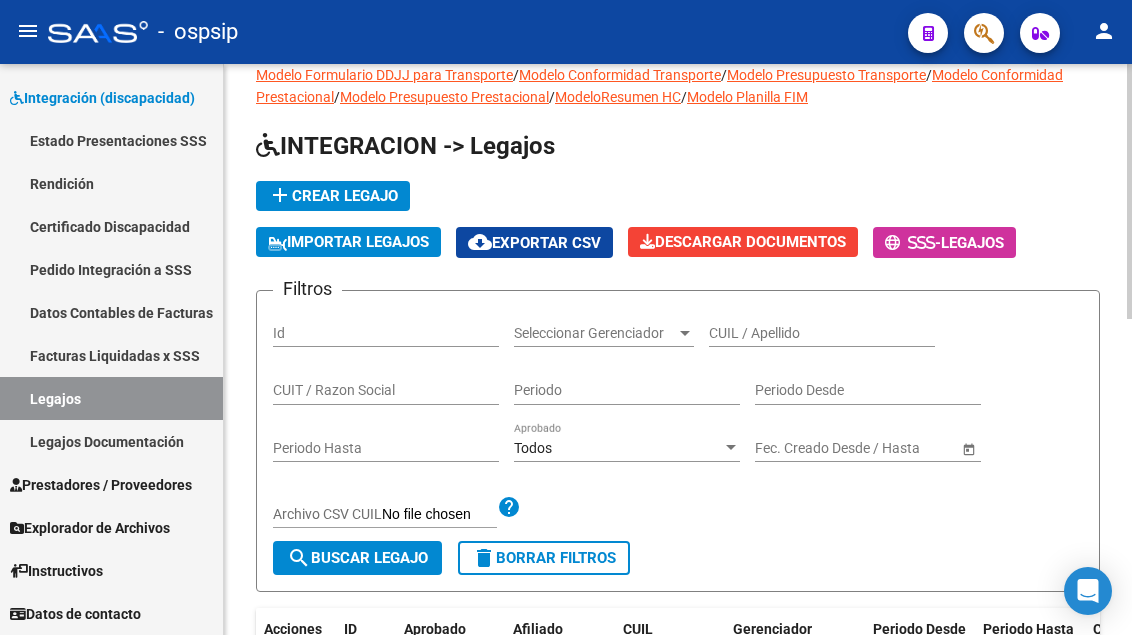 scroll, scrollTop: 8, scrollLeft: 0, axis: vertical 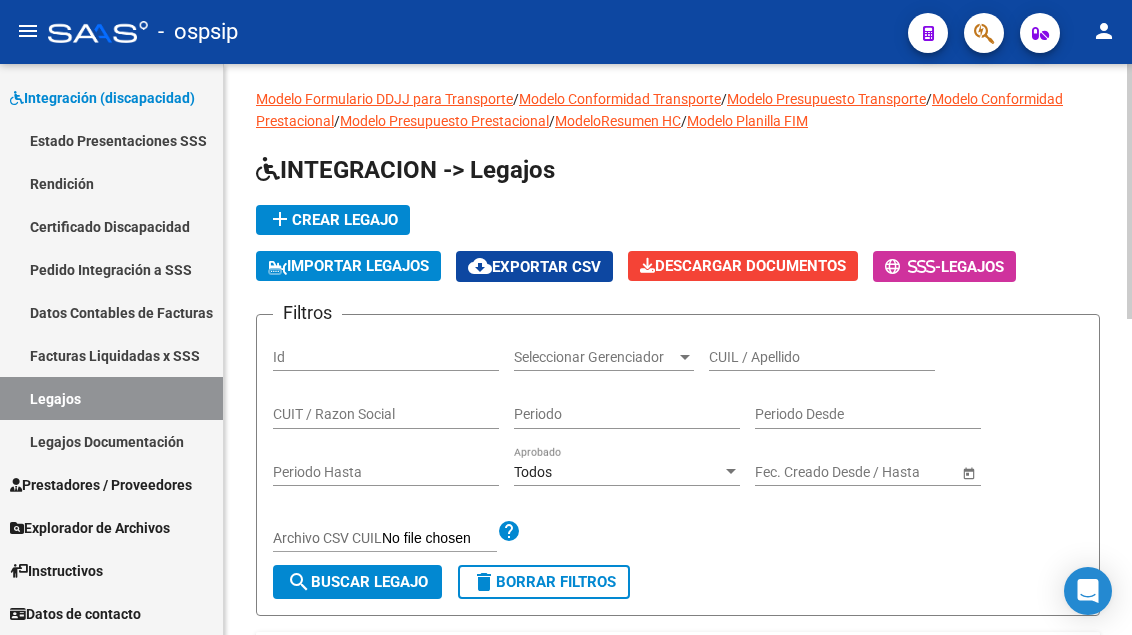 click on "CUIL / Apellido" at bounding box center (822, 357) 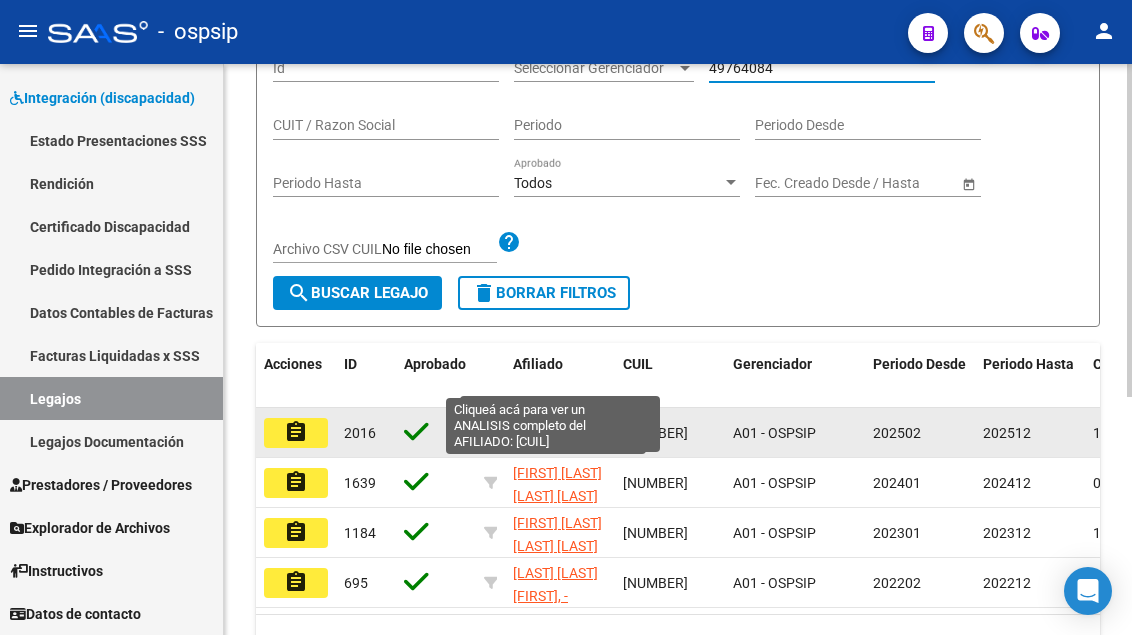 scroll, scrollTop: 408, scrollLeft: 0, axis: vertical 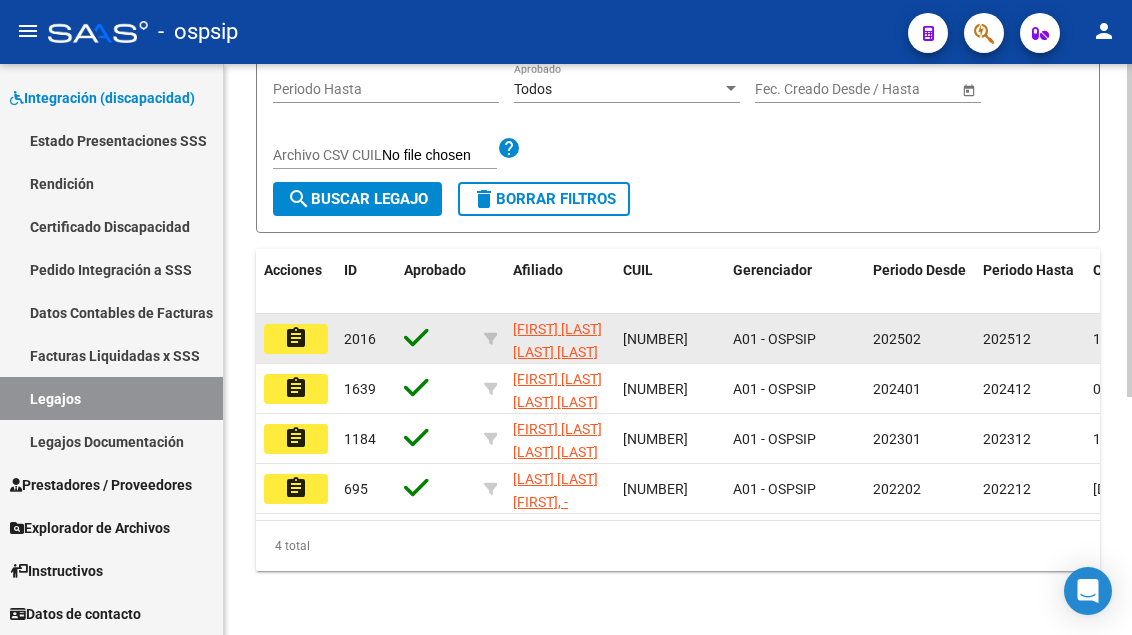 type on "49764084" 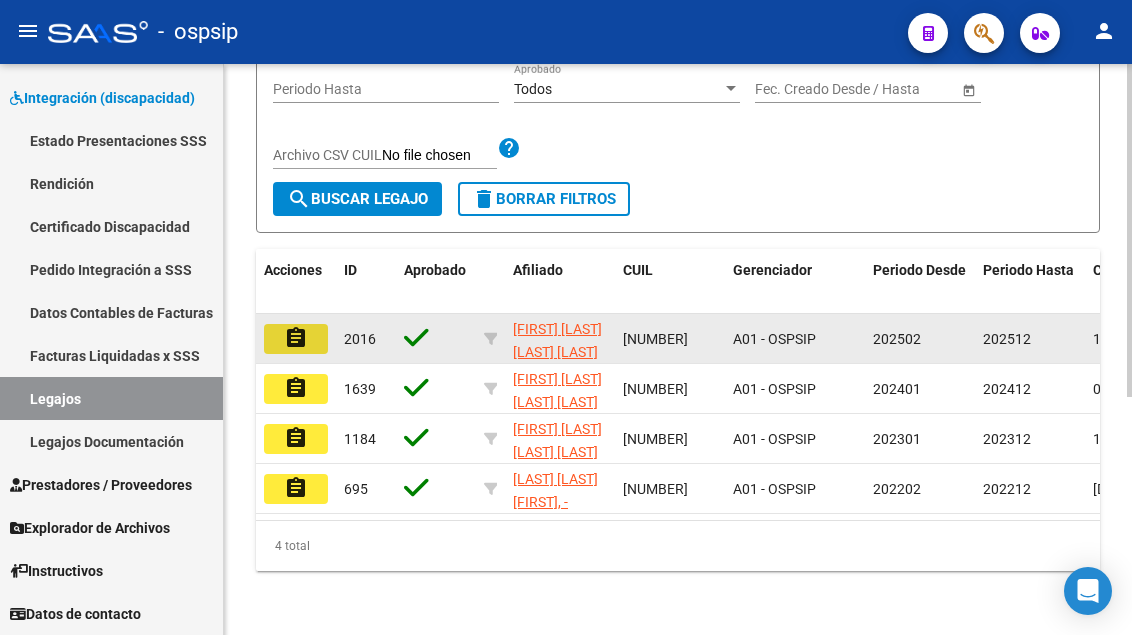 click on "assignment" 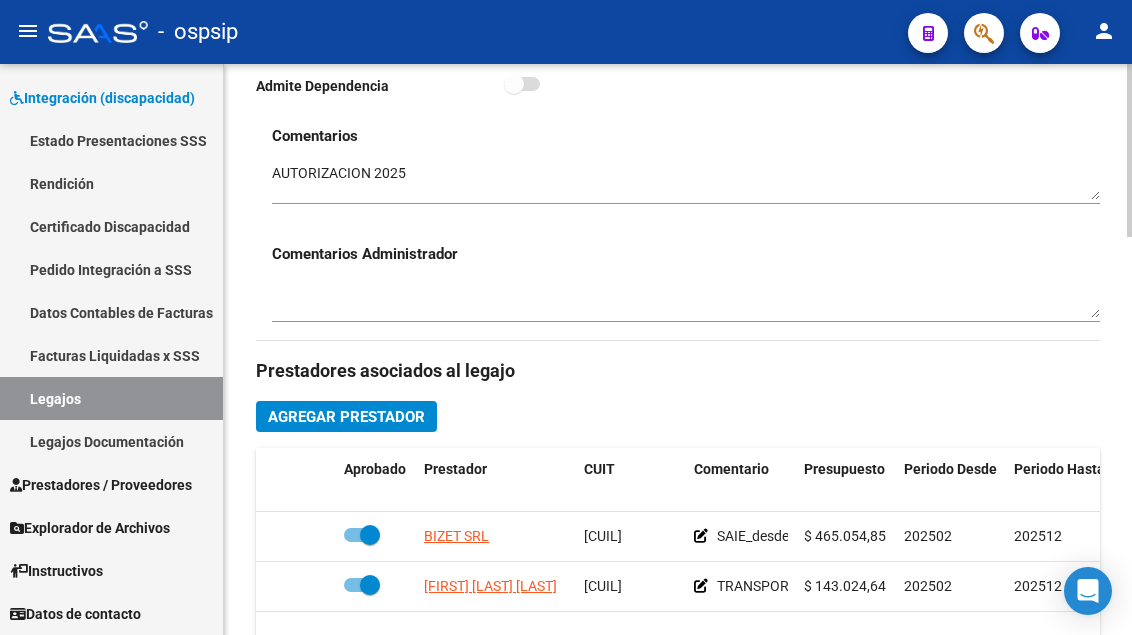 scroll, scrollTop: 800, scrollLeft: 0, axis: vertical 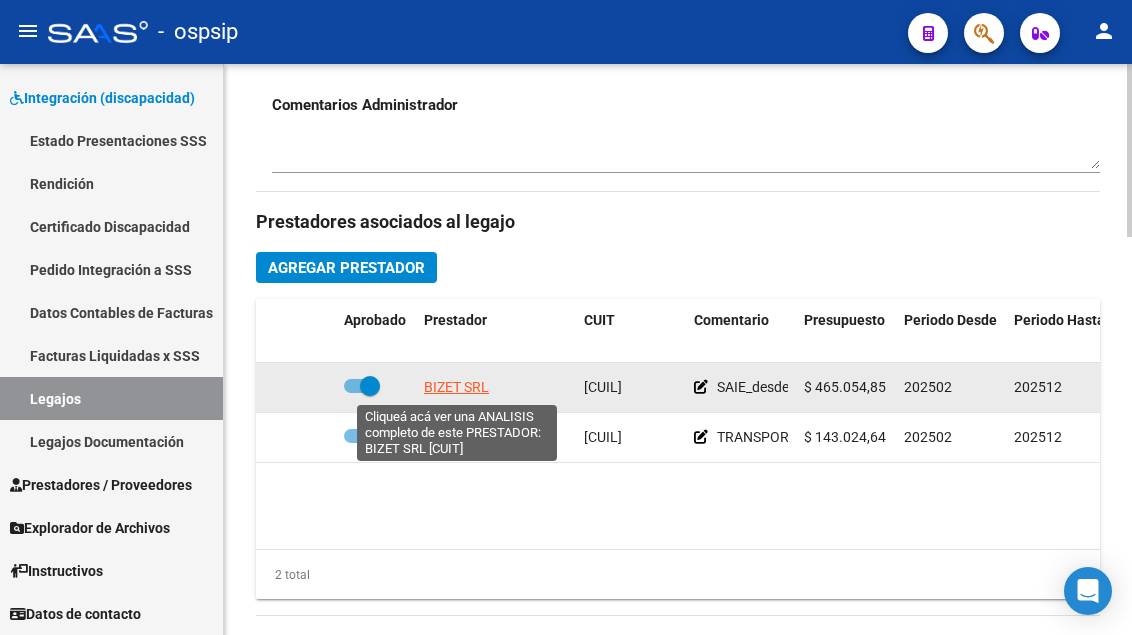 click on "BIZET SRL" 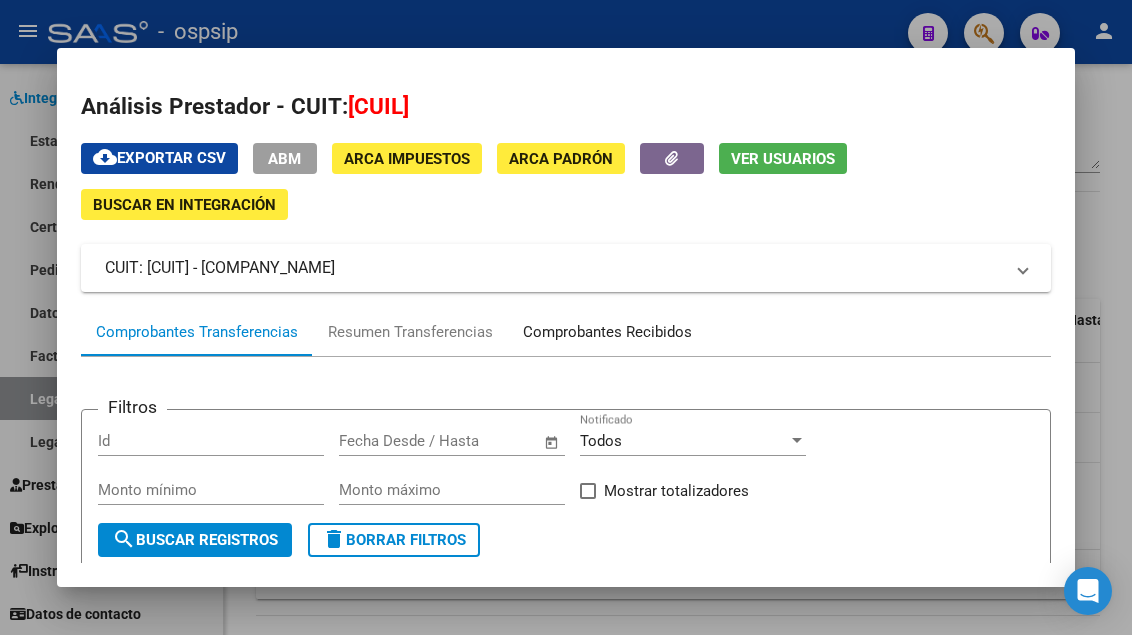 click on "Comprobantes Recibidos" at bounding box center (607, 332) 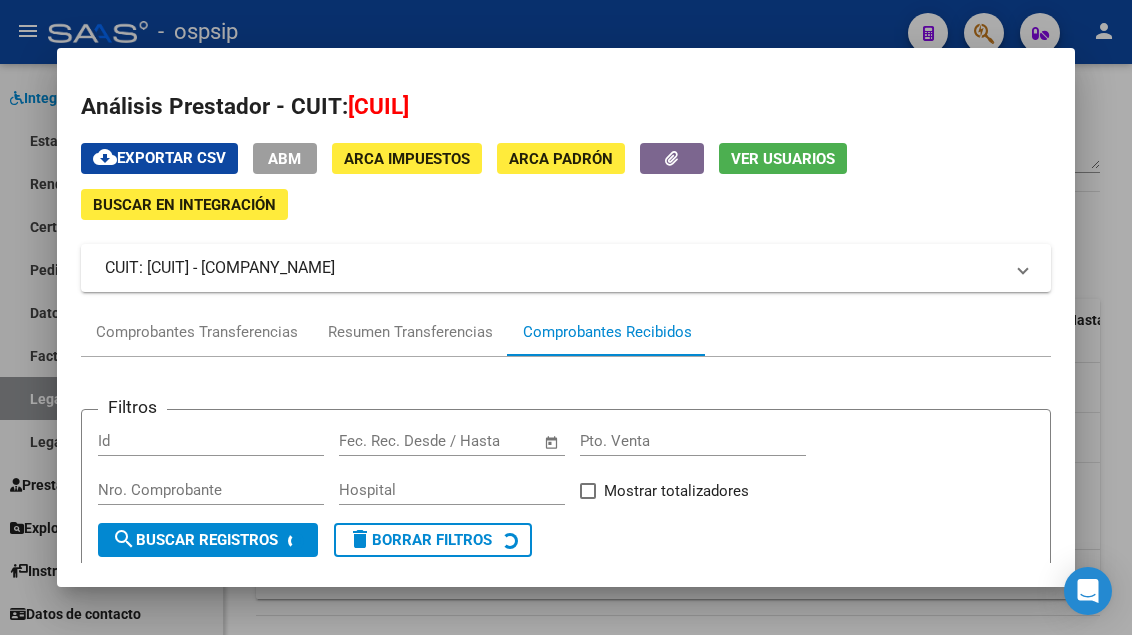 scroll, scrollTop: 300, scrollLeft: 0, axis: vertical 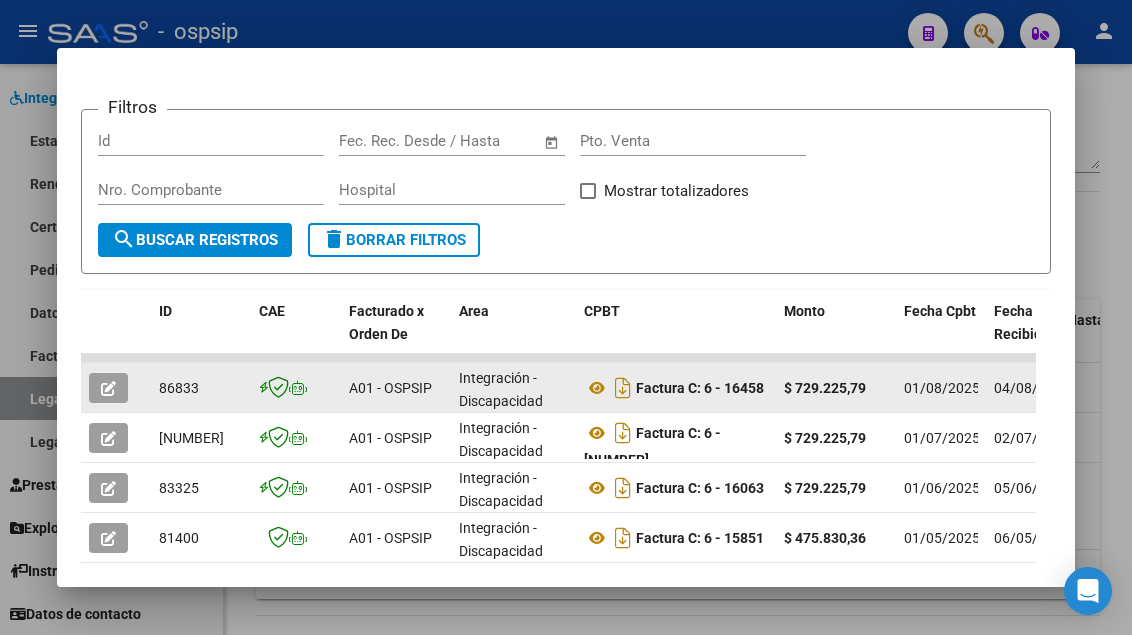 click 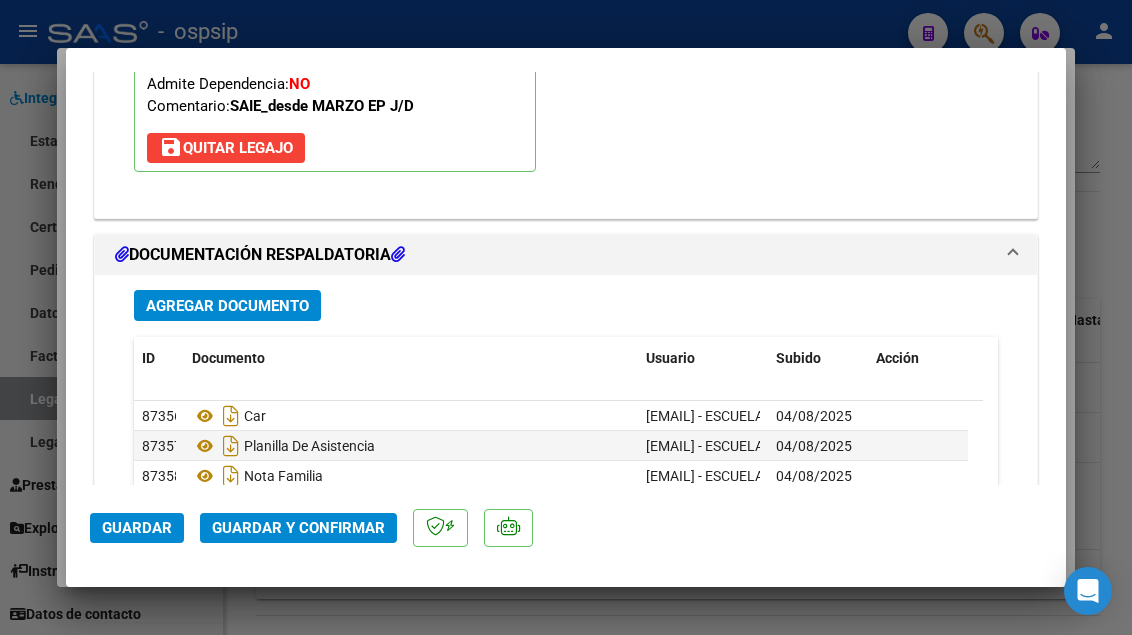 scroll, scrollTop: 2400, scrollLeft: 0, axis: vertical 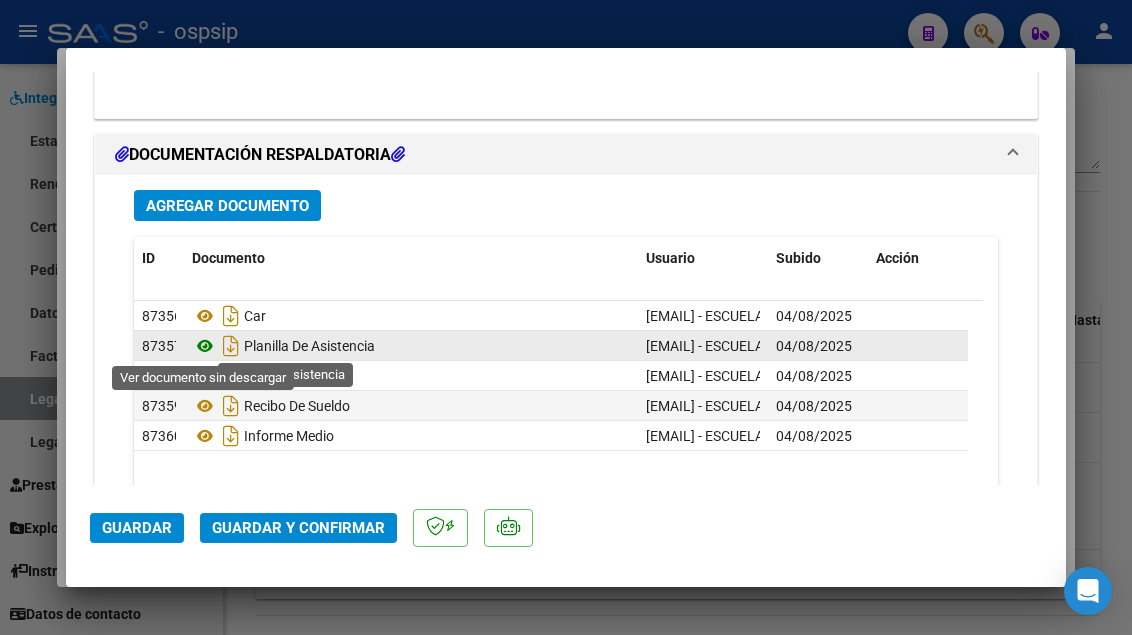 click 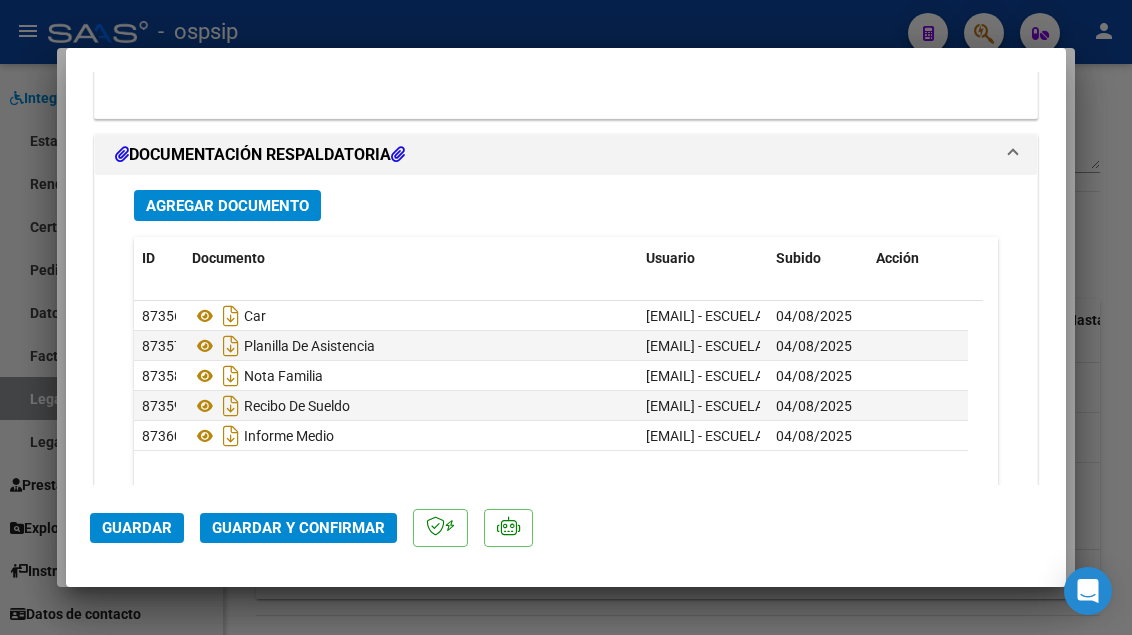 click on "Guardar y Confirmar" 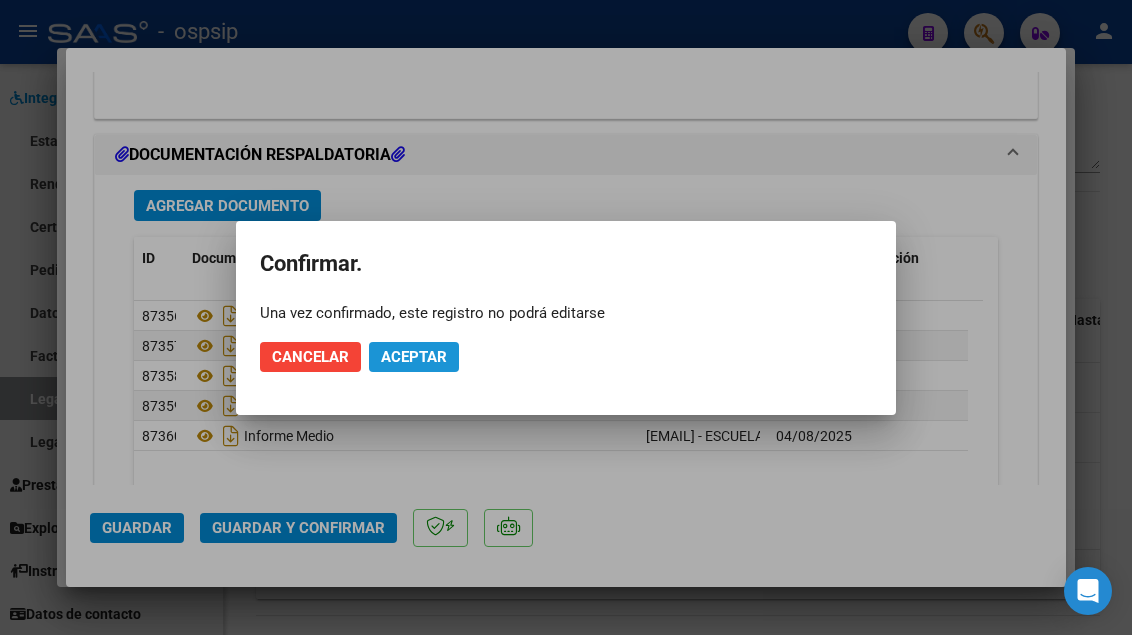 click on "Aceptar" 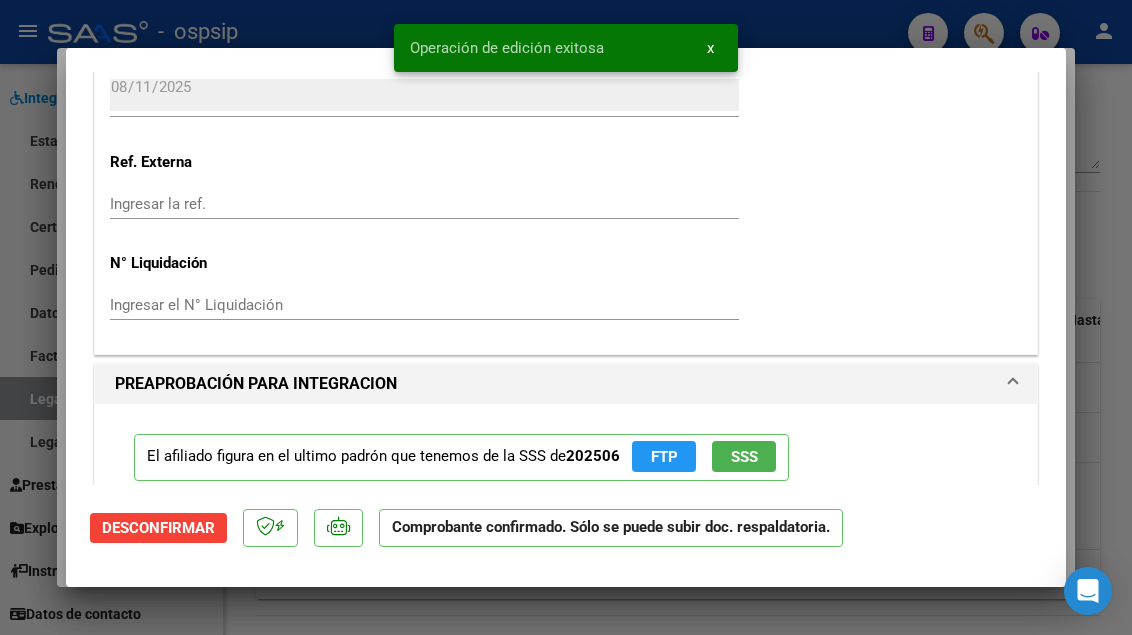 scroll, scrollTop: 1519, scrollLeft: 0, axis: vertical 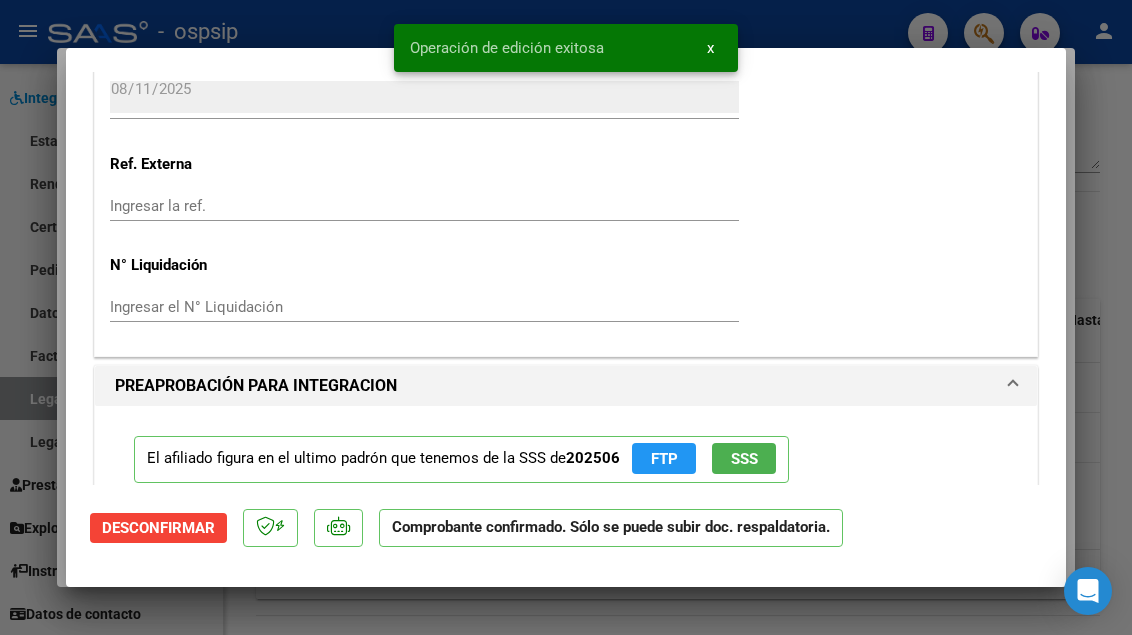click on "El afiliado figura en el ultimo padrón que tenemos de la SSS de  202506     FTP SSS" at bounding box center [461, 459] 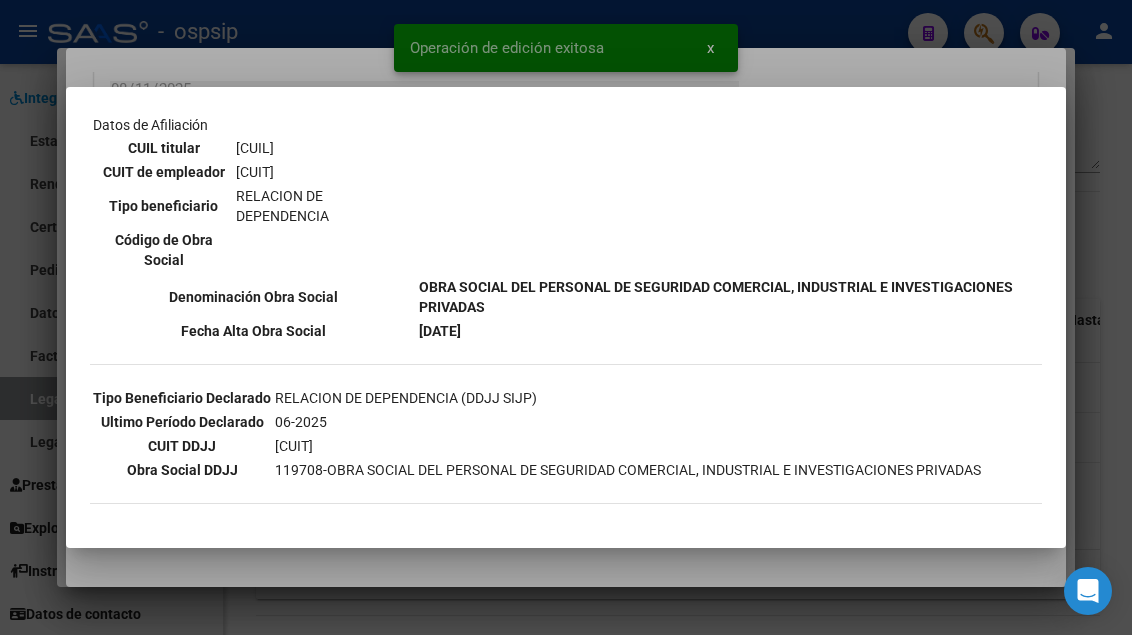 scroll, scrollTop: 300, scrollLeft: 0, axis: vertical 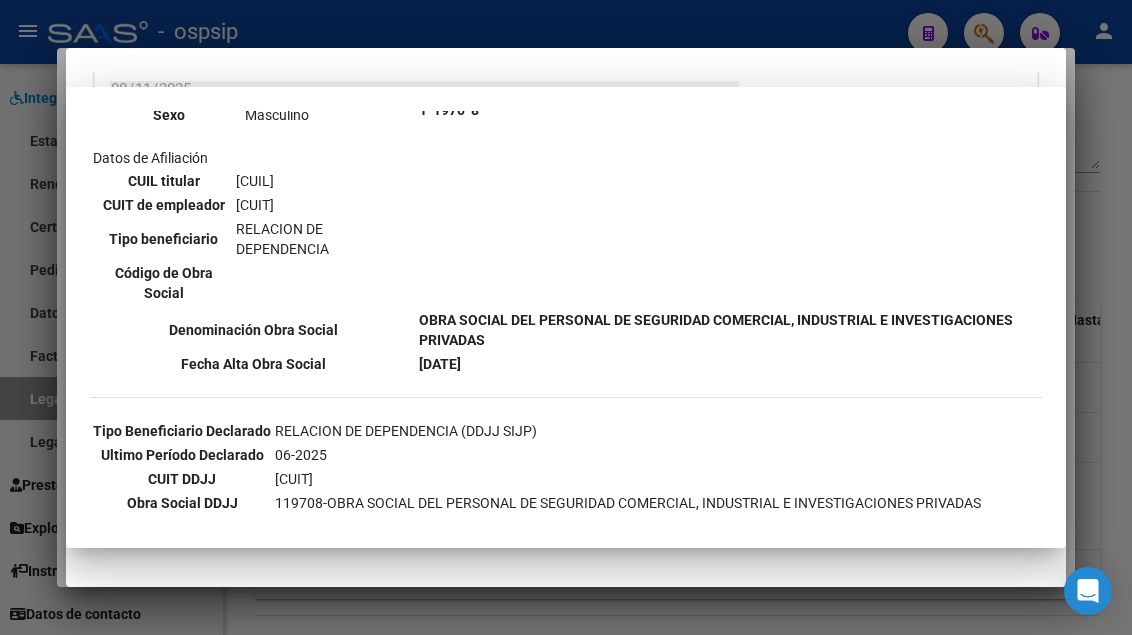 type 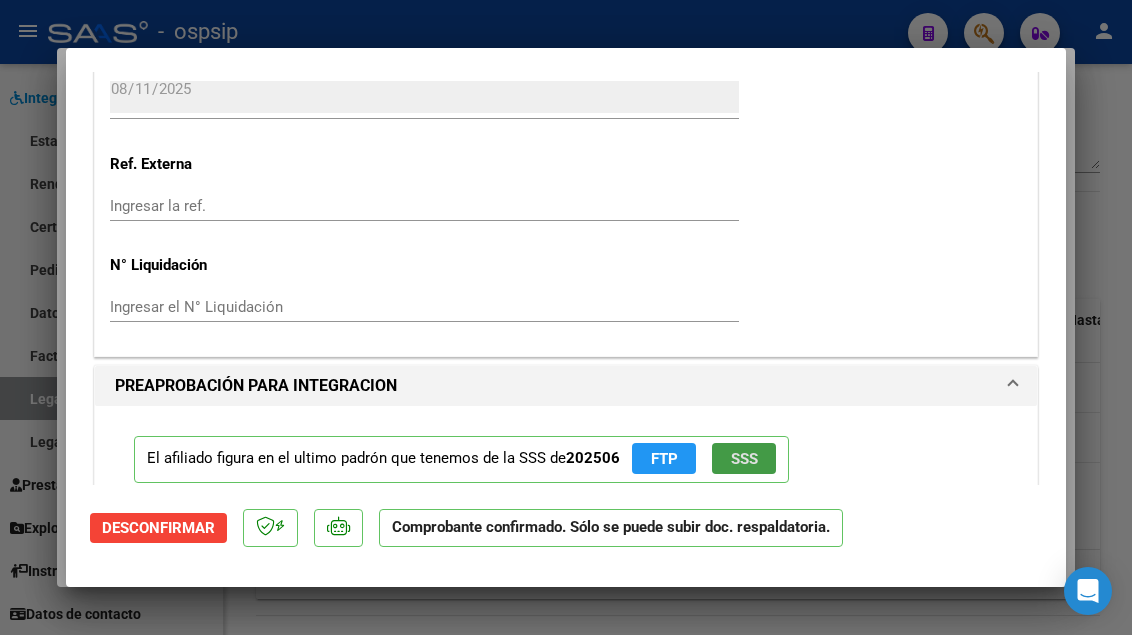 type 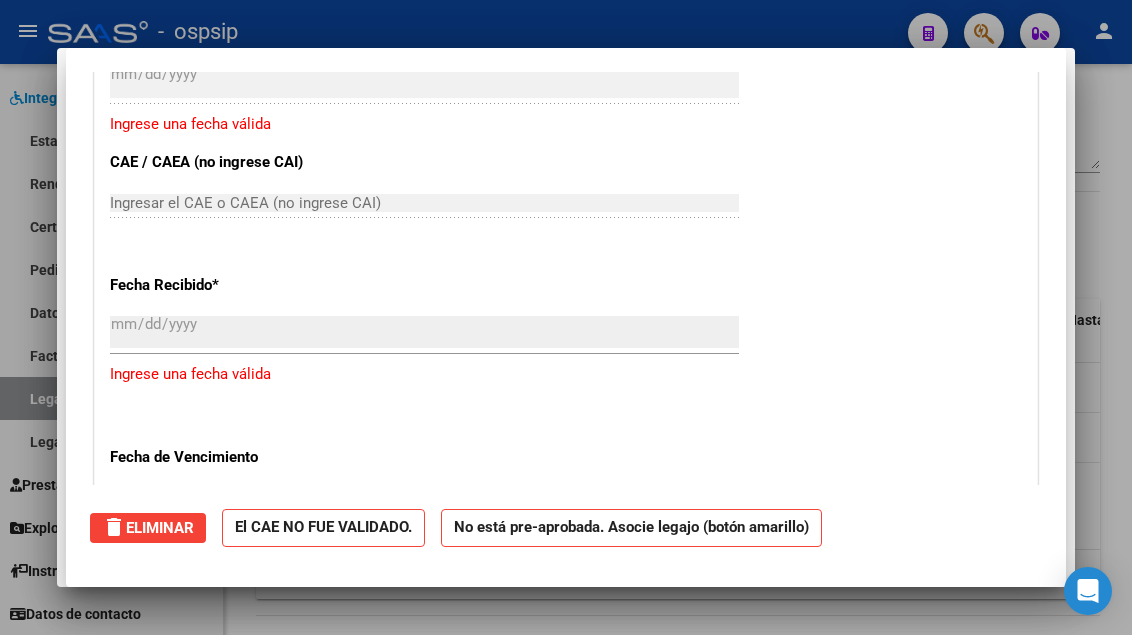 type 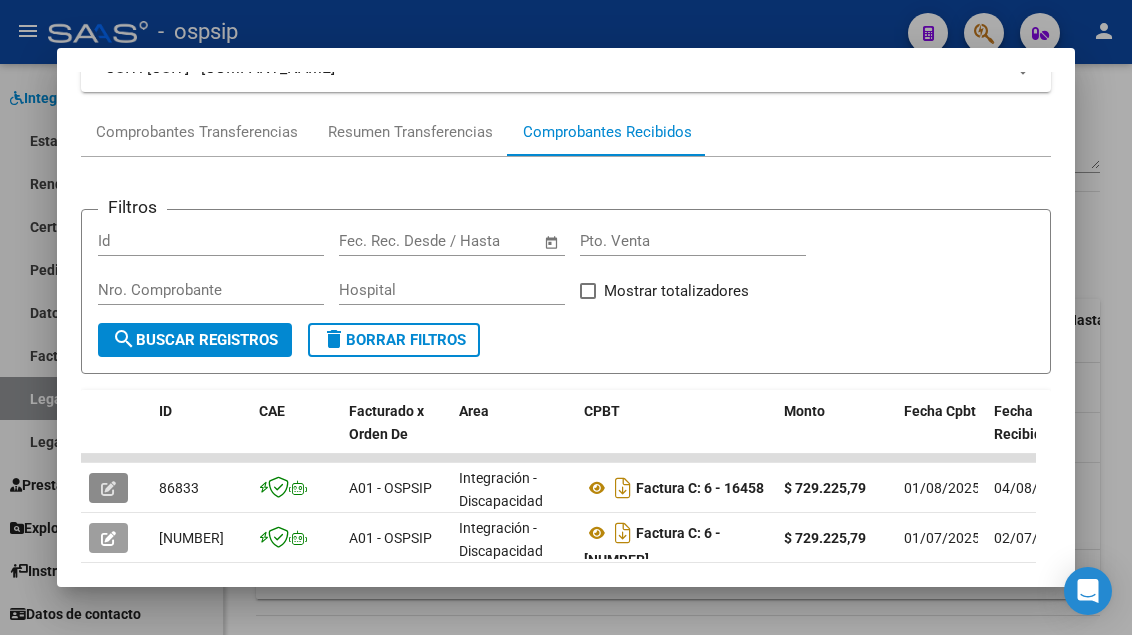 scroll, scrollTop: 0, scrollLeft: 0, axis: both 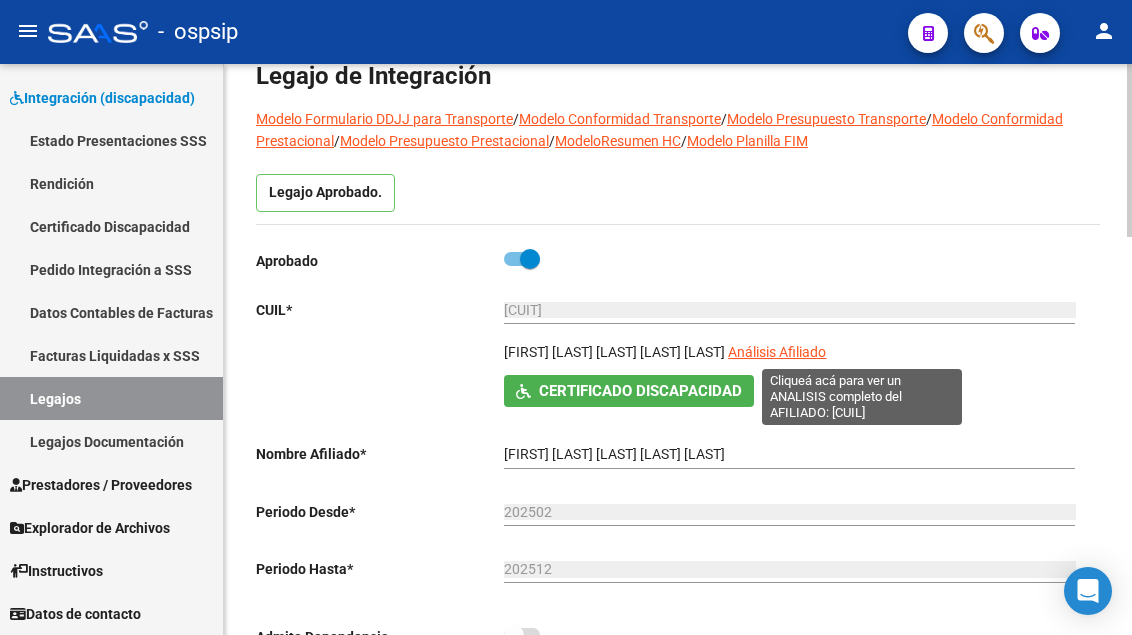 click on "Análisis Afiliado" 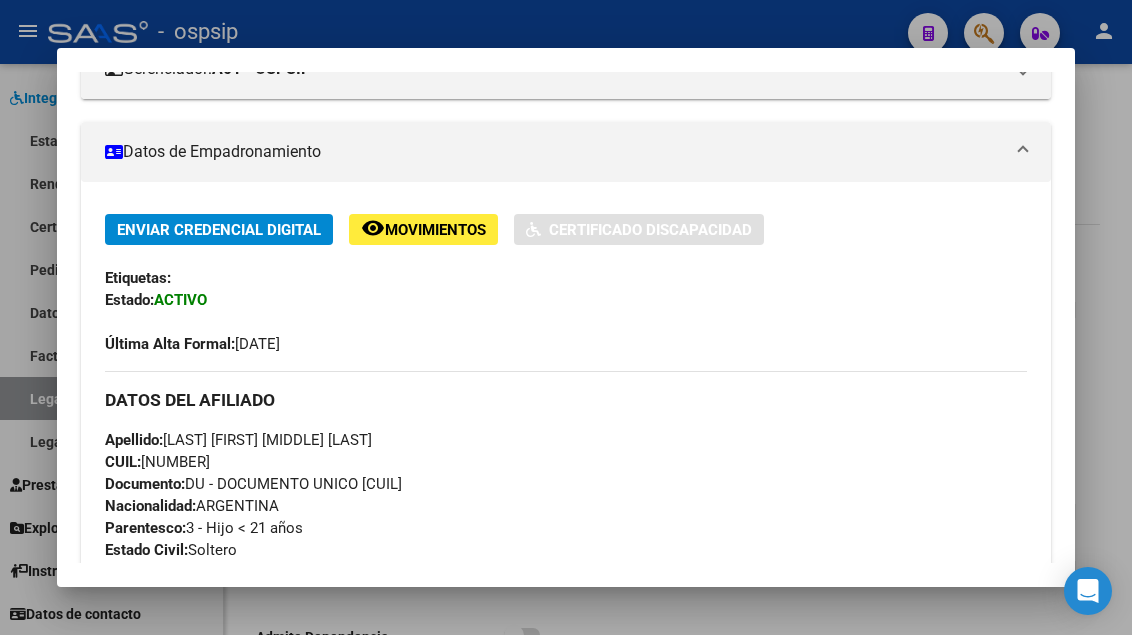 scroll, scrollTop: 300, scrollLeft: 0, axis: vertical 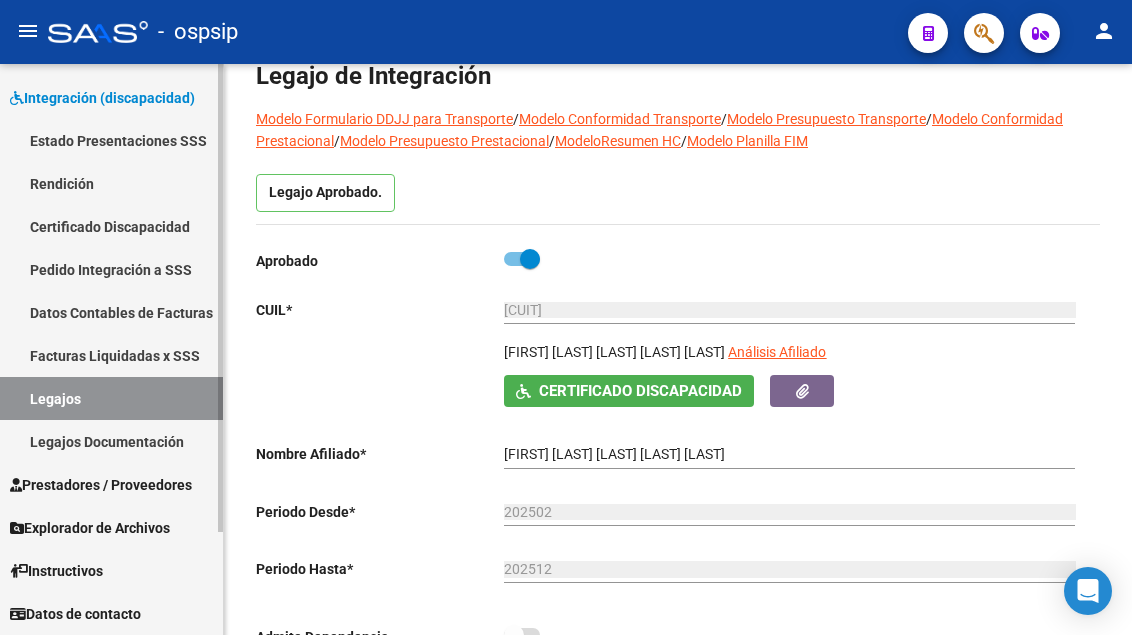 click on "Legajos" at bounding box center (111, 398) 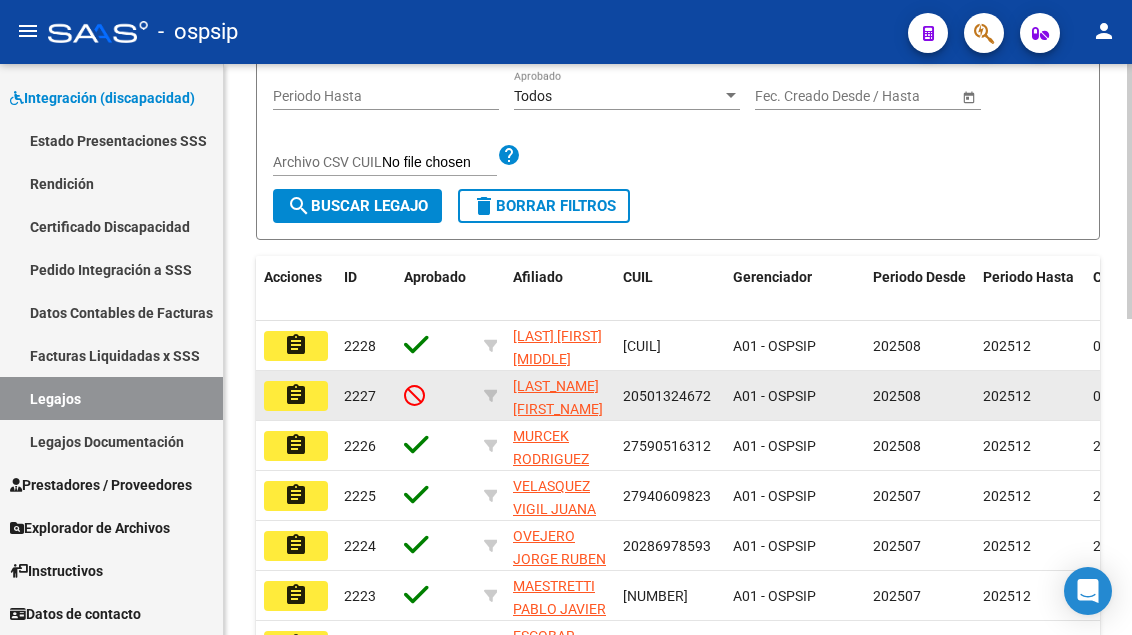 scroll, scrollTop: 400, scrollLeft: 0, axis: vertical 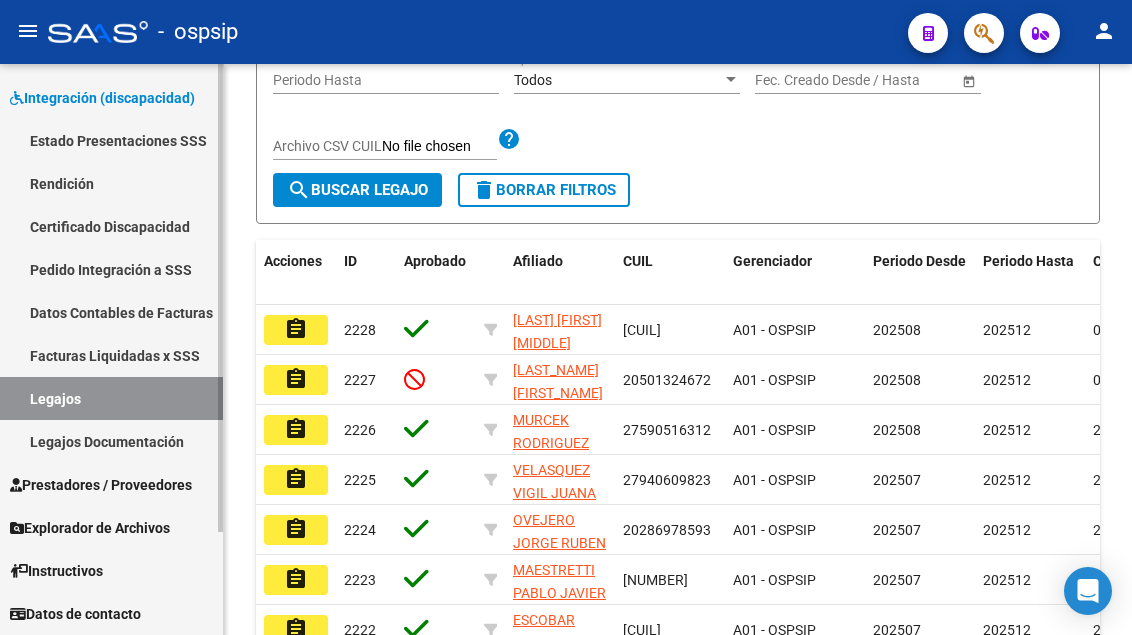 click on "Legajos" at bounding box center (111, 398) 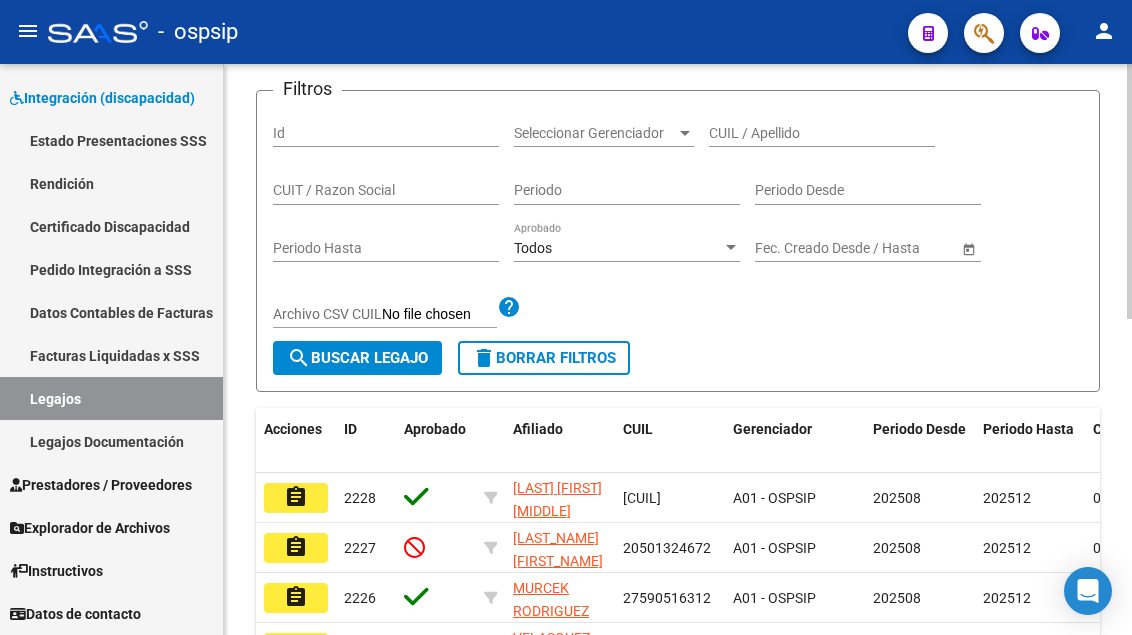 scroll, scrollTop: 0, scrollLeft: 0, axis: both 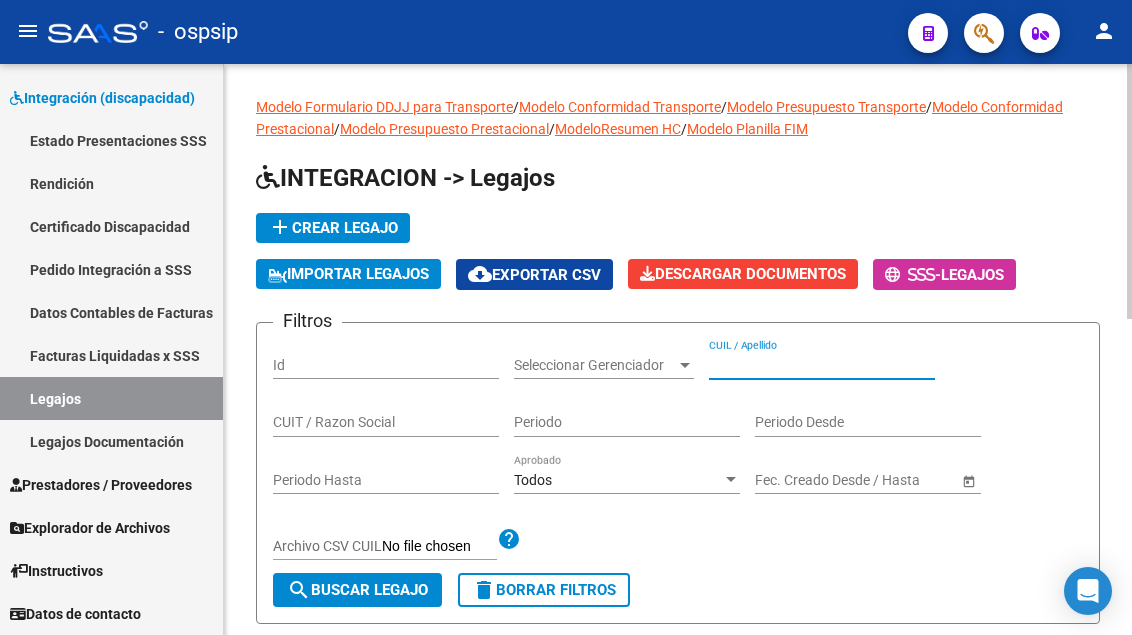 click on "CUIL / Apellido" at bounding box center (822, 365) 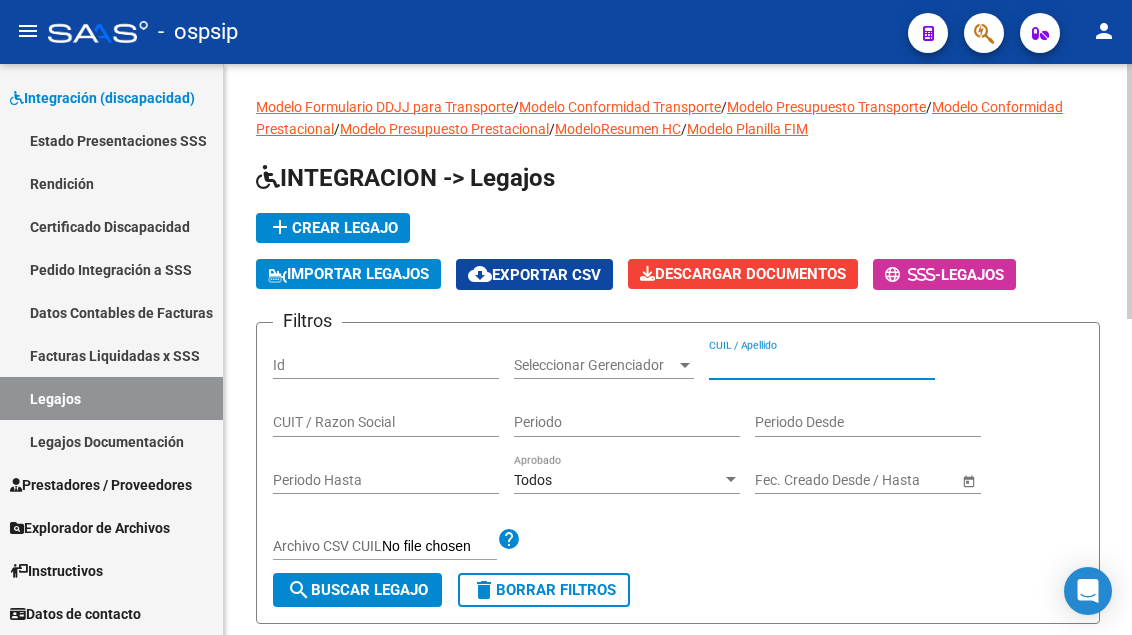 click on "CUIL / Apellido" at bounding box center [822, 365] 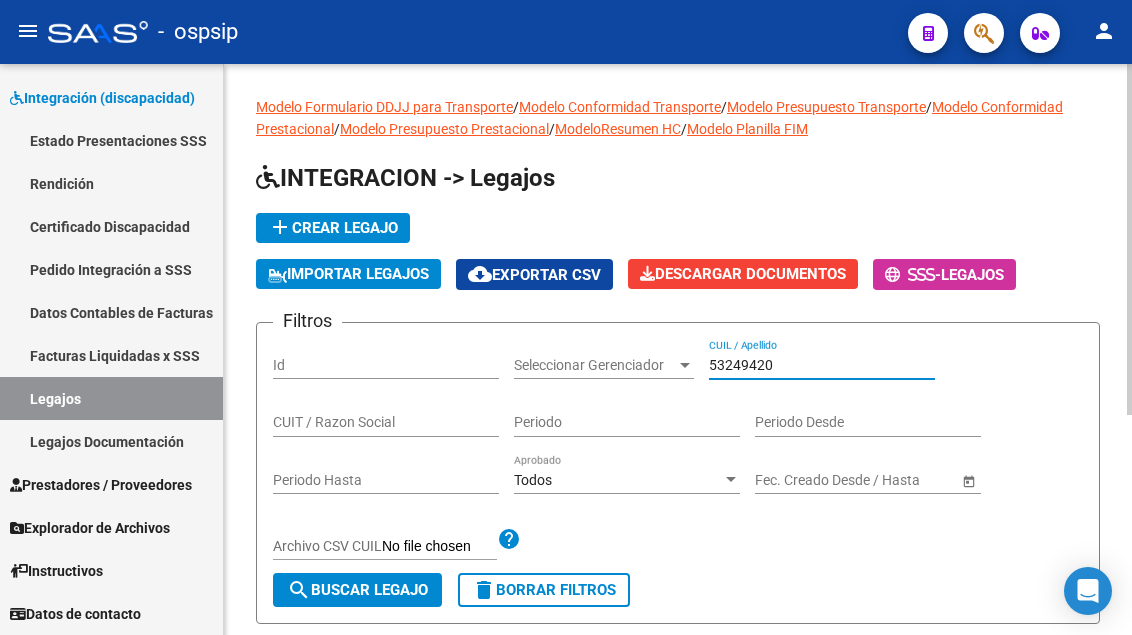 scroll, scrollTop: 300, scrollLeft: 0, axis: vertical 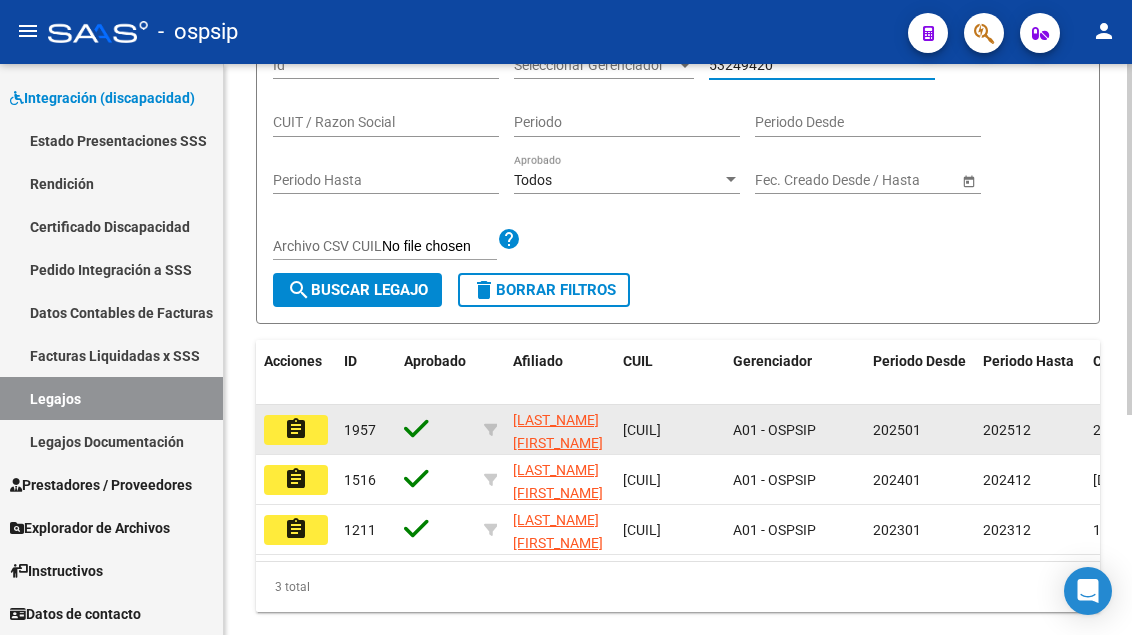 type on "53249420" 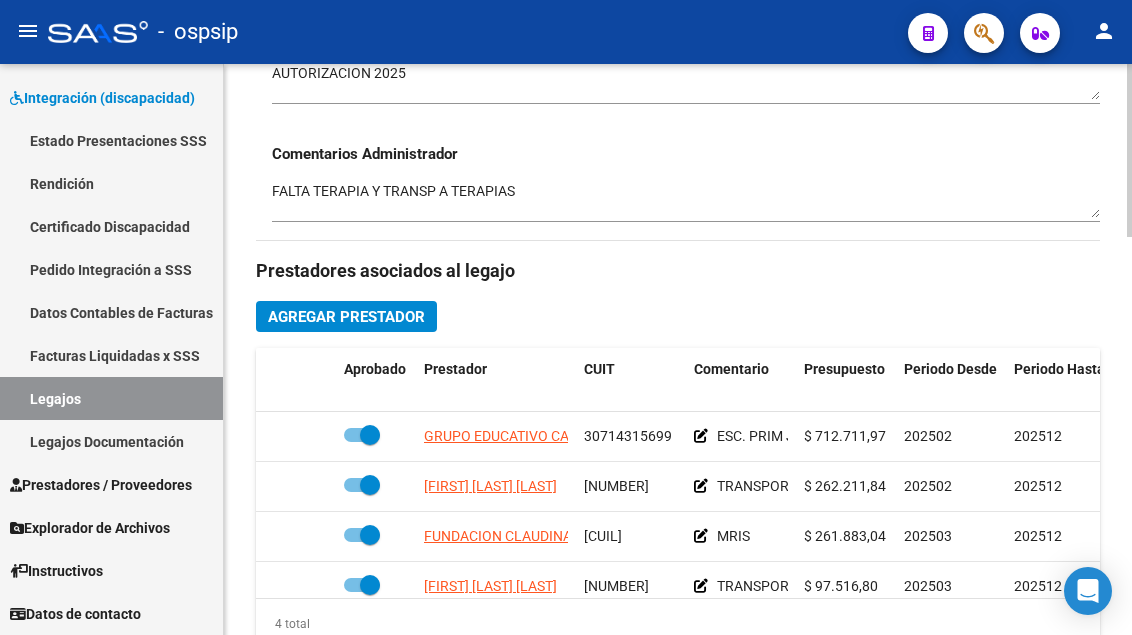 scroll, scrollTop: 800, scrollLeft: 0, axis: vertical 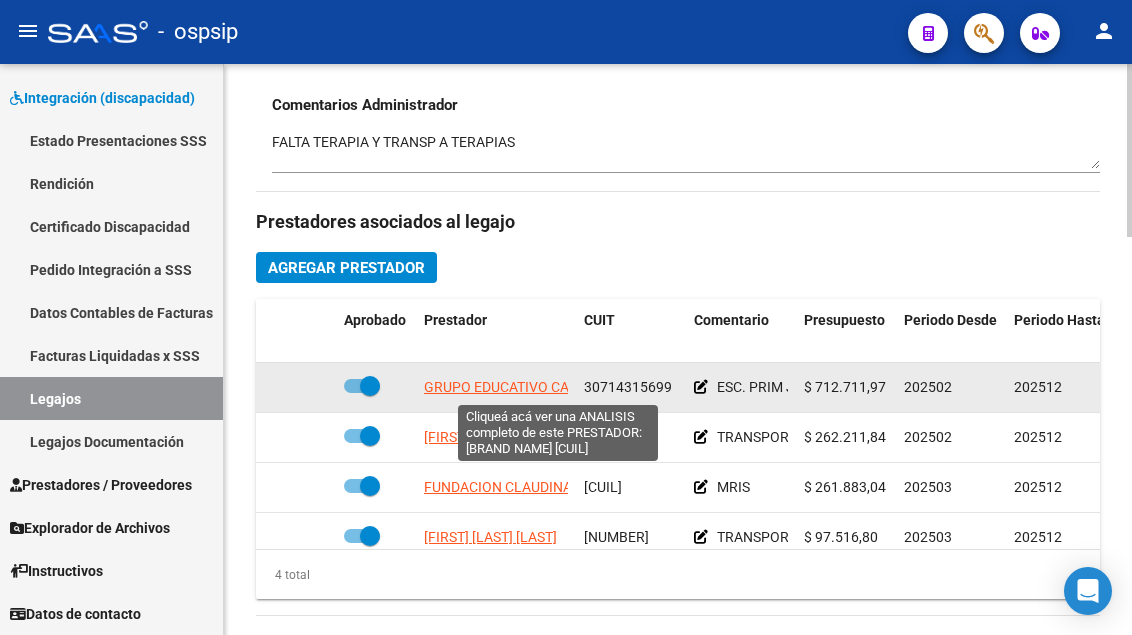 click on "GRUPO EDUCATIVO CAMINO AL SOL S.R.L." 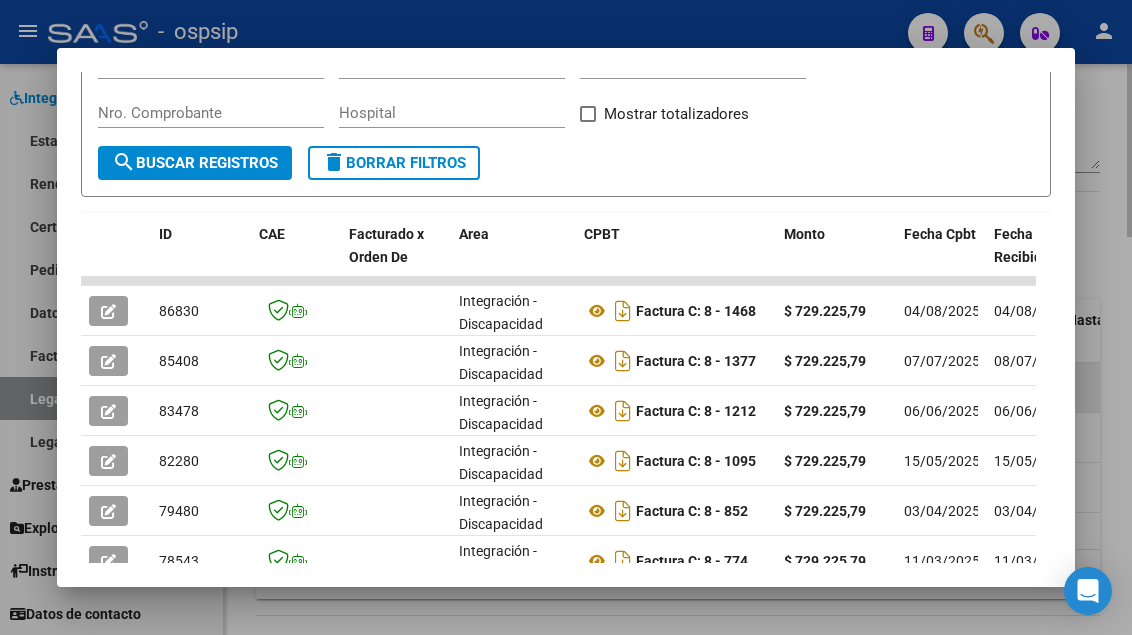scroll, scrollTop: 385, scrollLeft: 0, axis: vertical 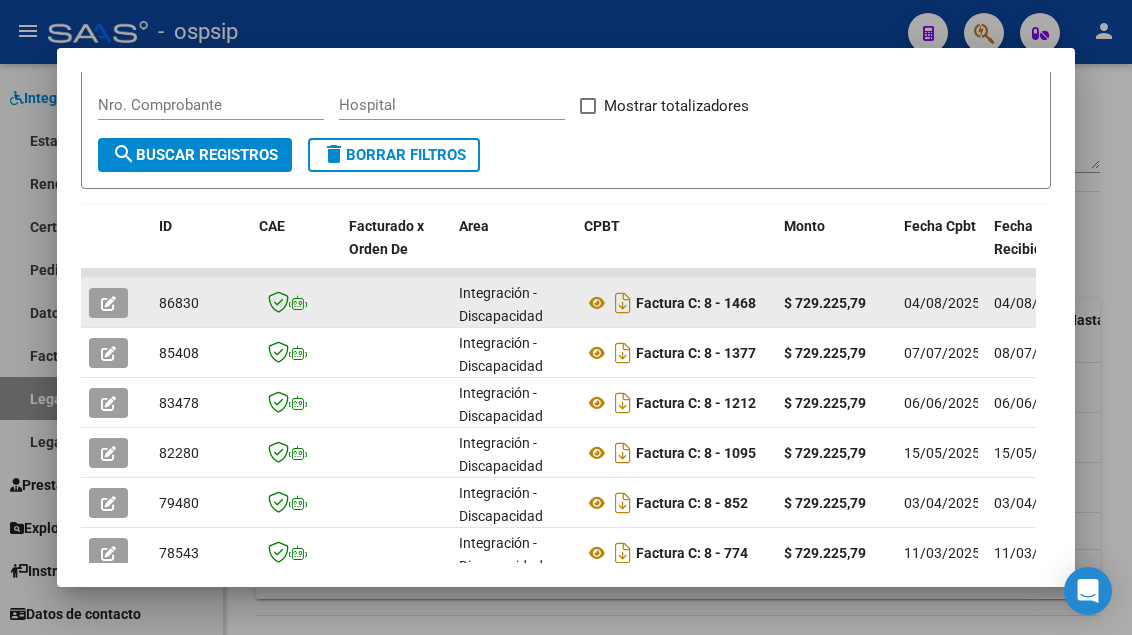 click 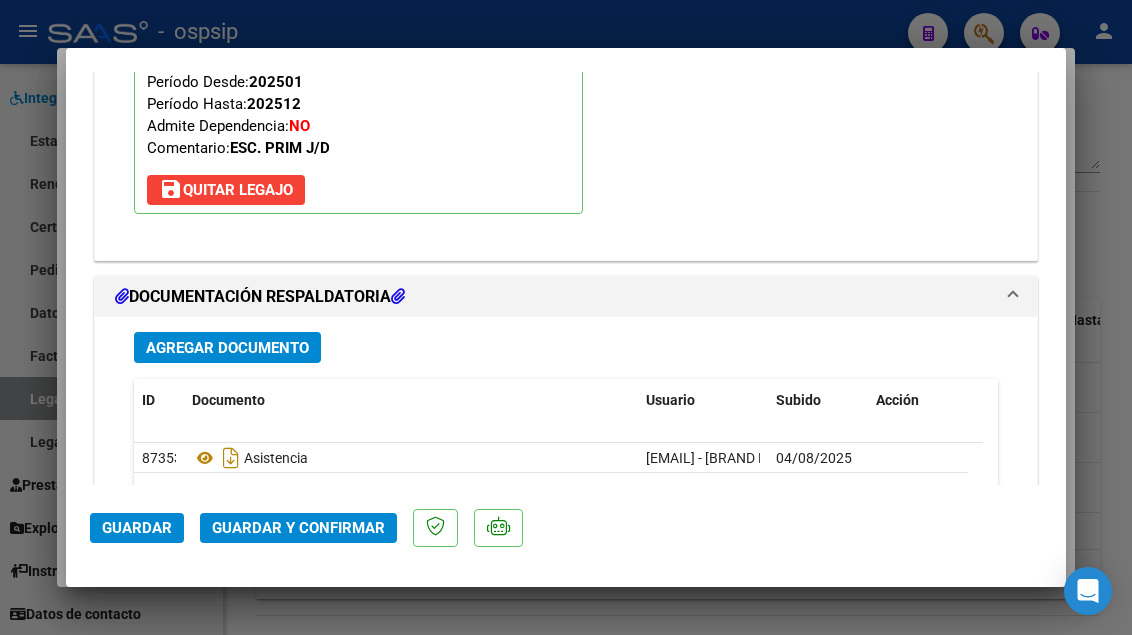 scroll, scrollTop: 2500, scrollLeft: 0, axis: vertical 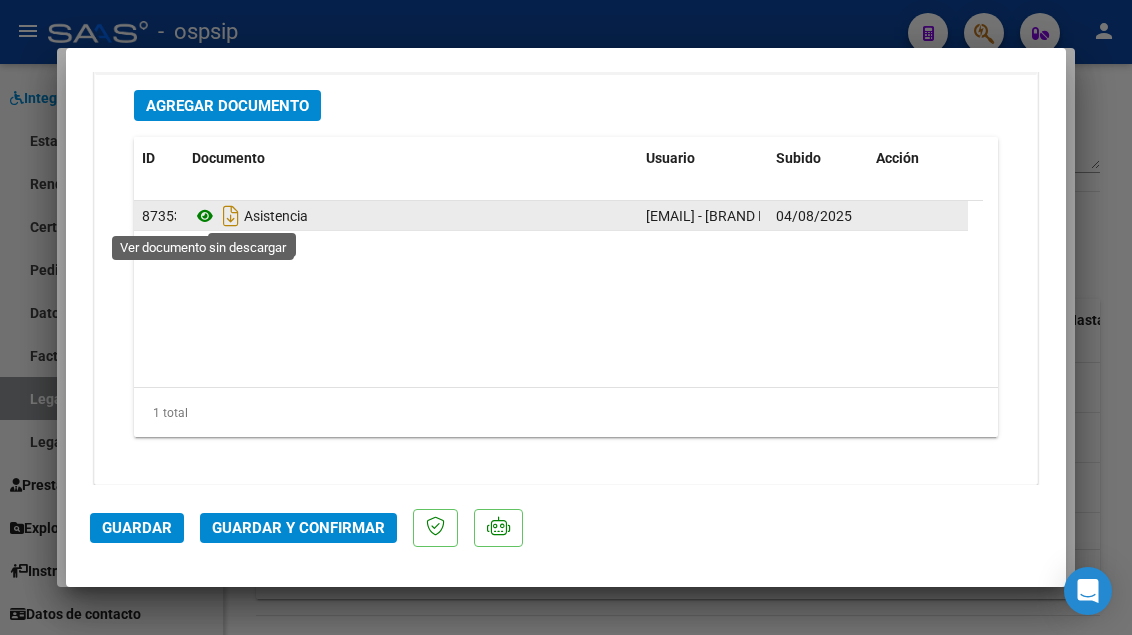 click 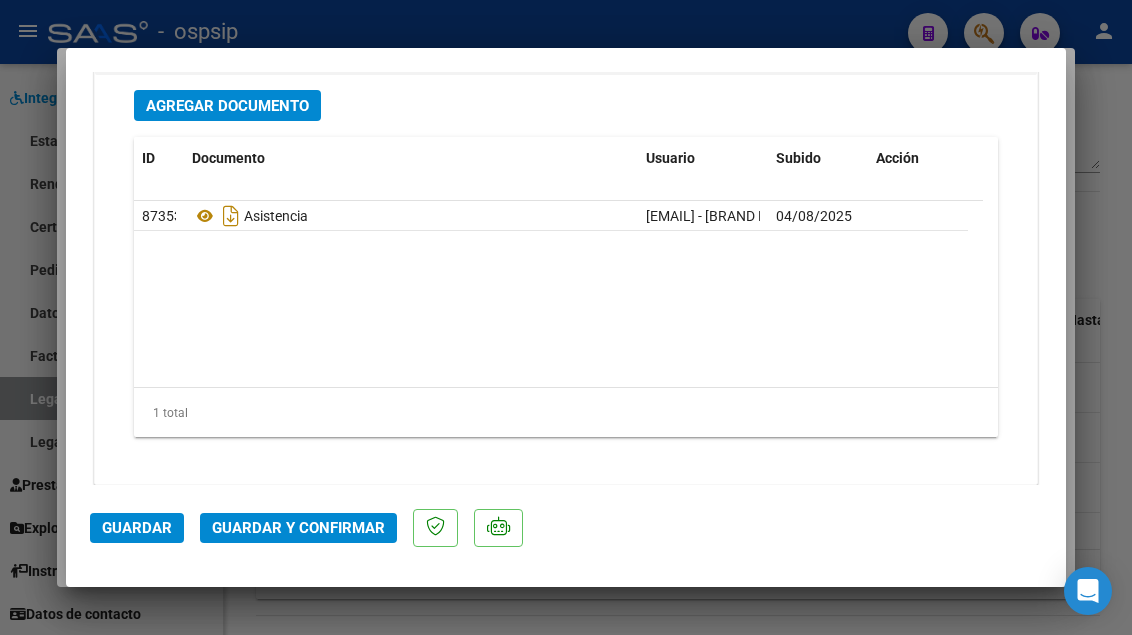 click on "Guardar y Confirmar" 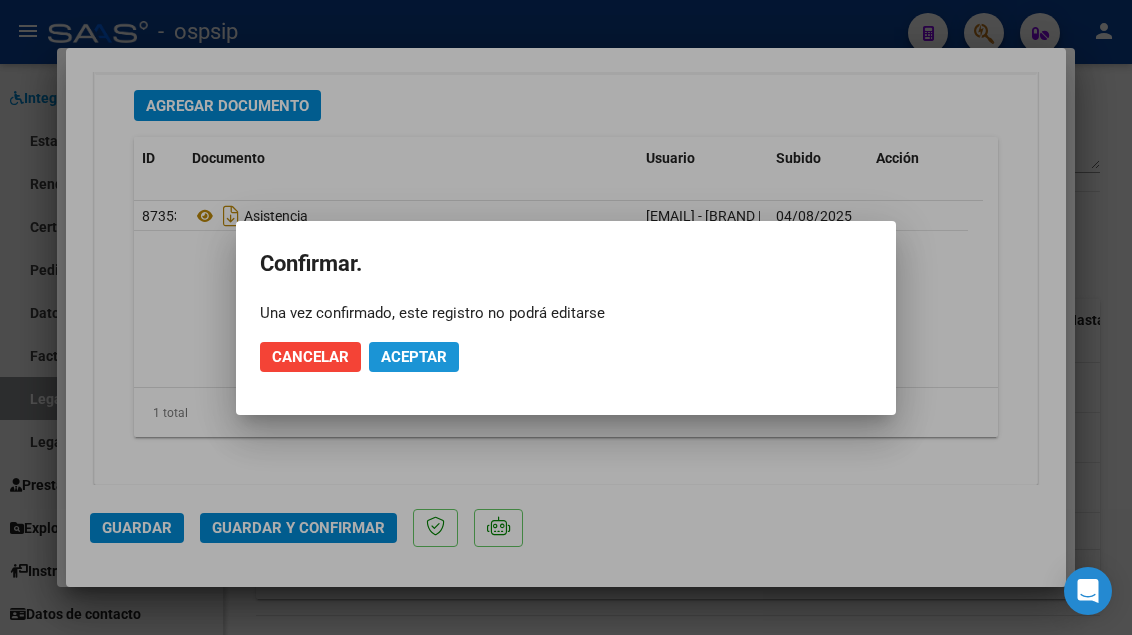 click on "Aceptar" 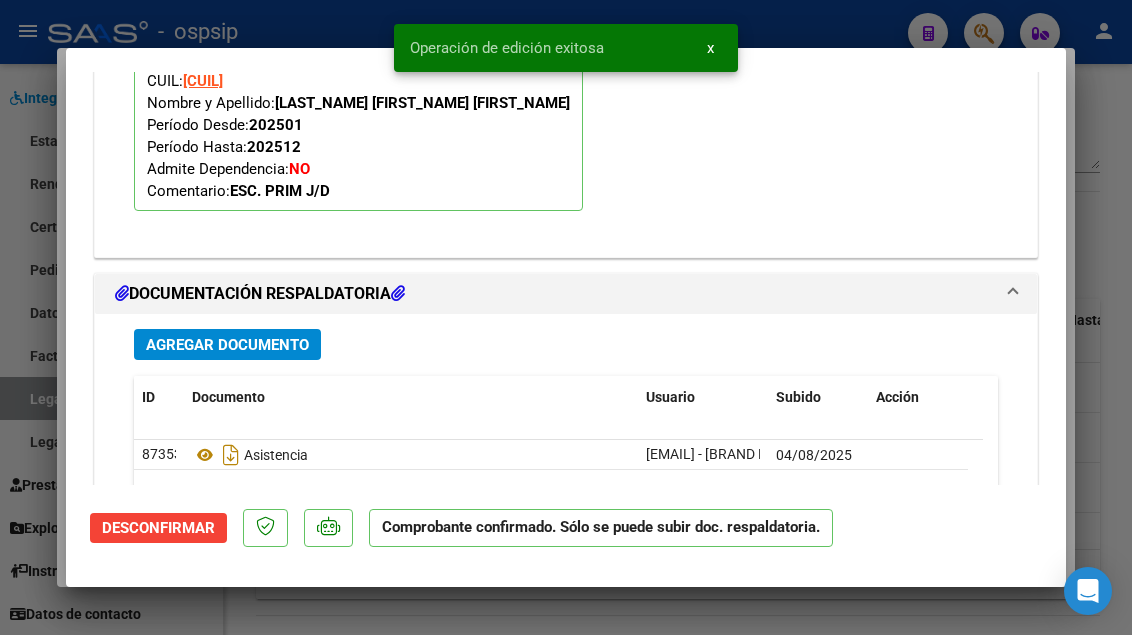 scroll, scrollTop: 1973, scrollLeft: 0, axis: vertical 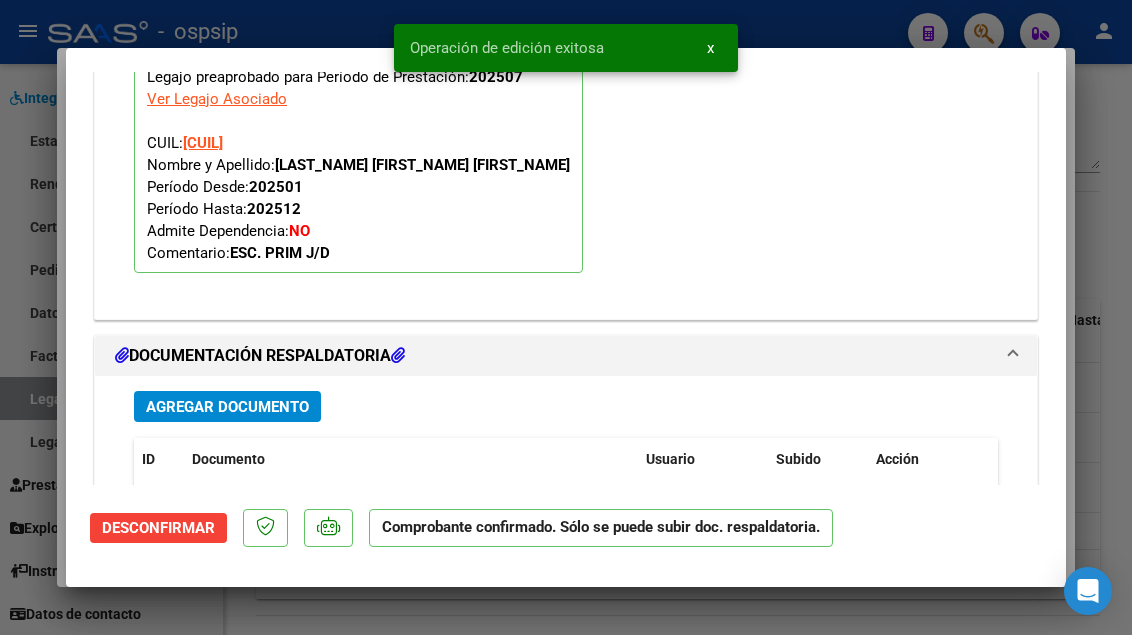click at bounding box center (566, 317) 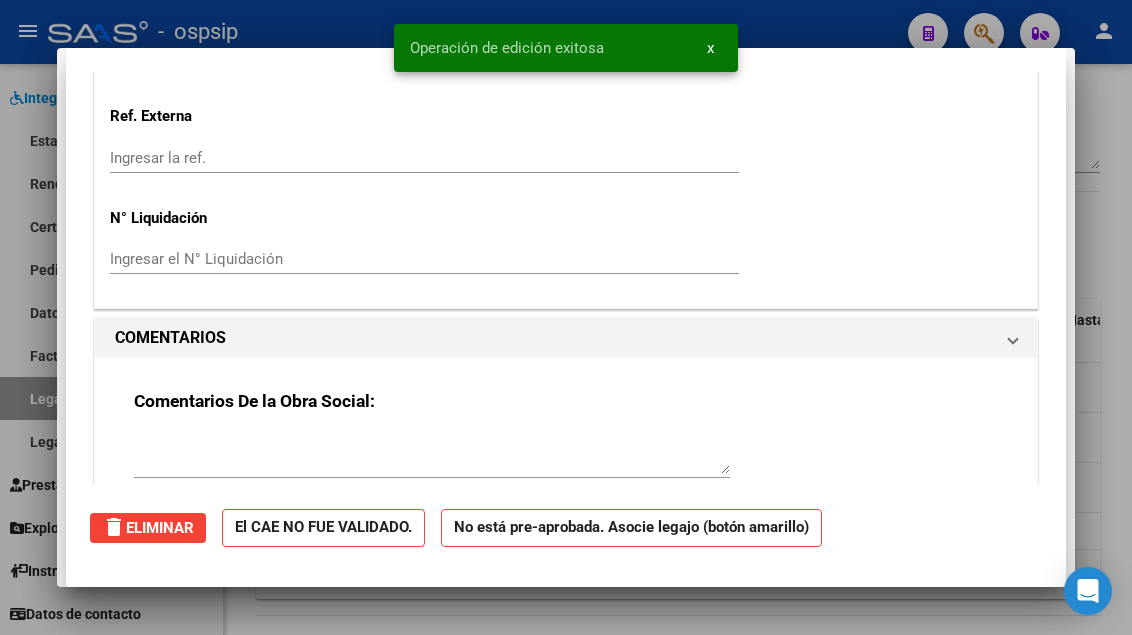 scroll, scrollTop: 0, scrollLeft: 0, axis: both 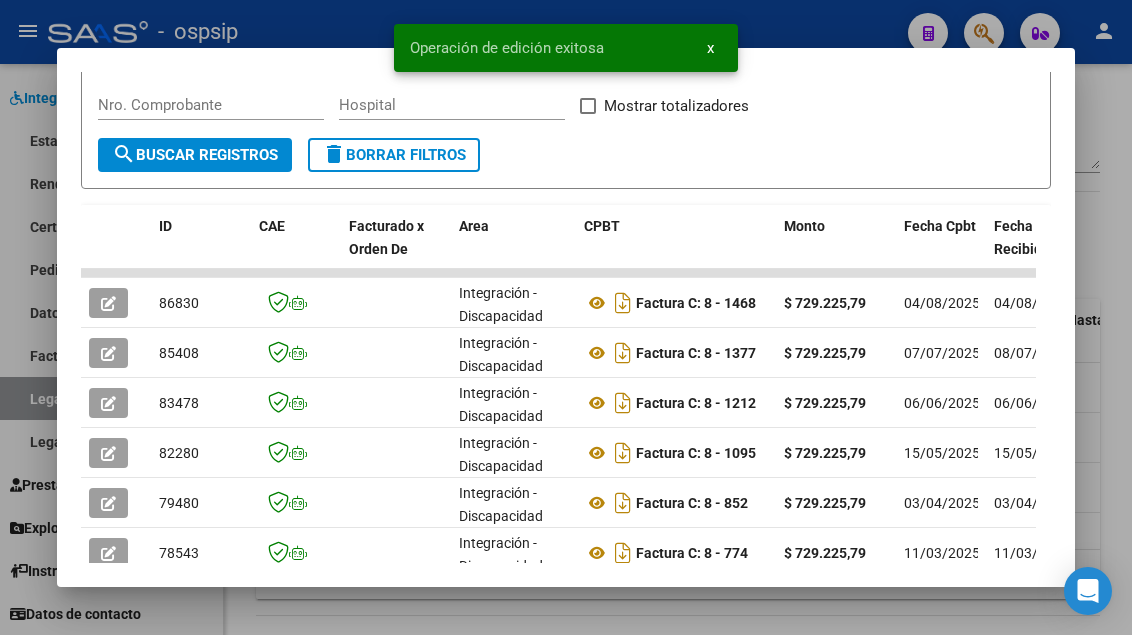 click at bounding box center (566, 317) 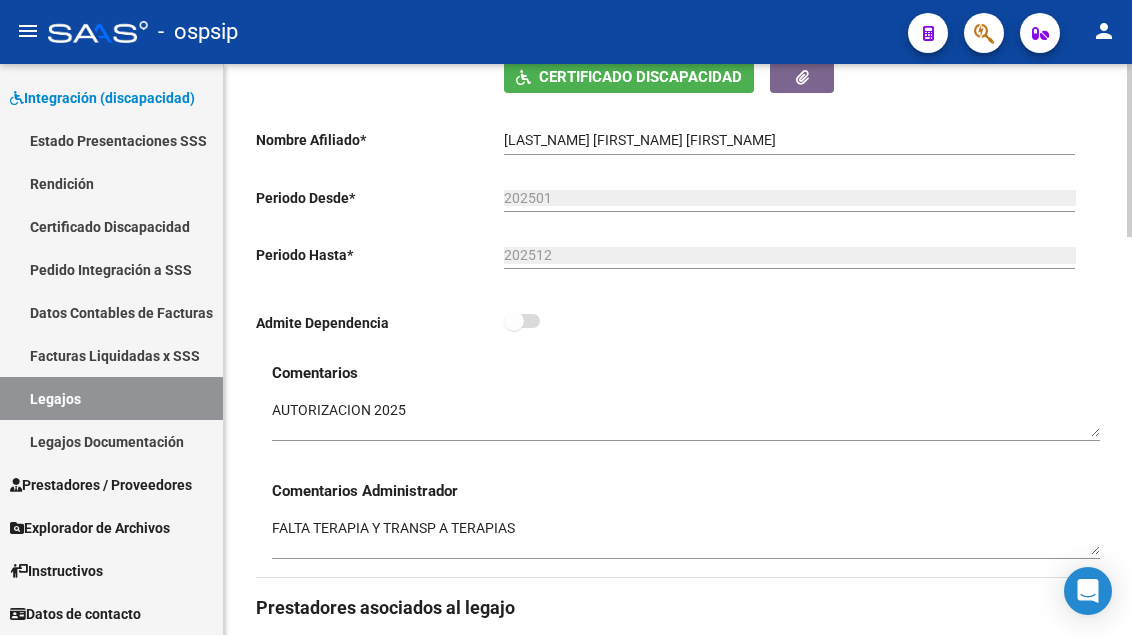 scroll, scrollTop: 300, scrollLeft: 0, axis: vertical 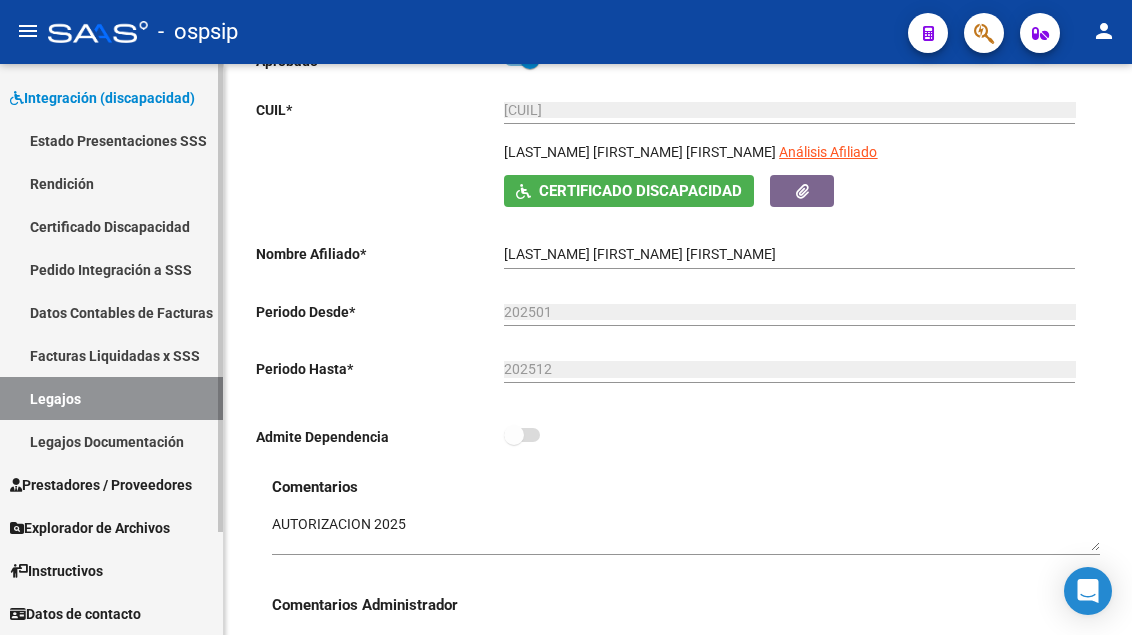 click on "Legajos" at bounding box center [111, 398] 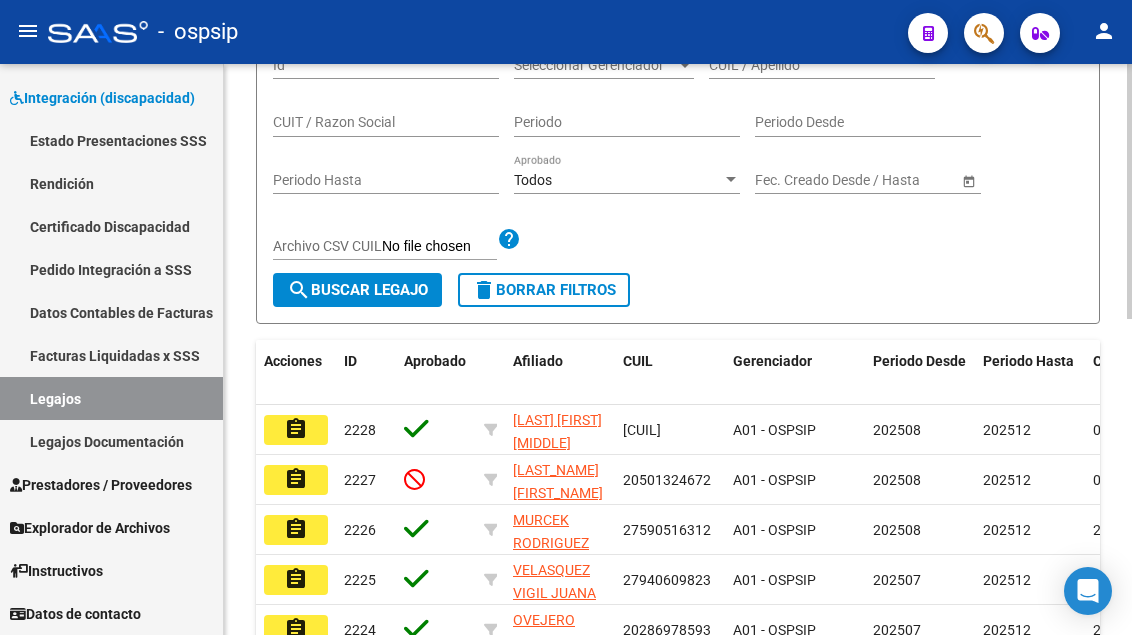 scroll, scrollTop: 100, scrollLeft: 0, axis: vertical 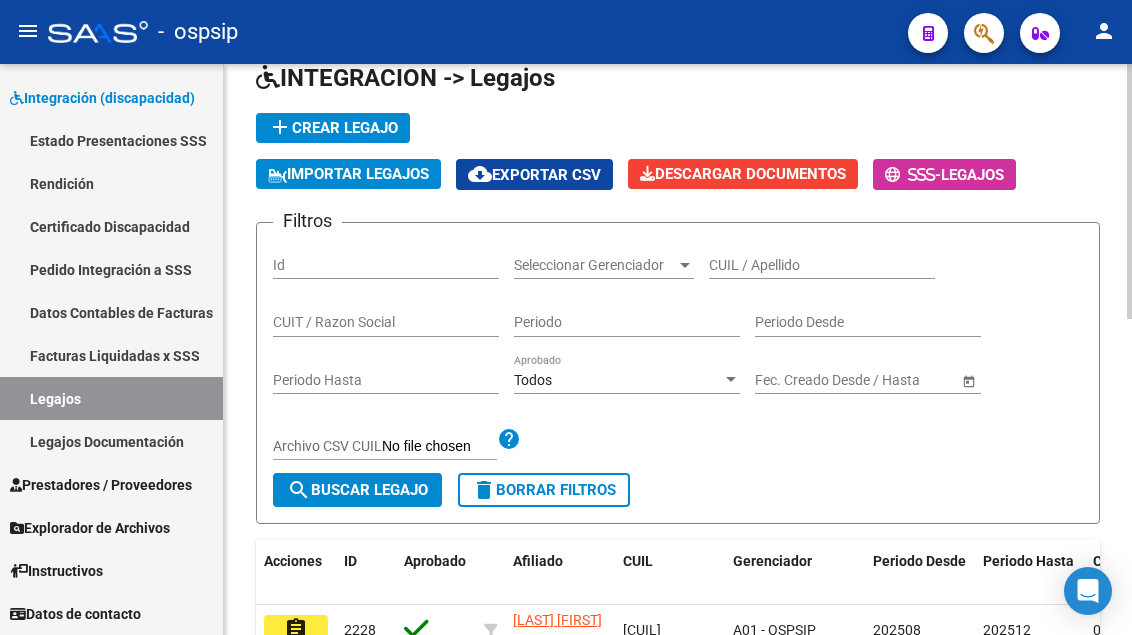 click on "CUIL / Apellido" 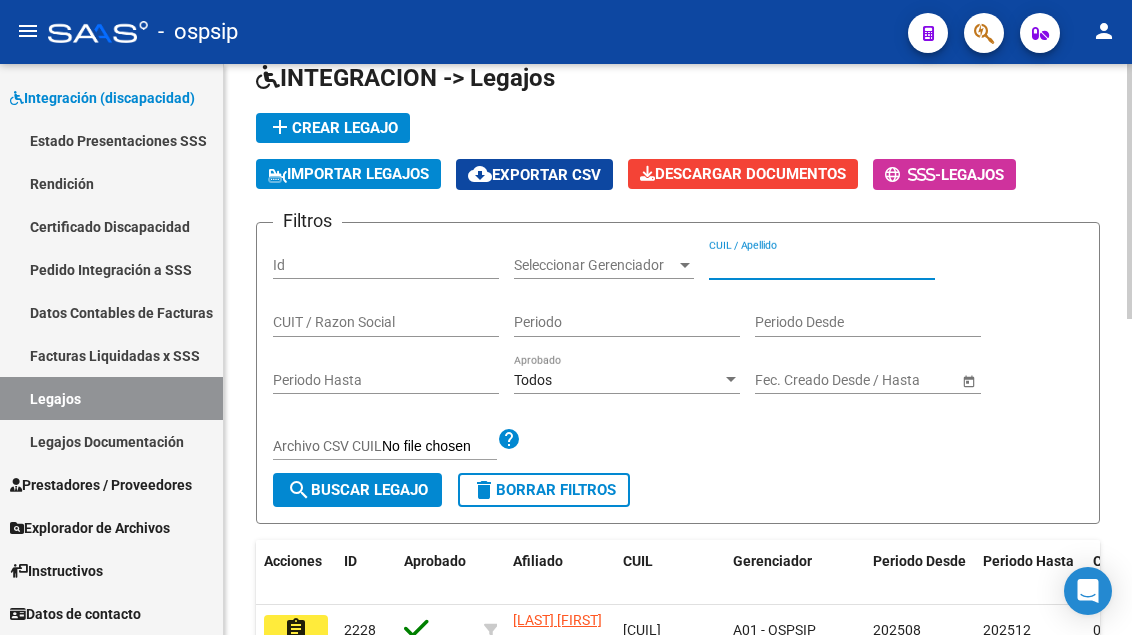 click on "CUIL / Apellido" at bounding box center [822, 265] 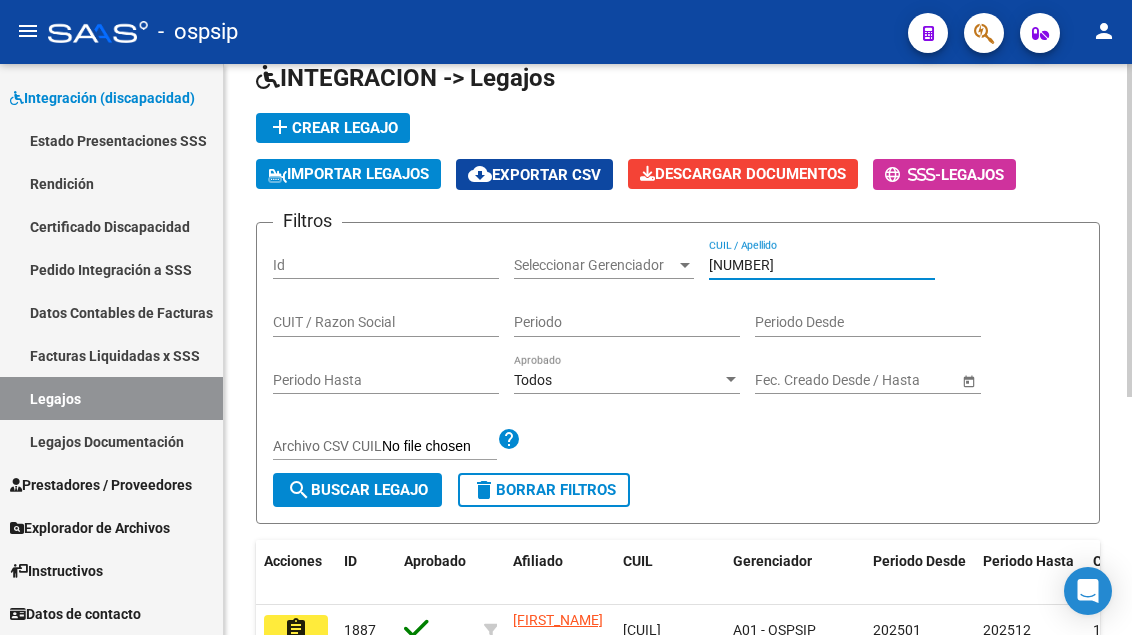 scroll, scrollTop: 400, scrollLeft: 0, axis: vertical 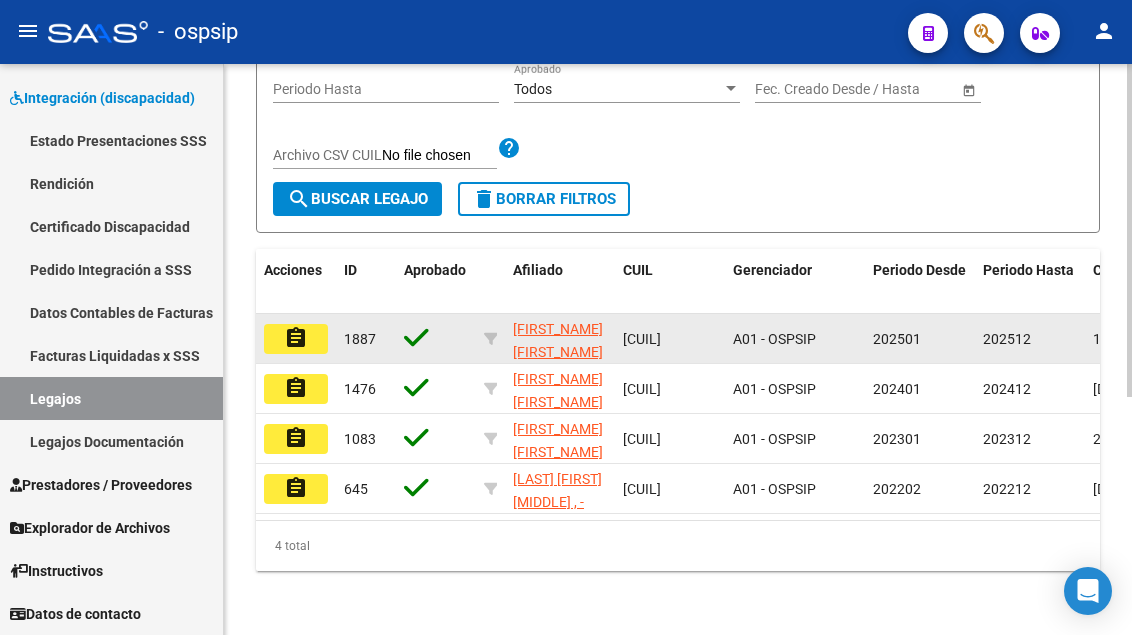 type on "46557568" 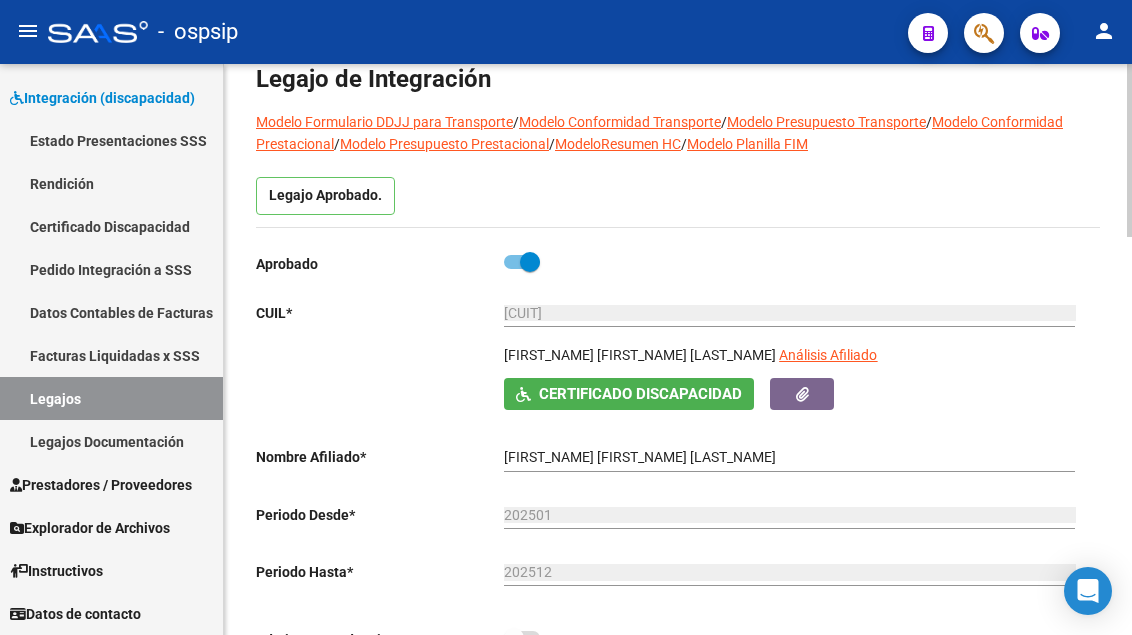 scroll, scrollTop: 200, scrollLeft: 0, axis: vertical 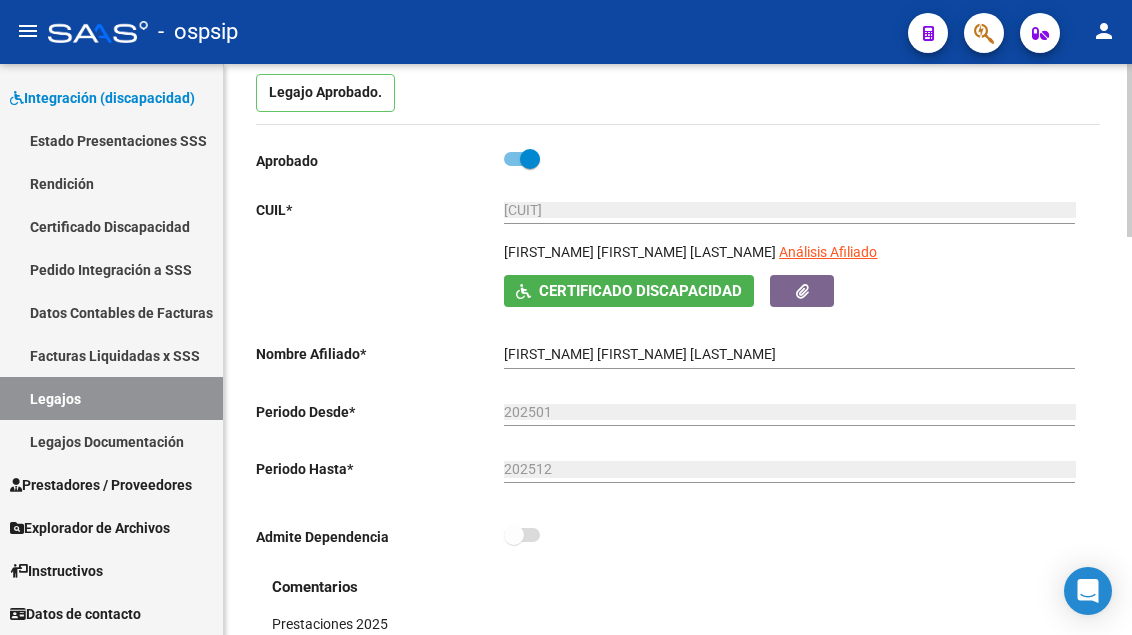 click on "23-46557568-9 Ingresar CUIL" 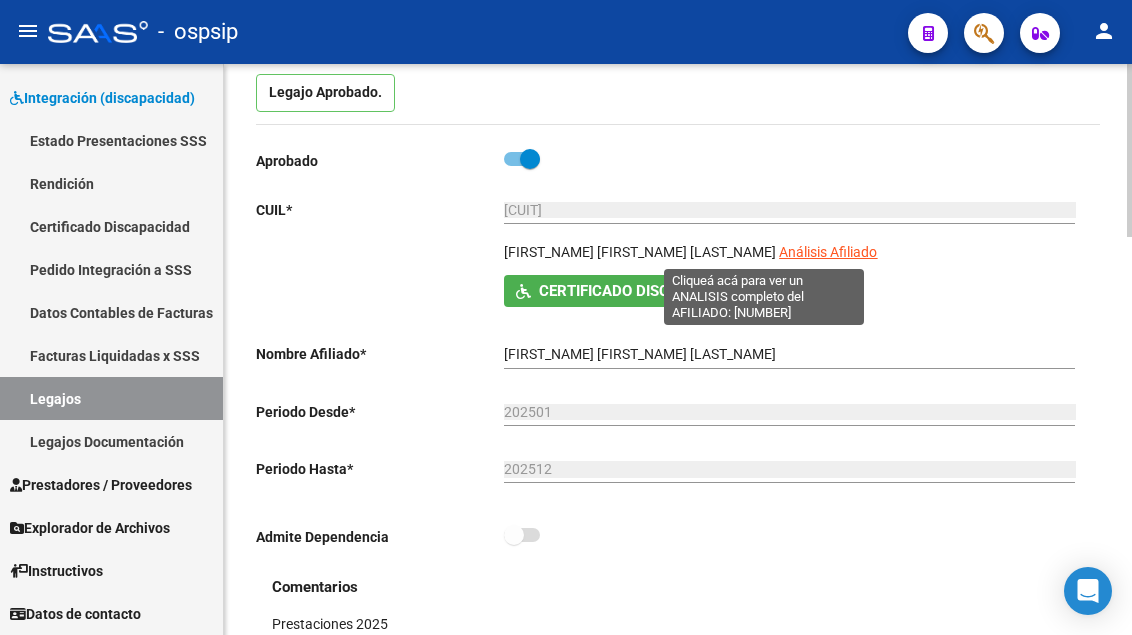 click on "Análisis Afiliado" 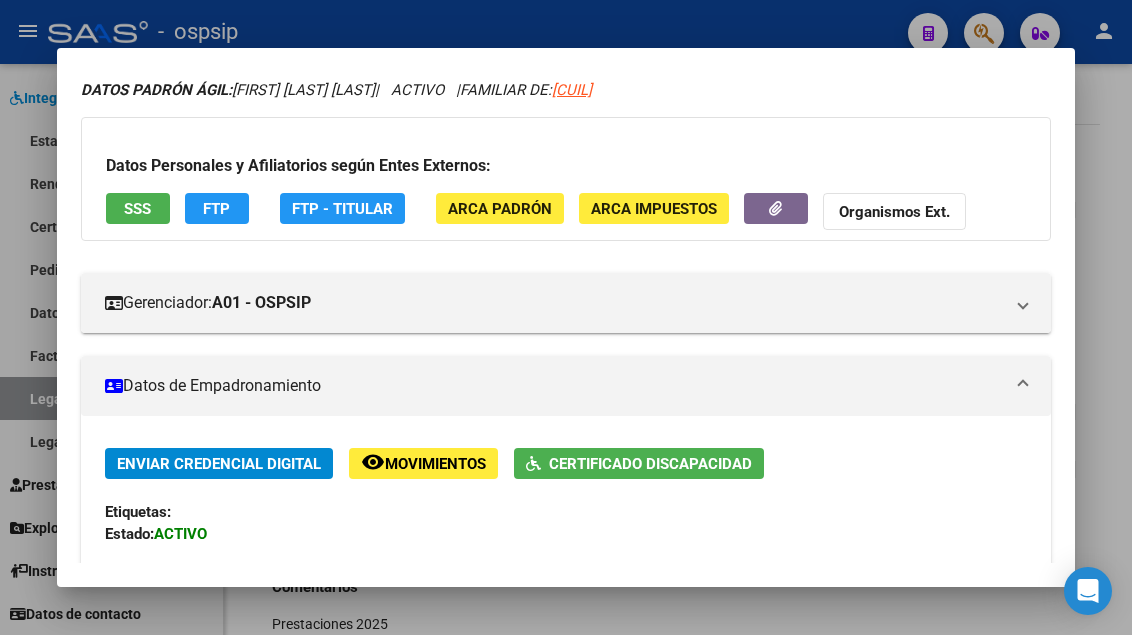 scroll, scrollTop: 0, scrollLeft: 0, axis: both 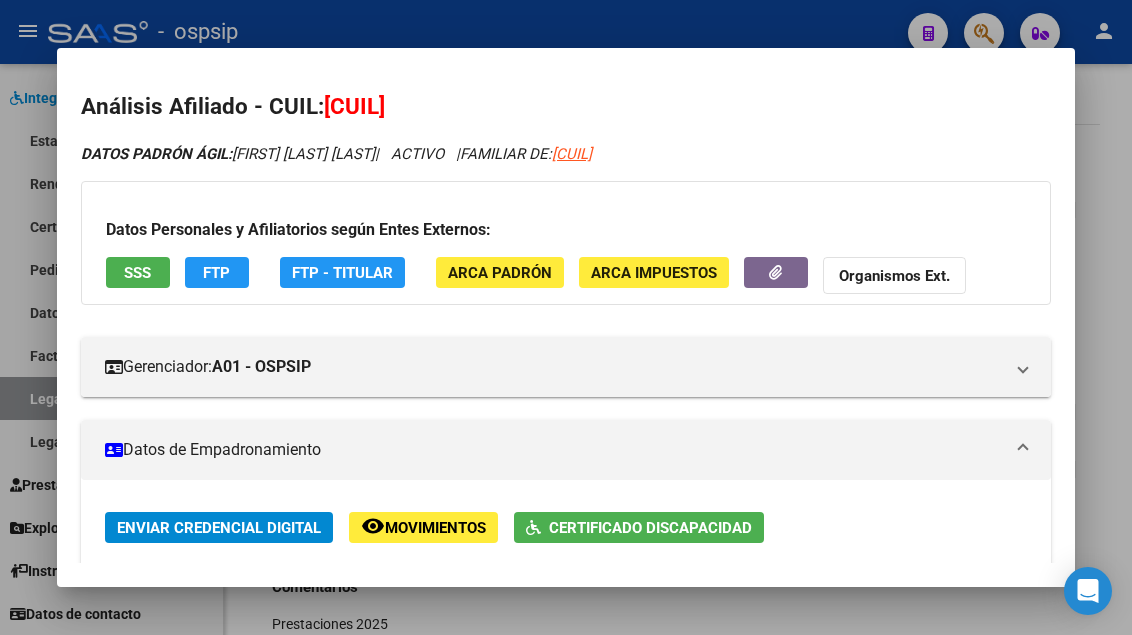 click on "SSS" at bounding box center [137, 273] 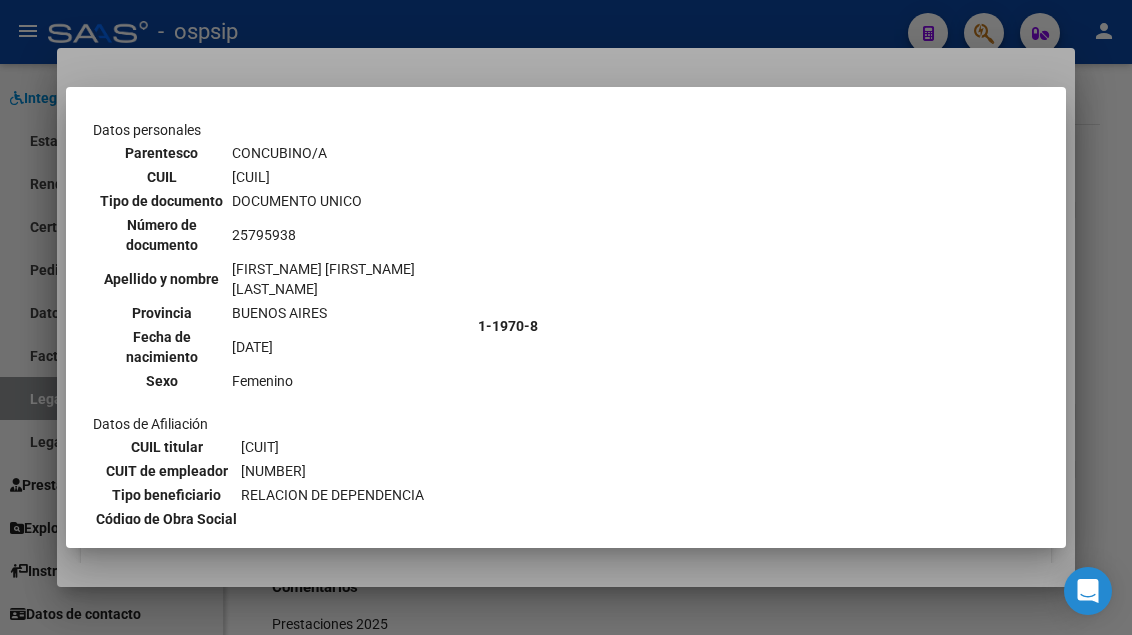 scroll, scrollTop: 900, scrollLeft: 0, axis: vertical 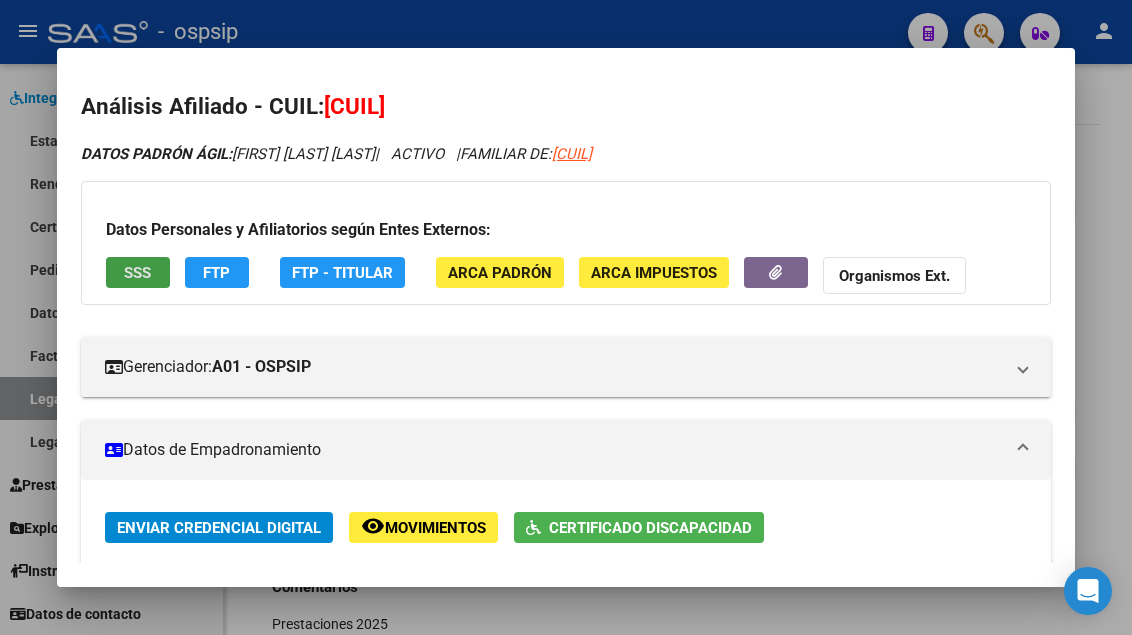 type 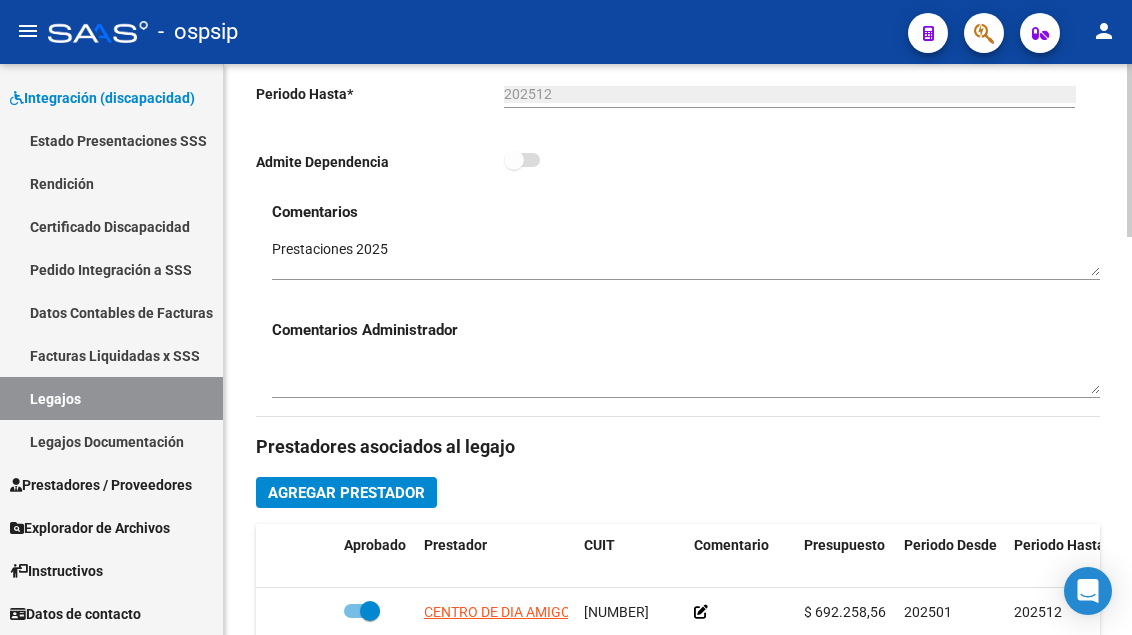 scroll, scrollTop: 700, scrollLeft: 0, axis: vertical 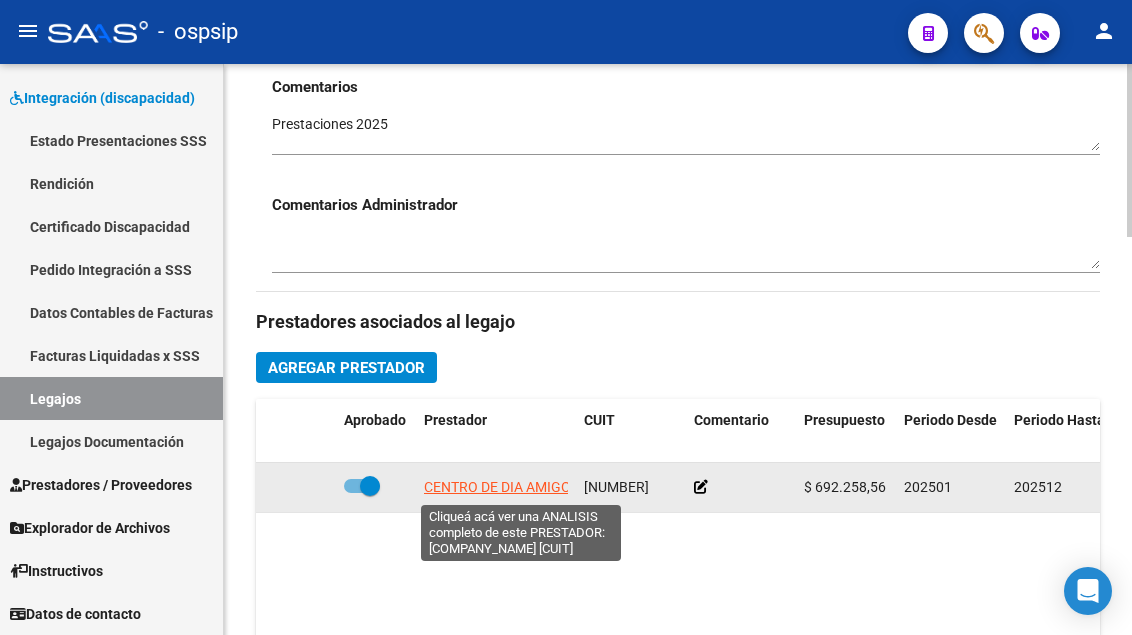click on "CENTRO DE DIA AMIGOS S.R.L." 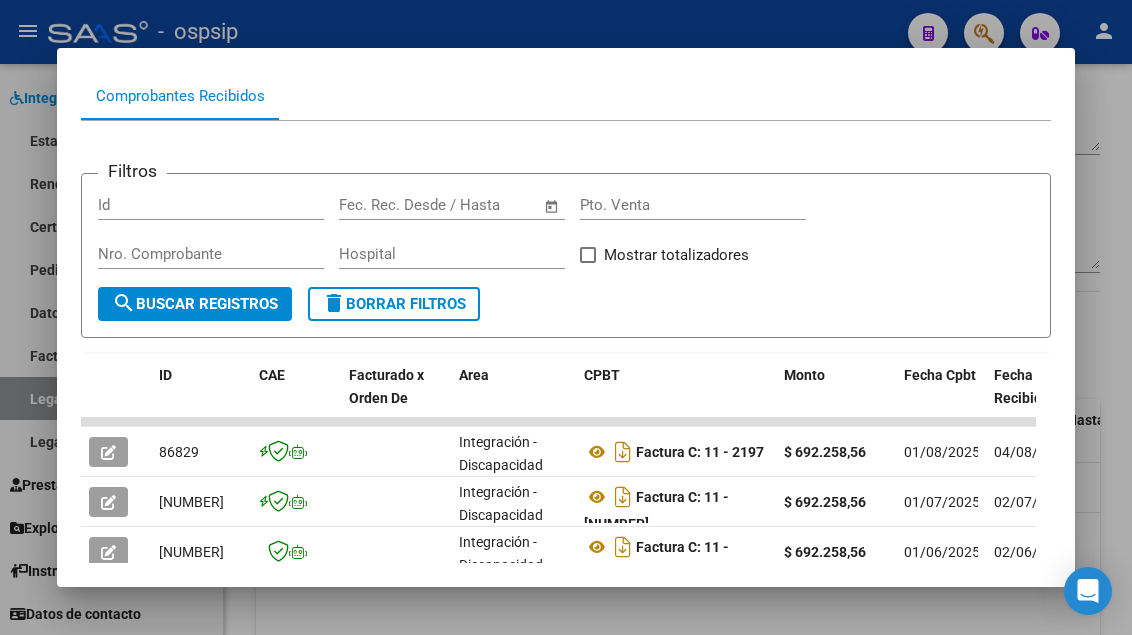 scroll, scrollTop: 300, scrollLeft: 0, axis: vertical 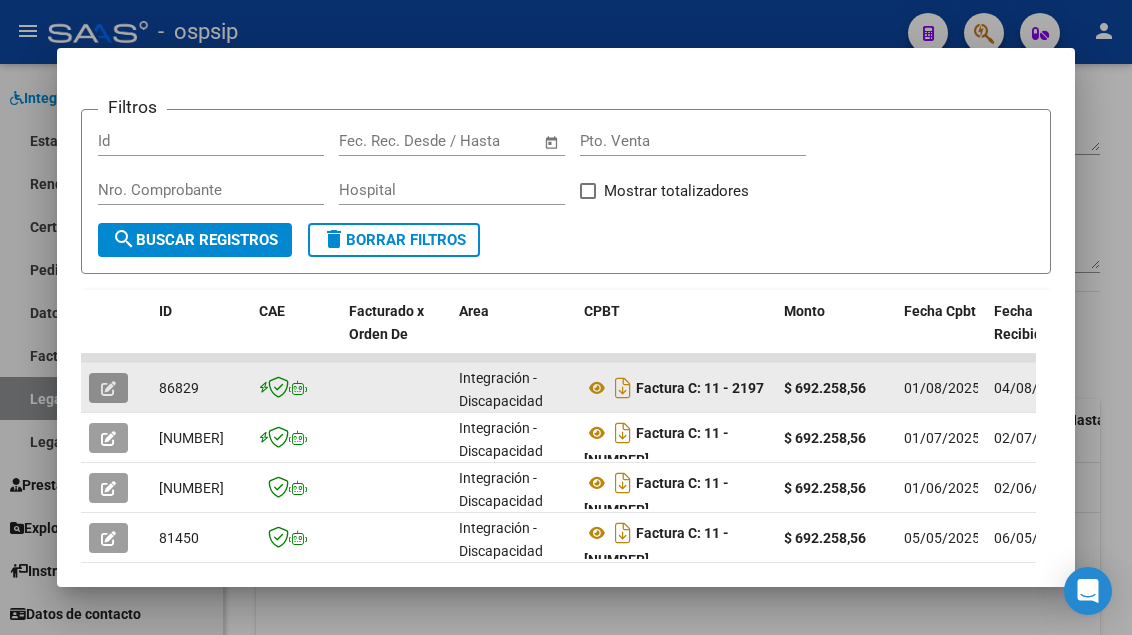 click 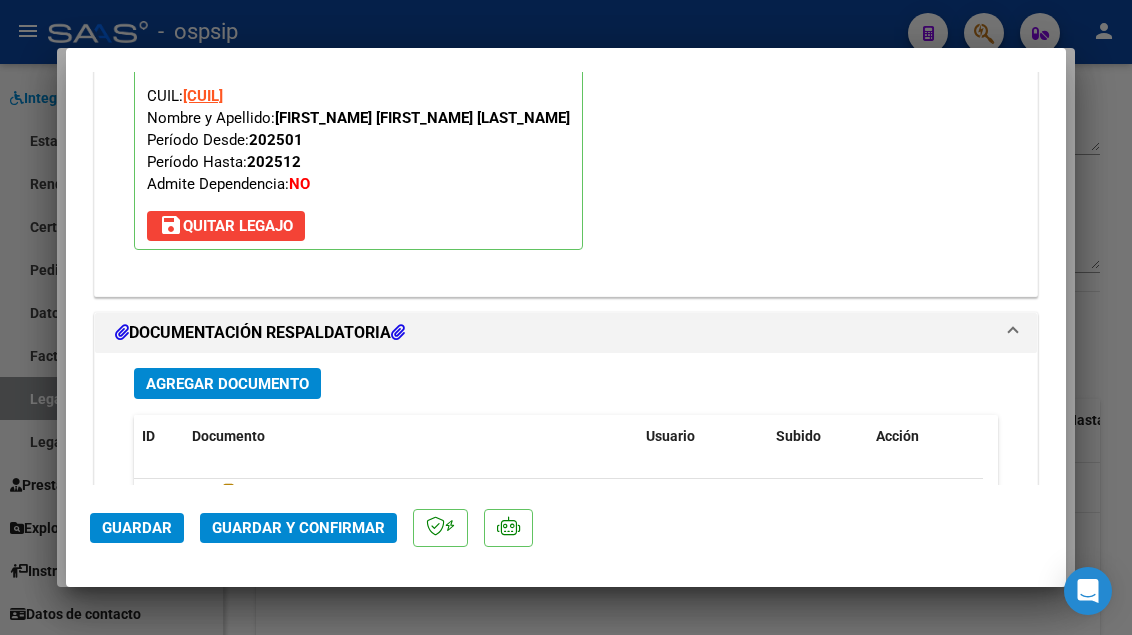 scroll, scrollTop: 2493, scrollLeft: 0, axis: vertical 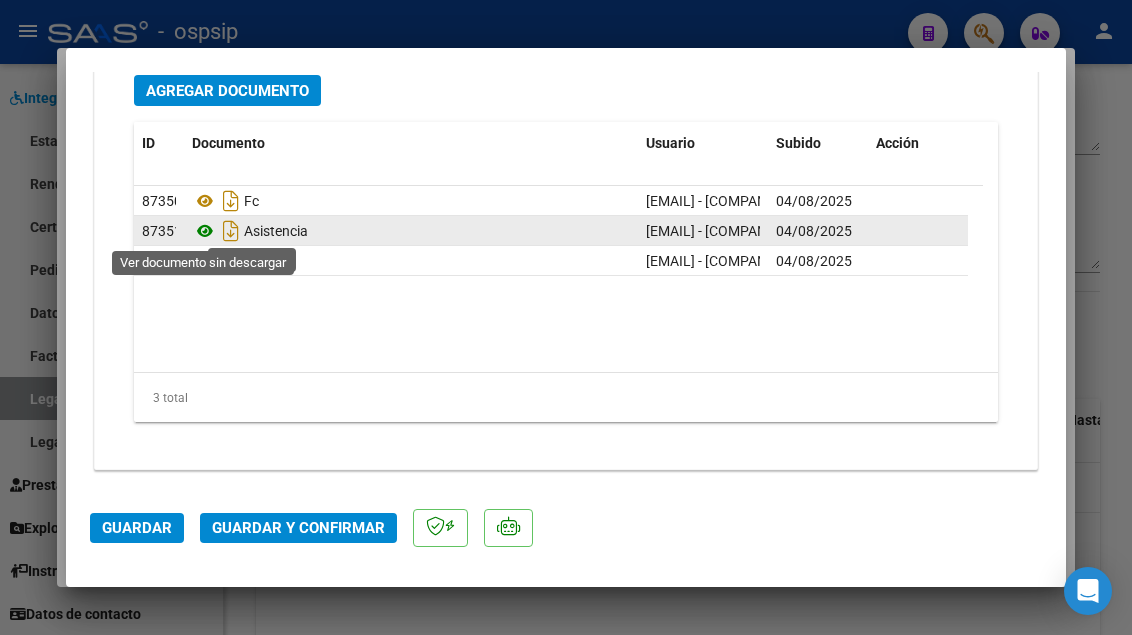 click 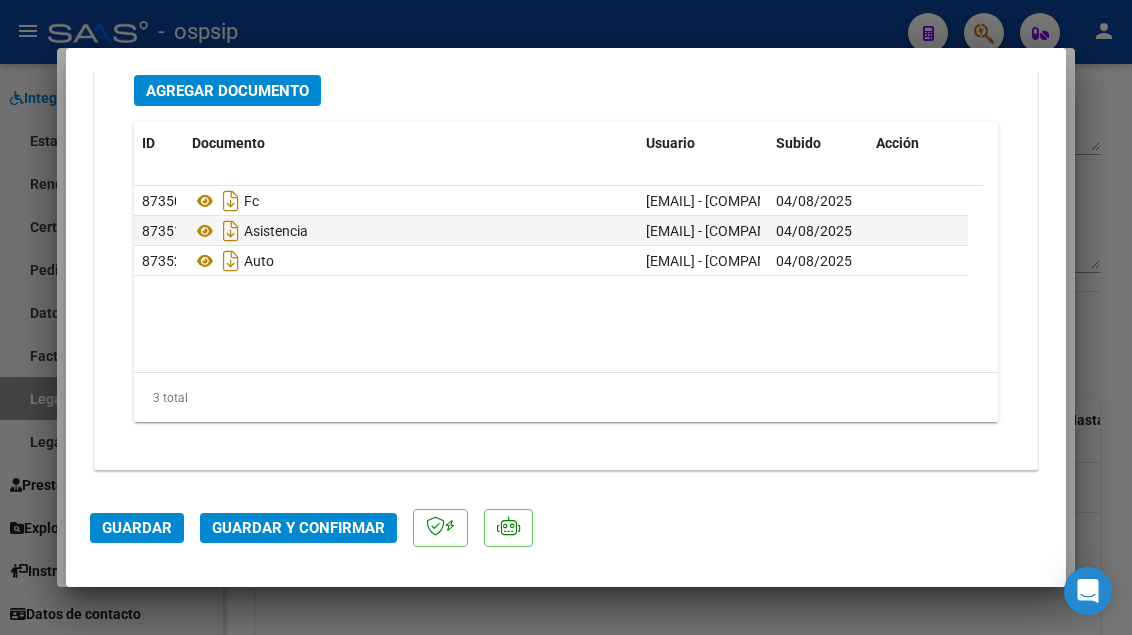 click on "Guardar y Confirmar" 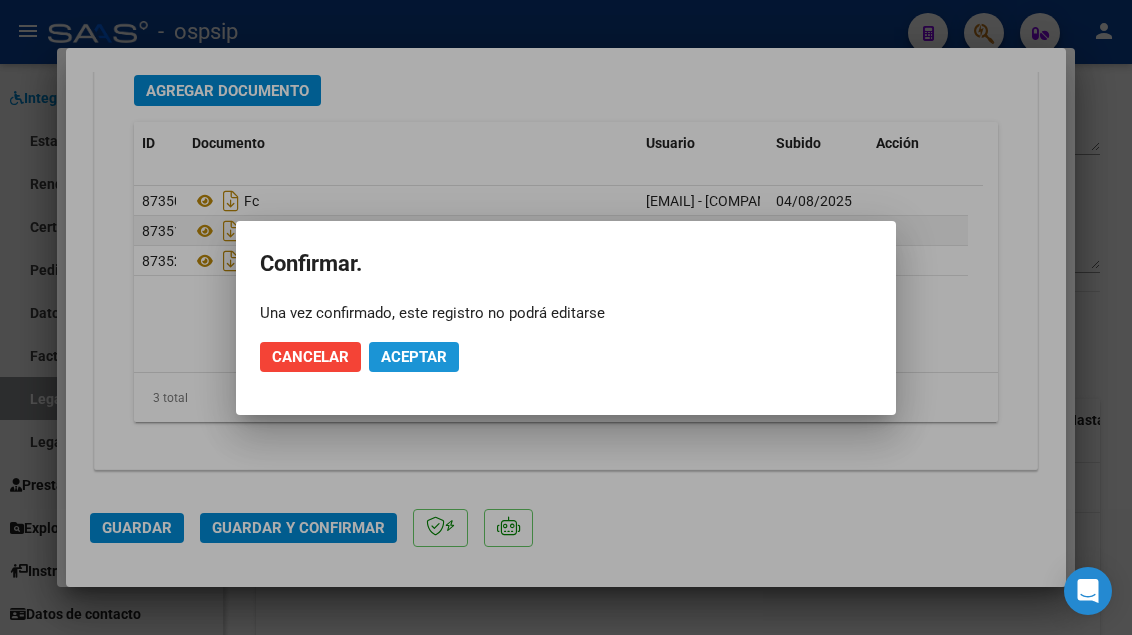 click on "Aceptar" 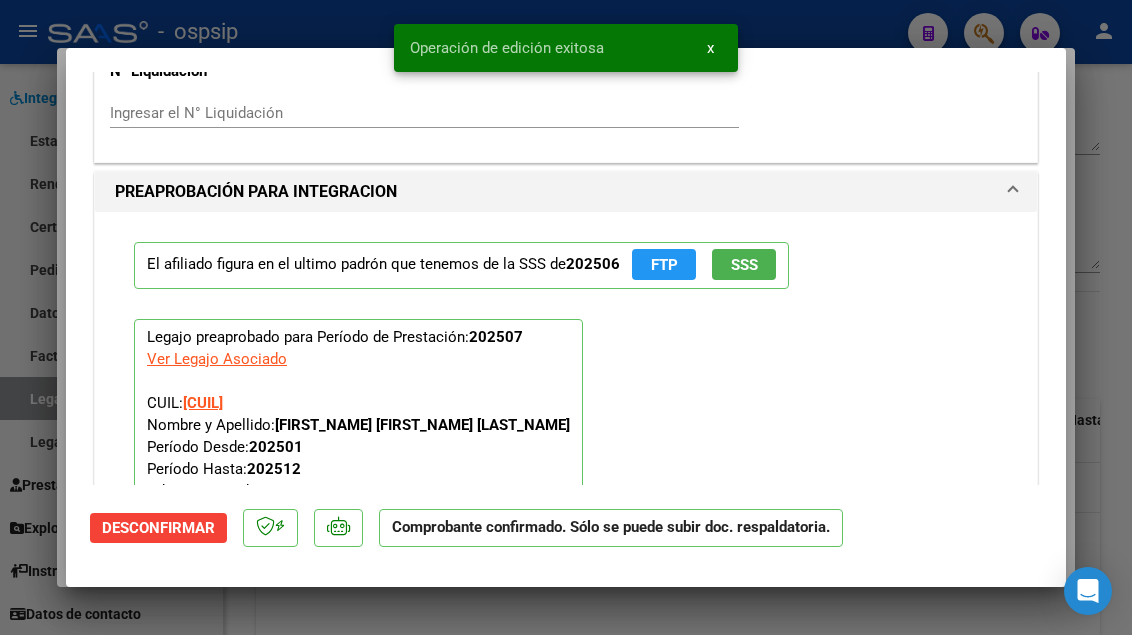 scroll, scrollTop: 1666, scrollLeft: 0, axis: vertical 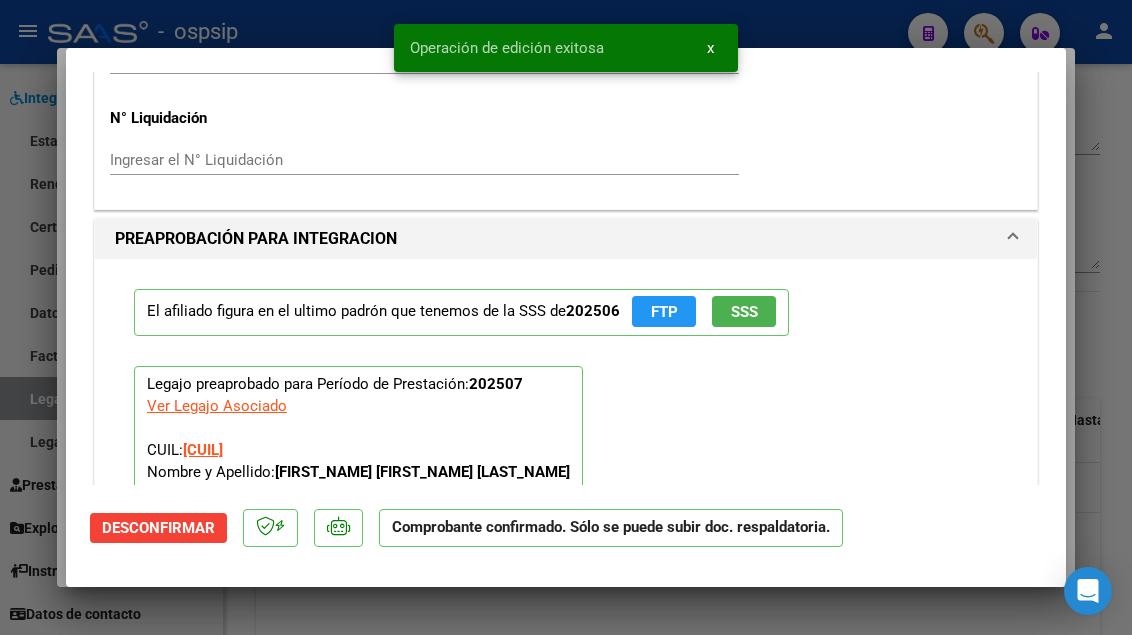 click on "SSS" 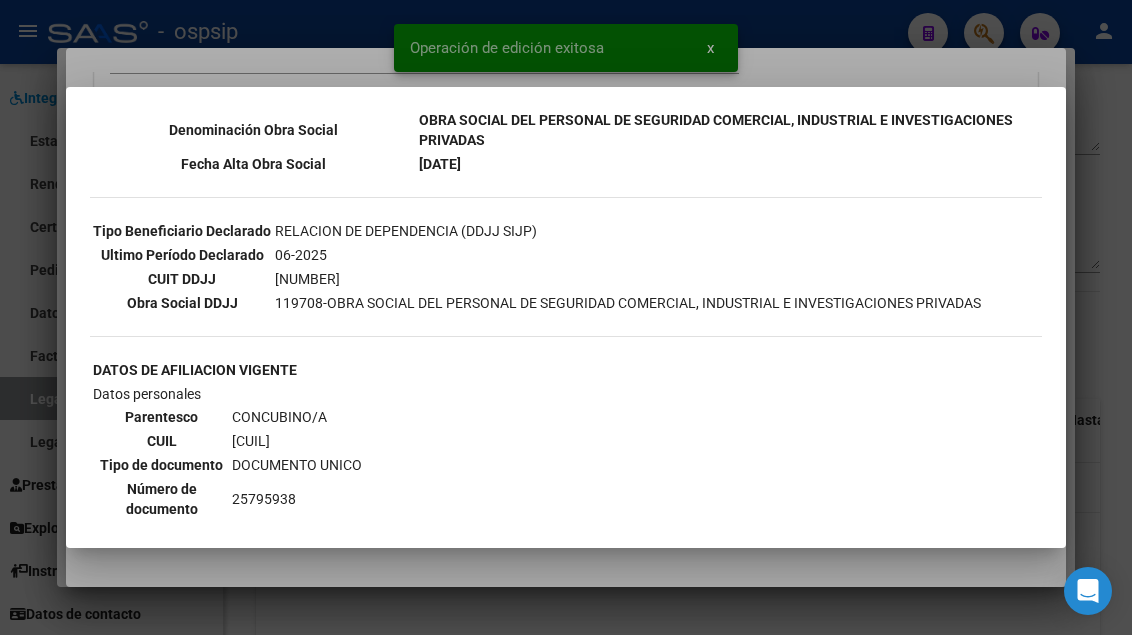 scroll, scrollTop: 800, scrollLeft: 0, axis: vertical 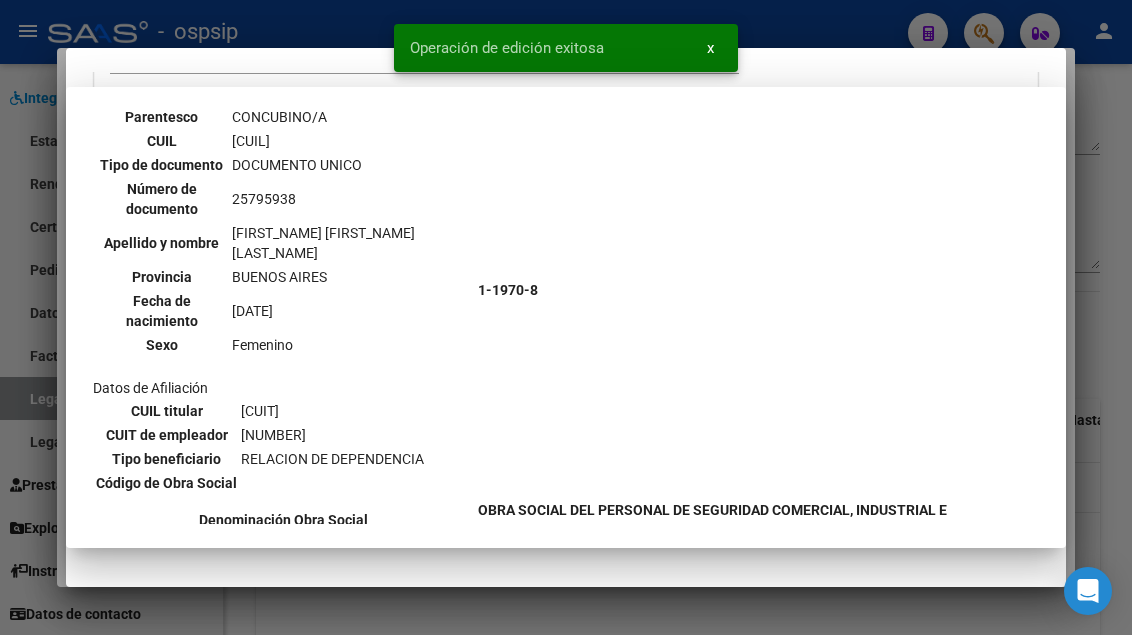 type 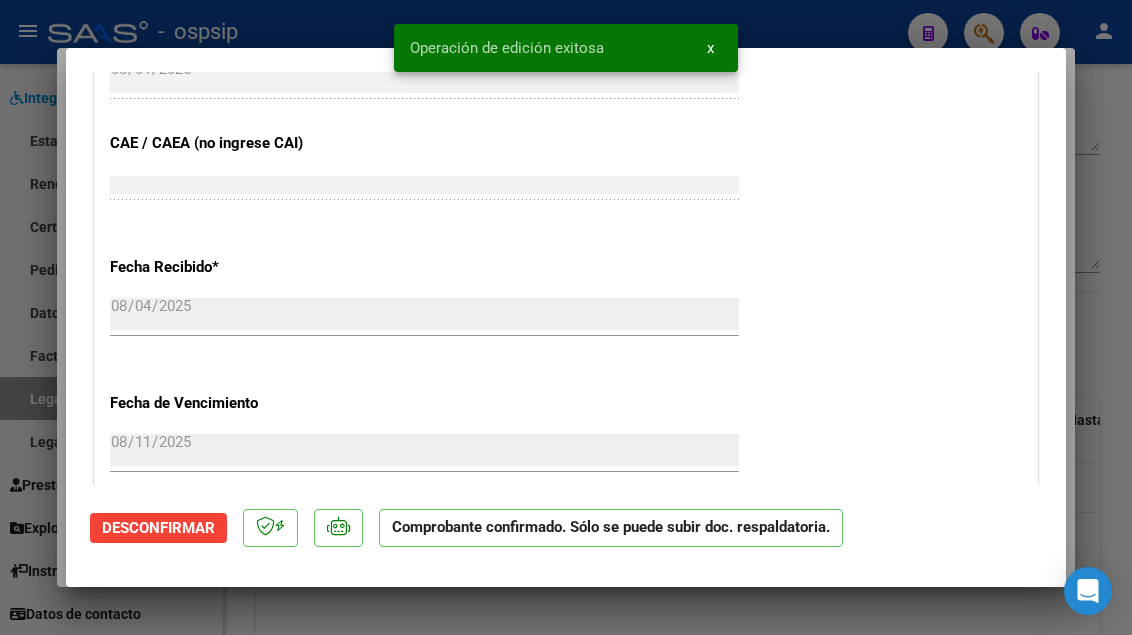 scroll, scrollTop: 770, scrollLeft: 0, axis: vertical 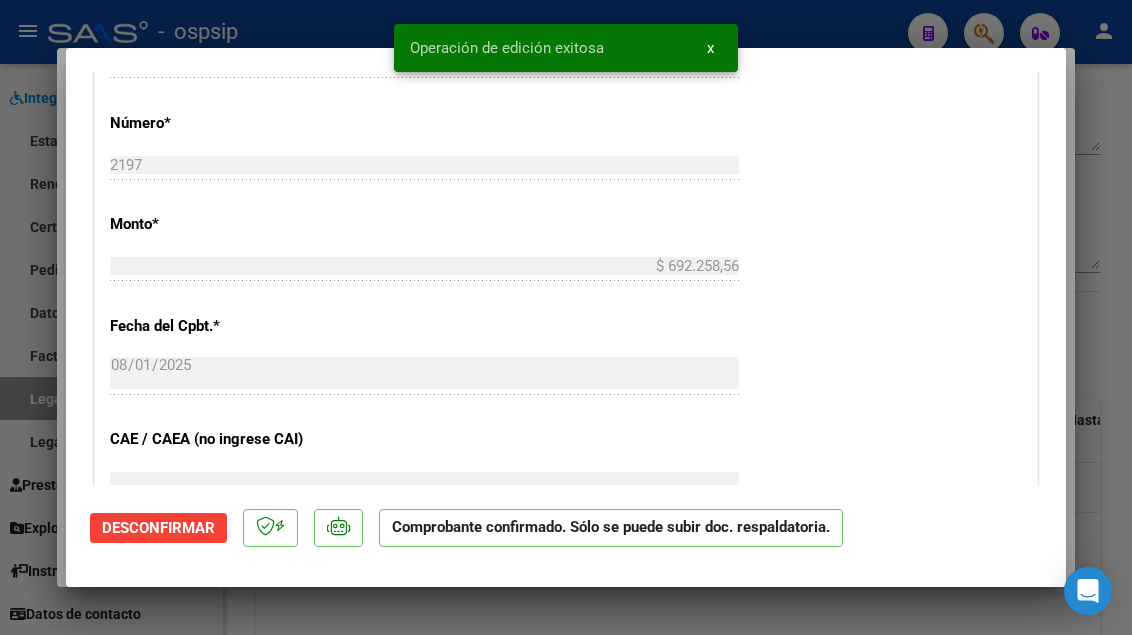 type 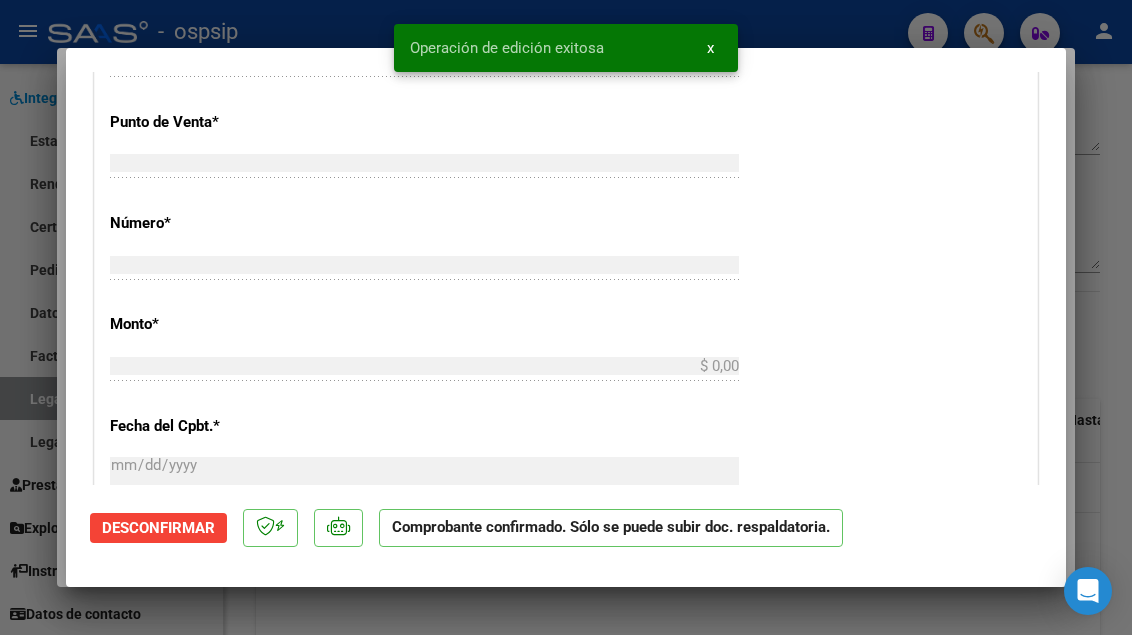 type 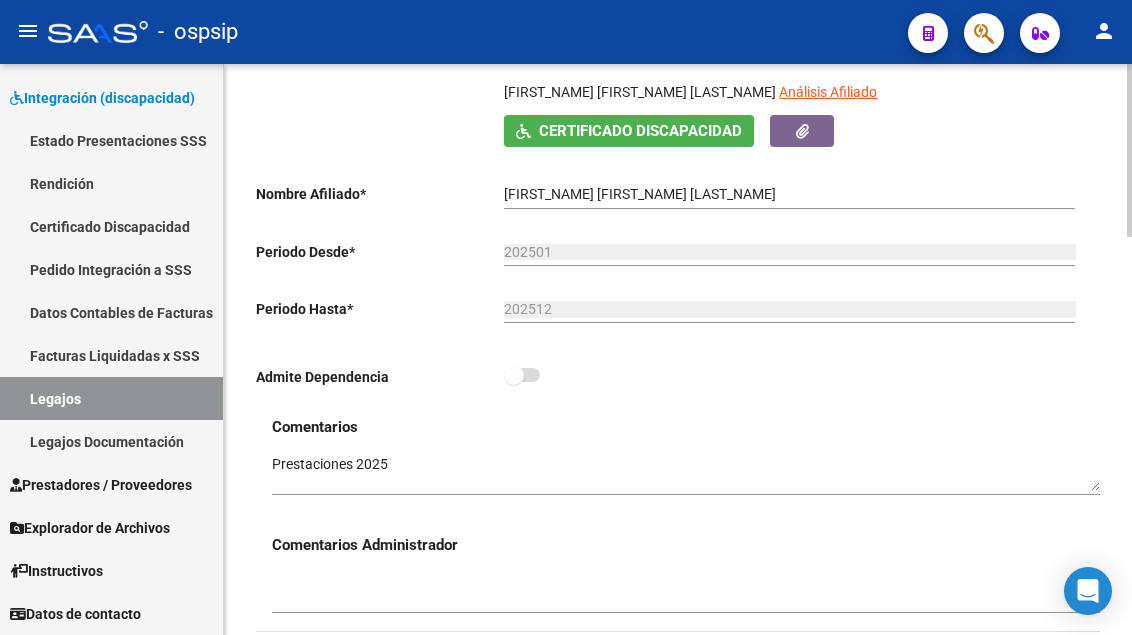 scroll, scrollTop: 200, scrollLeft: 0, axis: vertical 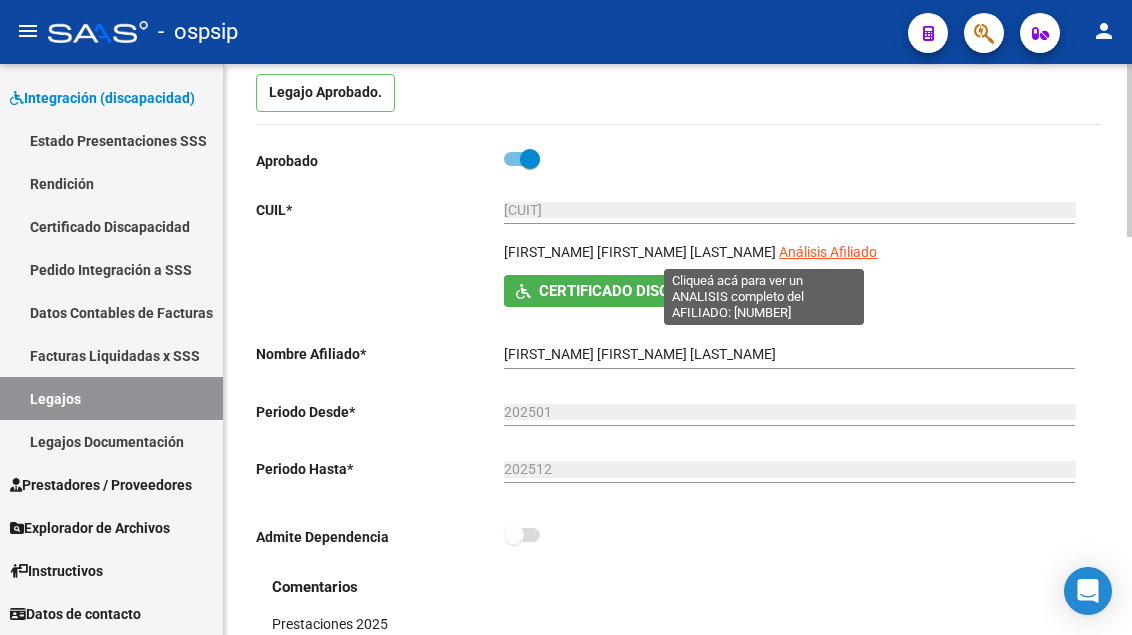 click on "Análisis Afiliado" 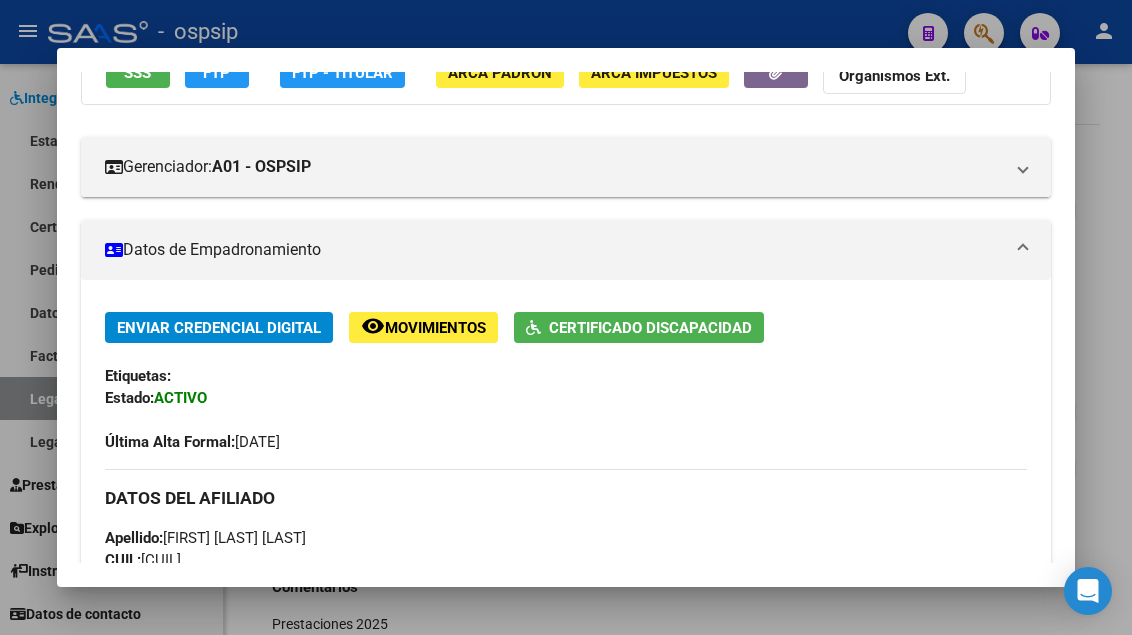 scroll, scrollTop: 500, scrollLeft: 0, axis: vertical 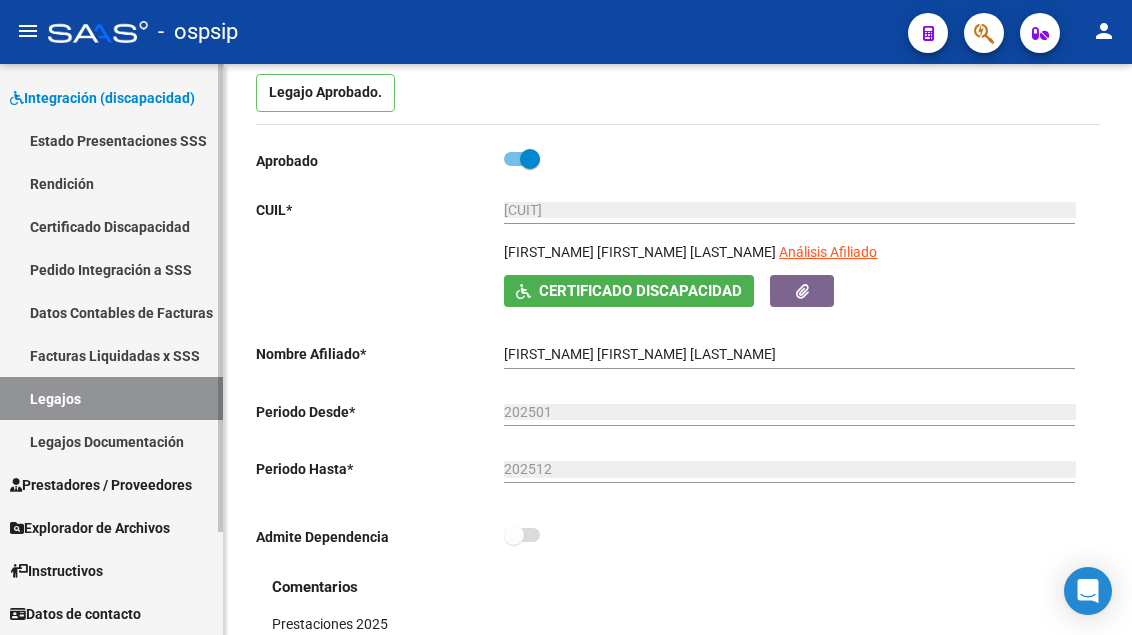 click on "Legajos" at bounding box center (111, 398) 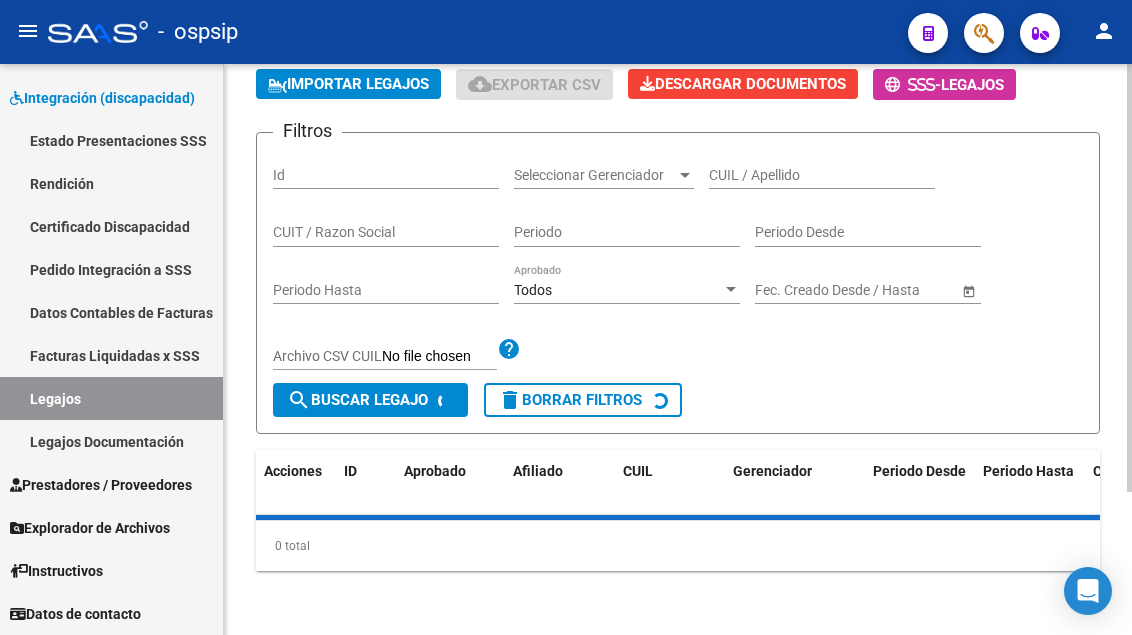 scroll, scrollTop: 200, scrollLeft: 0, axis: vertical 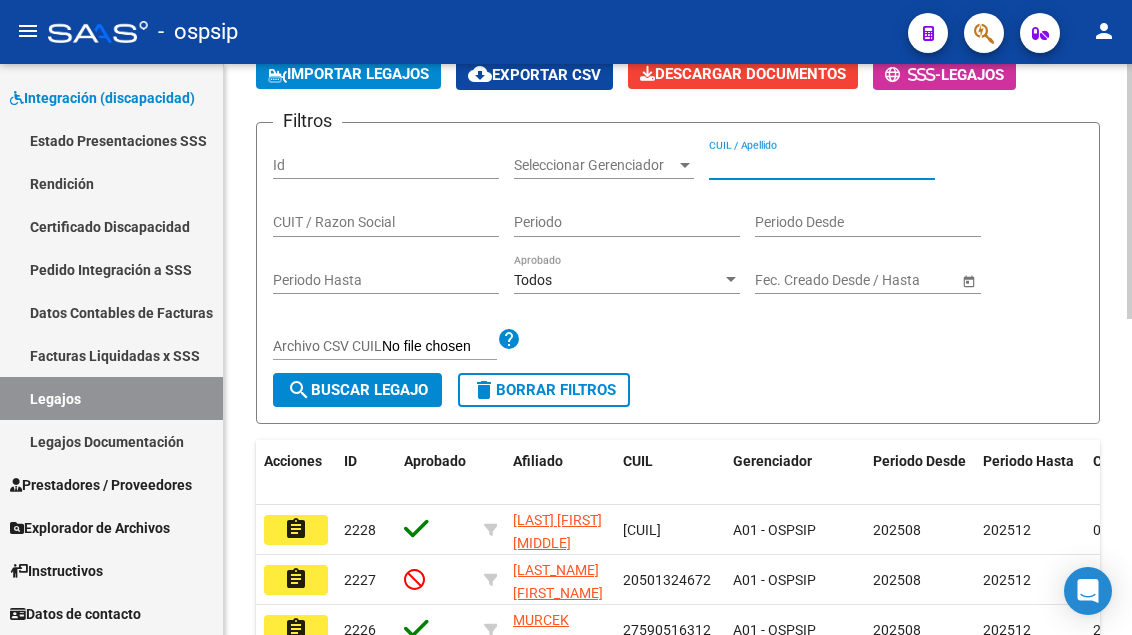 click on "CUIL / Apellido" at bounding box center [822, 165] 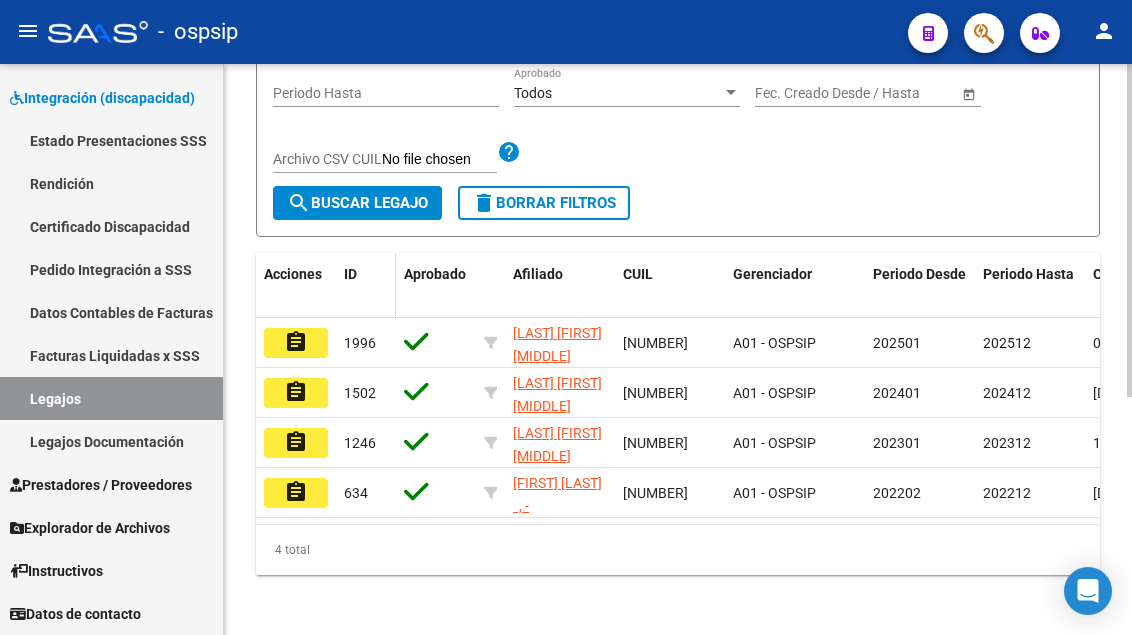 scroll, scrollTop: 408, scrollLeft: 0, axis: vertical 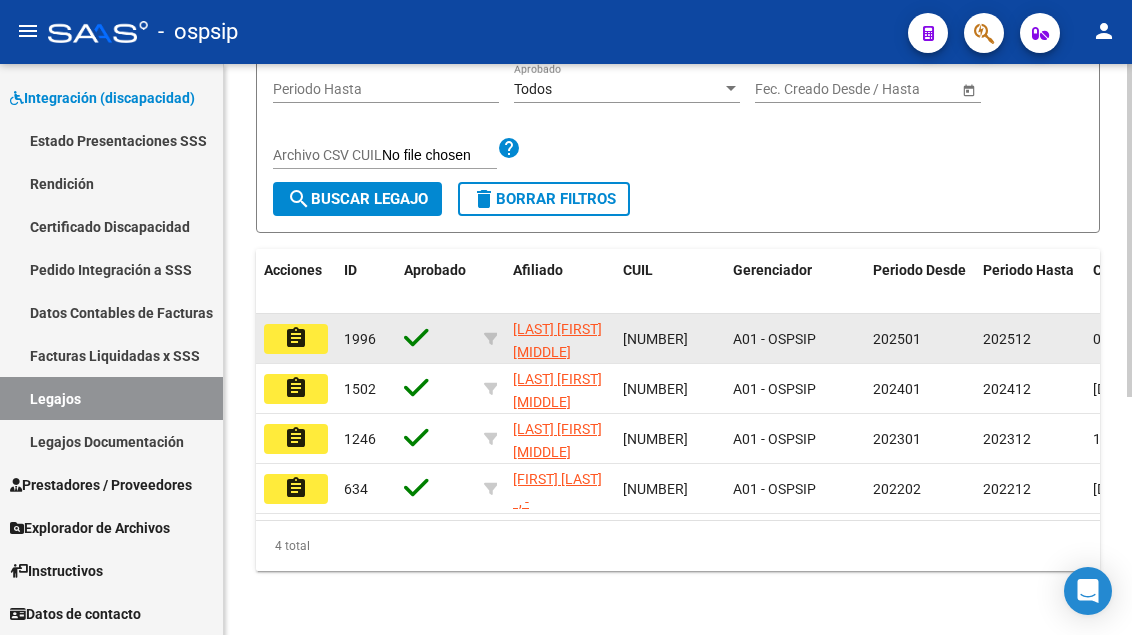type on "57084682" 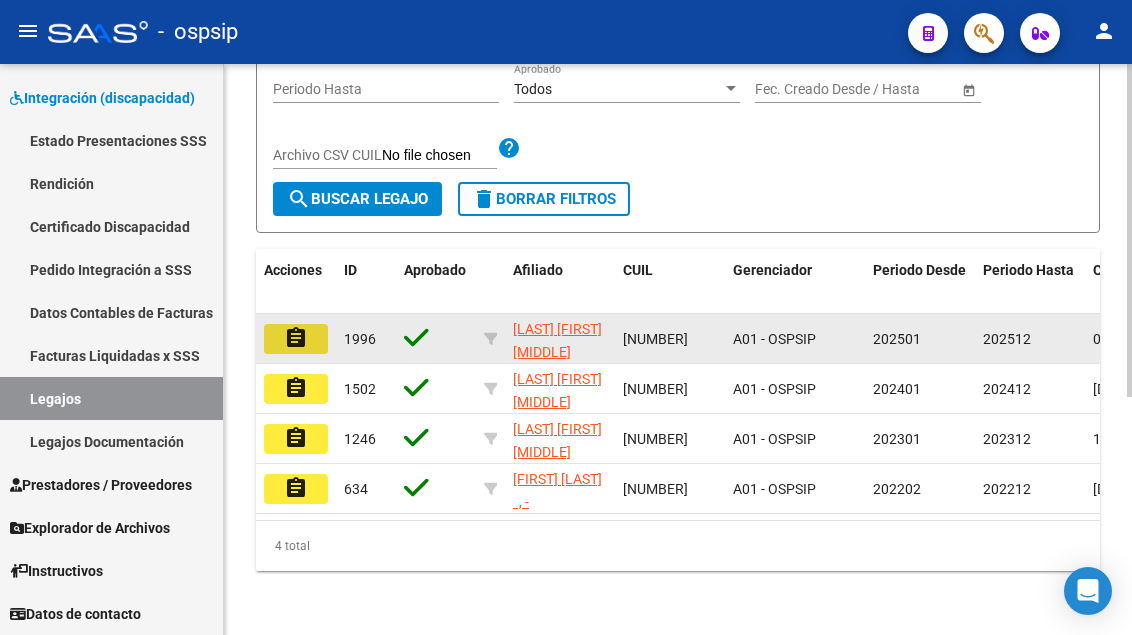 click on "assignment" 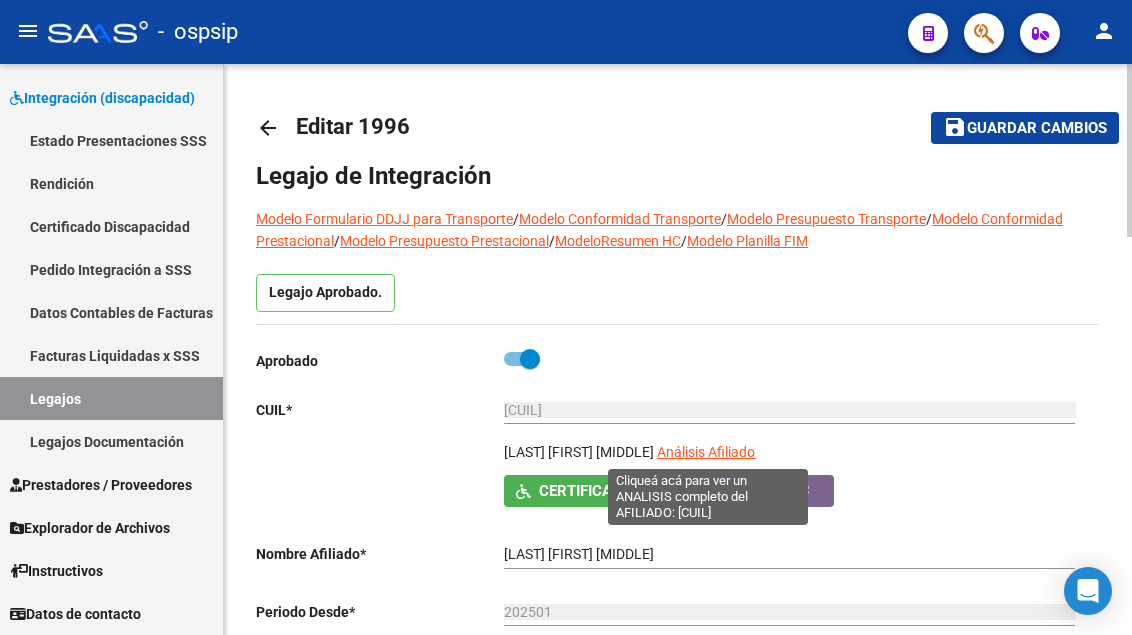click on "20-57084682-6 Ingresar CUIL" 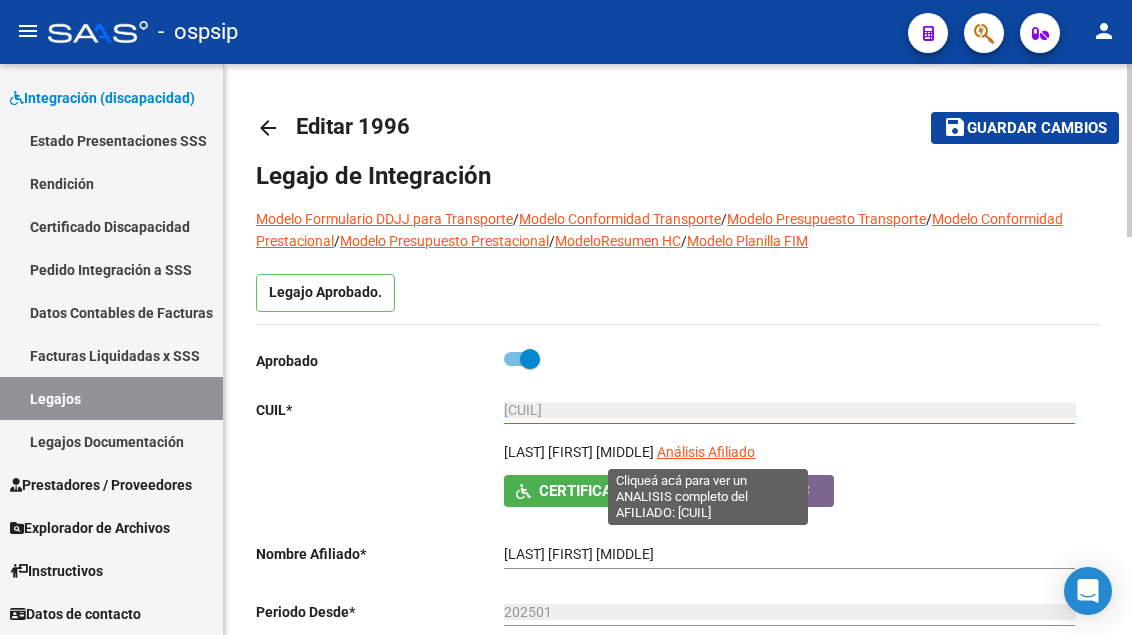 click on "Análisis Afiliado" 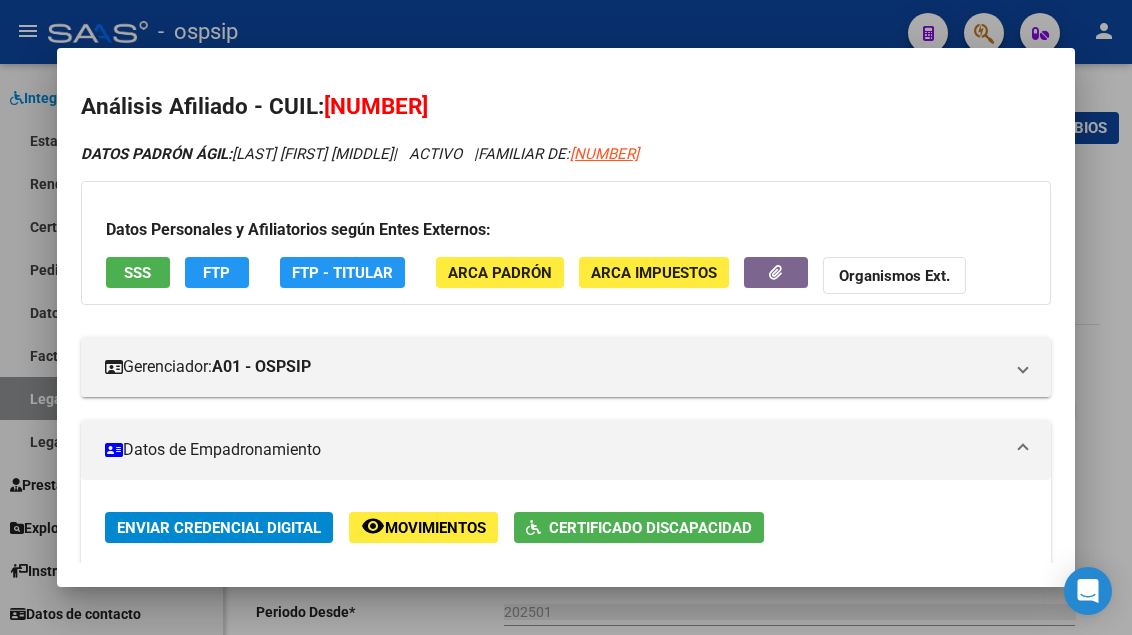 click on "SSS" at bounding box center [137, 273] 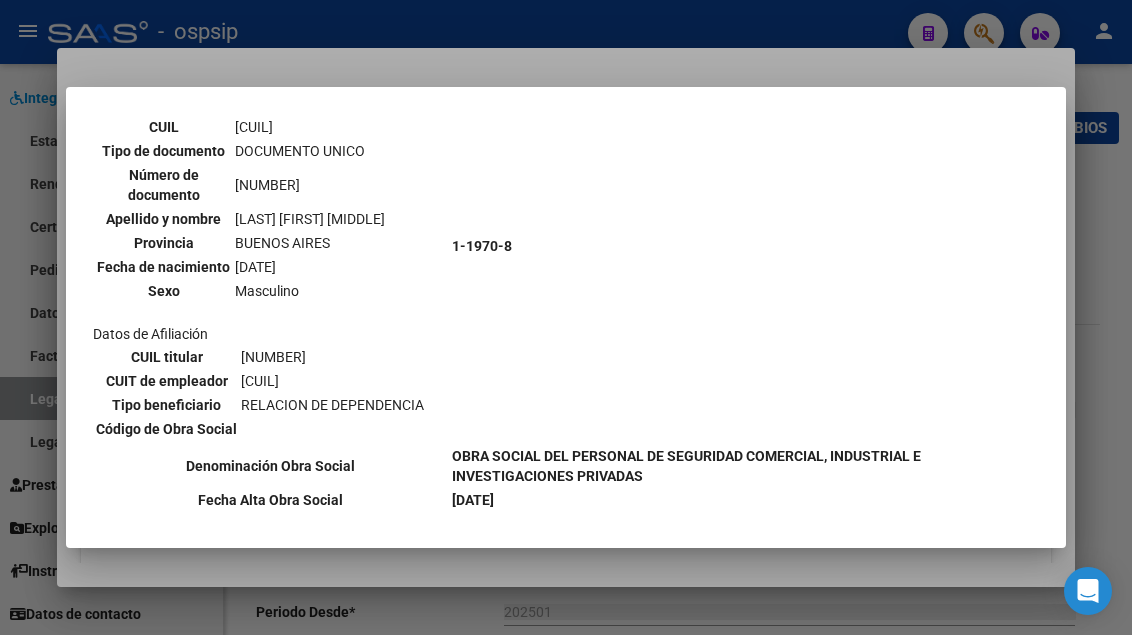 scroll, scrollTop: 864, scrollLeft: 0, axis: vertical 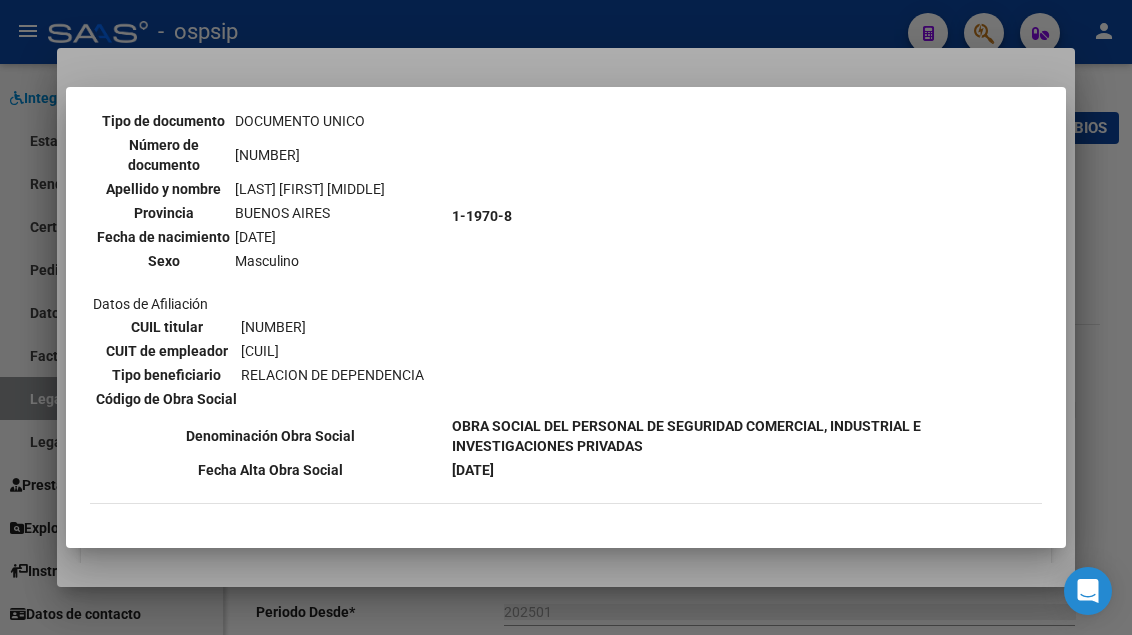 type 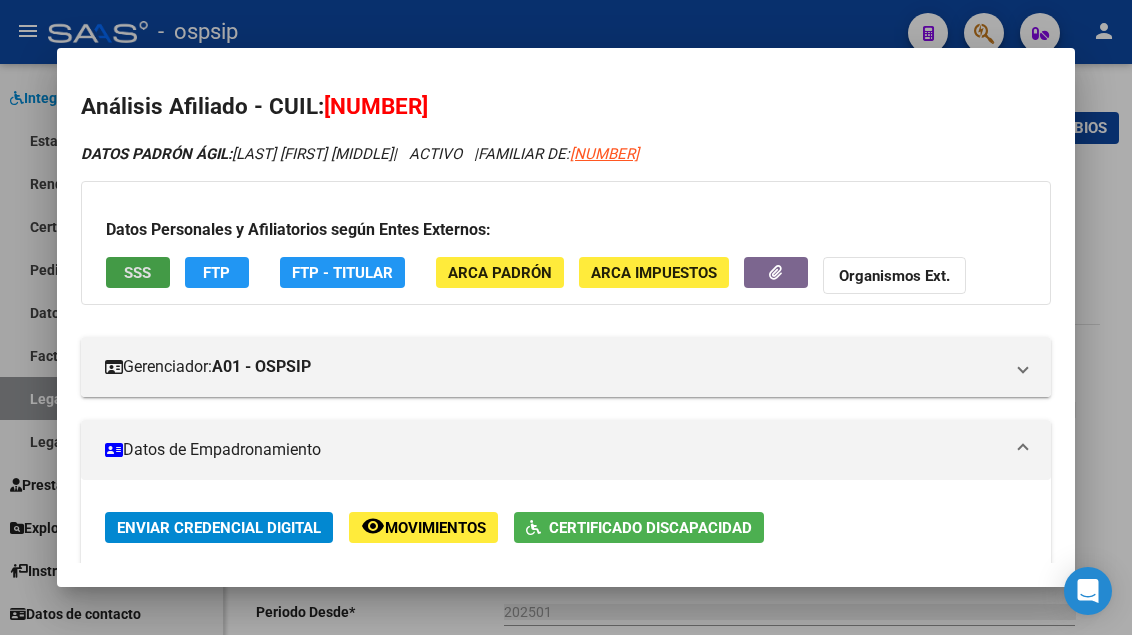 scroll, scrollTop: 300, scrollLeft: 0, axis: vertical 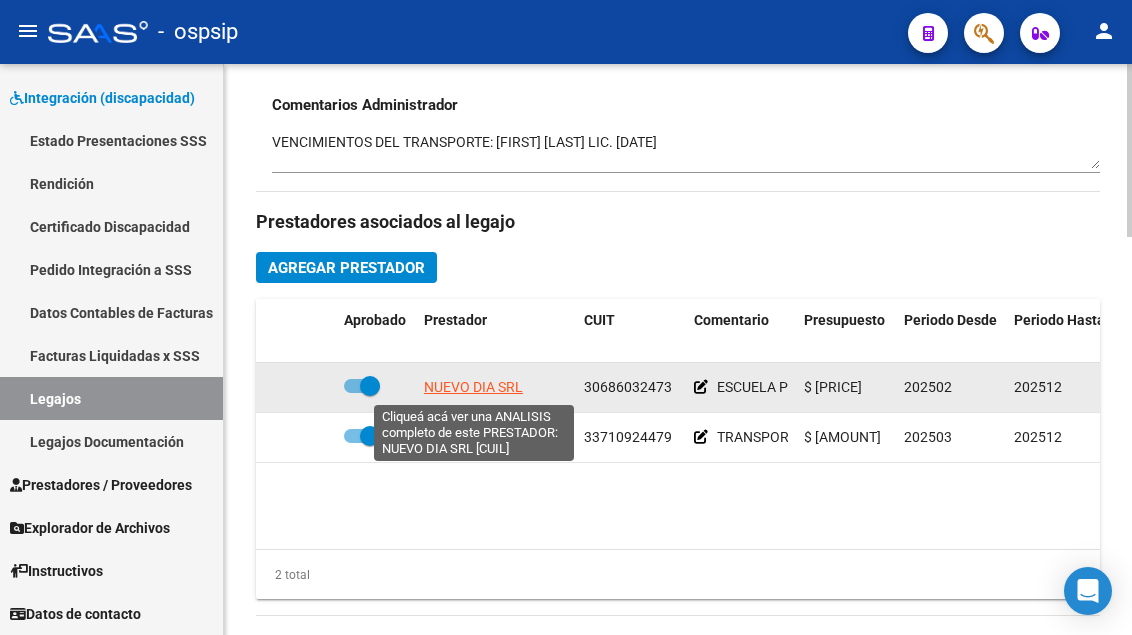 click on "NUEVO DIA SRL" 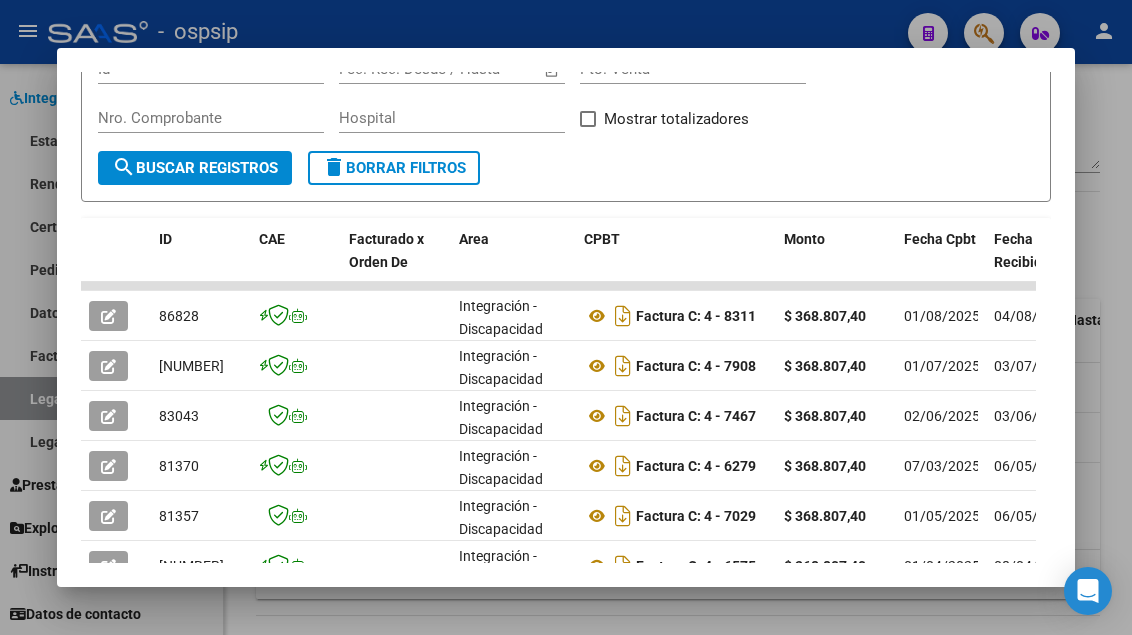 scroll, scrollTop: 386, scrollLeft: 0, axis: vertical 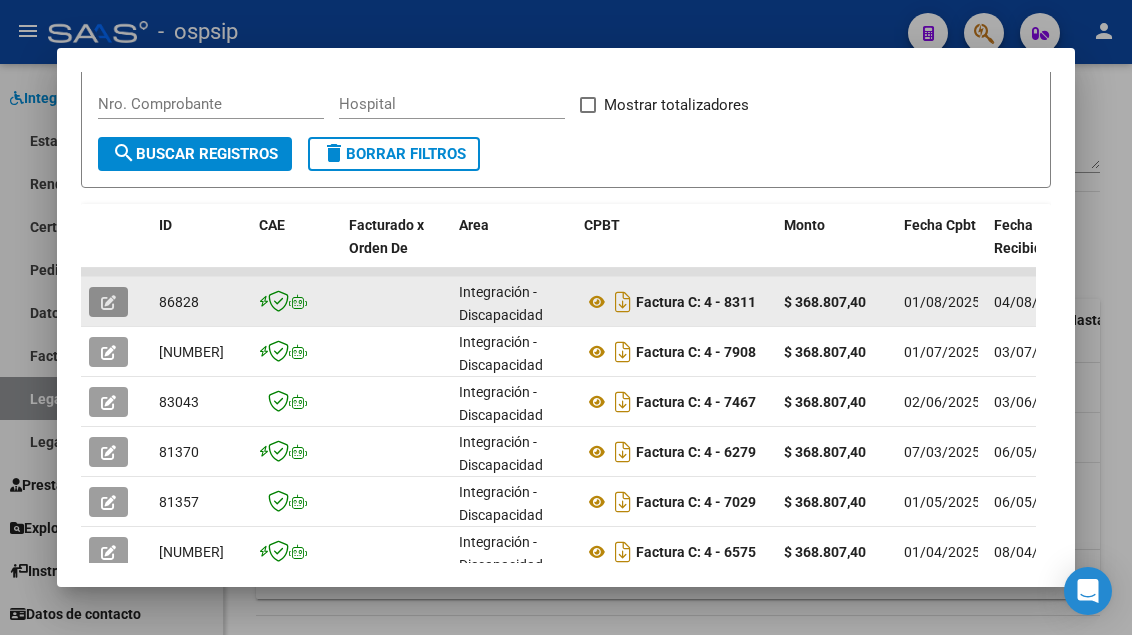 click 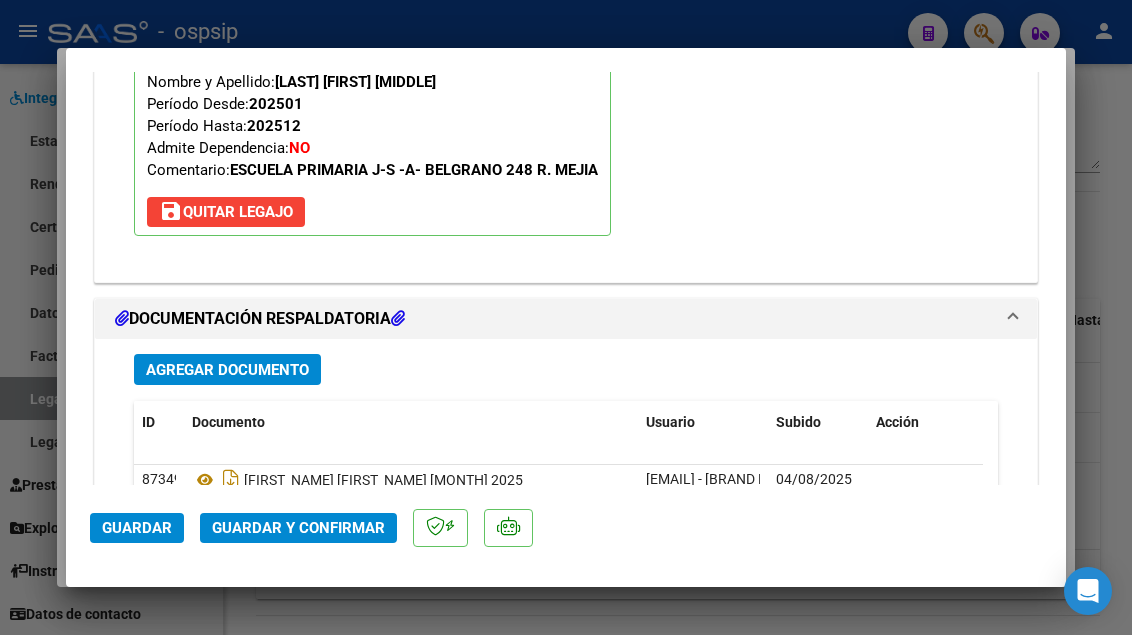 scroll, scrollTop: 2900, scrollLeft: 0, axis: vertical 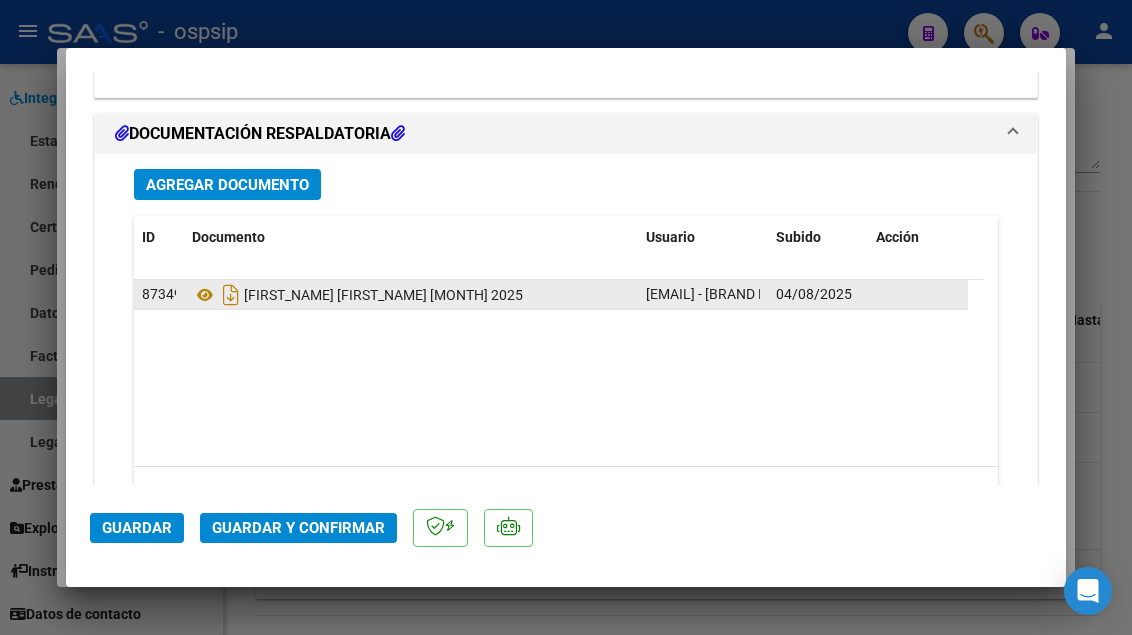 click on "87349" 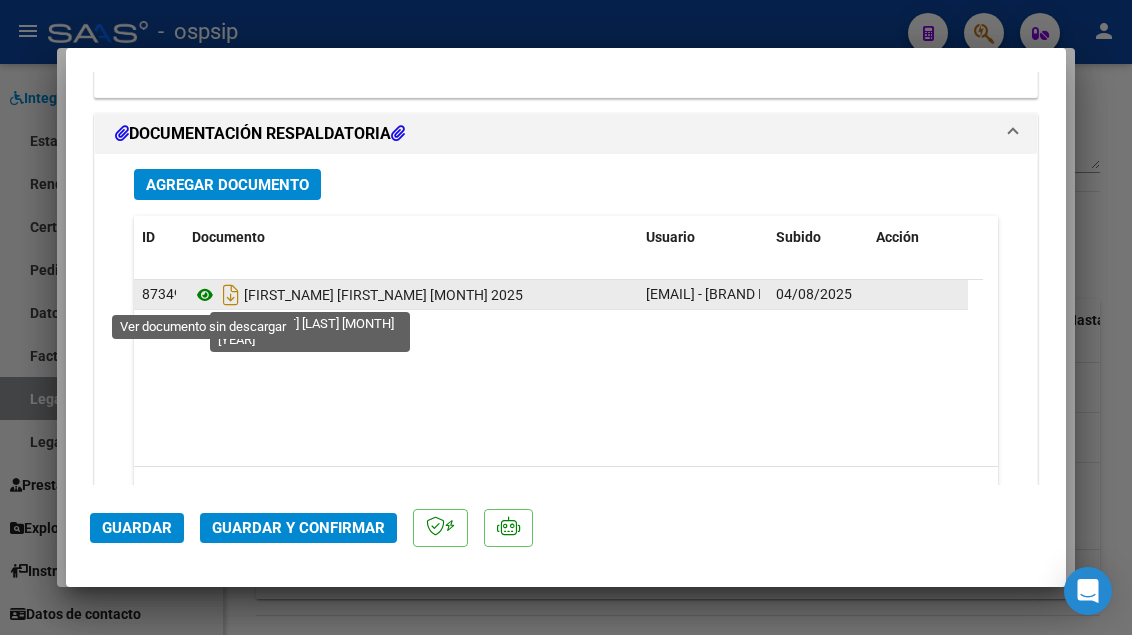 click 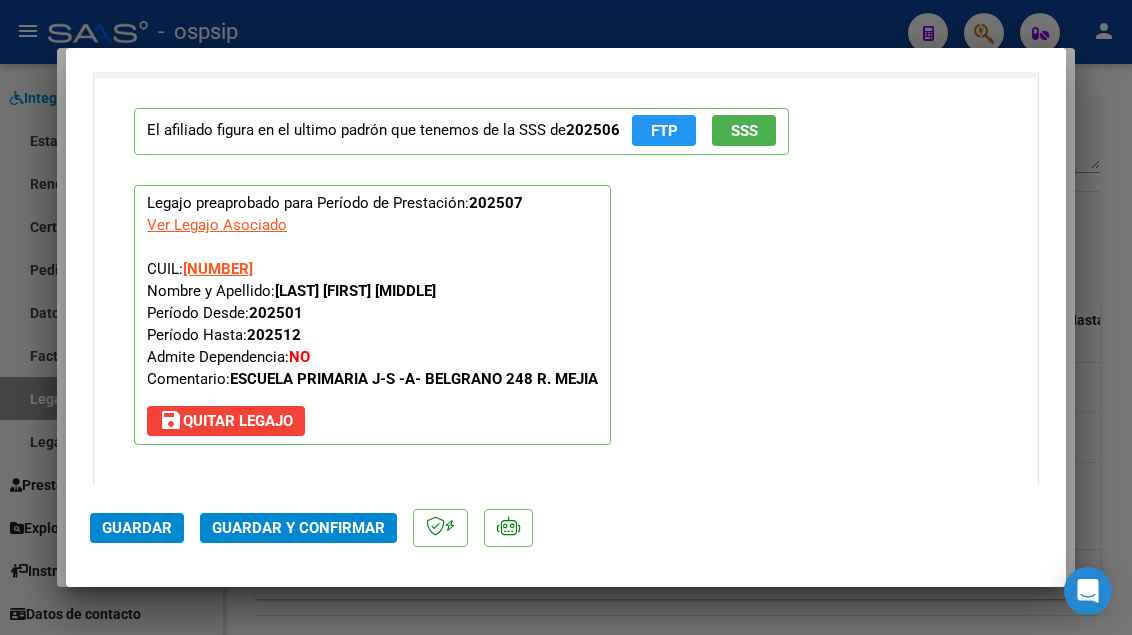 scroll, scrollTop: 2500, scrollLeft: 0, axis: vertical 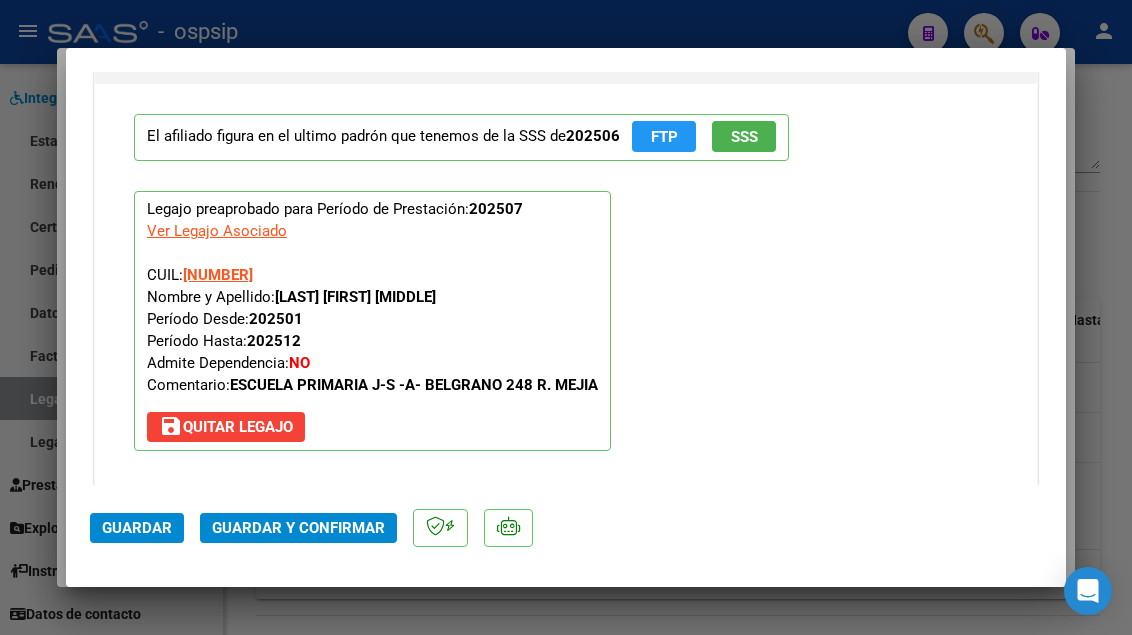 click on "Guardar y Confirmar" 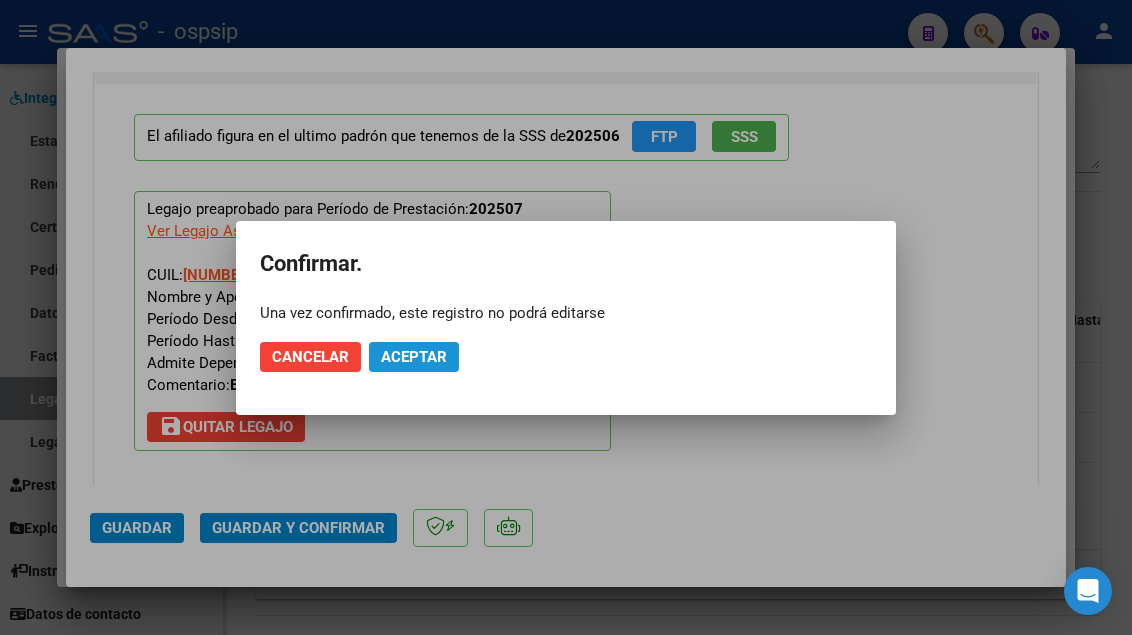 click on "Aceptar" 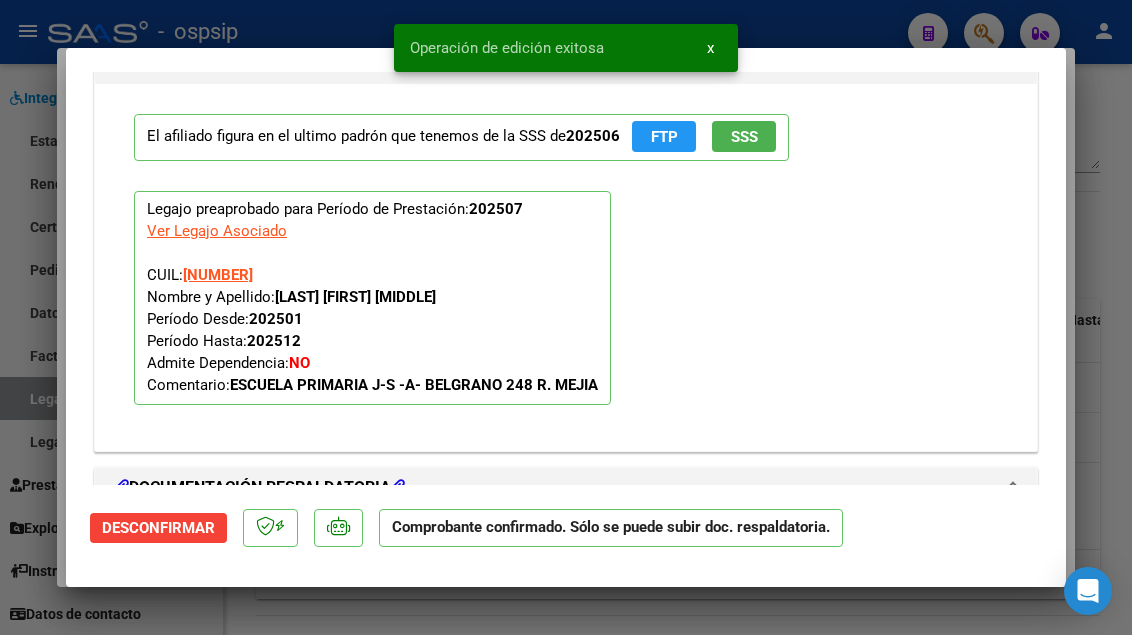 click at bounding box center (566, 317) 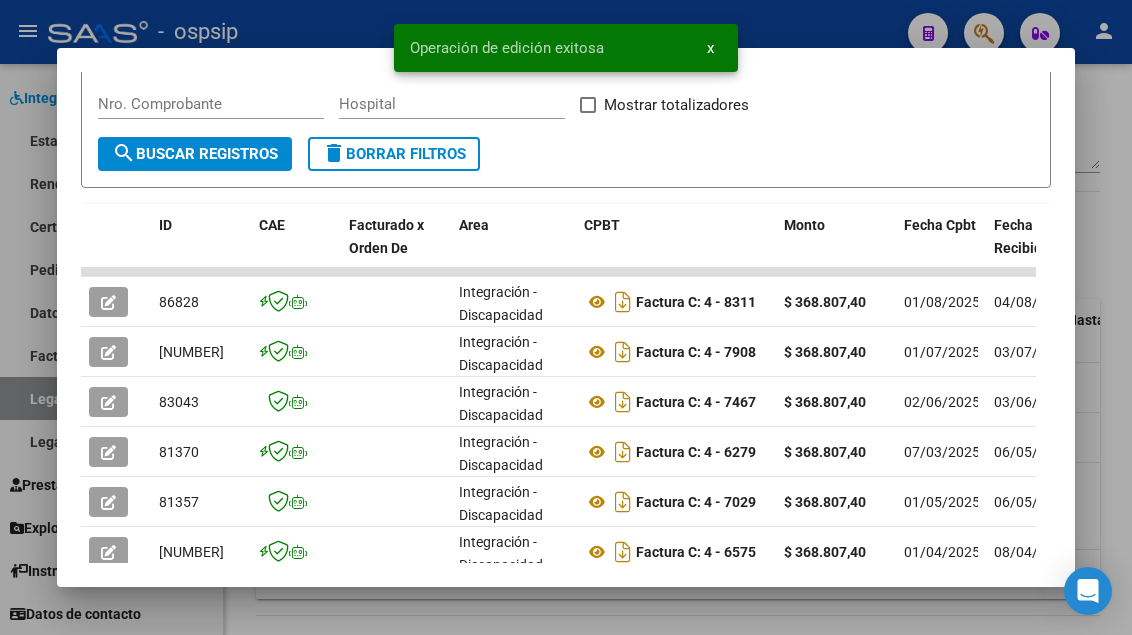 click at bounding box center (566, 317) 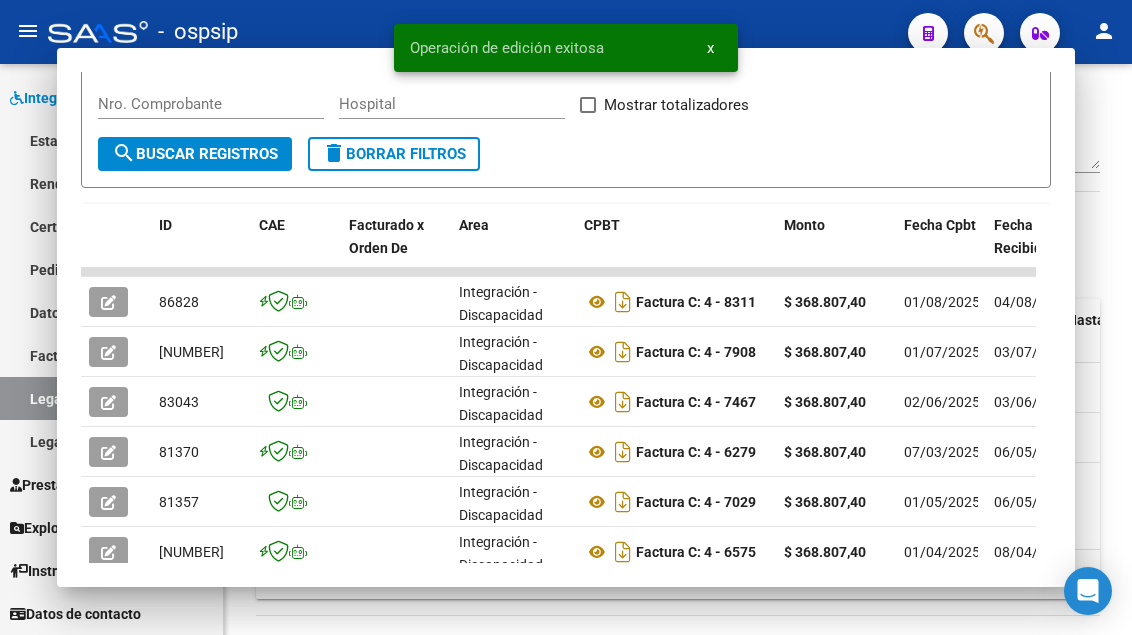 click on "Legajos" at bounding box center (111, 398) 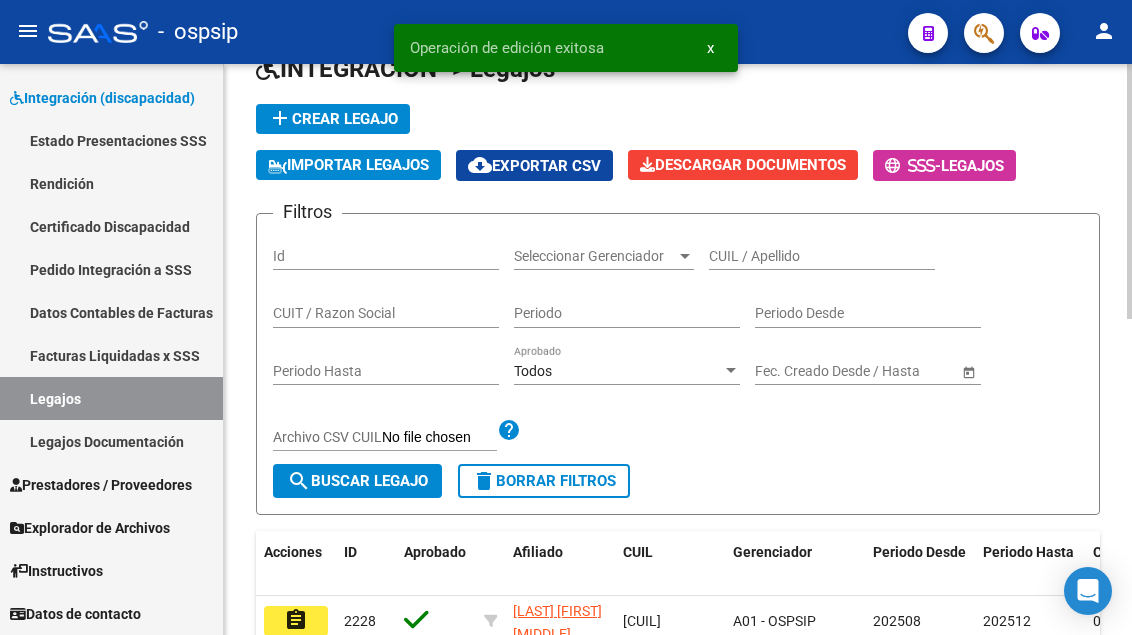 scroll, scrollTop: 0, scrollLeft: 0, axis: both 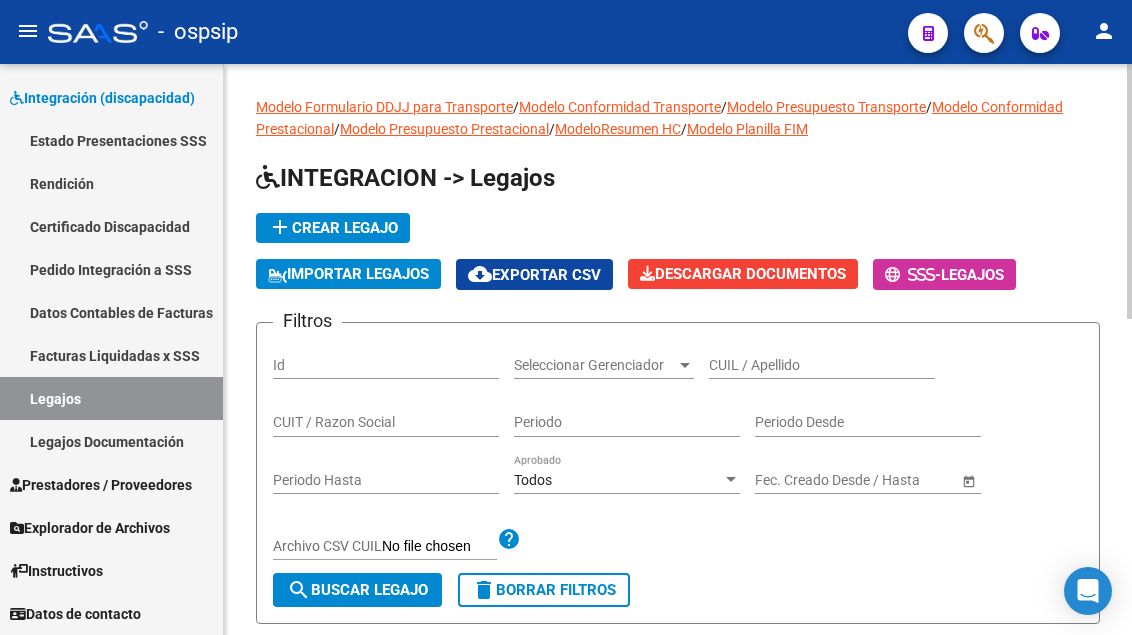 click on "CUIL / Apellido" 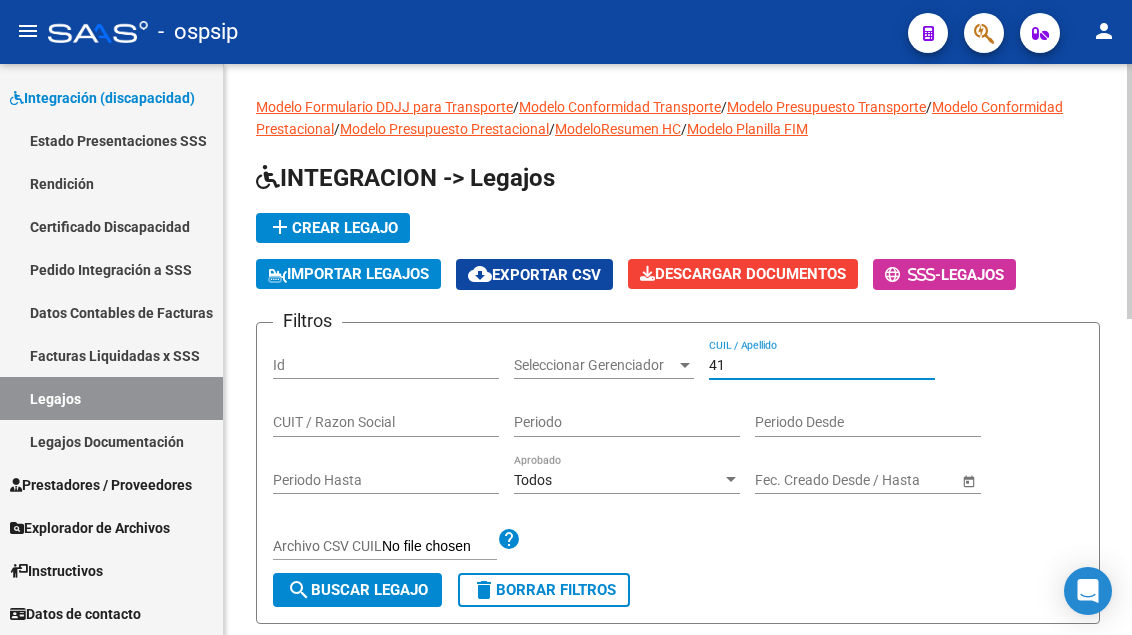 type on "4" 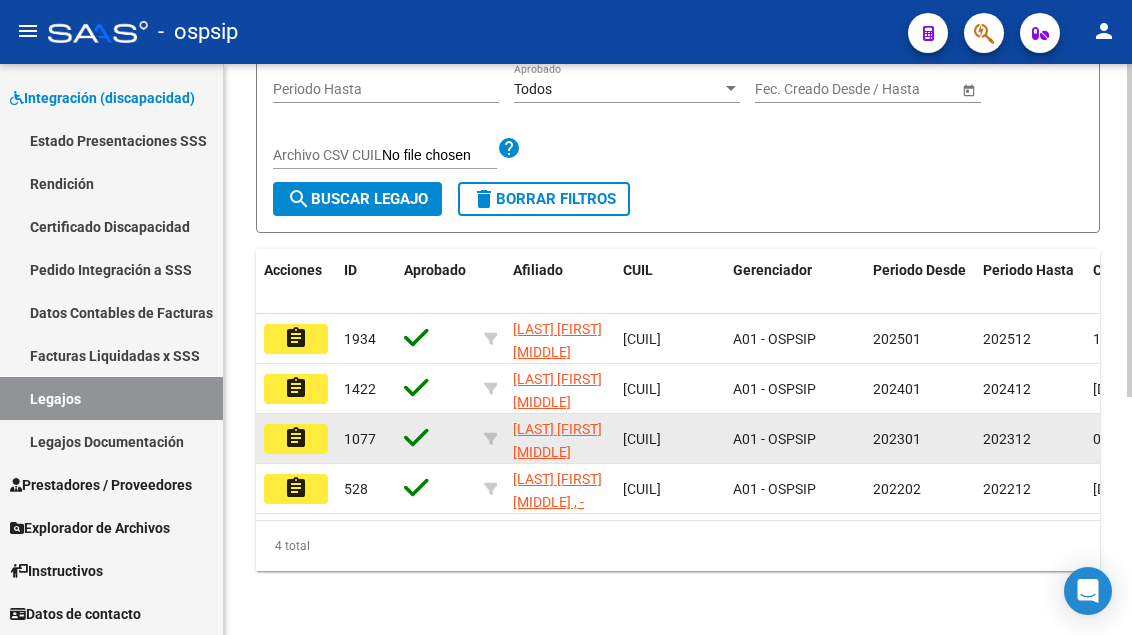 scroll, scrollTop: 400, scrollLeft: 0, axis: vertical 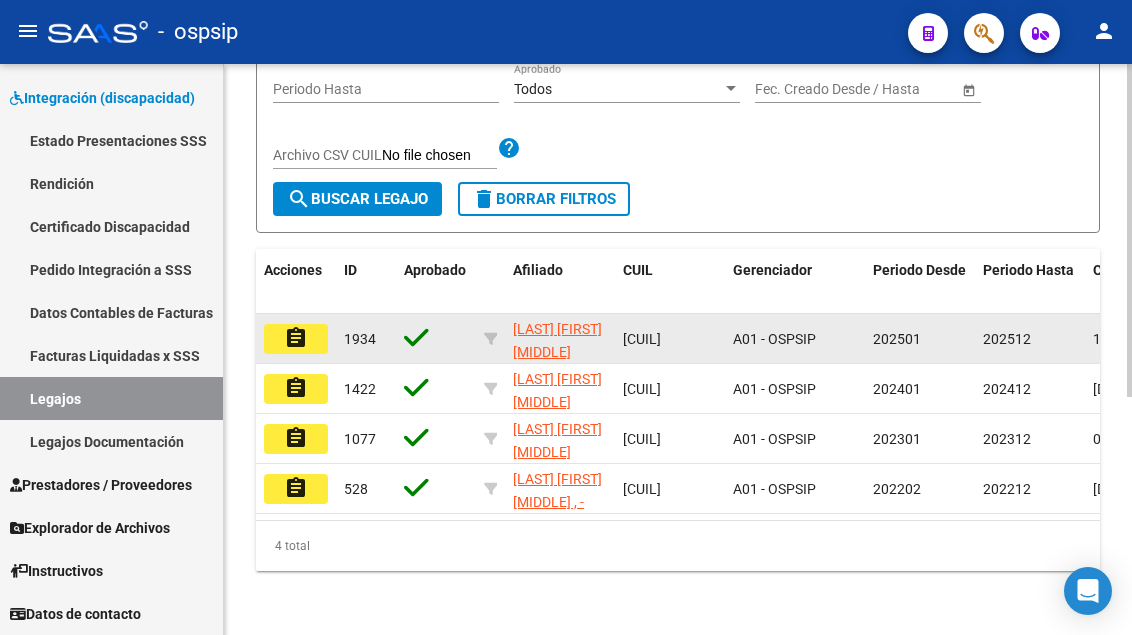 type on "42237277" 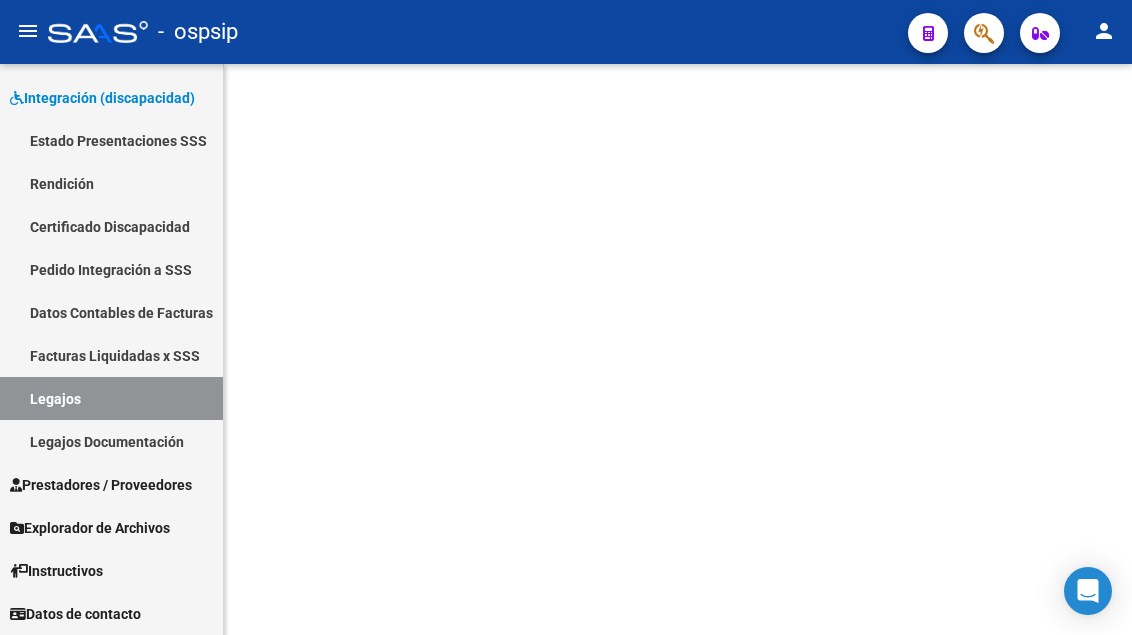 scroll, scrollTop: 0, scrollLeft: 0, axis: both 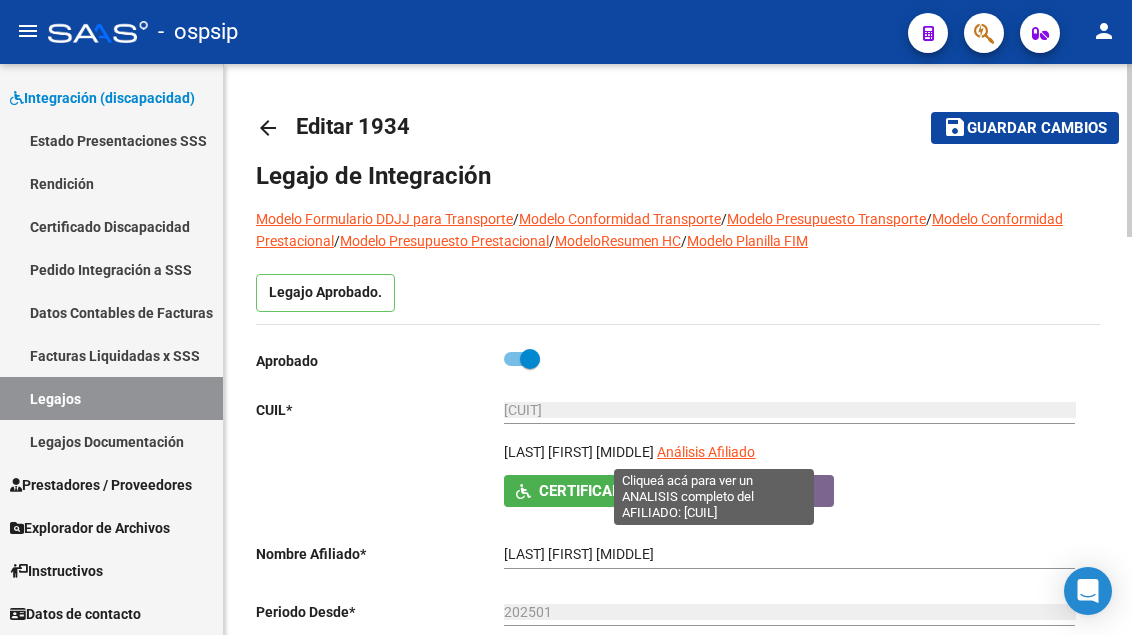 click on "Análisis Afiliado" 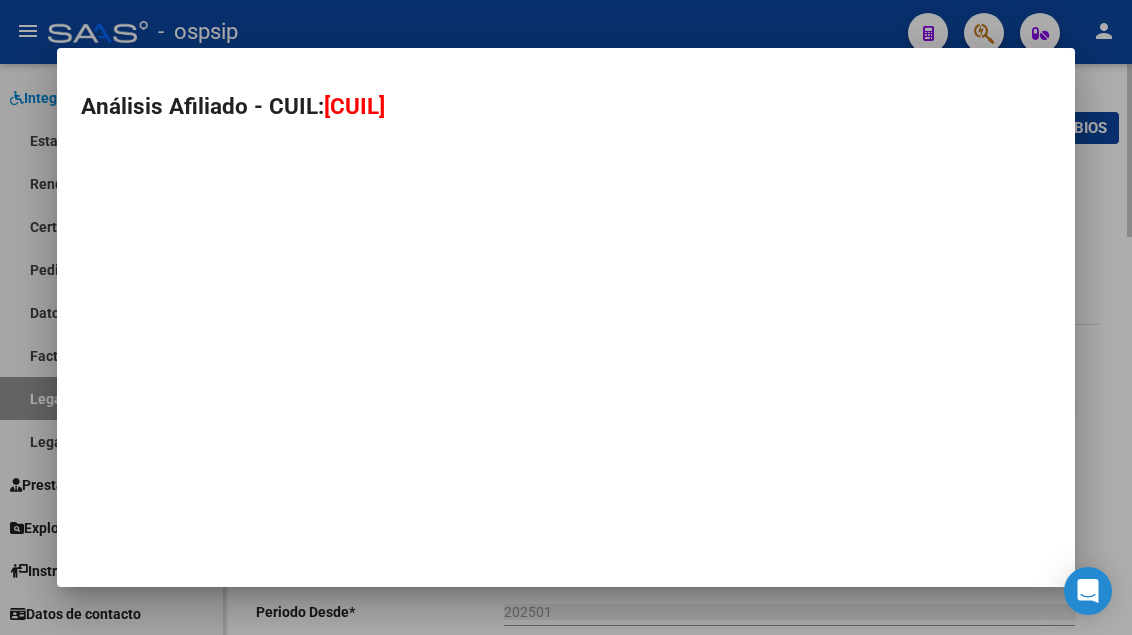 type on "20422372777" 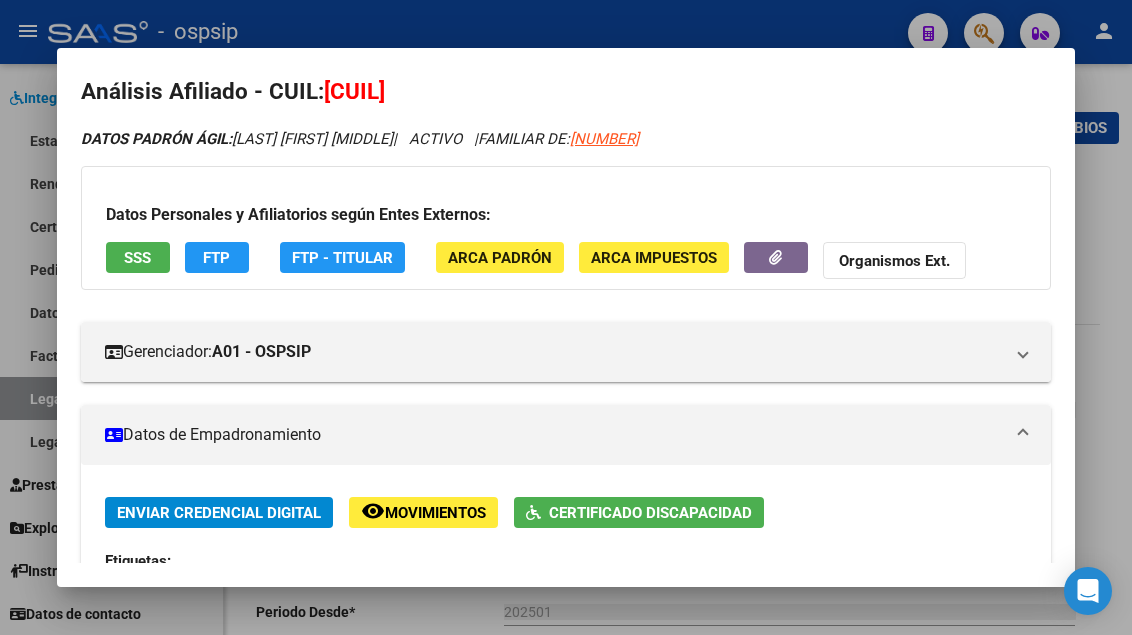 scroll, scrollTop: 0, scrollLeft: 0, axis: both 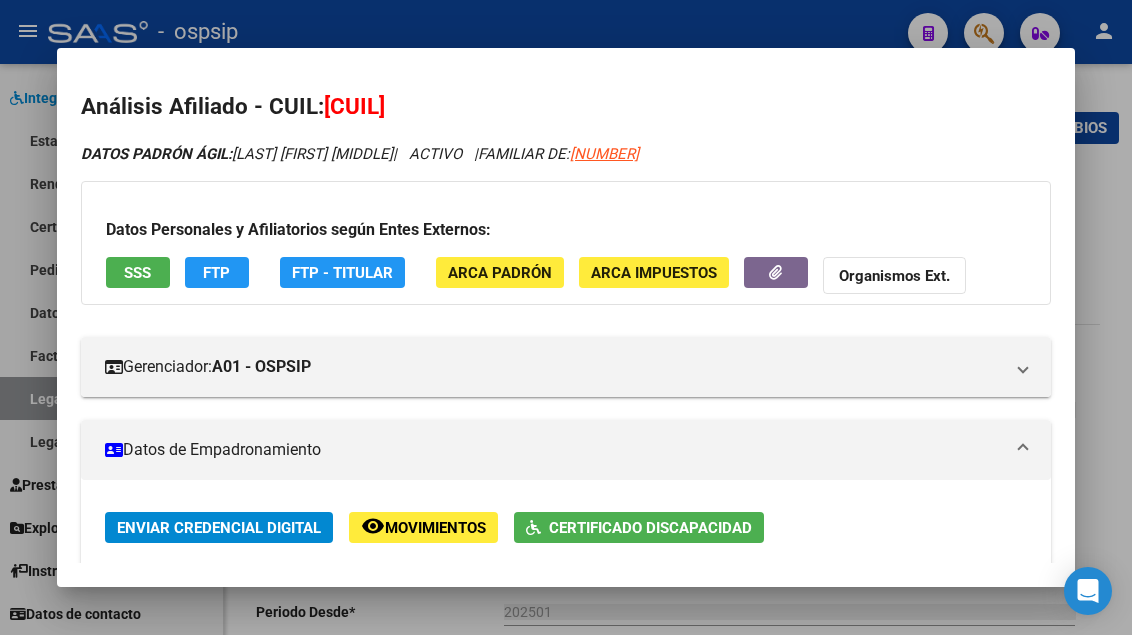 click on "SSS" at bounding box center (137, 272) 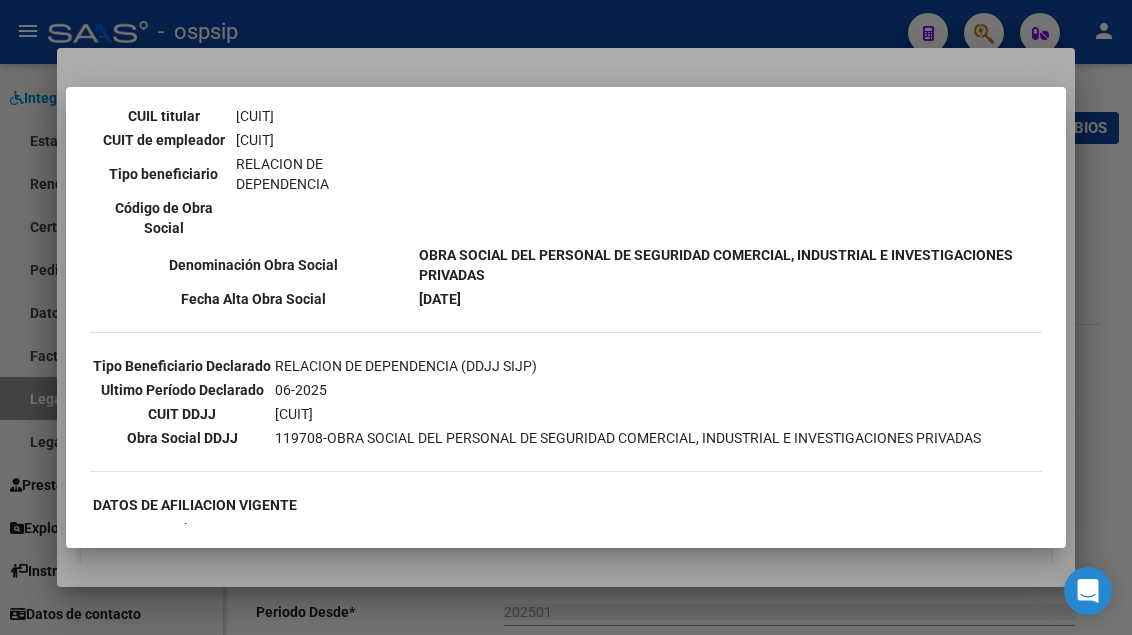 scroll, scrollTop: 200, scrollLeft: 0, axis: vertical 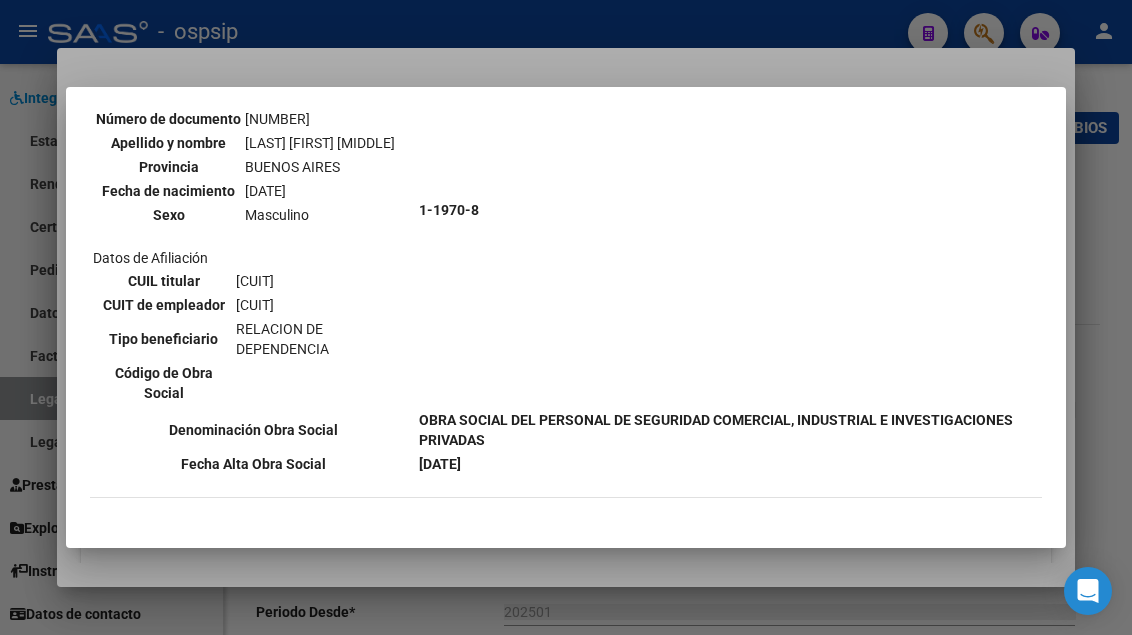type 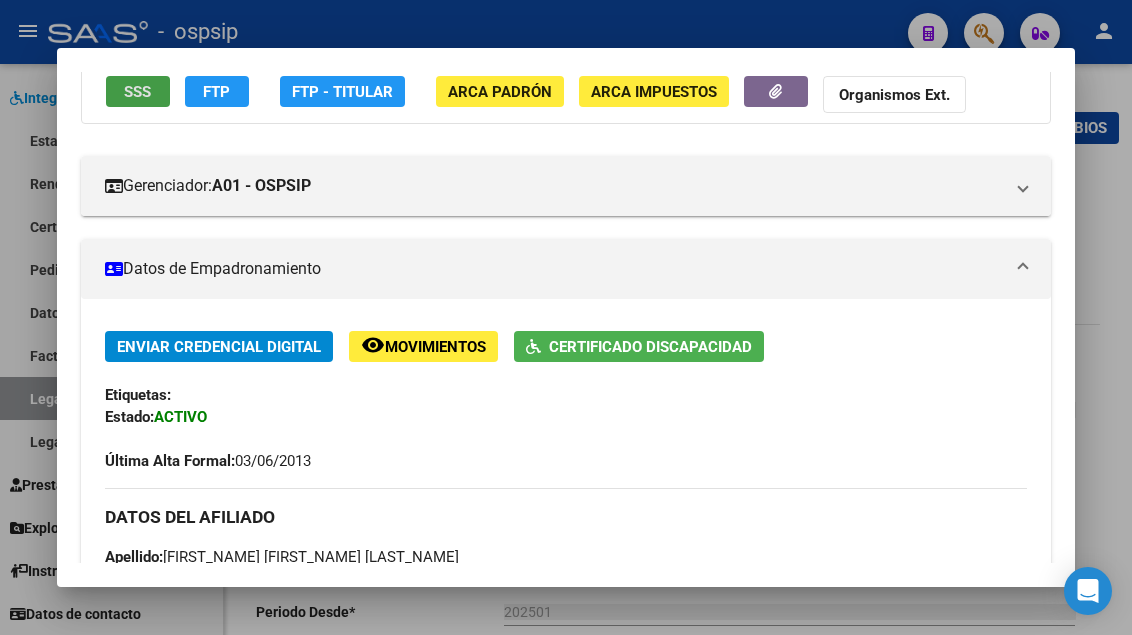 scroll, scrollTop: 300, scrollLeft: 0, axis: vertical 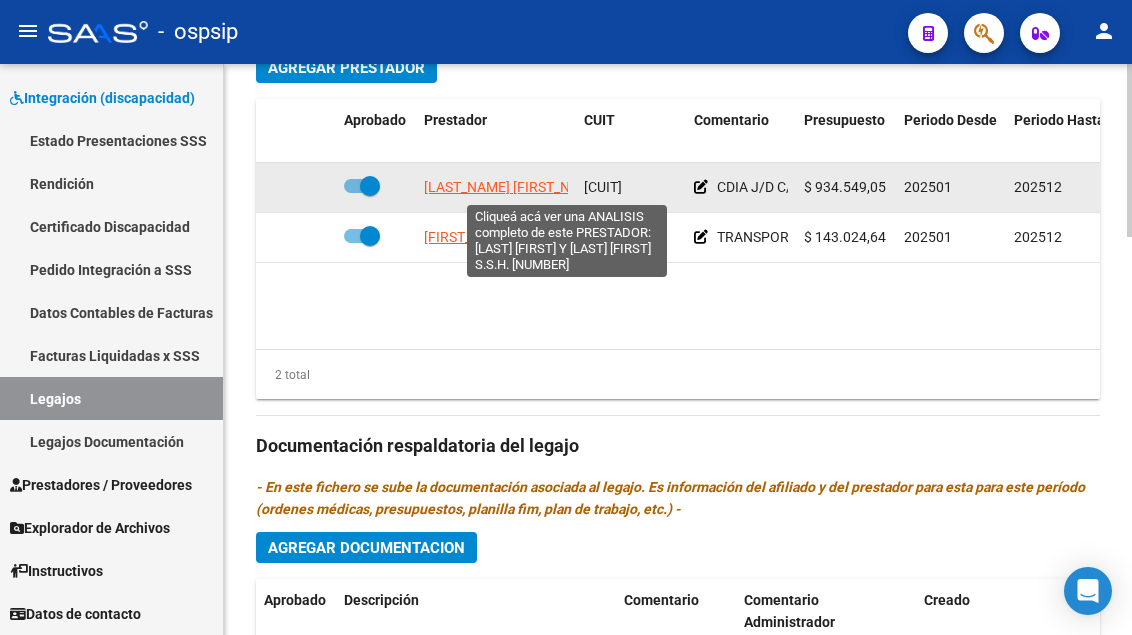 click on "GONZALEZ DIEGO A. Y FERRER PAOLA S. S.H." 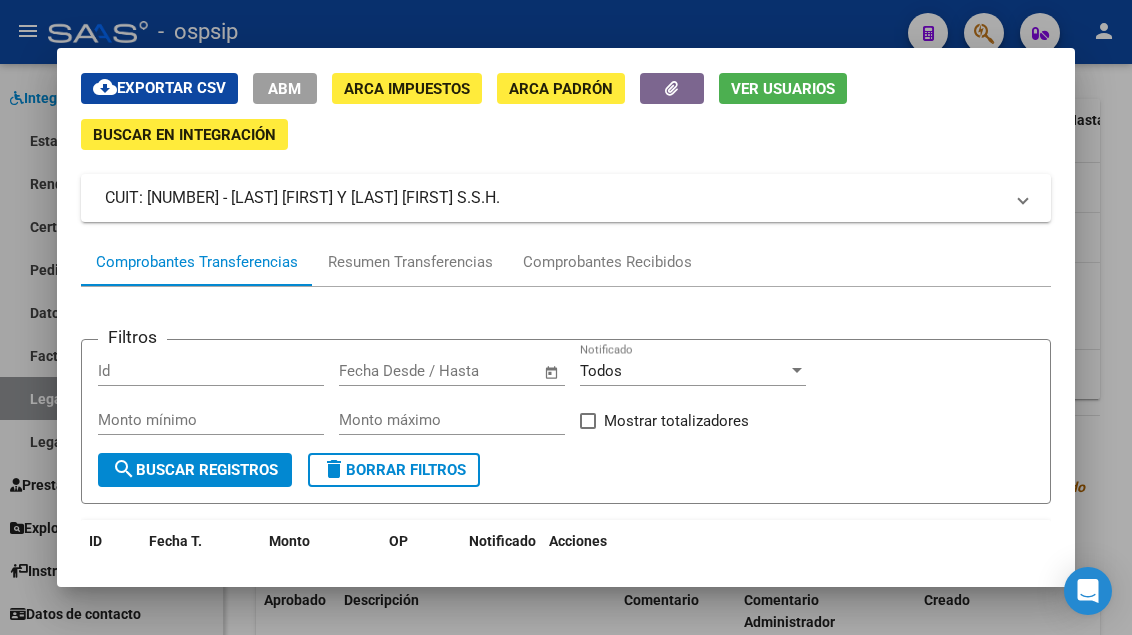 scroll, scrollTop: 100, scrollLeft: 0, axis: vertical 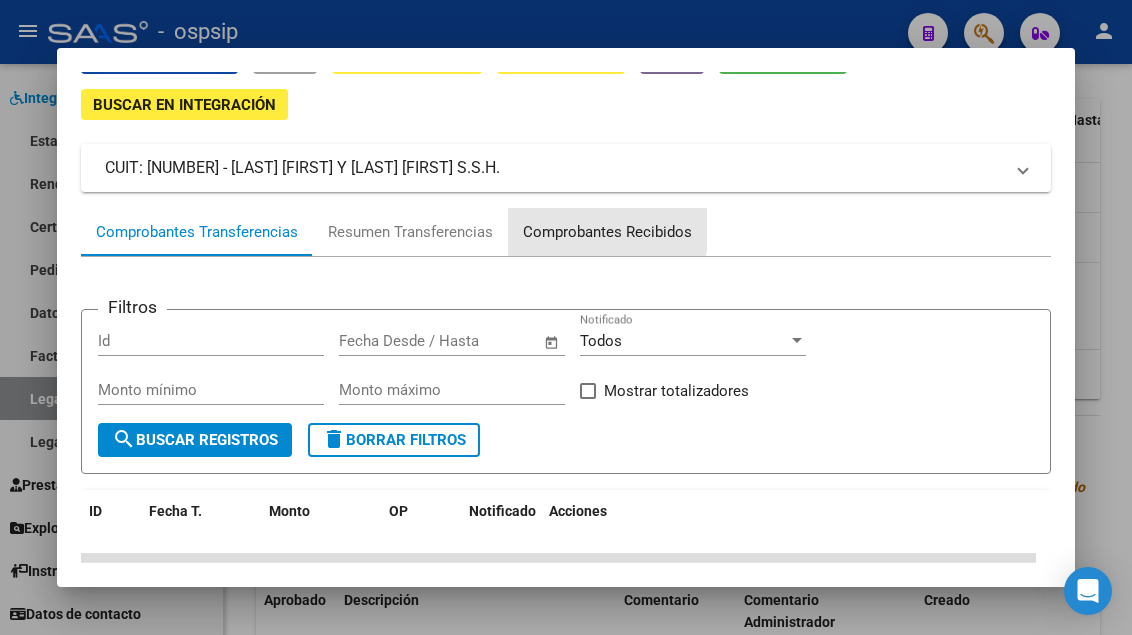 click on "Comprobantes Recibidos" at bounding box center (607, 232) 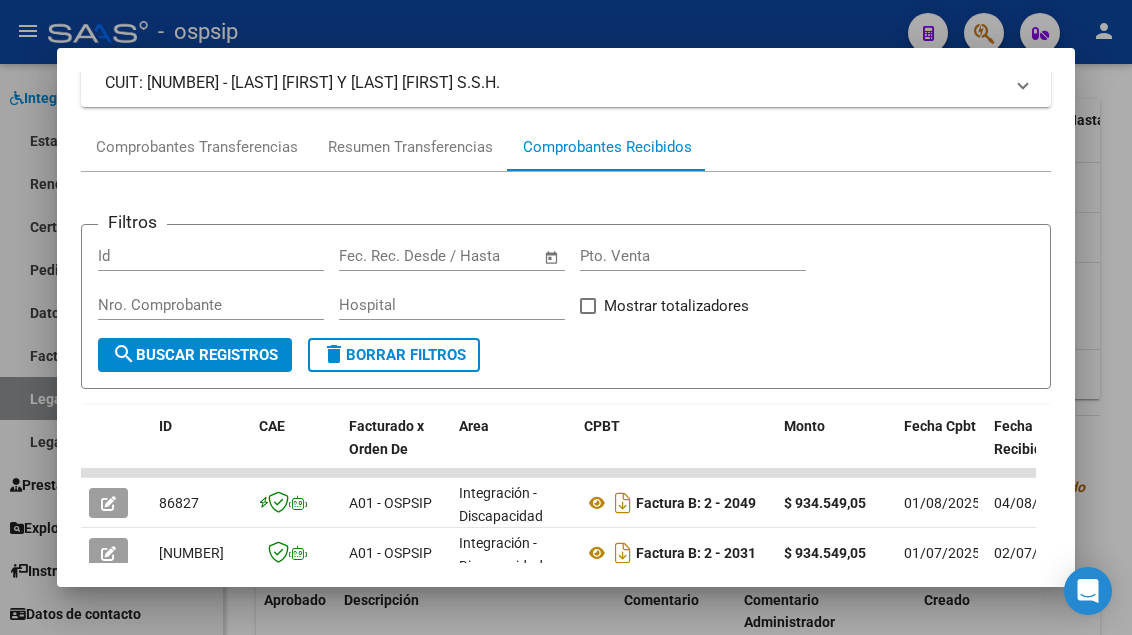 scroll, scrollTop: 485, scrollLeft: 0, axis: vertical 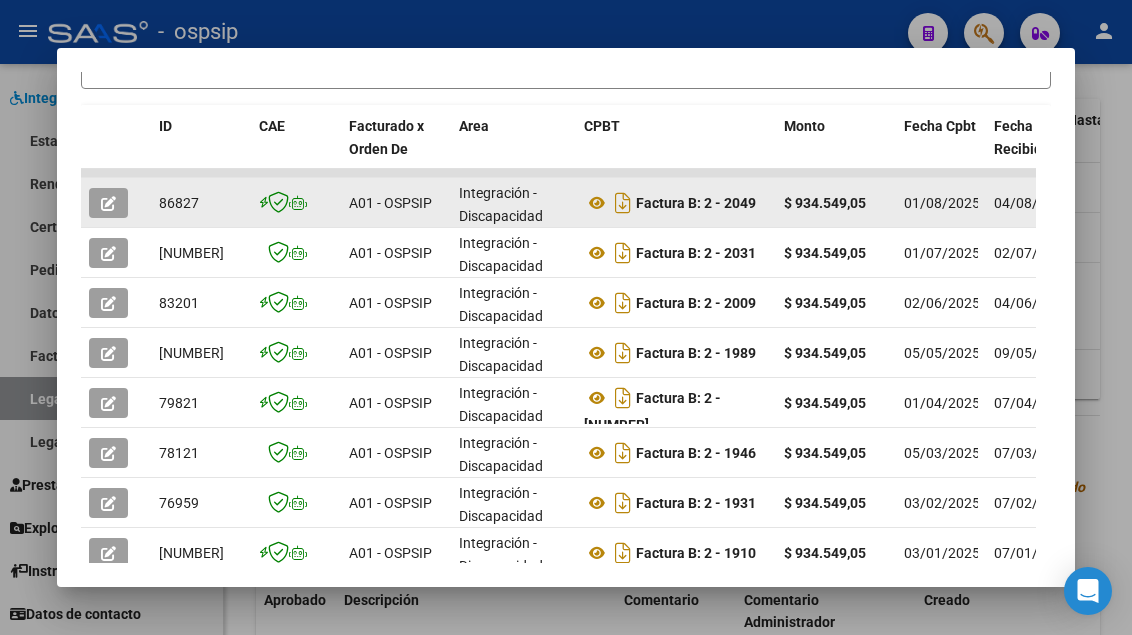 click 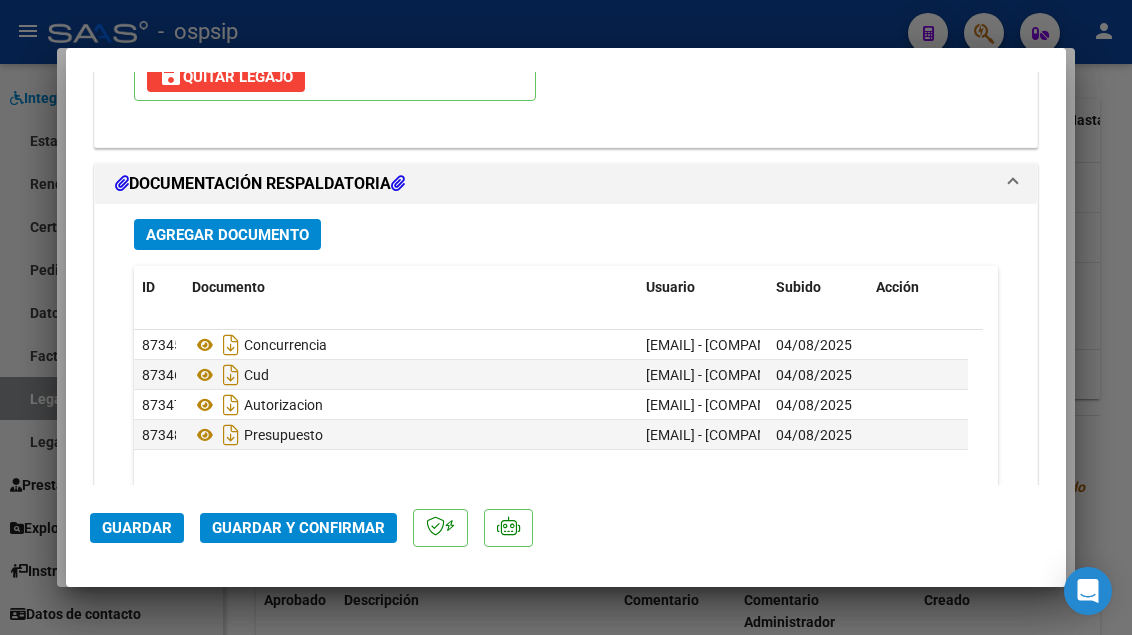 scroll, scrollTop: 2400, scrollLeft: 0, axis: vertical 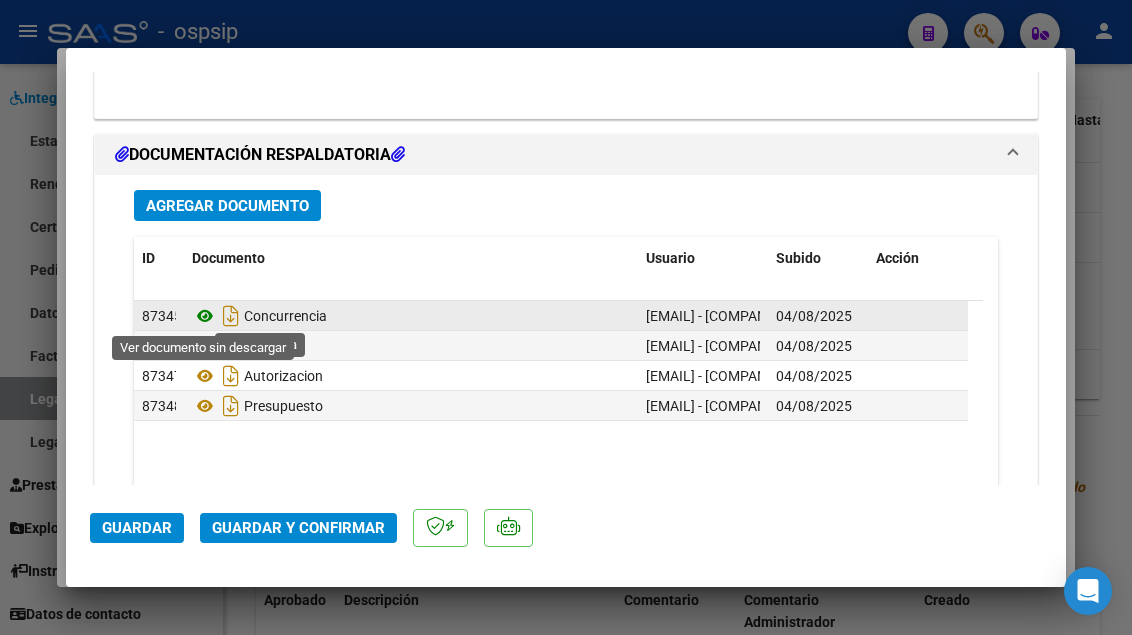 click 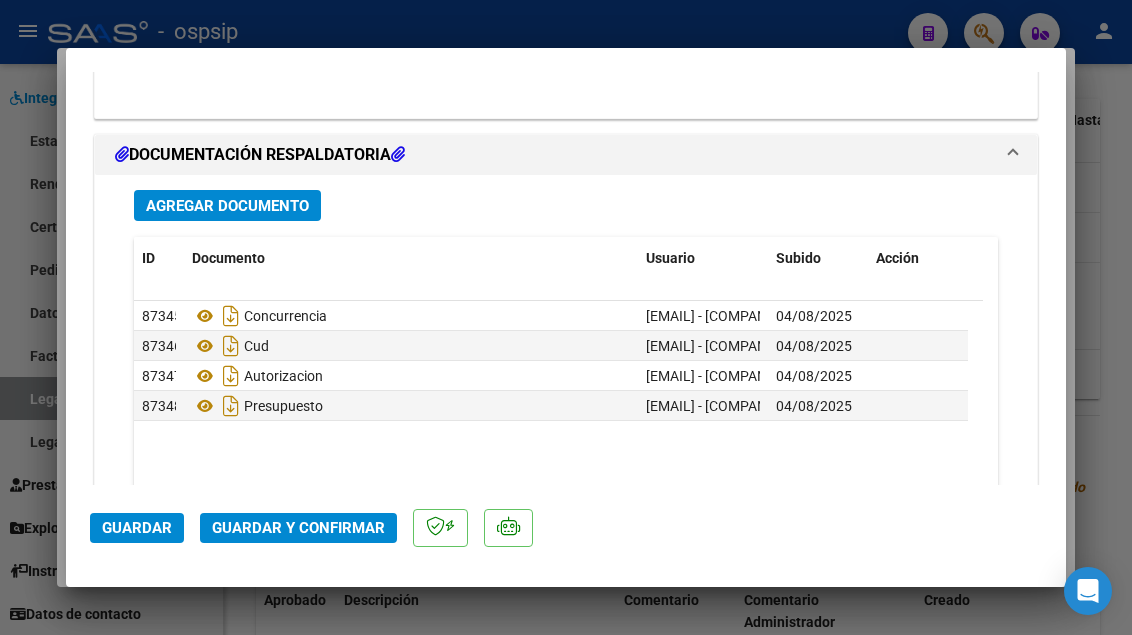 click on "Guardar y Confirmar" 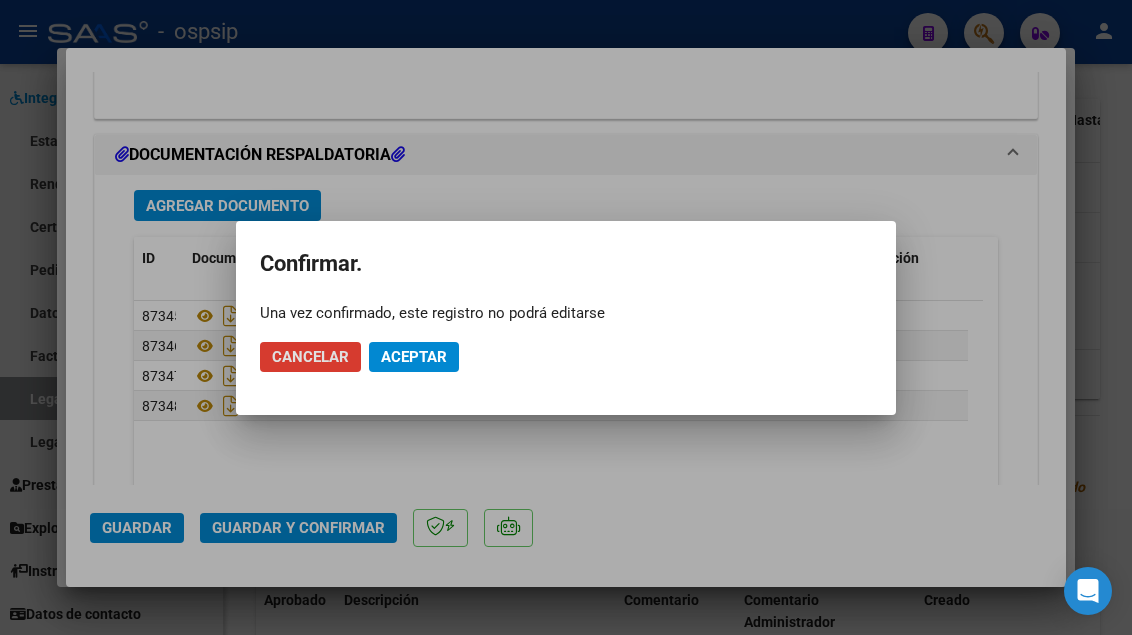click on "Aceptar" 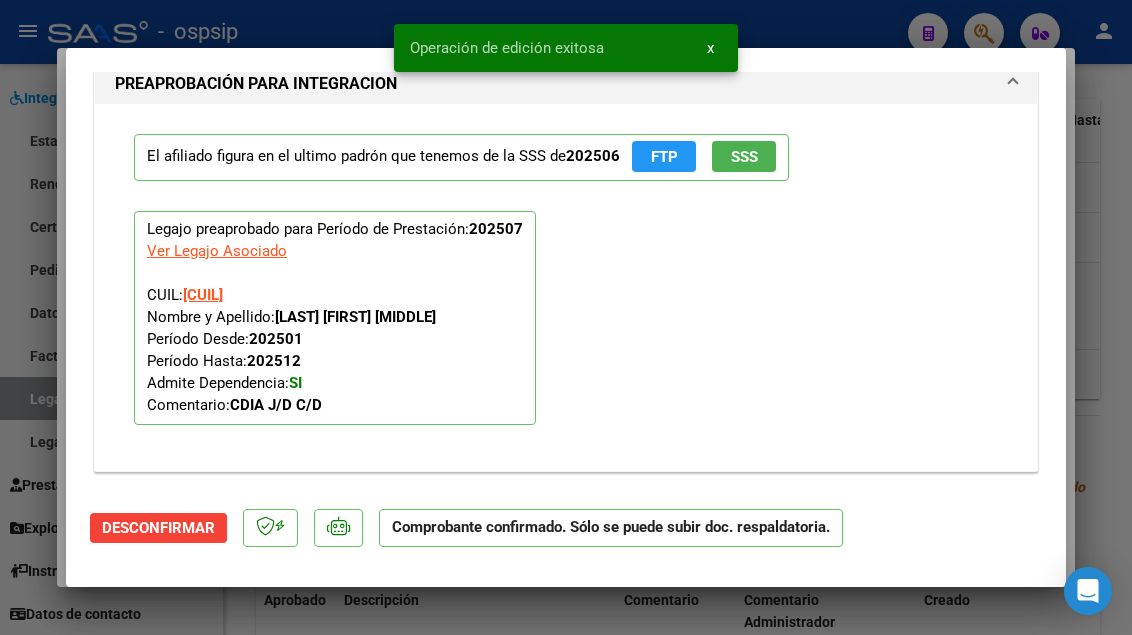 scroll, scrollTop: 1819, scrollLeft: 0, axis: vertical 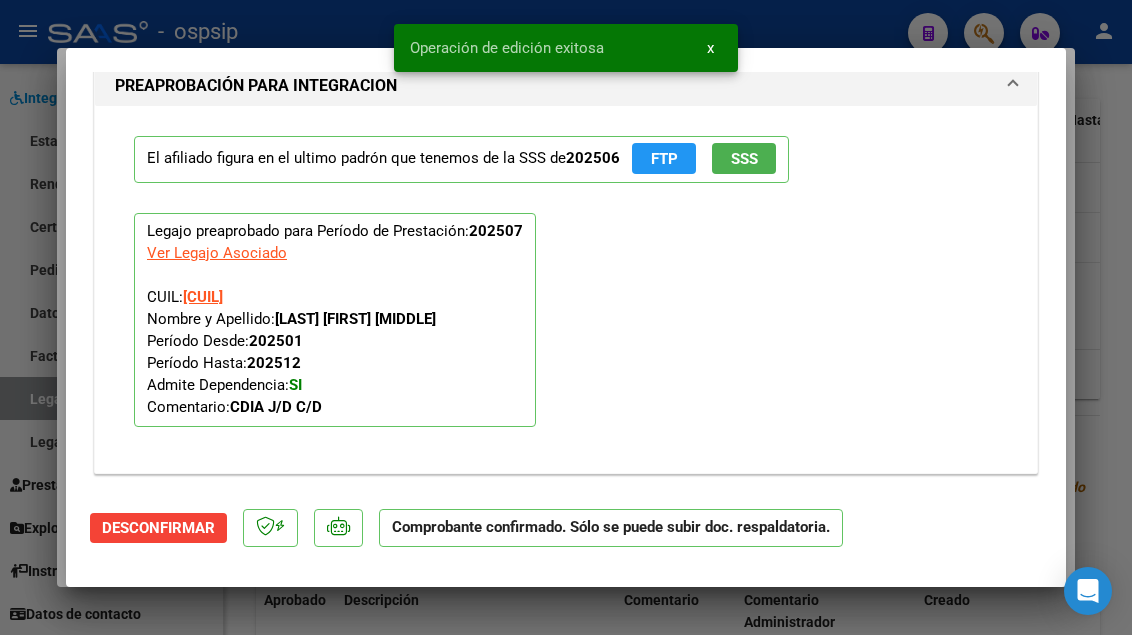 type 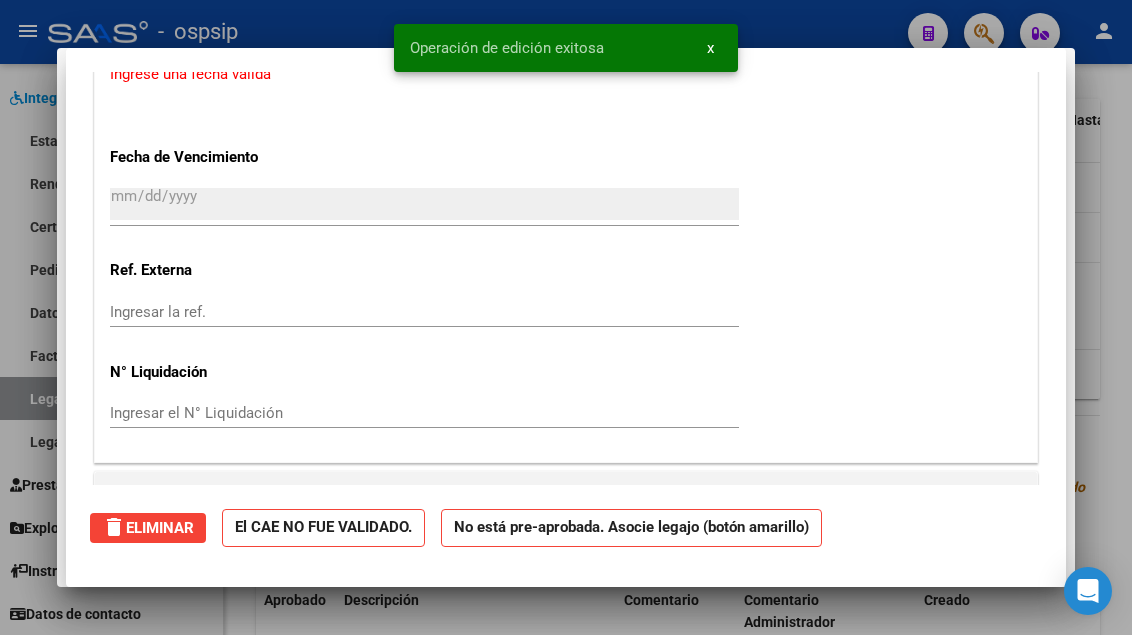 scroll, scrollTop: 0, scrollLeft: 0, axis: both 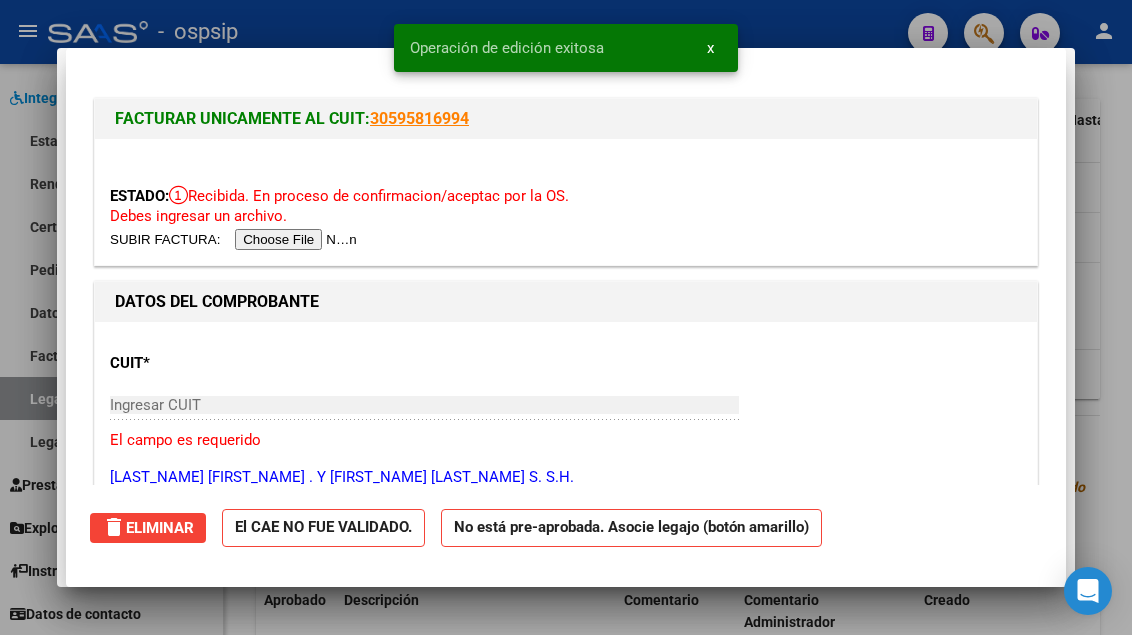 type 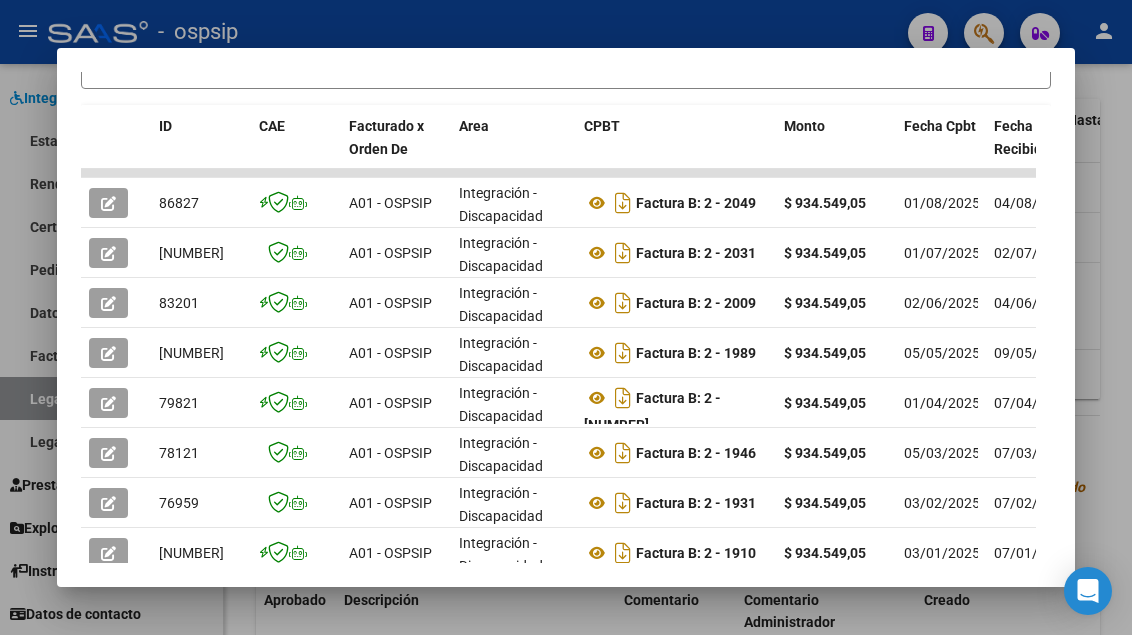 click at bounding box center (566, 317) 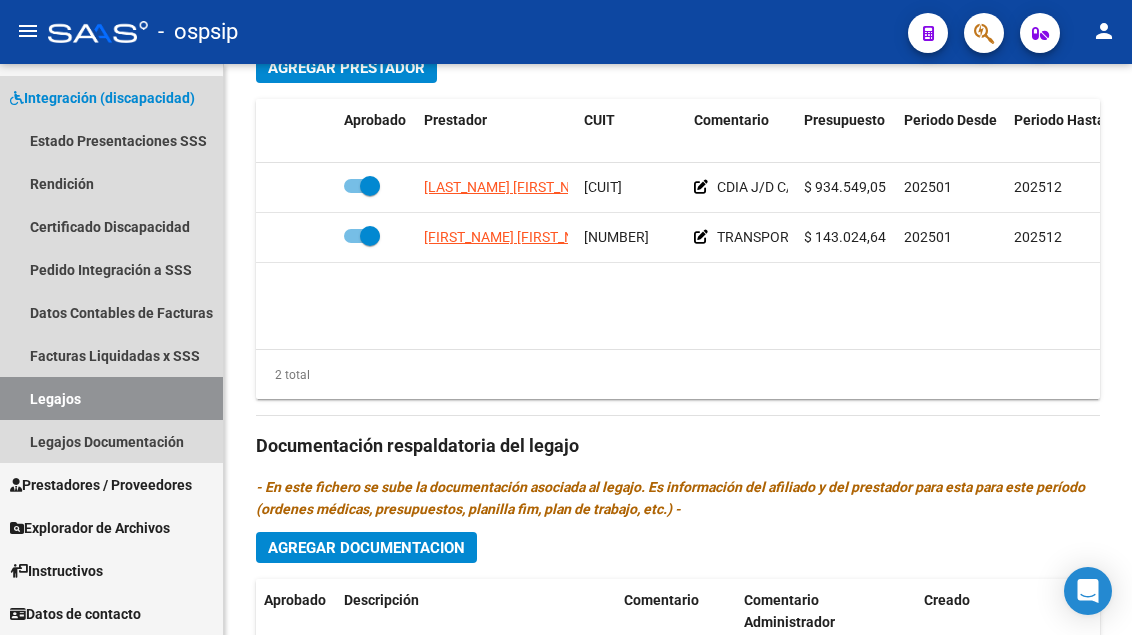 click on "Legajos" at bounding box center [111, 398] 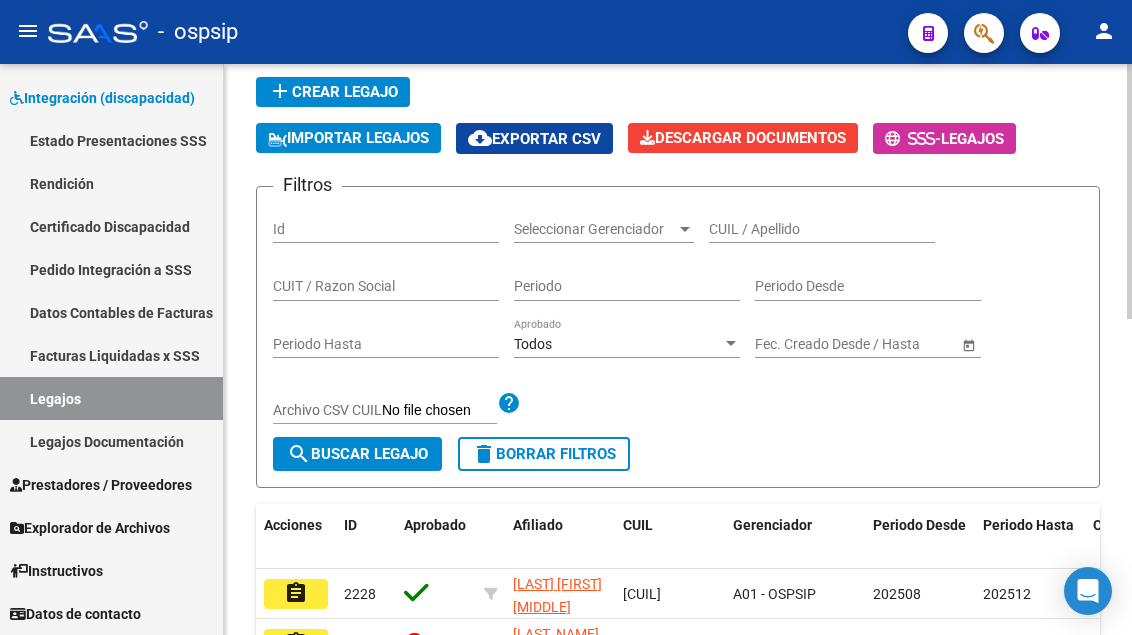 scroll, scrollTop: 108, scrollLeft: 0, axis: vertical 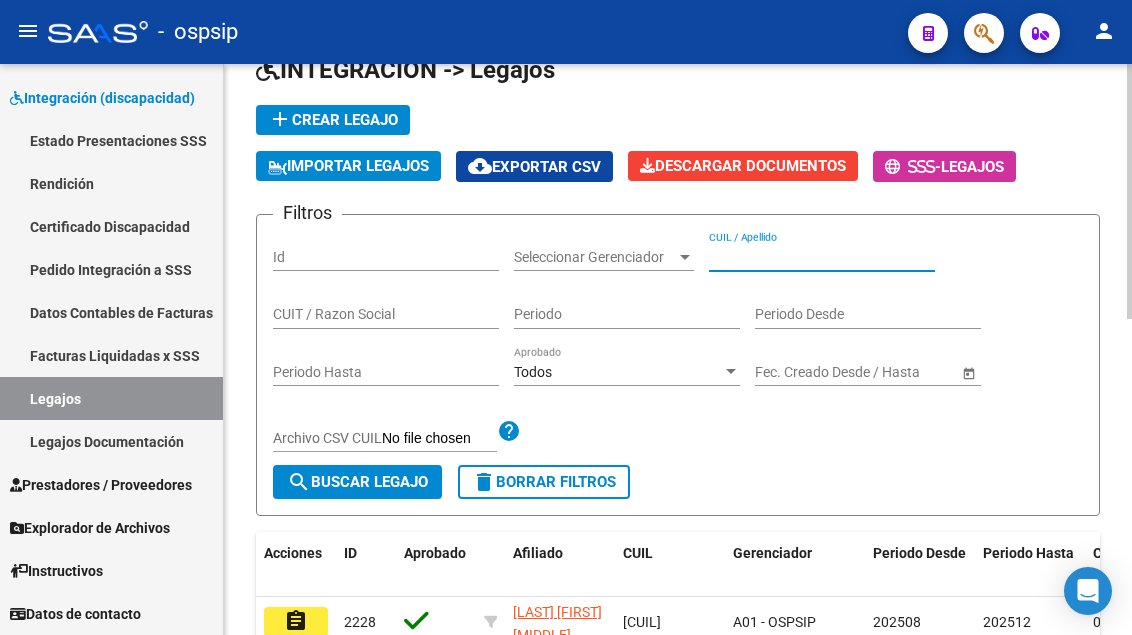 click on "CUIL / Apellido" at bounding box center [822, 257] 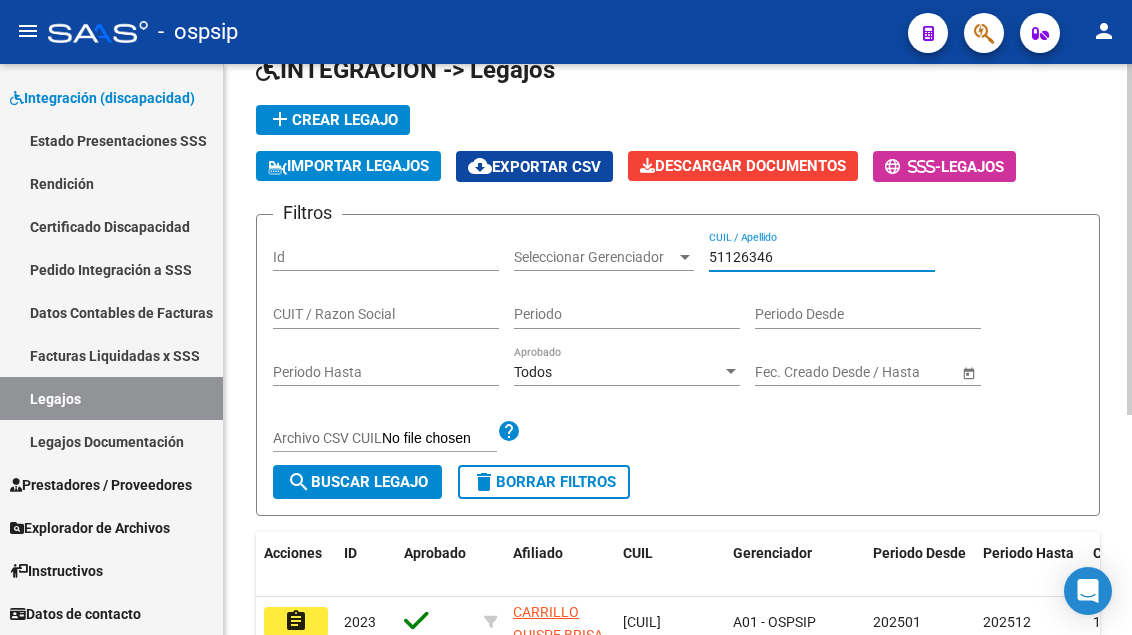 scroll, scrollTop: 208, scrollLeft: 0, axis: vertical 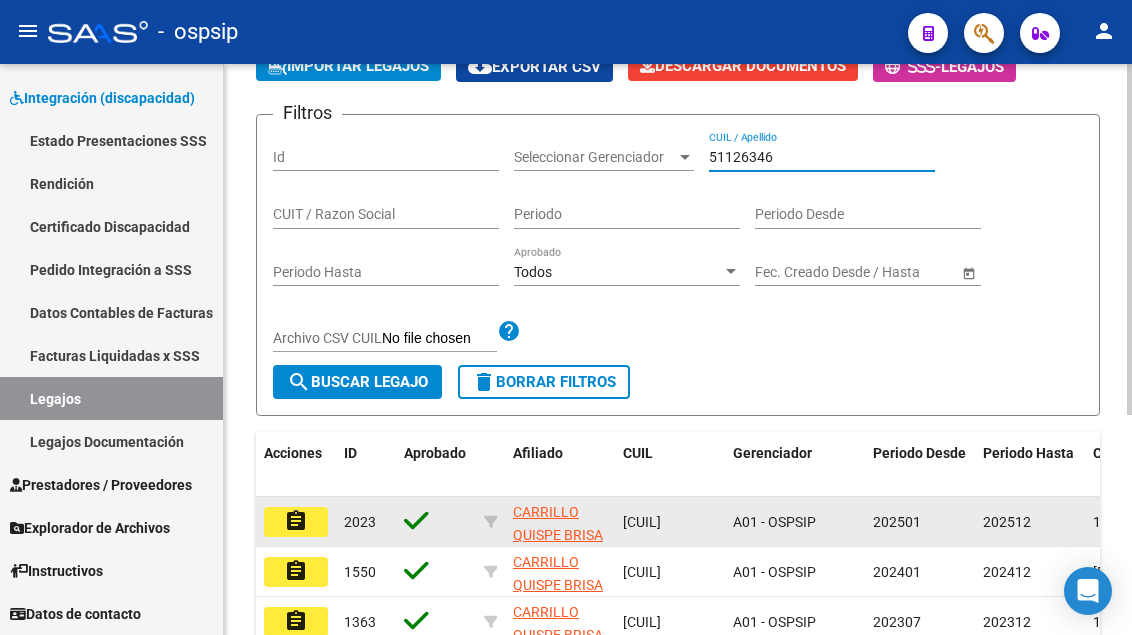 type on "51126346" 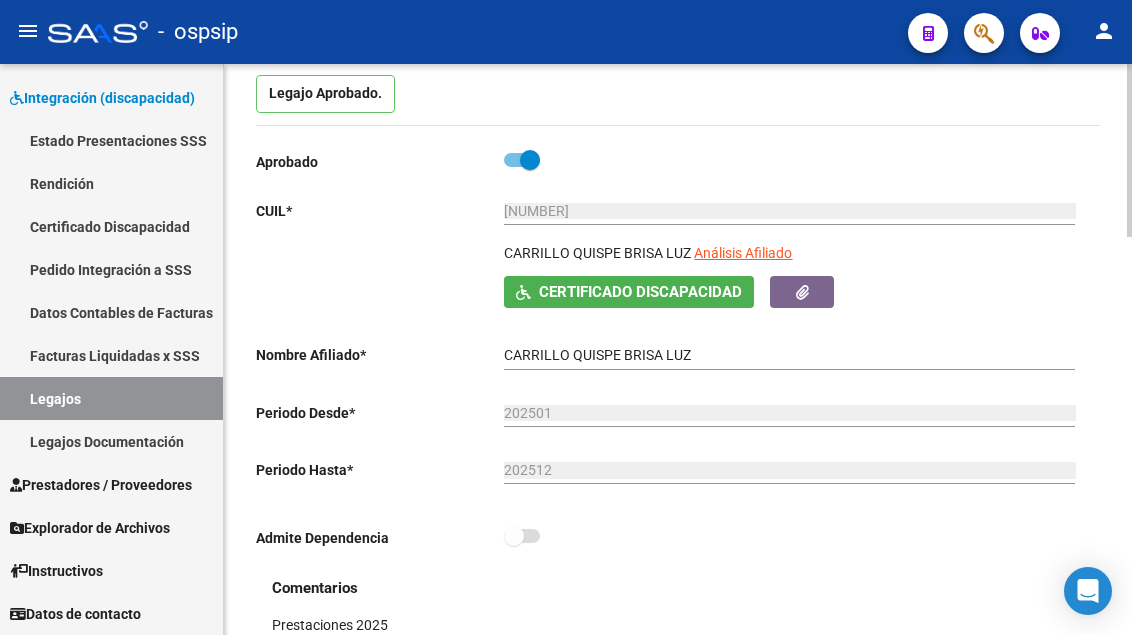 scroll, scrollTop: 200, scrollLeft: 0, axis: vertical 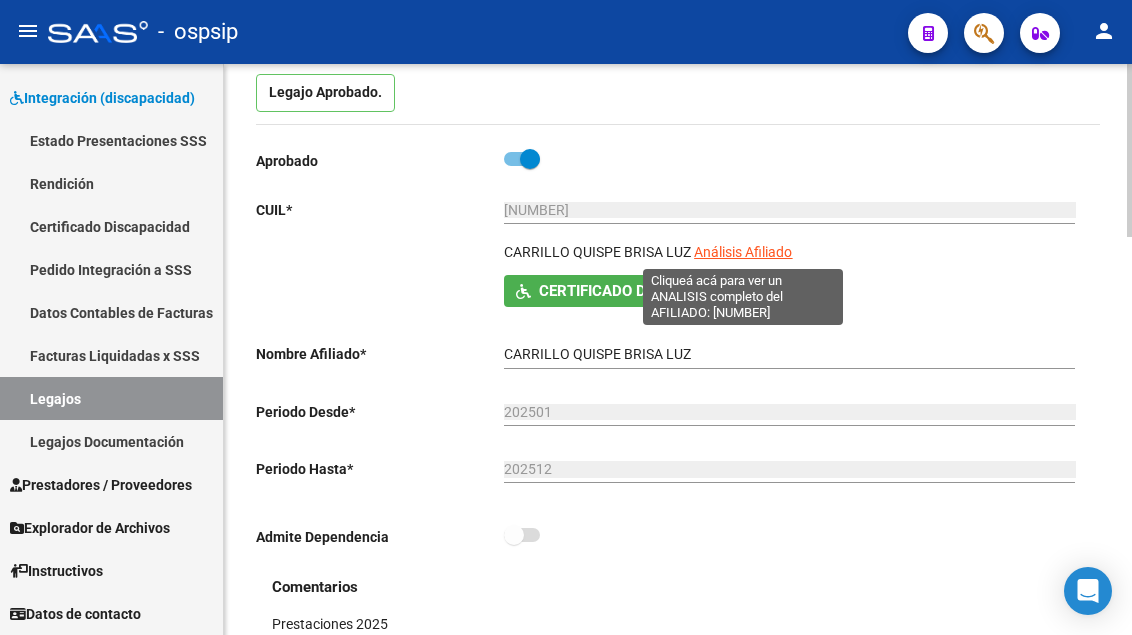 click on "Análisis Afiliado" 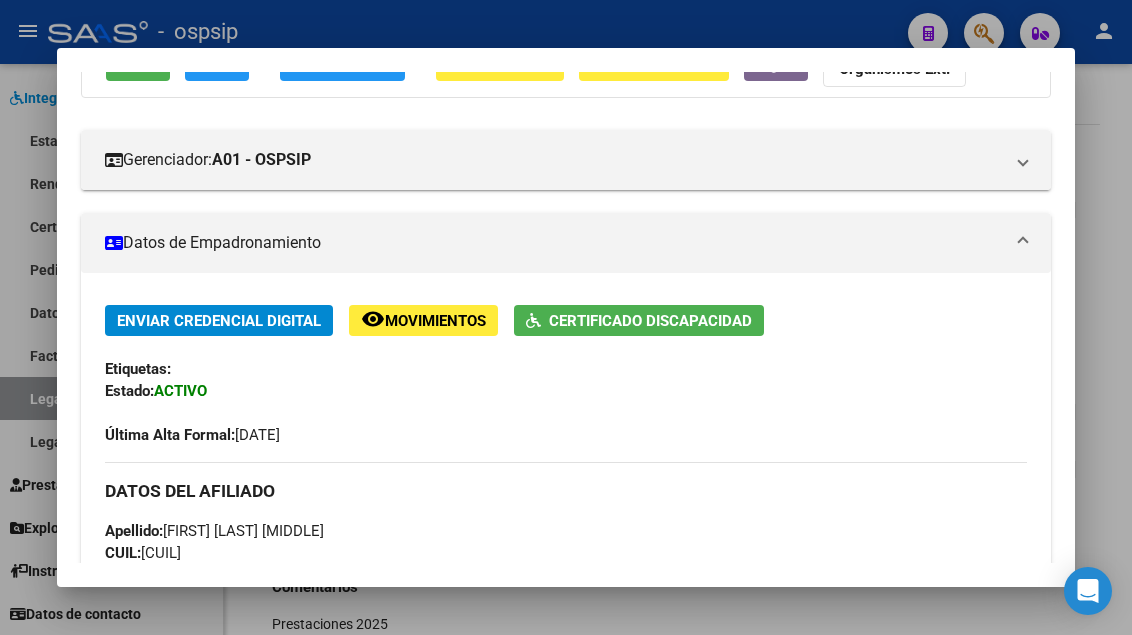 scroll, scrollTop: 0, scrollLeft: 0, axis: both 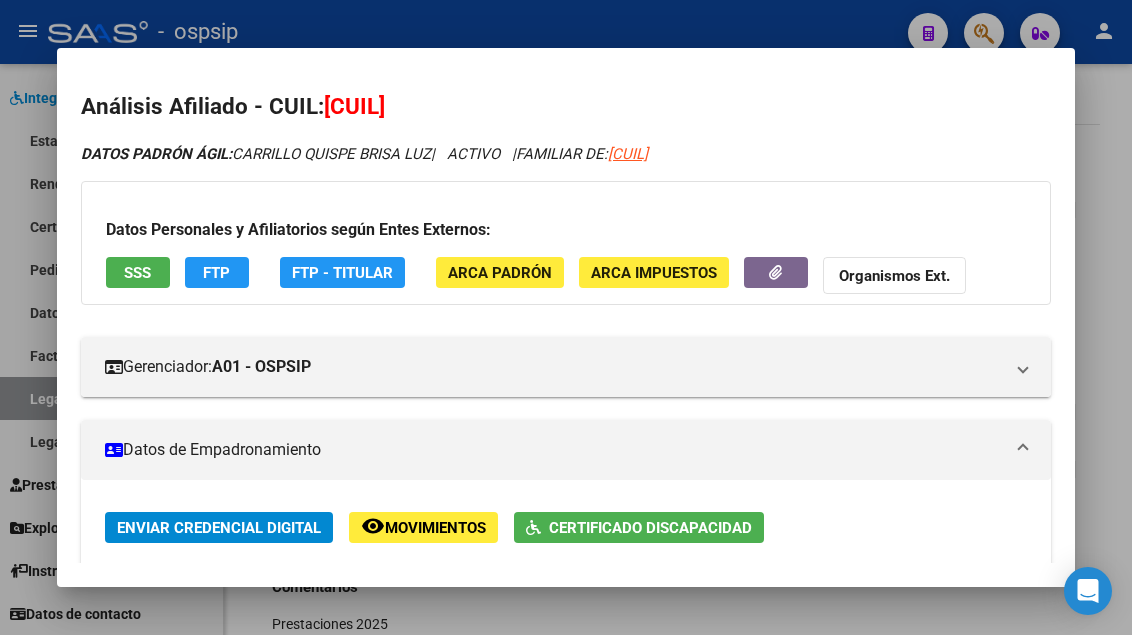 click on "SSS" at bounding box center [137, 273] 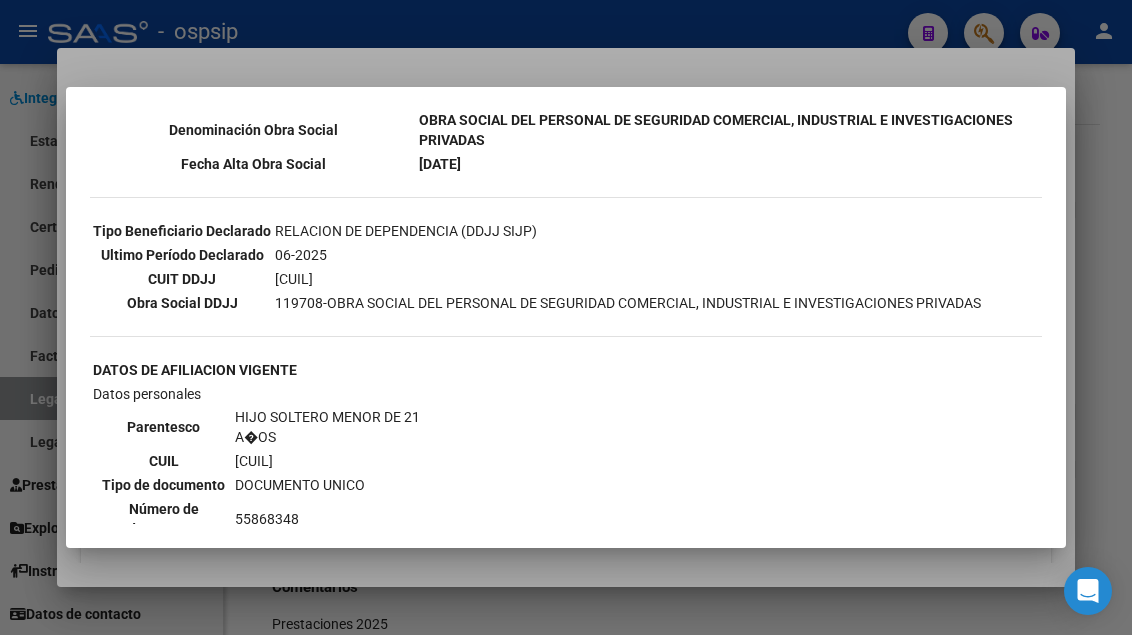 scroll, scrollTop: 700, scrollLeft: 0, axis: vertical 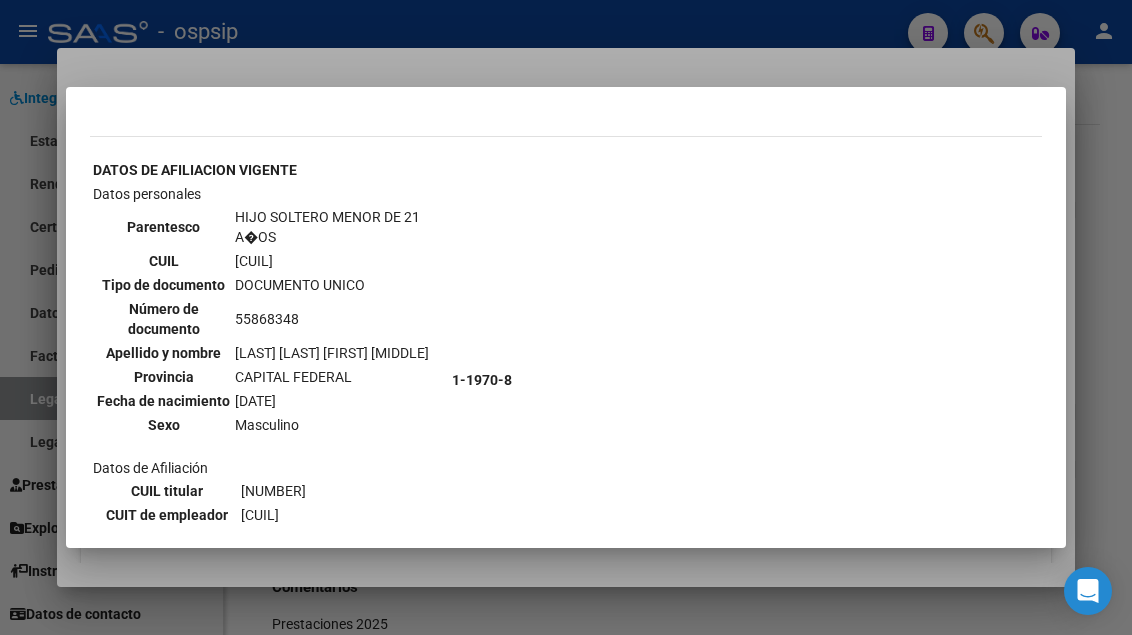 type 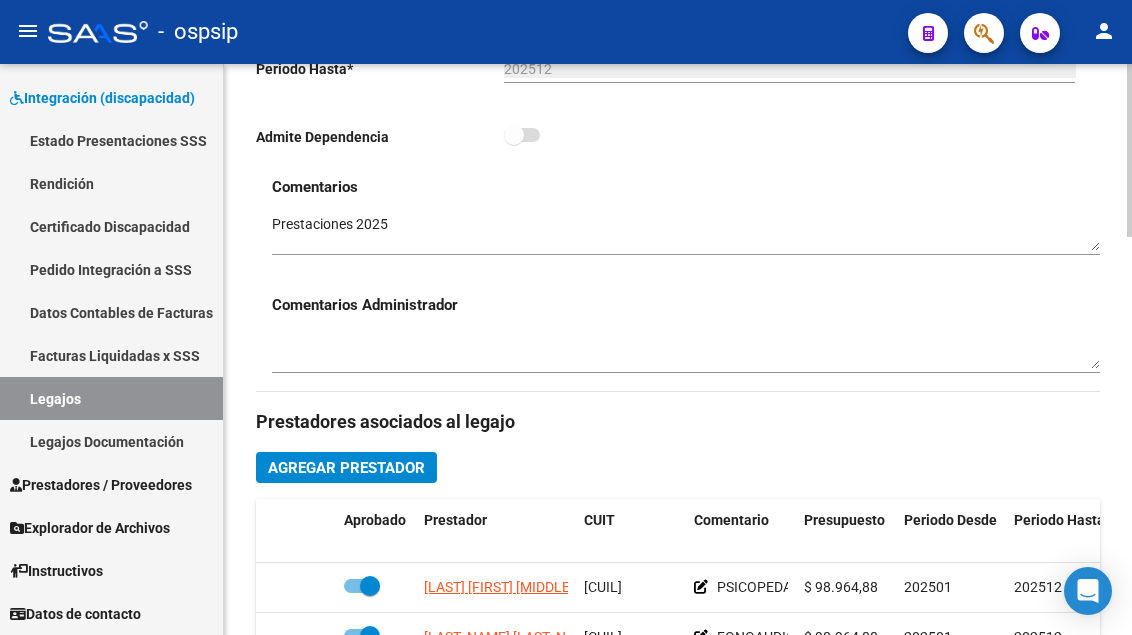 scroll, scrollTop: 800, scrollLeft: 0, axis: vertical 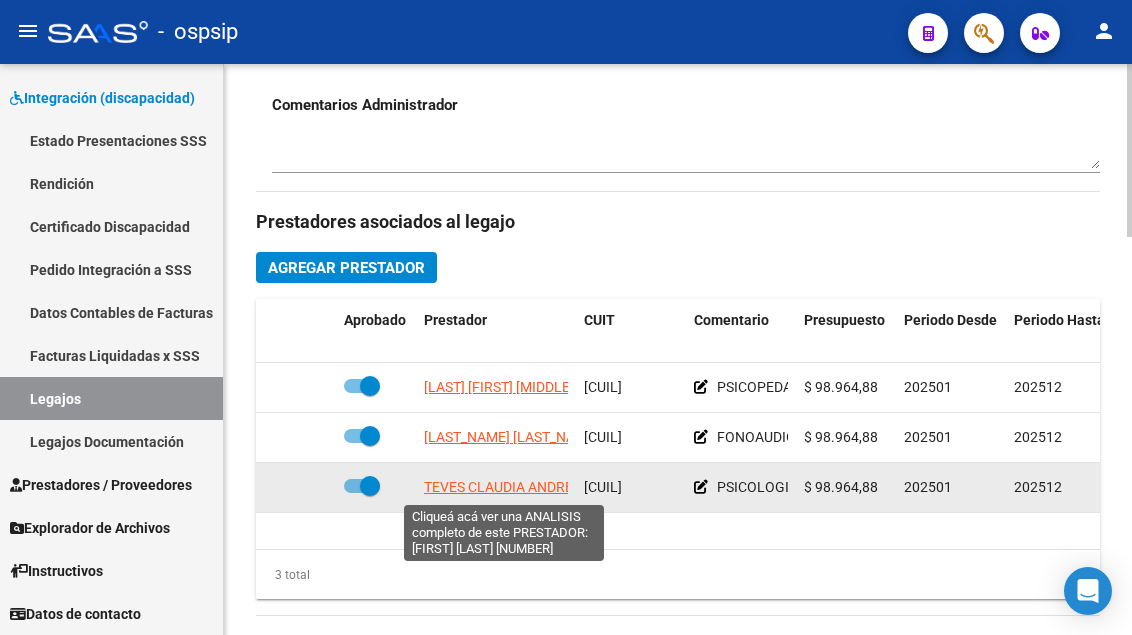 click on "TEVES CLAUDIA ANDREA" 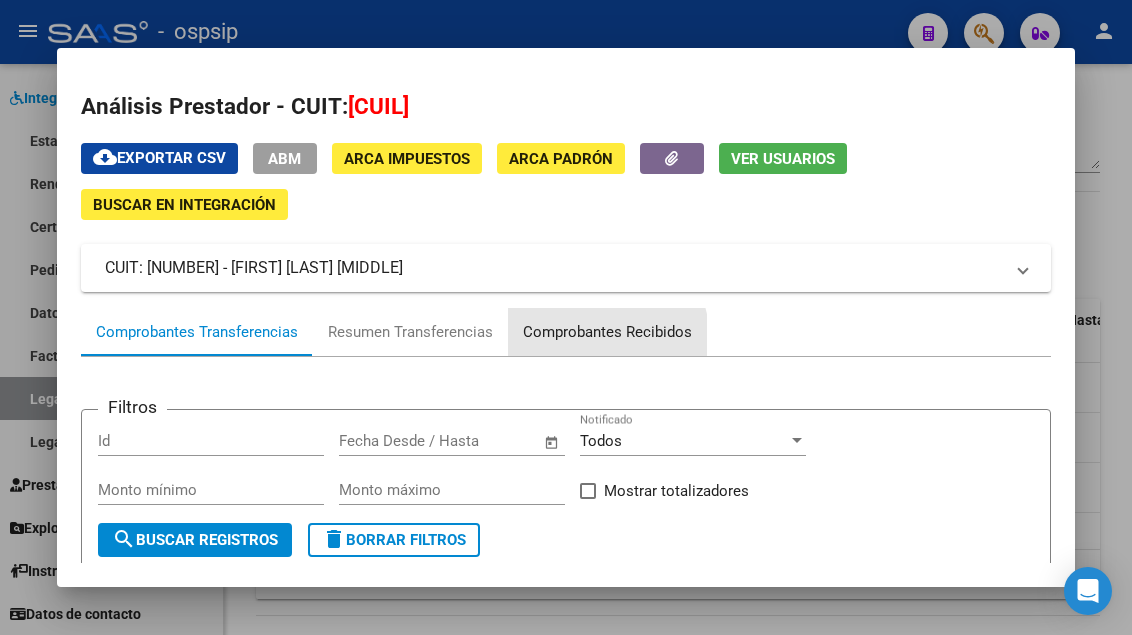 click on "Comprobantes Recibidos" at bounding box center (607, 332) 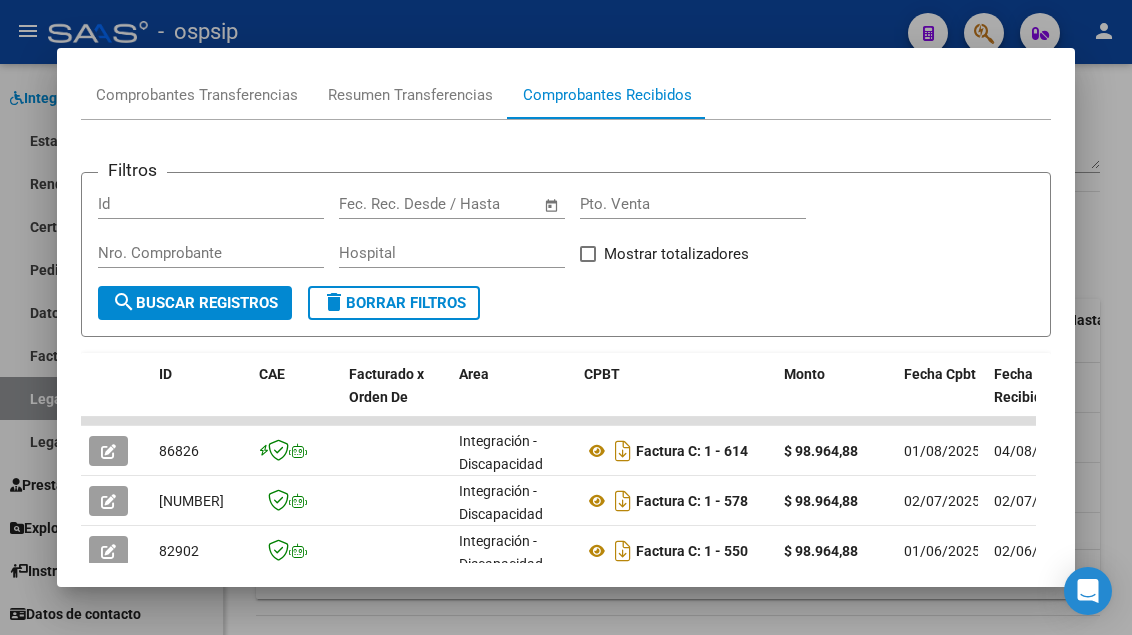 scroll, scrollTop: 285, scrollLeft: 0, axis: vertical 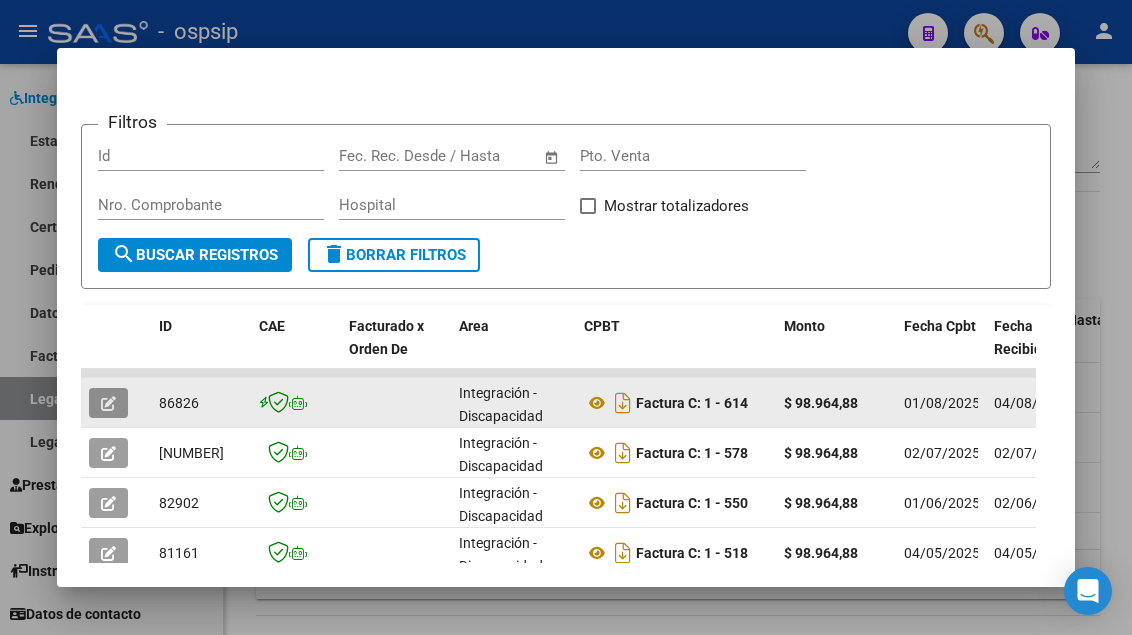 click 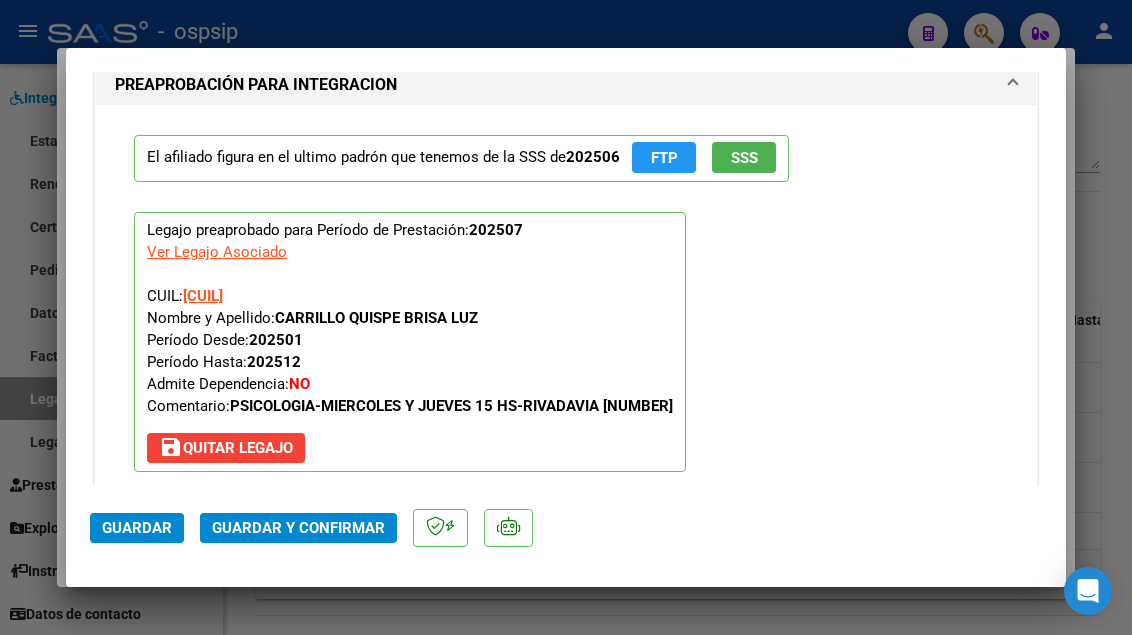 scroll, scrollTop: 2400, scrollLeft: 0, axis: vertical 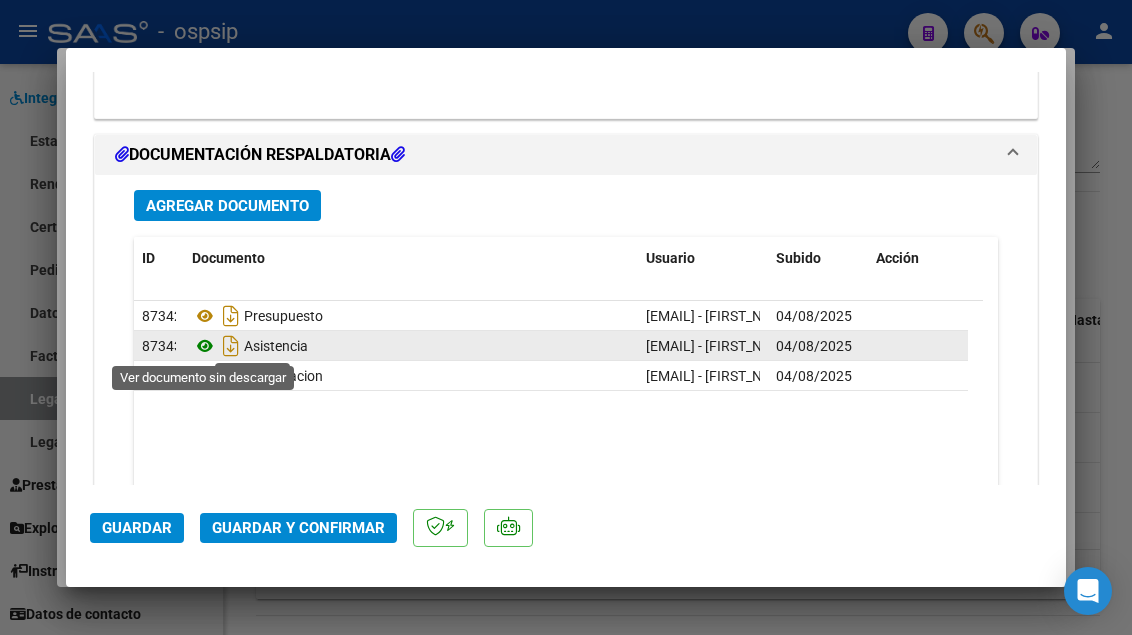 click 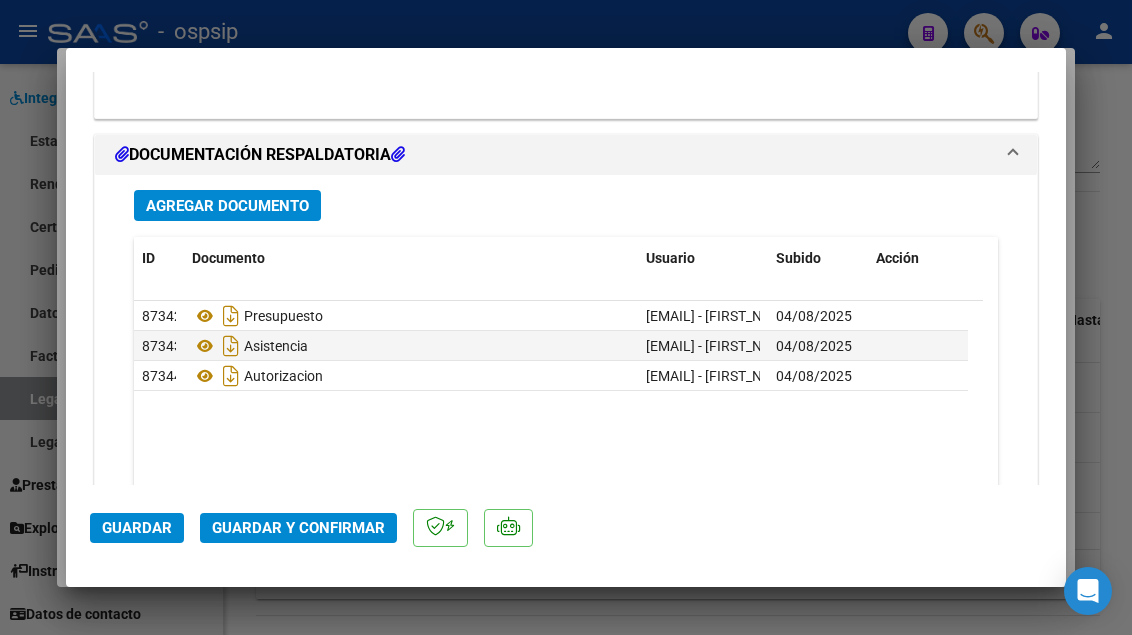 click on "Guardar y Confirmar" 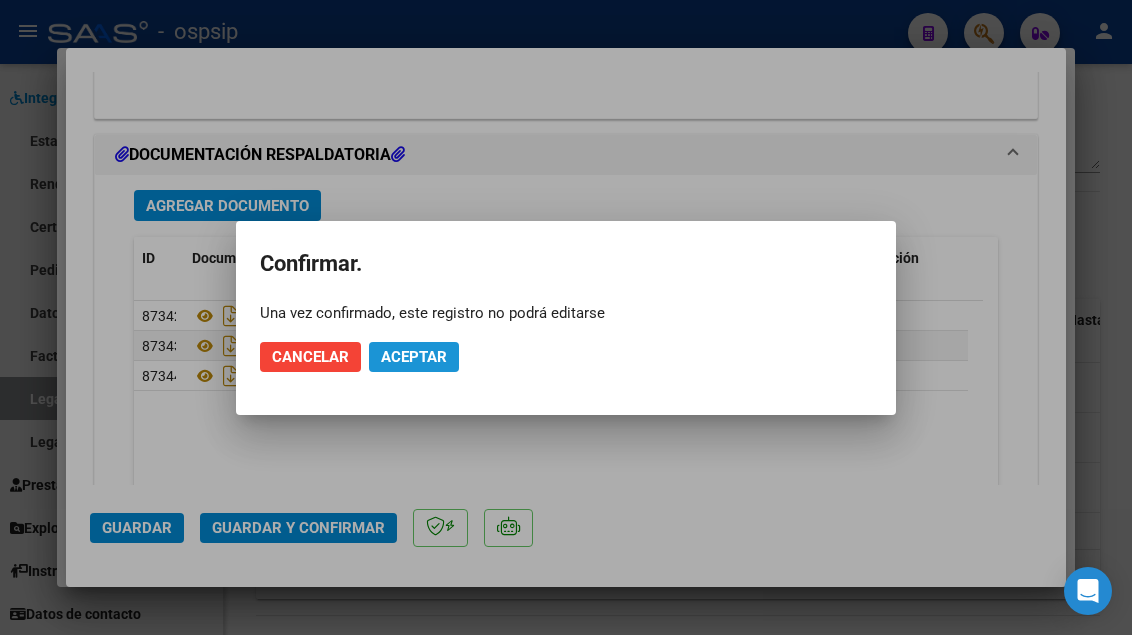 click on "Aceptar" 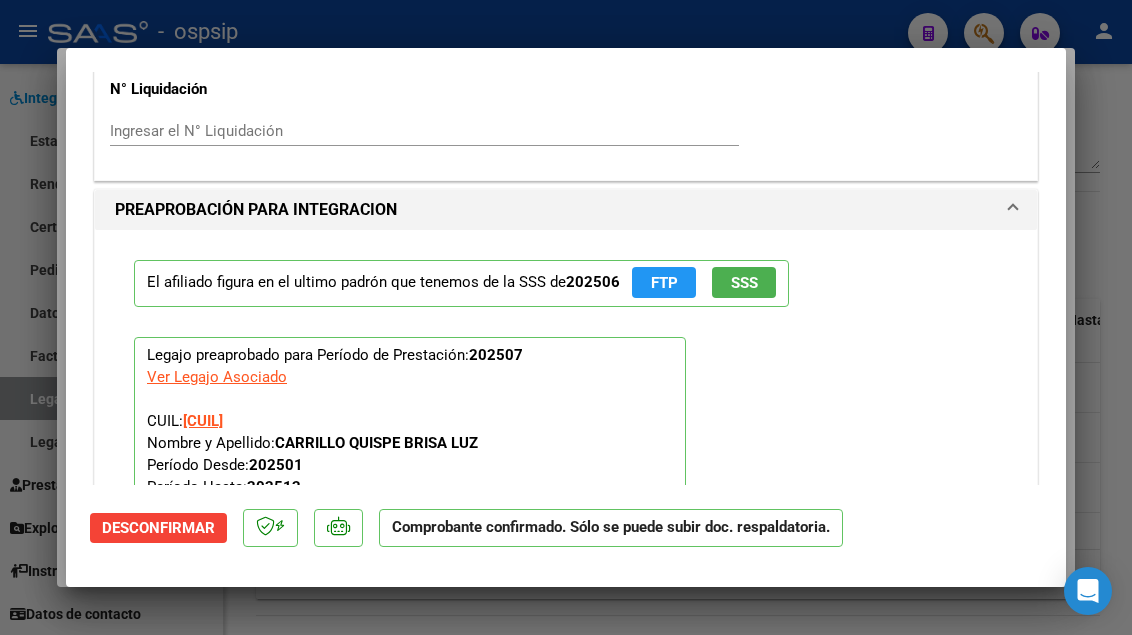 scroll, scrollTop: 1519, scrollLeft: 0, axis: vertical 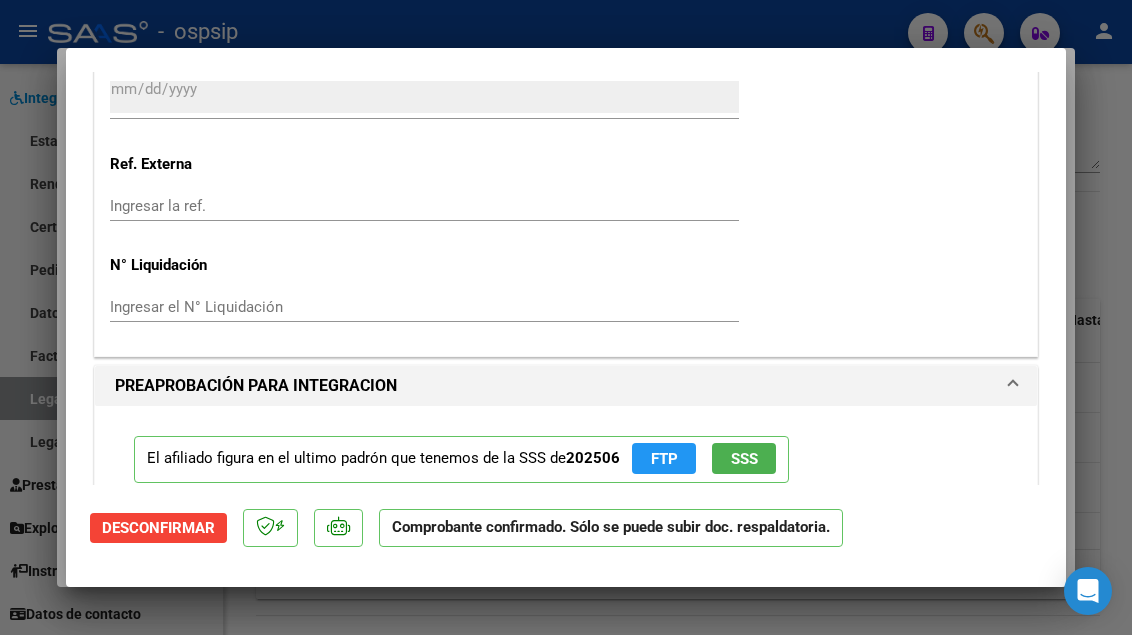 click on "SSS" 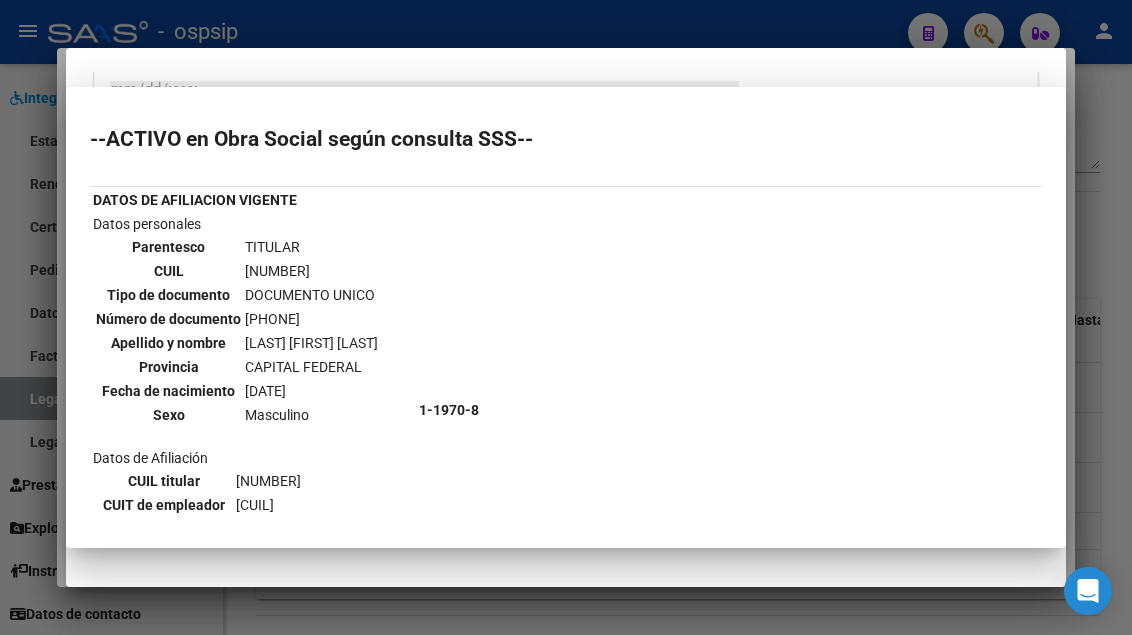 type 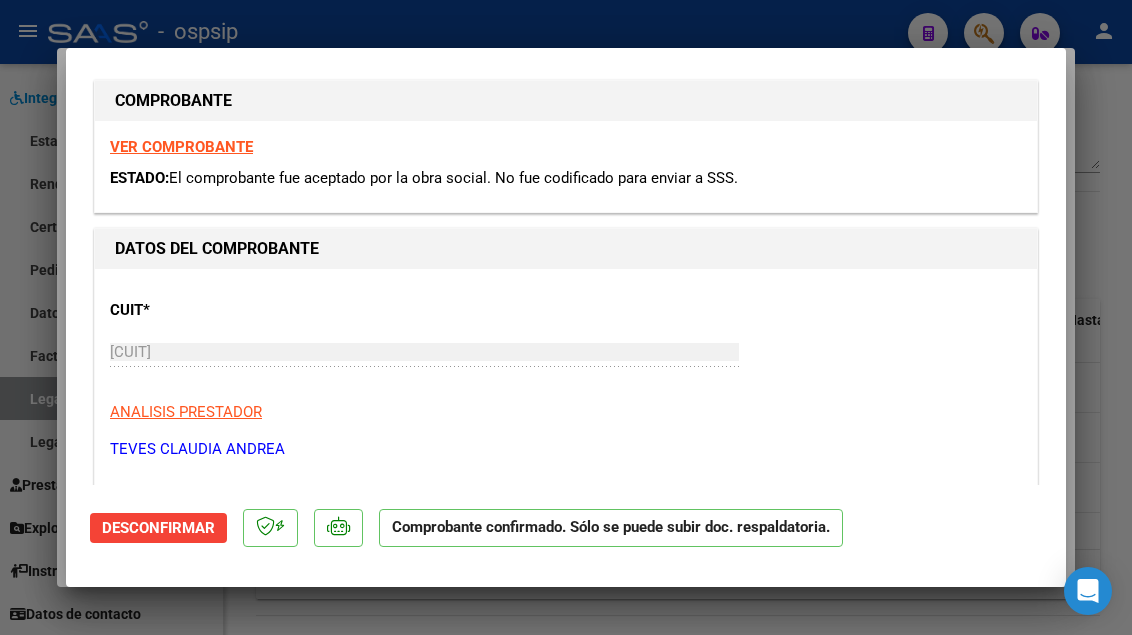 scroll, scrollTop: 0, scrollLeft: 0, axis: both 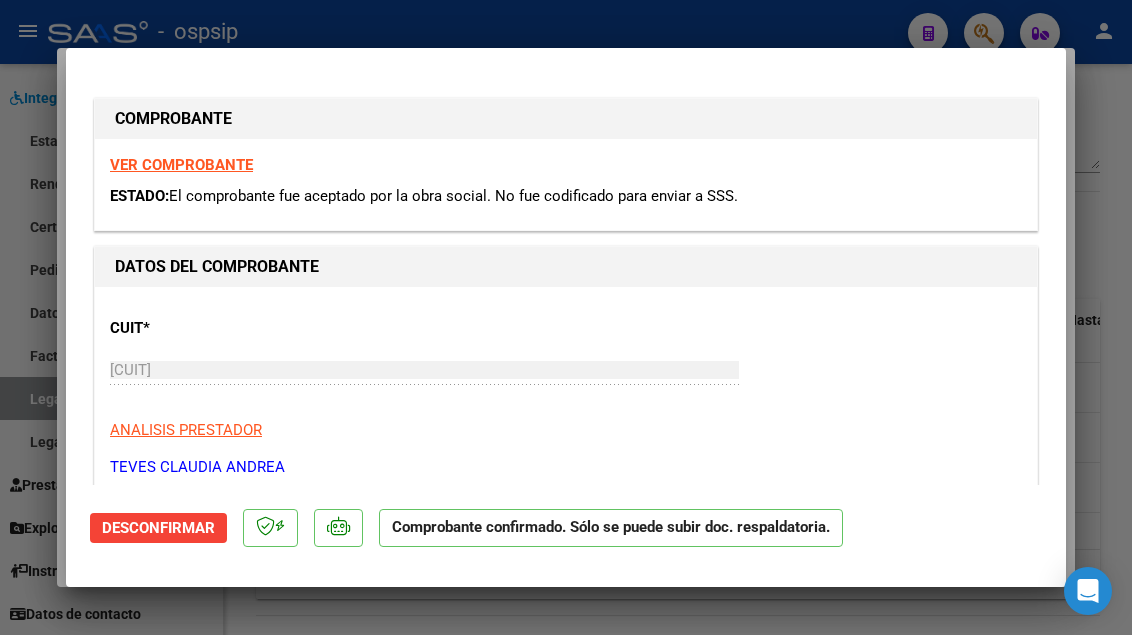 type 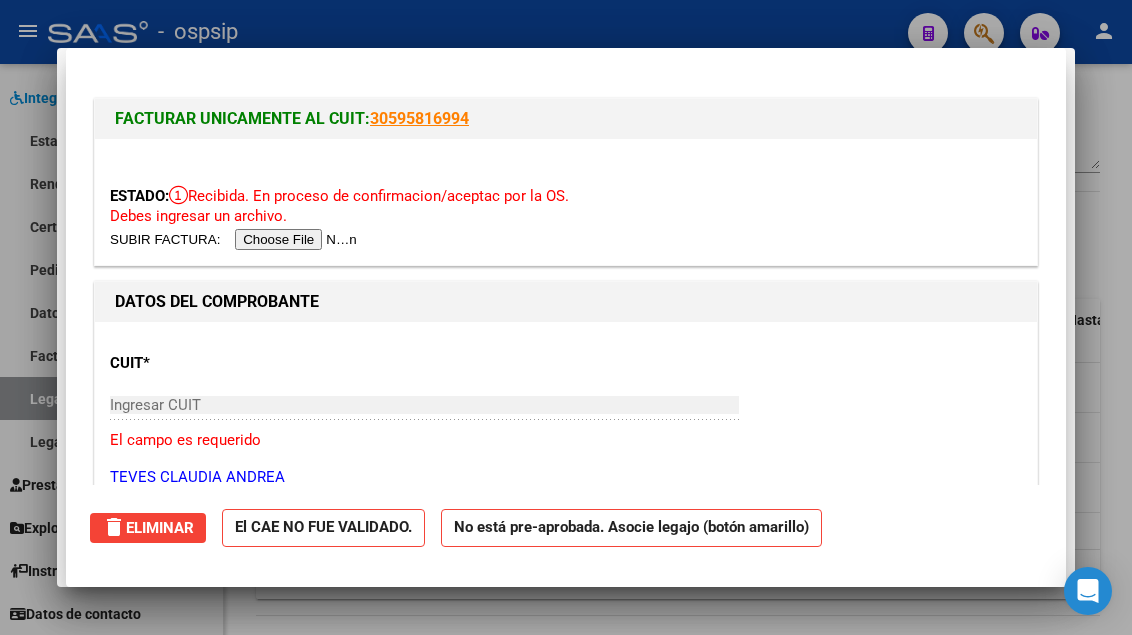 type 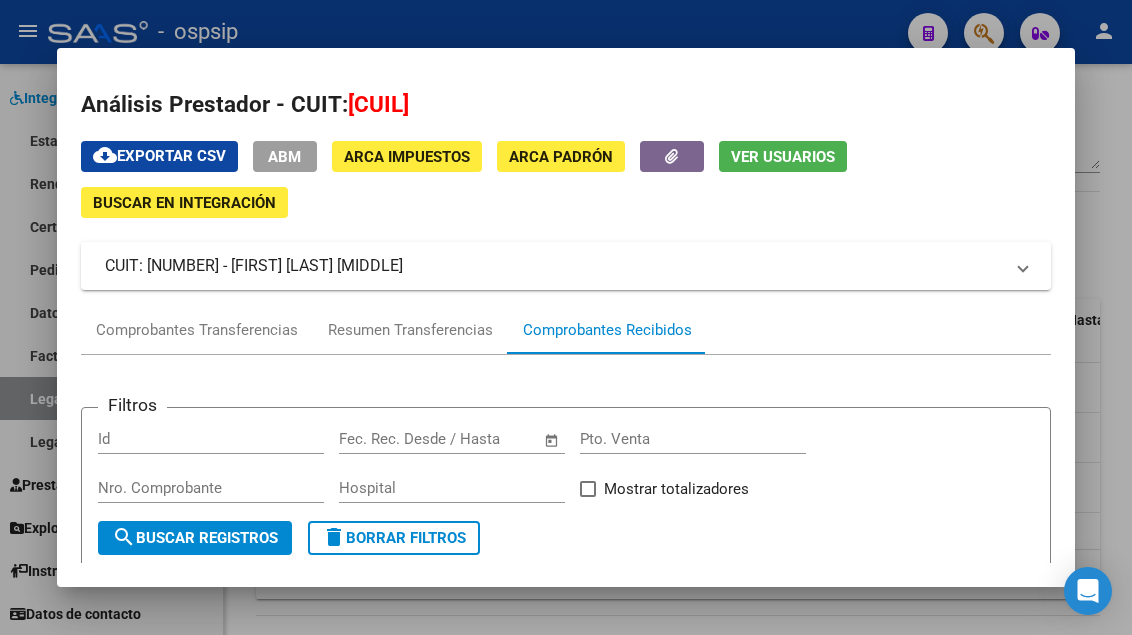 scroll, scrollTop: 0, scrollLeft: 0, axis: both 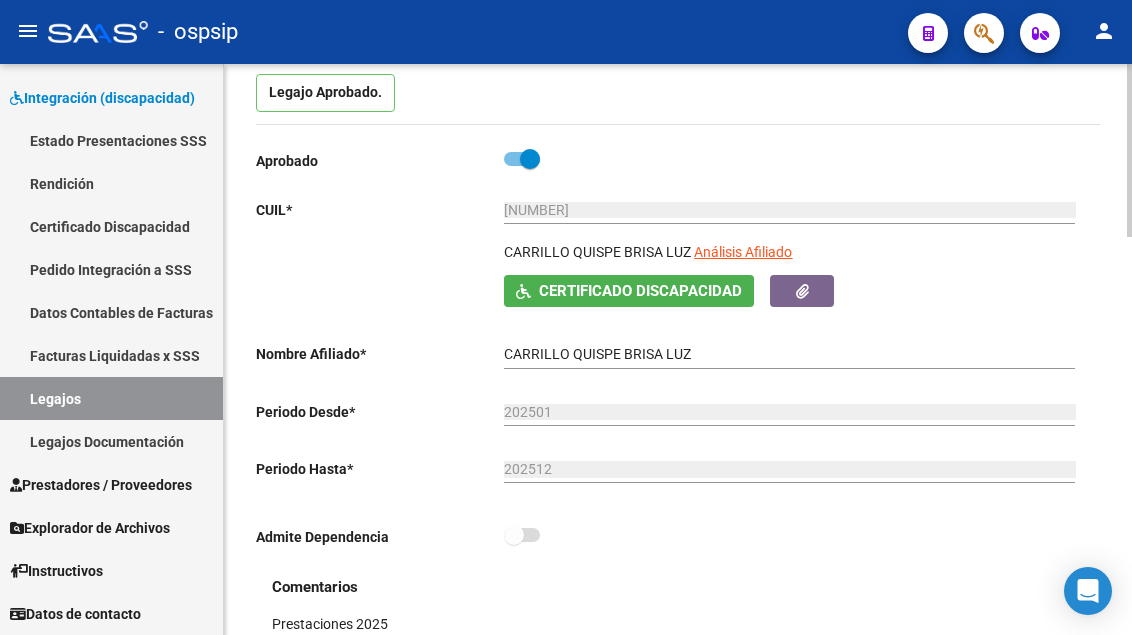 click on "27-51126346-3 Ingresar CUIL" 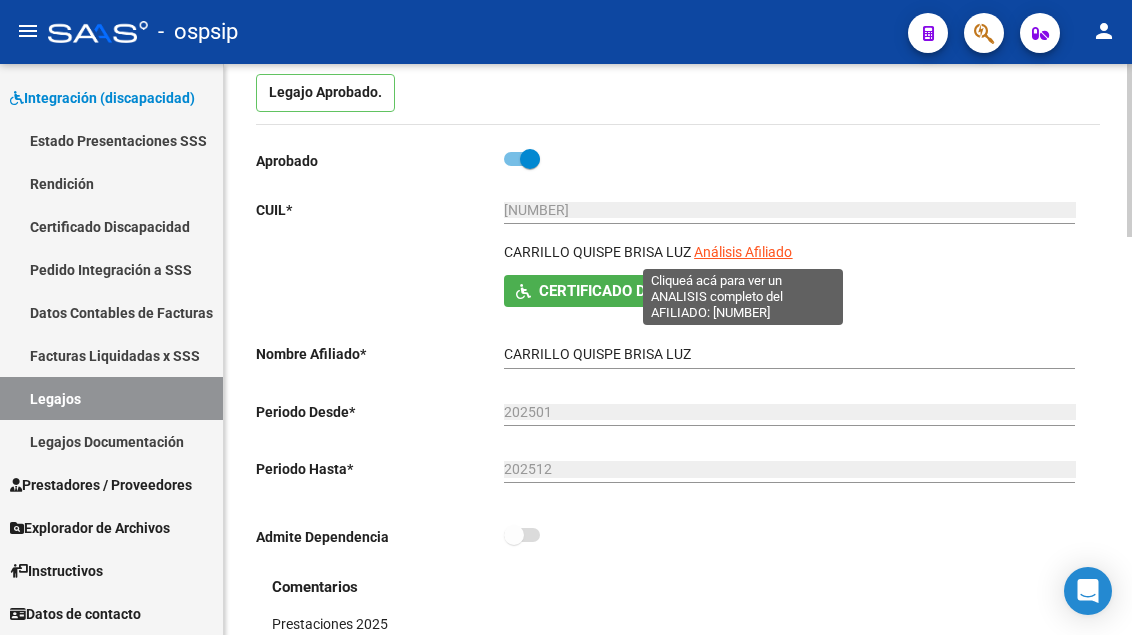click on "Análisis Afiliado" 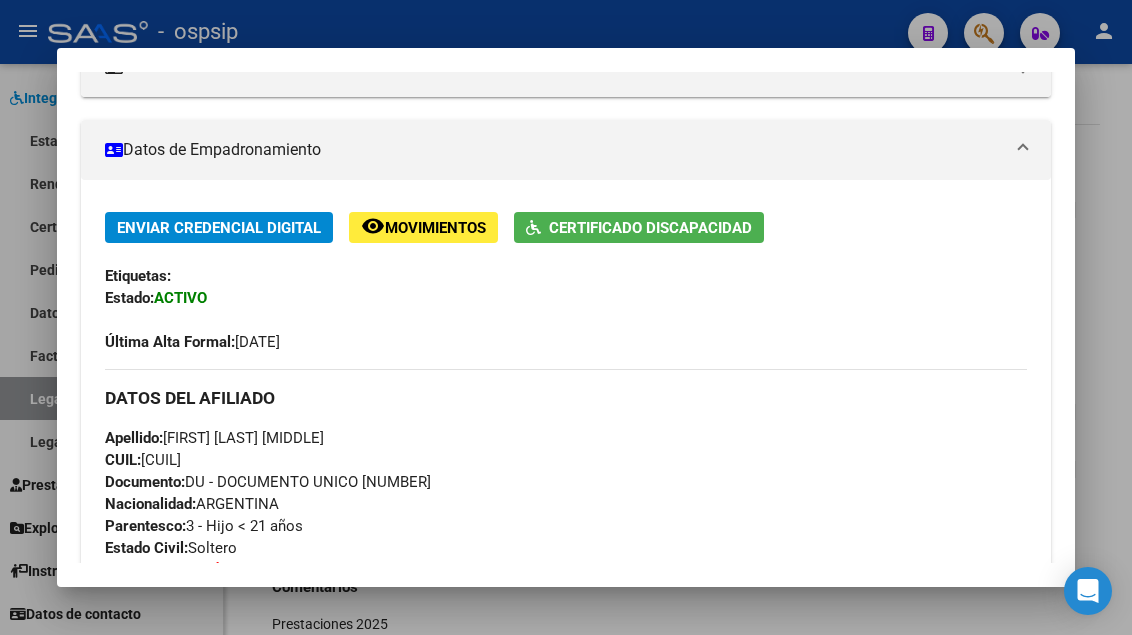 scroll, scrollTop: 500, scrollLeft: 0, axis: vertical 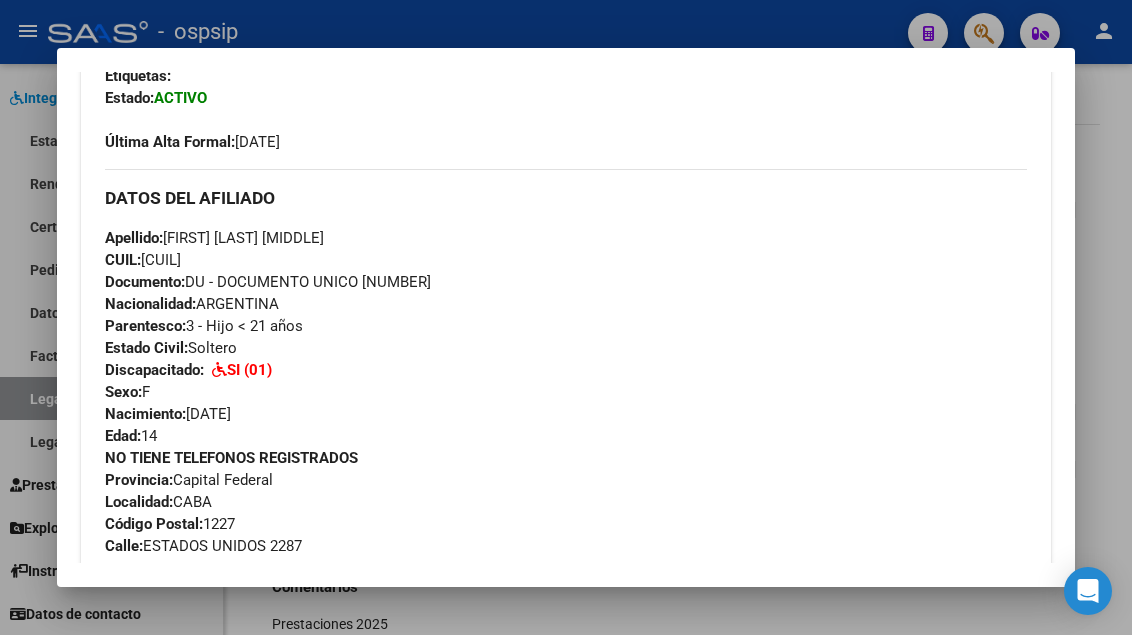 click at bounding box center (566, 317) 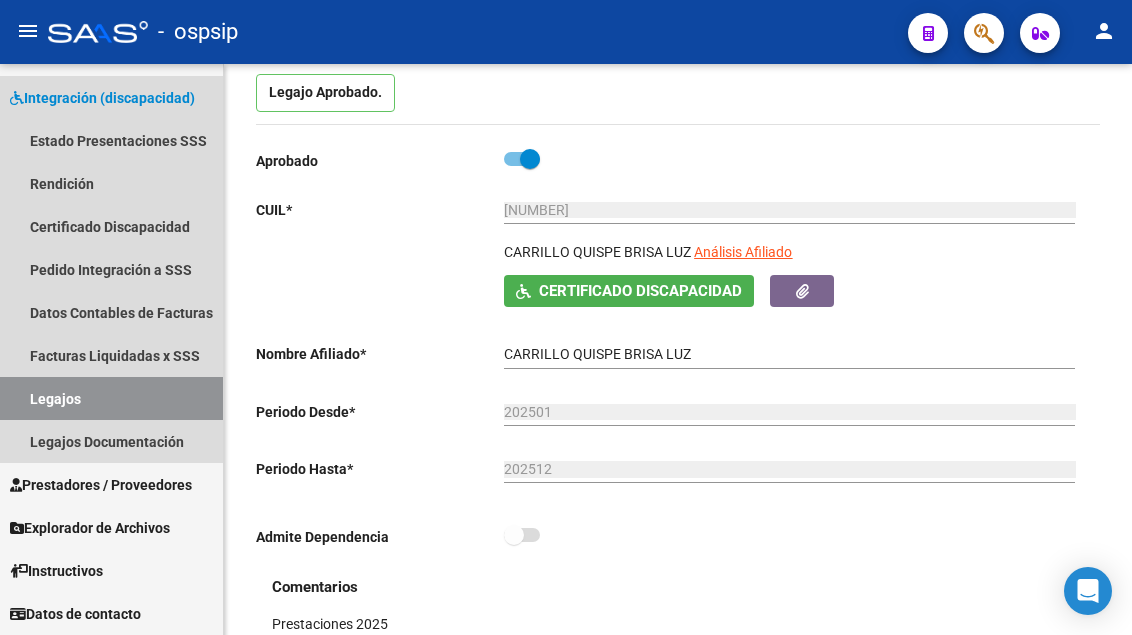 click on "Legajos" at bounding box center (111, 398) 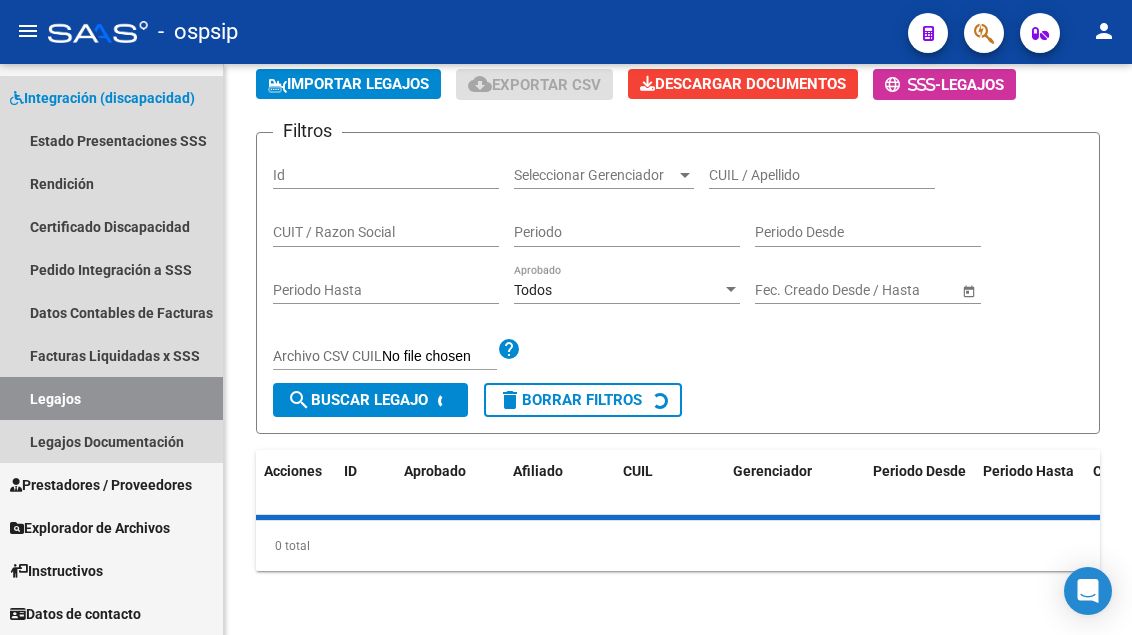click on "Legajos" at bounding box center [111, 398] 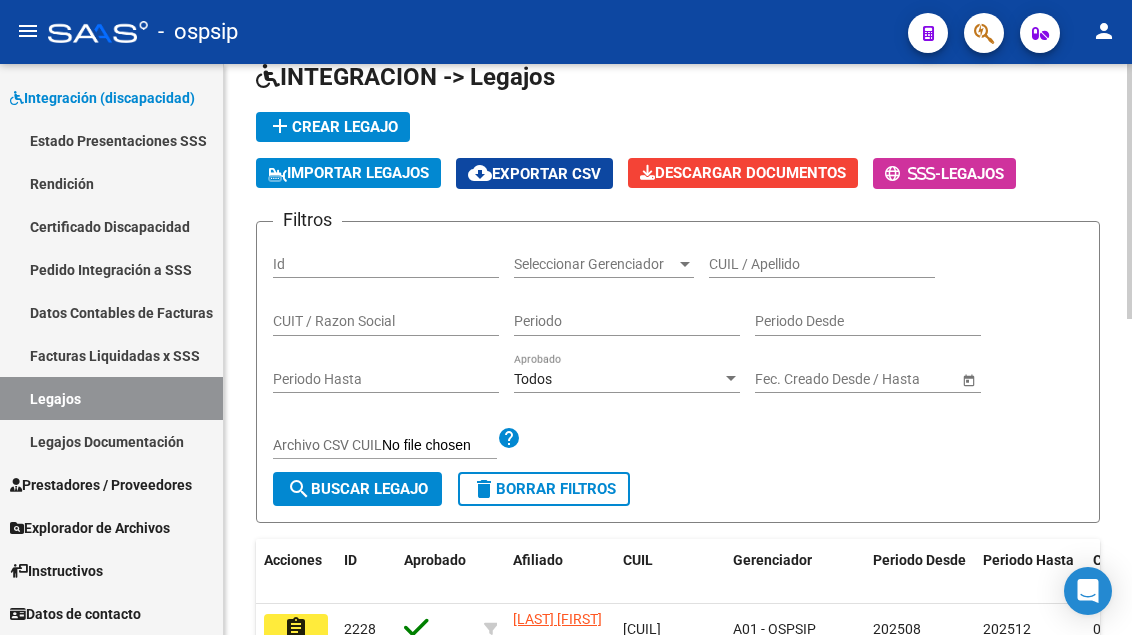 scroll, scrollTop: 0, scrollLeft: 0, axis: both 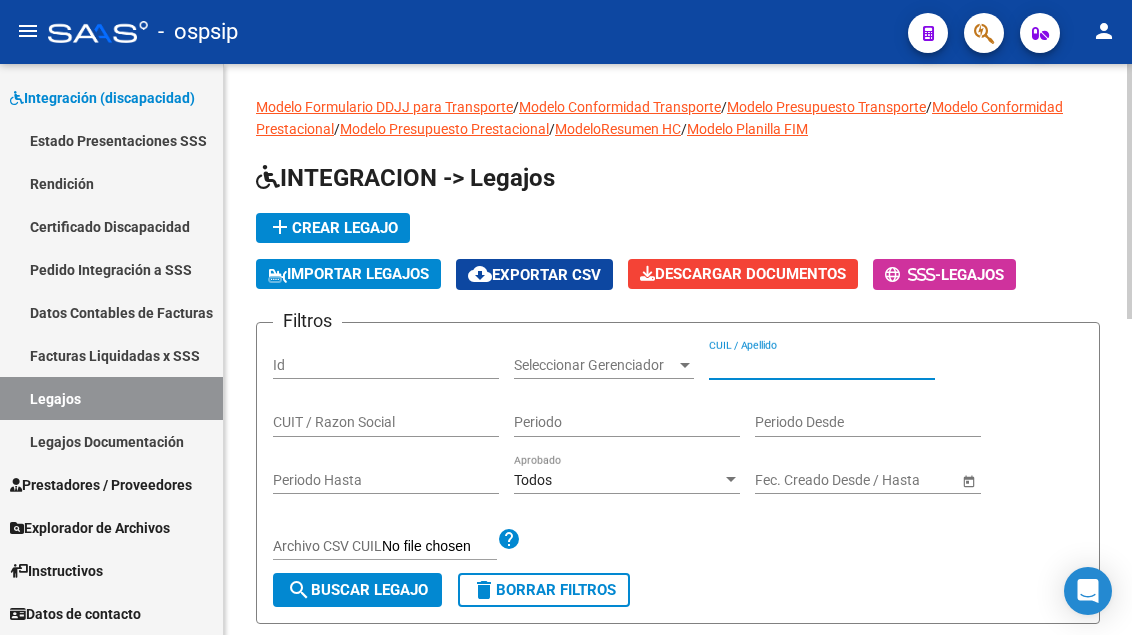 click on "CUIL / Apellido" at bounding box center [822, 365] 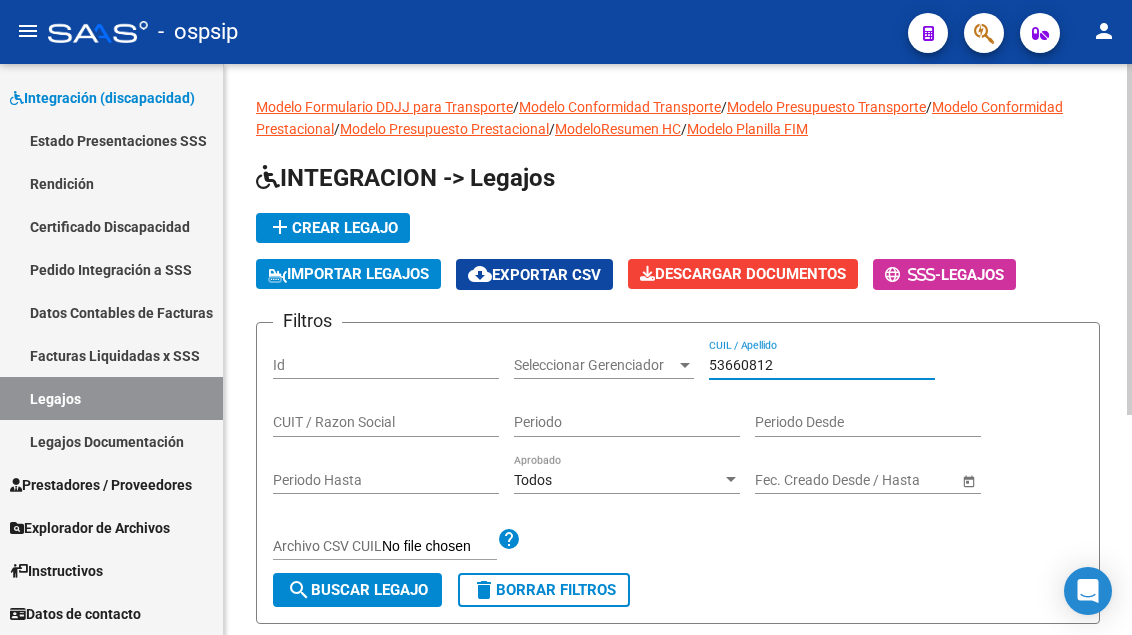 scroll, scrollTop: 200, scrollLeft: 0, axis: vertical 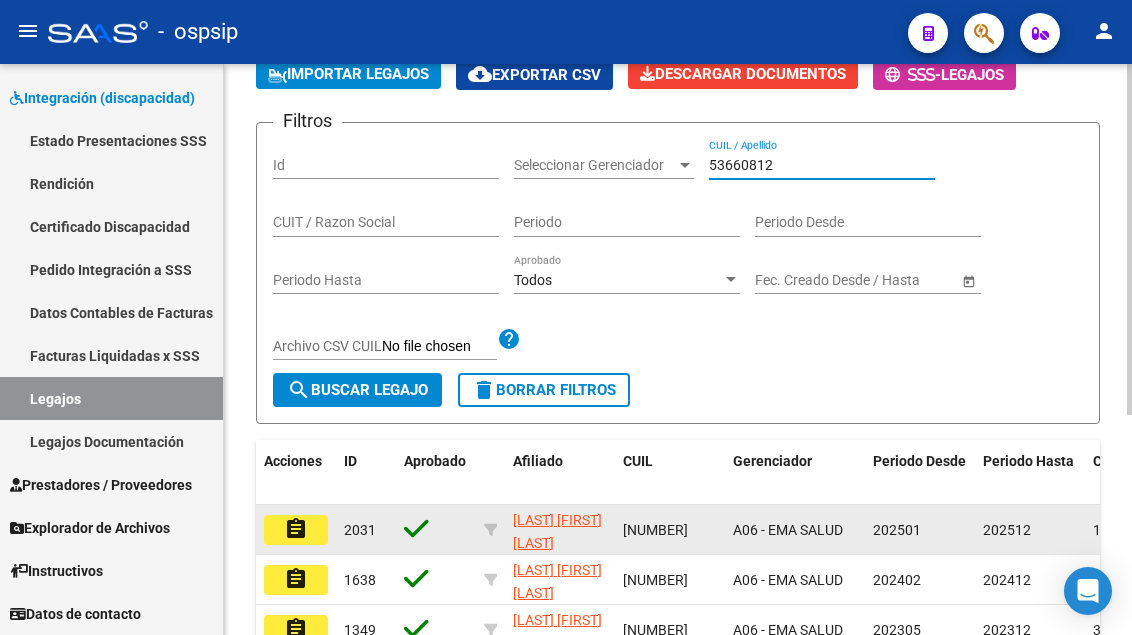 type on "53660812" 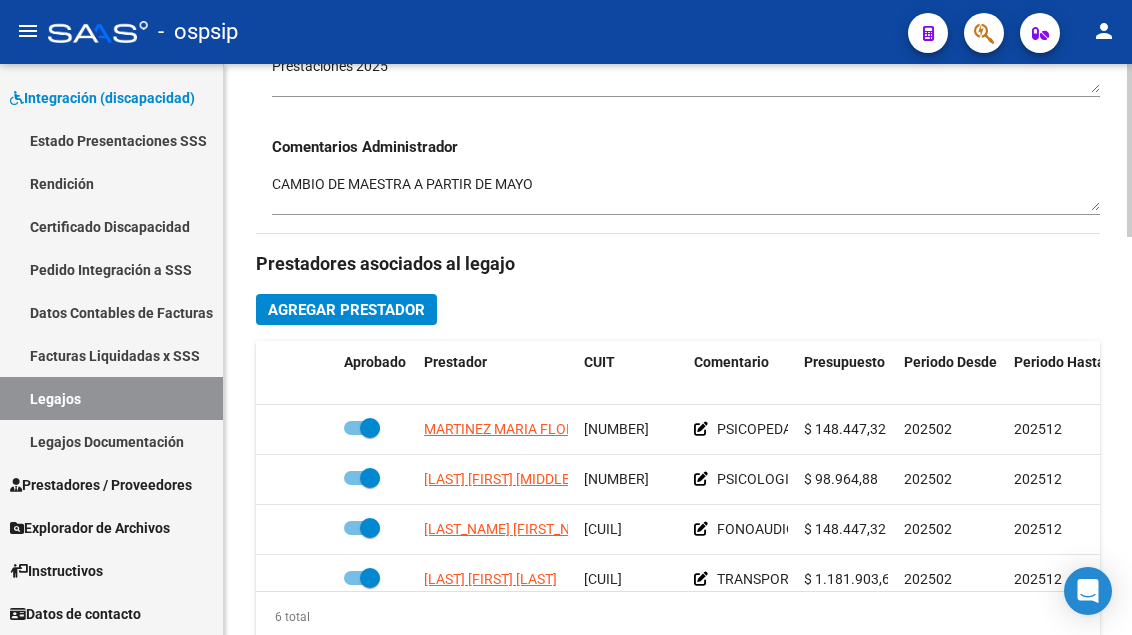 scroll, scrollTop: 800, scrollLeft: 0, axis: vertical 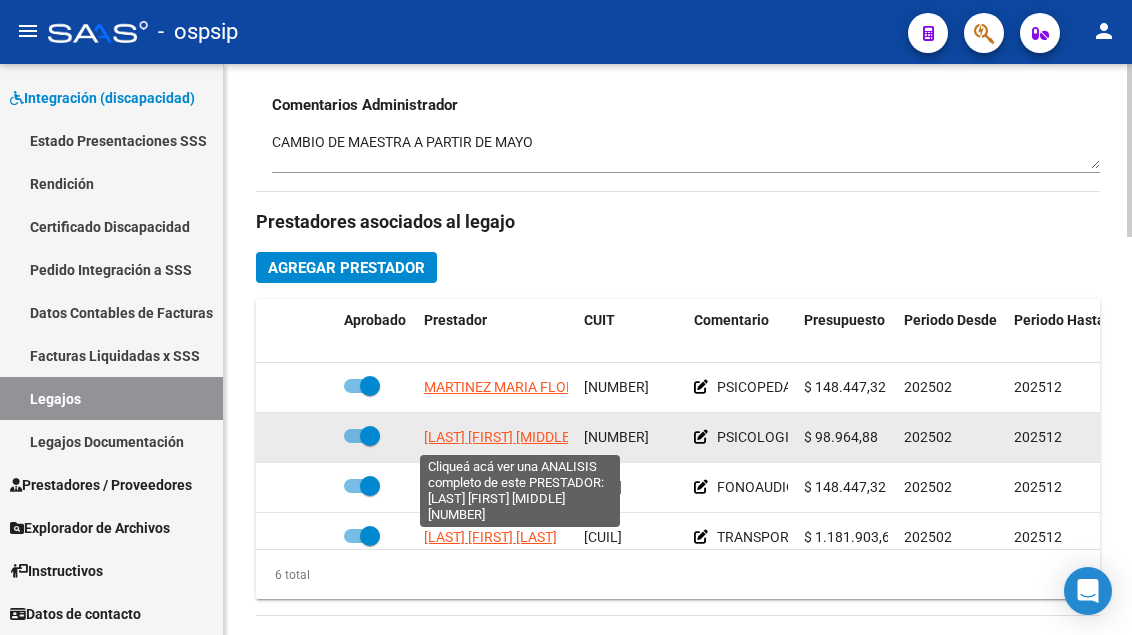 click on "MARTINEZ MARIA VALENTINA" 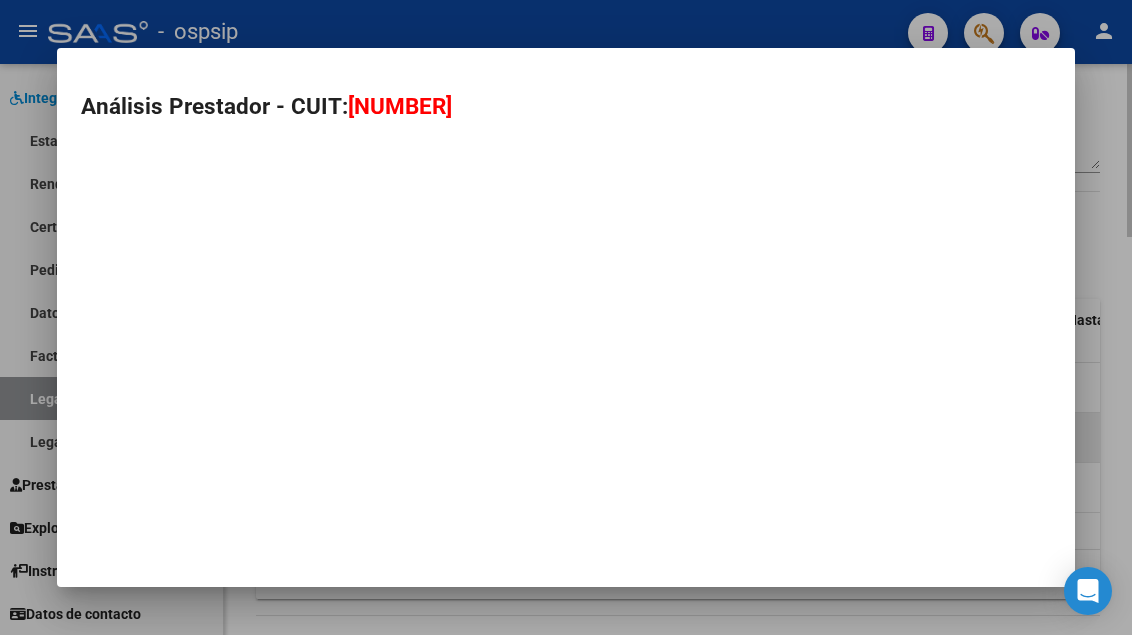 type on "27393808867" 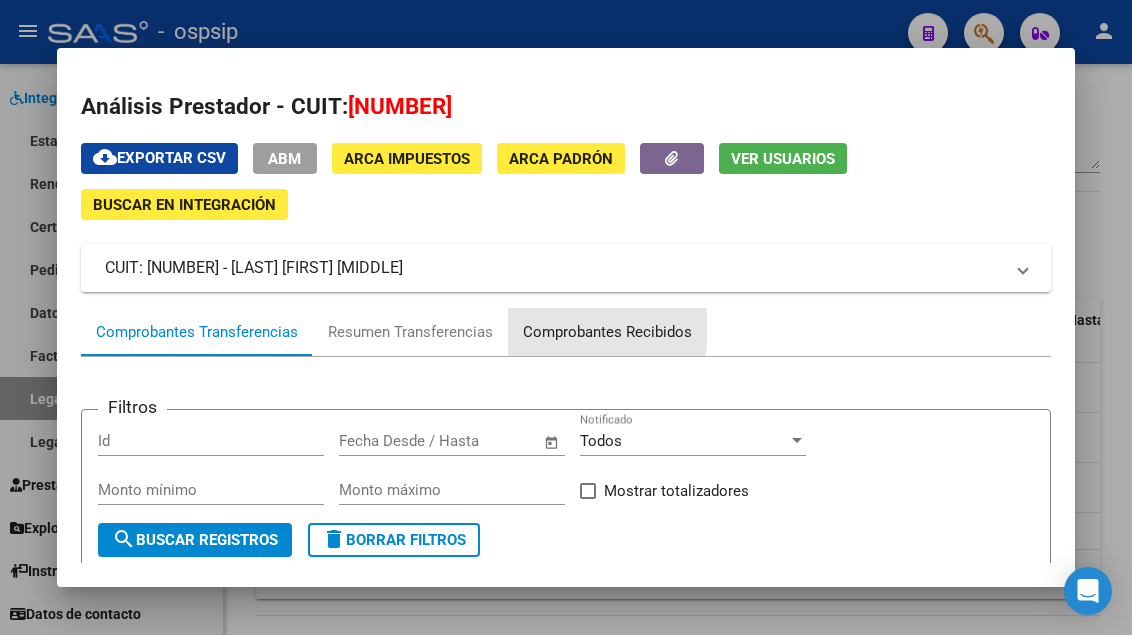 click on "Comprobantes Recibidos" at bounding box center [607, 332] 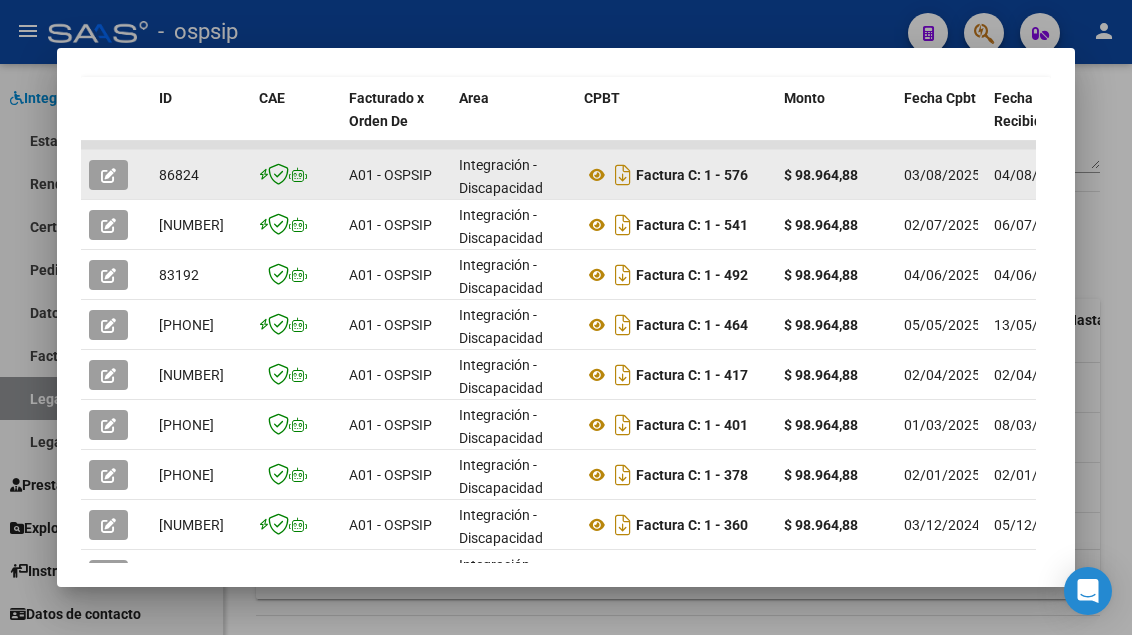 scroll, scrollTop: 500, scrollLeft: 0, axis: vertical 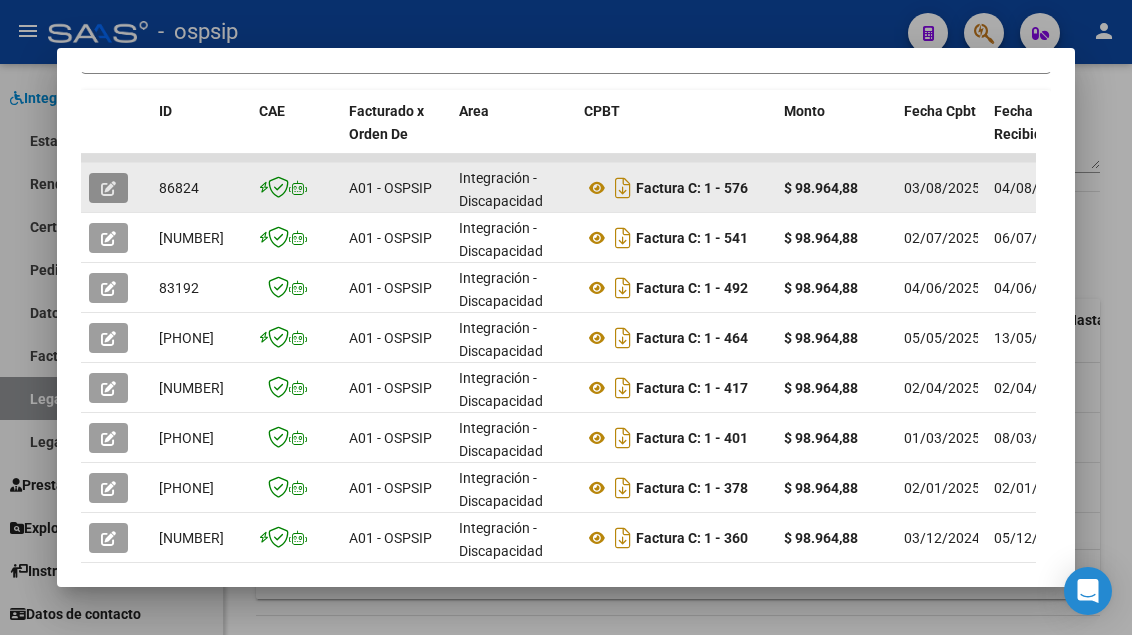 click 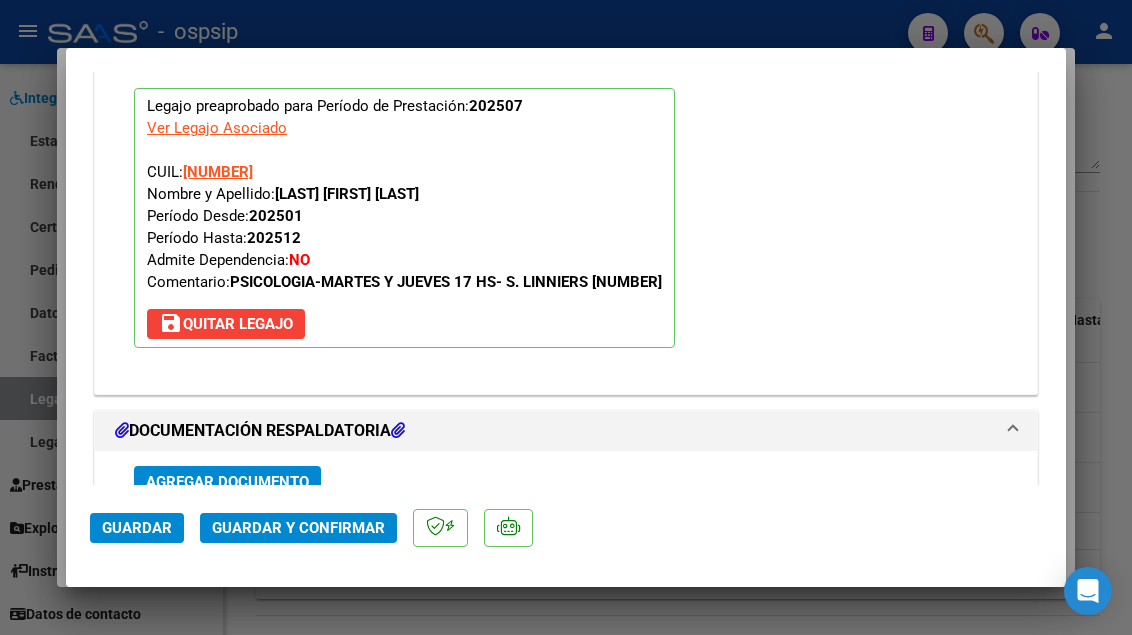 scroll, scrollTop: 2300, scrollLeft: 0, axis: vertical 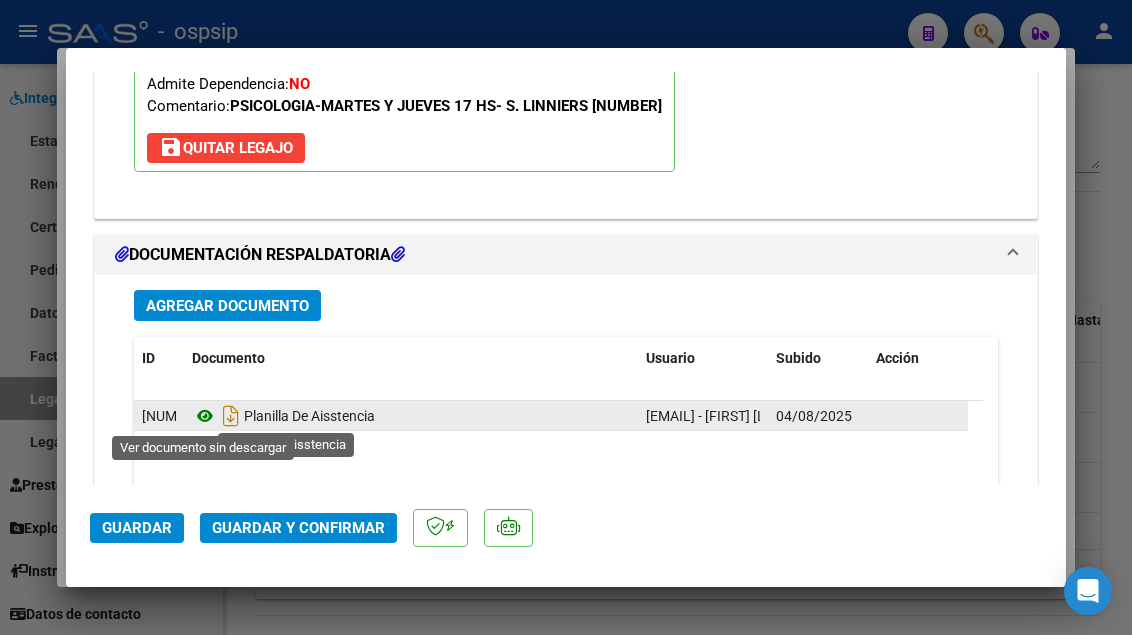 click 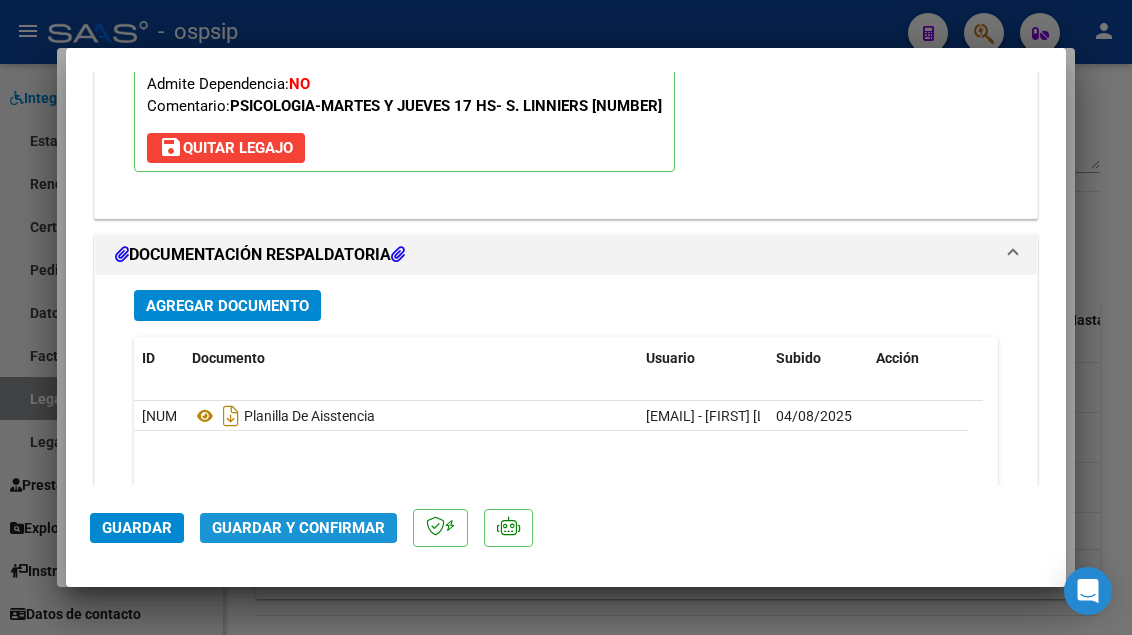 click on "Guardar y Confirmar" 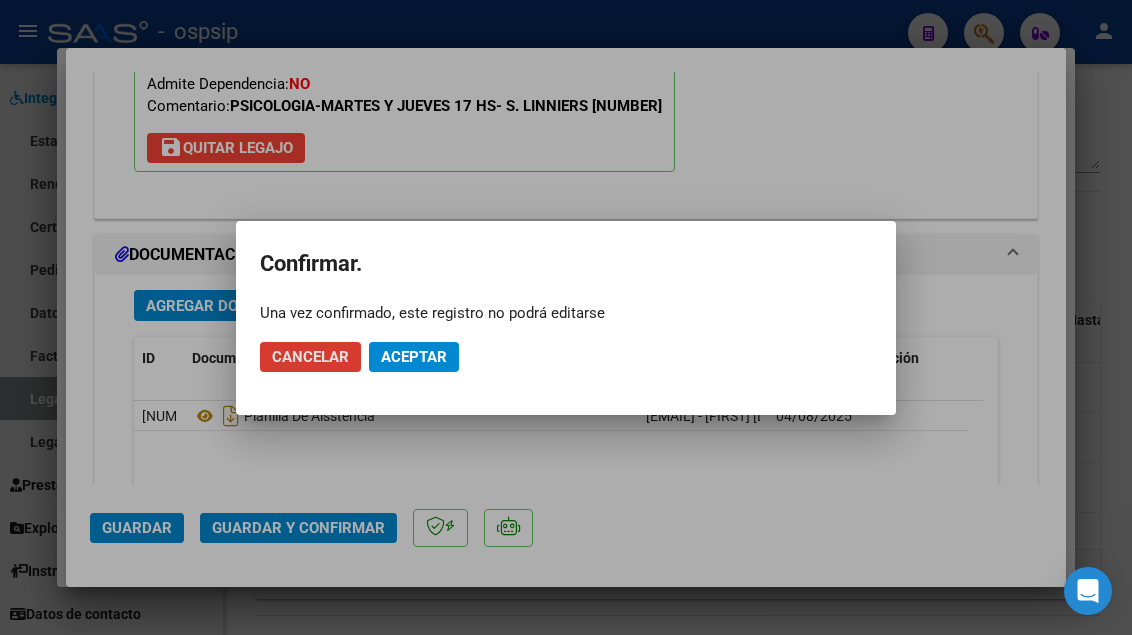 click on "Aceptar" 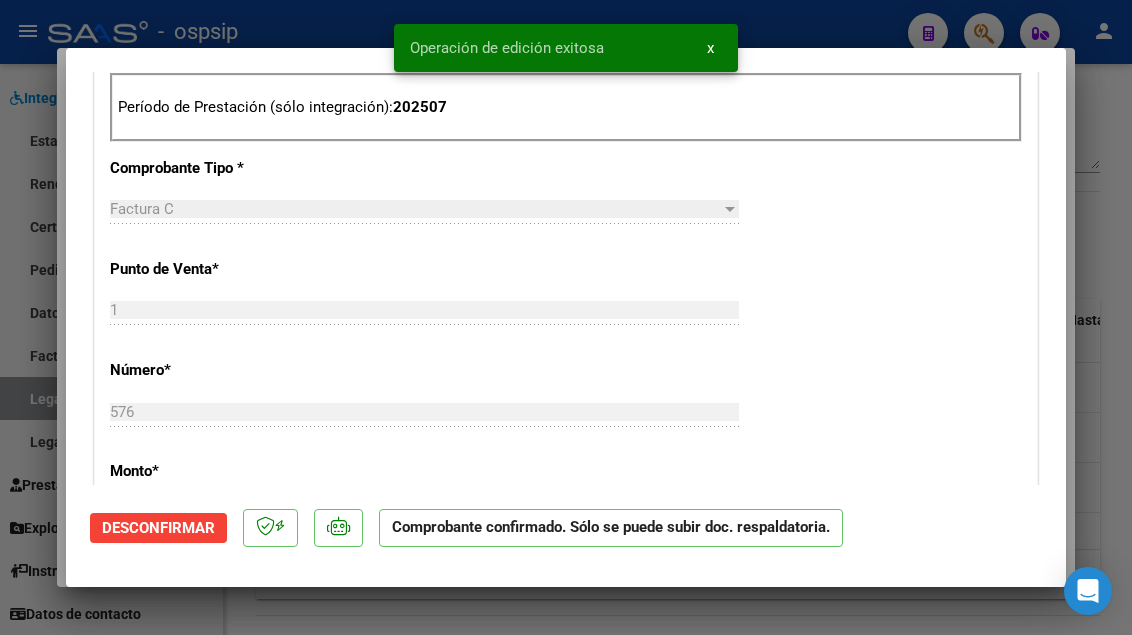 scroll, scrollTop: 519, scrollLeft: 0, axis: vertical 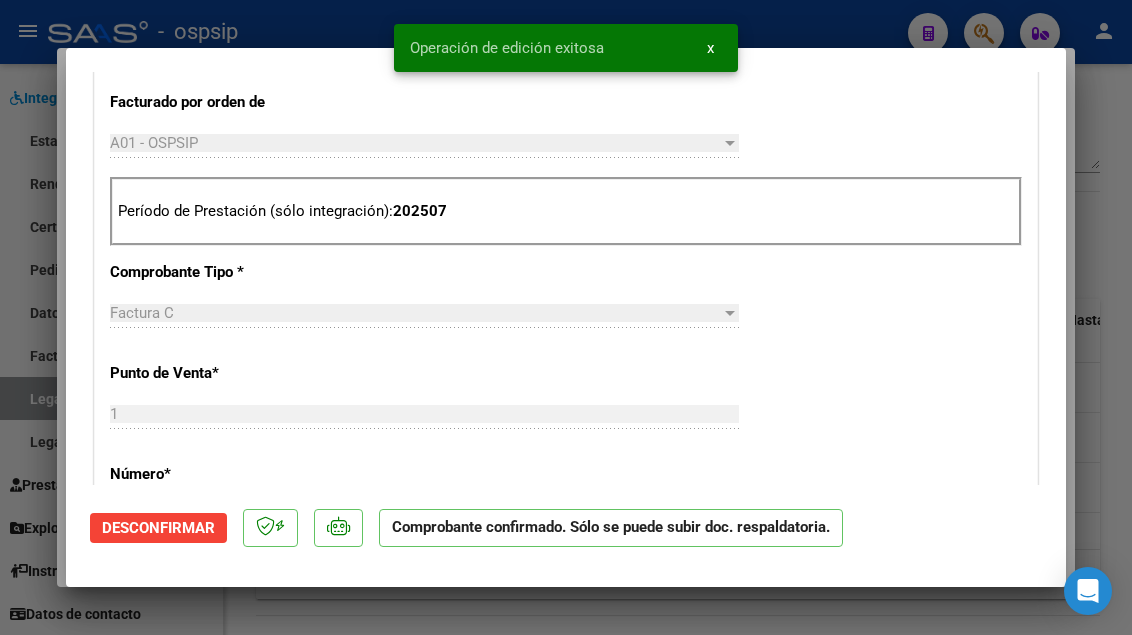type 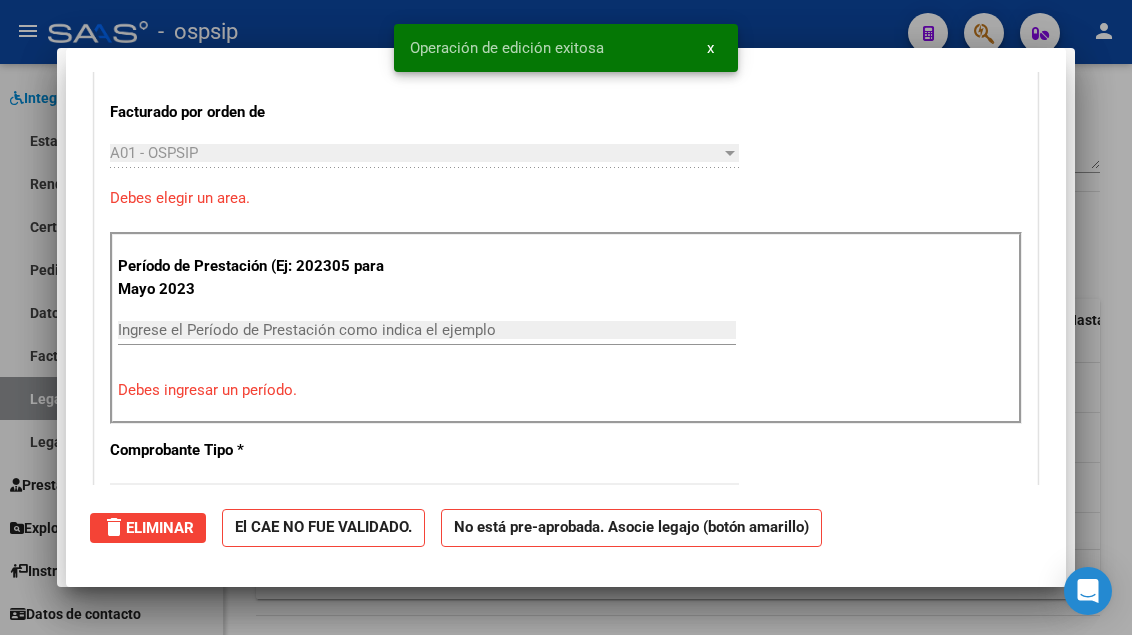 scroll, scrollTop: 0, scrollLeft: 0, axis: both 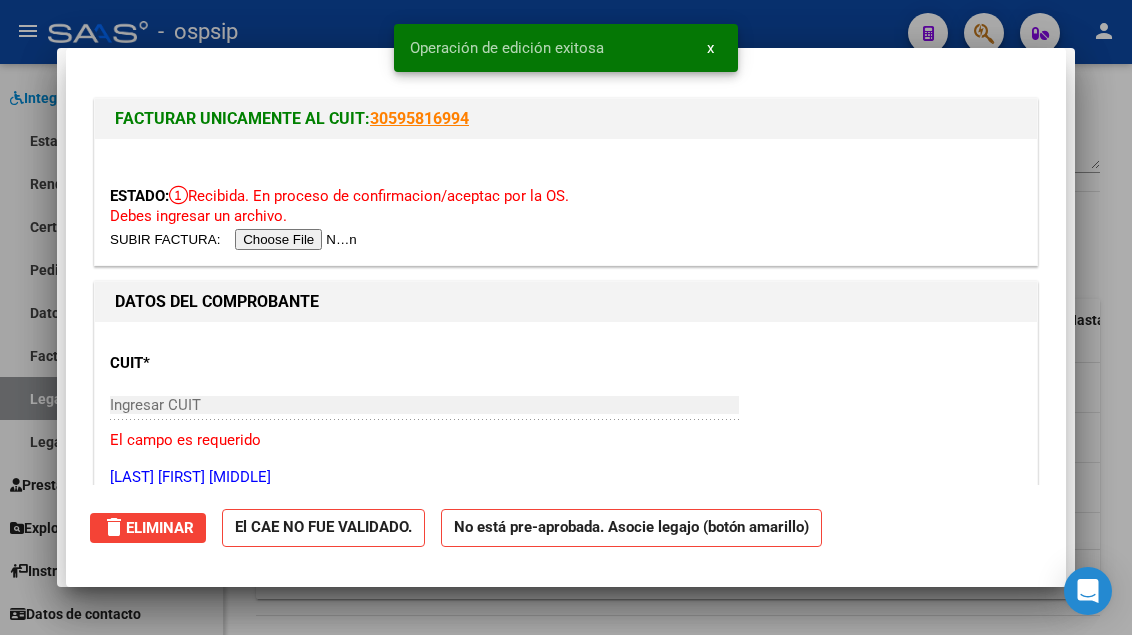 type 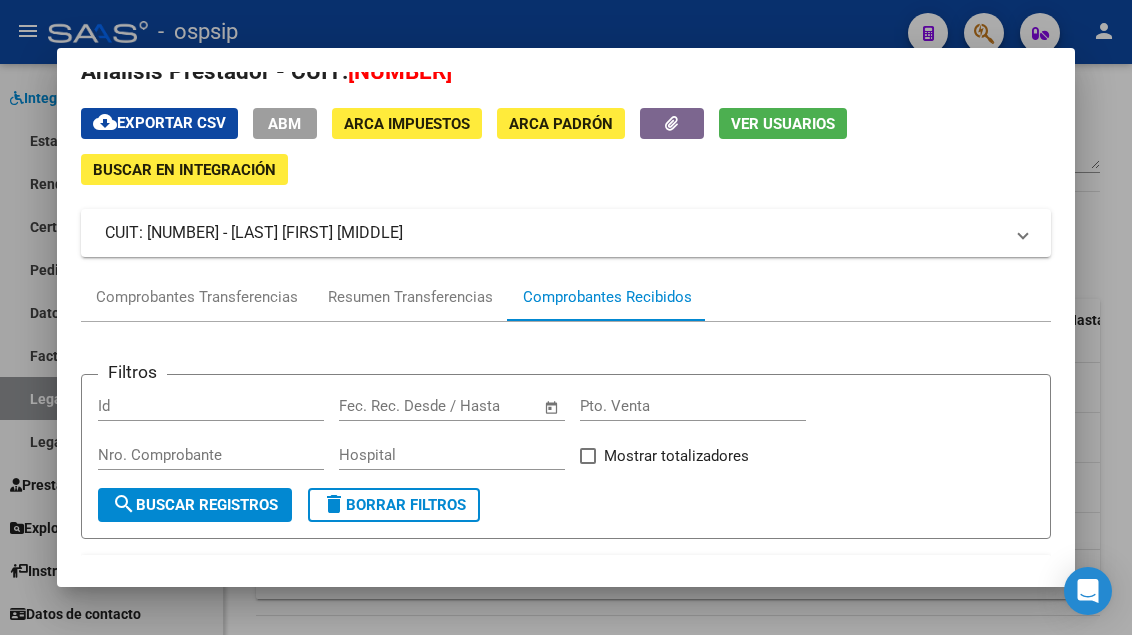 scroll, scrollTop: 0, scrollLeft: 0, axis: both 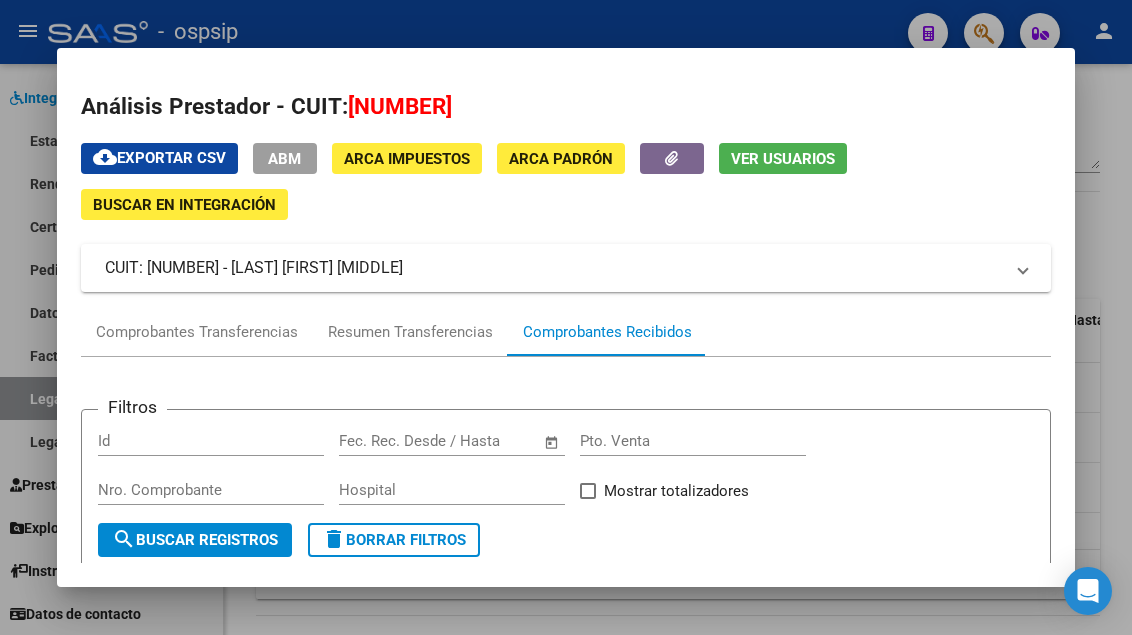 click on "Ver Usuarios" 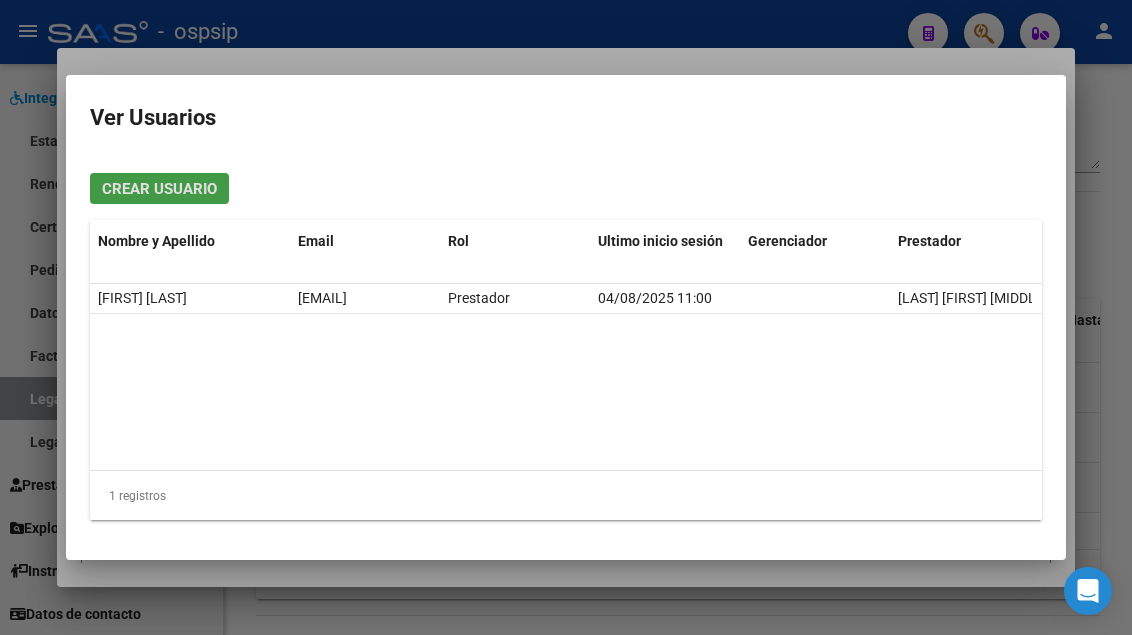 type 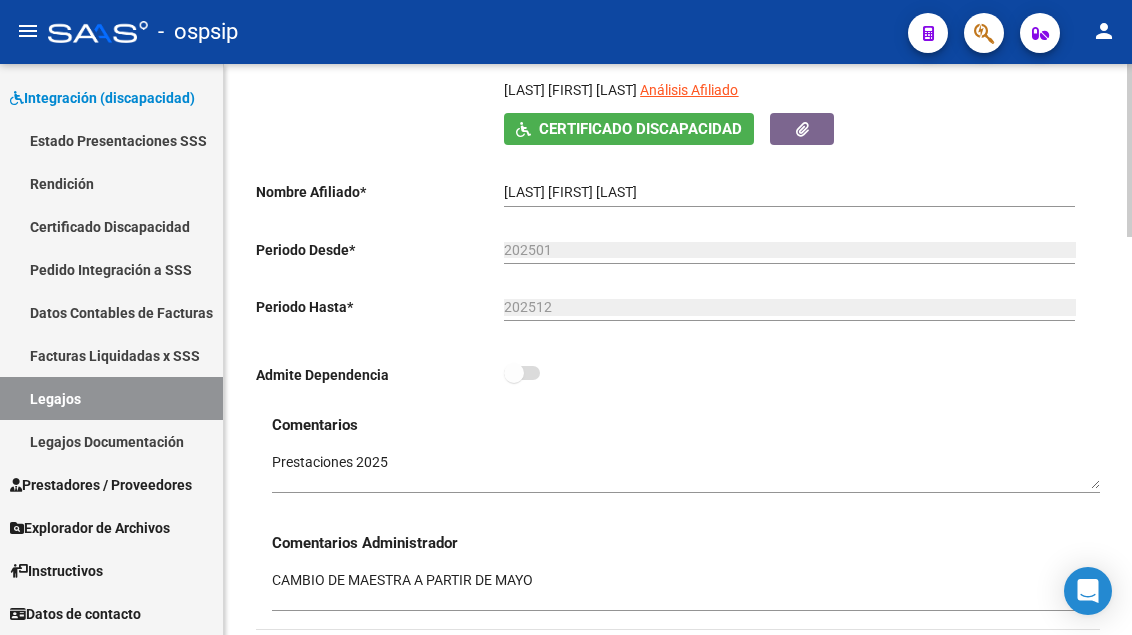 scroll, scrollTop: 300, scrollLeft: 0, axis: vertical 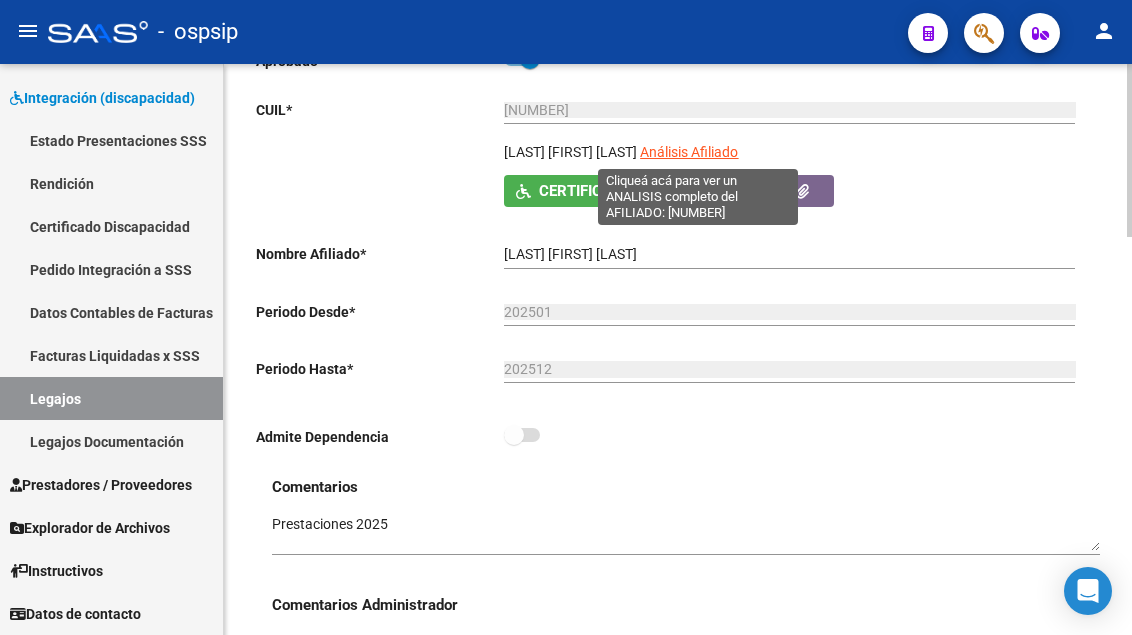 click on "Análisis Afiliado" 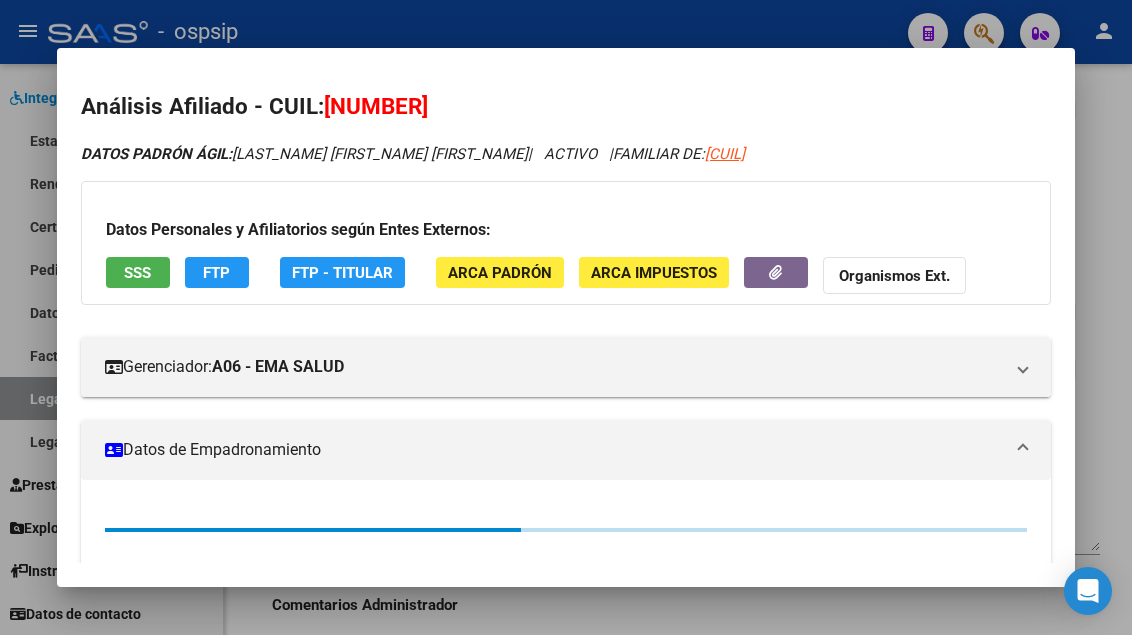 scroll, scrollTop: 200, scrollLeft: 0, axis: vertical 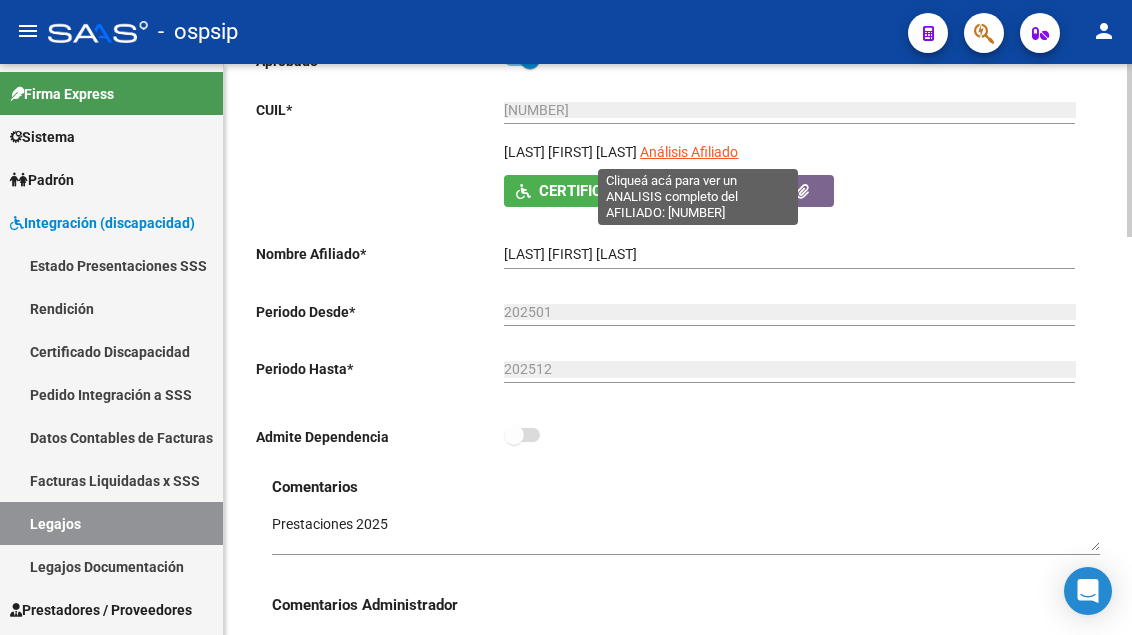 click on "Análisis Afiliado" 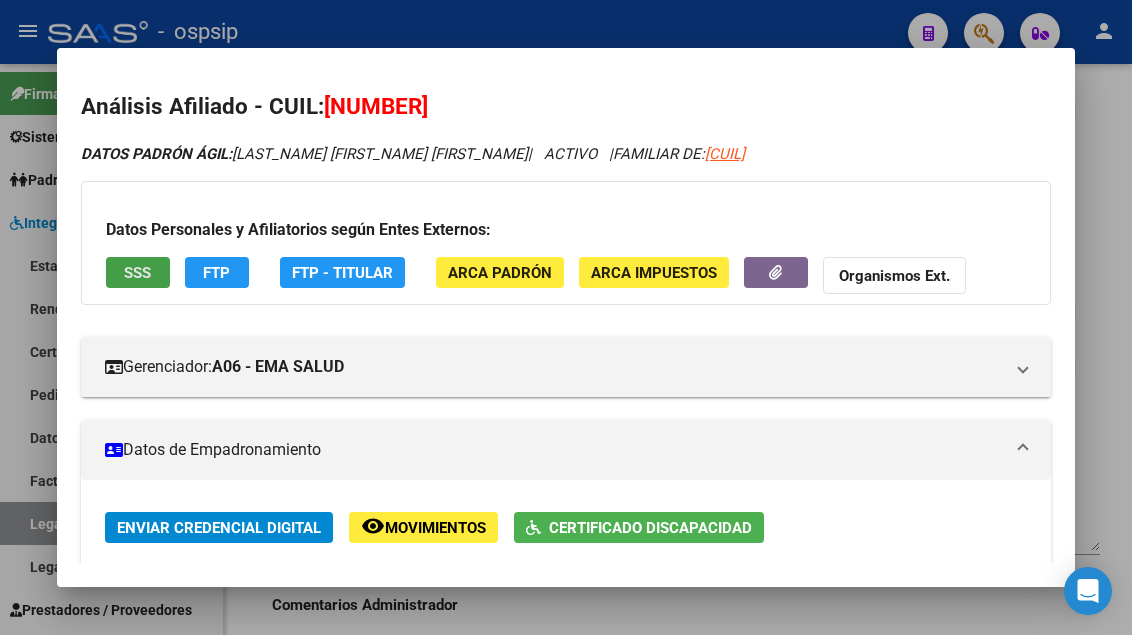 click on "SSS" at bounding box center [138, 272] 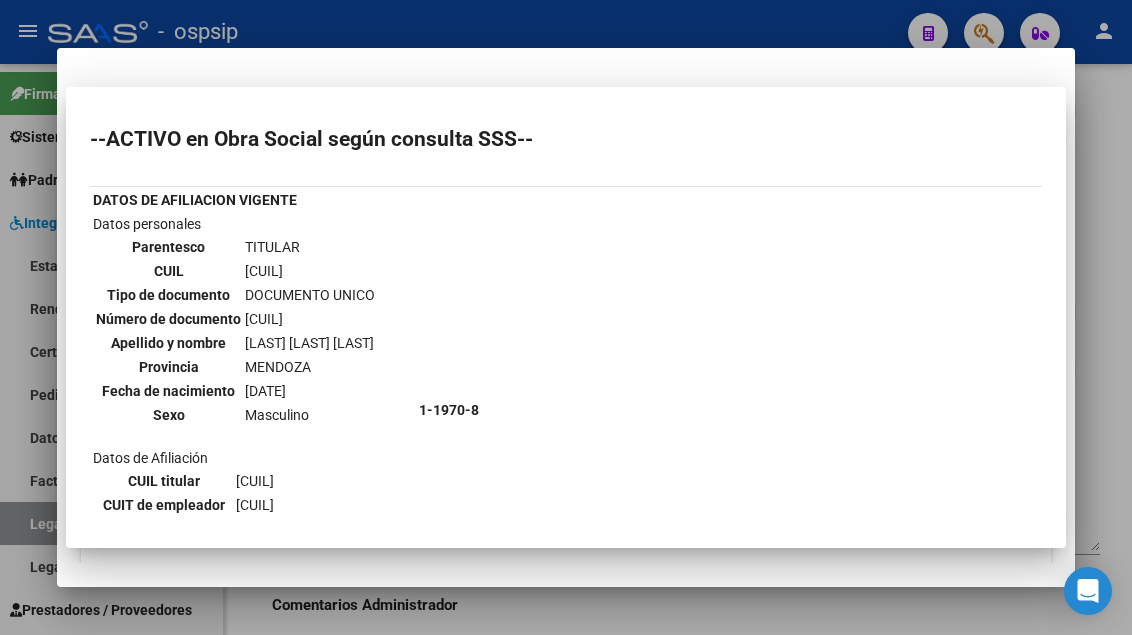 type 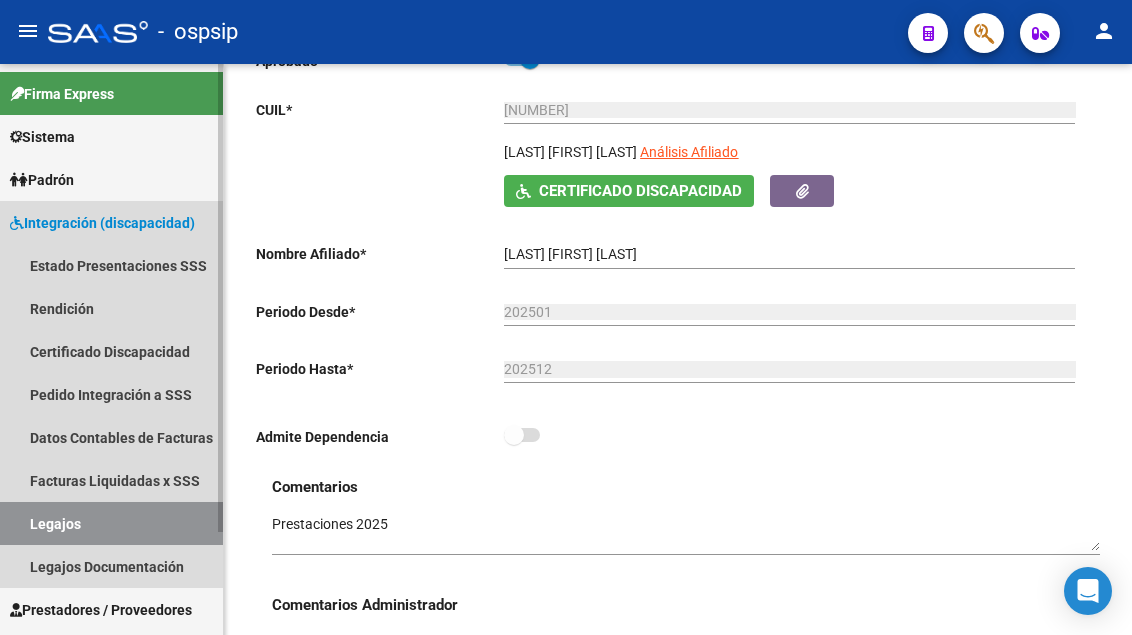 click on "Legajos" at bounding box center (111, 523) 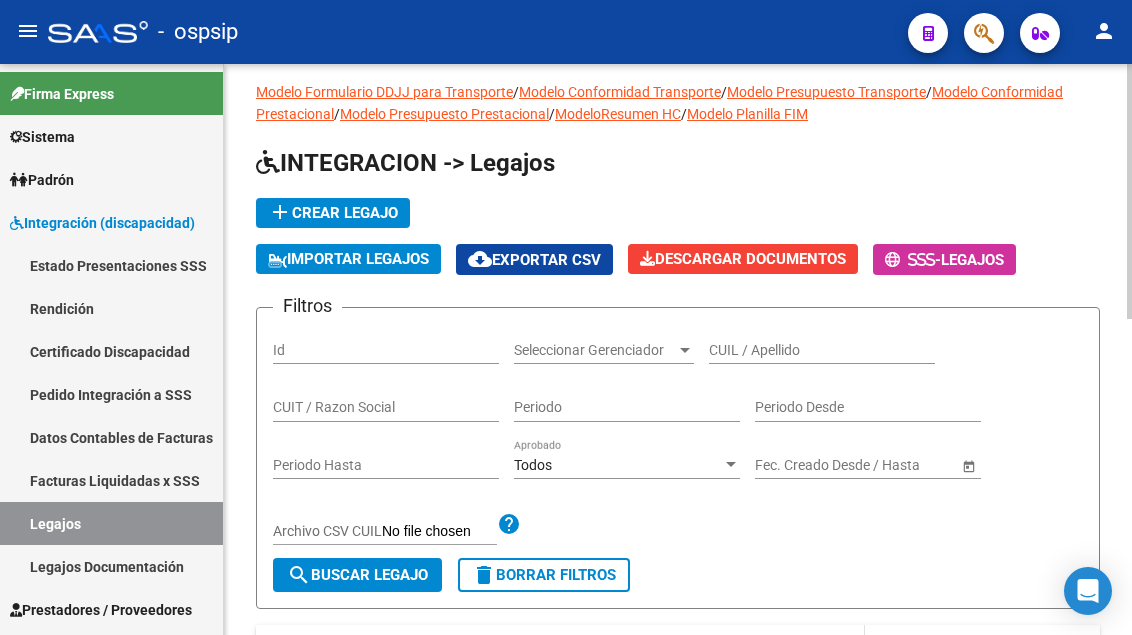 scroll, scrollTop: 0, scrollLeft: 0, axis: both 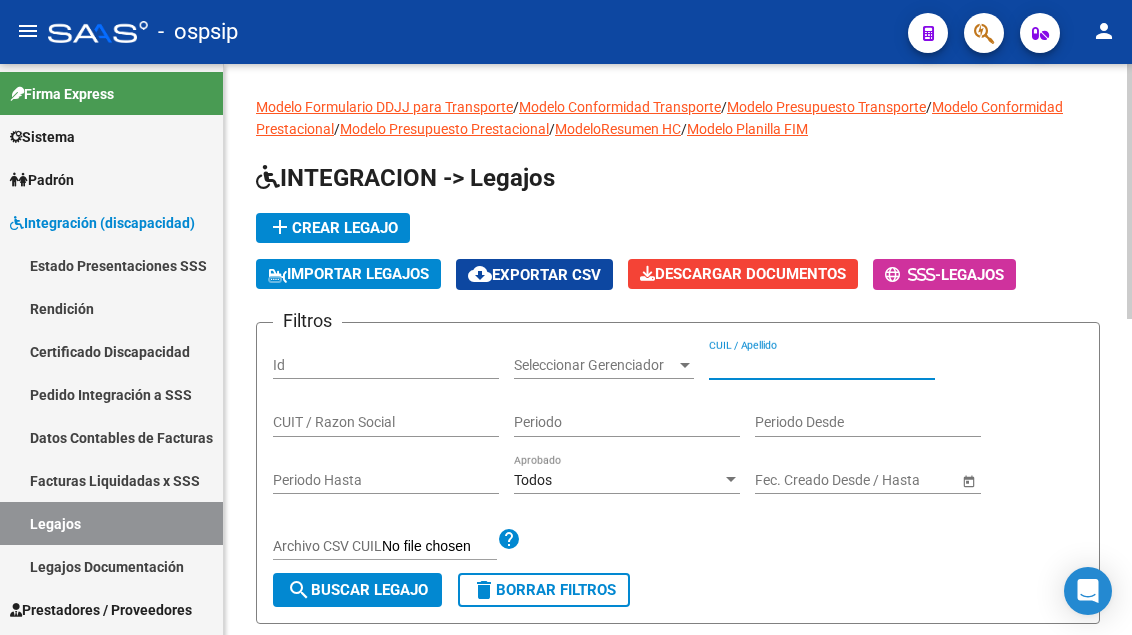 click on "CUIL / Apellido" at bounding box center (822, 365) 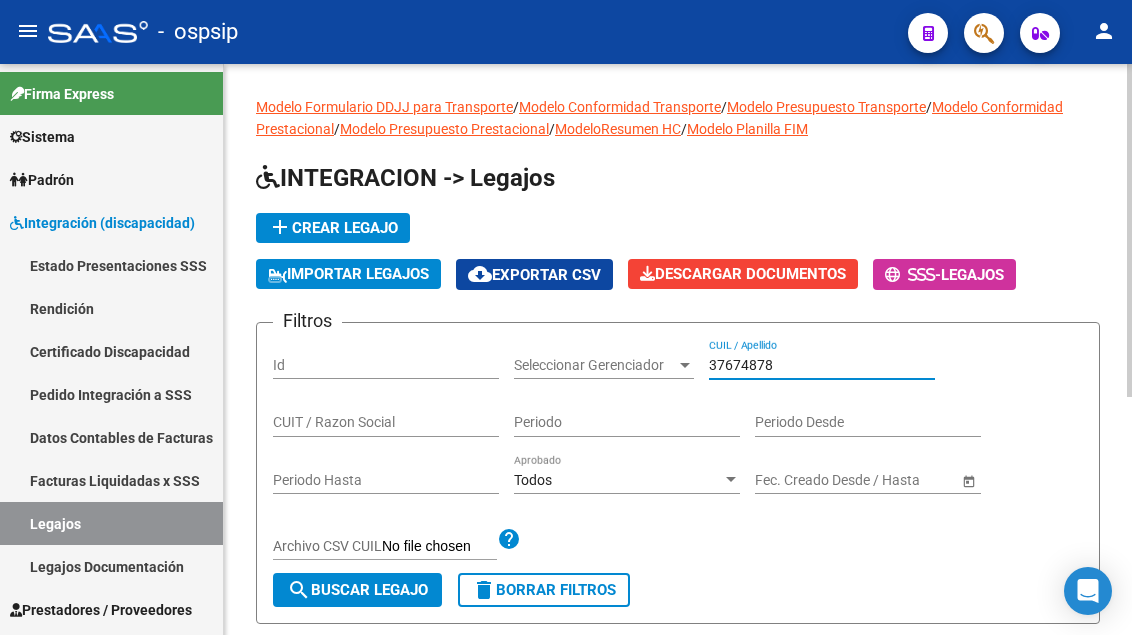scroll, scrollTop: 200, scrollLeft: 0, axis: vertical 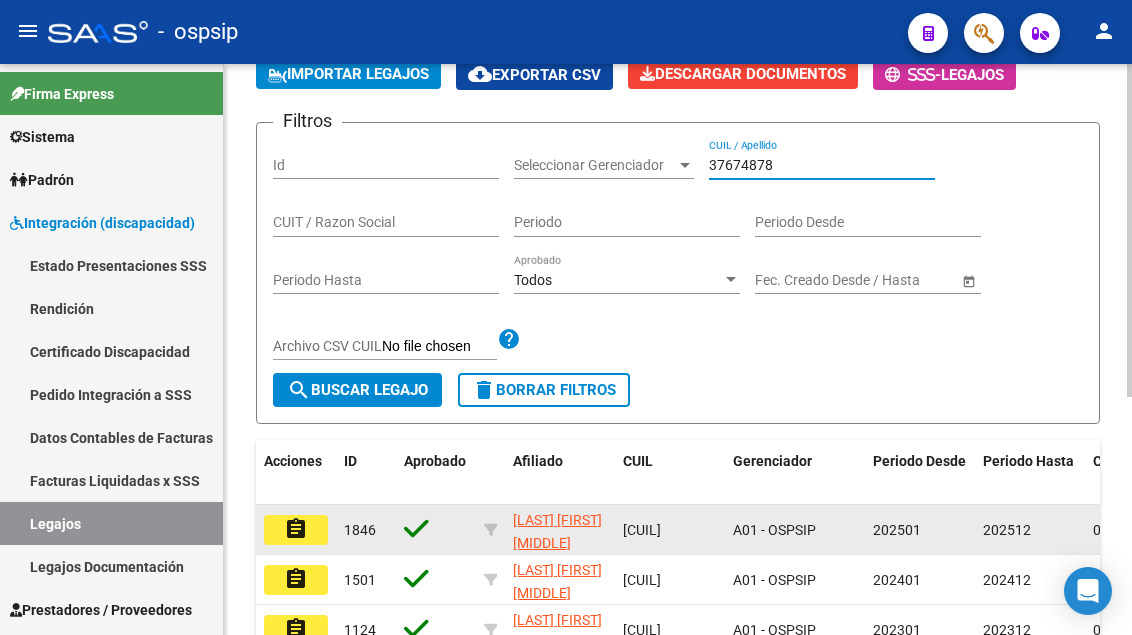 type on "37674878" 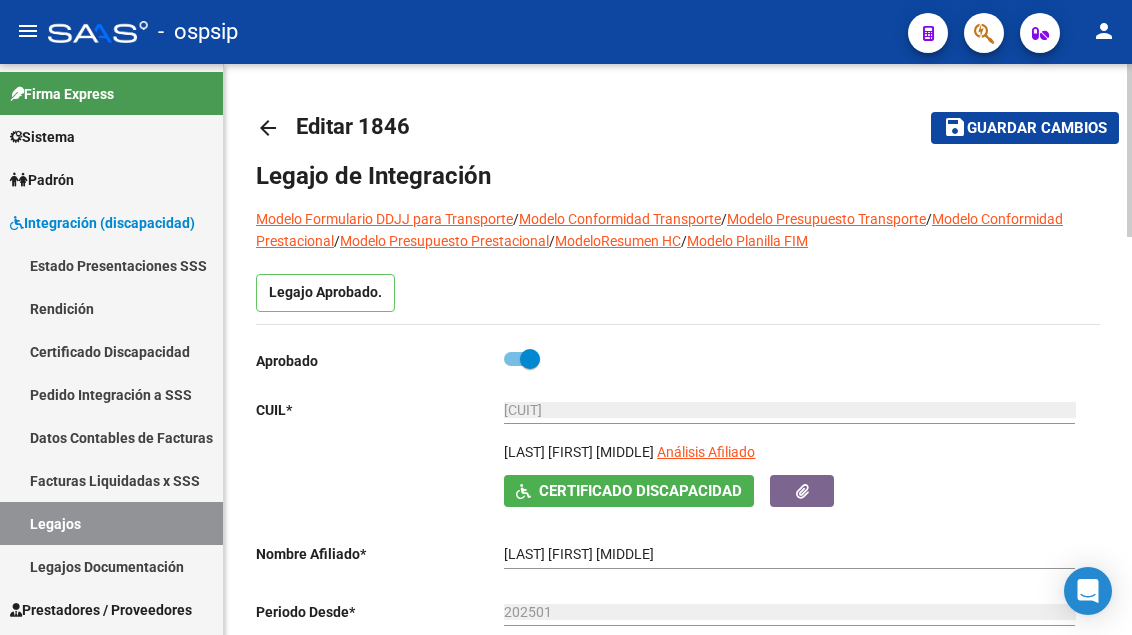 scroll, scrollTop: 200, scrollLeft: 0, axis: vertical 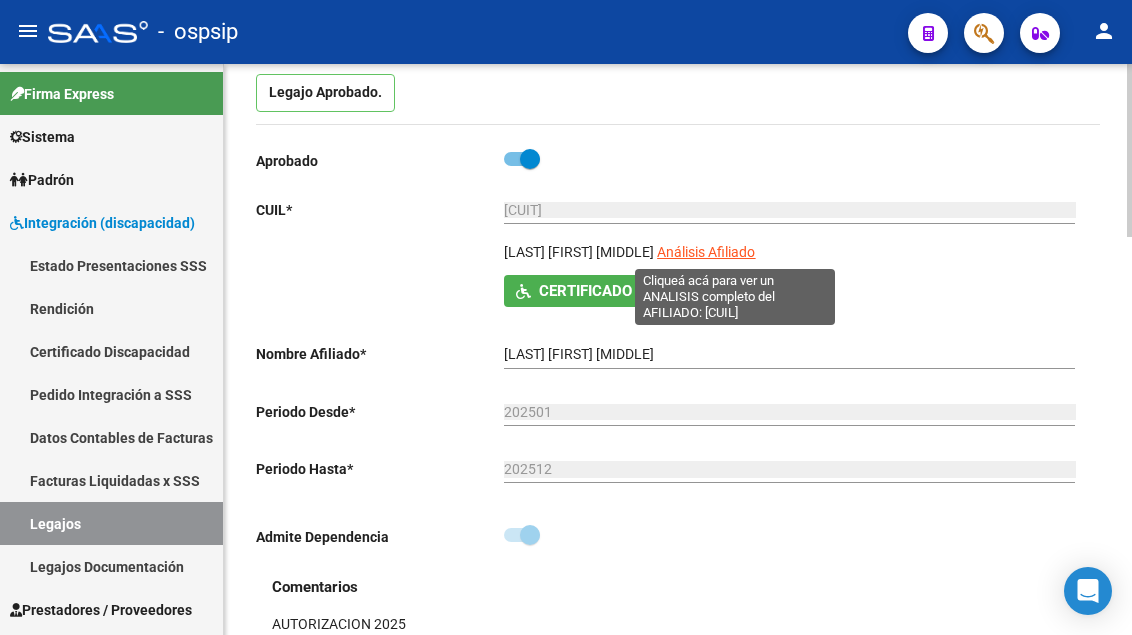 click on "Análisis Afiliado" 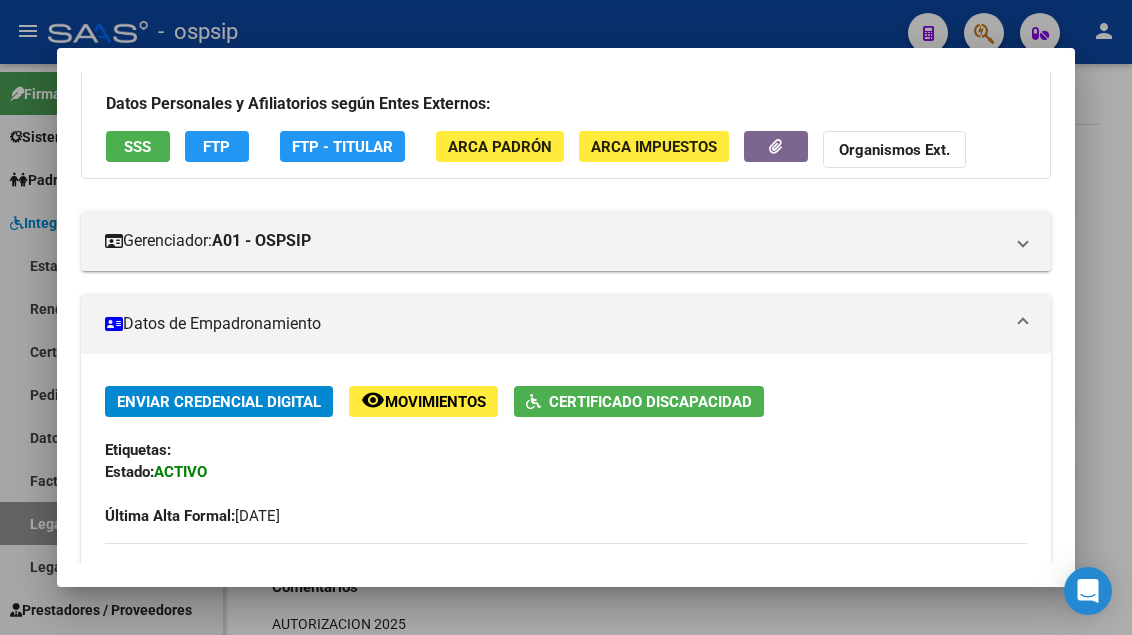 scroll, scrollTop: 100, scrollLeft: 0, axis: vertical 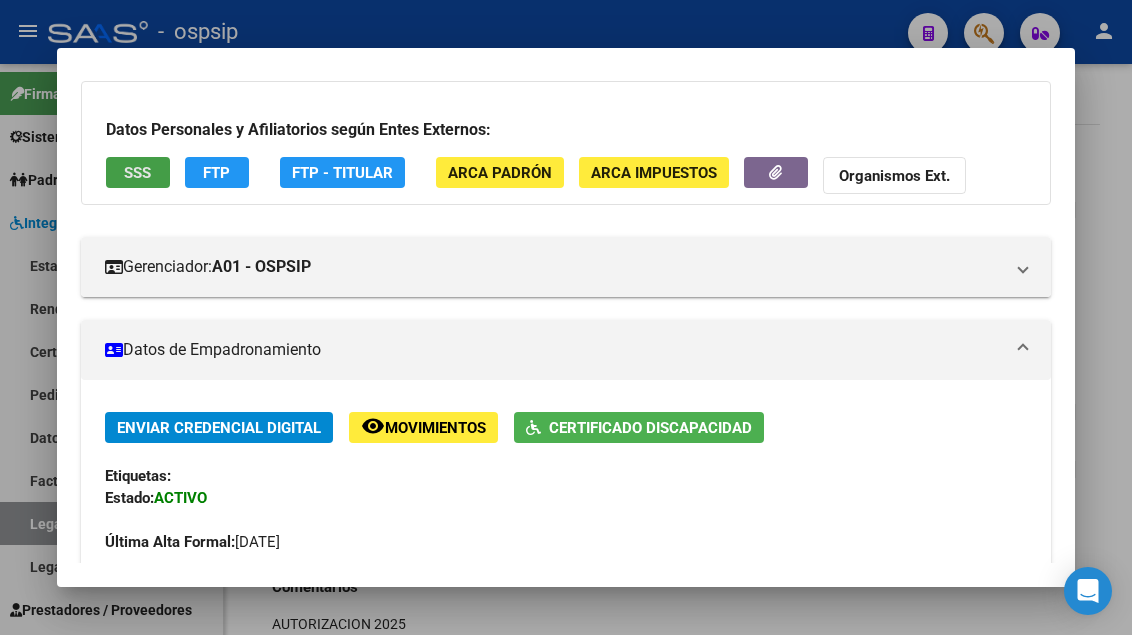 click on "SSS" at bounding box center (137, 173) 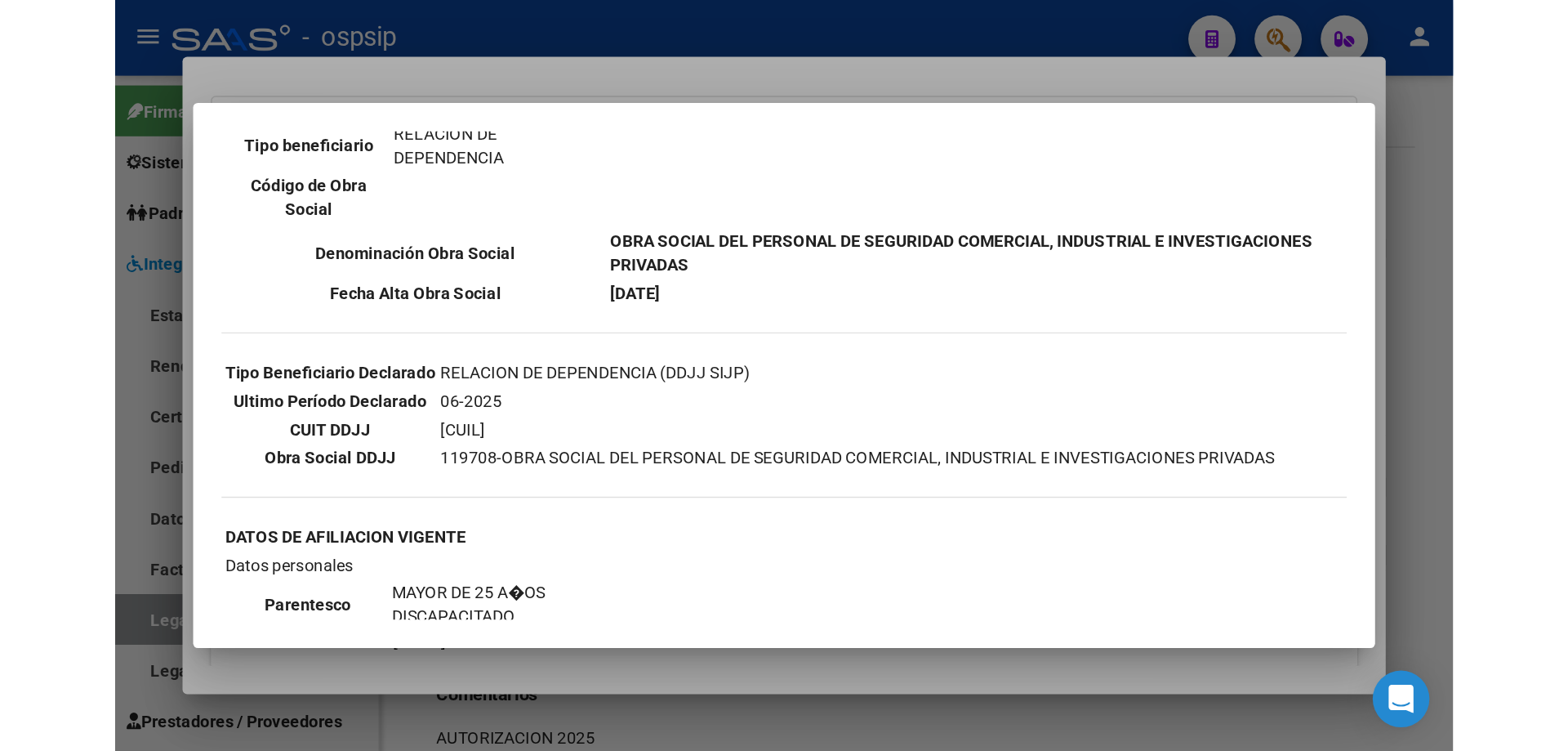 scroll, scrollTop: 490, scrollLeft: 0, axis: vertical 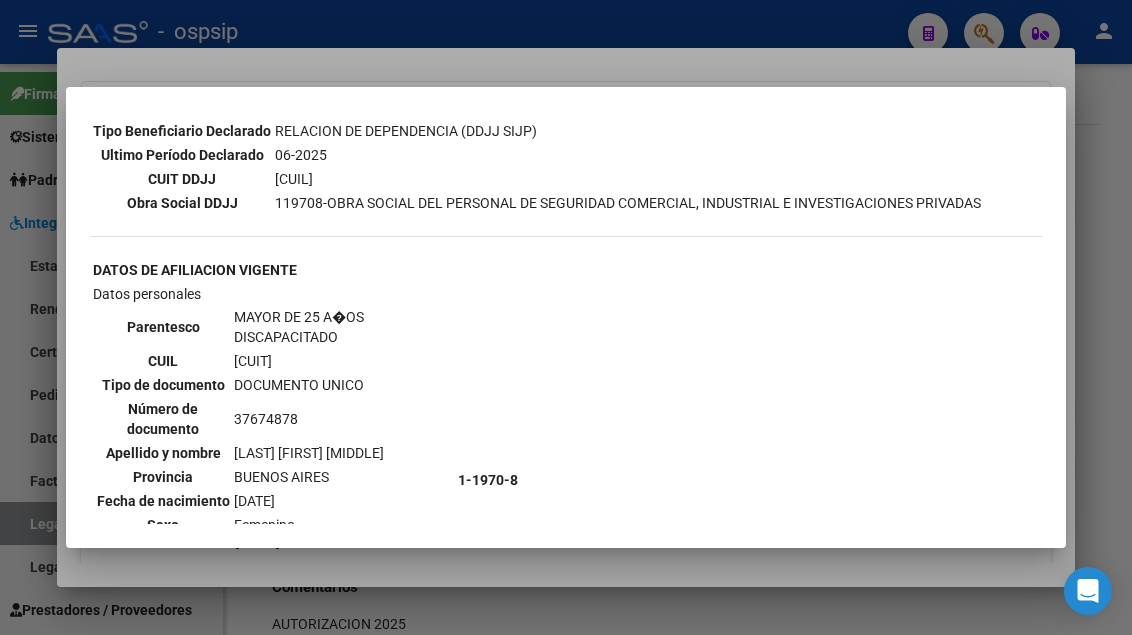 type 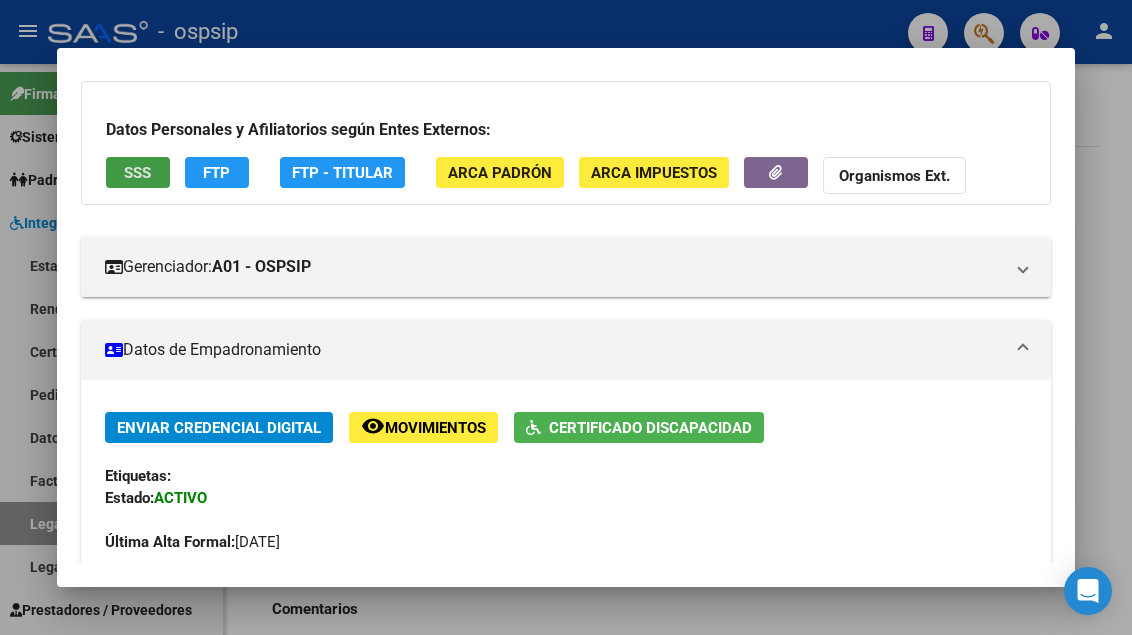 scroll, scrollTop: 200, scrollLeft: 0, axis: vertical 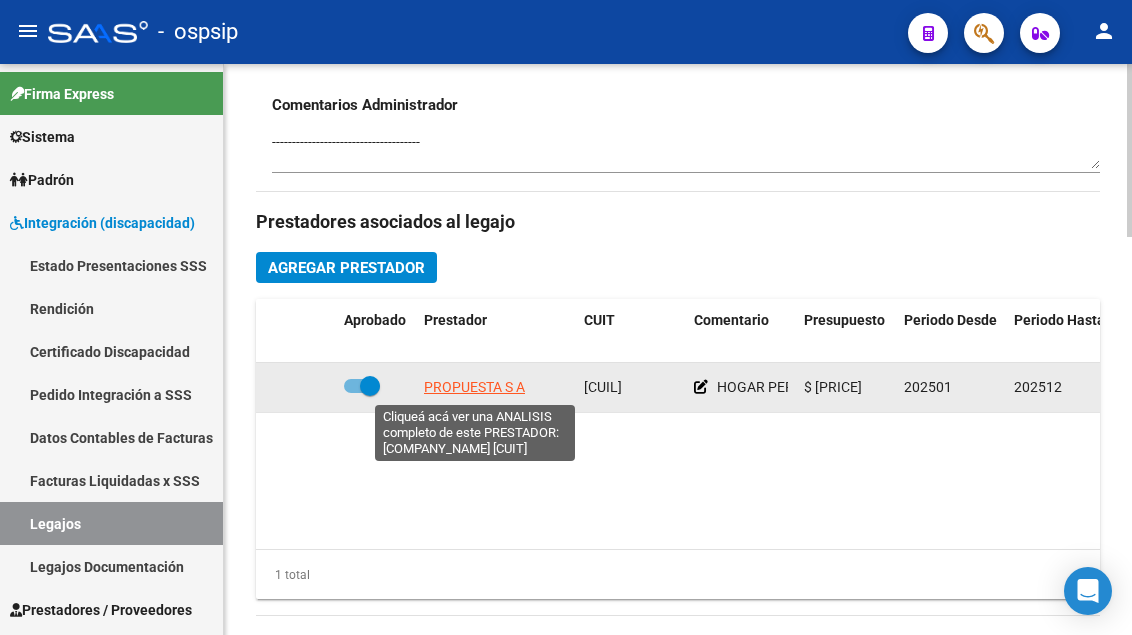click on "PROPUESTA S A" 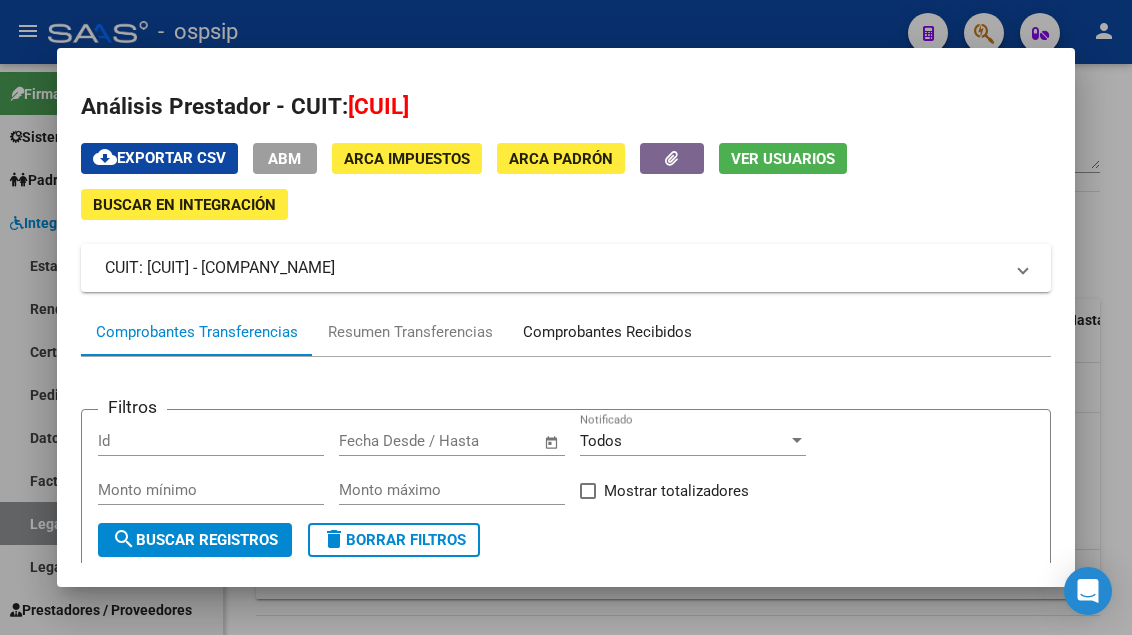 click on "Comprobantes Recibidos" at bounding box center [607, 332] 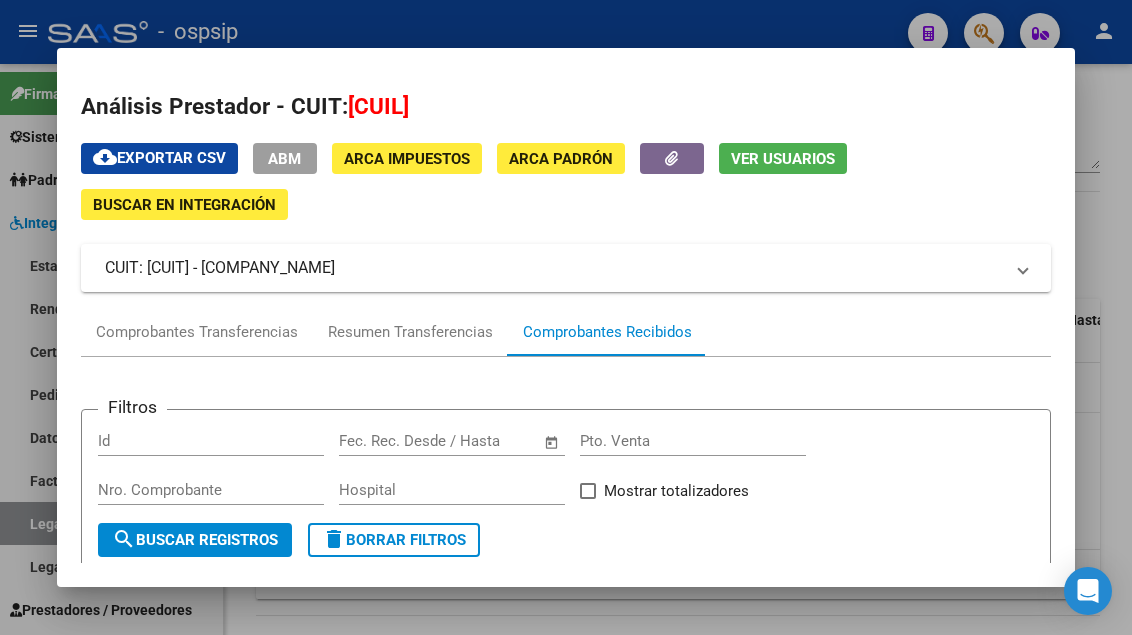 scroll, scrollTop: 300, scrollLeft: 0, axis: vertical 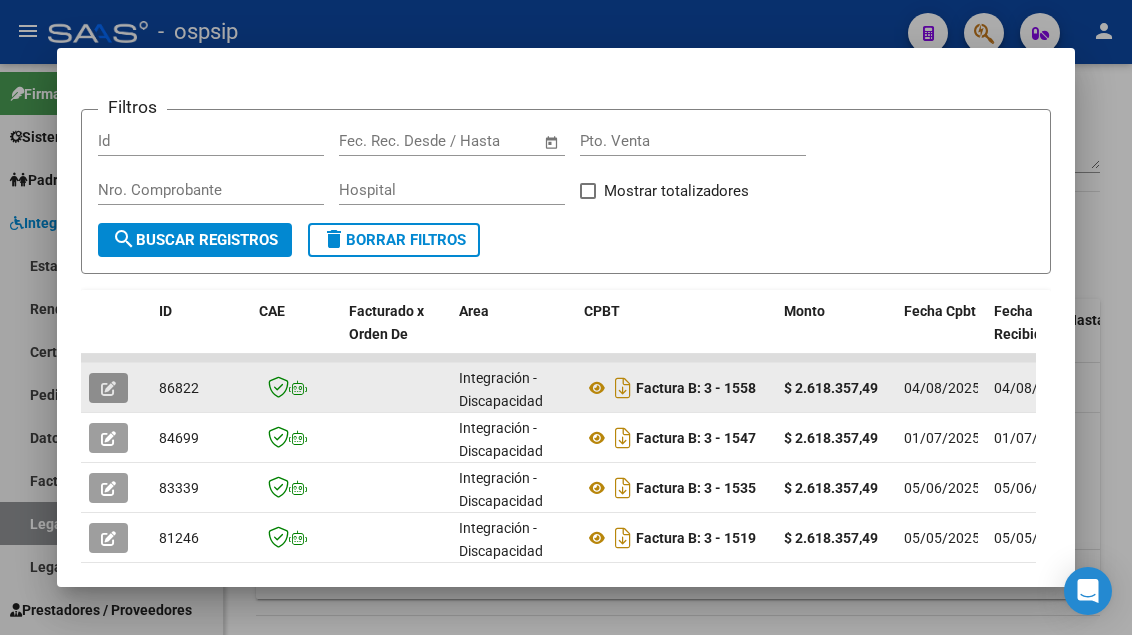 click 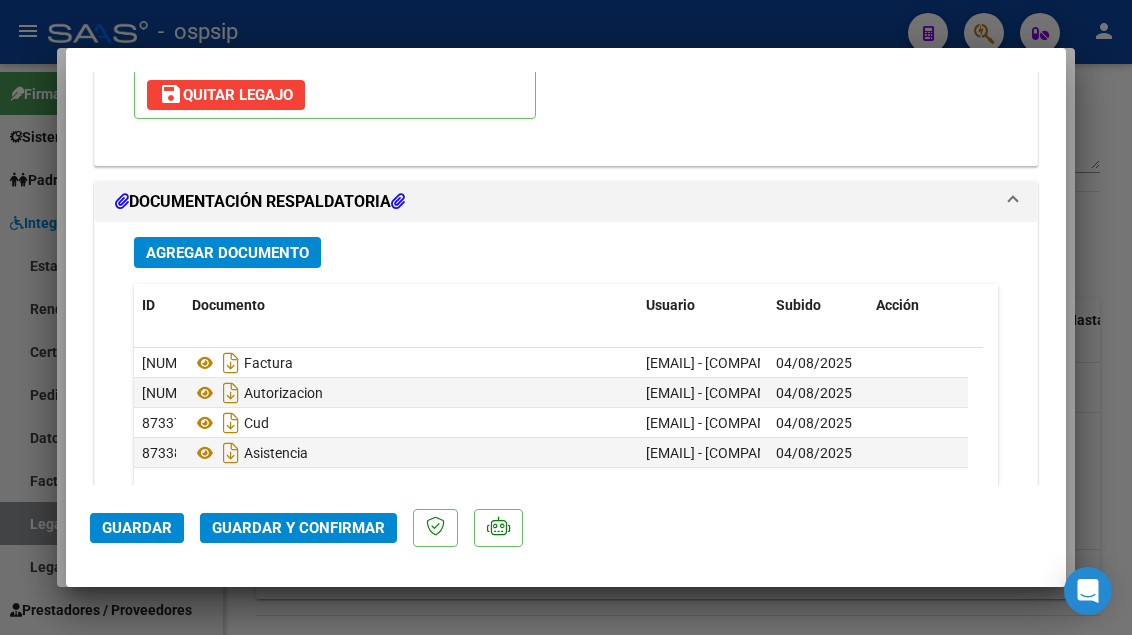 scroll, scrollTop: 2400, scrollLeft: 0, axis: vertical 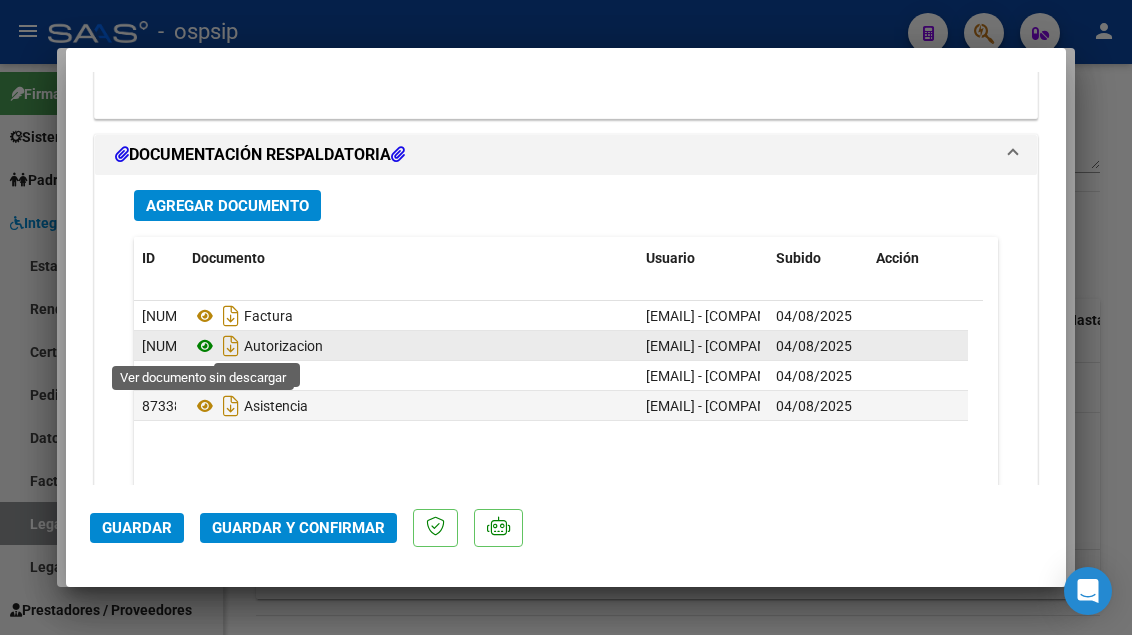 click 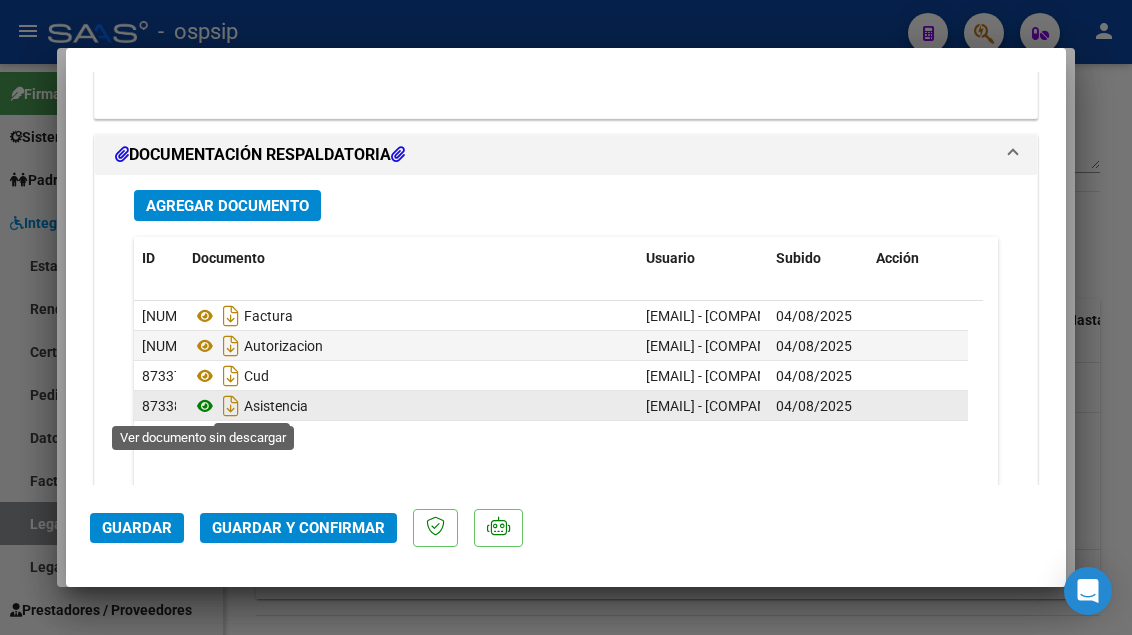 click 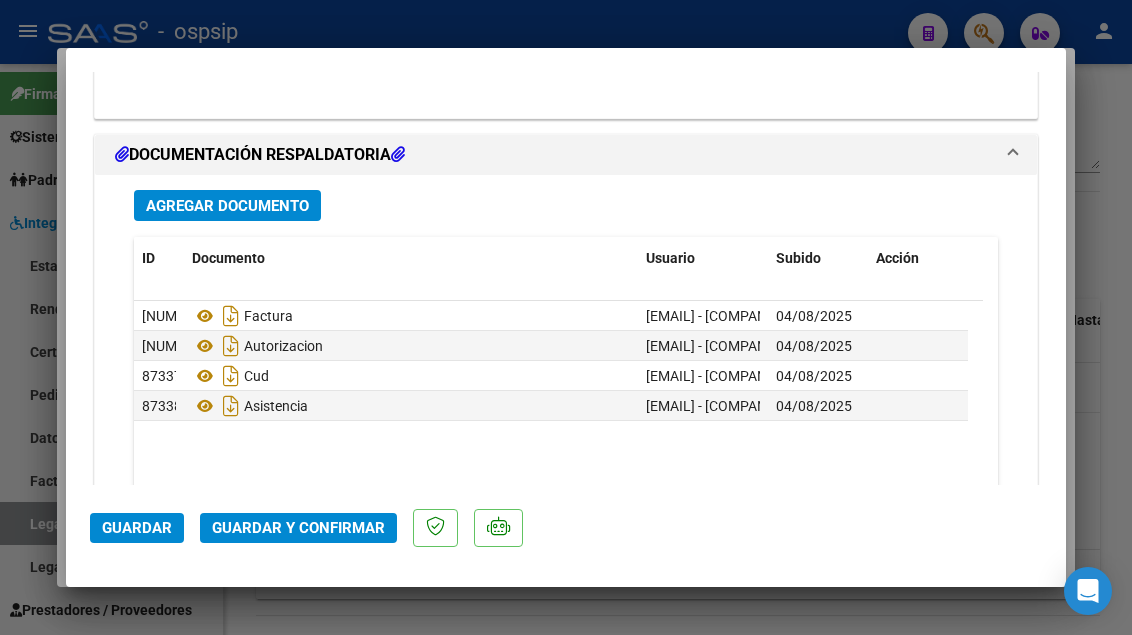click on "Guardar y Confirmar" 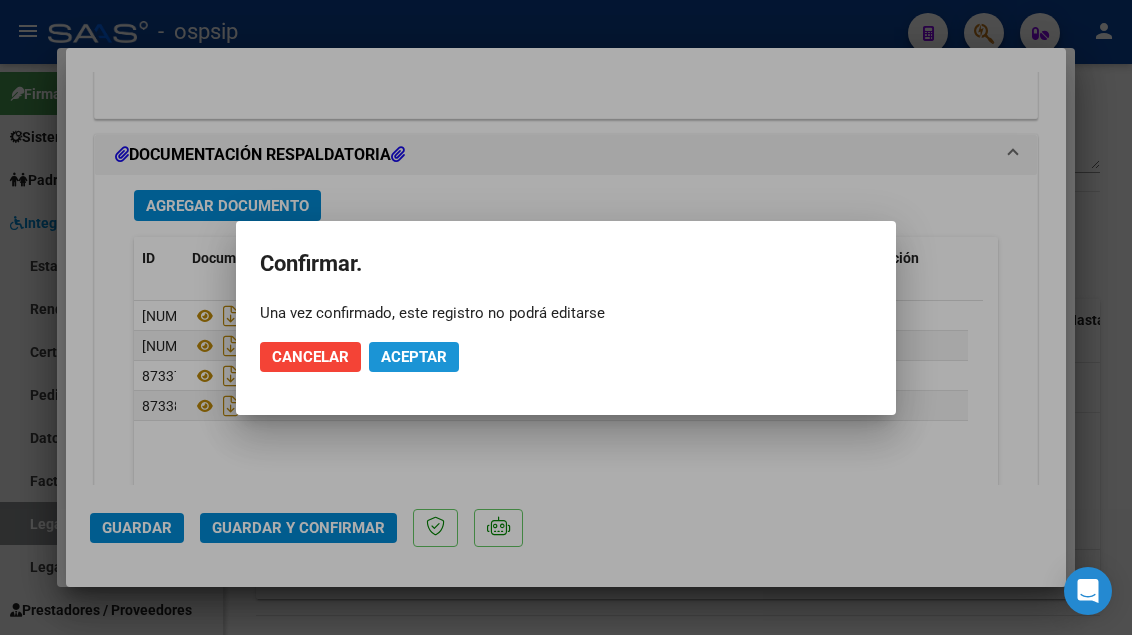 click on "Aceptar" 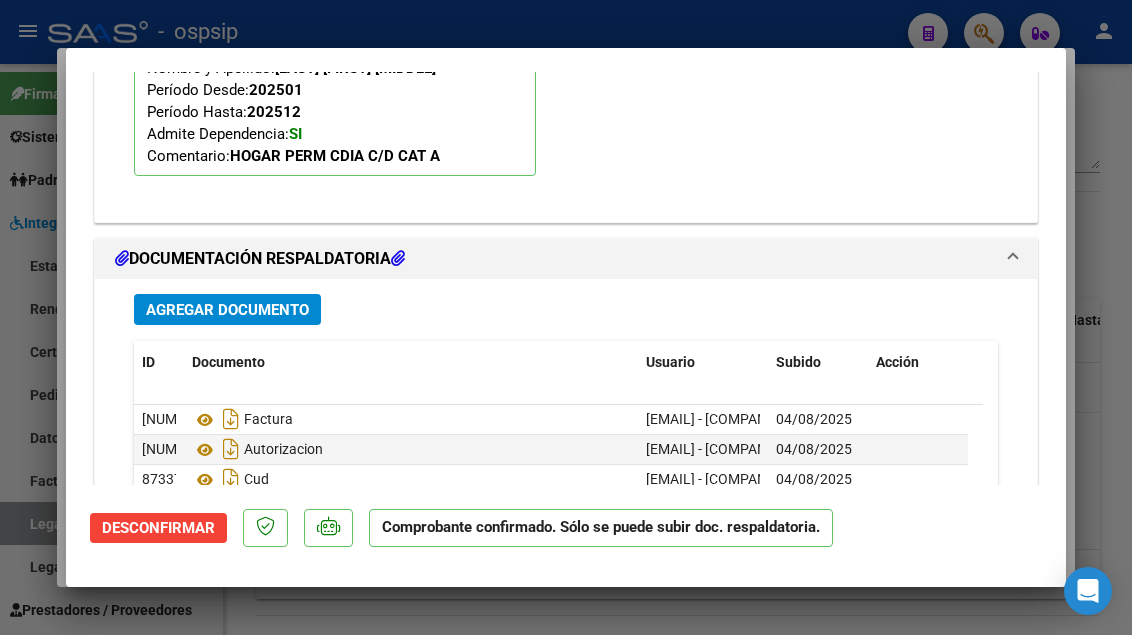 scroll, scrollTop: 1919, scrollLeft: 0, axis: vertical 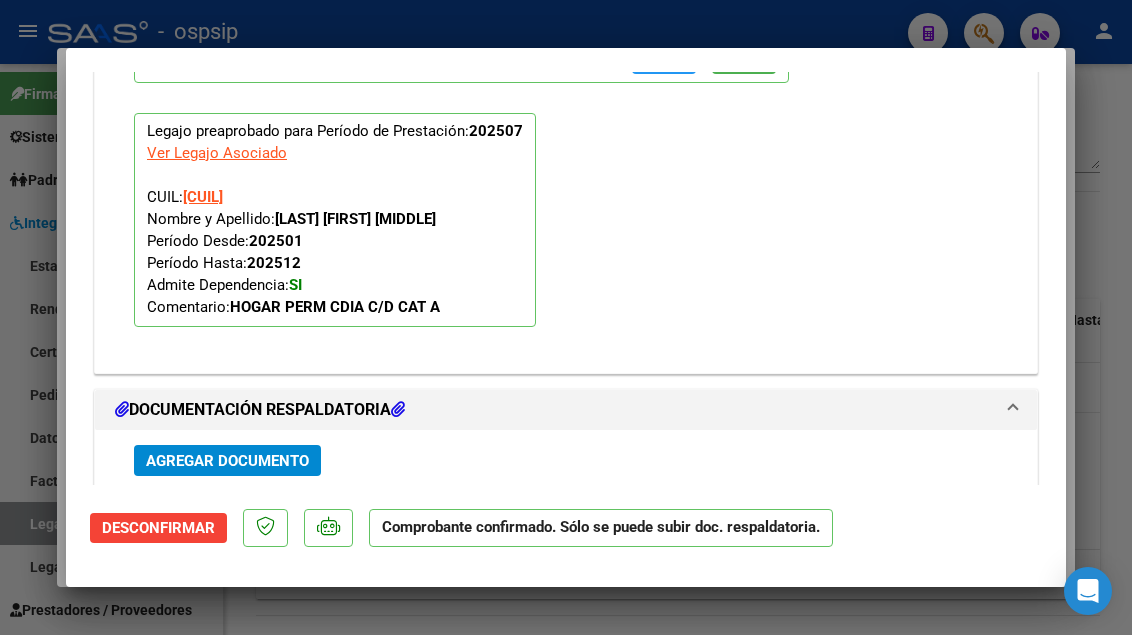 type 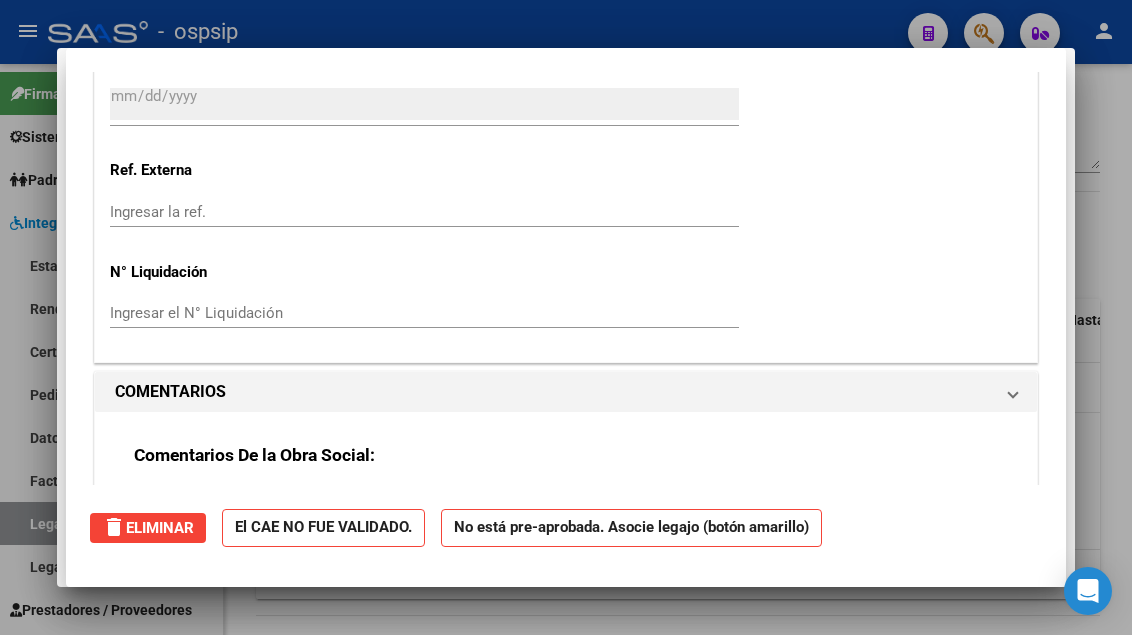 type 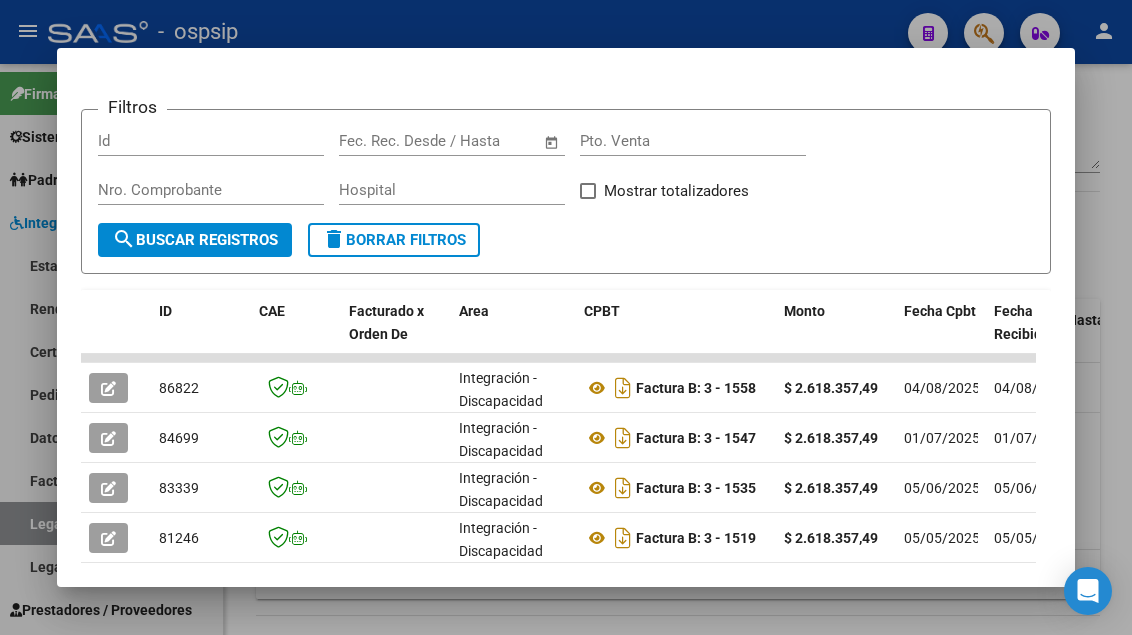 click at bounding box center [566, 317] 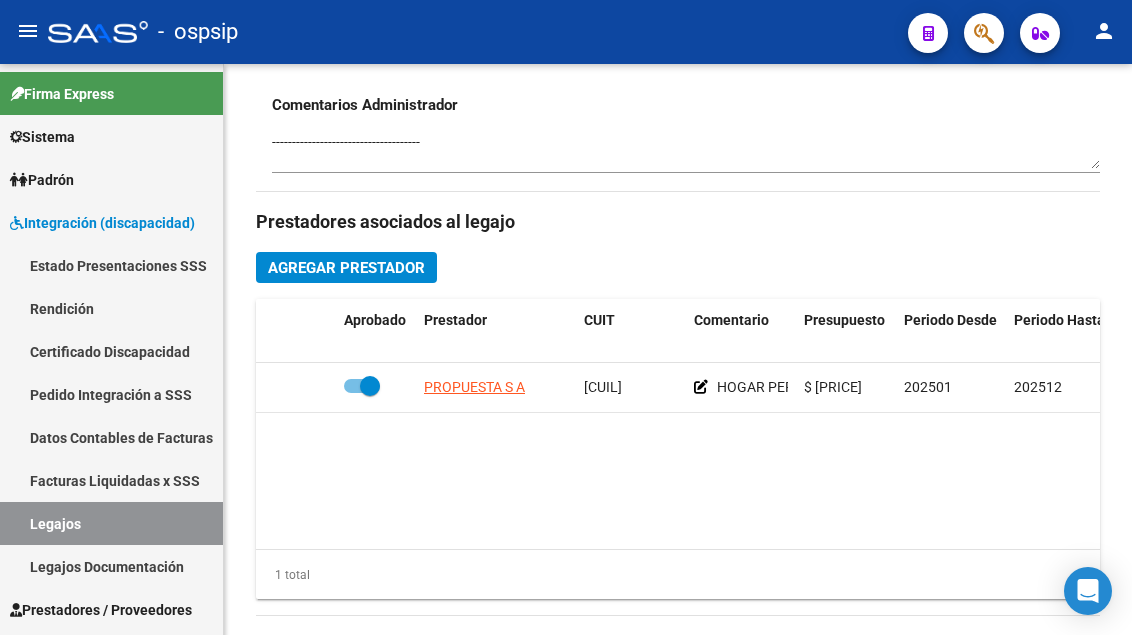 click on "Legajos" at bounding box center (111, 523) 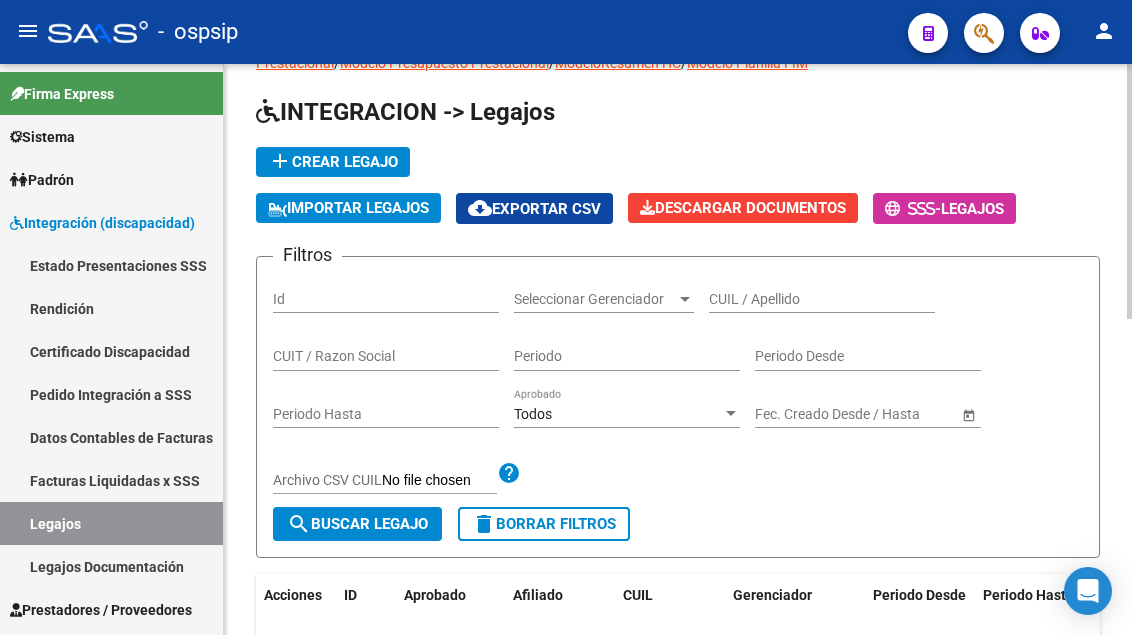 scroll, scrollTop: 8, scrollLeft: 0, axis: vertical 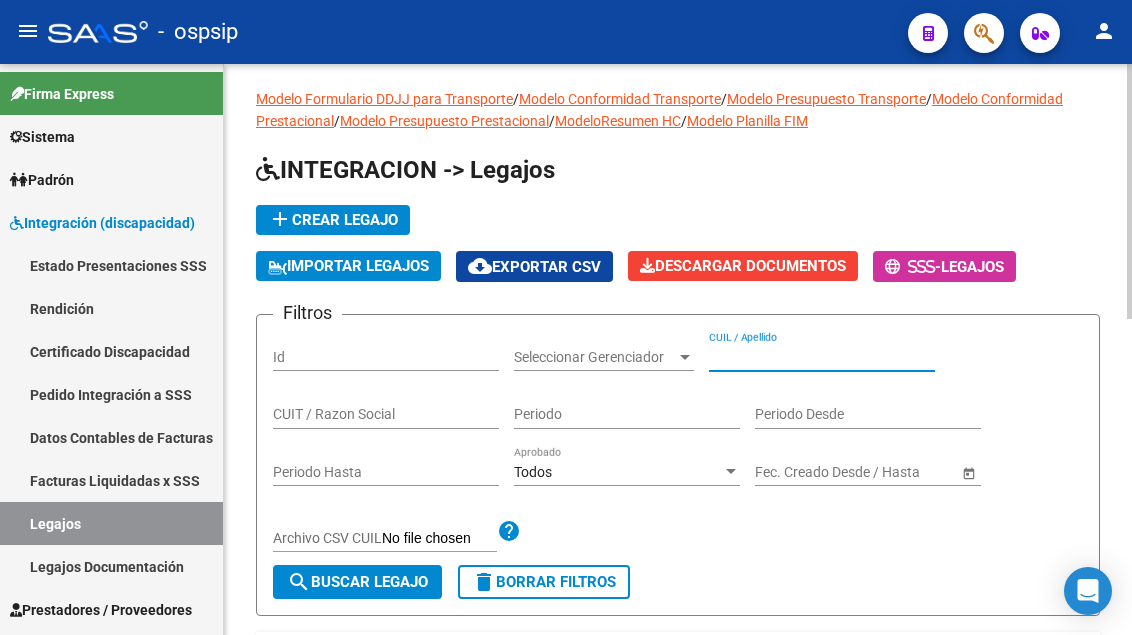 click on "CUIL / Apellido" at bounding box center [822, 357] 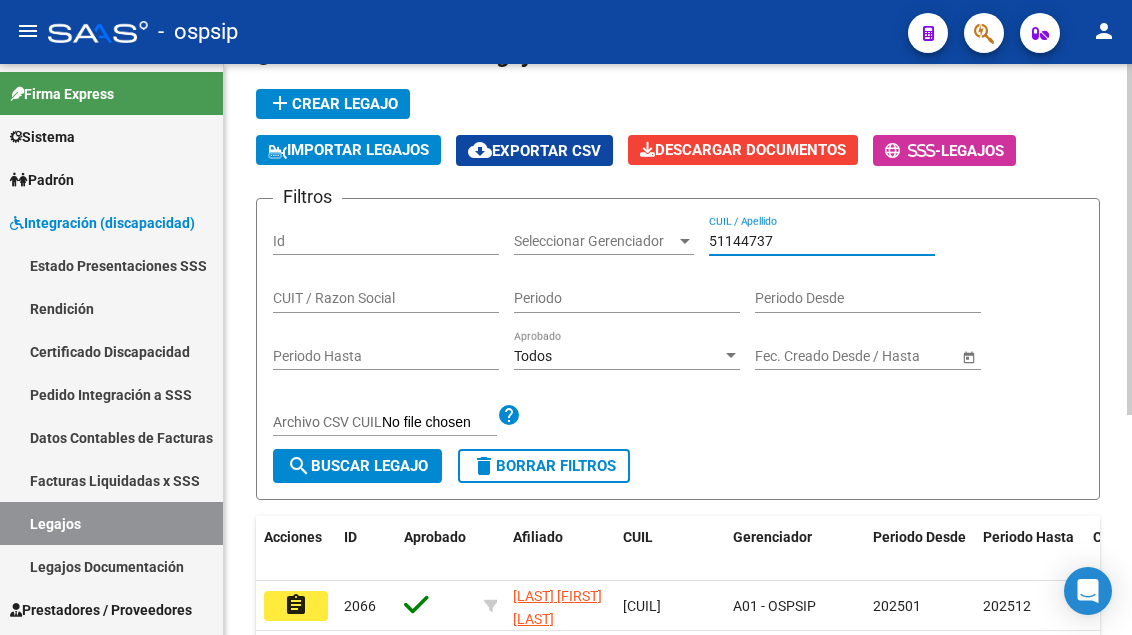 scroll, scrollTop: 208, scrollLeft: 0, axis: vertical 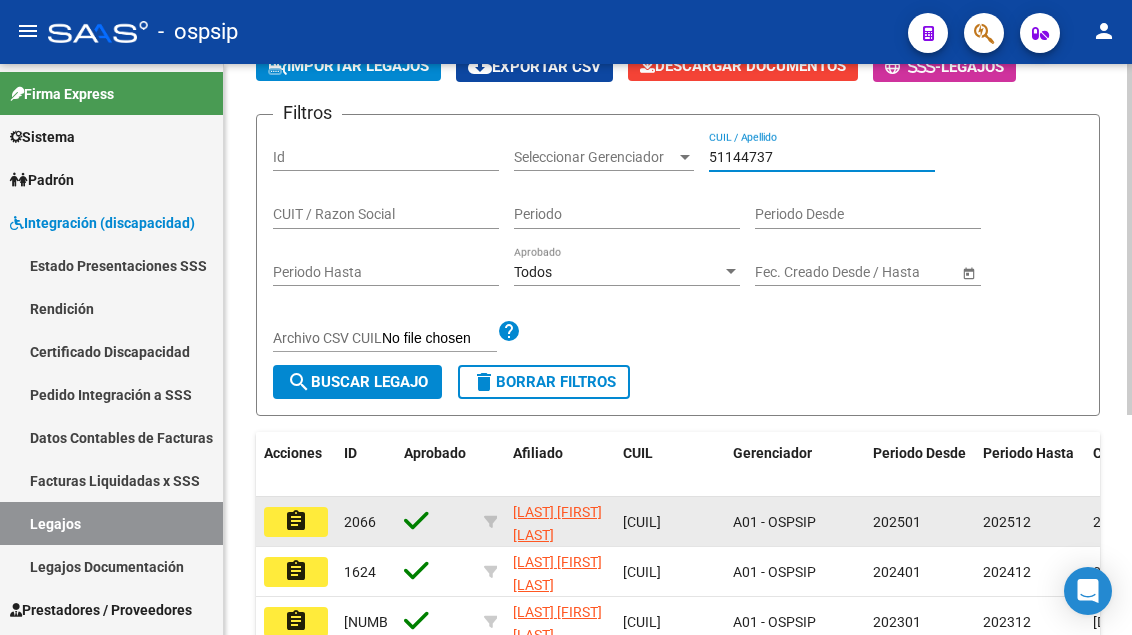 type on "51144737" 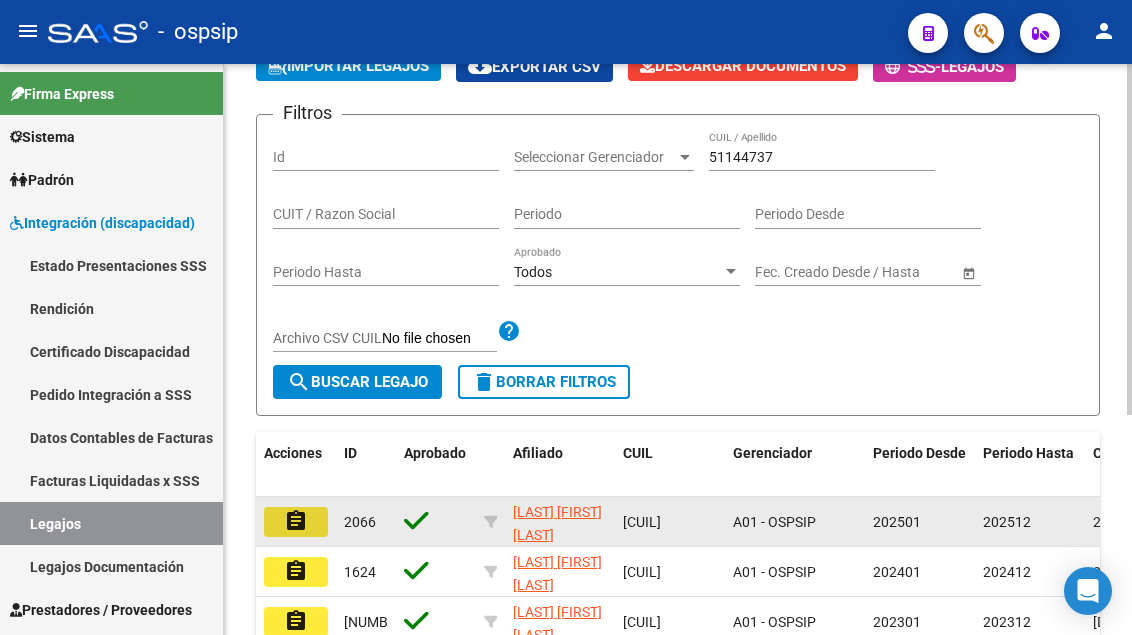 click on "assignment" 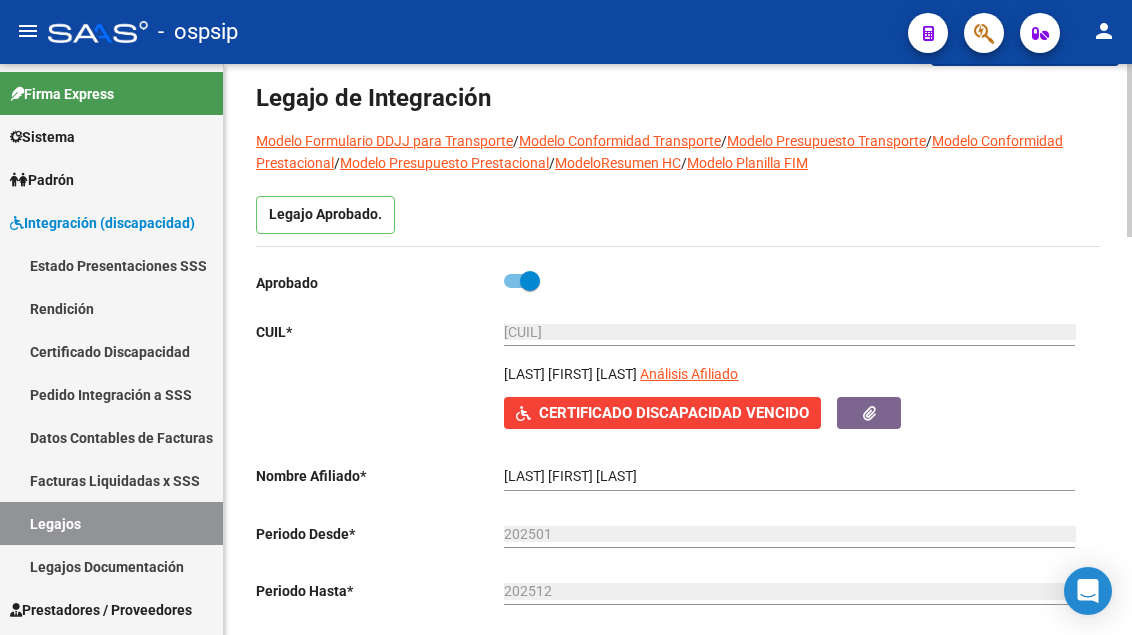 scroll, scrollTop: 200, scrollLeft: 0, axis: vertical 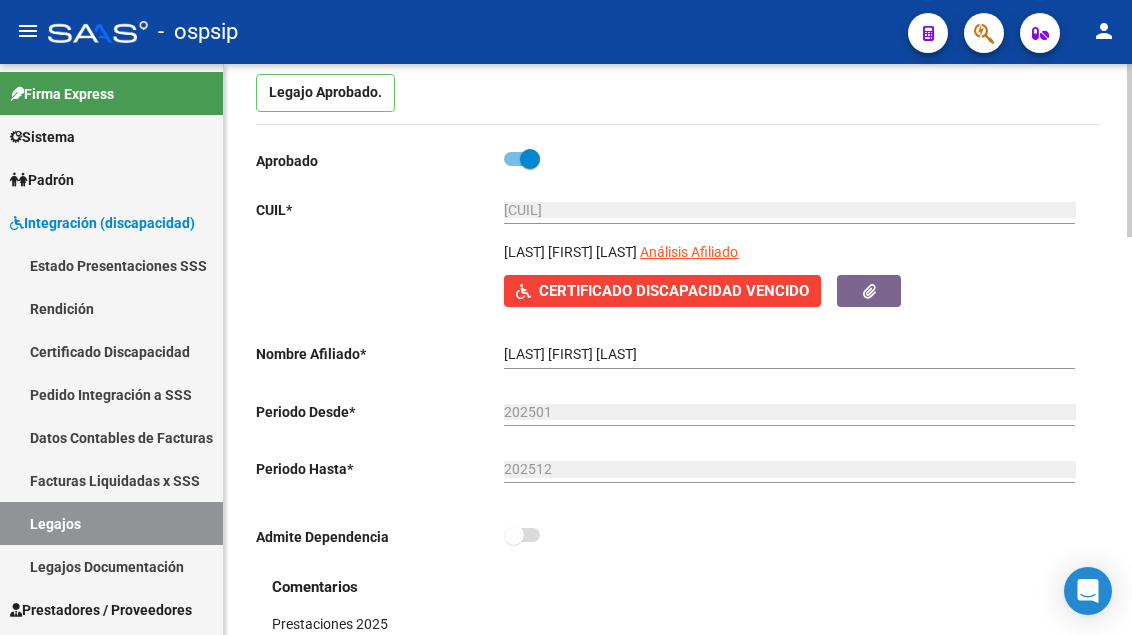 click on "Certificado Discapacidad Vencido" 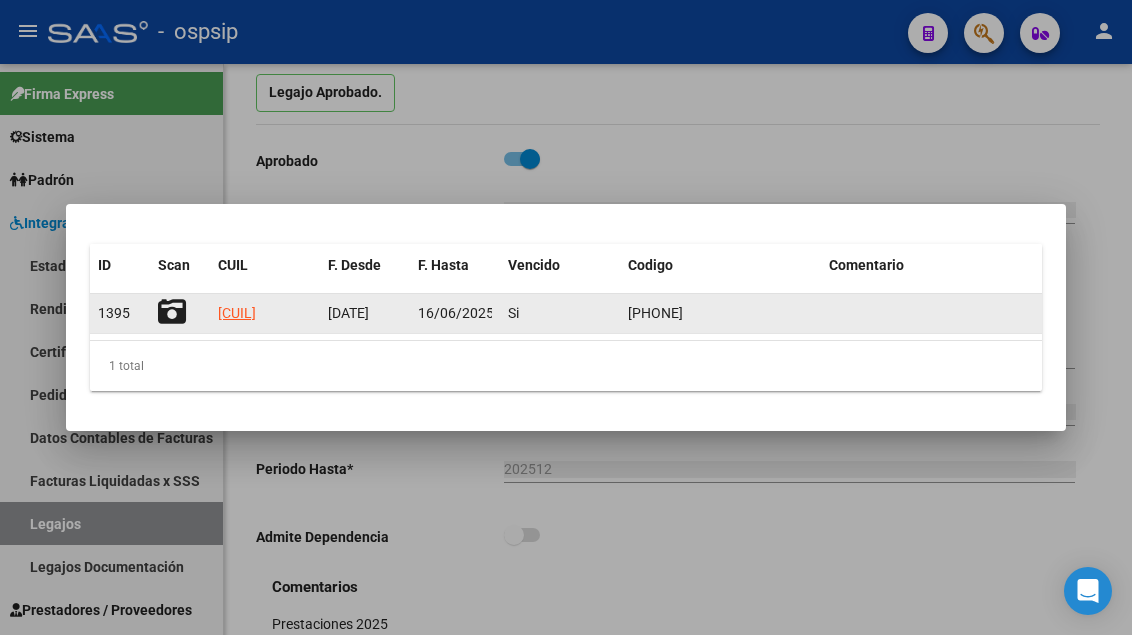 click 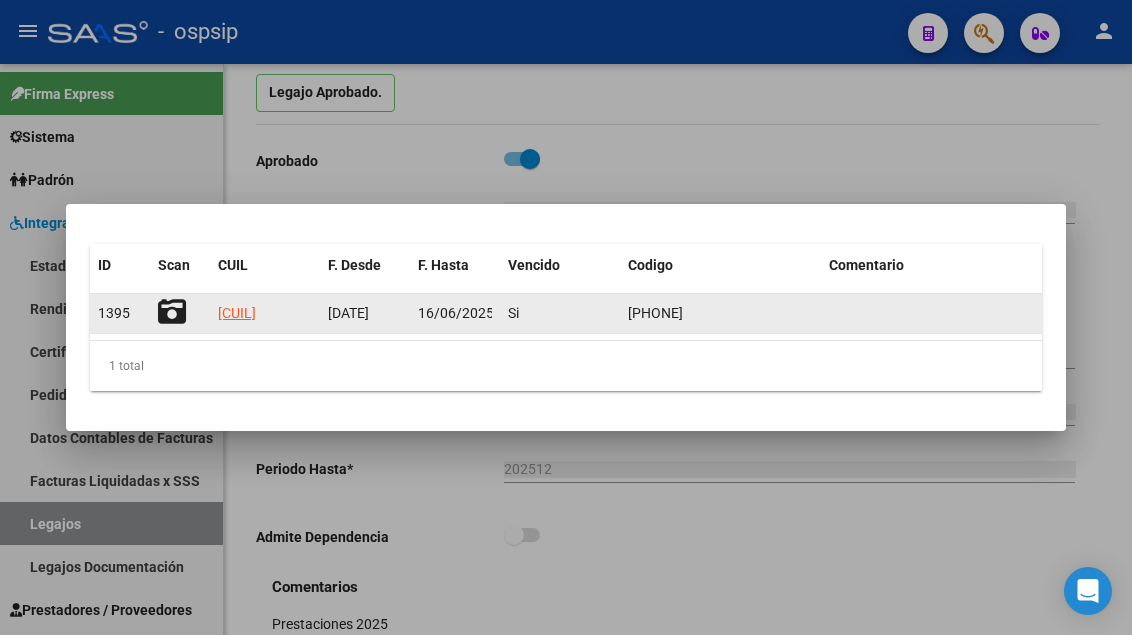 type 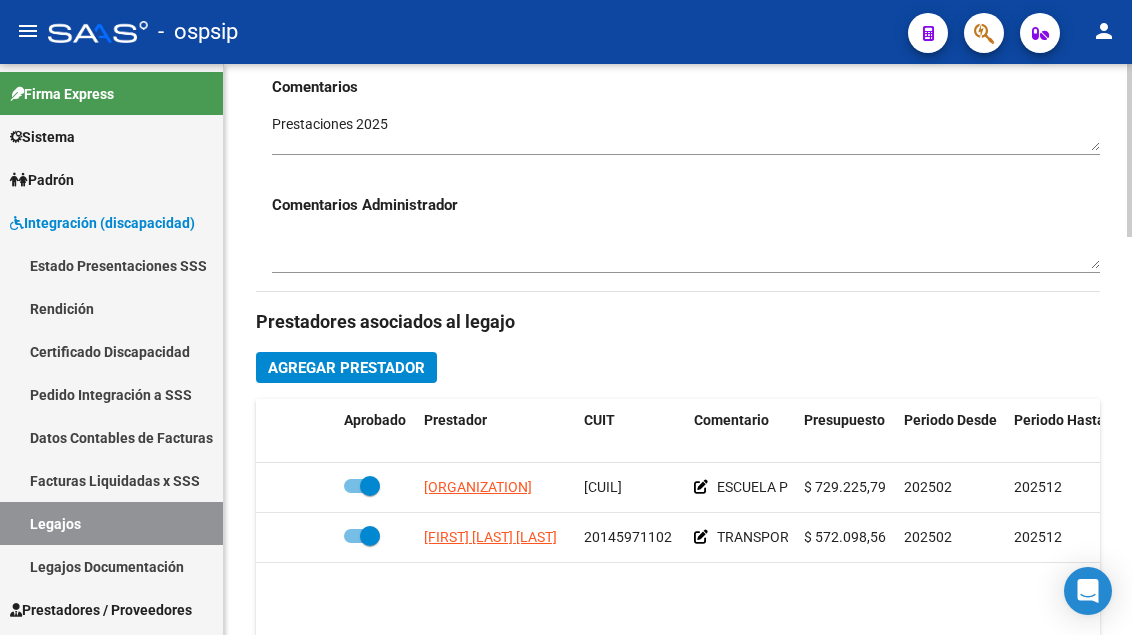 scroll, scrollTop: 800, scrollLeft: 0, axis: vertical 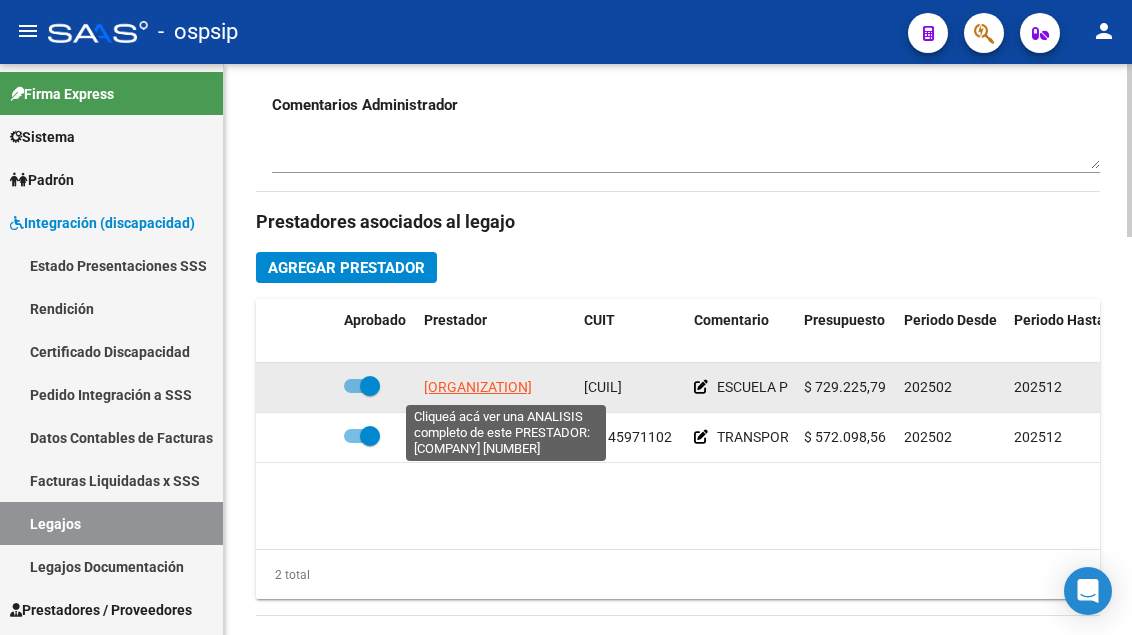 click on "OBISPADO DE SAN ISIDRO" 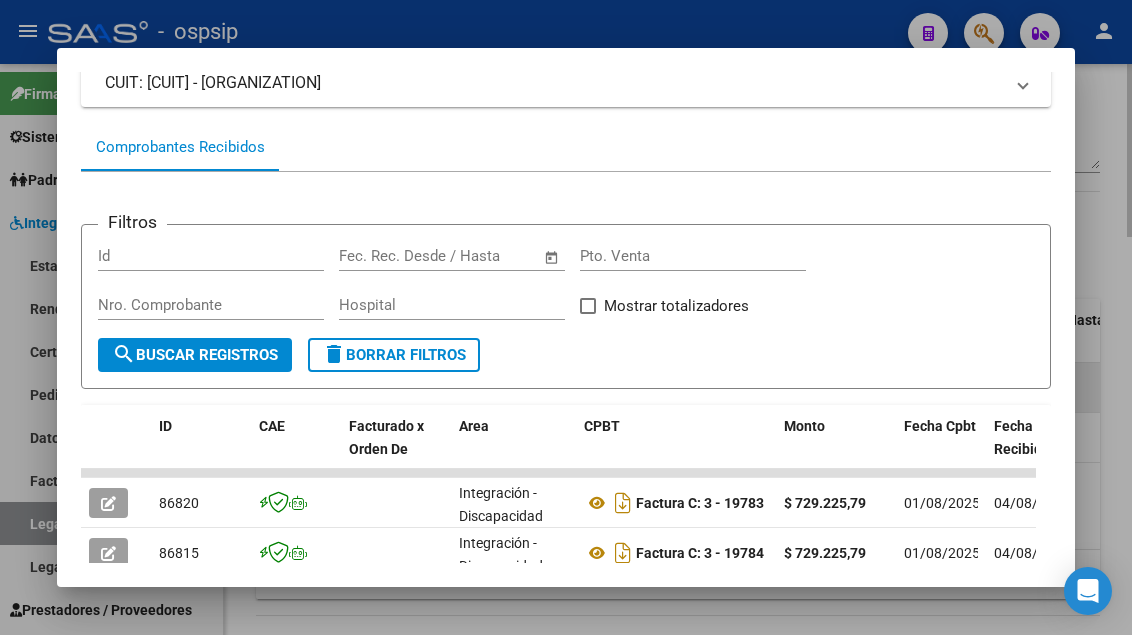 scroll, scrollTop: 485, scrollLeft: 0, axis: vertical 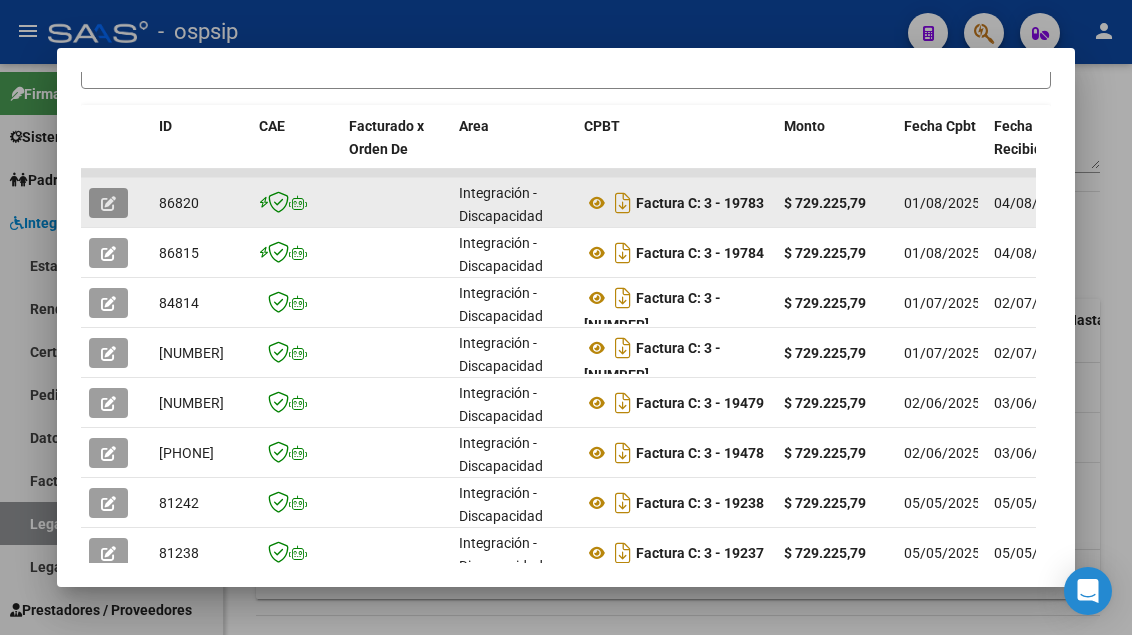 click 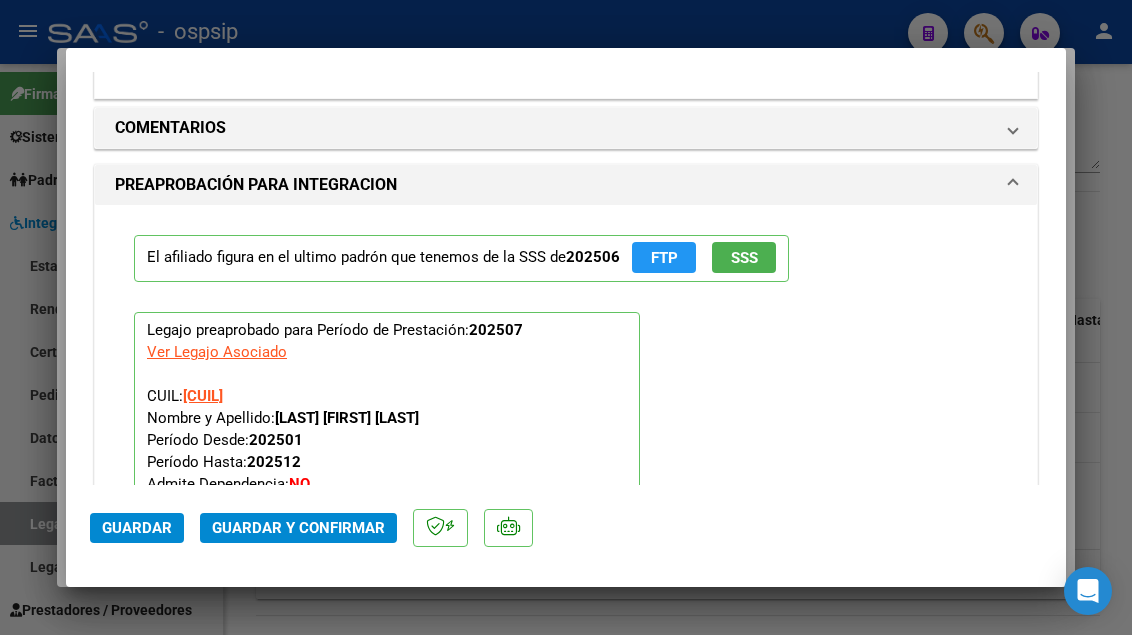 scroll, scrollTop: 2300, scrollLeft: 0, axis: vertical 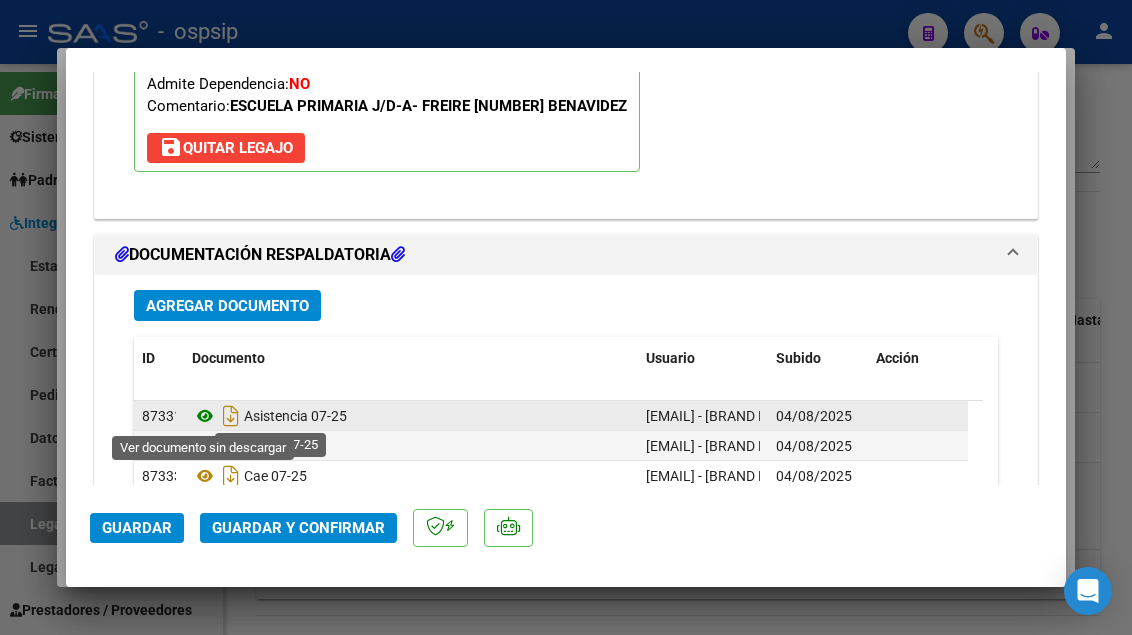 click 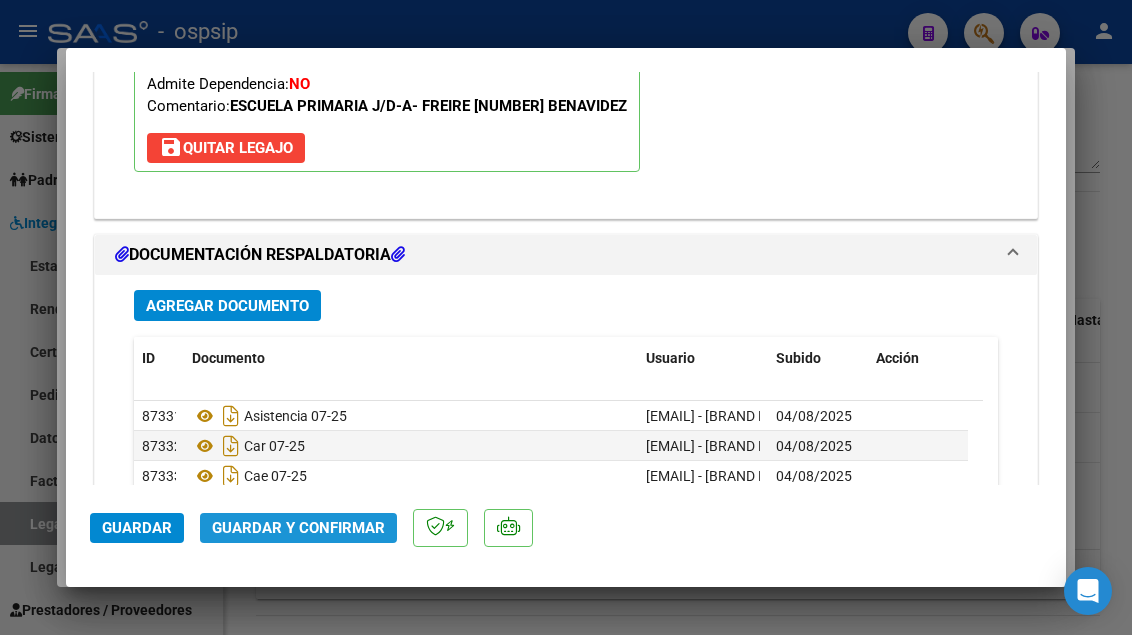 click on "Guardar y Confirmar" 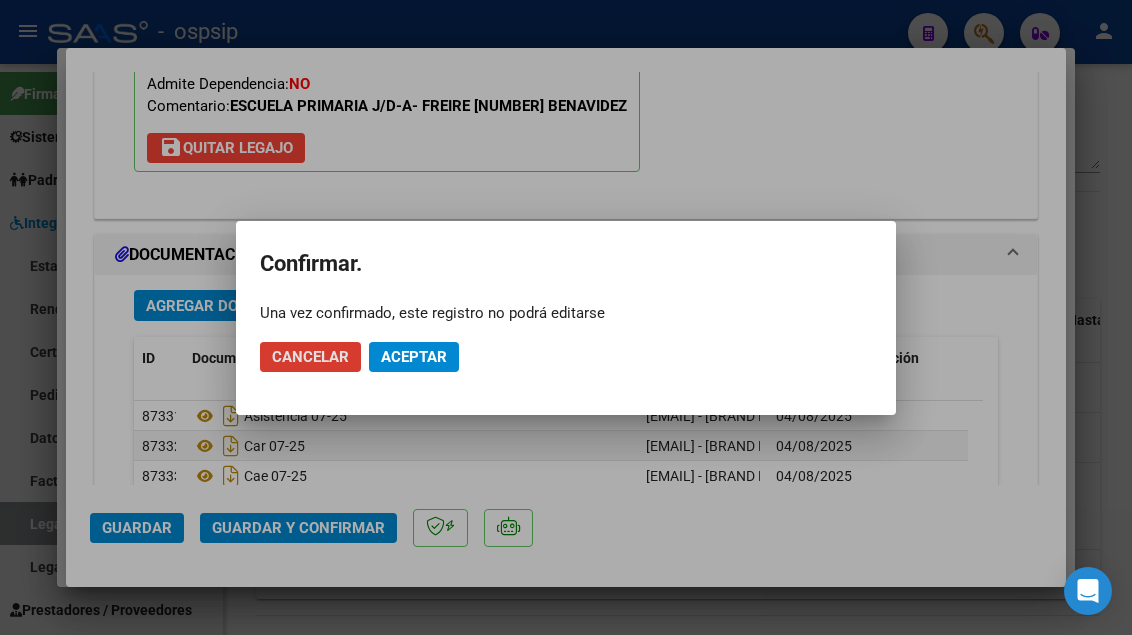 click on "Aceptar" 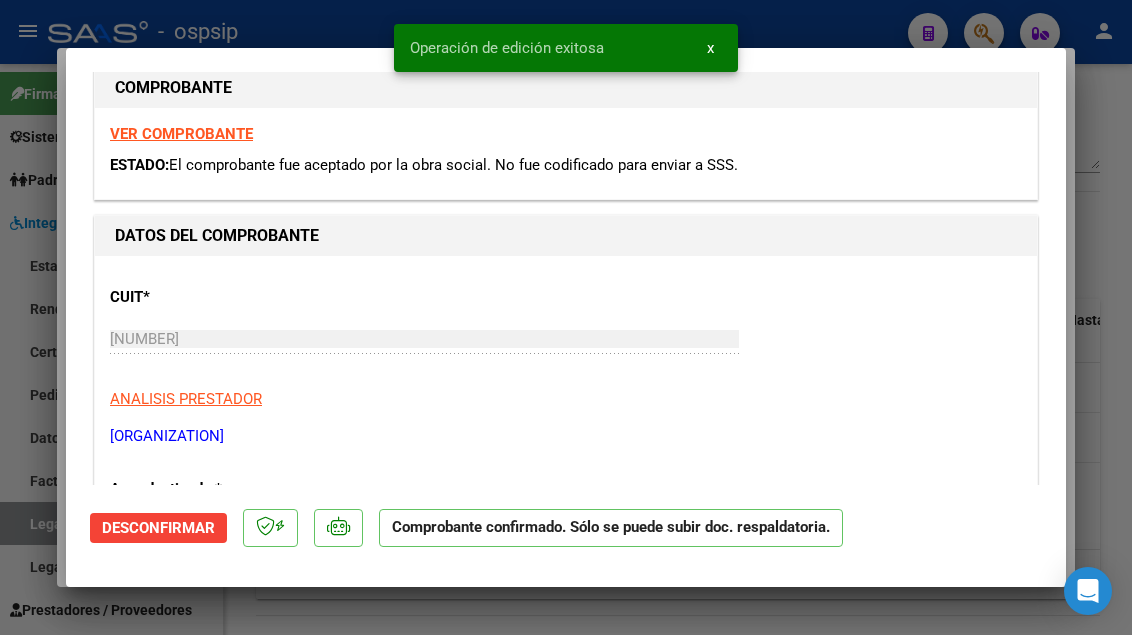 scroll, scrollTop: 0, scrollLeft: 0, axis: both 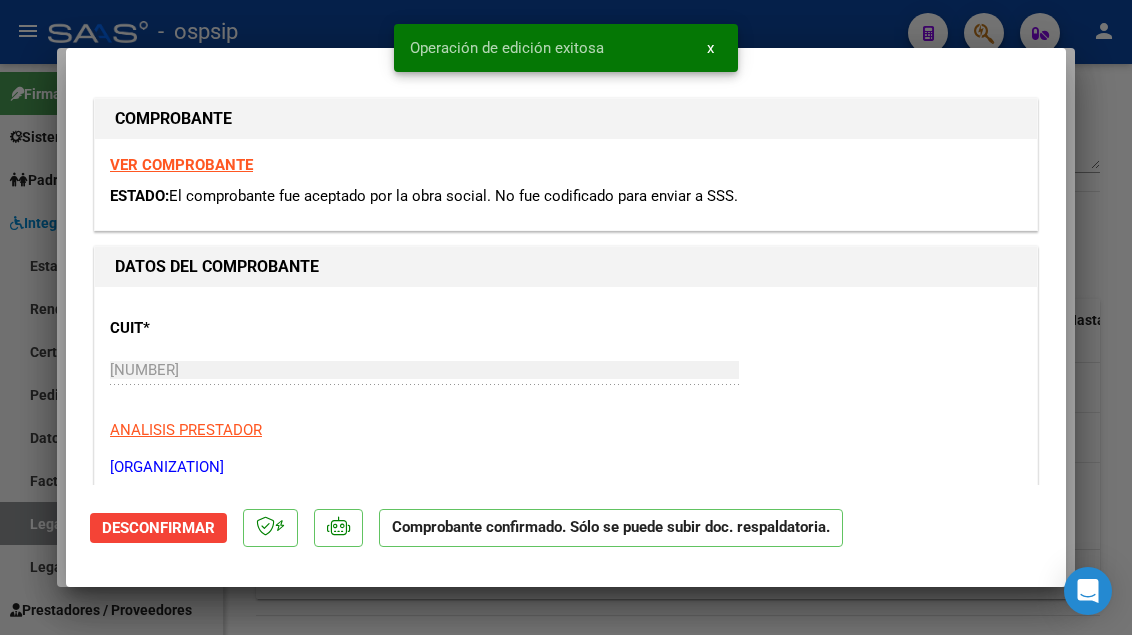 type 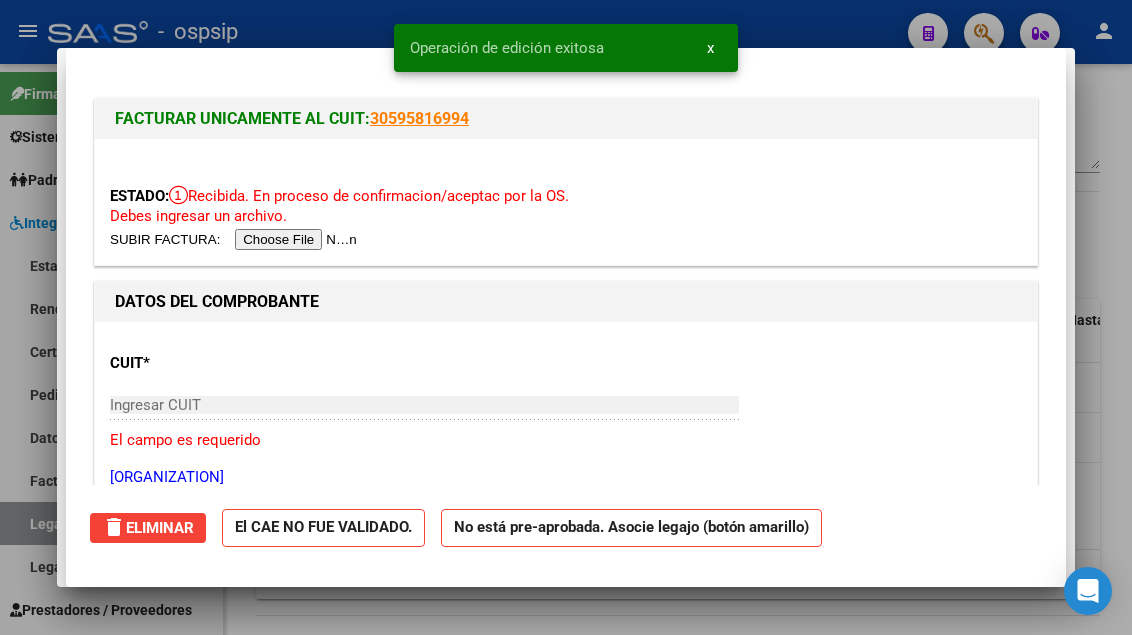 type 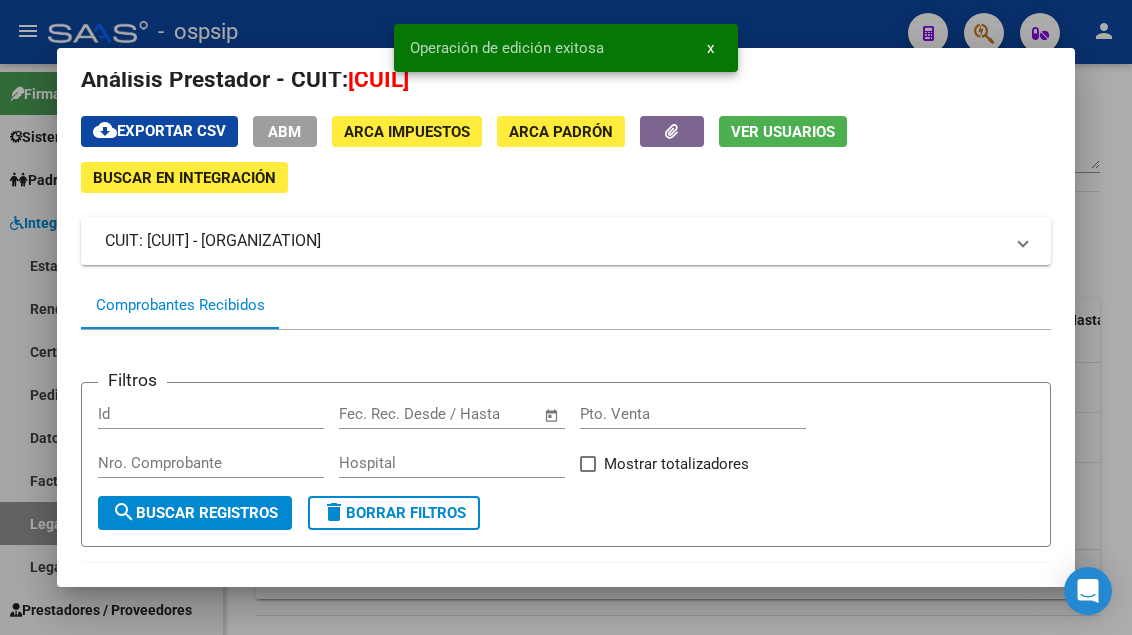 scroll, scrollTop: 0, scrollLeft: 0, axis: both 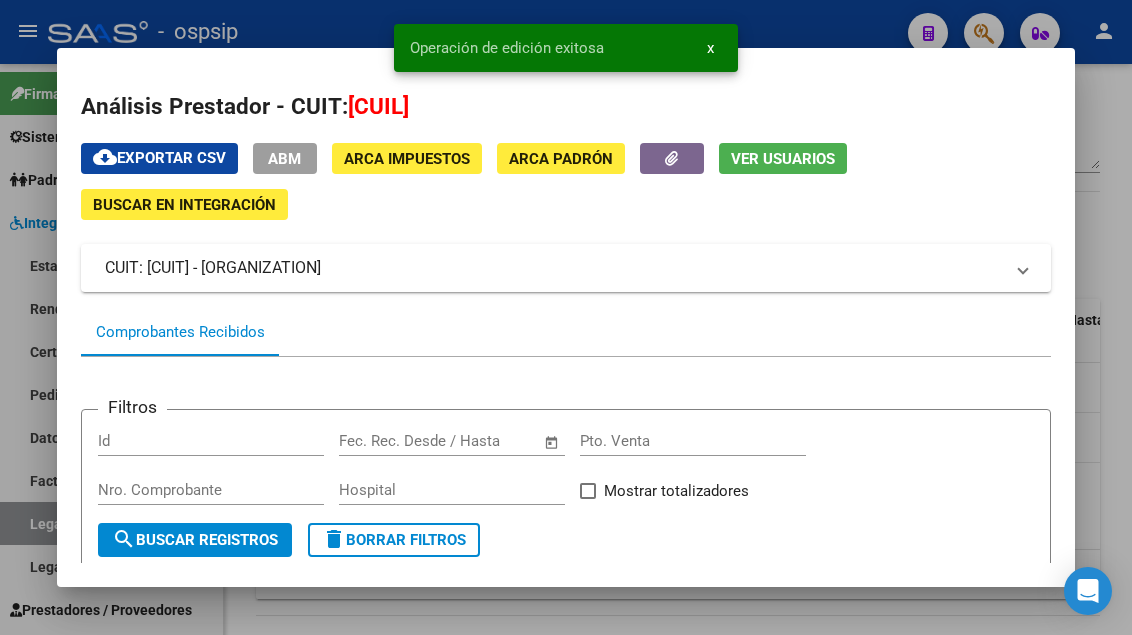 click on "Ver Usuarios" 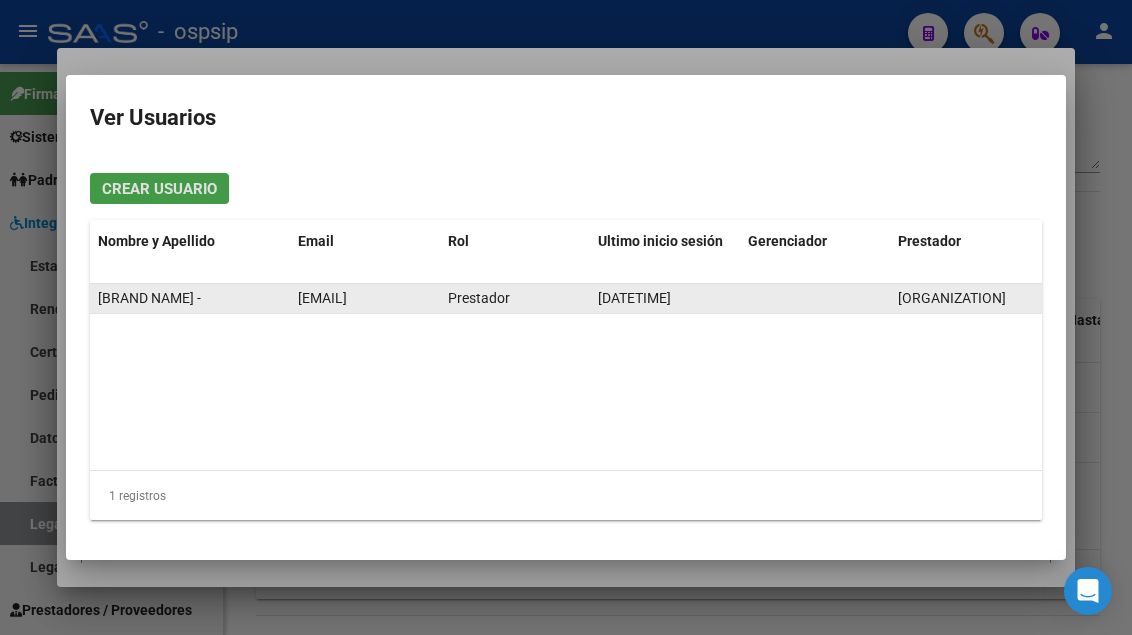 click on "lujan3922@gmail.com" 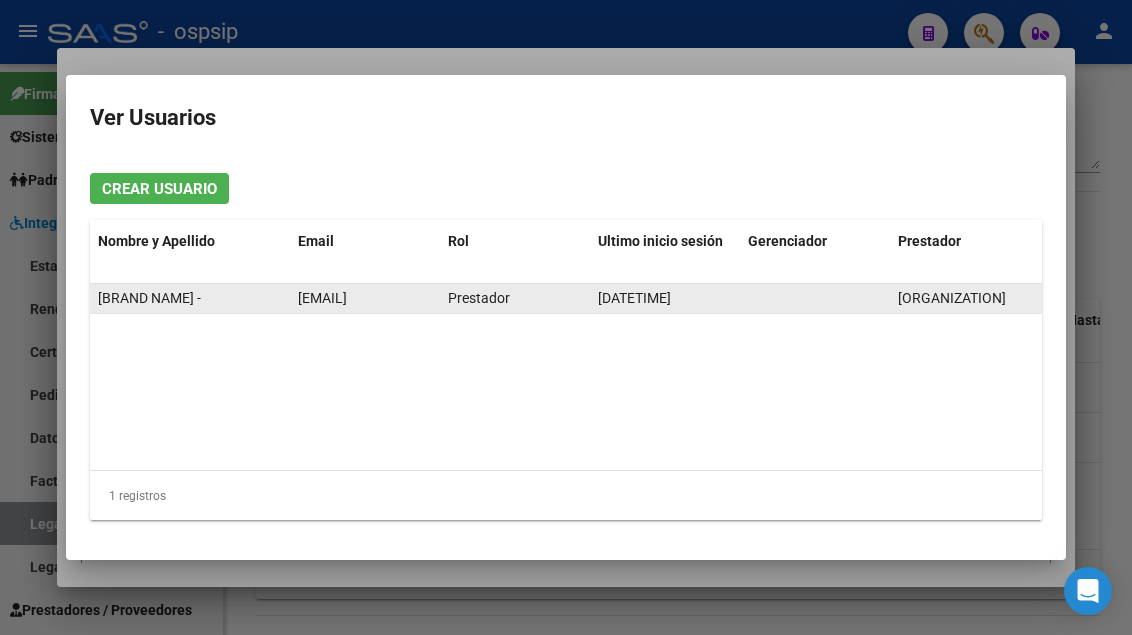 click on "lujan3922@gmail.com" 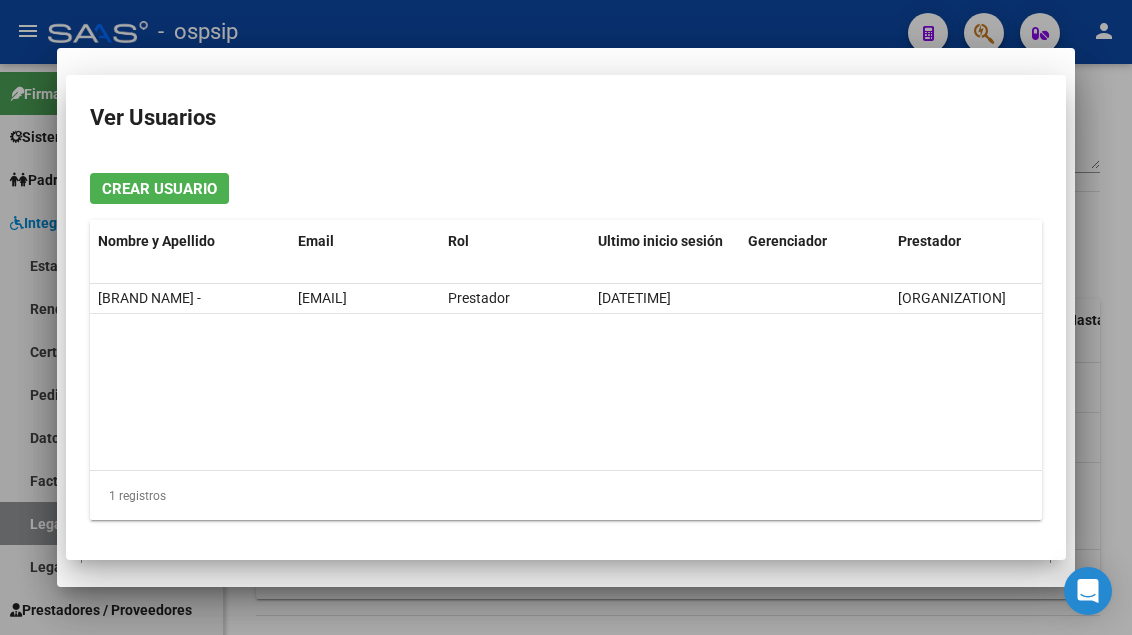 type 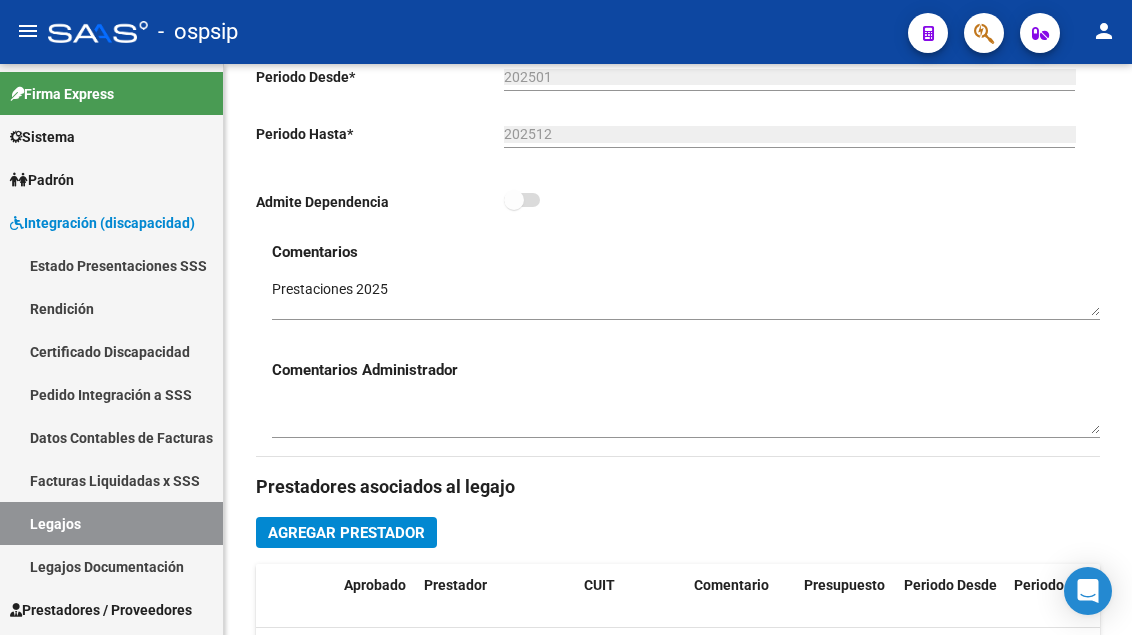 scroll, scrollTop: 400, scrollLeft: 0, axis: vertical 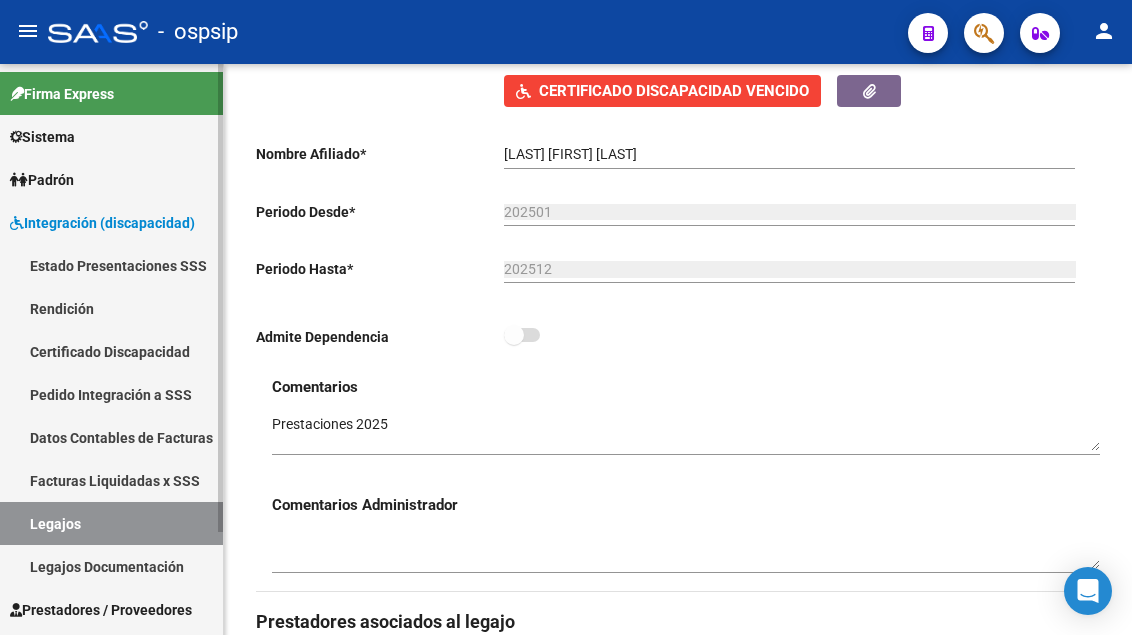 click on "Legajos" at bounding box center (111, 523) 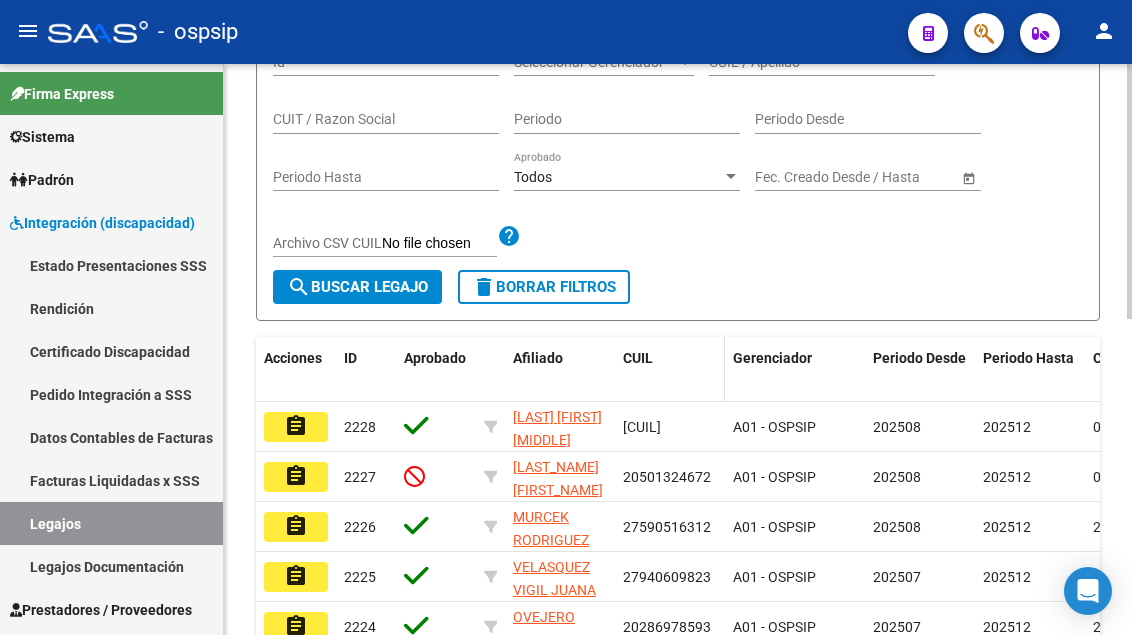 scroll, scrollTop: 200, scrollLeft: 0, axis: vertical 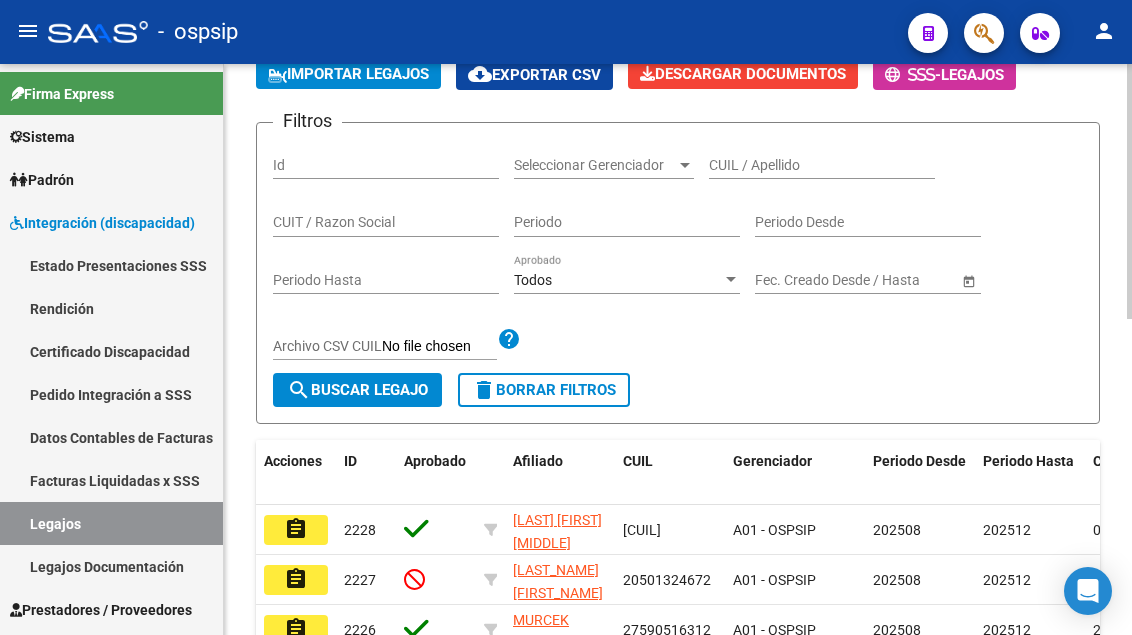 click on "CUIL / Apellido" at bounding box center [822, 165] 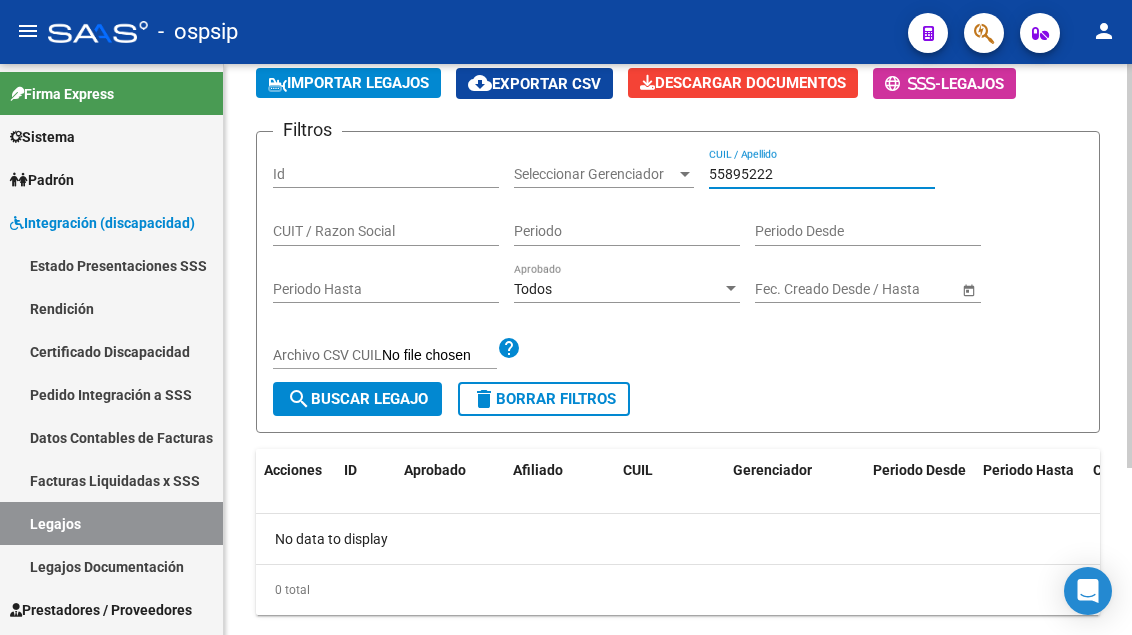 scroll, scrollTop: 236, scrollLeft: 0, axis: vertical 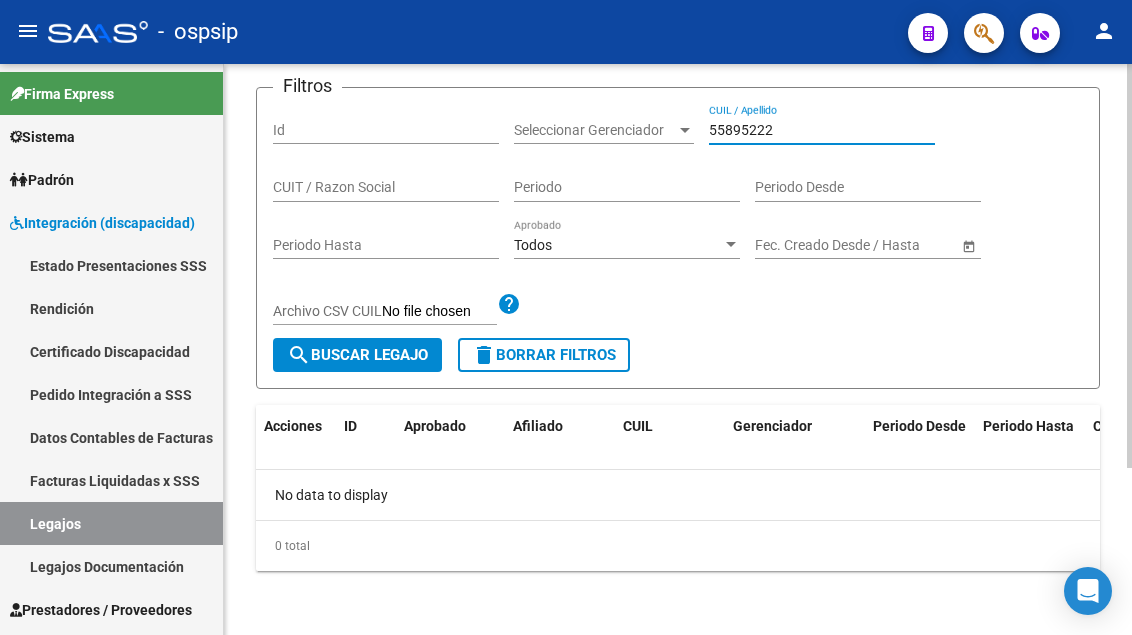 click on "55895222" at bounding box center (822, 130) 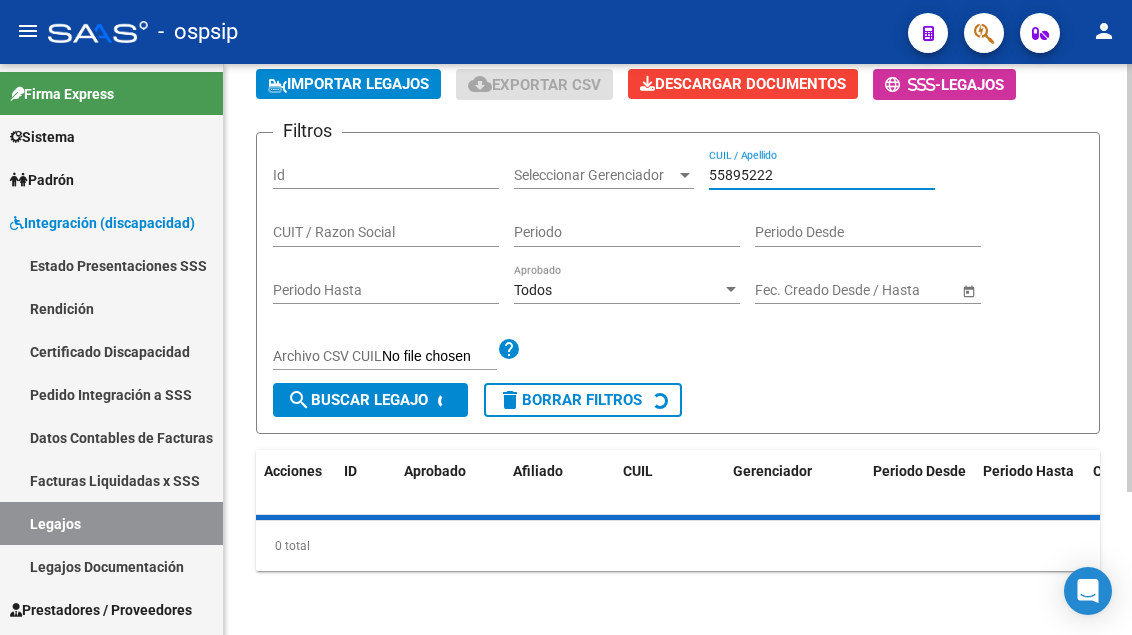 scroll, scrollTop: 236, scrollLeft: 0, axis: vertical 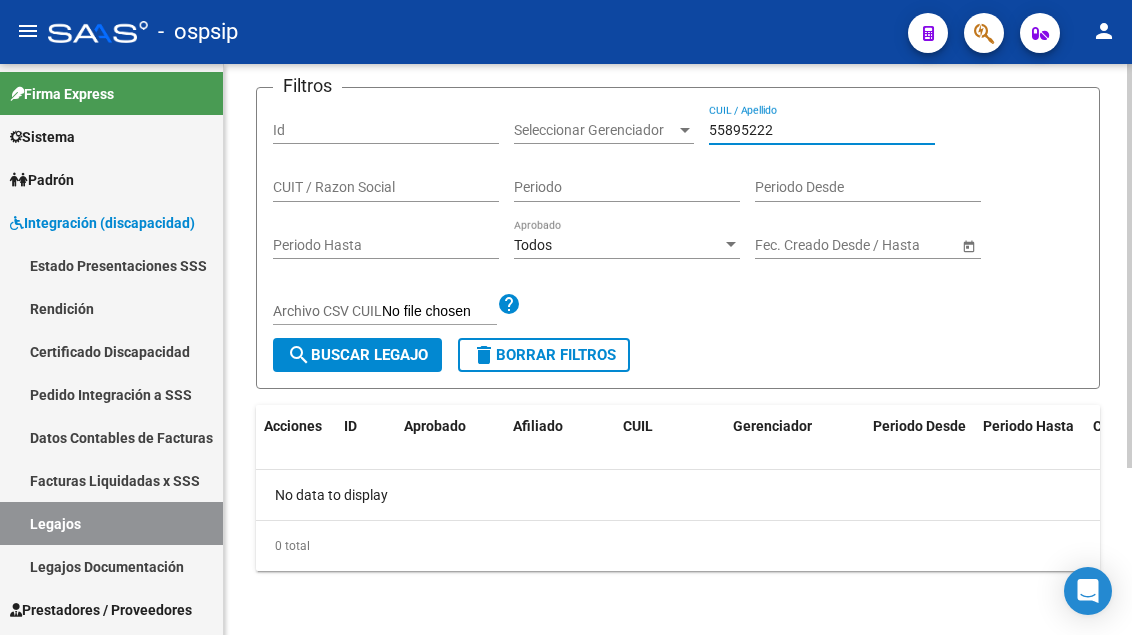 click on "55895222" at bounding box center (822, 130) 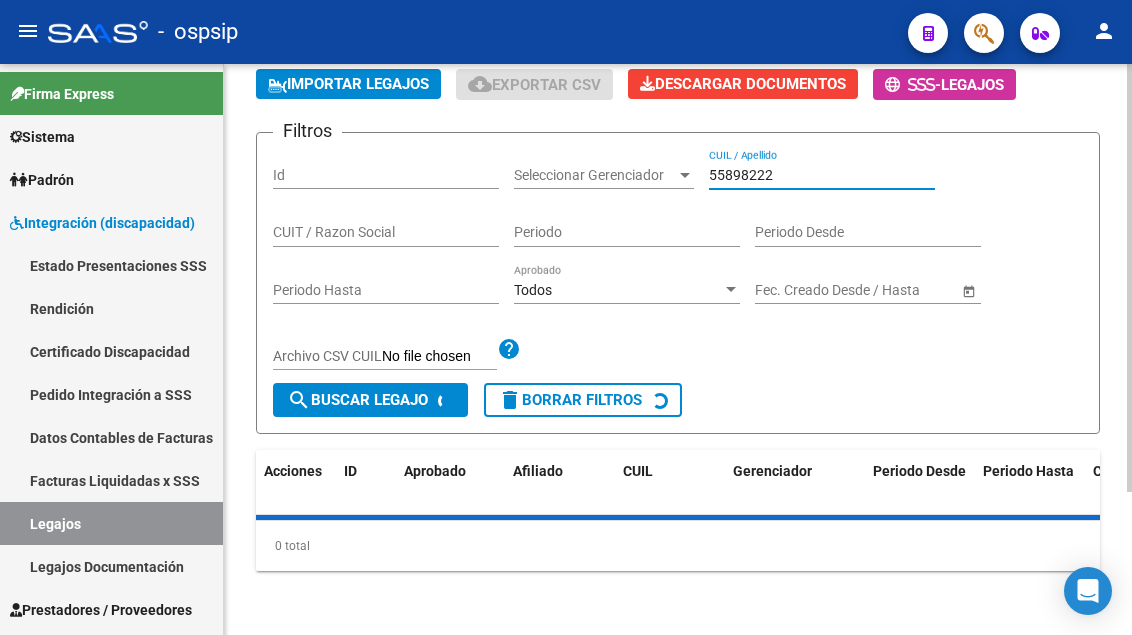 scroll, scrollTop: 236, scrollLeft: 0, axis: vertical 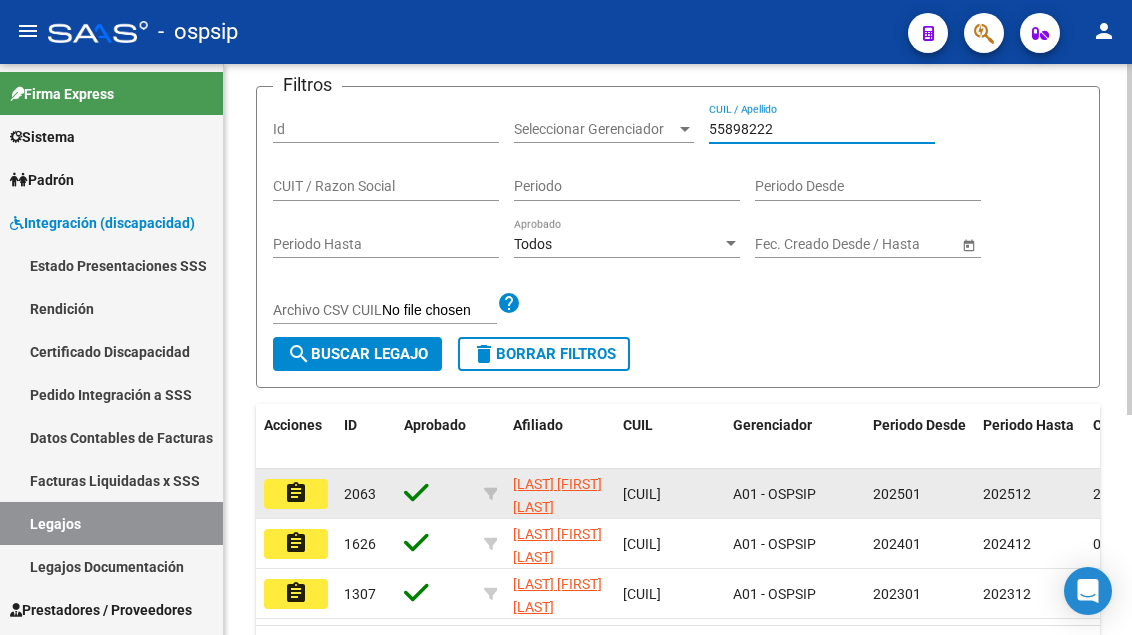 type on "55898222" 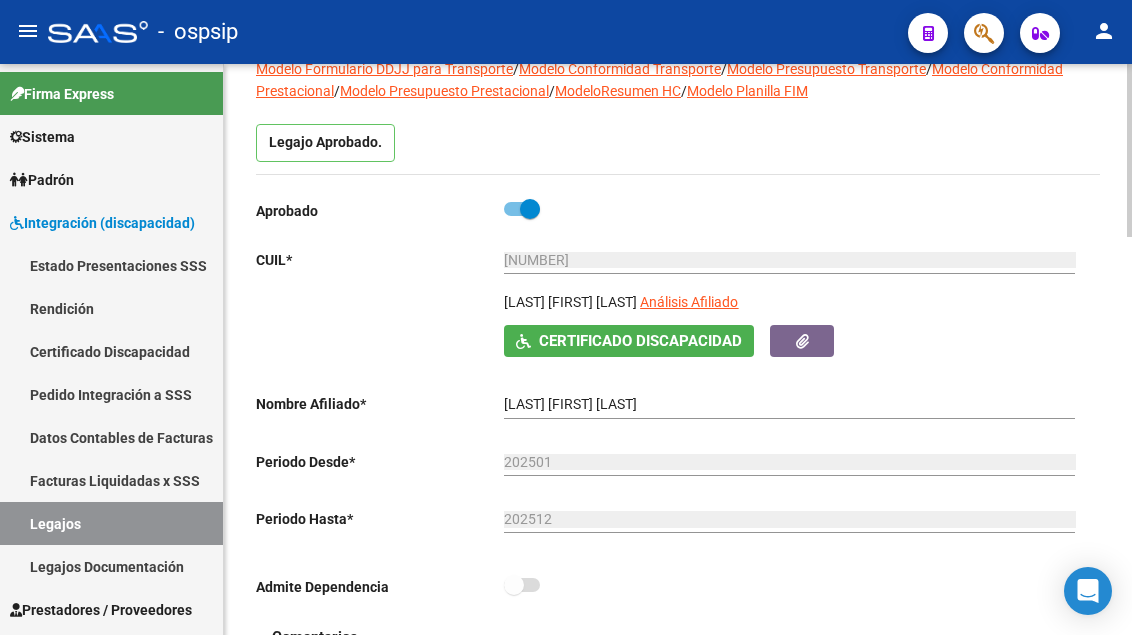 scroll, scrollTop: 200, scrollLeft: 0, axis: vertical 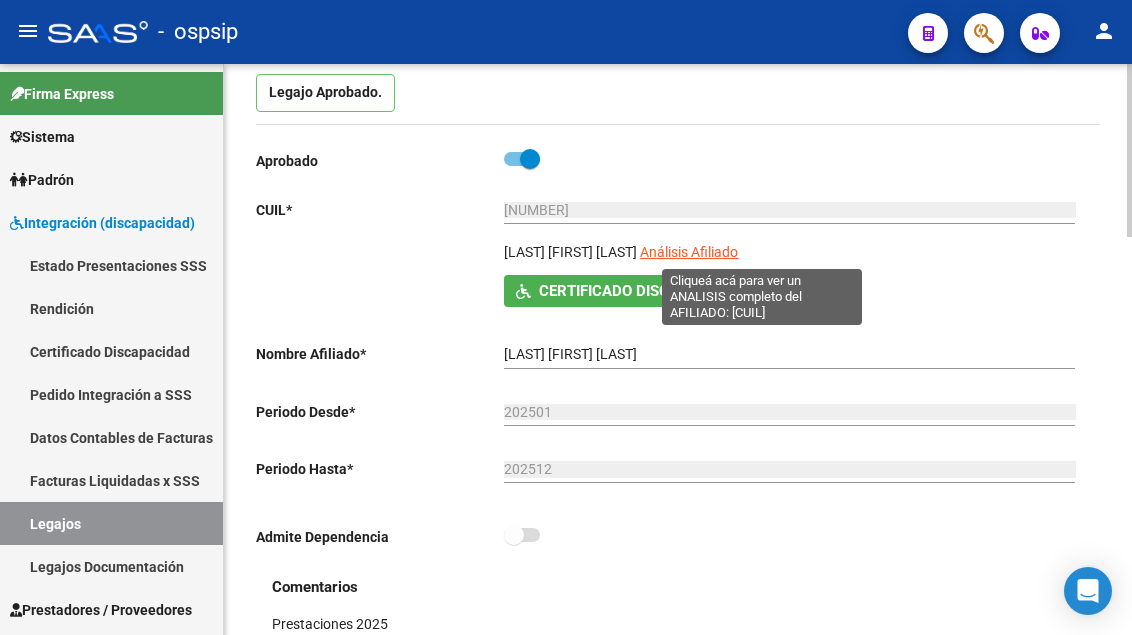 click on "Análisis Afiliado" 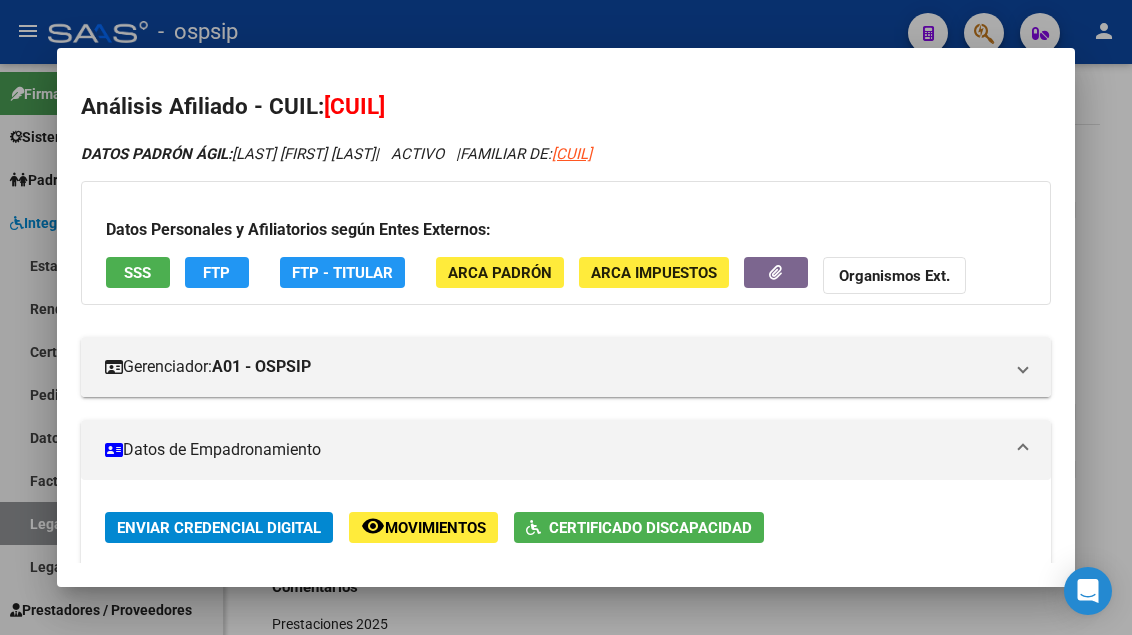 click on "SSS" at bounding box center (138, 272) 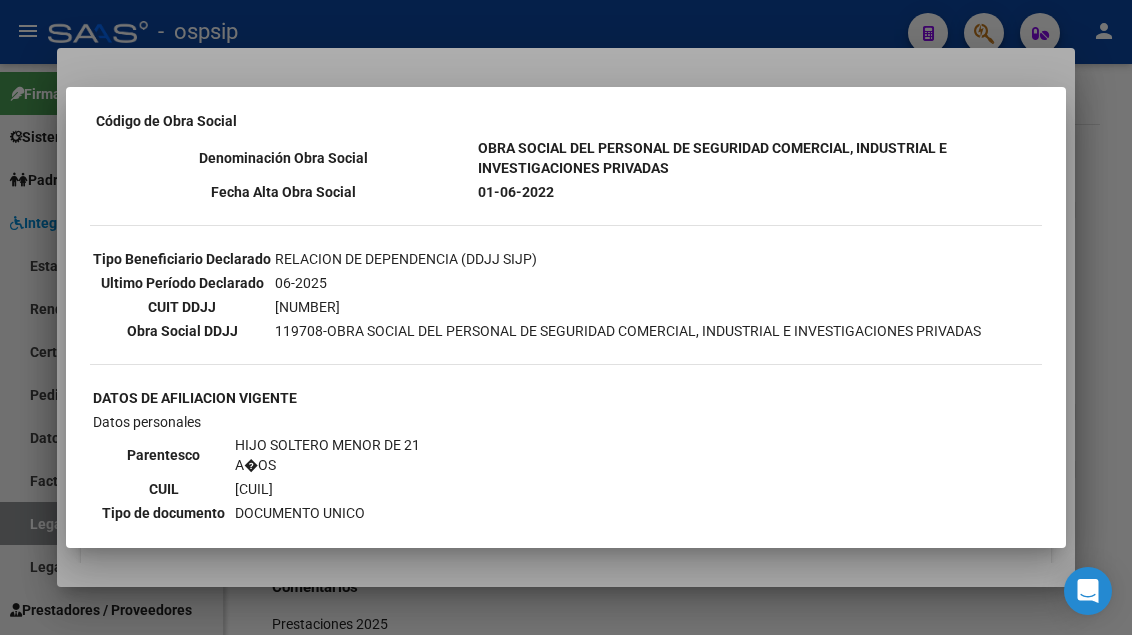 scroll, scrollTop: 600, scrollLeft: 0, axis: vertical 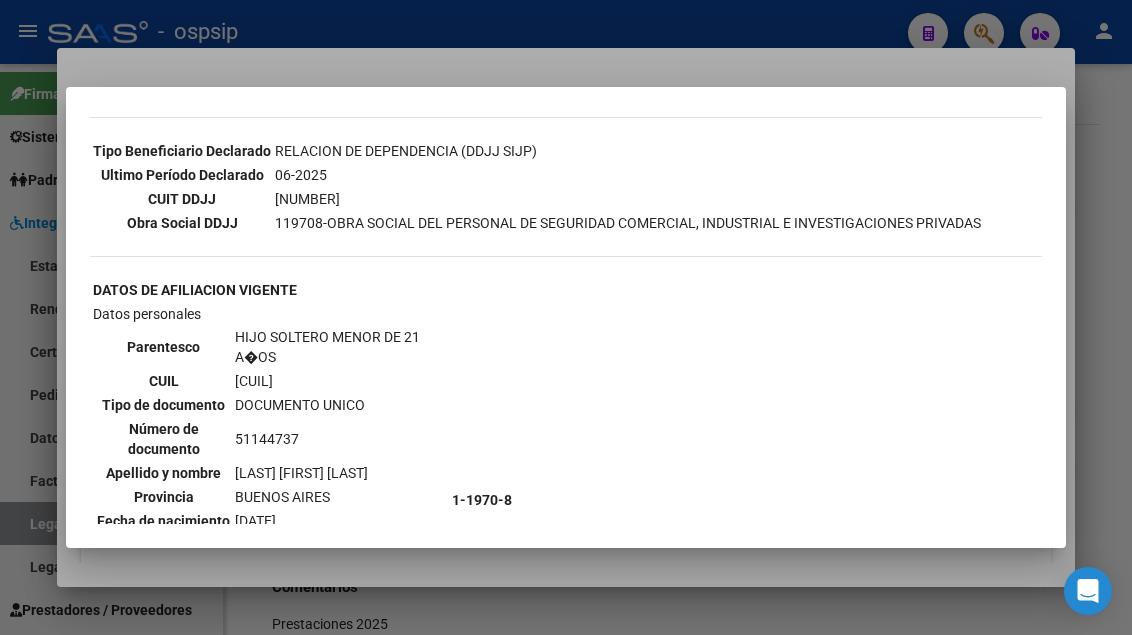 type 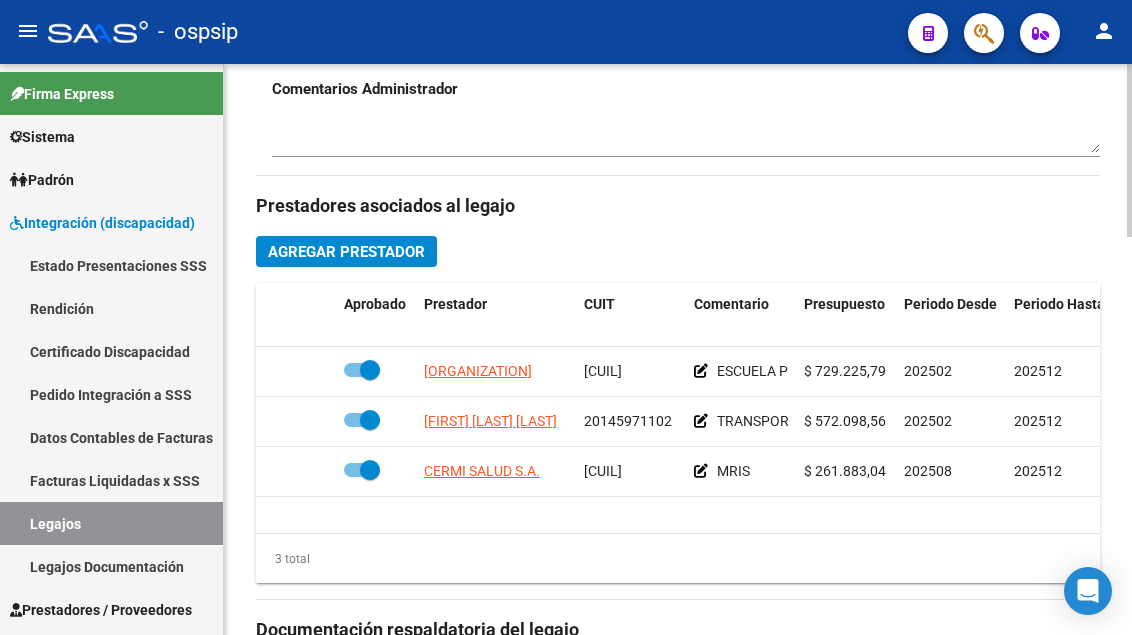 scroll, scrollTop: 900, scrollLeft: 0, axis: vertical 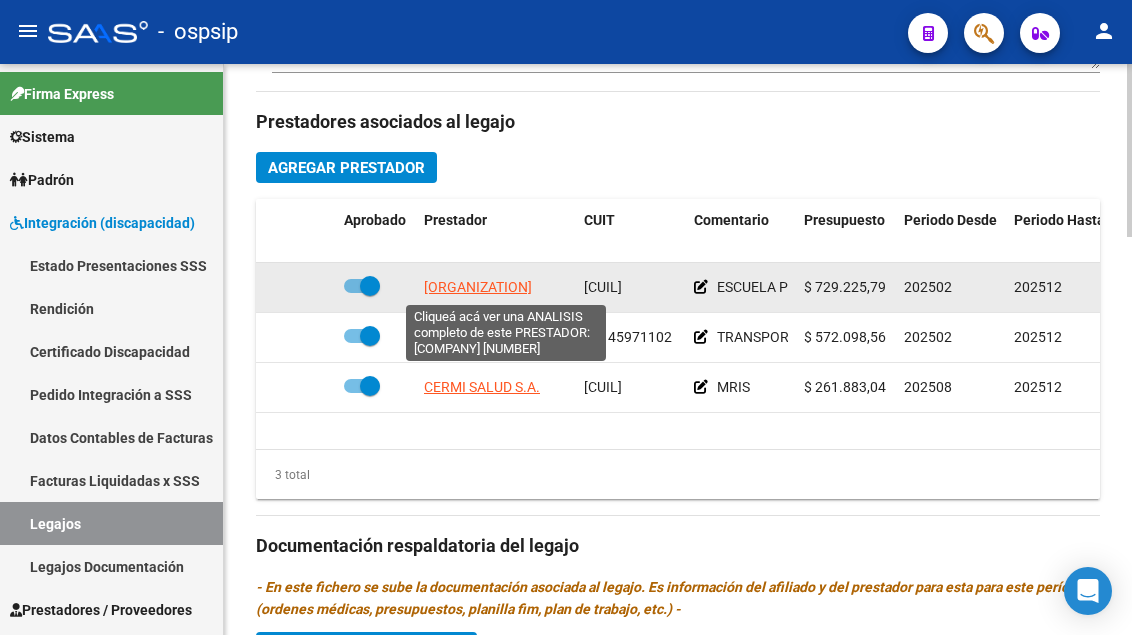 click on "OBISPADO DE SAN ISIDRO" 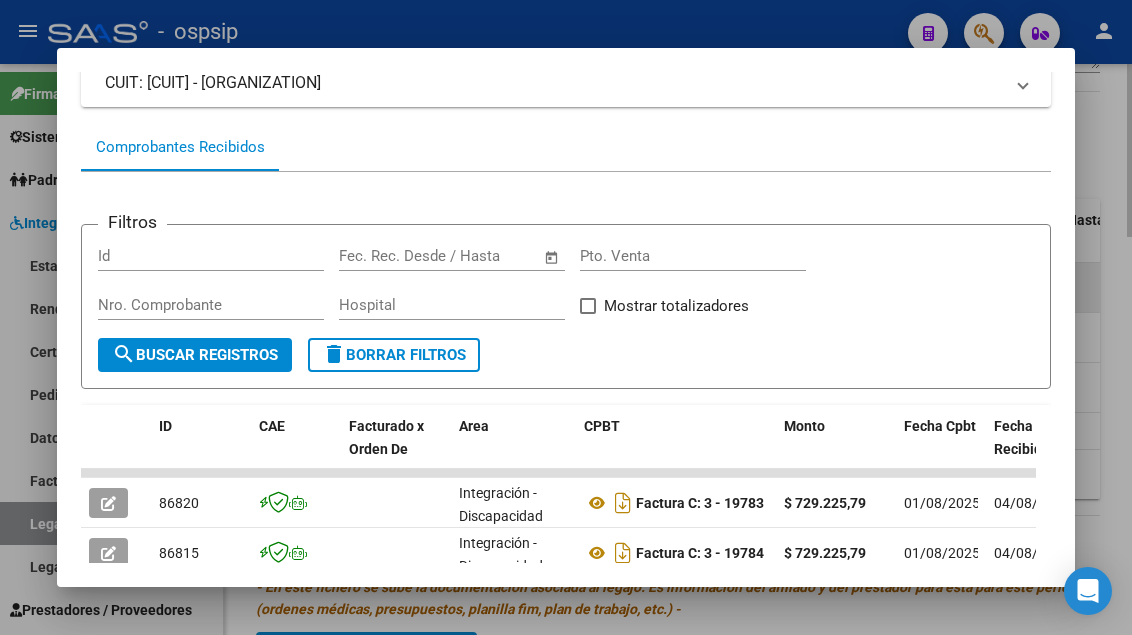 scroll, scrollTop: 485, scrollLeft: 0, axis: vertical 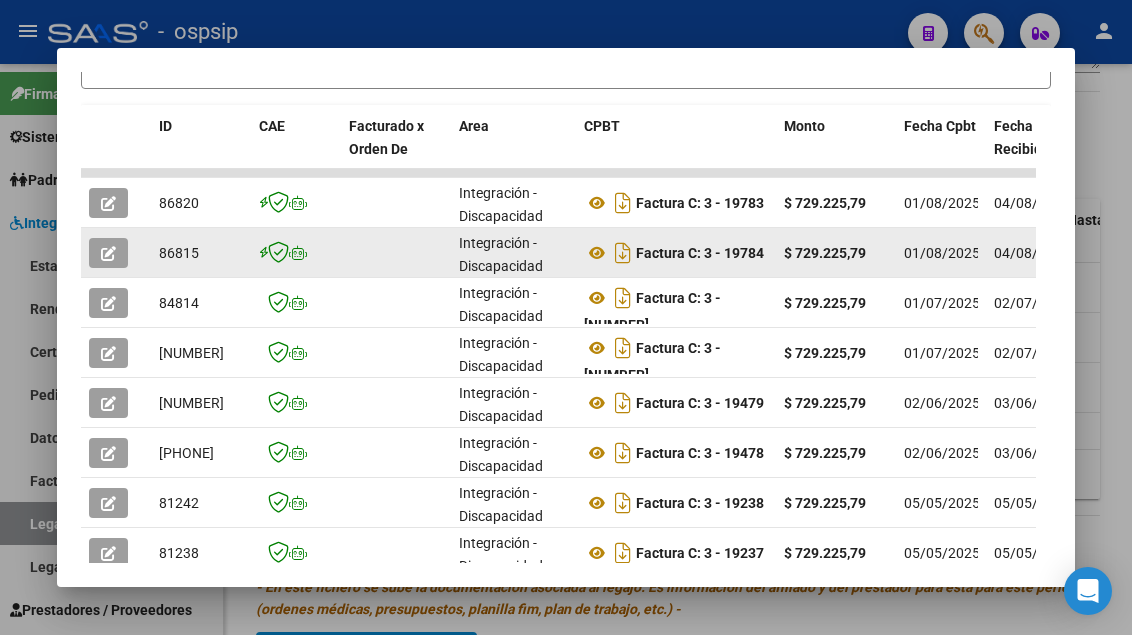 click 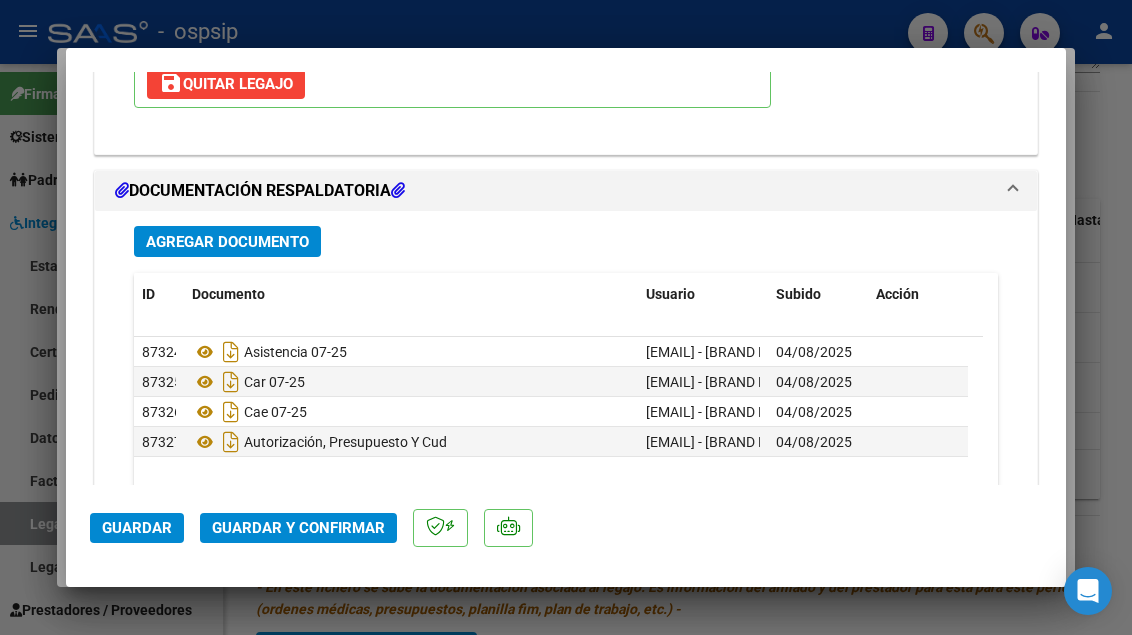 scroll, scrollTop: 2515, scrollLeft: 0, axis: vertical 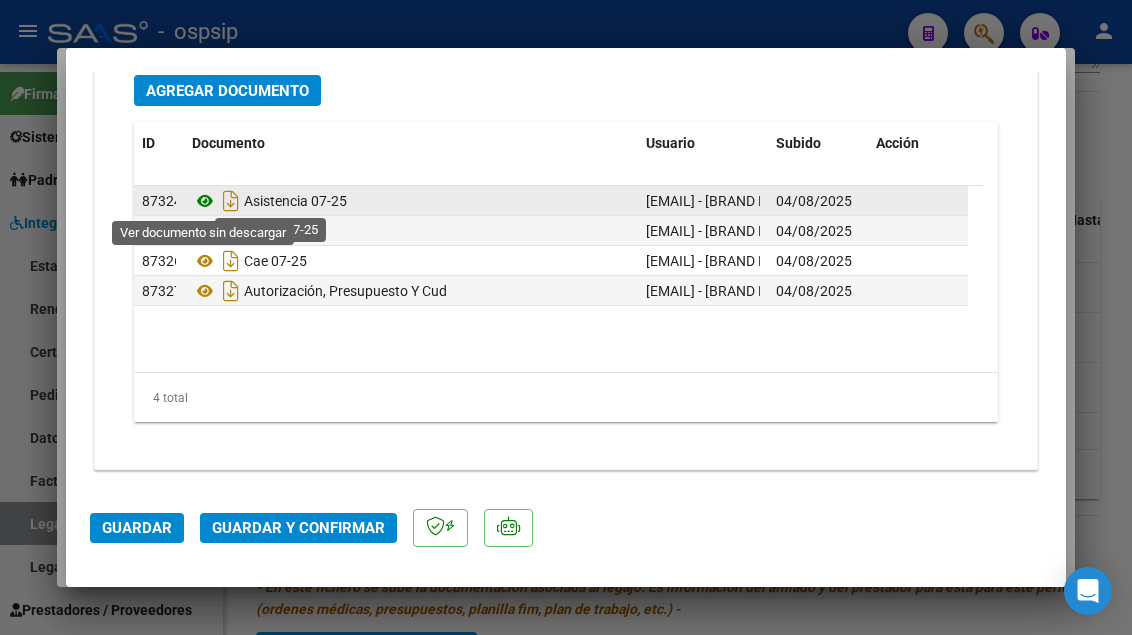 click 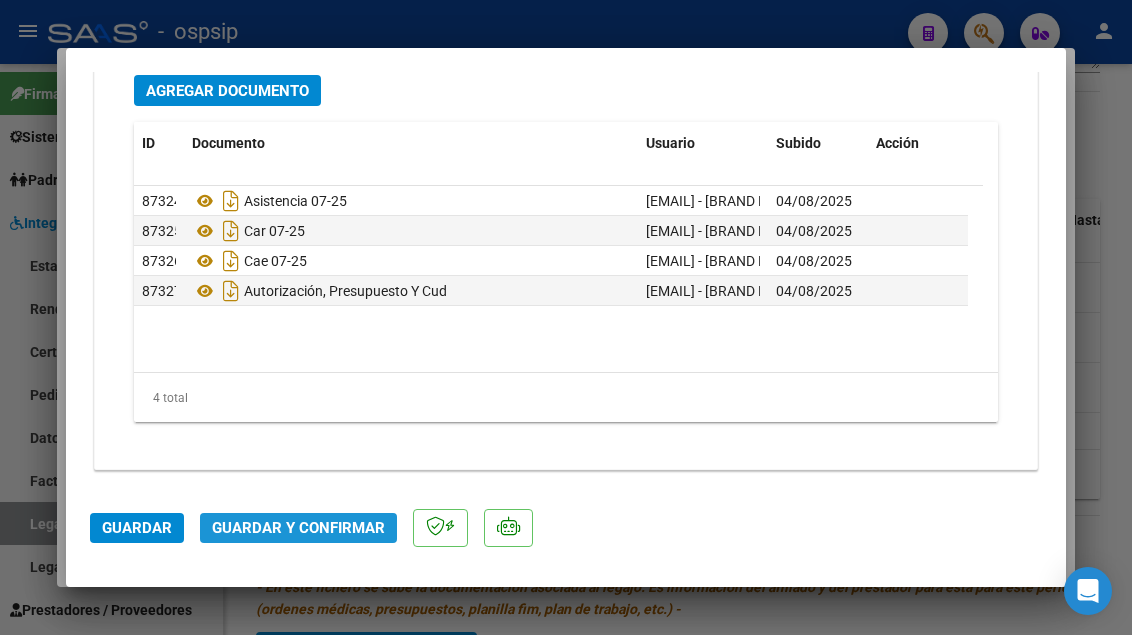 click on "Guardar y Confirmar" 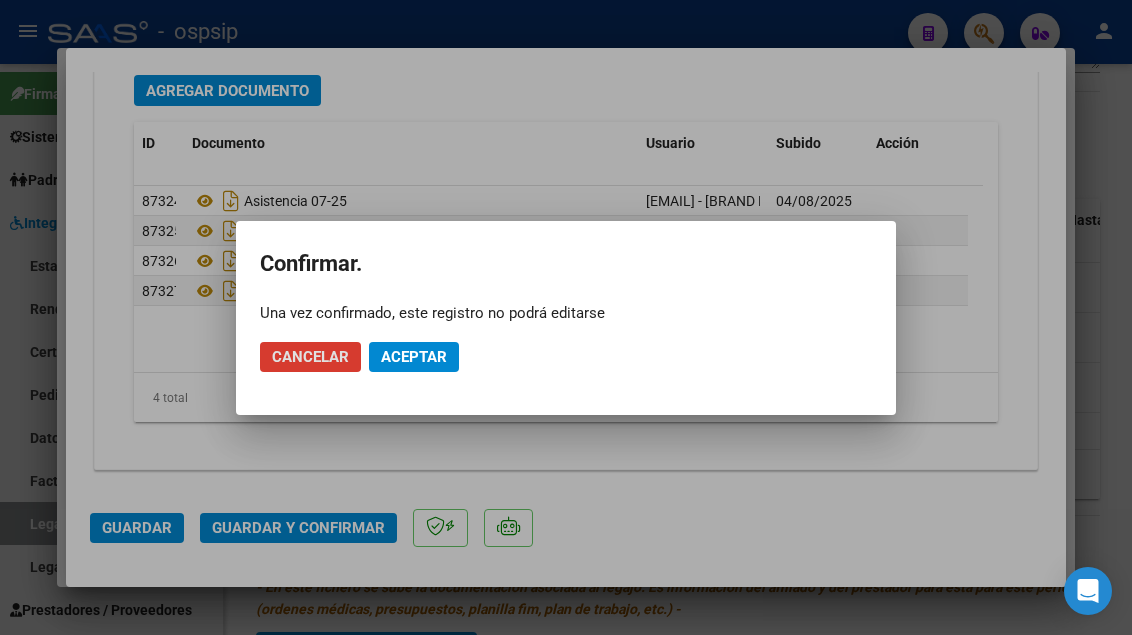 click on "Aceptar" 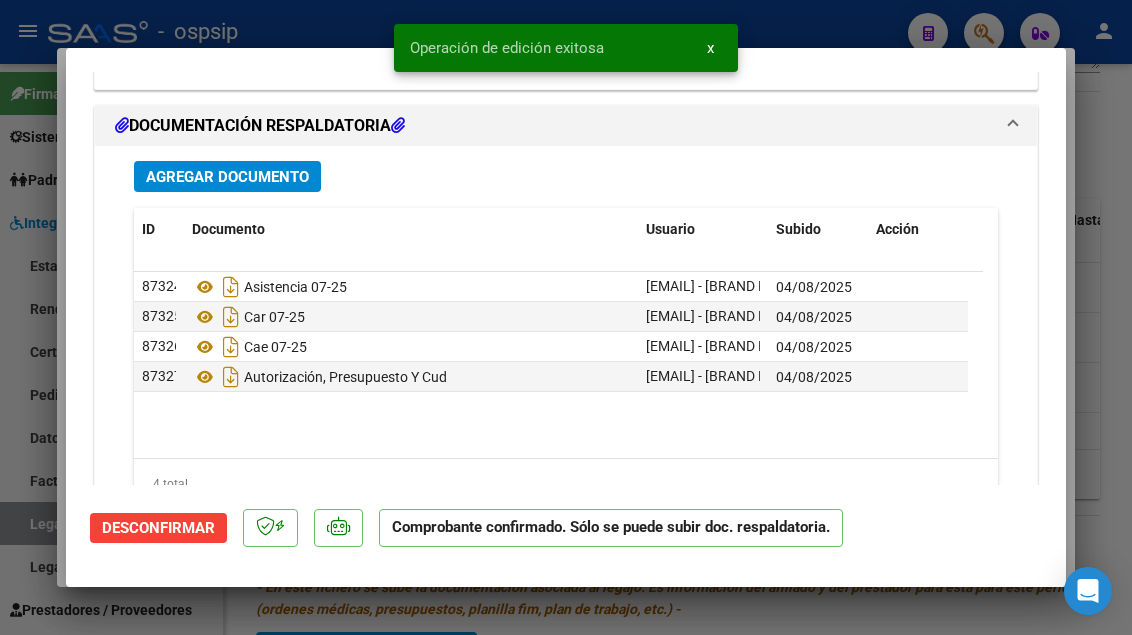 scroll, scrollTop: 2088, scrollLeft: 0, axis: vertical 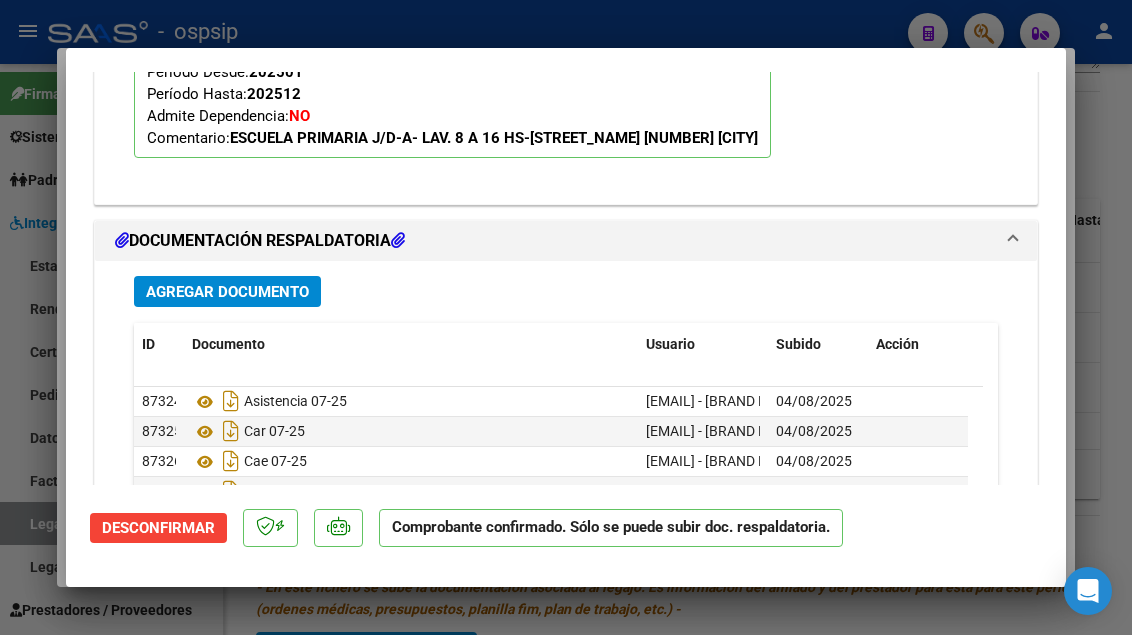 click at bounding box center [566, 317] 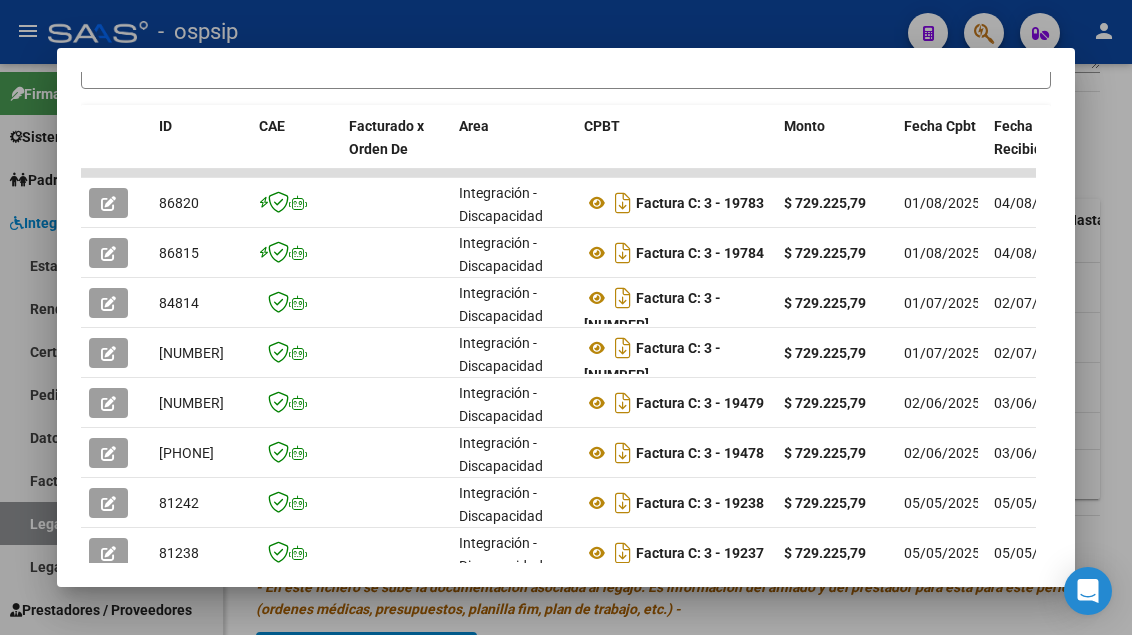click at bounding box center (566, 317) 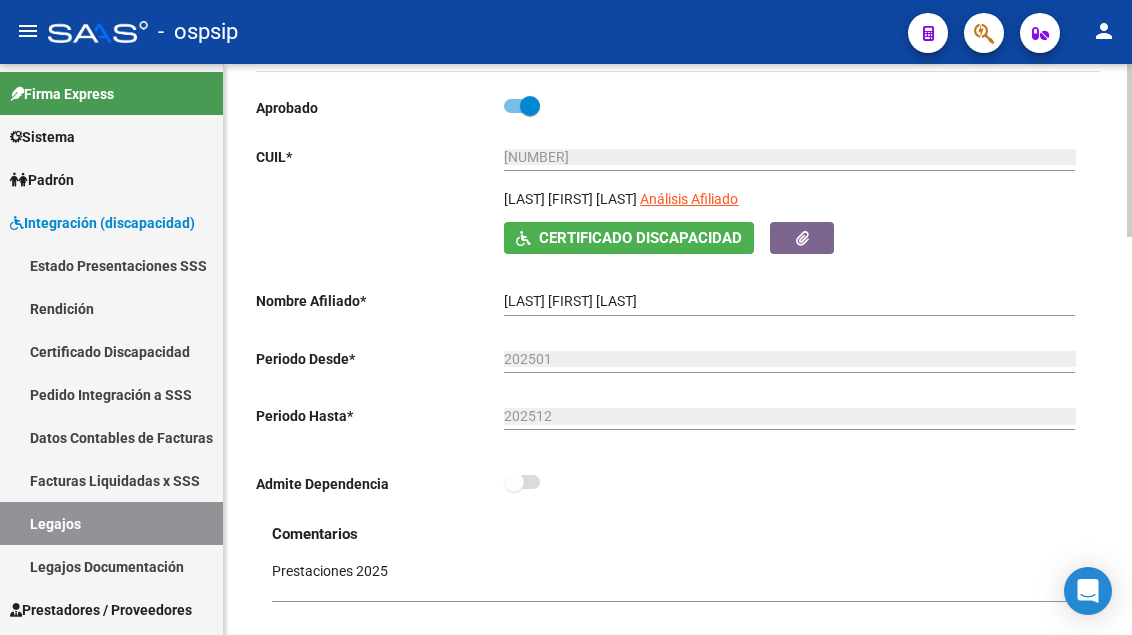 scroll, scrollTop: 100, scrollLeft: 0, axis: vertical 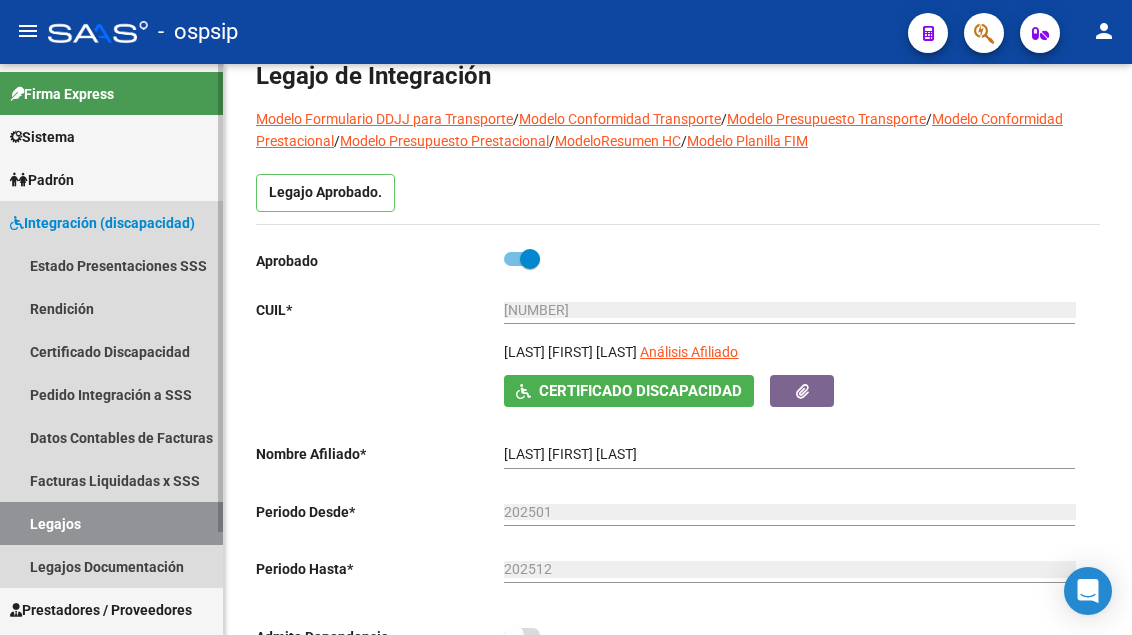 click on "Legajos" at bounding box center [111, 523] 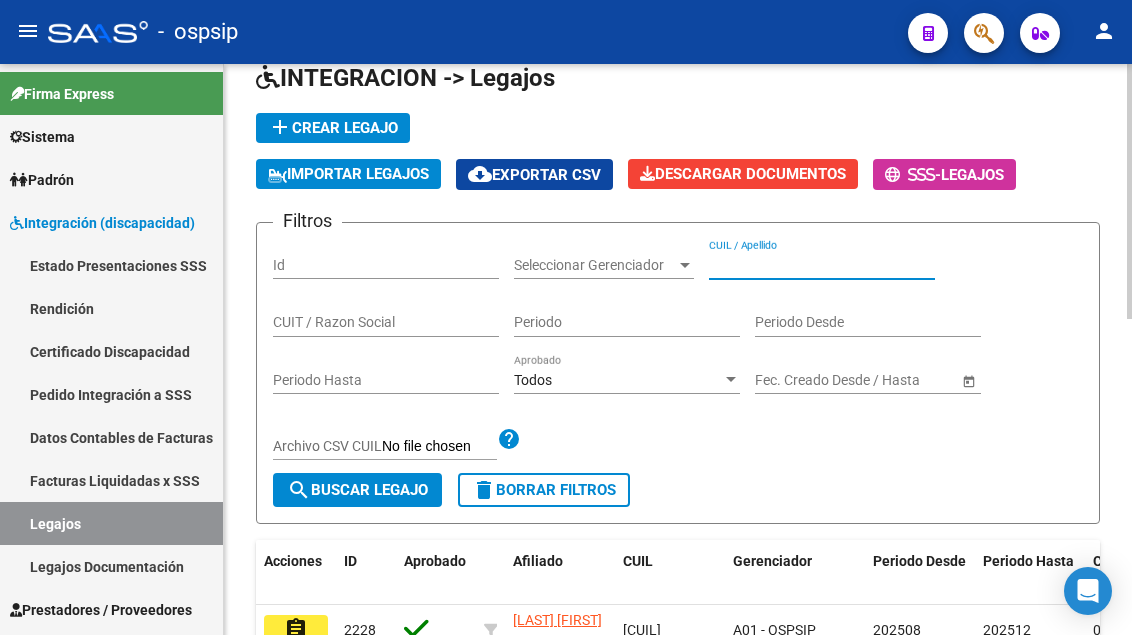click on "CUIL / Apellido" at bounding box center [822, 265] 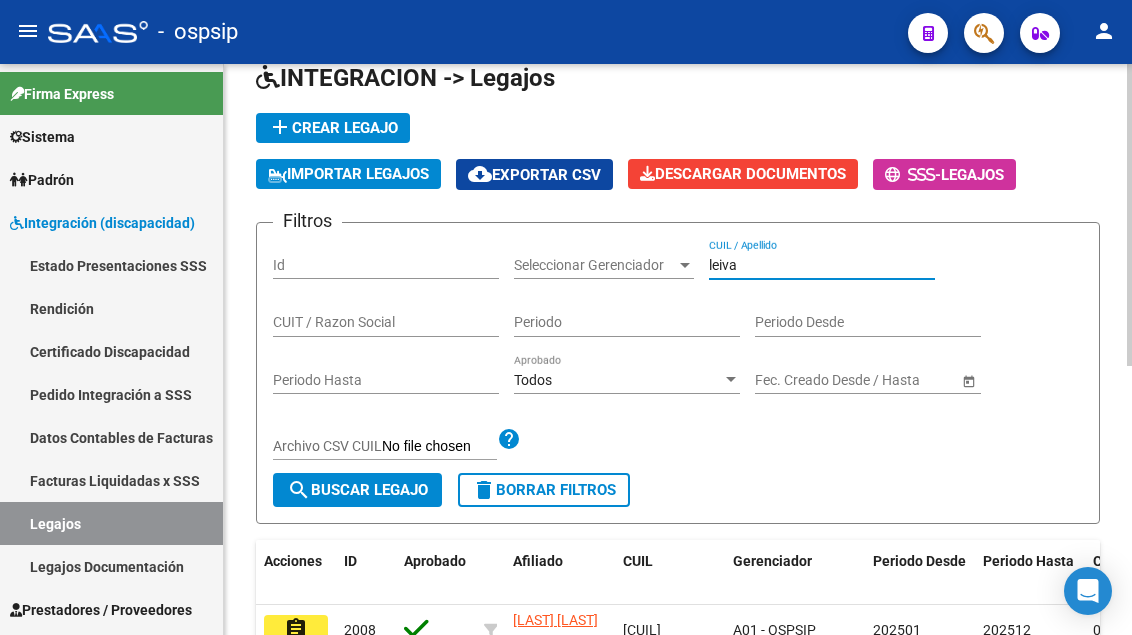 scroll, scrollTop: 300, scrollLeft: 0, axis: vertical 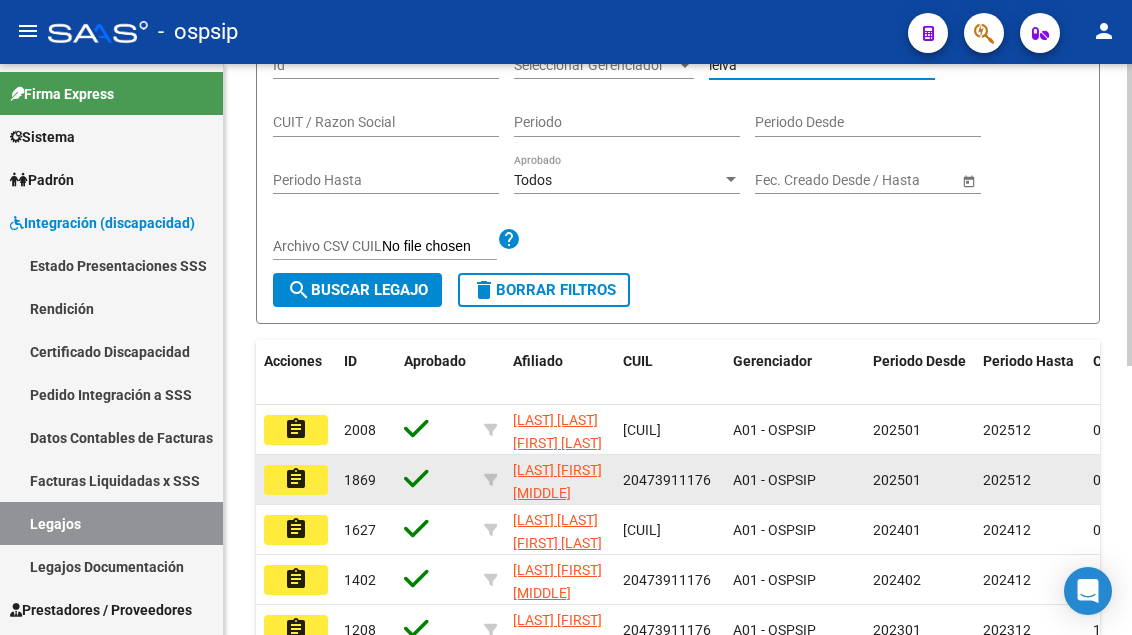 type on "leiva" 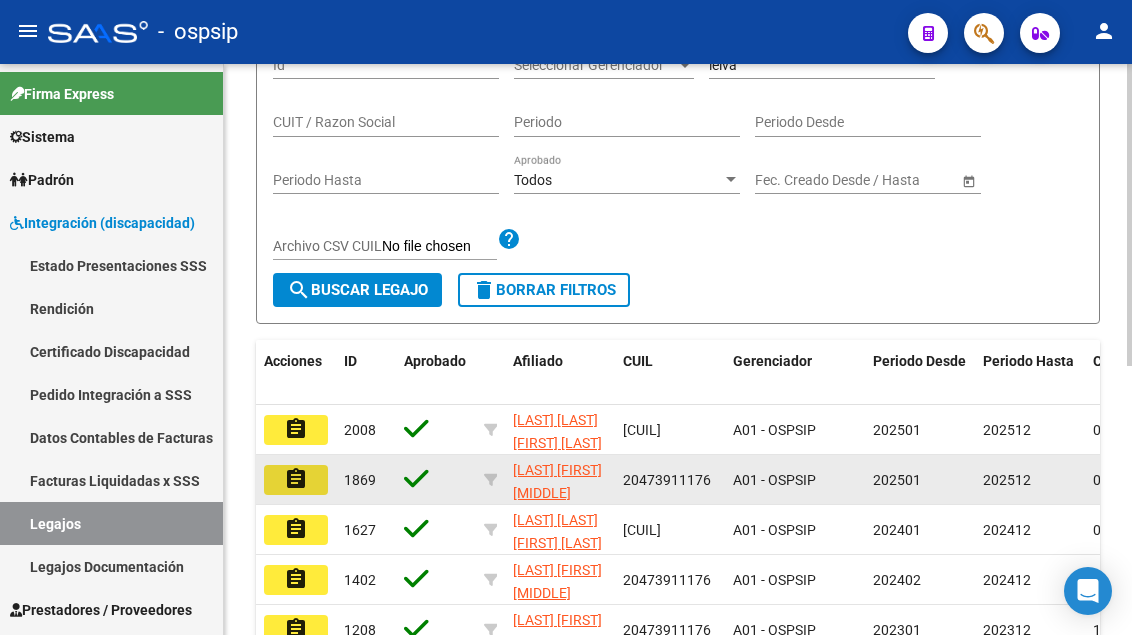 click on "assignment" 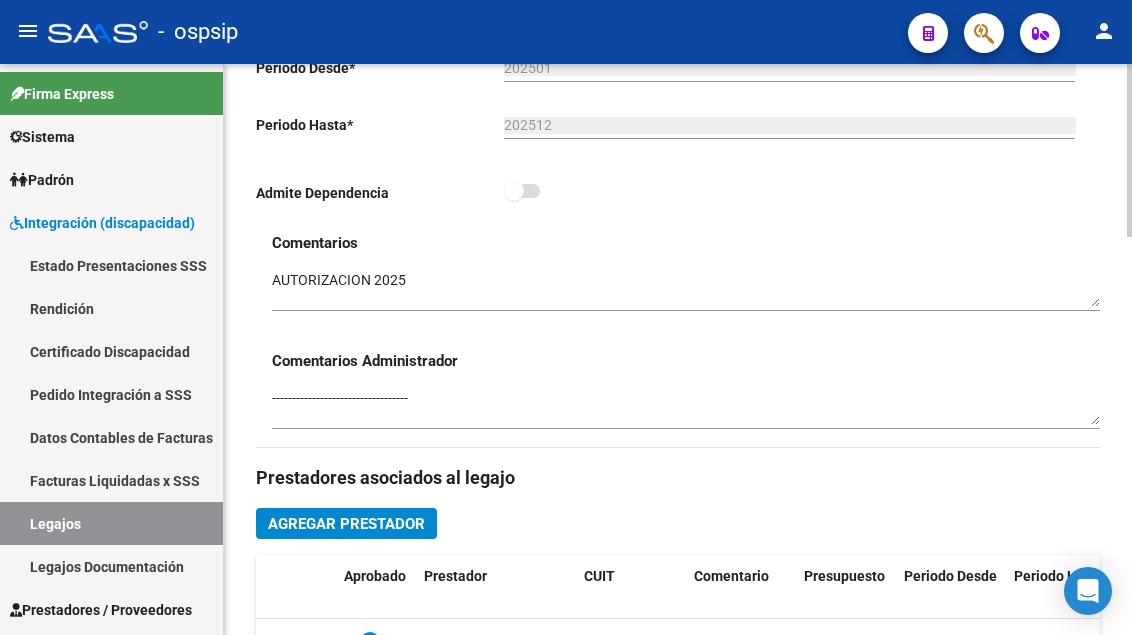 scroll, scrollTop: 700, scrollLeft: 0, axis: vertical 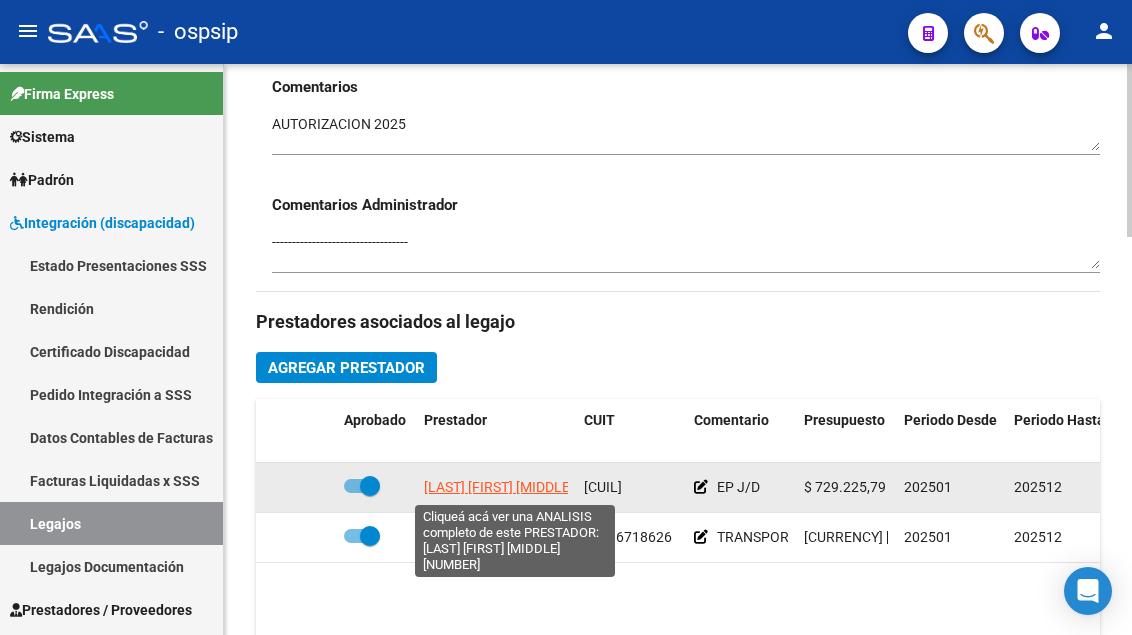 click on "[LAST] [LAST] [LAST]" 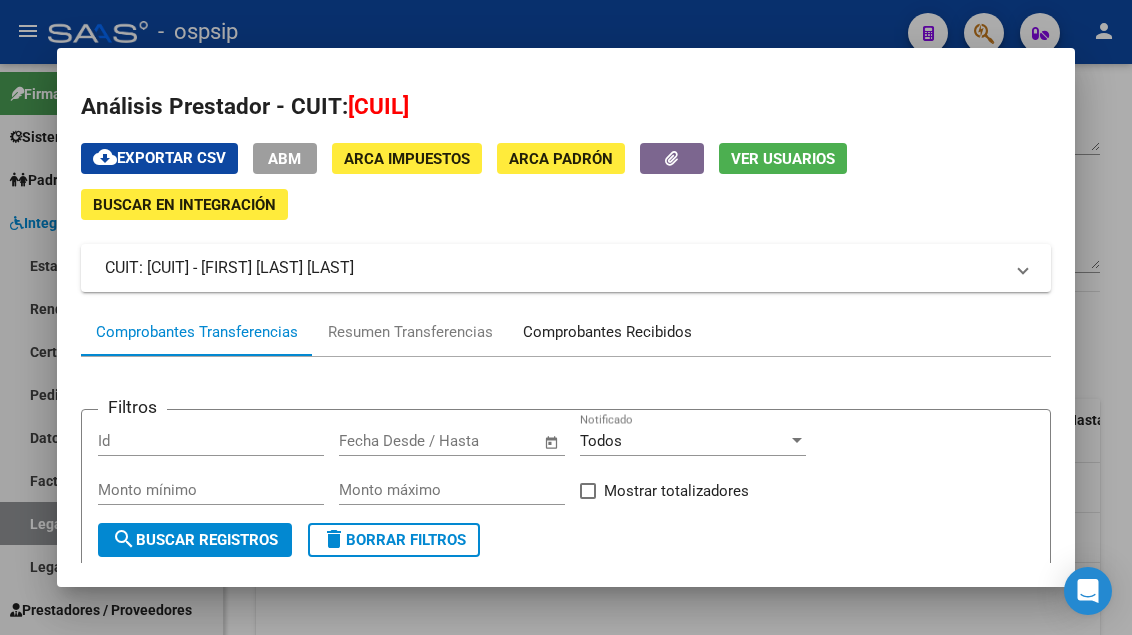 click on "Comprobantes Recibidos" at bounding box center (607, 332) 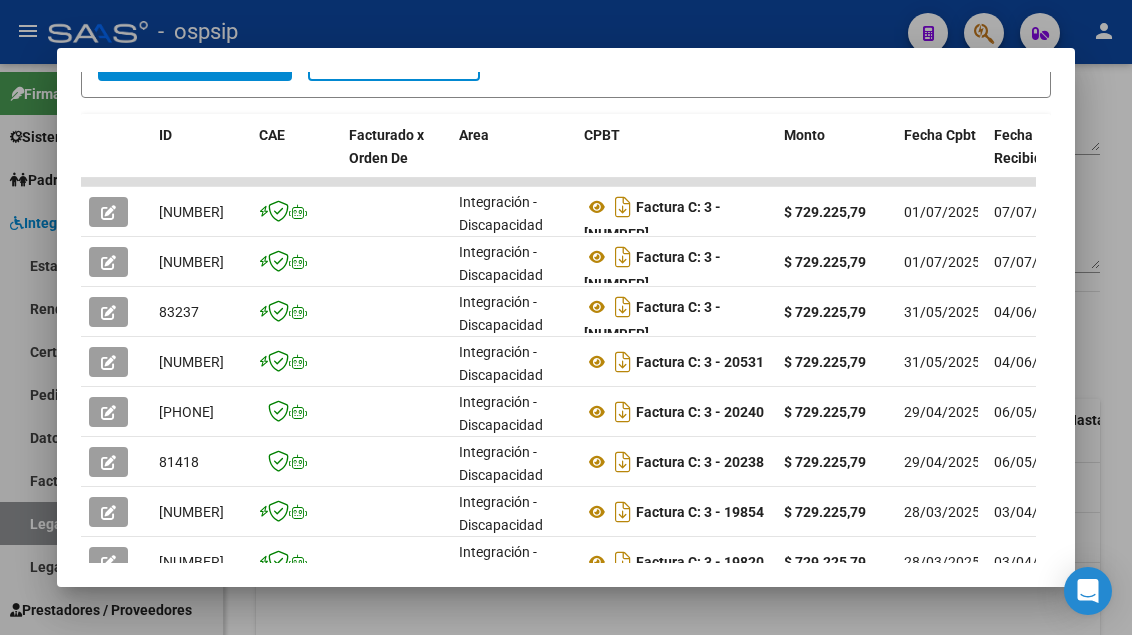 scroll, scrollTop: 585, scrollLeft: 0, axis: vertical 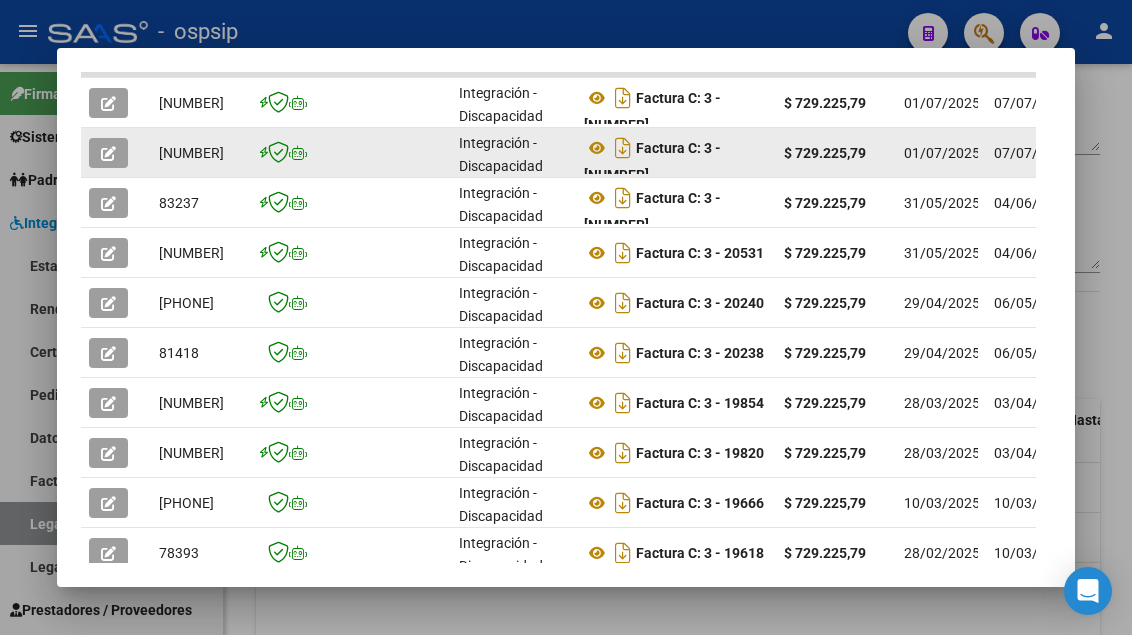 click 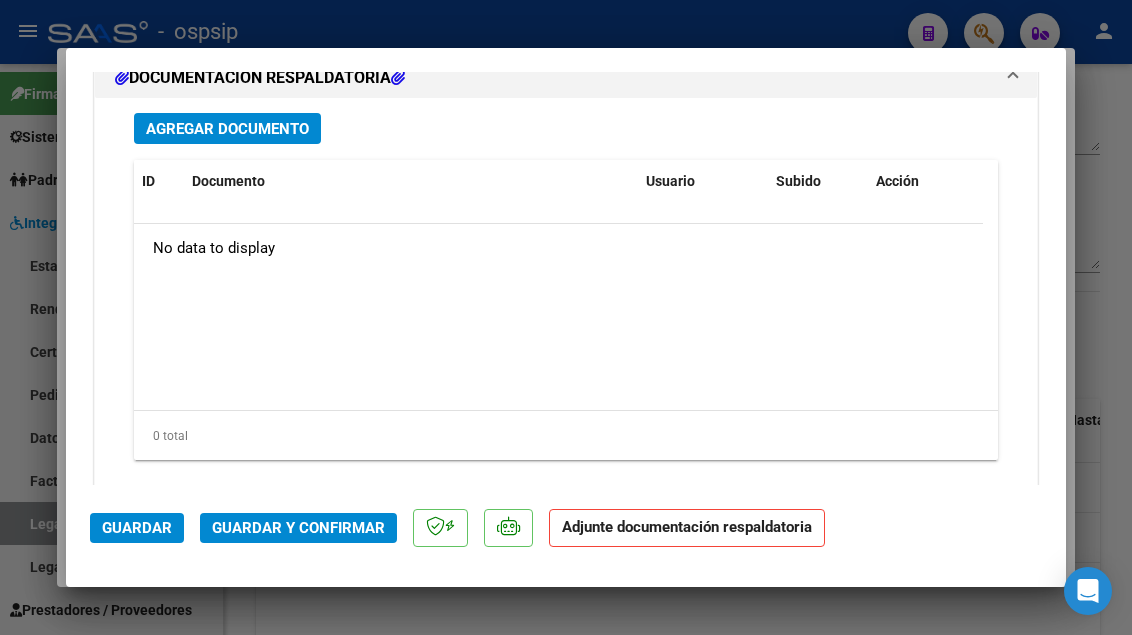 scroll, scrollTop: 3138, scrollLeft: 0, axis: vertical 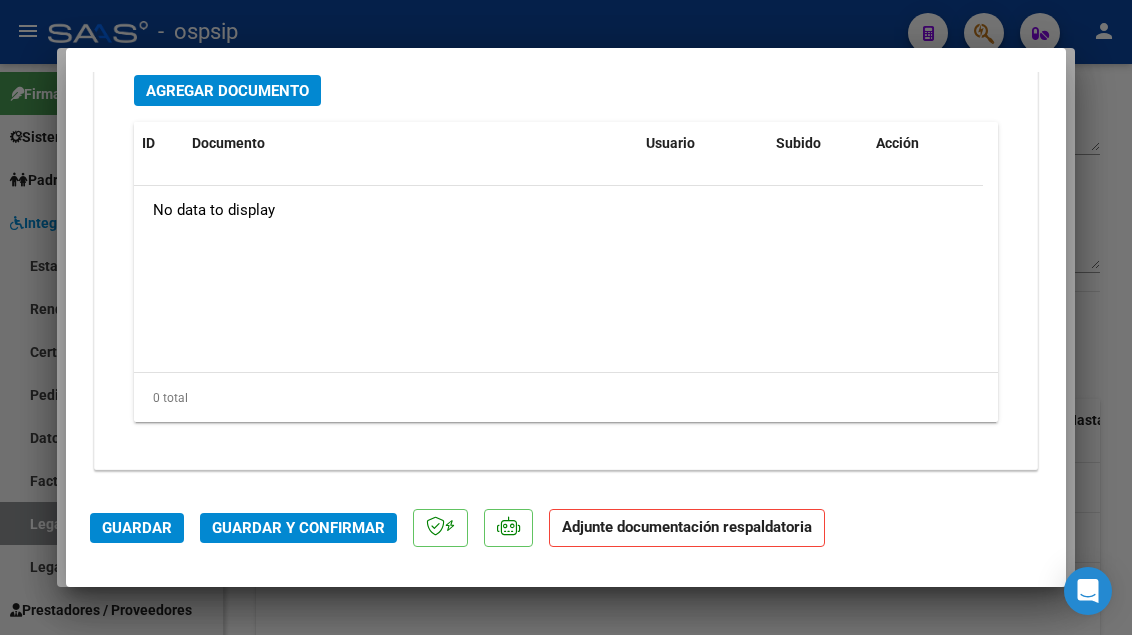 click on "Agregar Documento" at bounding box center (227, 91) 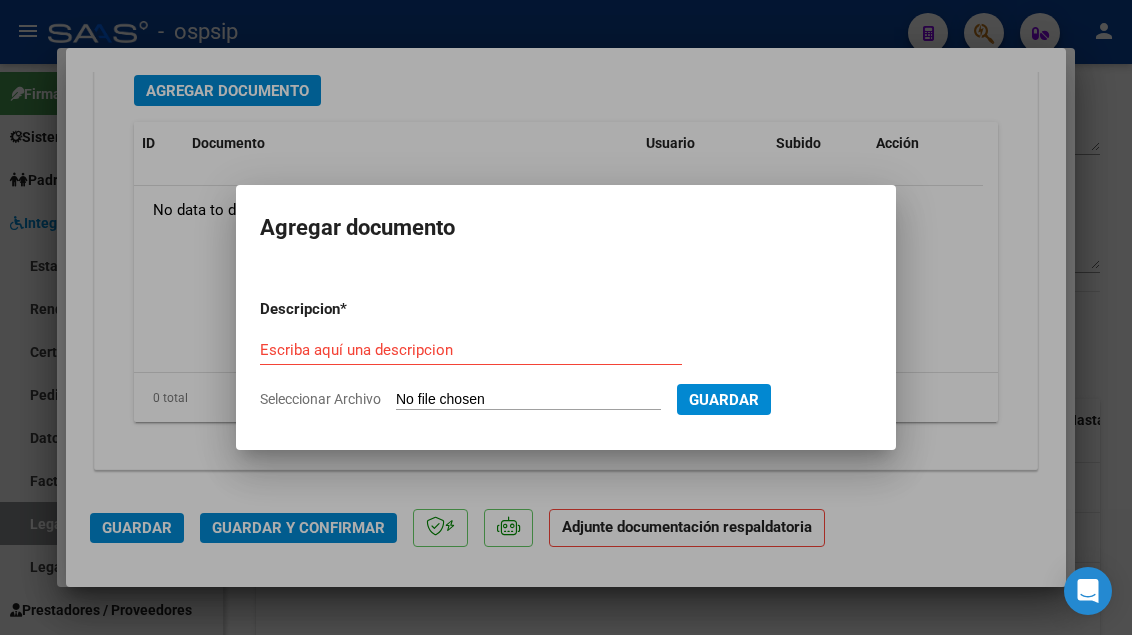 click on "Escriba aquí una descripcion" at bounding box center [471, 350] 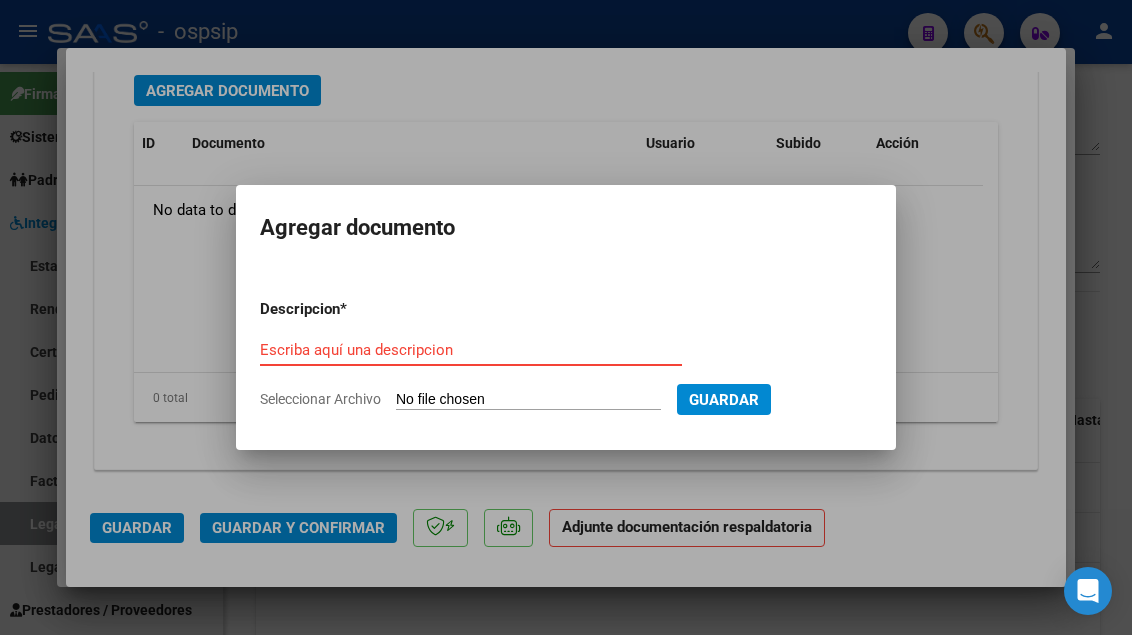 click on "Escriba aquí una descripcion" at bounding box center (471, 350) 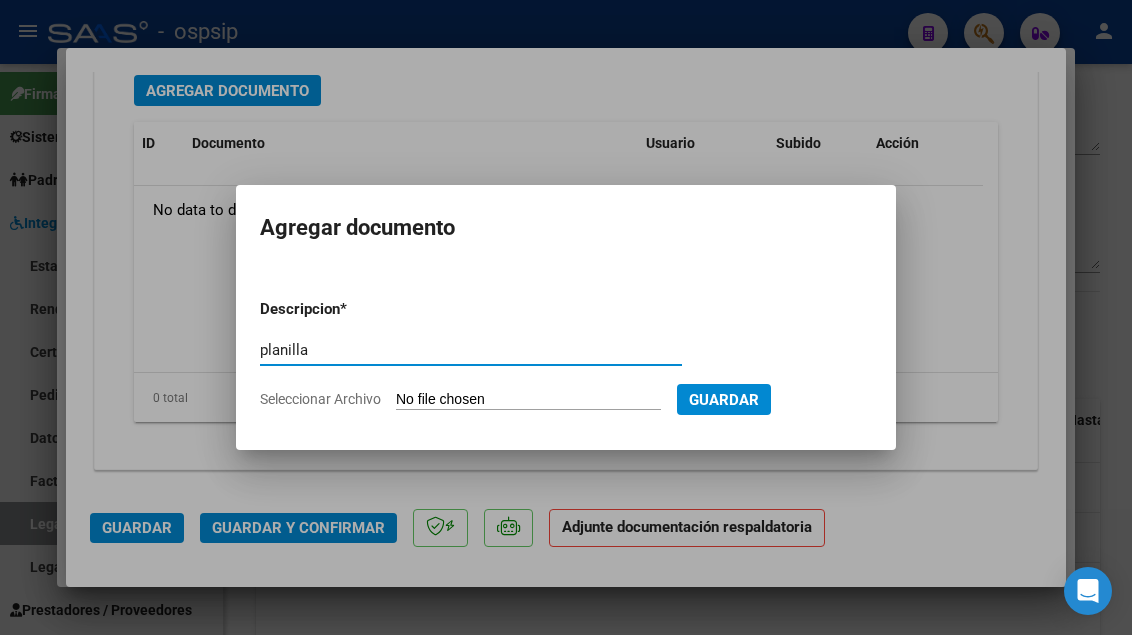 type on "planilla" 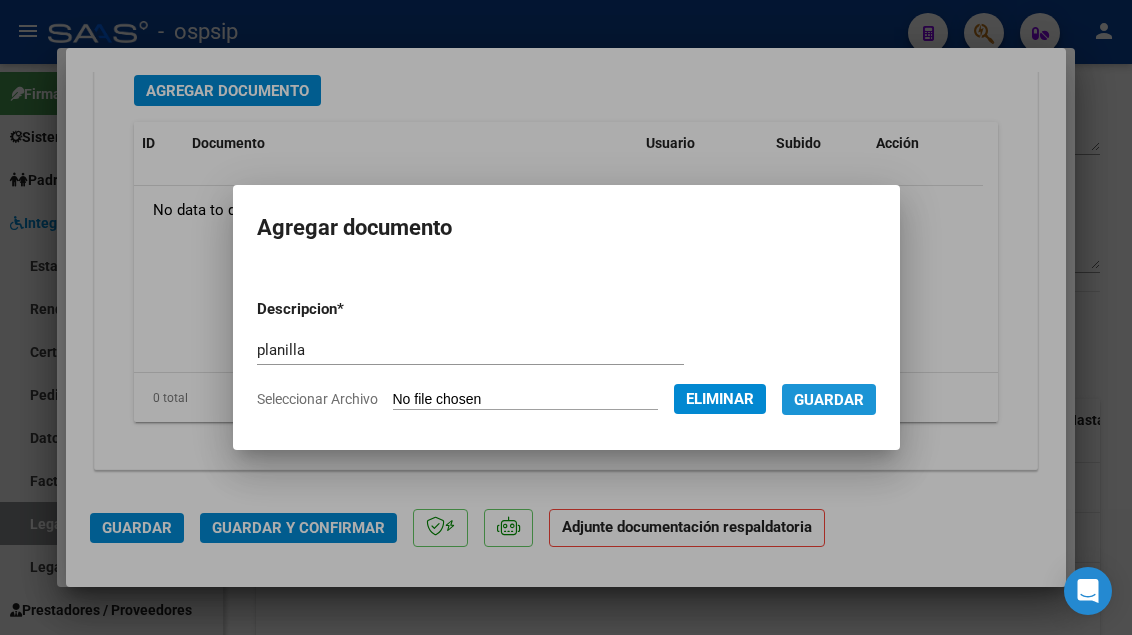 click on "Guardar" at bounding box center (829, 399) 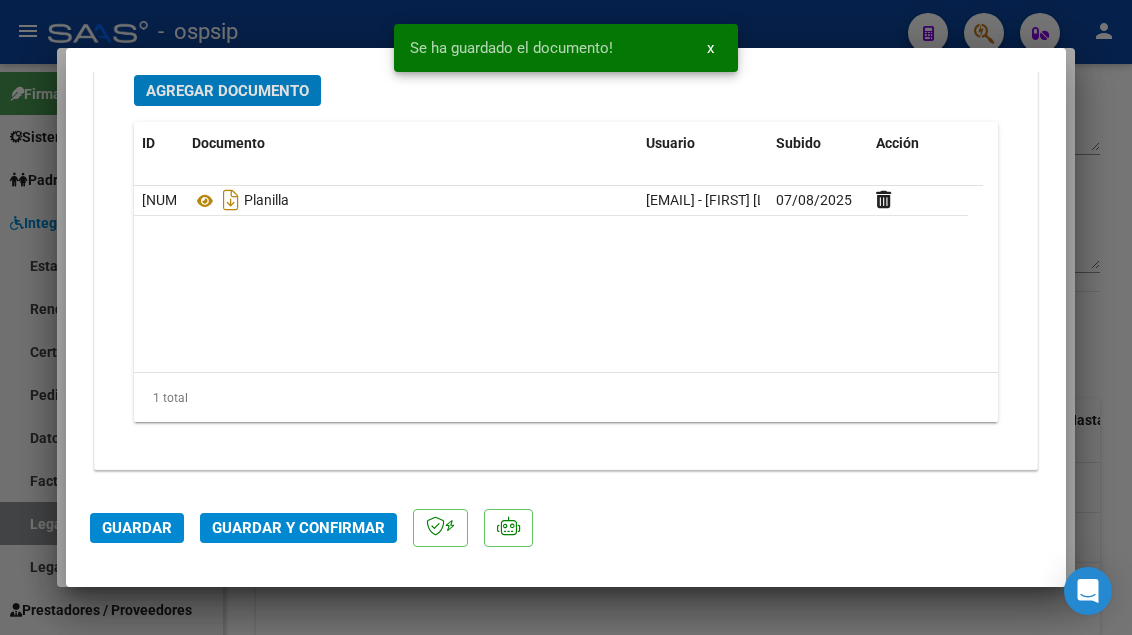 click on "Guardar y Confirmar" 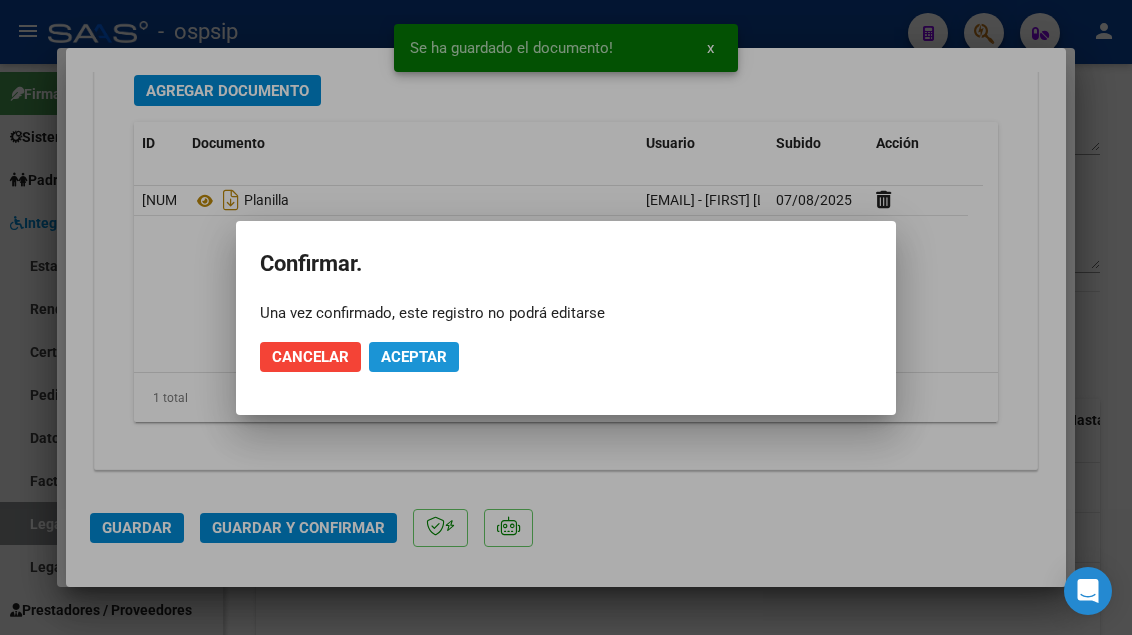 click on "Aceptar" 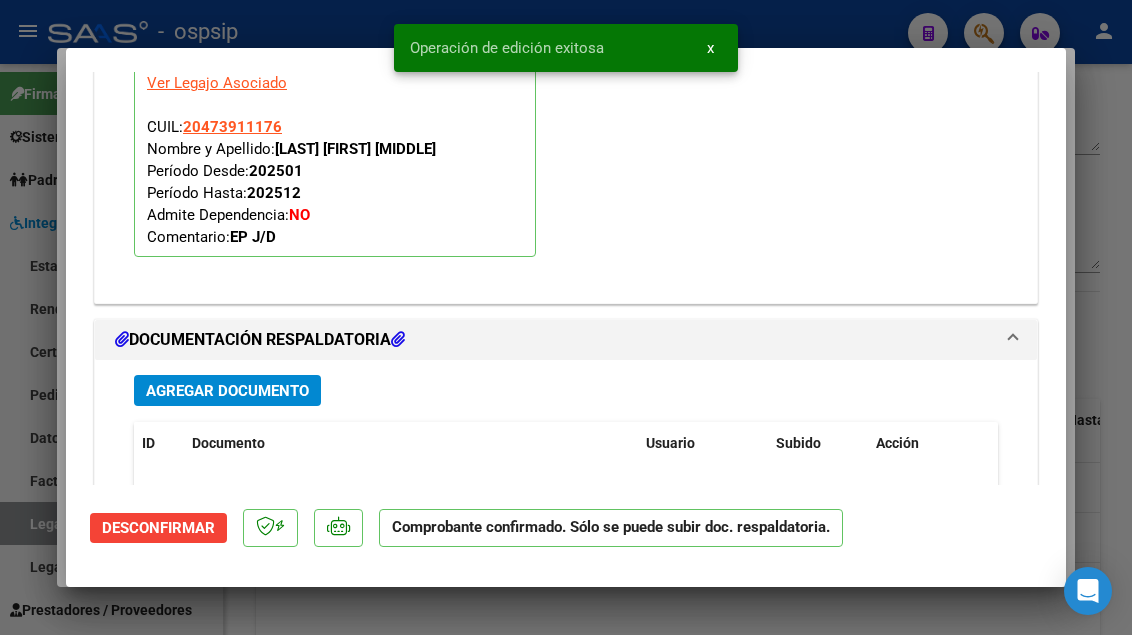 scroll, scrollTop: 2414, scrollLeft: 0, axis: vertical 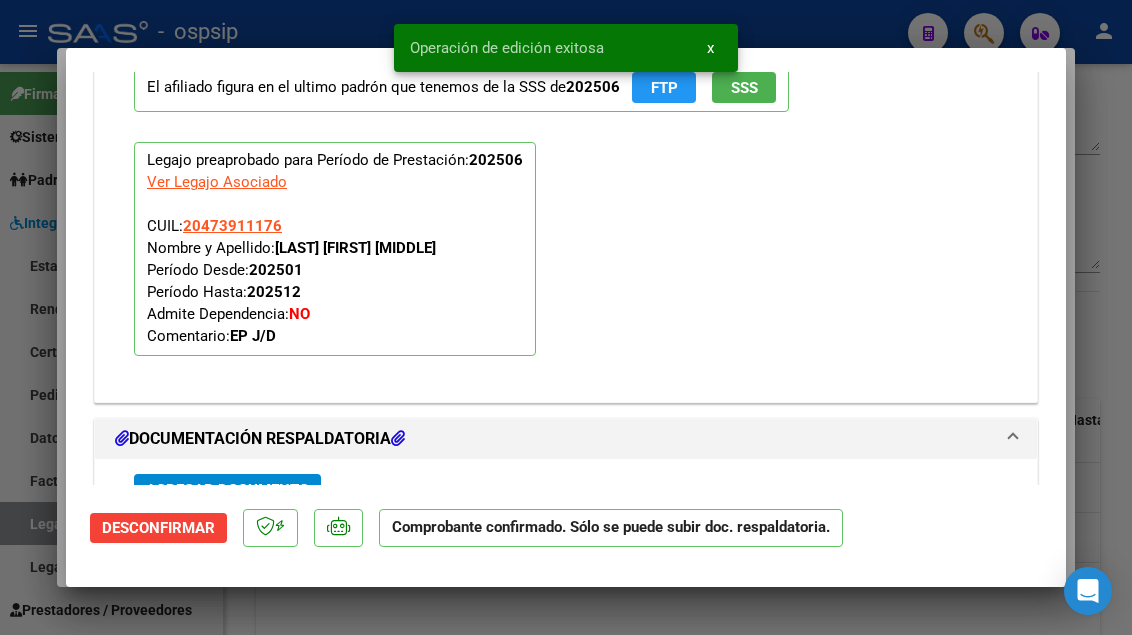 type 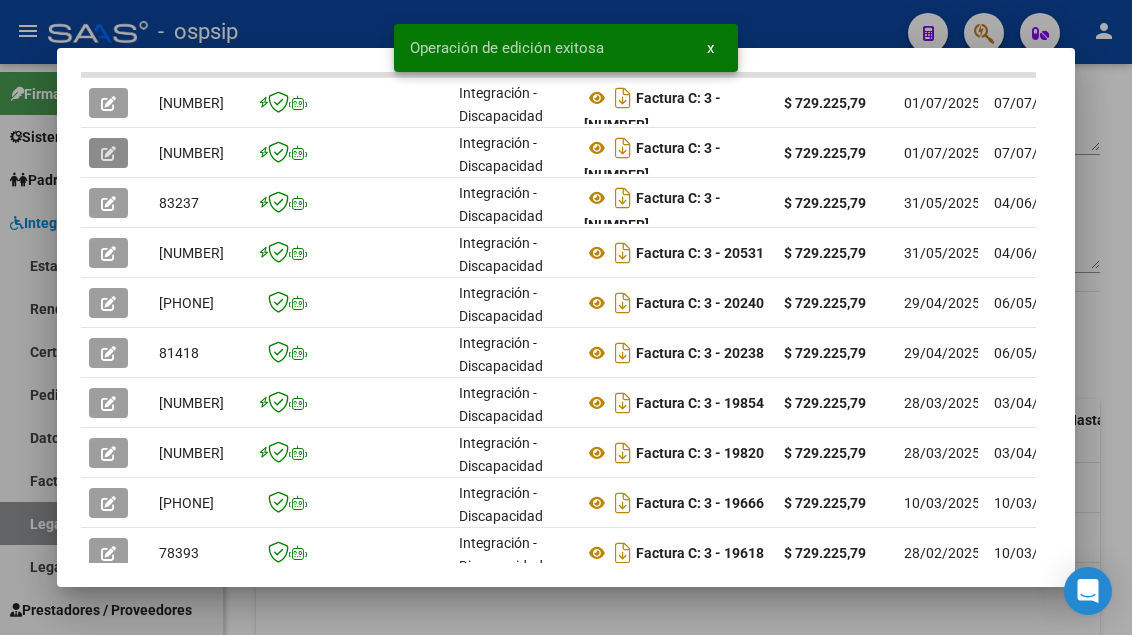 scroll, scrollTop: 385, scrollLeft: 0, axis: vertical 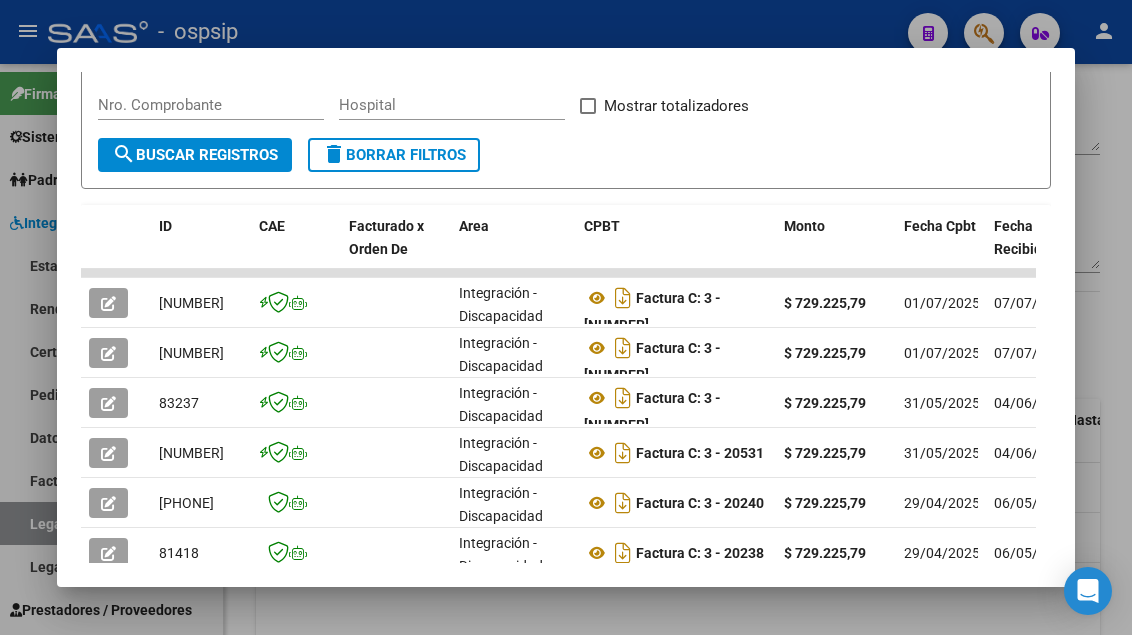 click at bounding box center (566, 317) 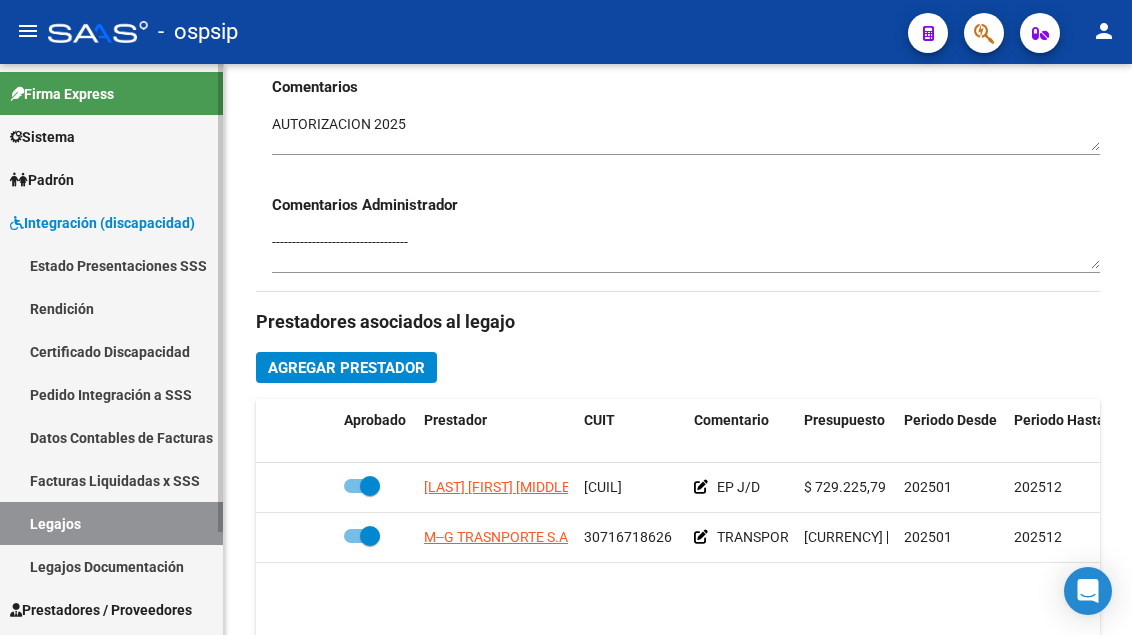 click on "Legajos" at bounding box center (111, 523) 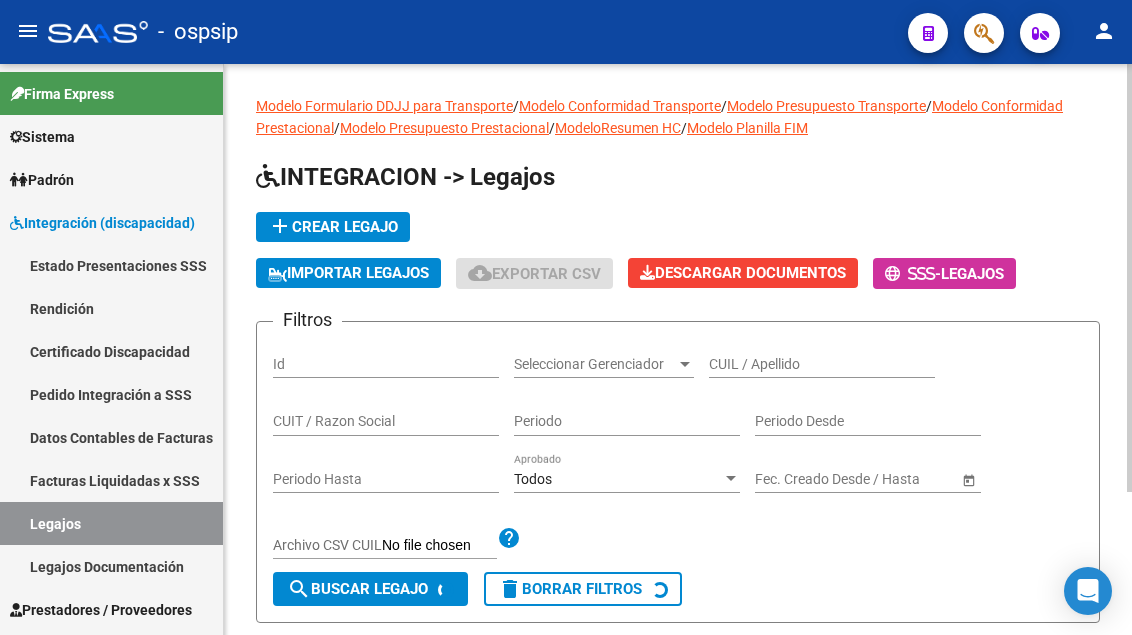 scroll, scrollTop: 0, scrollLeft: 0, axis: both 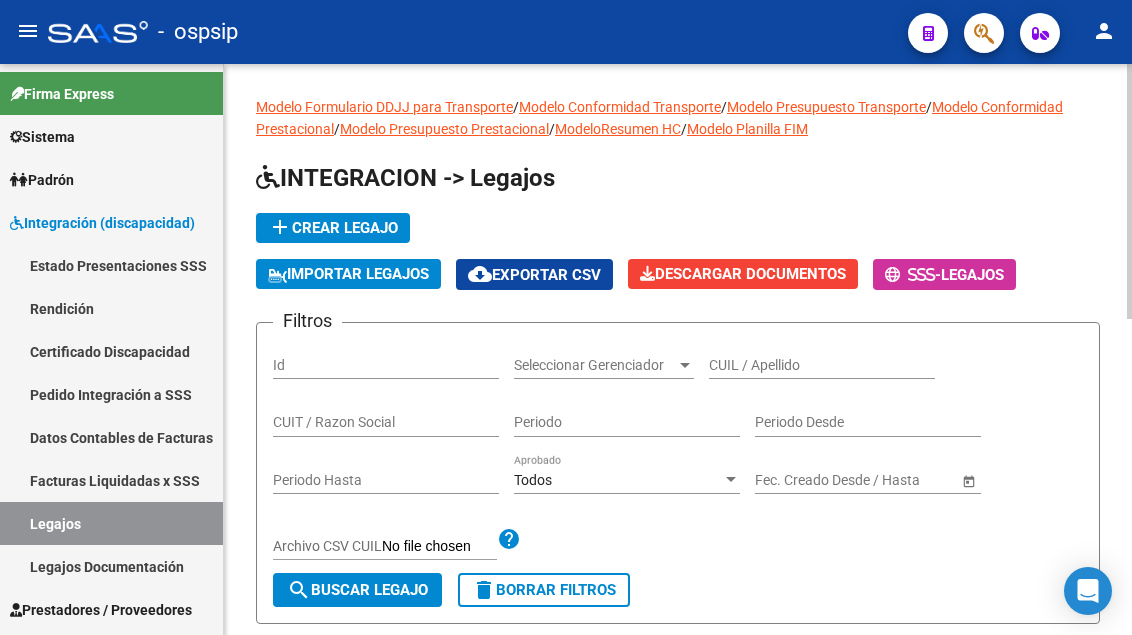 click on "CUIL / Apellido" at bounding box center (822, 365) 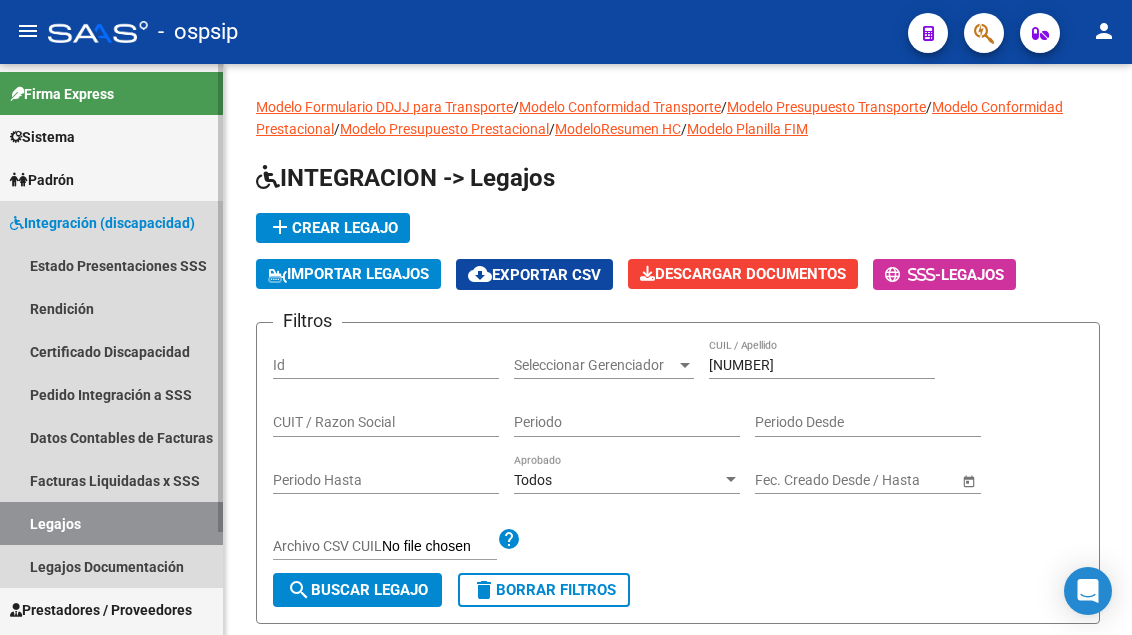 click on "Legajos" at bounding box center (111, 523) 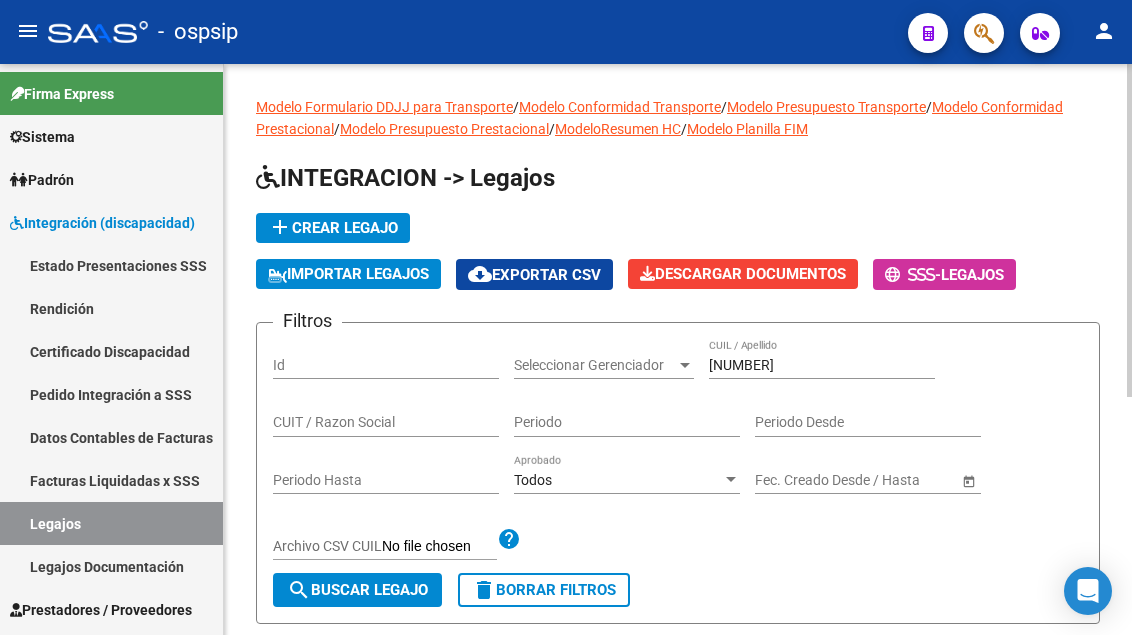 click on "47391117" at bounding box center [822, 365] 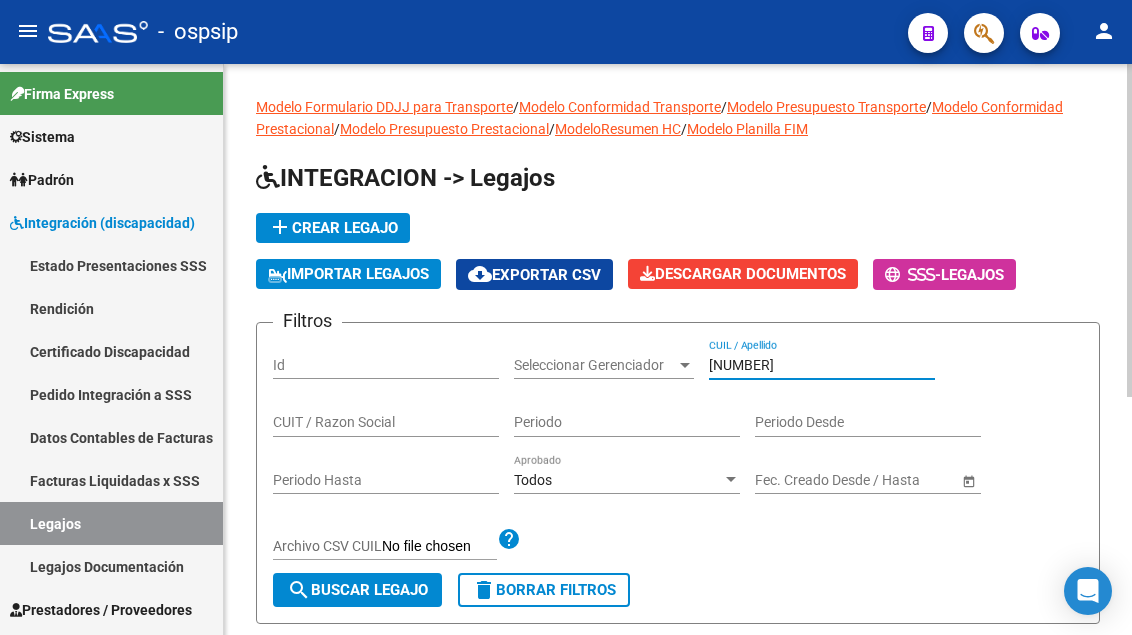 click on "47391117" at bounding box center (822, 365) 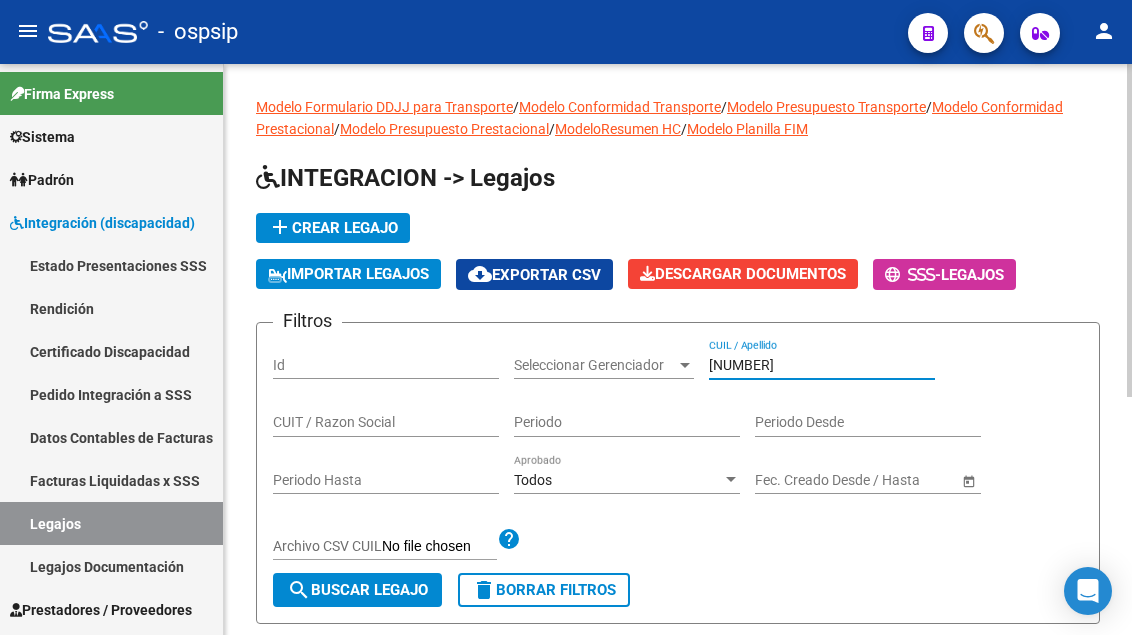 type on "o" 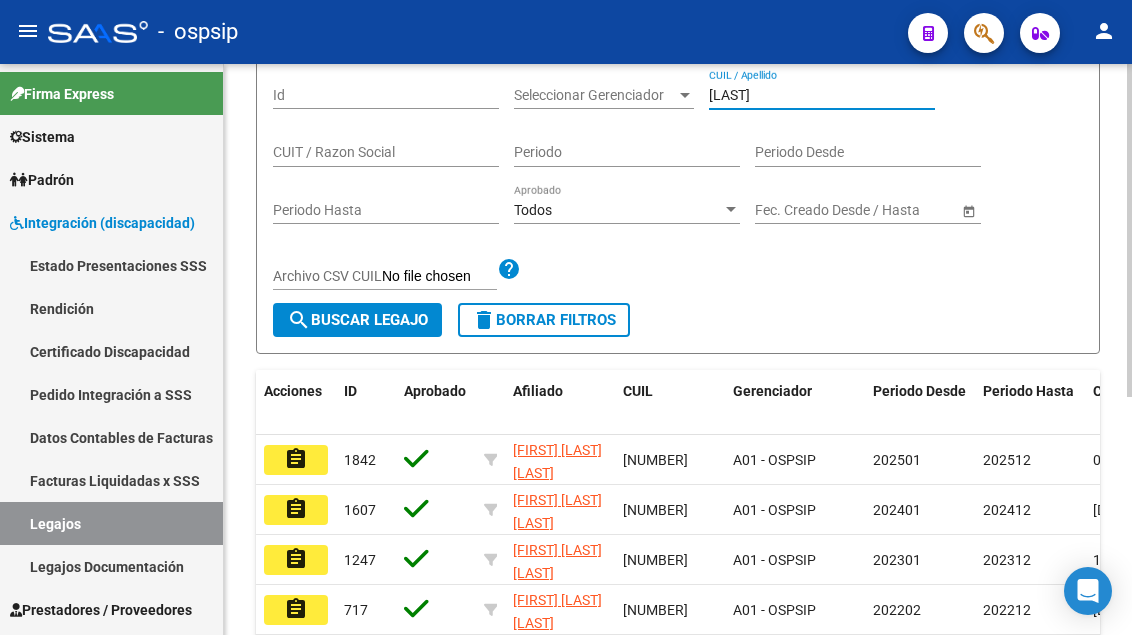 scroll, scrollTop: 300, scrollLeft: 0, axis: vertical 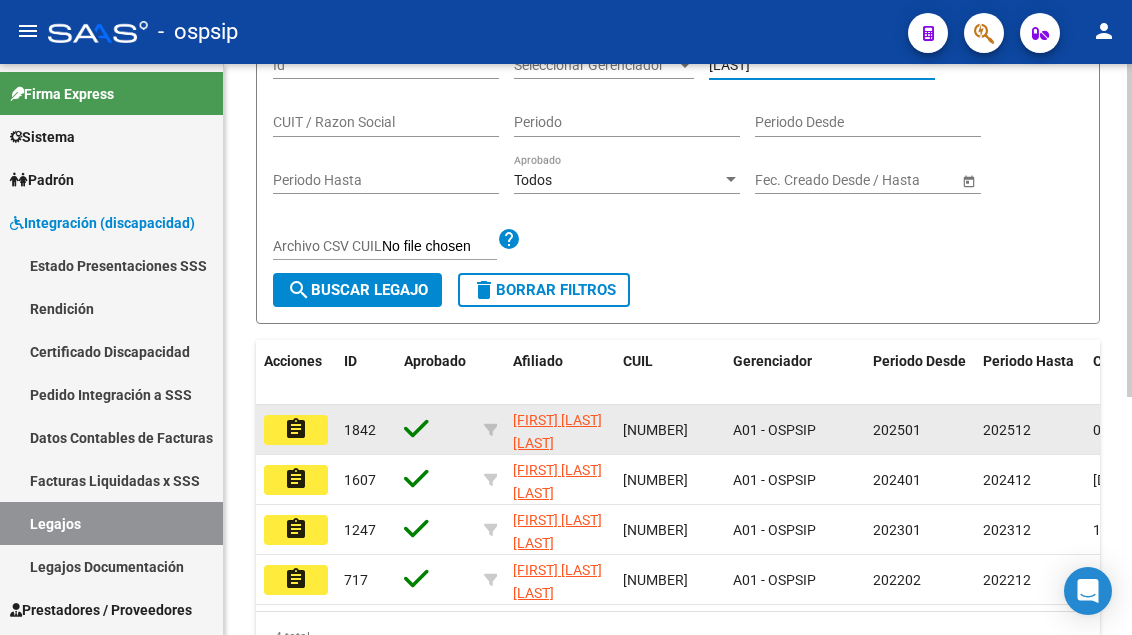 type on "iriarte" 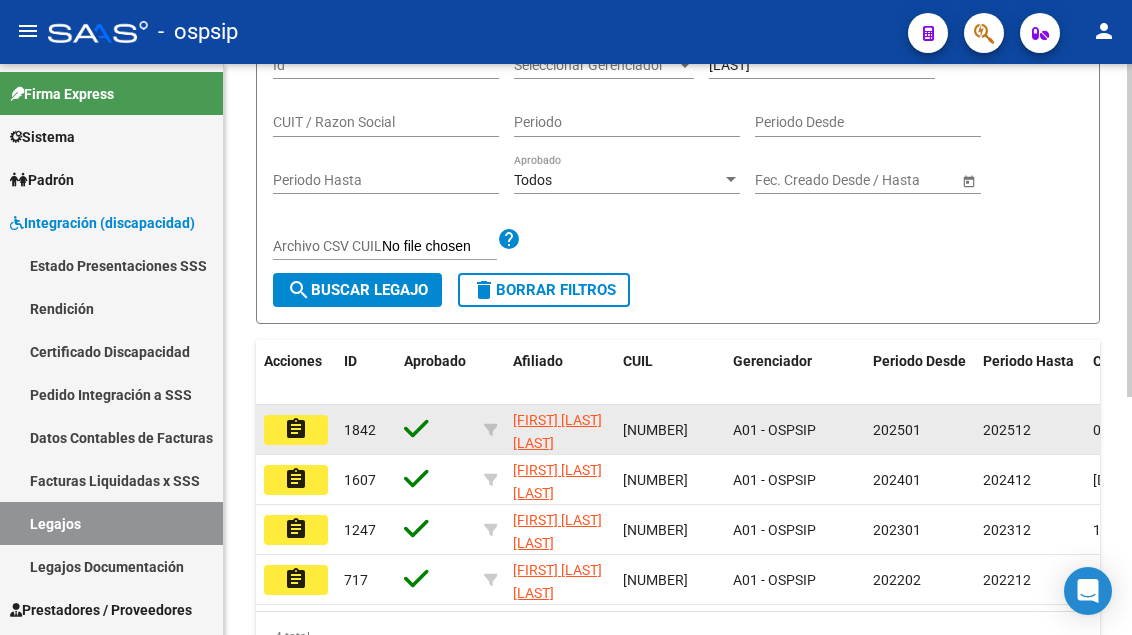 click on "assignment" 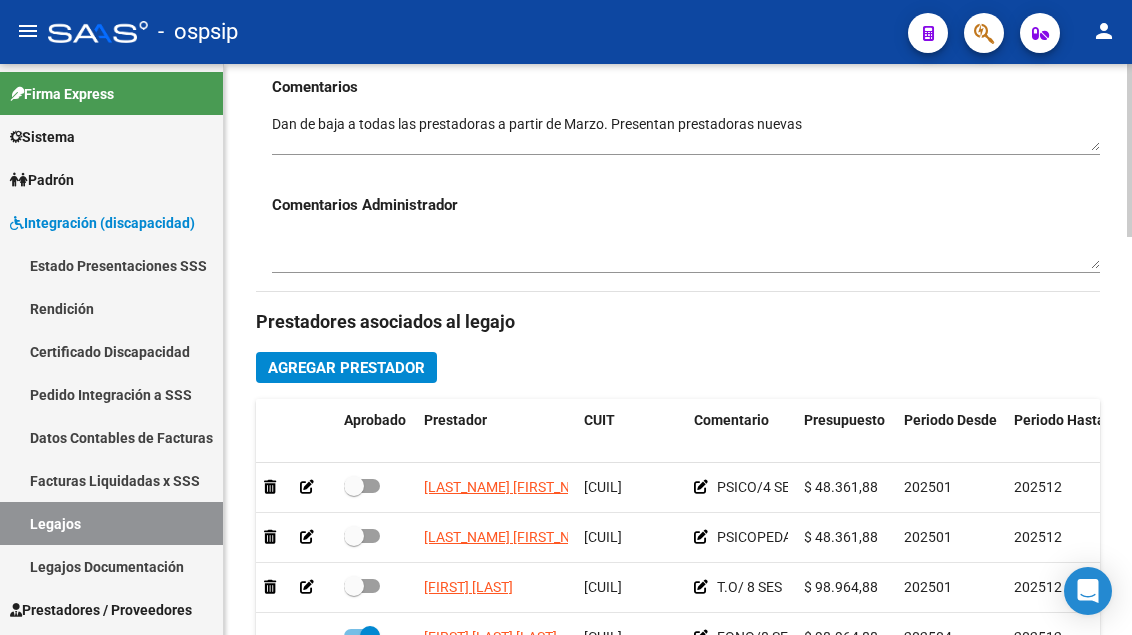 scroll, scrollTop: 800, scrollLeft: 0, axis: vertical 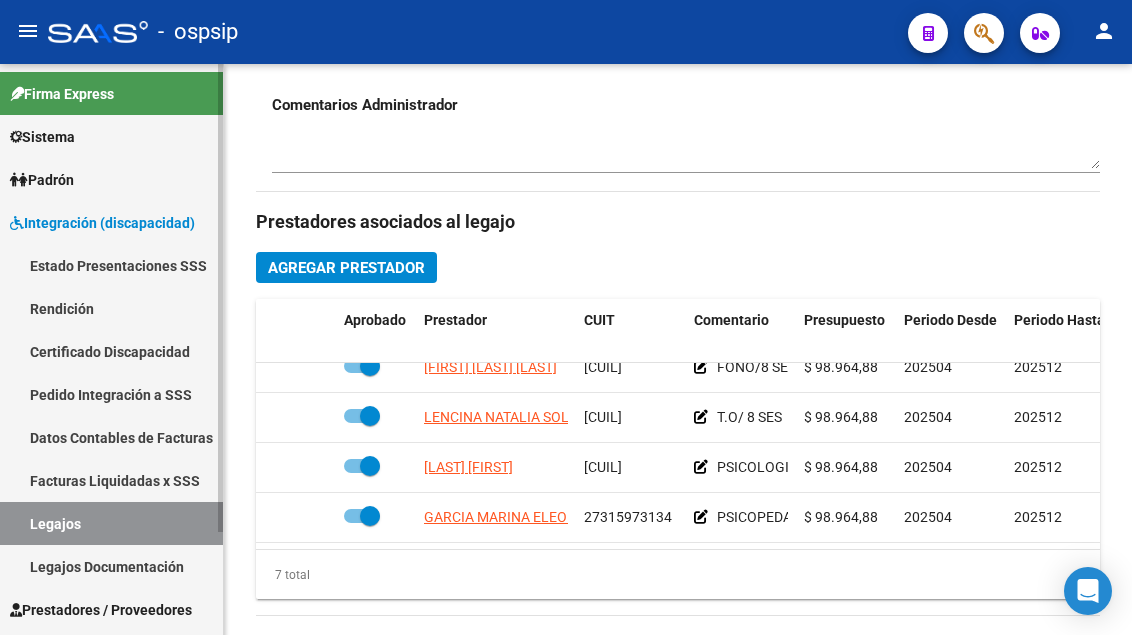 click on "Legajos" at bounding box center (111, 523) 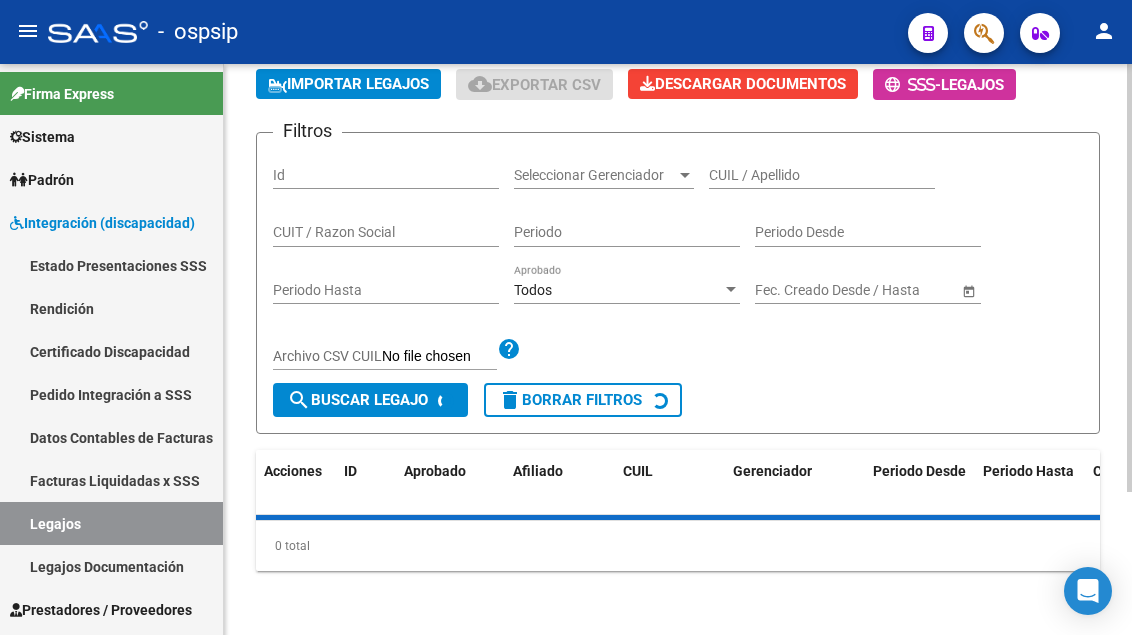 scroll, scrollTop: 91, scrollLeft: 0, axis: vertical 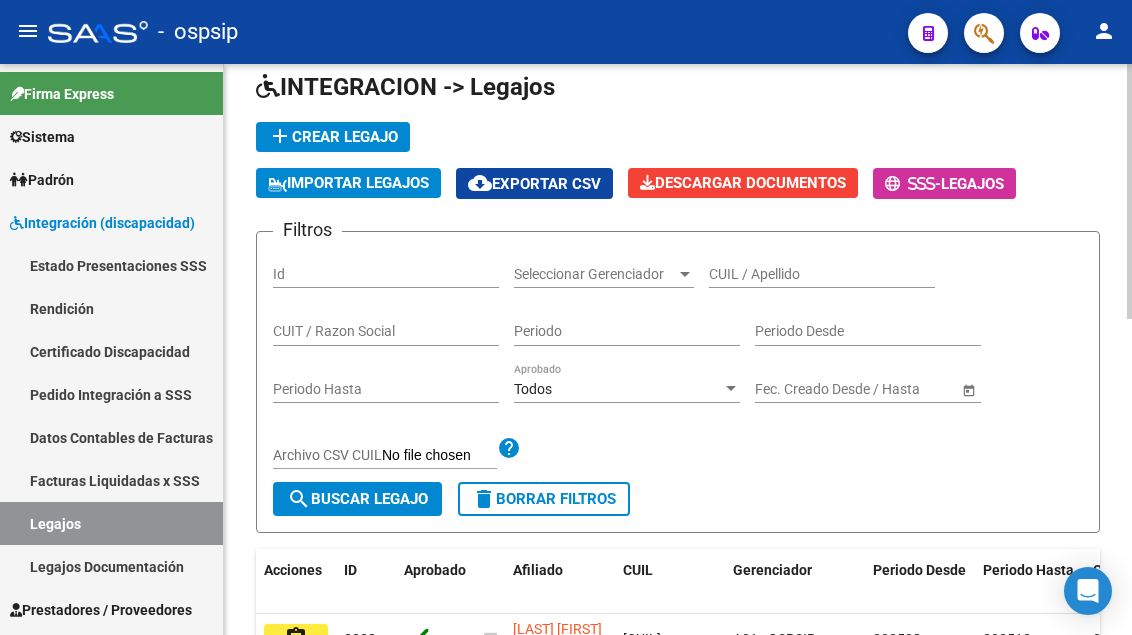 click on "CUIL / Apellido" 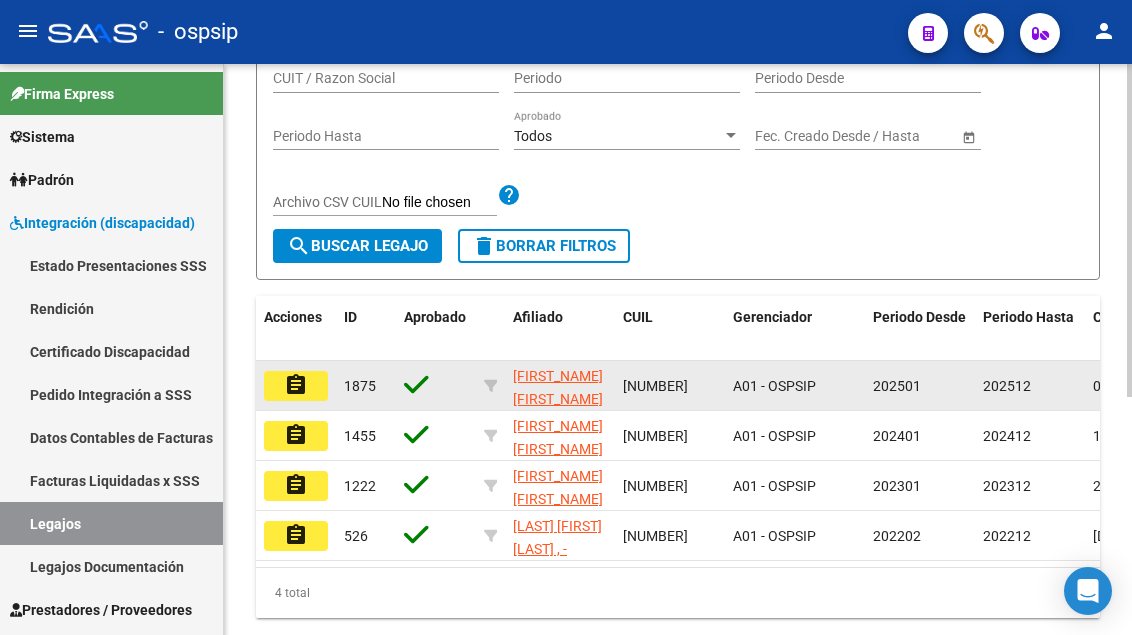 scroll, scrollTop: 391, scrollLeft: 0, axis: vertical 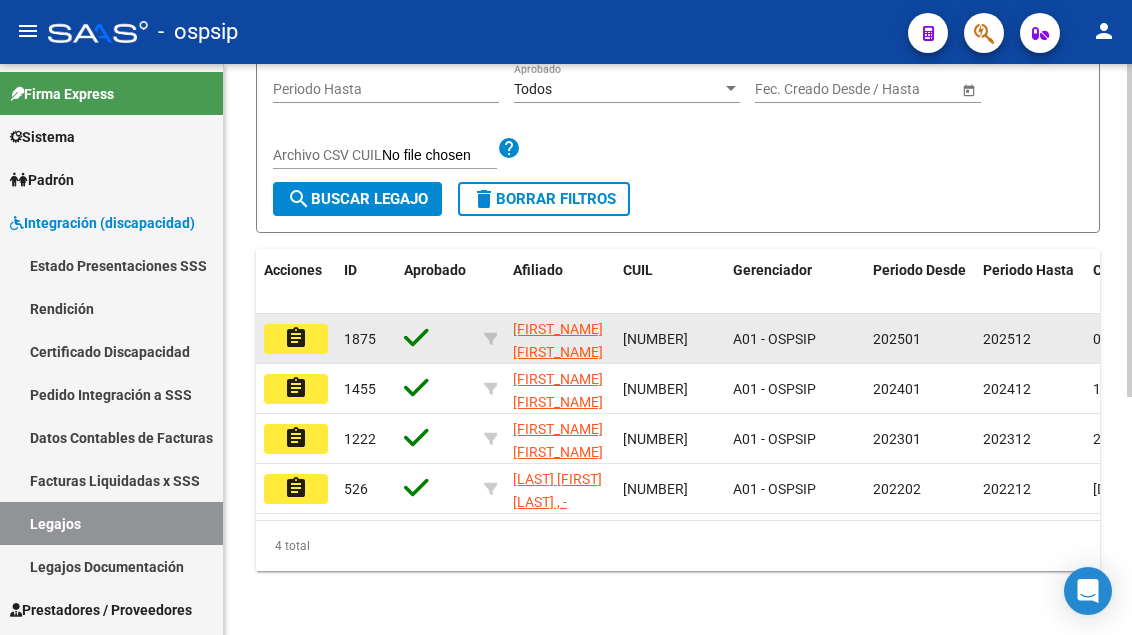 type on "MORENO" 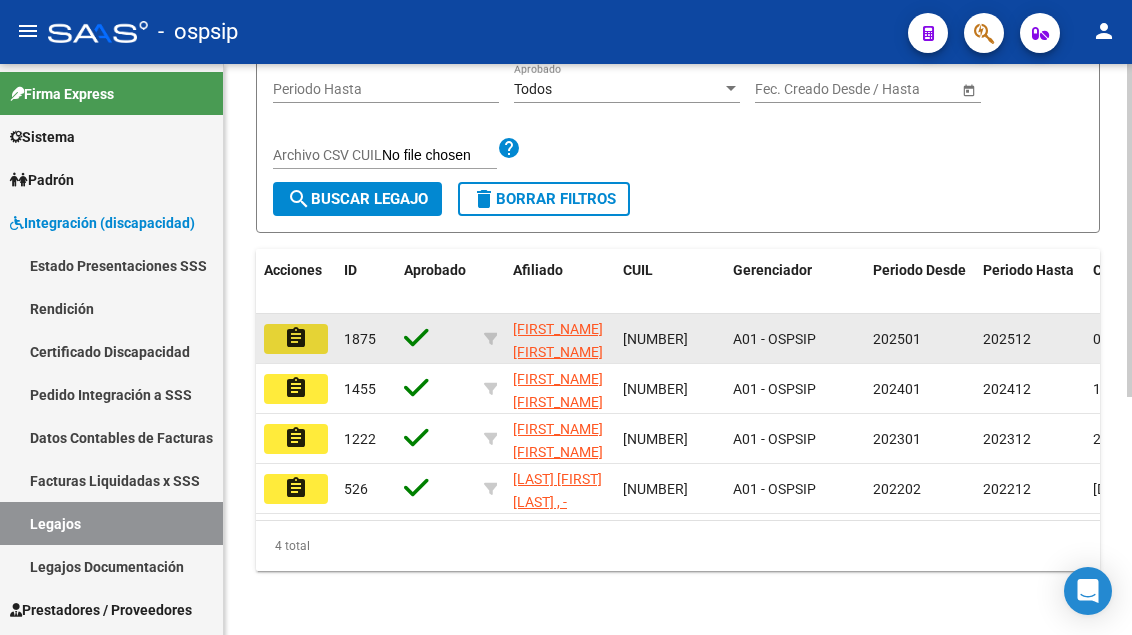 click on "assignment" 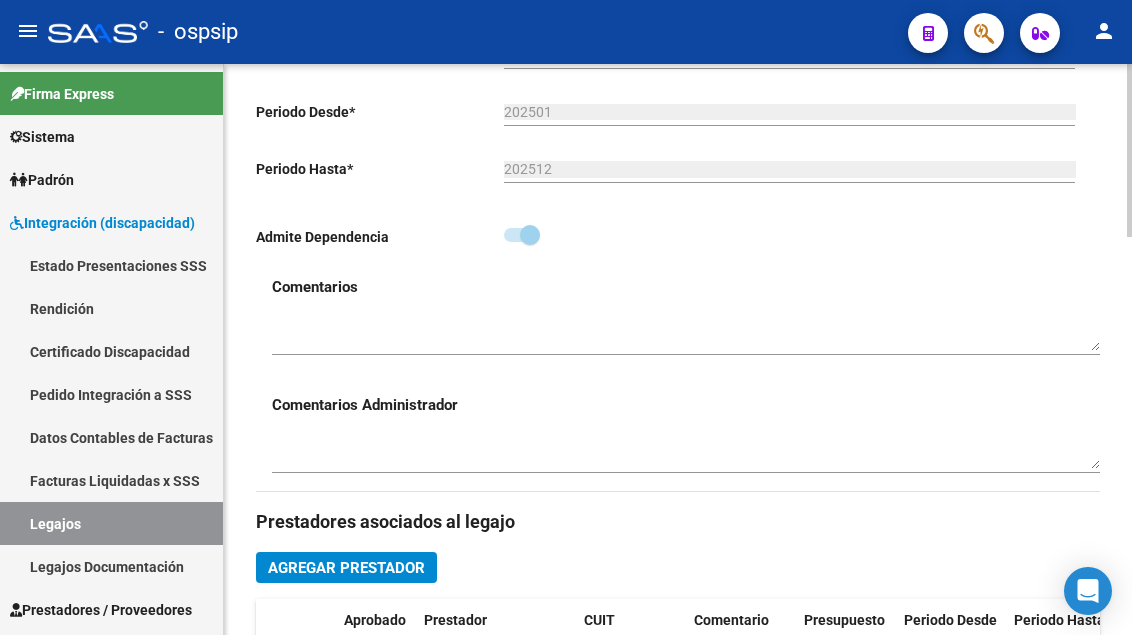 scroll, scrollTop: 800, scrollLeft: 0, axis: vertical 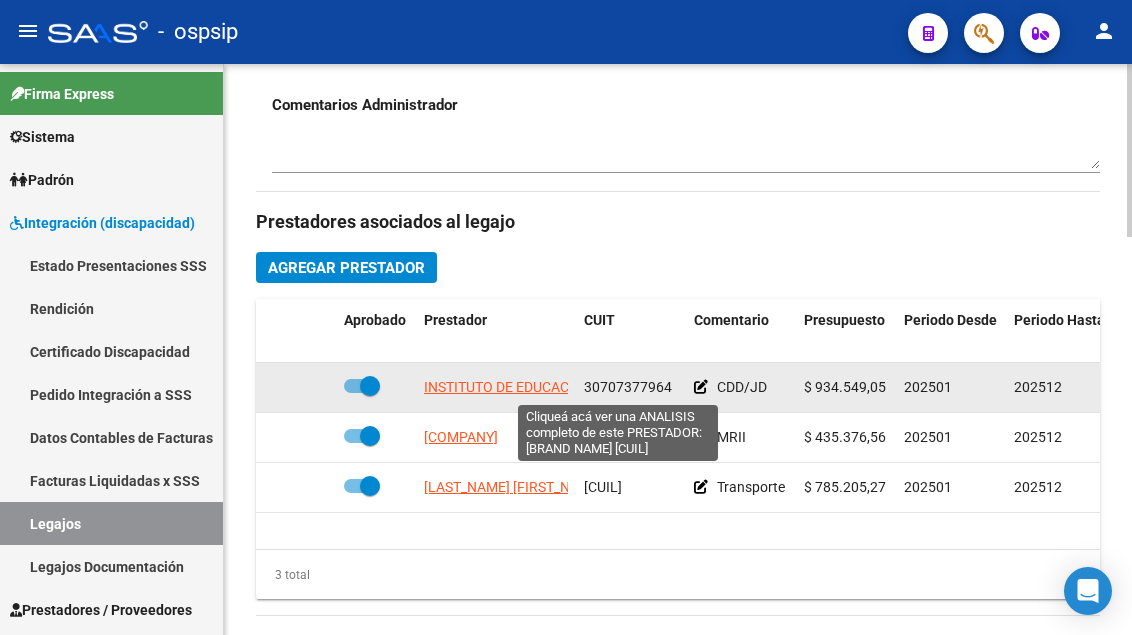 click on "INSTITUTO DE EDUCACION ESPECIAL FRANCOISE DOLTO S.A." 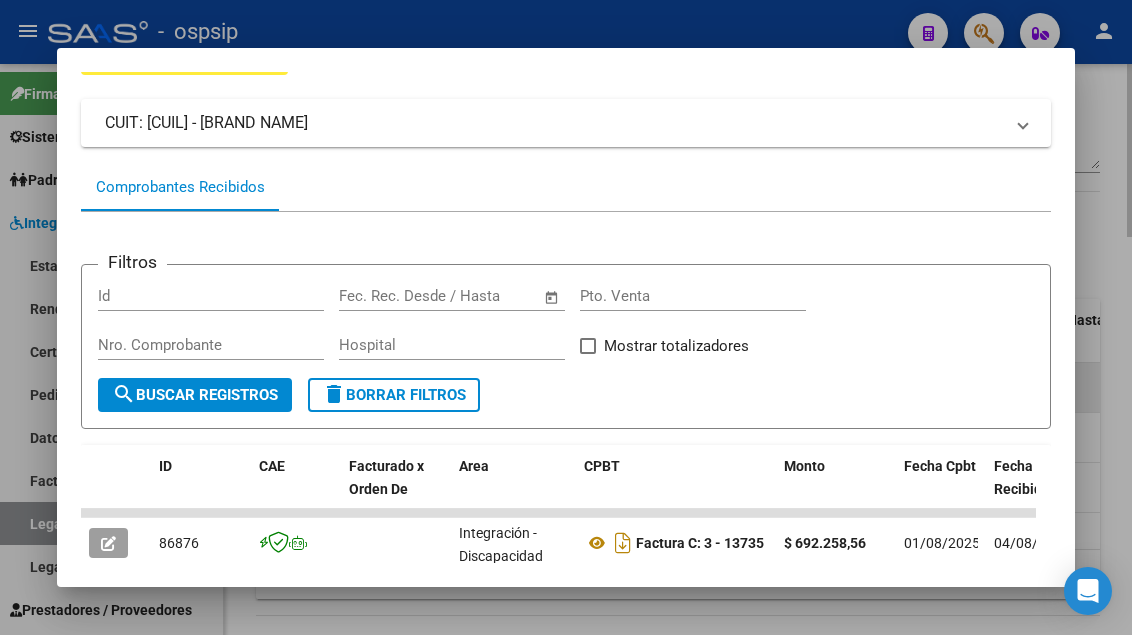 scroll, scrollTop: 85, scrollLeft: 0, axis: vertical 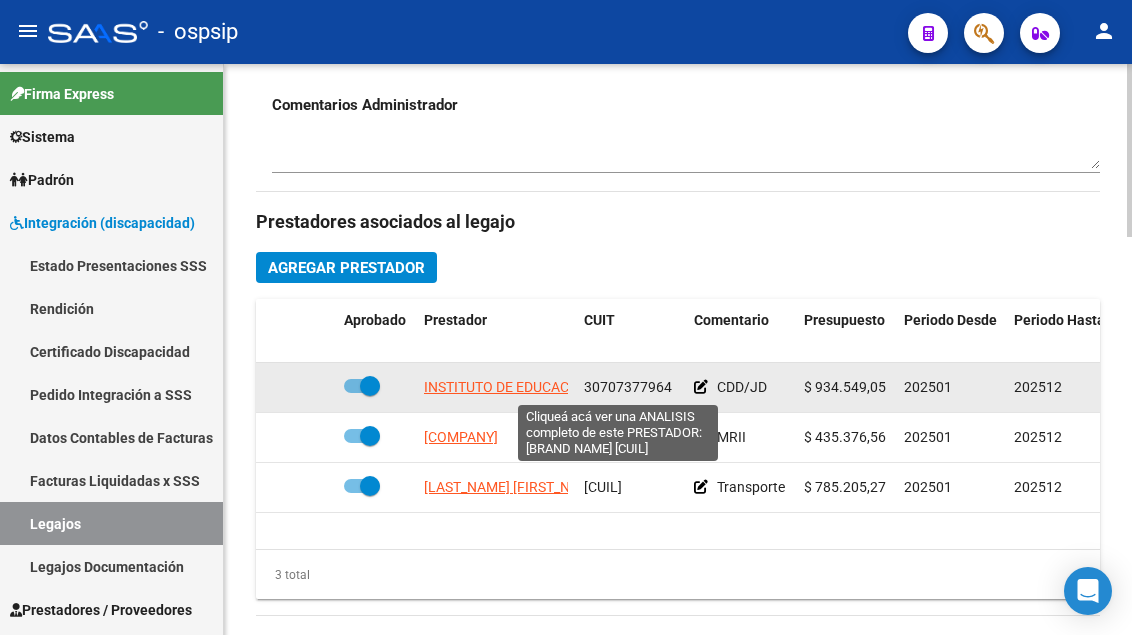 click on "INSTITUTO DE EDUCACION ESPECIAL FRANCOISE DOLTO S.A." 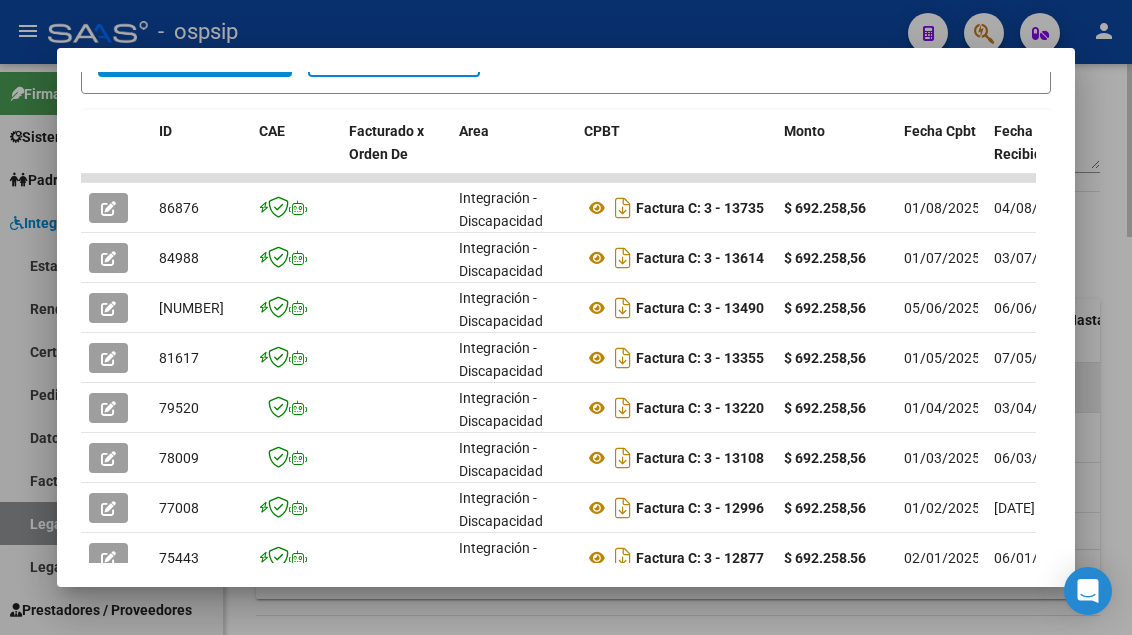 scroll, scrollTop: 330, scrollLeft: 0, axis: vertical 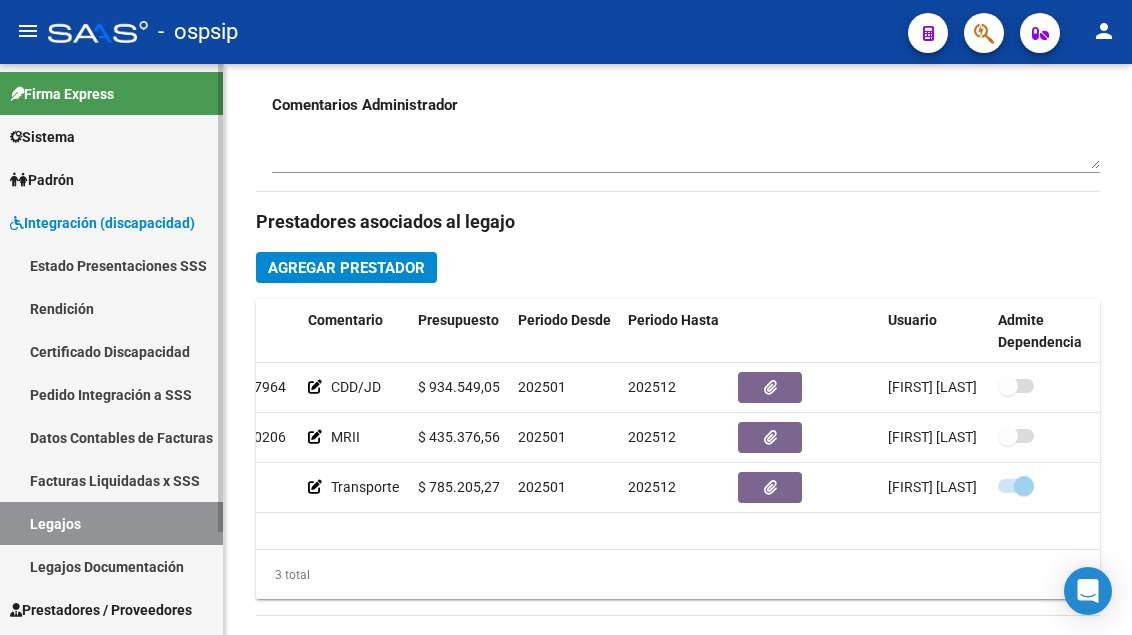 click on "Legajos" at bounding box center [111, 523] 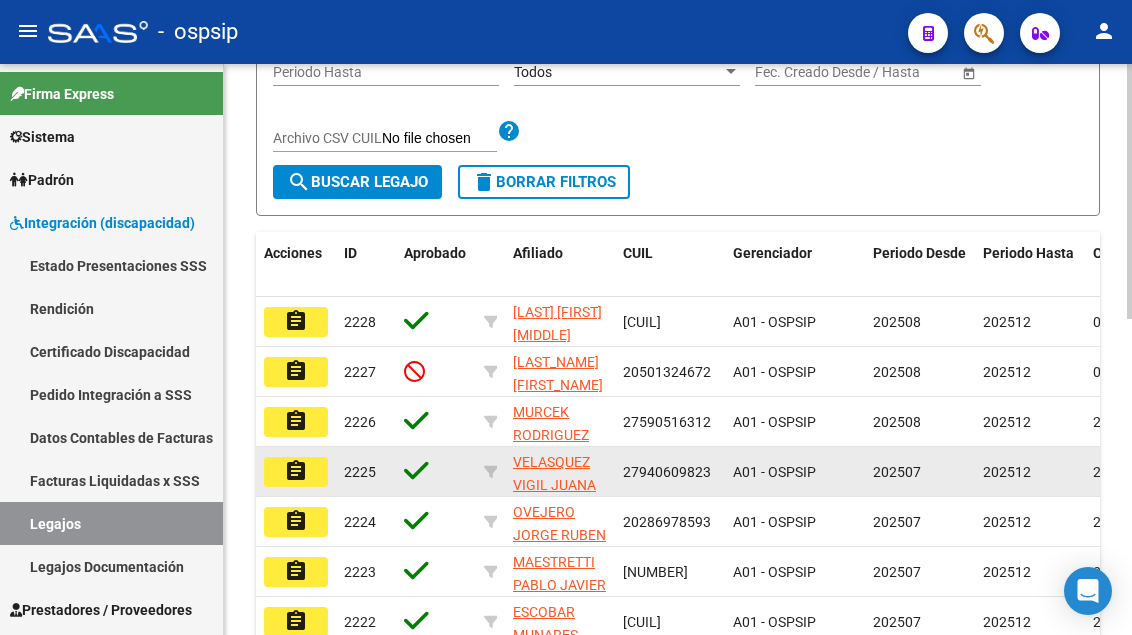 scroll, scrollTop: 208, scrollLeft: 0, axis: vertical 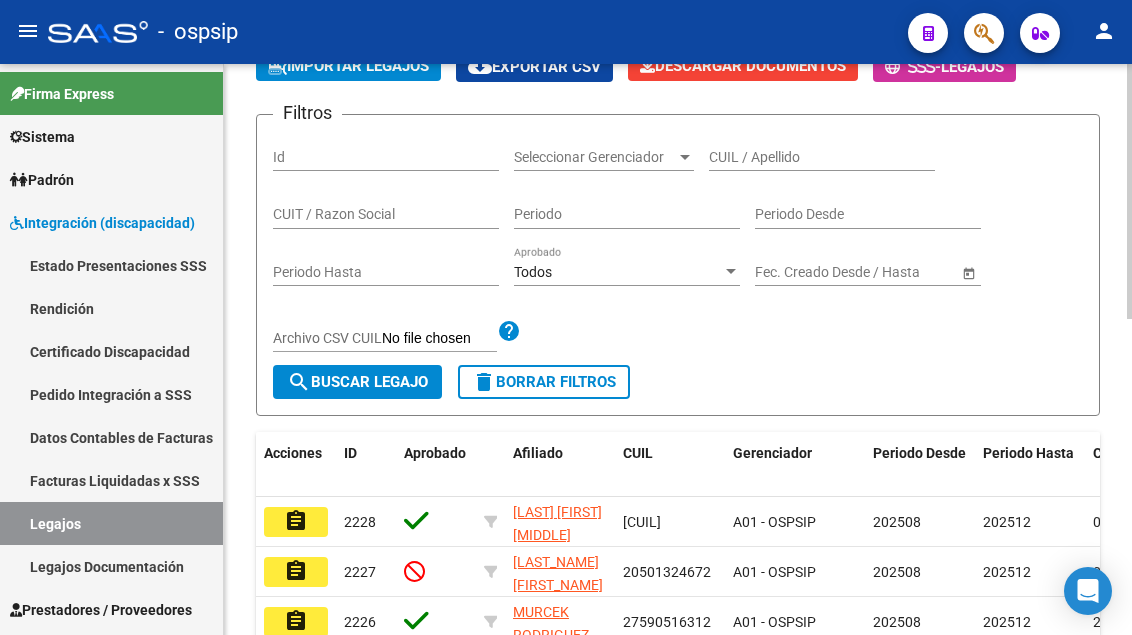 click on "CUIL / Apellido" at bounding box center (822, 157) 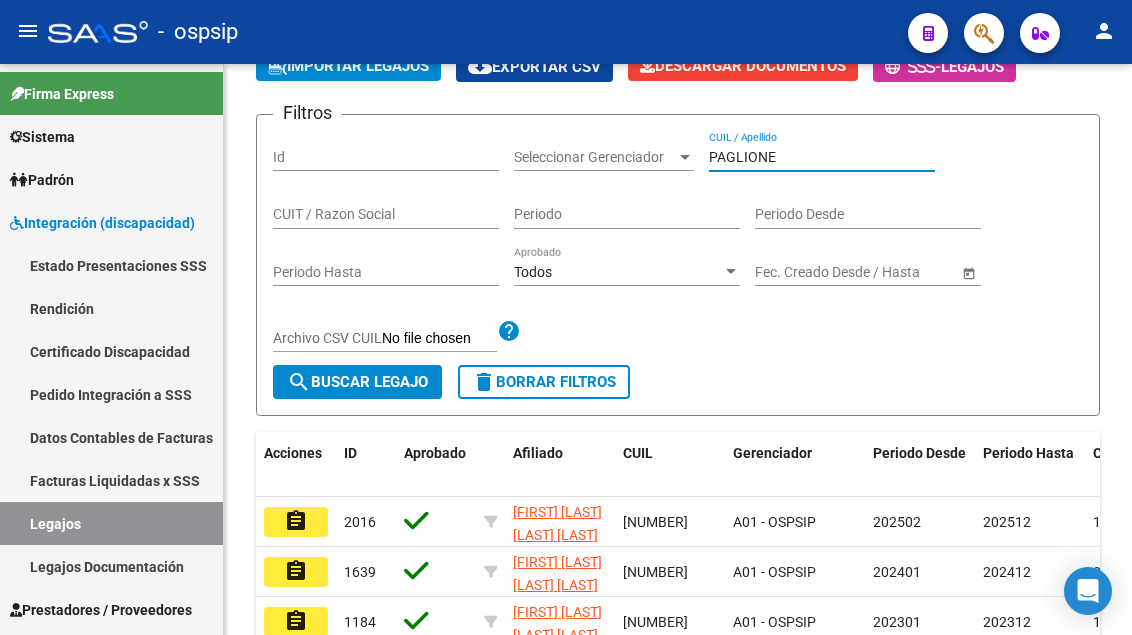 type on "PAGLIONE" 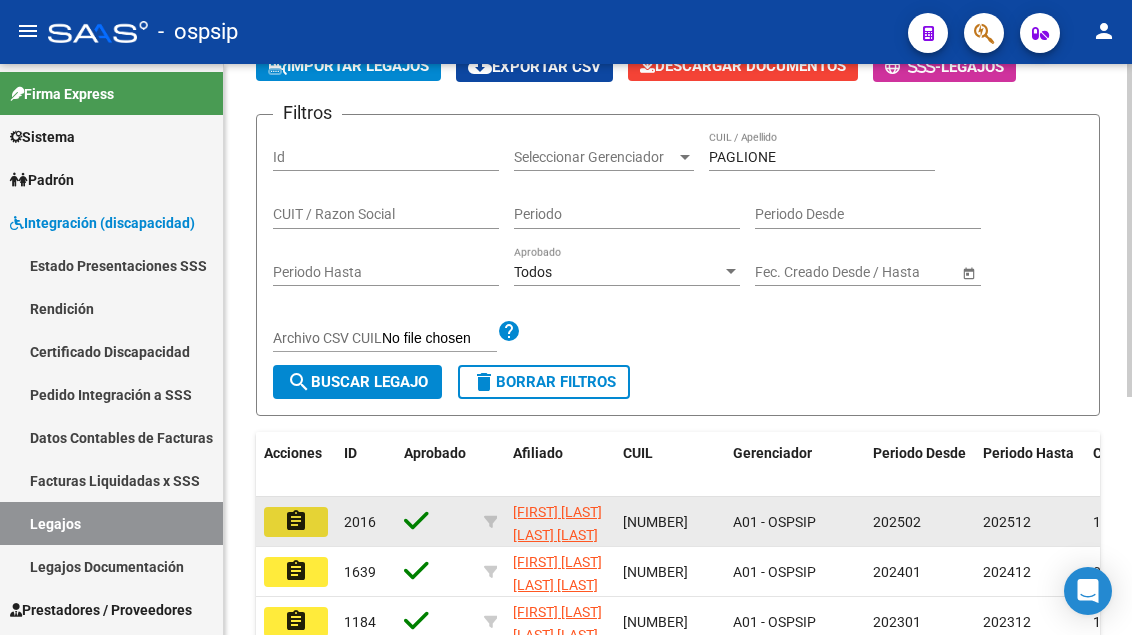 click on "assignment" 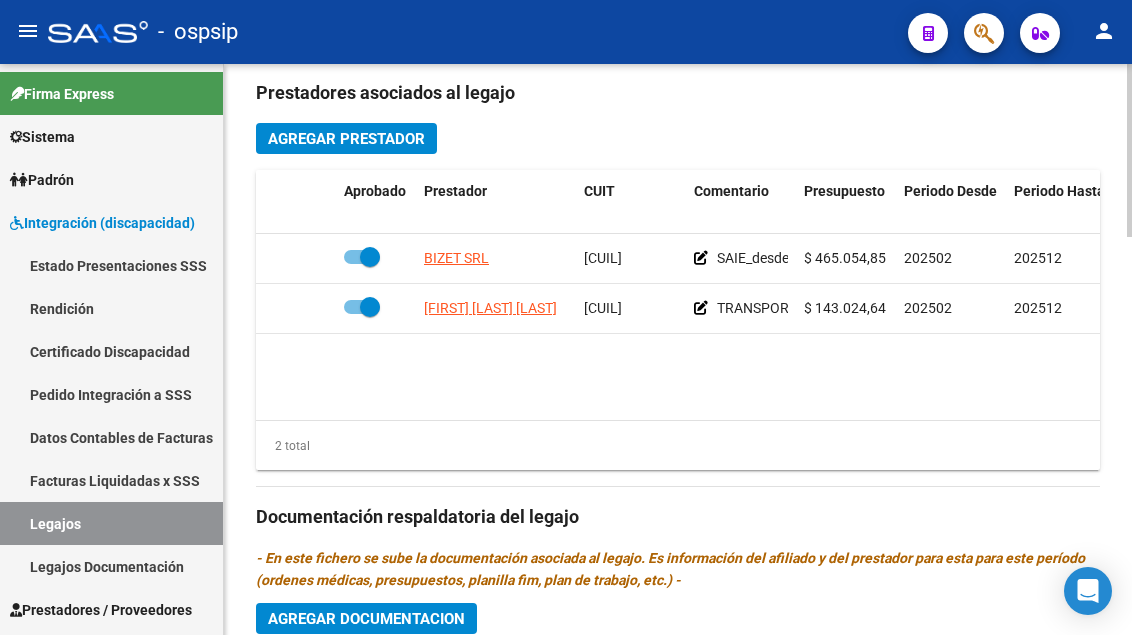 scroll, scrollTop: 900, scrollLeft: 0, axis: vertical 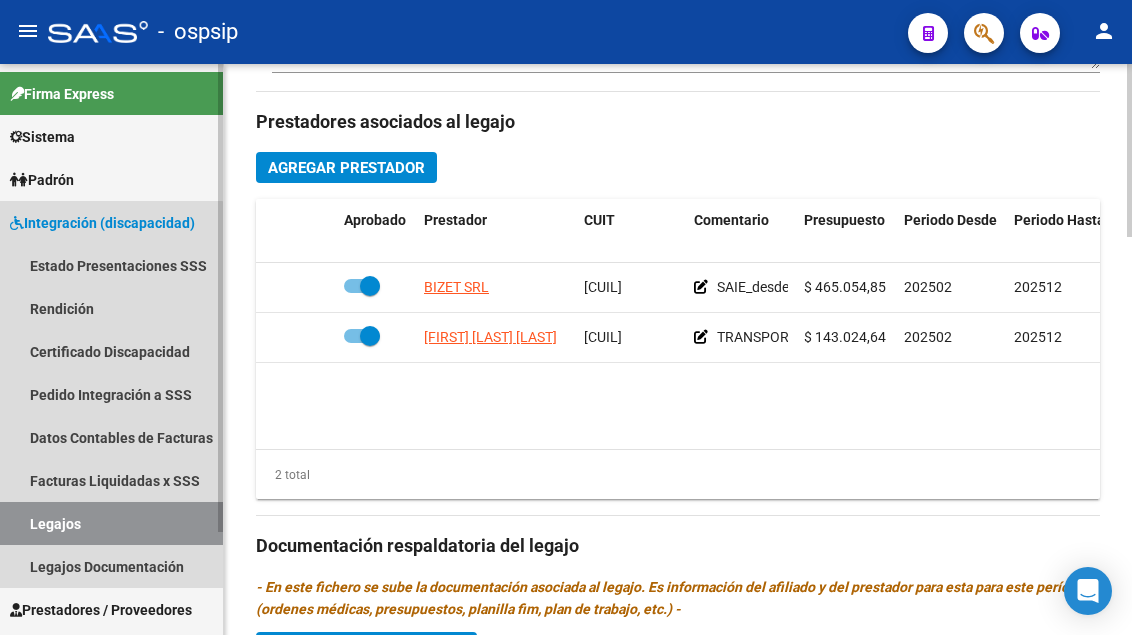 click on "Legajos" at bounding box center [111, 523] 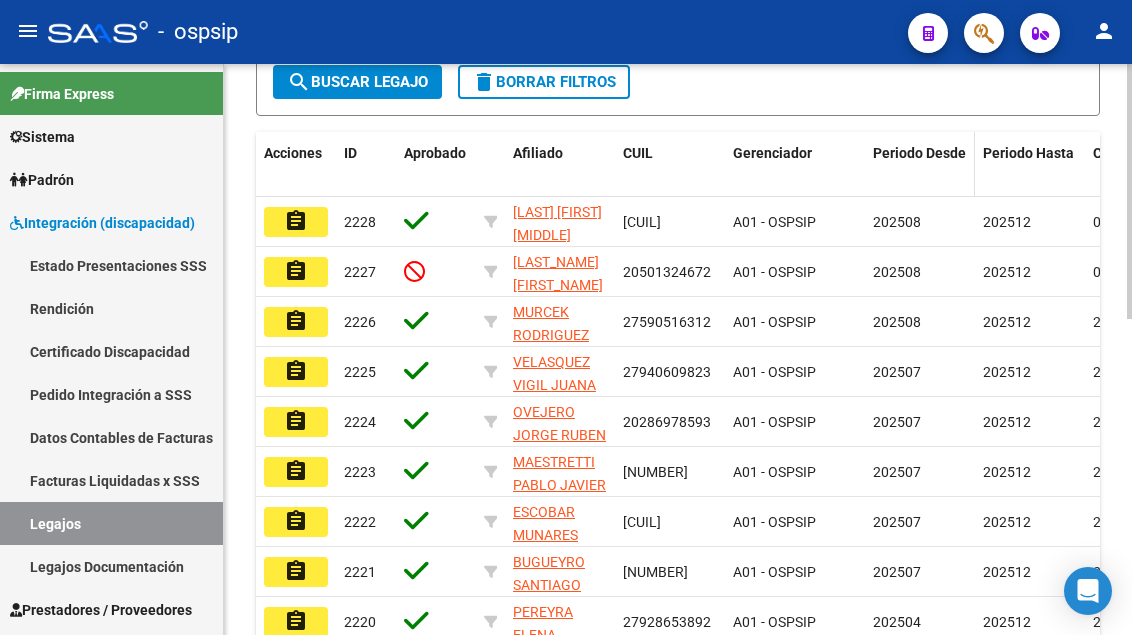 scroll, scrollTop: 208, scrollLeft: 0, axis: vertical 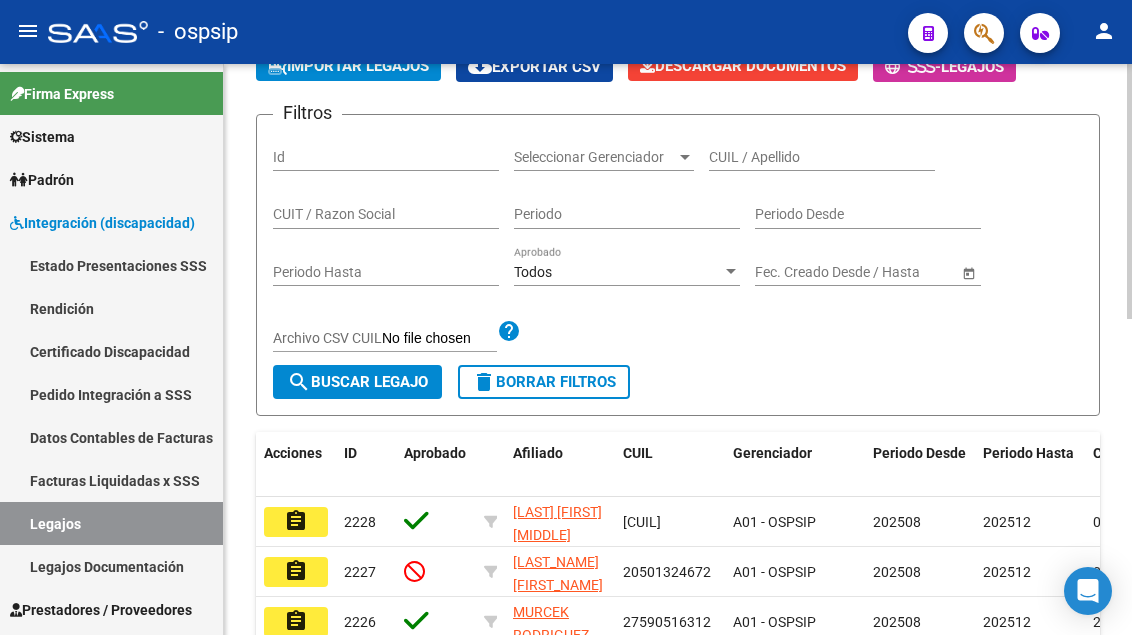 click on "CUIL / Apellido" 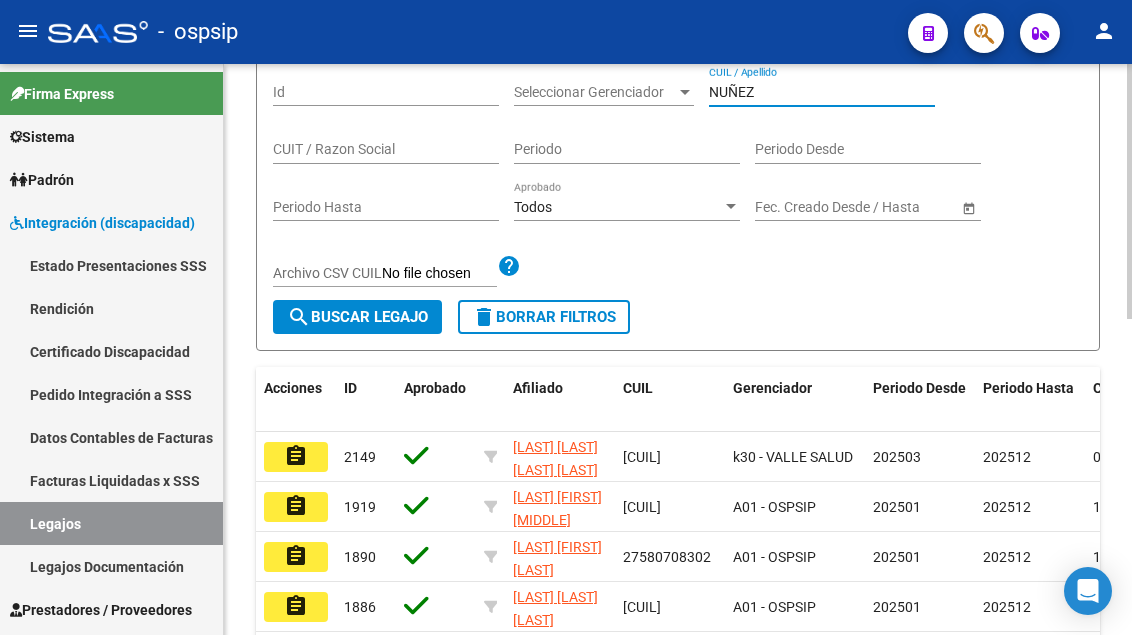 scroll, scrollTop: 308, scrollLeft: 0, axis: vertical 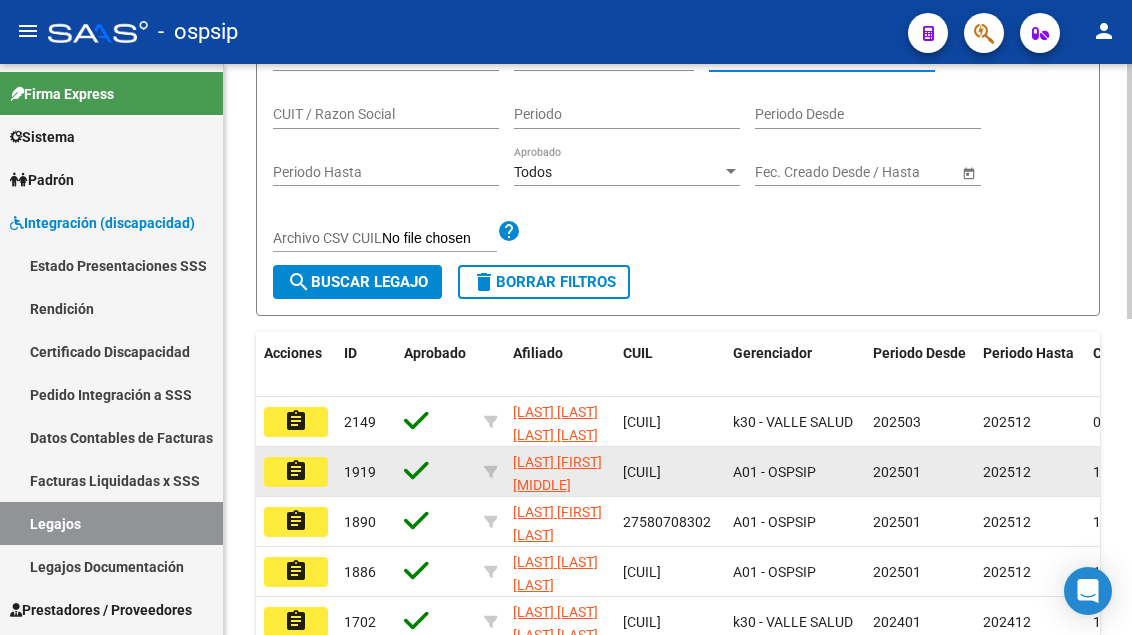 type on "NUÑEZ" 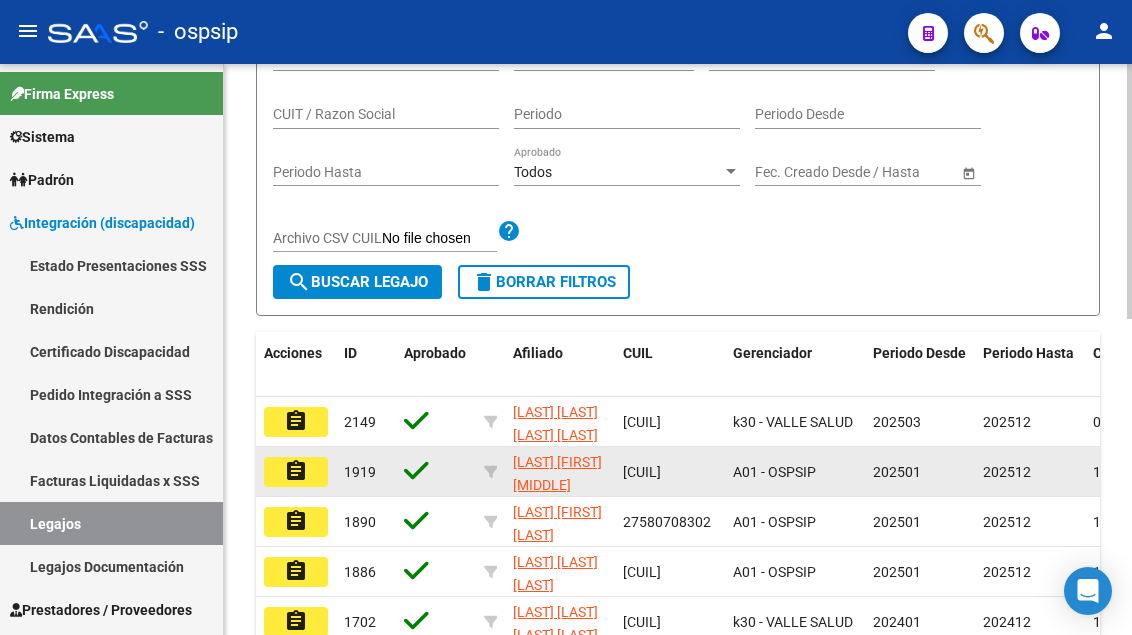 click on "assignment" 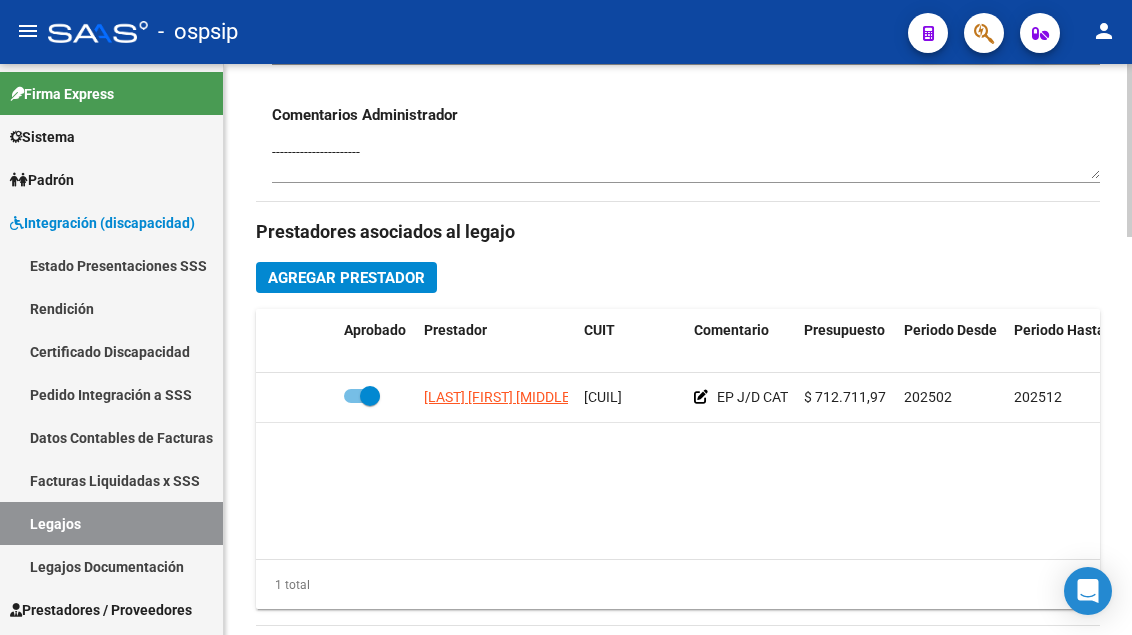 scroll, scrollTop: 800, scrollLeft: 0, axis: vertical 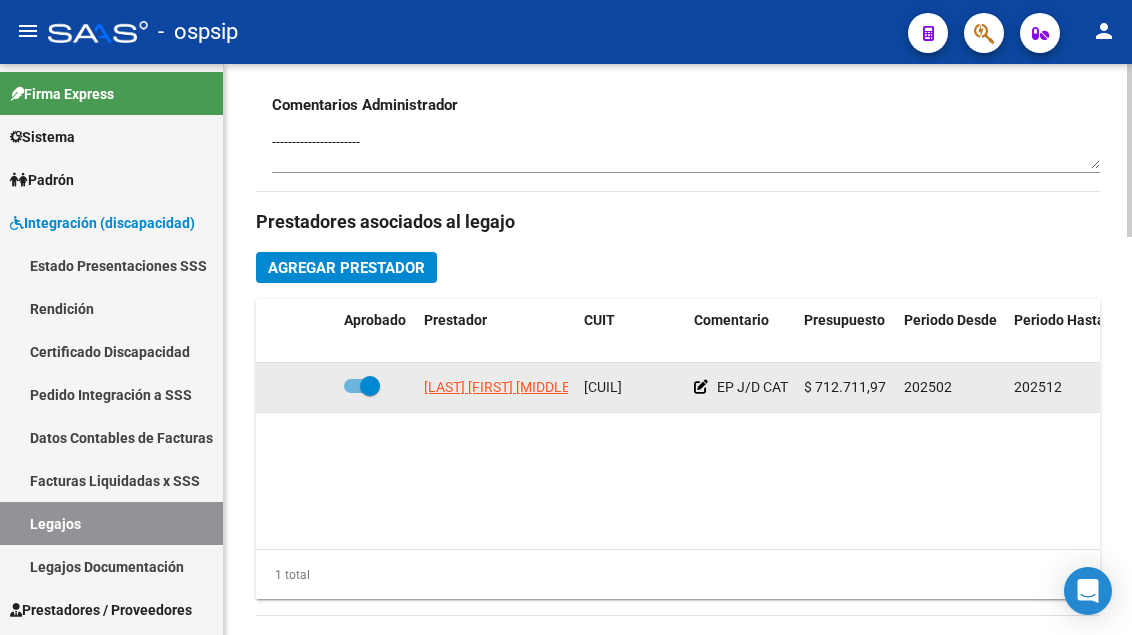 click on "[LAST] [LAST] [LAST]" 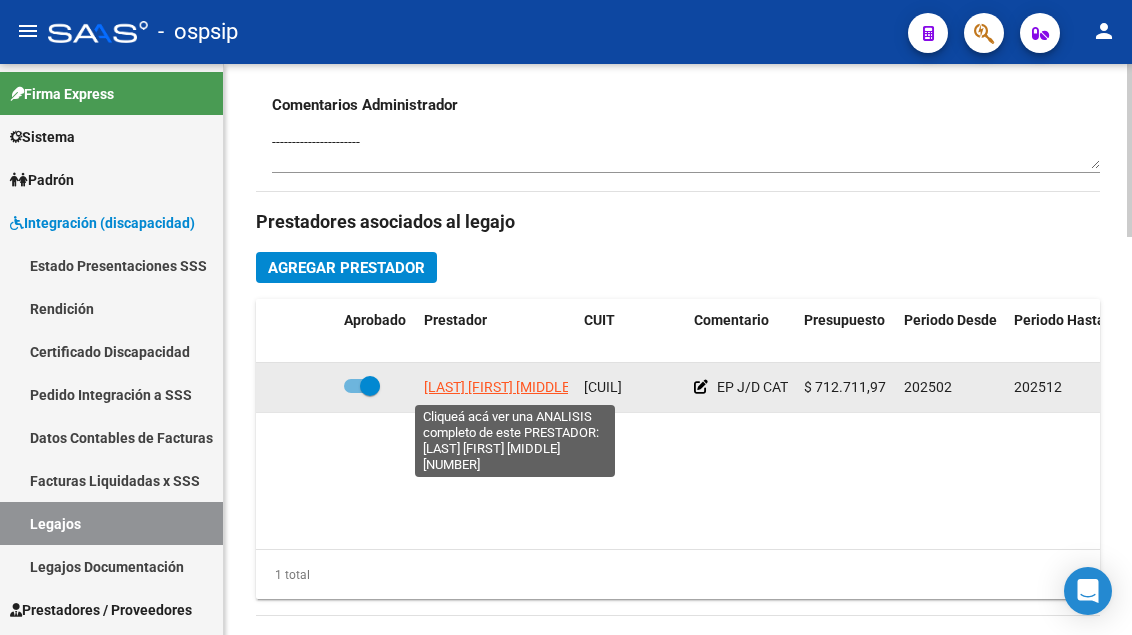 click on "[LAST] [LAST] [LAST]" 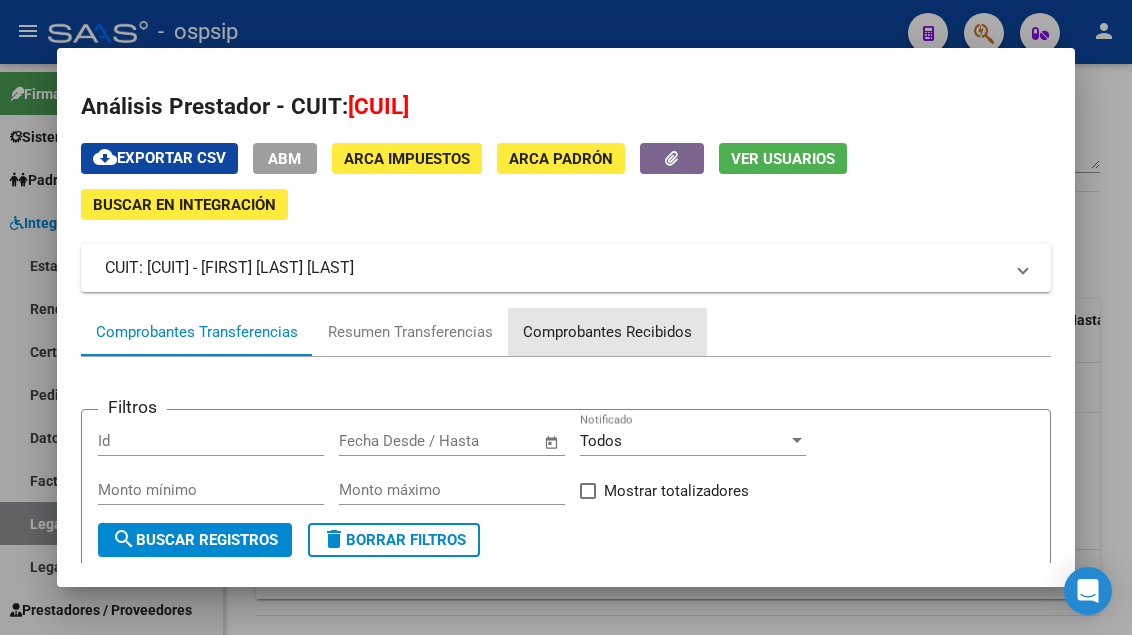 click on "Comprobantes Recibidos" at bounding box center [607, 332] 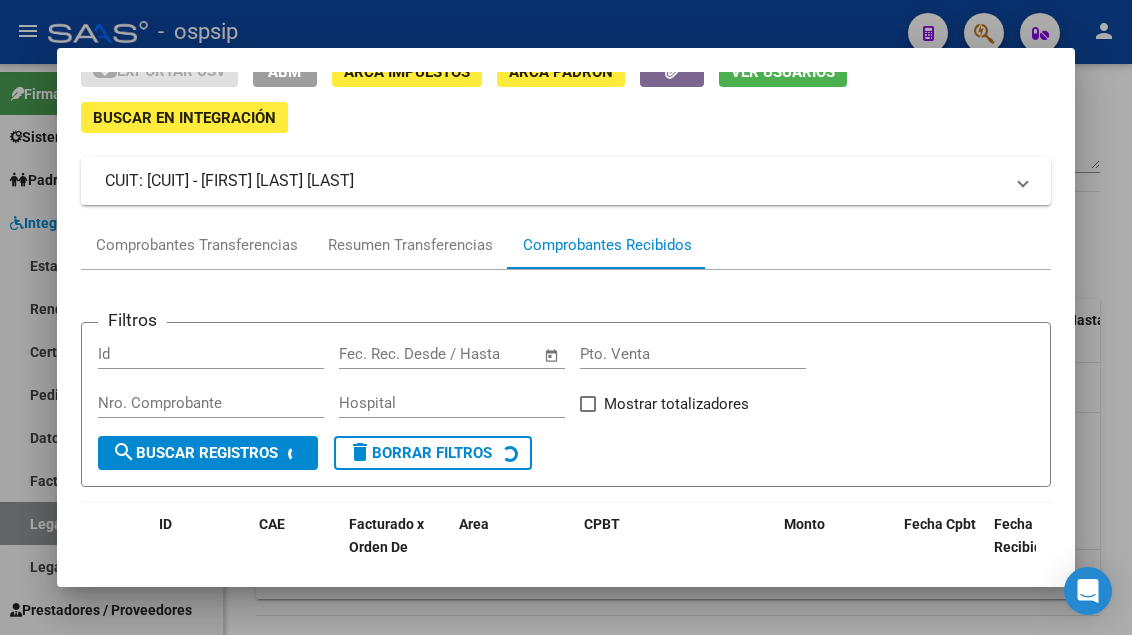 scroll, scrollTop: 185, scrollLeft: 0, axis: vertical 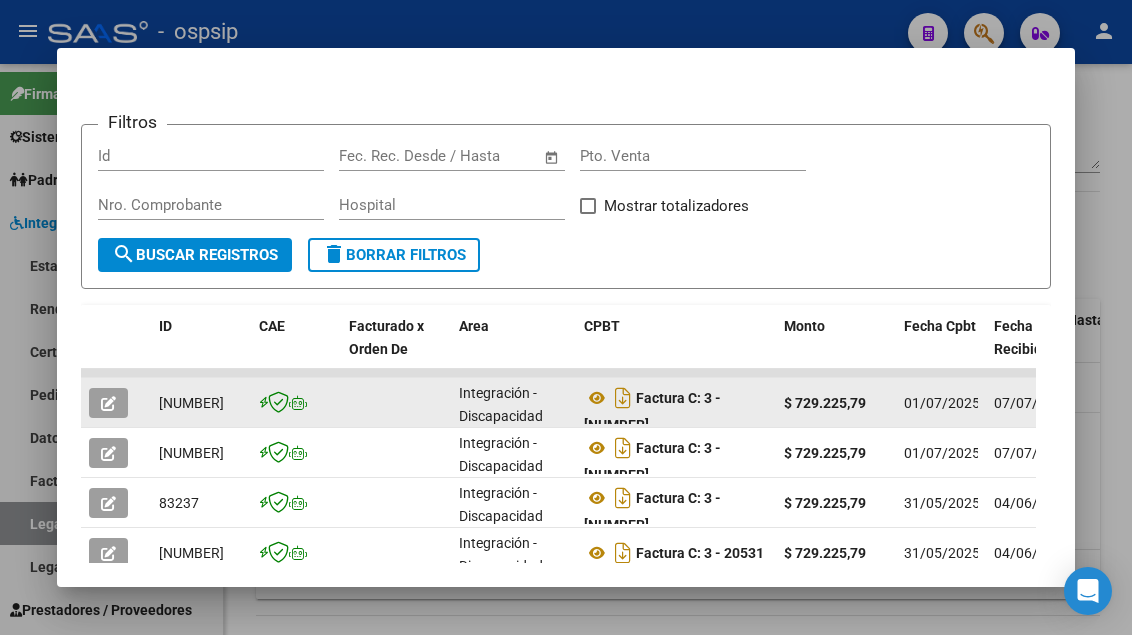 click 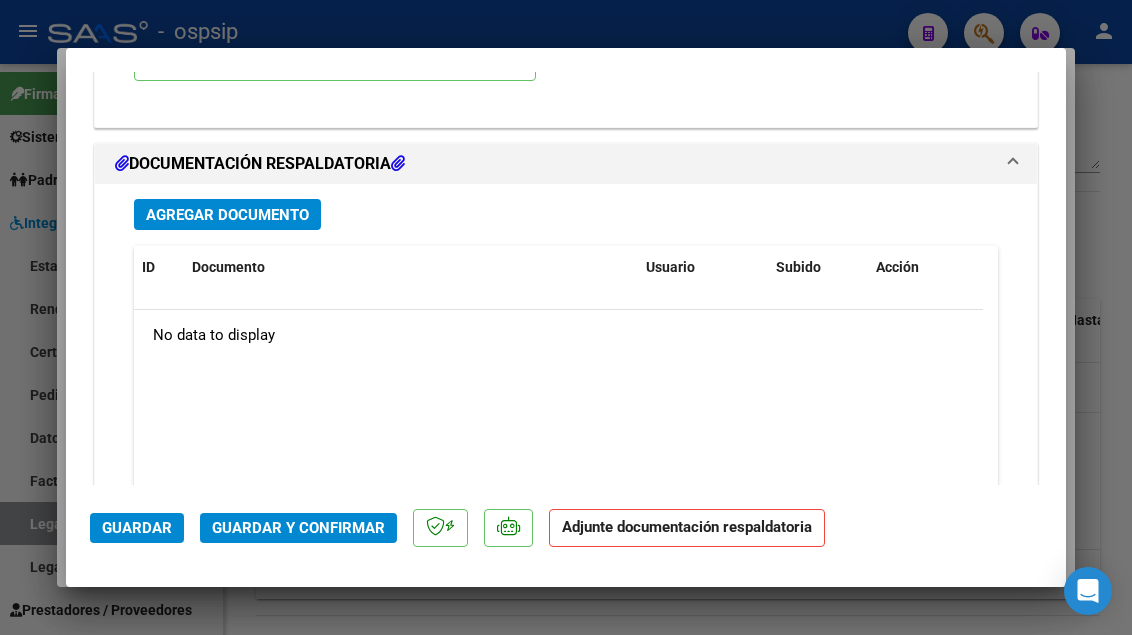 scroll, scrollTop: 2855, scrollLeft: 0, axis: vertical 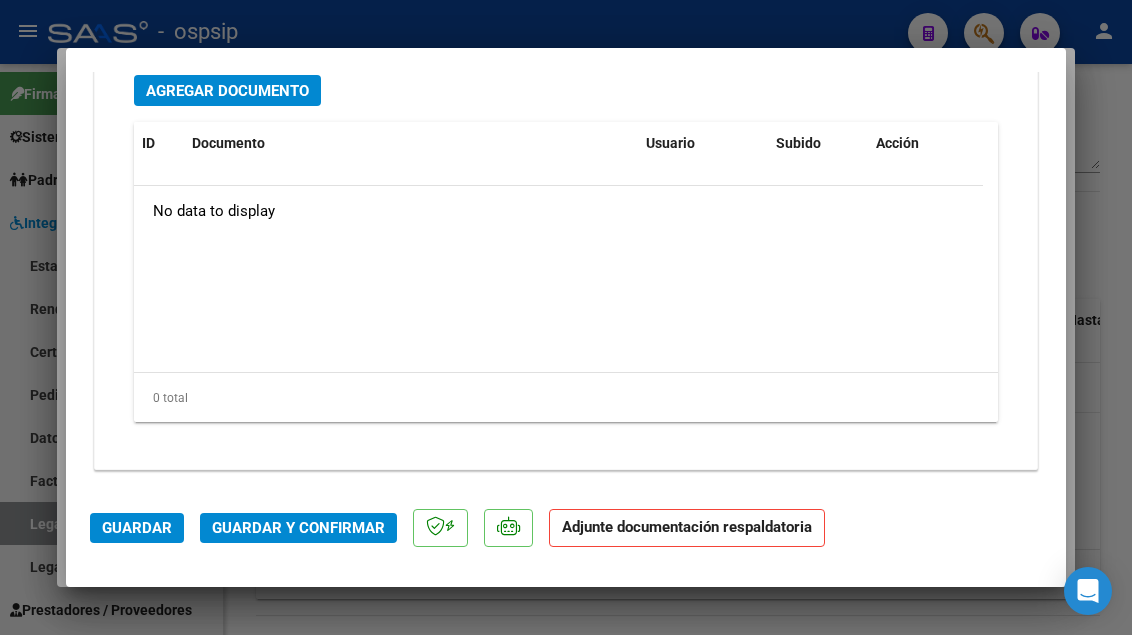 click on "Agregar Documento" at bounding box center (227, 91) 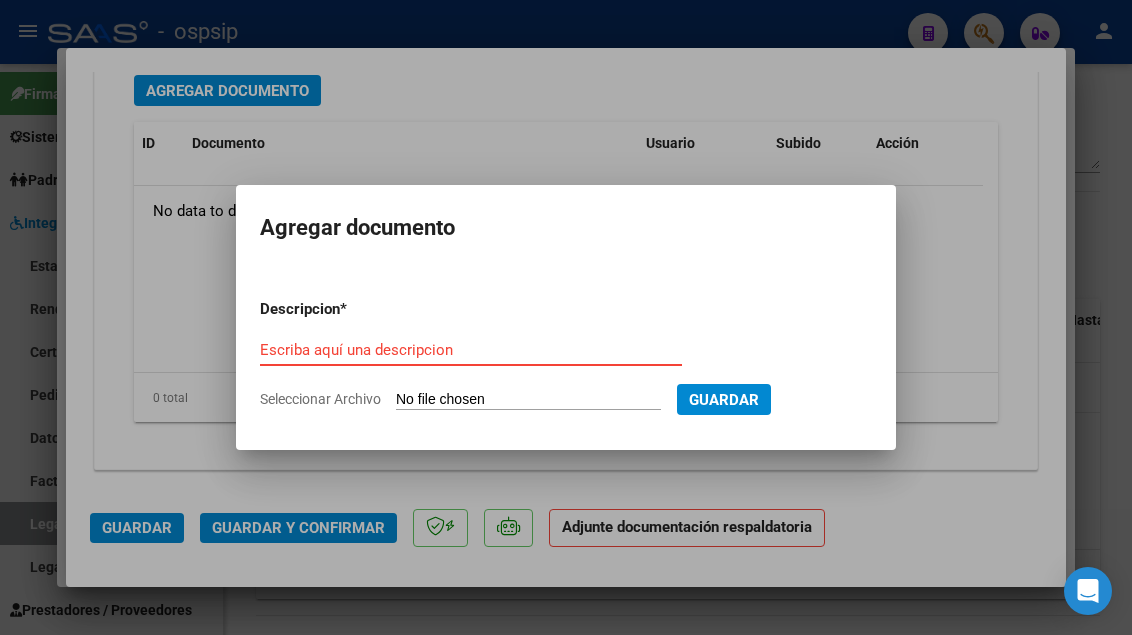 type on "C:\fakepath\Nuñez franco junio 2025.pdf" 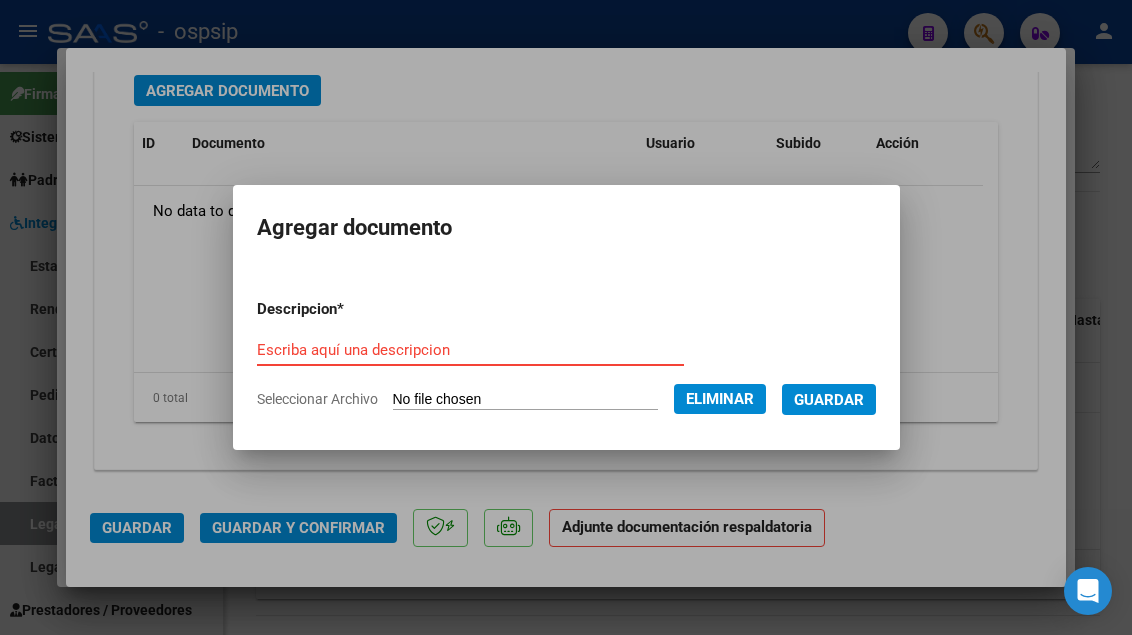 click on "Escriba aquí una descripcion" at bounding box center (470, 350) 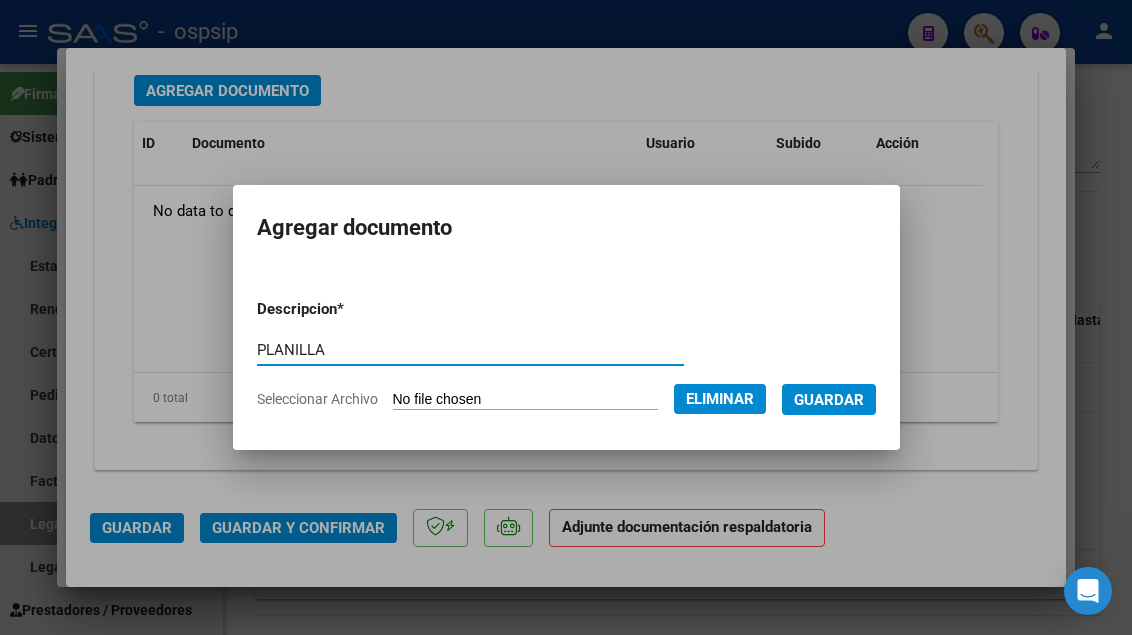type on "PLANILLA" 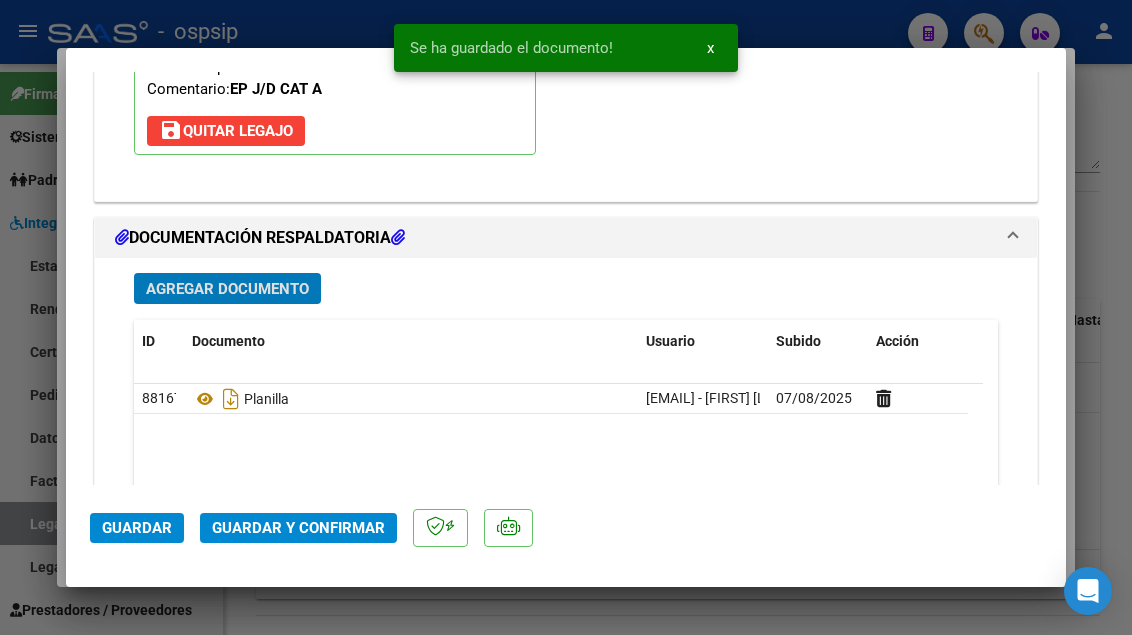 scroll, scrollTop: 2655, scrollLeft: 0, axis: vertical 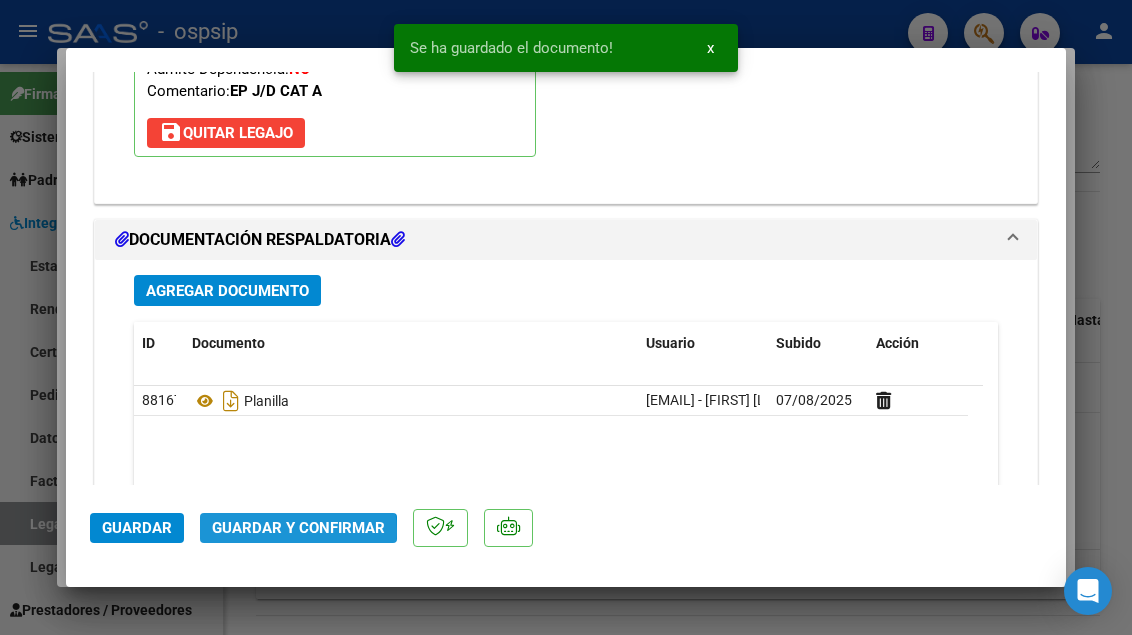 click on "Guardar y Confirmar" 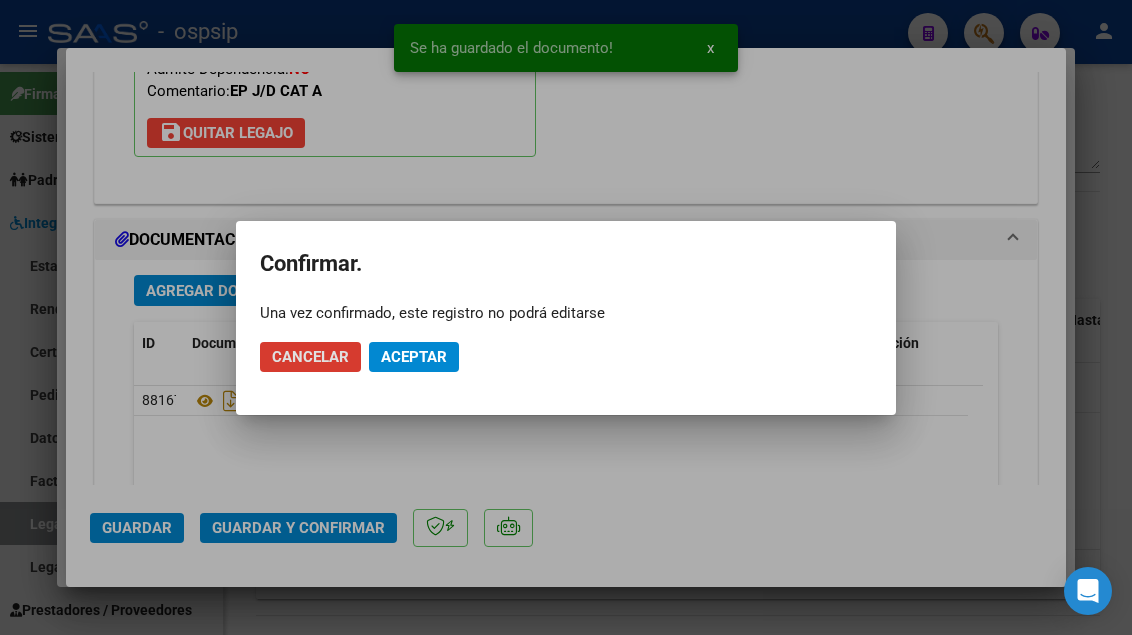 click on "Aceptar" 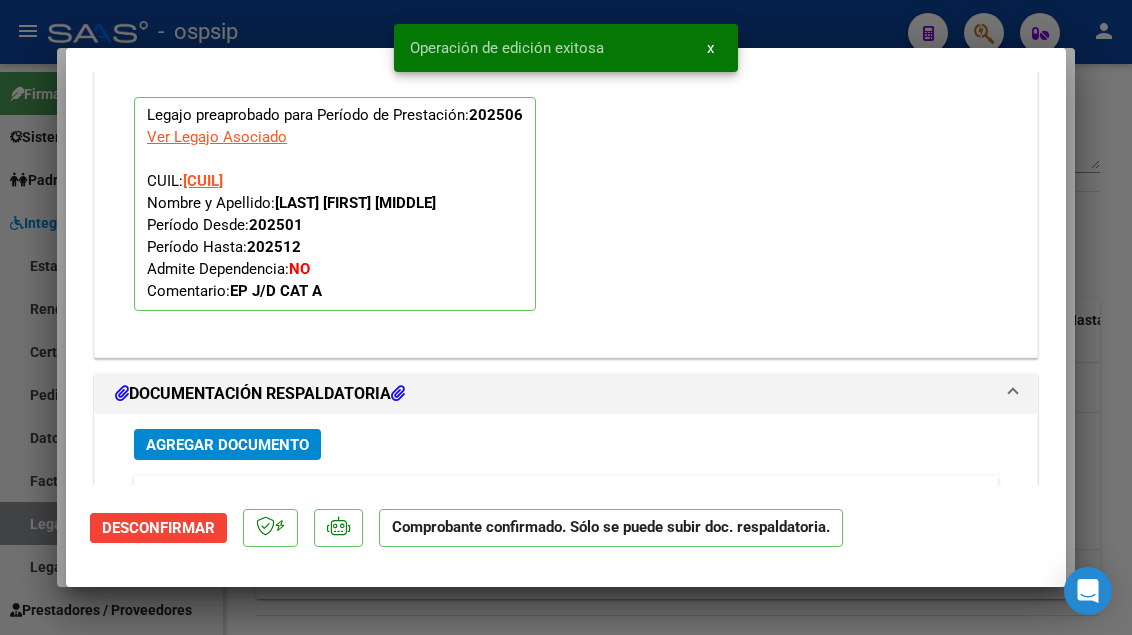 scroll, scrollTop: 1777, scrollLeft: 0, axis: vertical 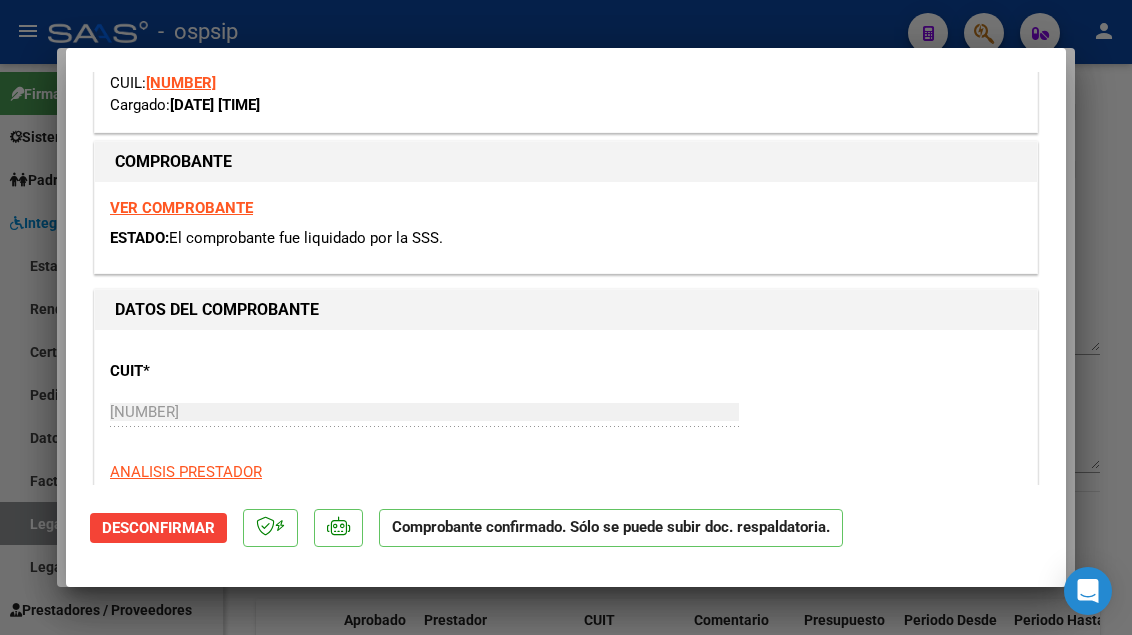 type 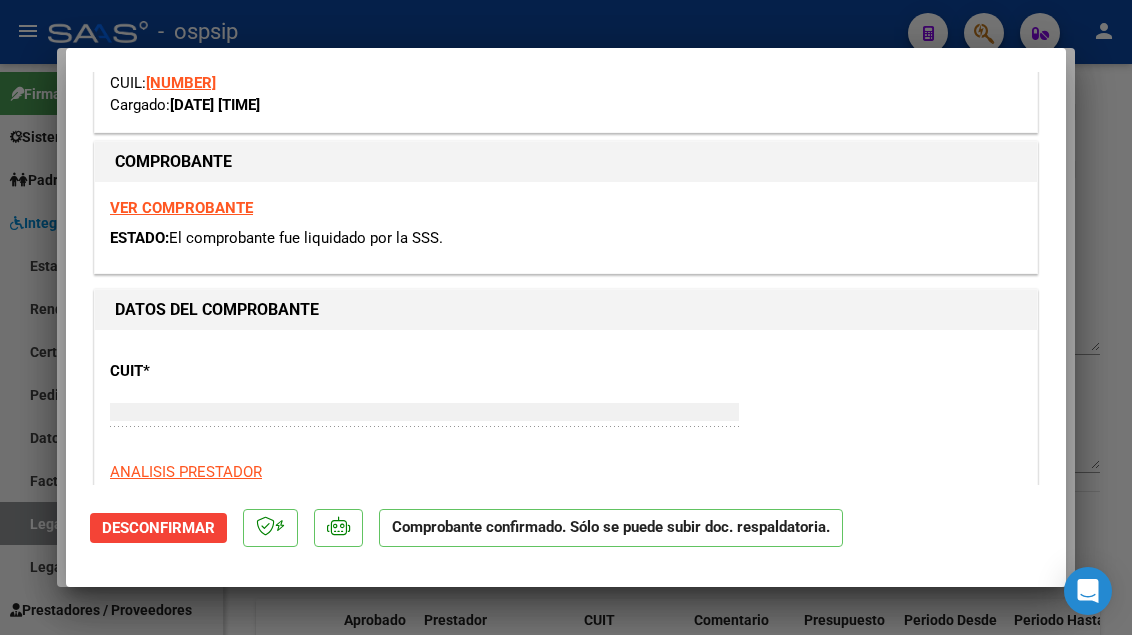 type 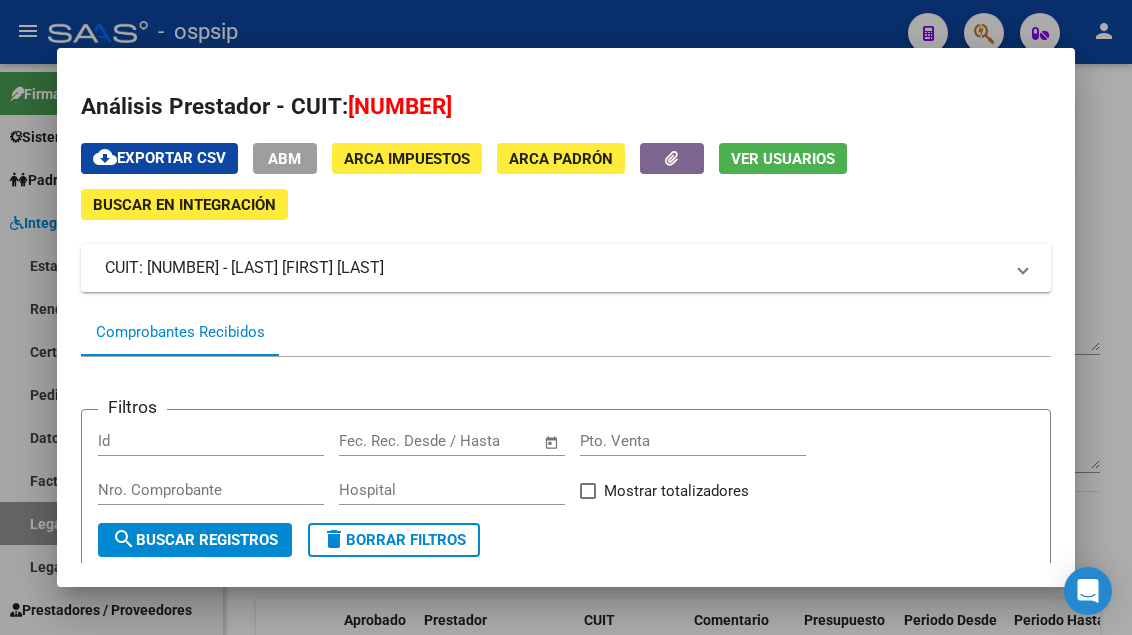type 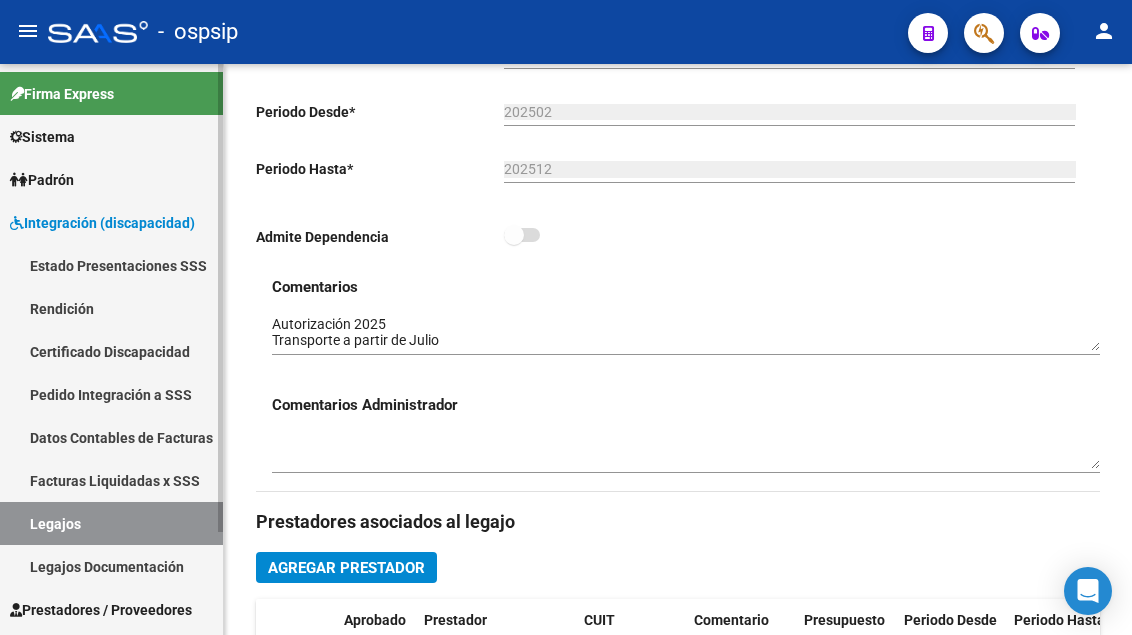 click on "Legajos" at bounding box center [111, 523] 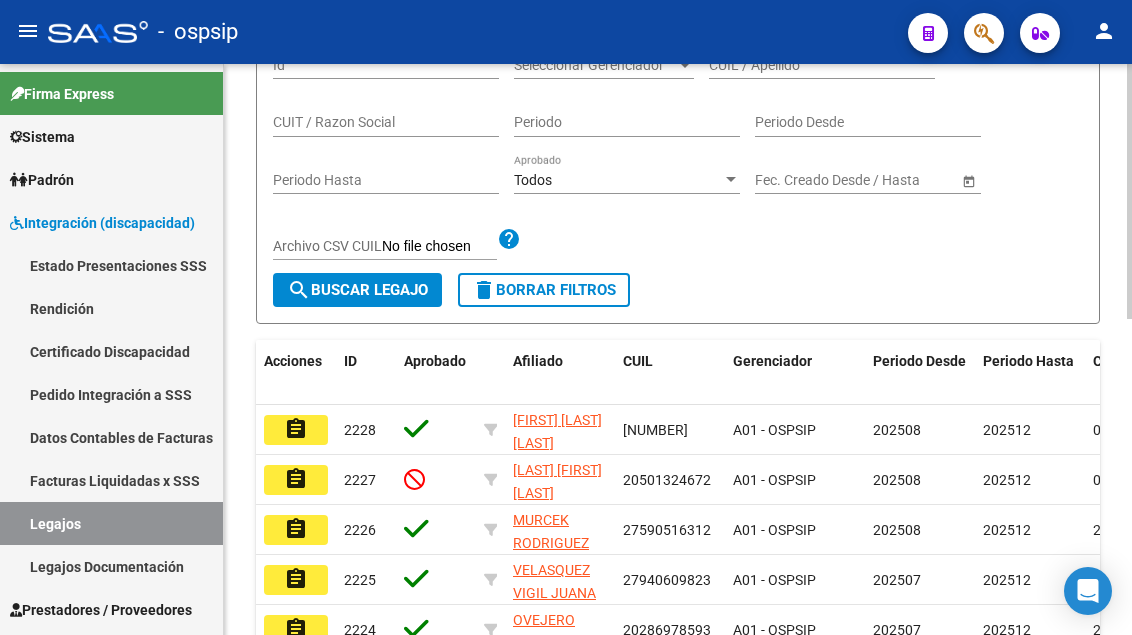 scroll, scrollTop: 200, scrollLeft: 0, axis: vertical 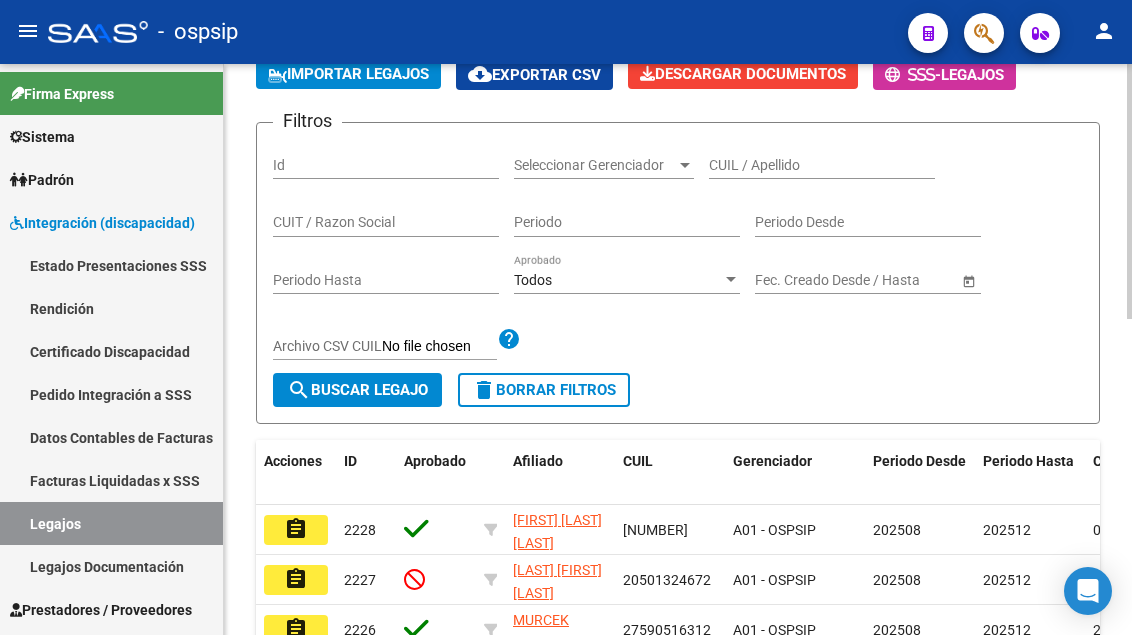 click on "CUIL / Apellido" 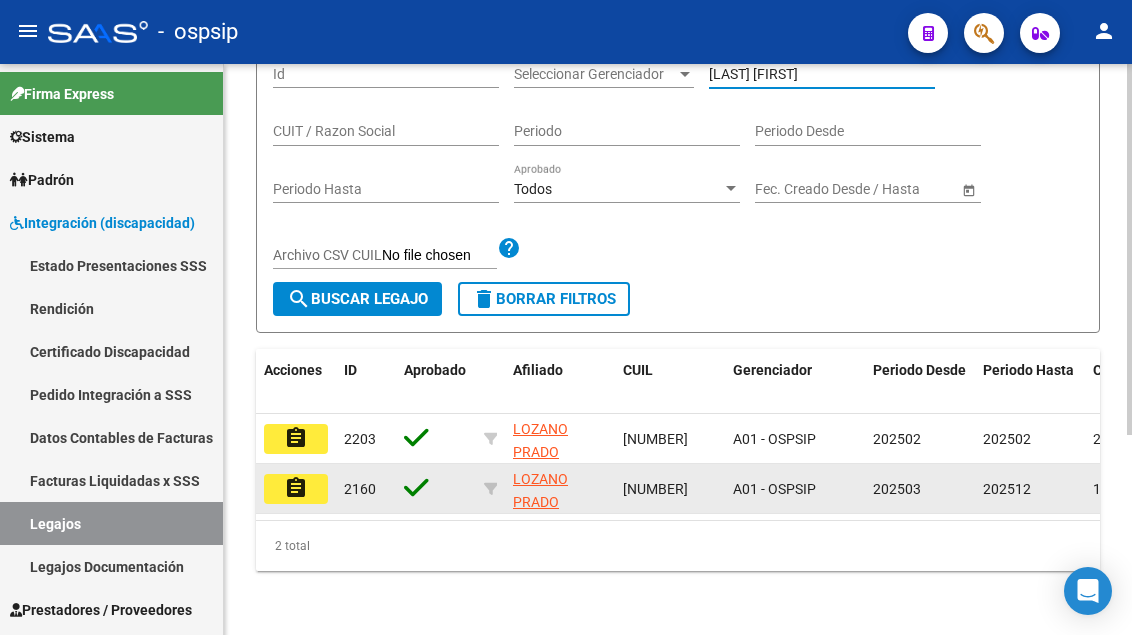 scroll, scrollTop: 308, scrollLeft: 0, axis: vertical 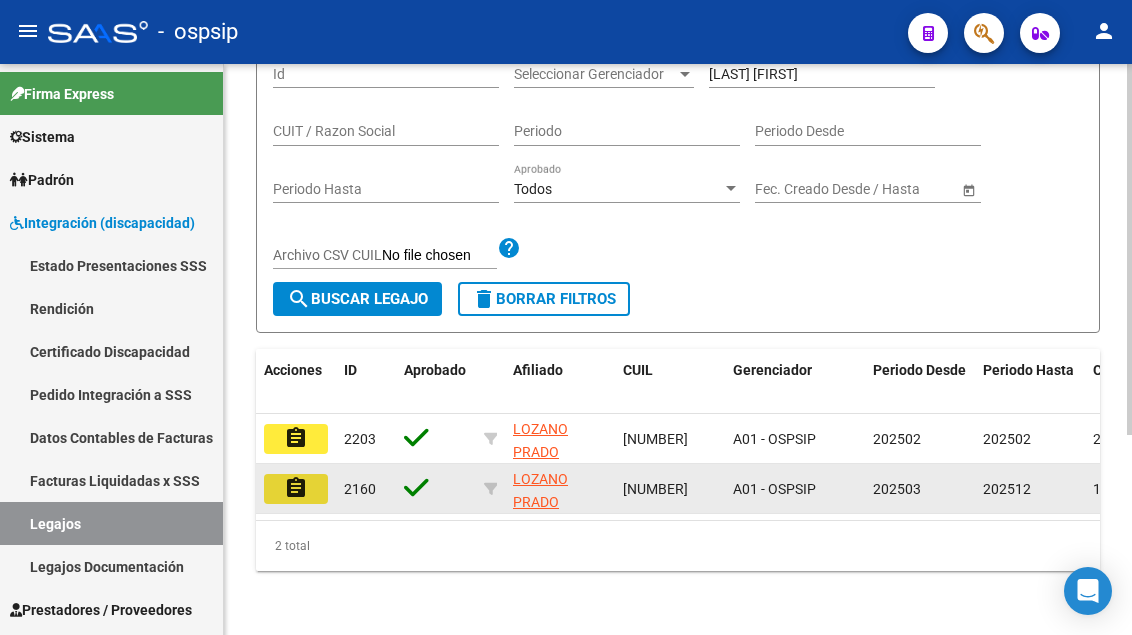 click on "assignment" 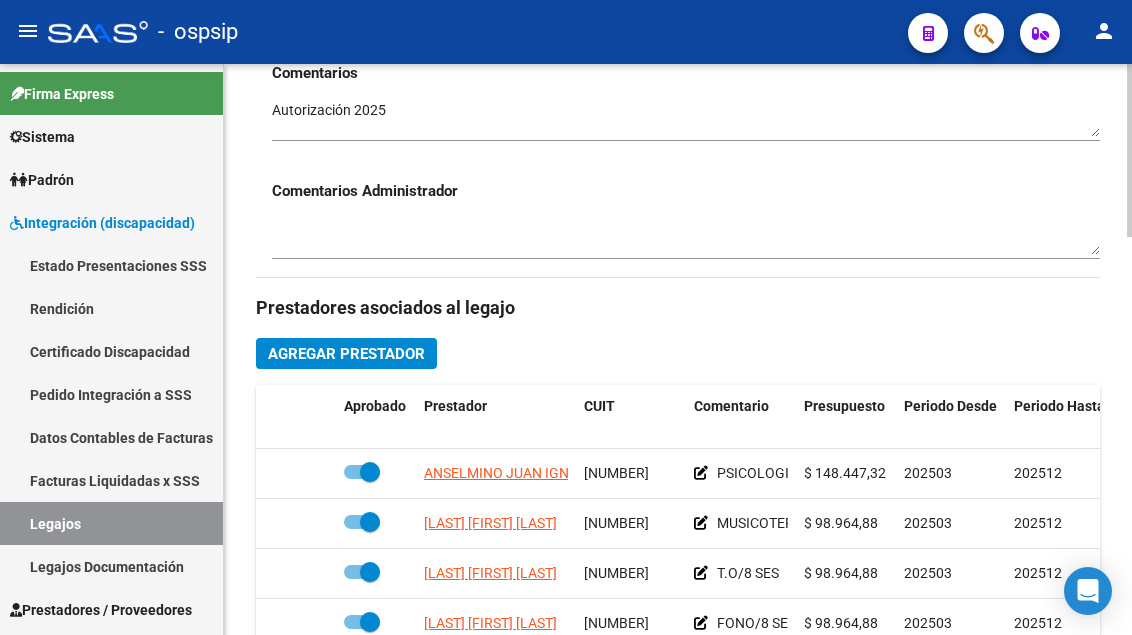 scroll, scrollTop: 900, scrollLeft: 0, axis: vertical 